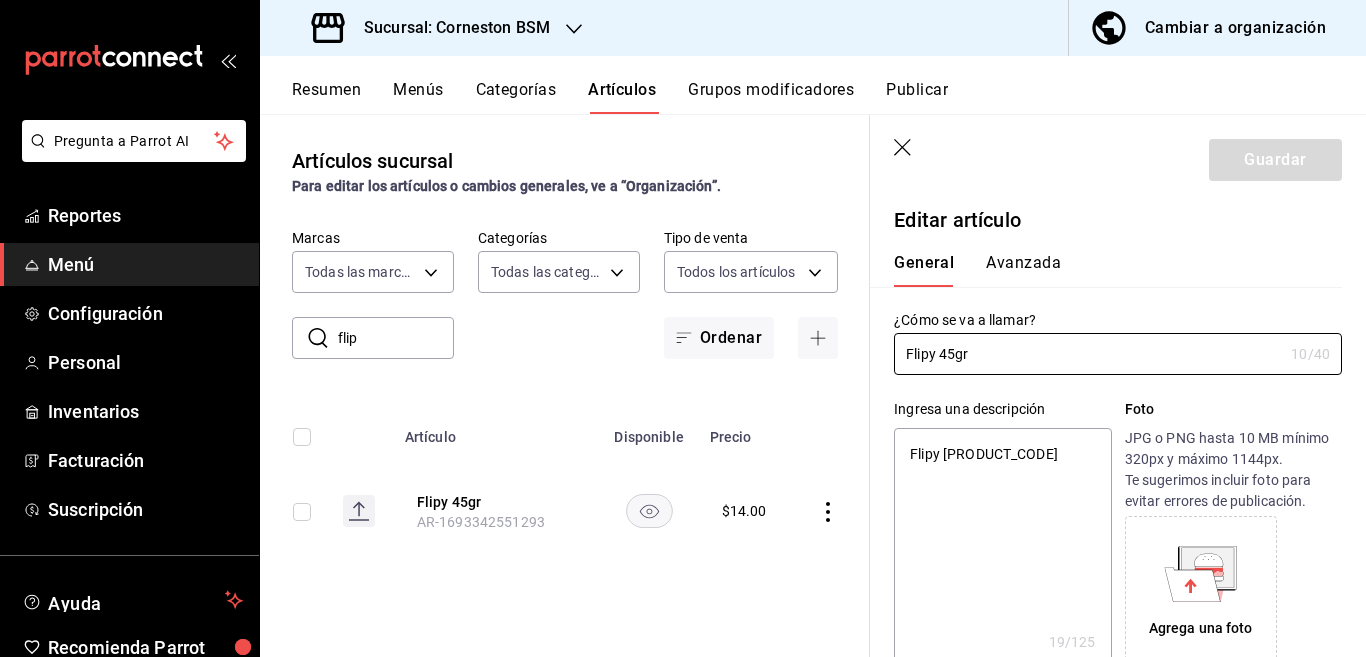 scroll, scrollTop: 0, scrollLeft: 0, axis: both 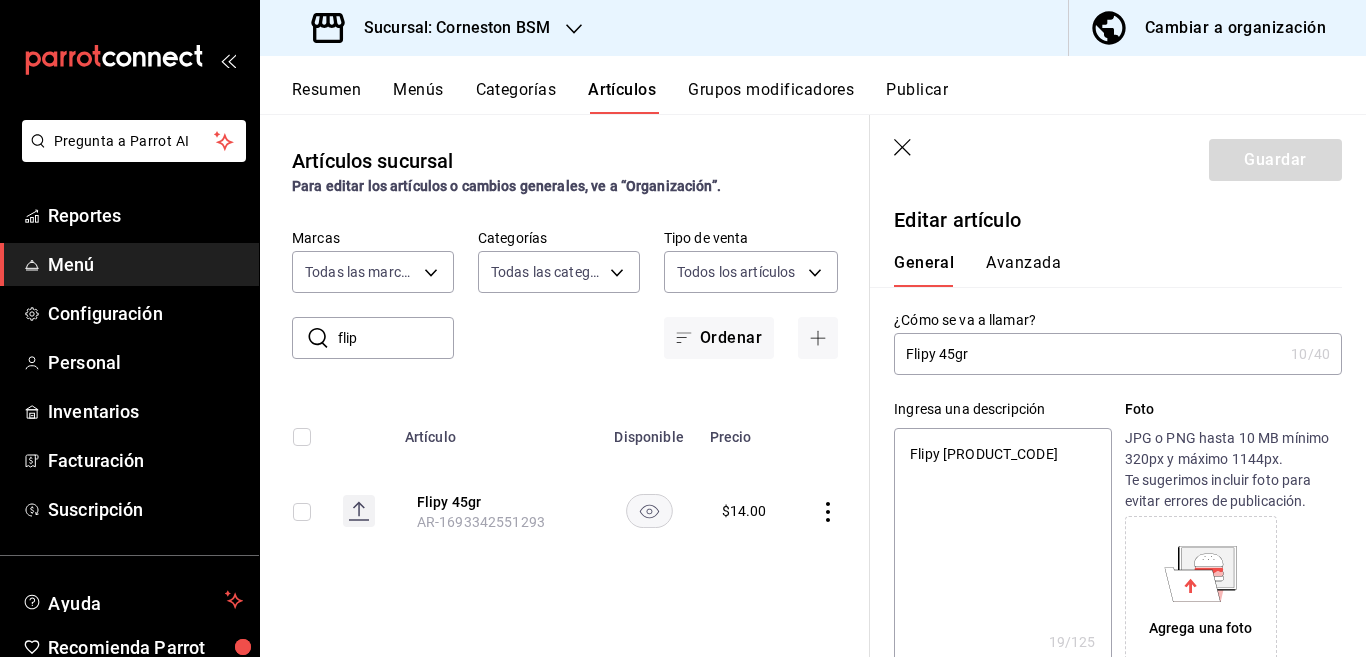 click 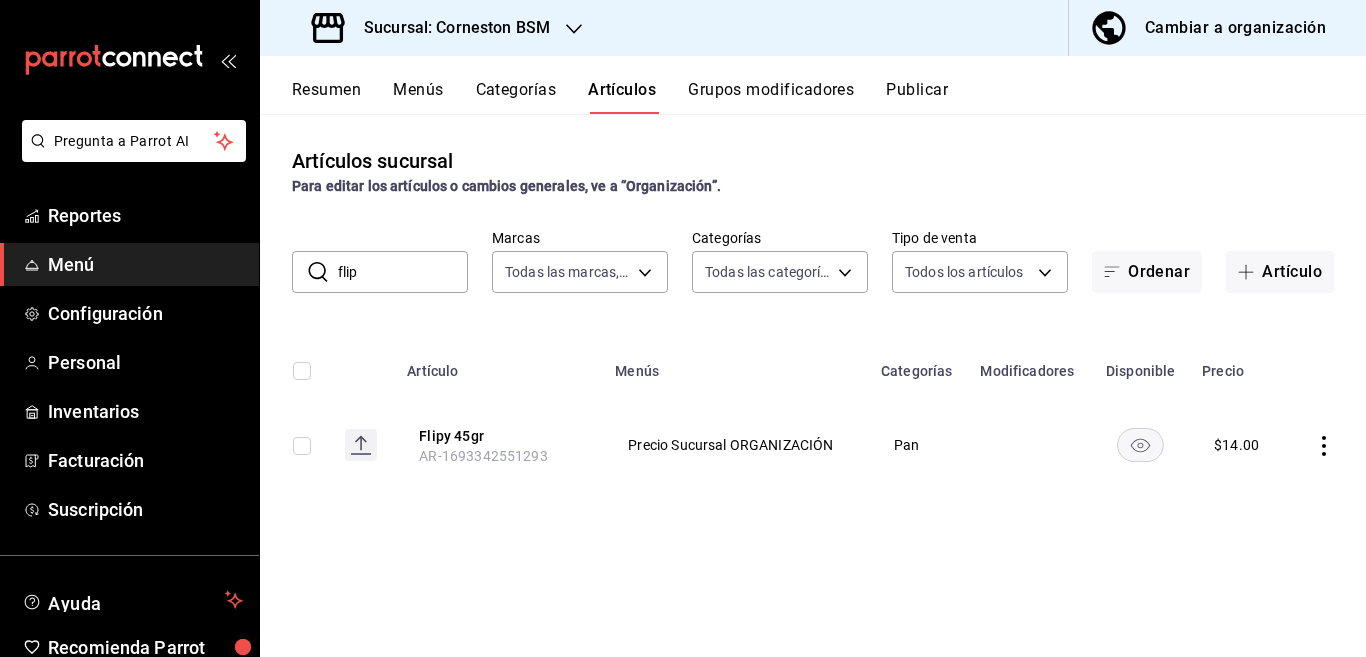 click on "flip" at bounding box center (403, 272) 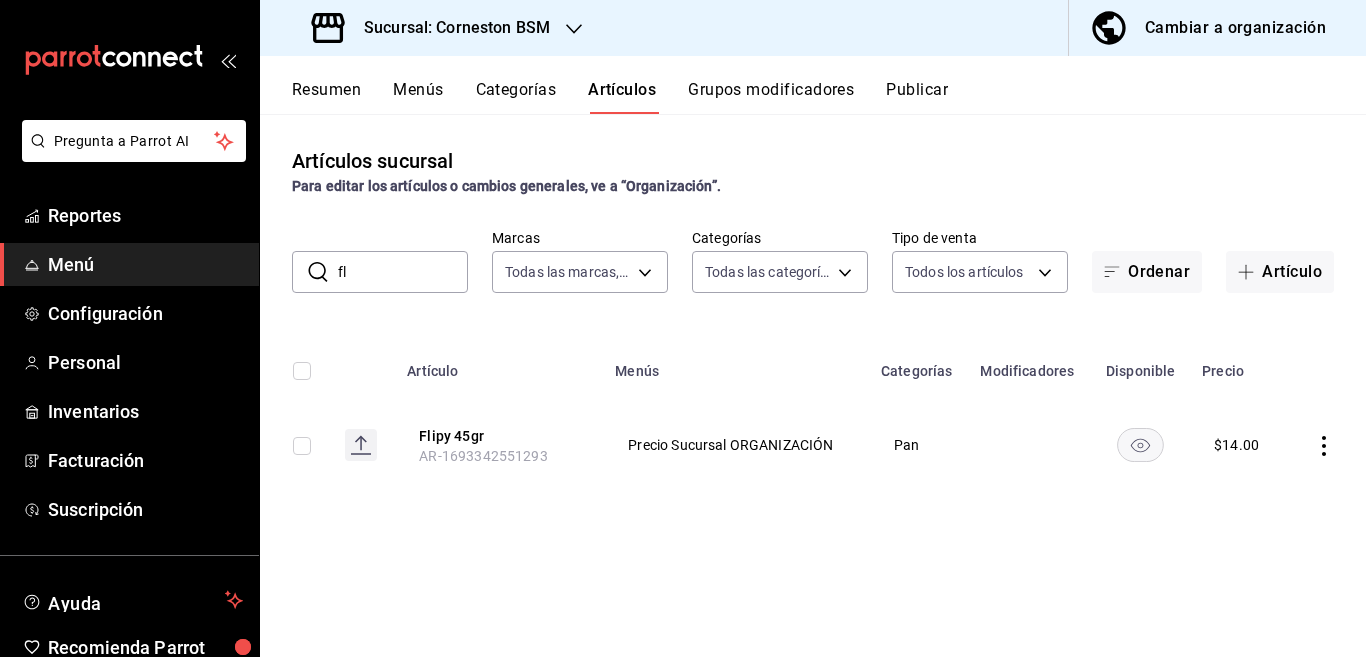 type on "f" 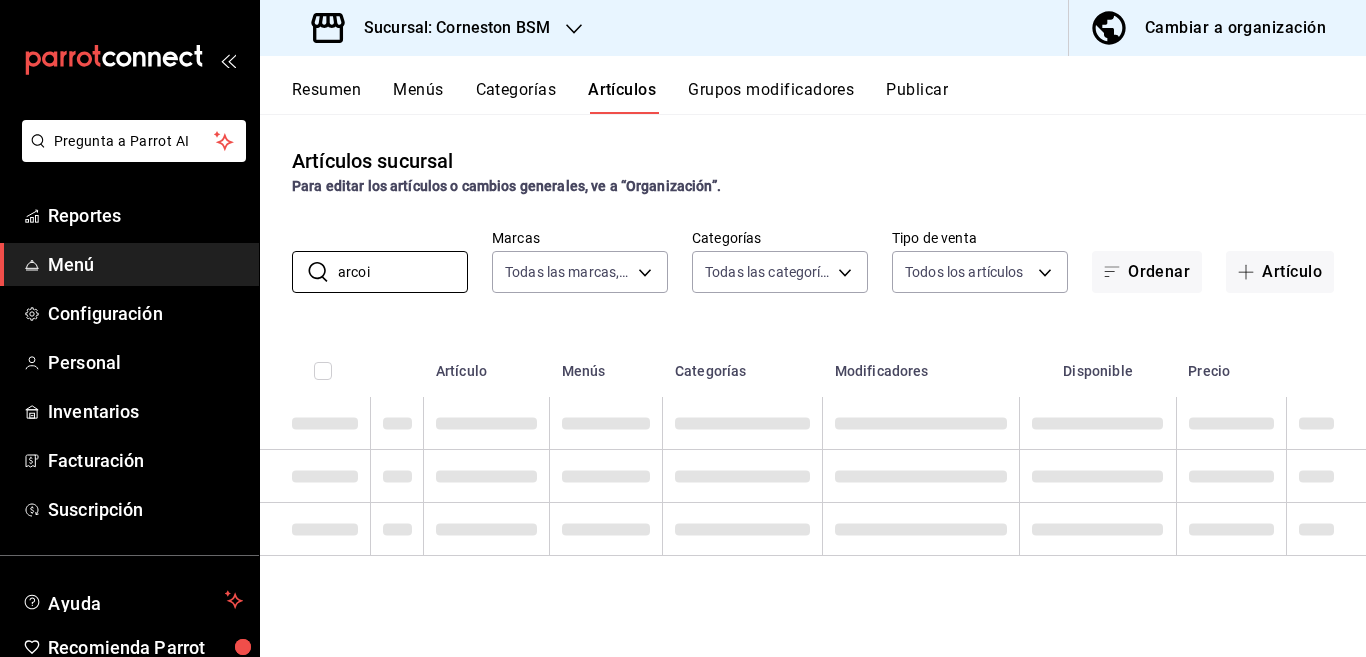 type on "arcoi" 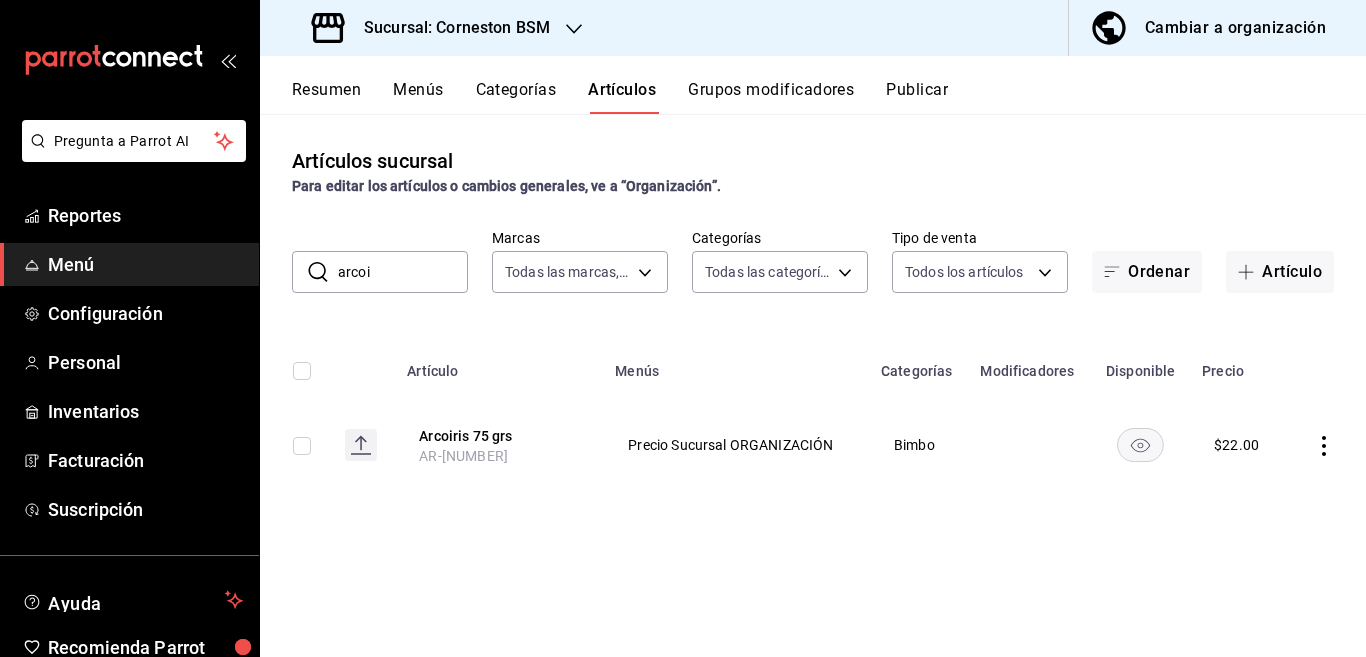 click 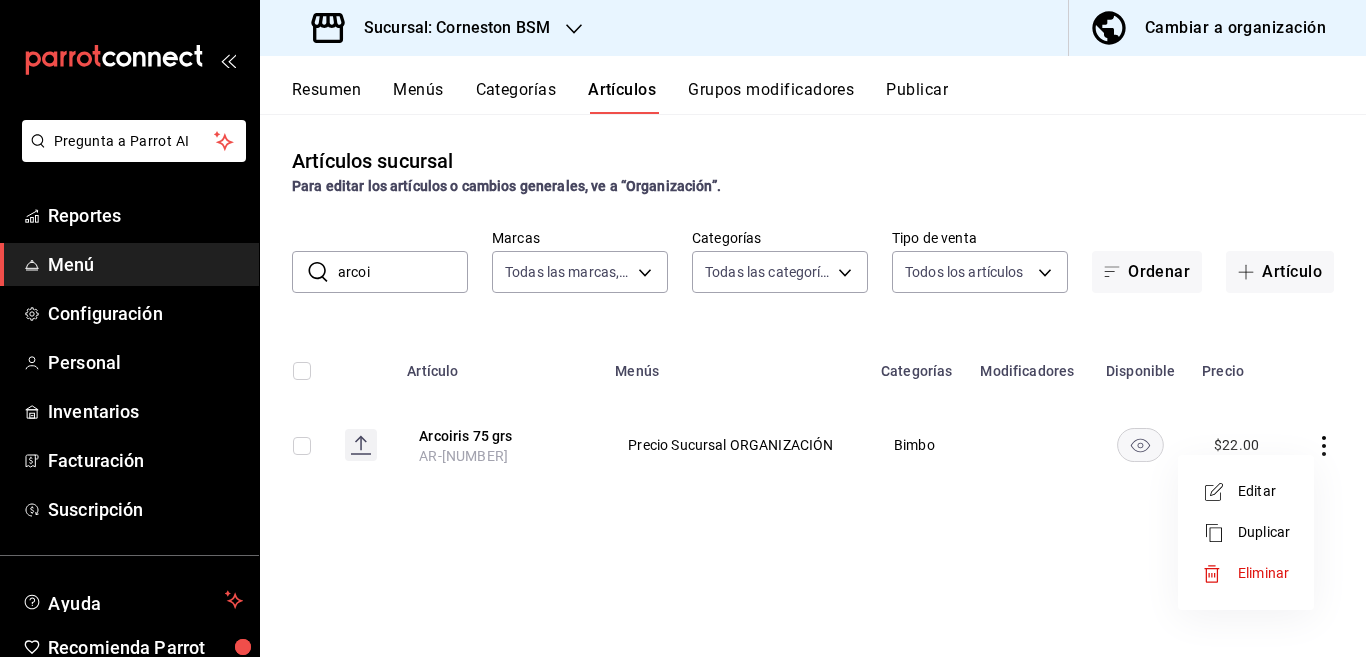 click on "Editar" at bounding box center [1264, 491] 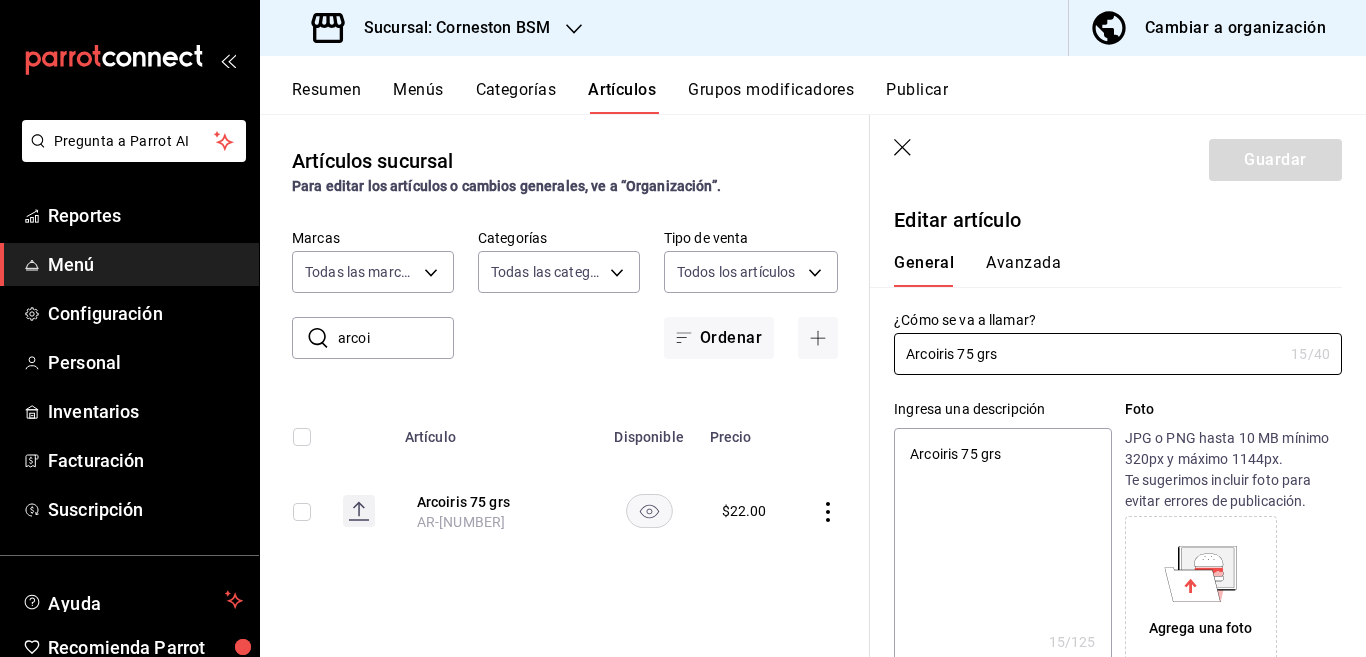 type on "x" 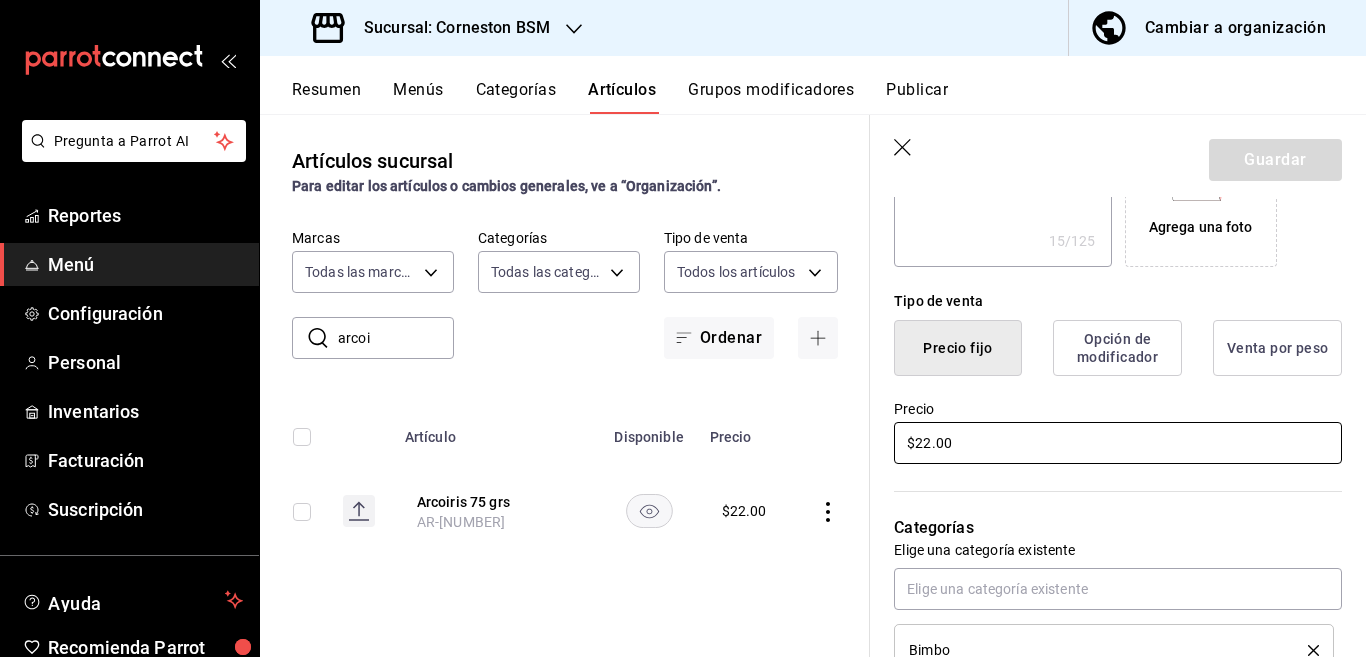 scroll, scrollTop: 406, scrollLeft: 0, axis: vertical 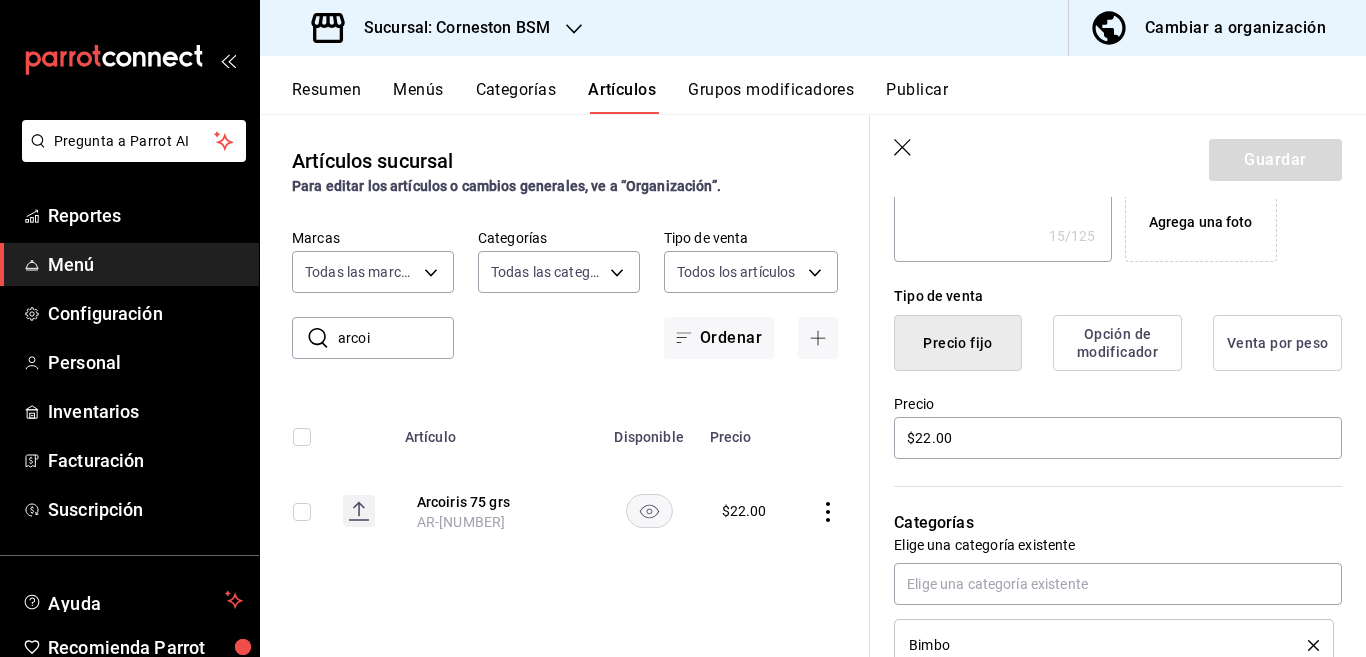 click 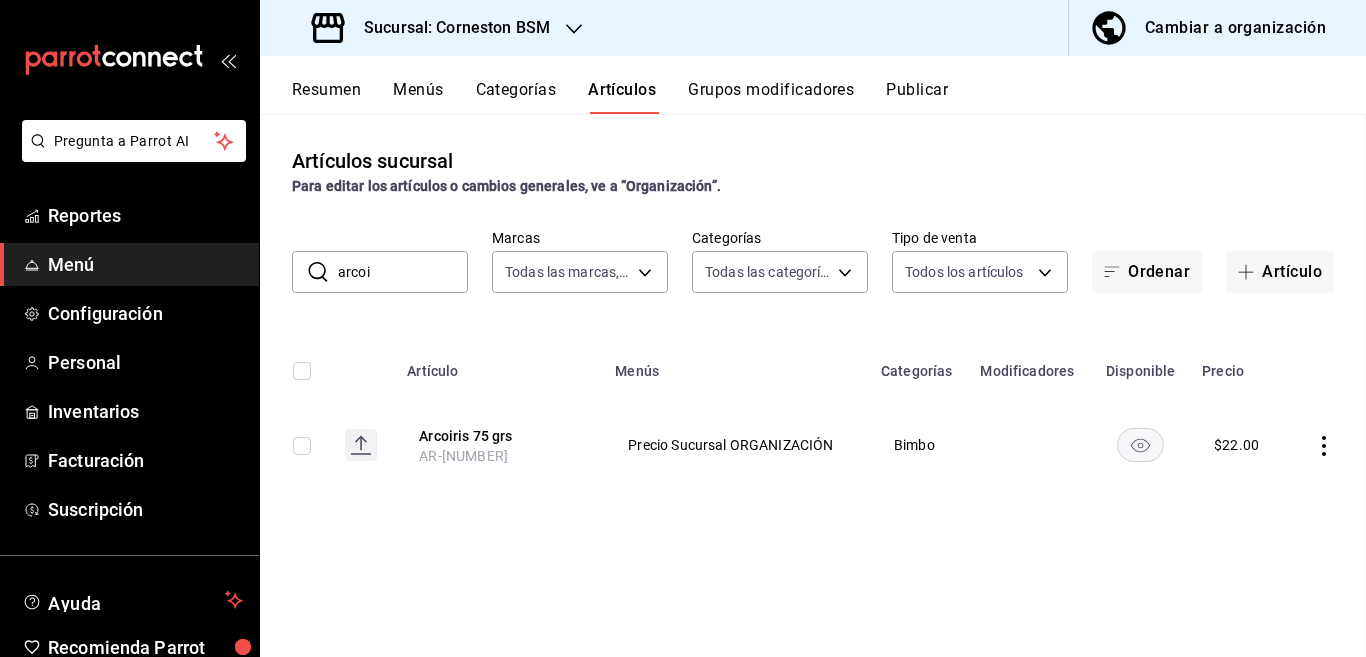 scroll, scrollTop: 0, scrollLeft: 0, axis: both 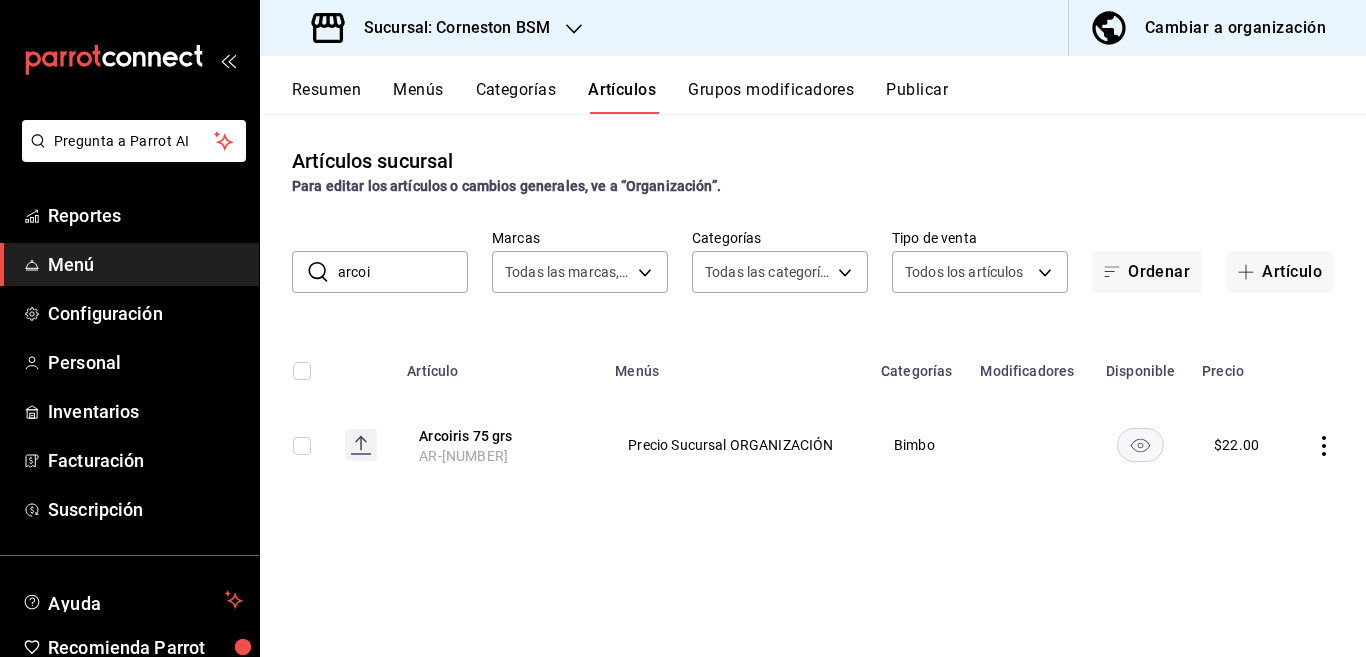 click 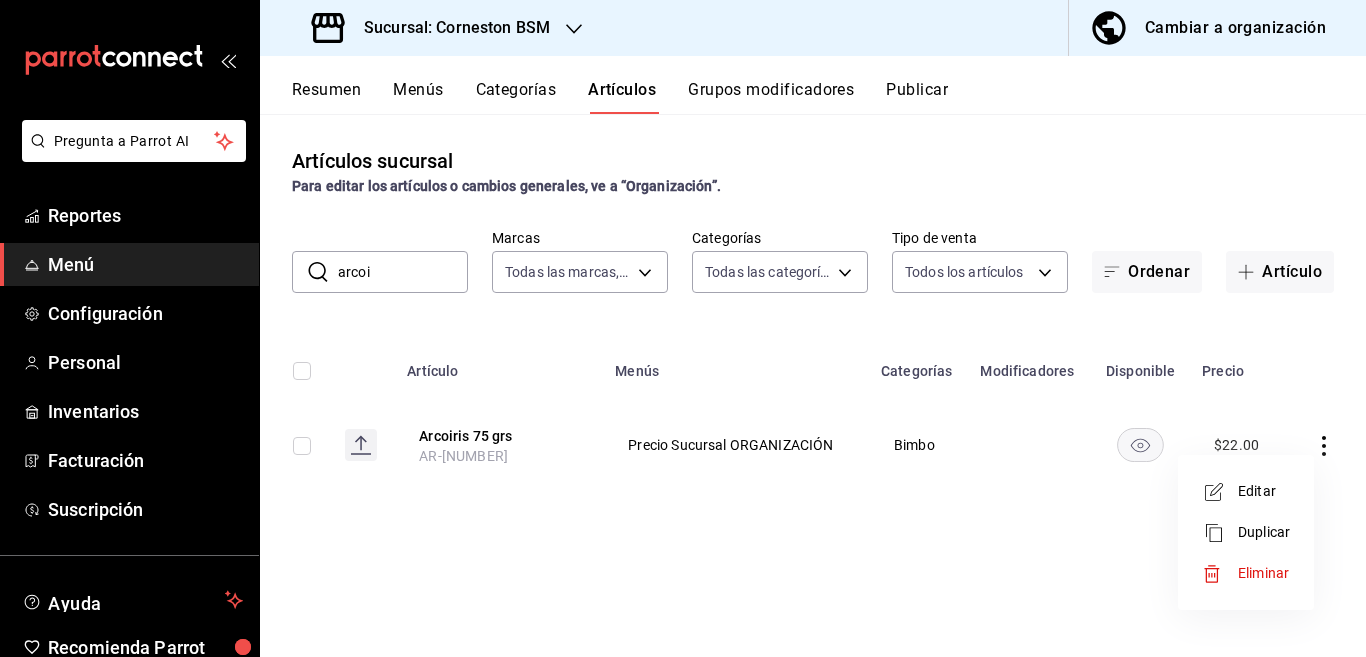 click on "Editar" at bounding box center (1264, 491) 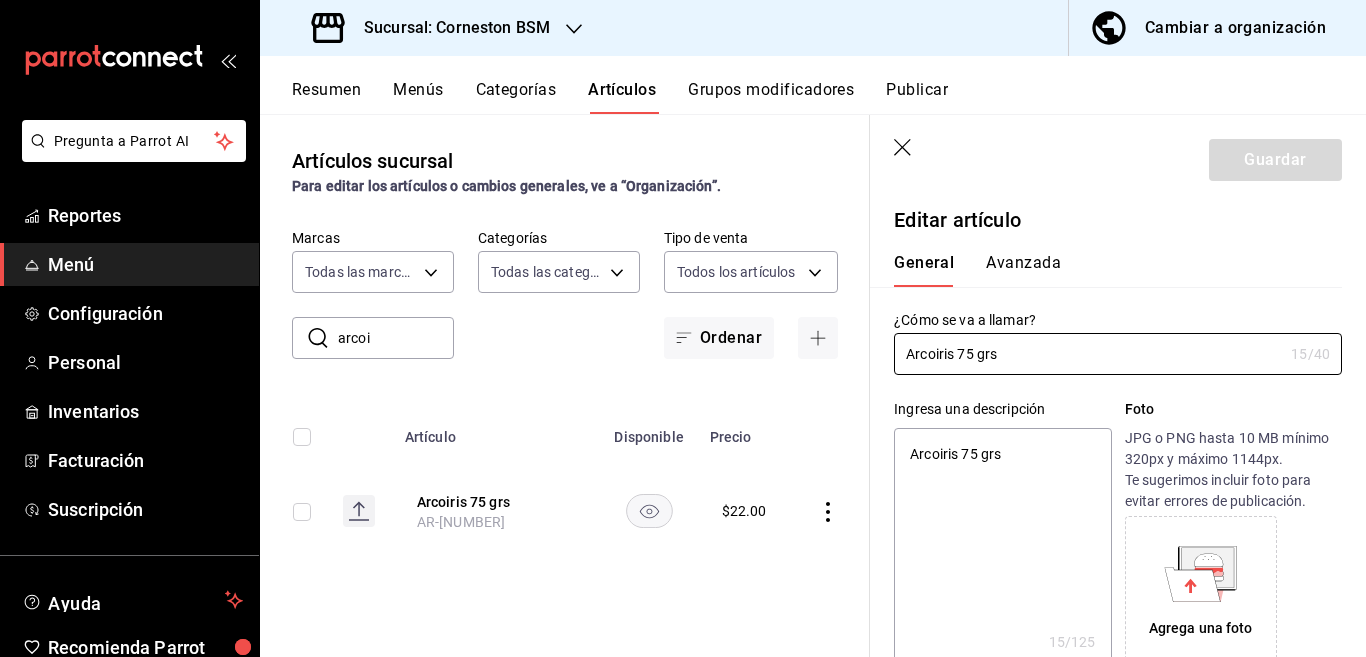 type on "x" 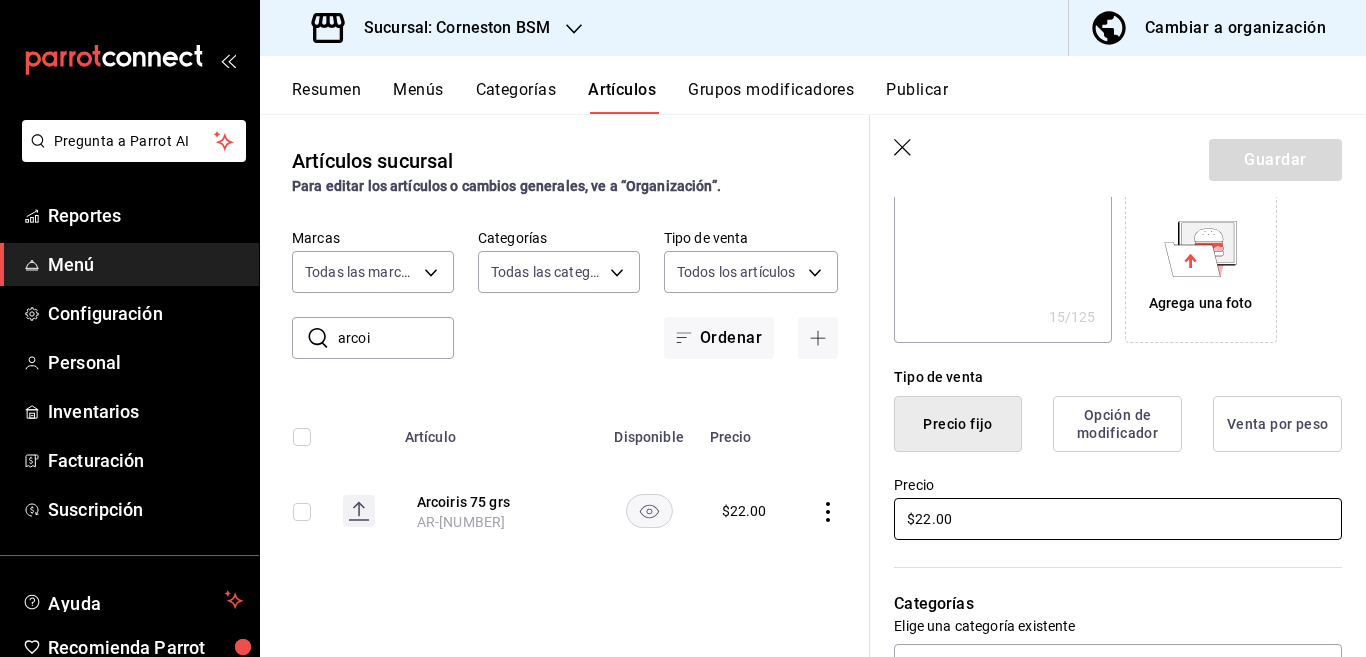 click on "$22.00" at bounding box center [1118, 519] 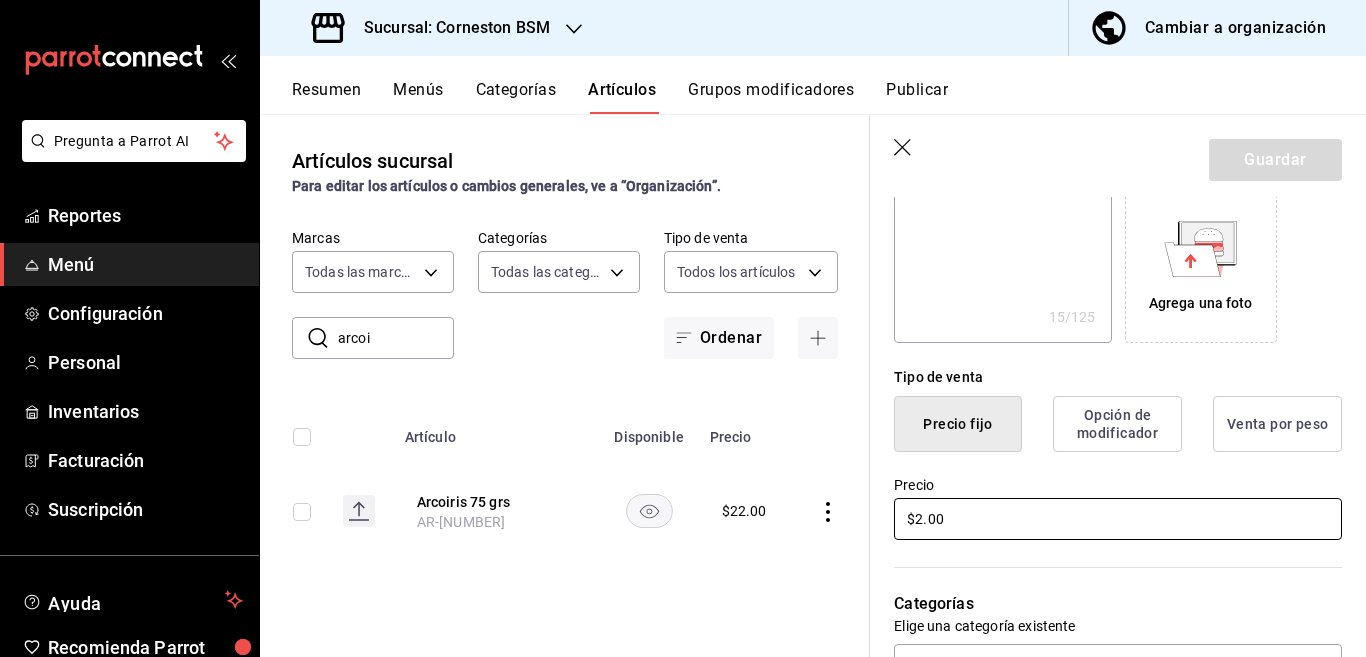 type on "$23.00" 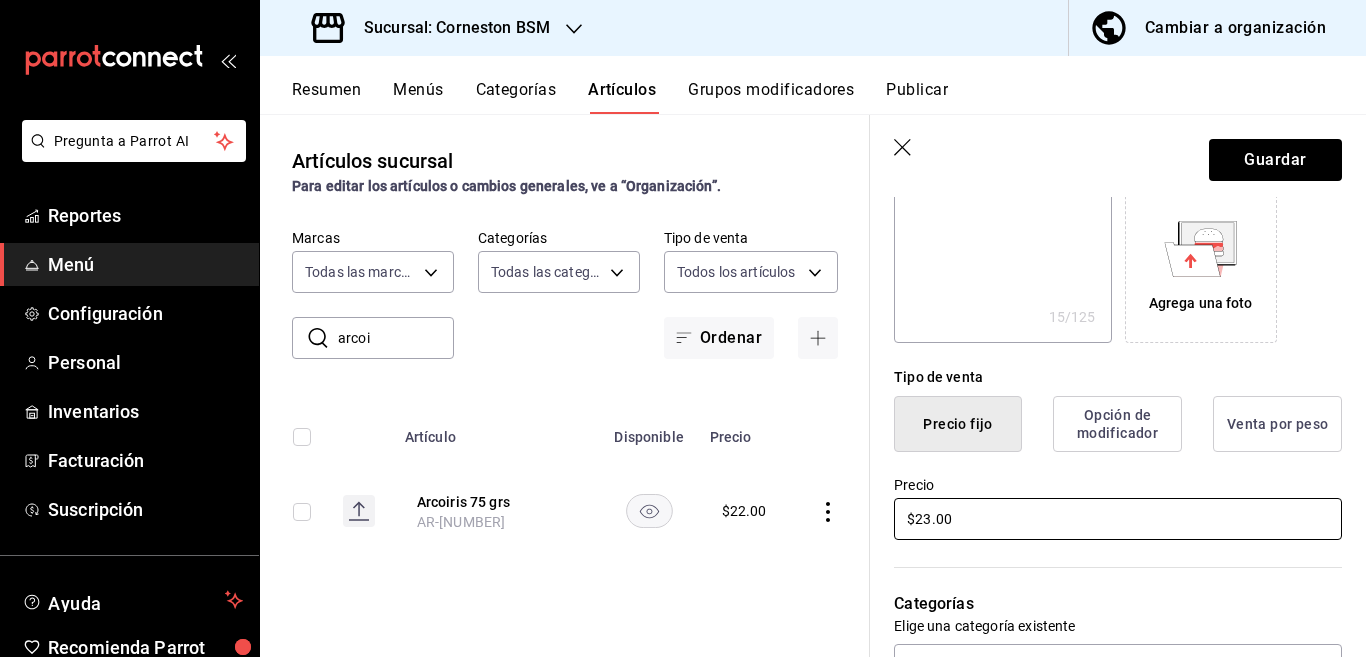 type on "x" 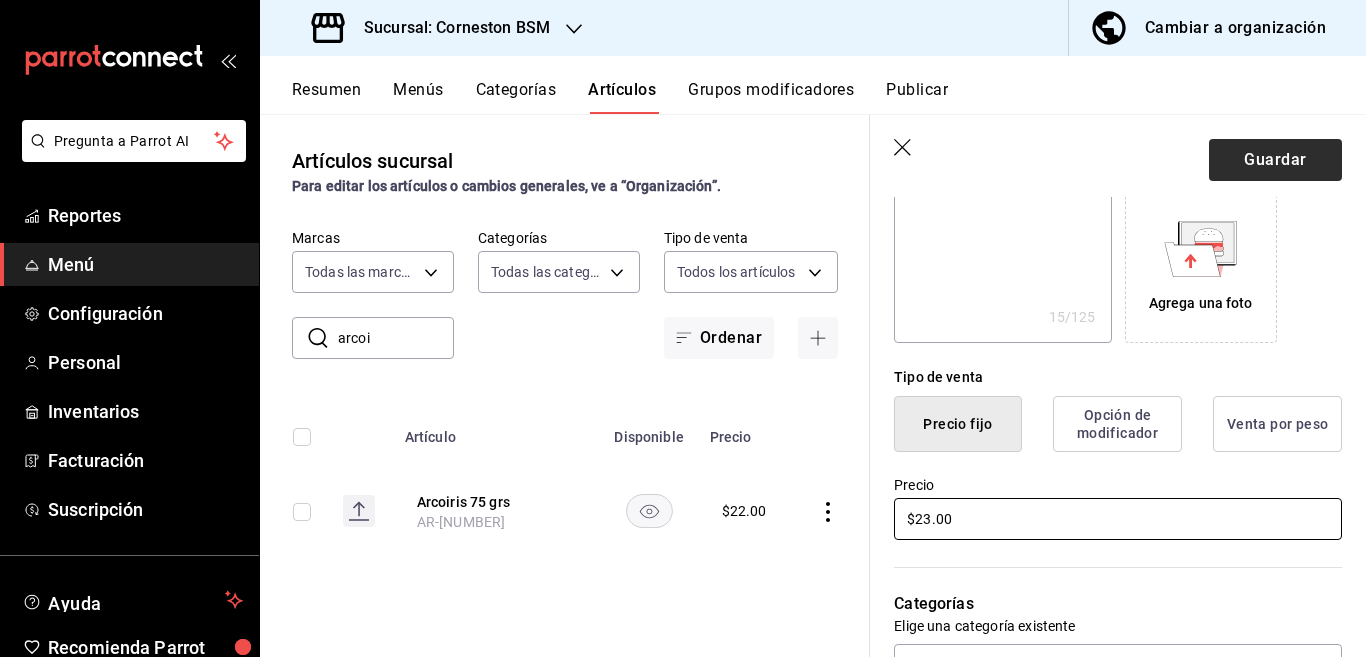 type on "$23.00" 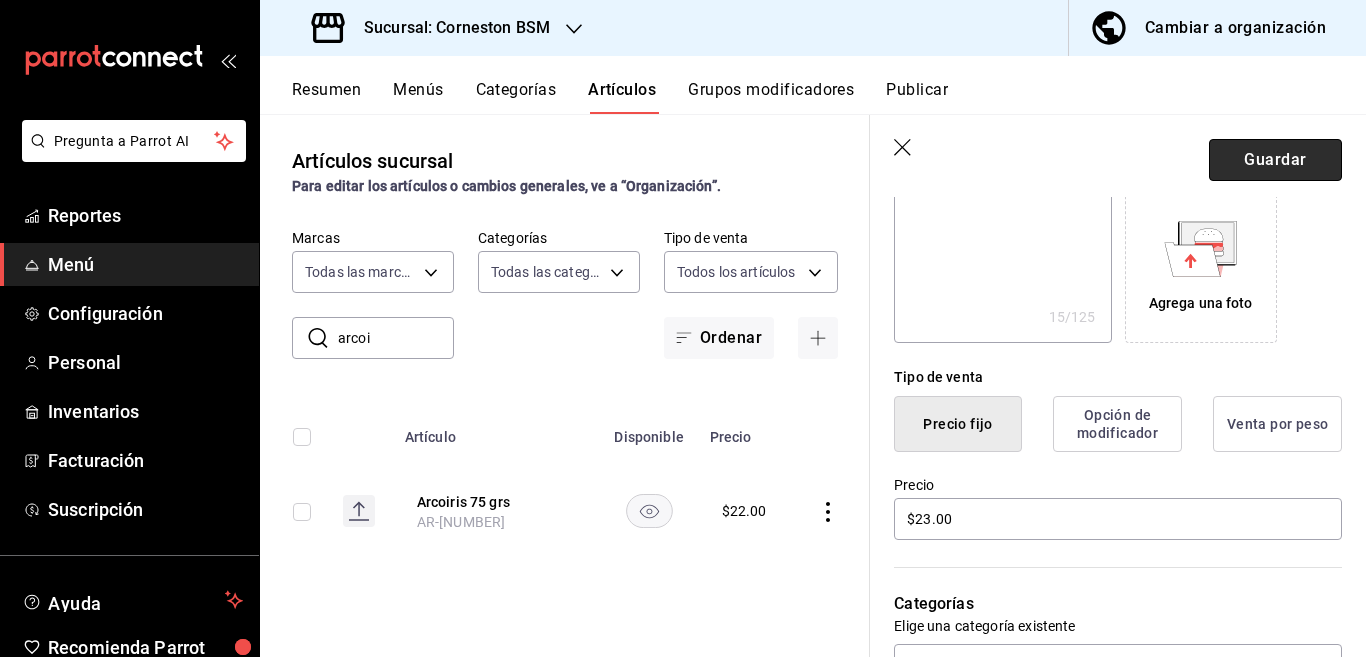 click on "Guardar" at bounding box center (1275, 160) 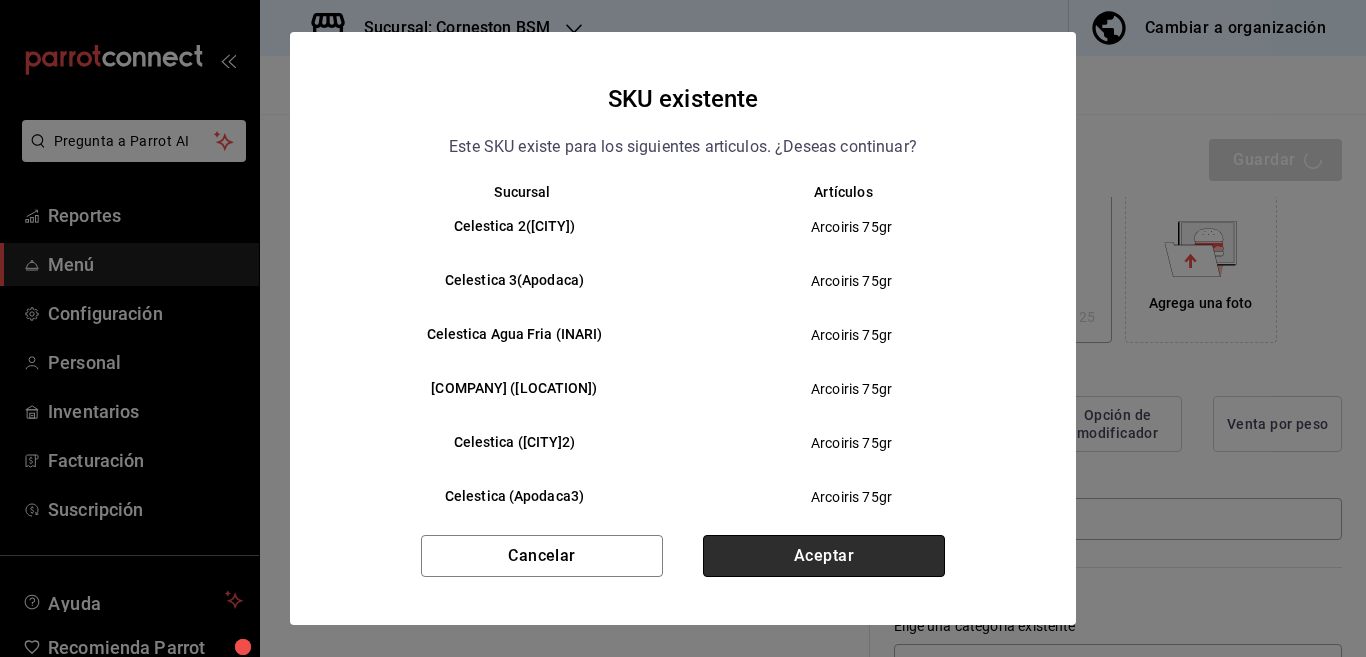 click on "Aceptar" at bounding box center [824, 556] 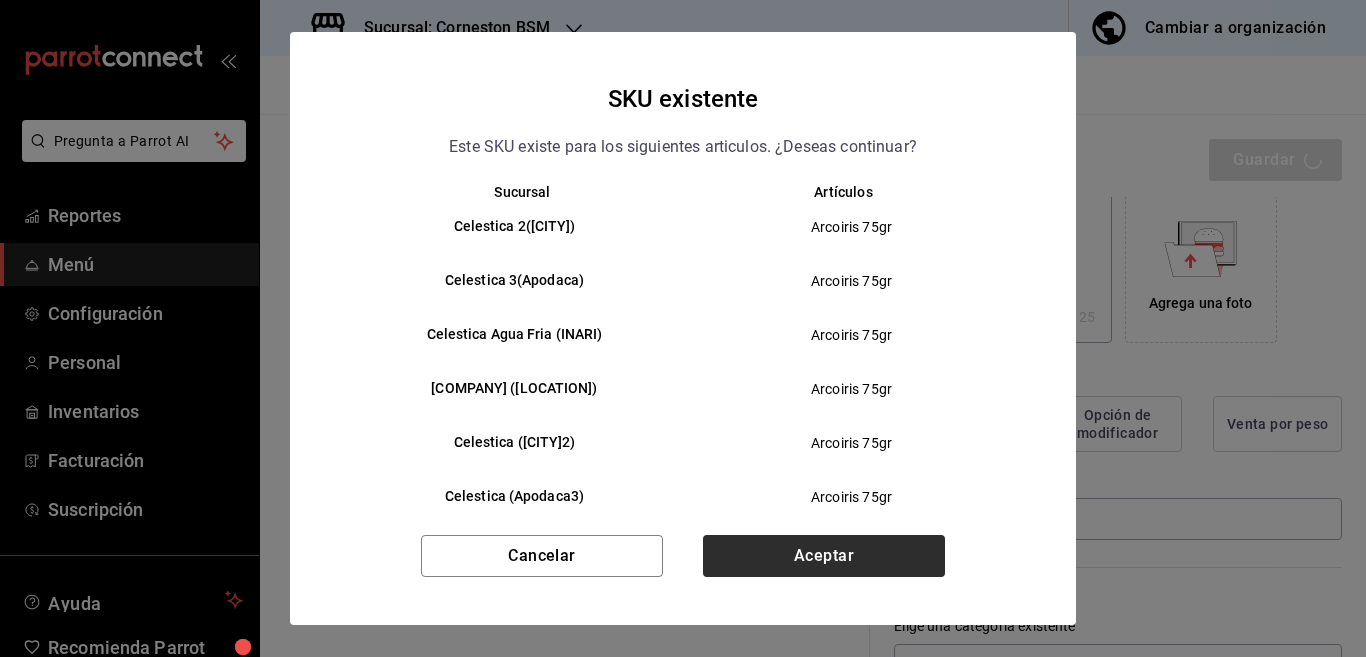 type on "x" 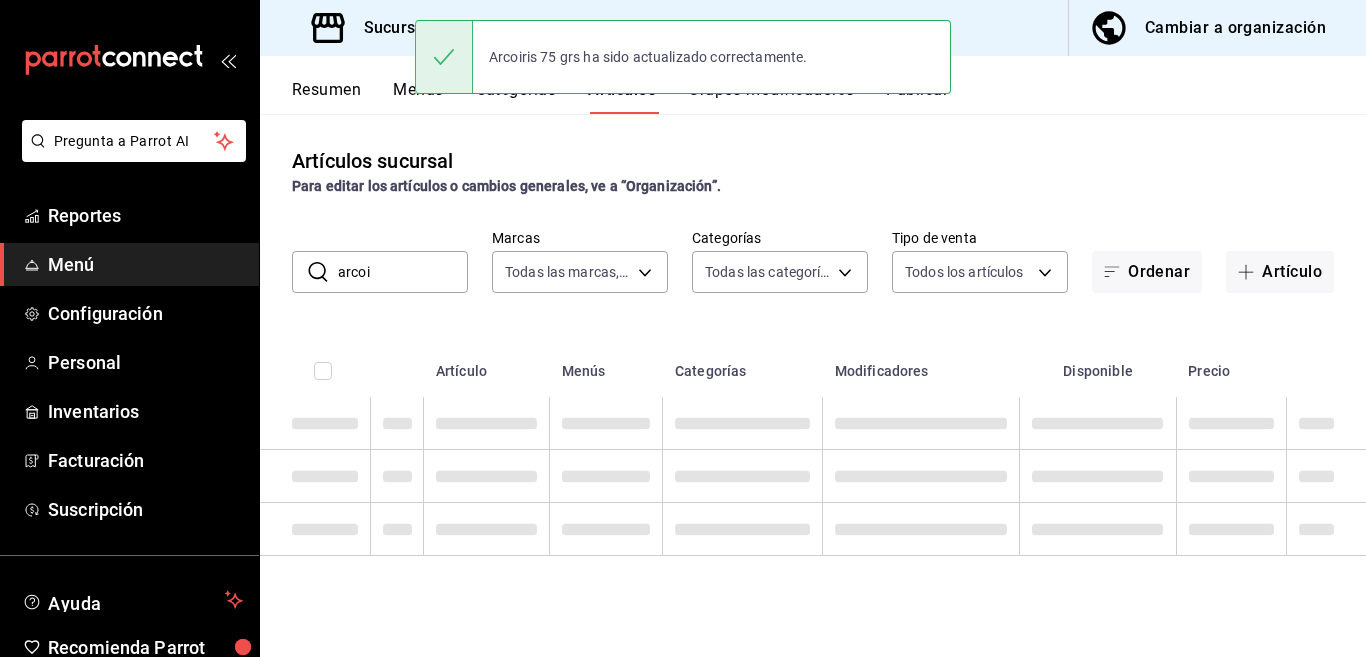 scroll, scrollTop: 0, scrollLeft: 0, axis: both 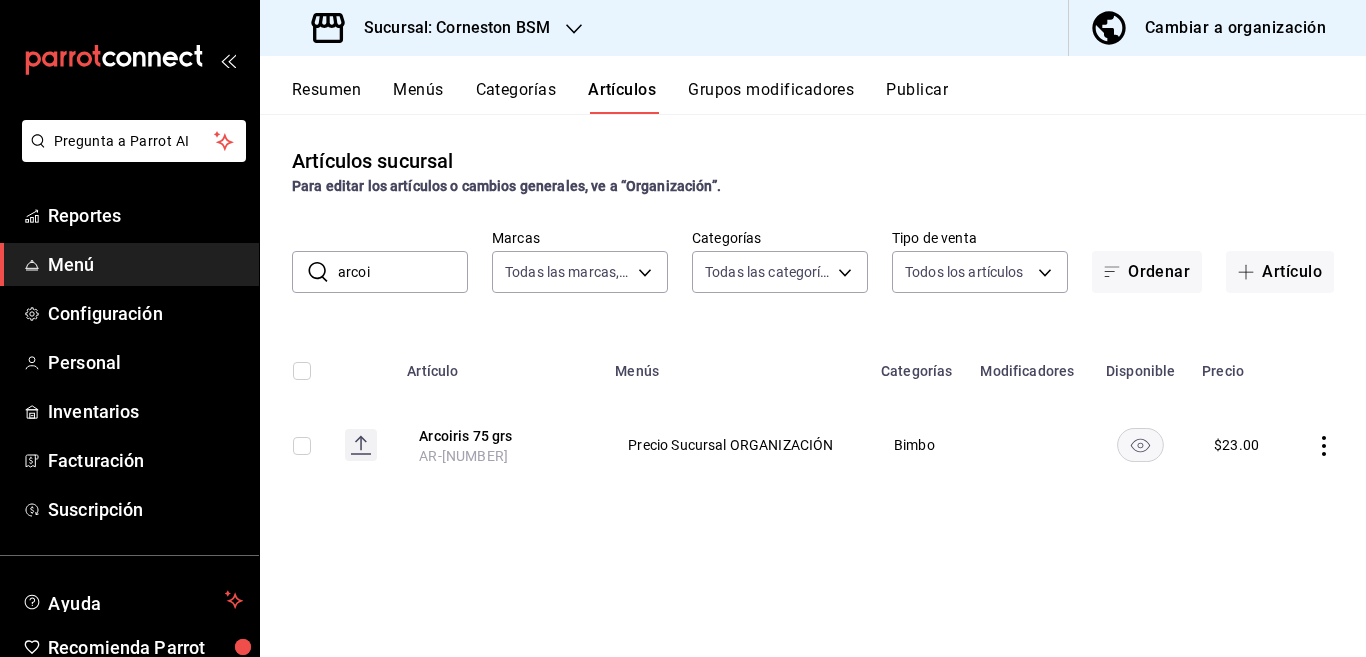 click on "arcoi" at bounding box center (403, 272) 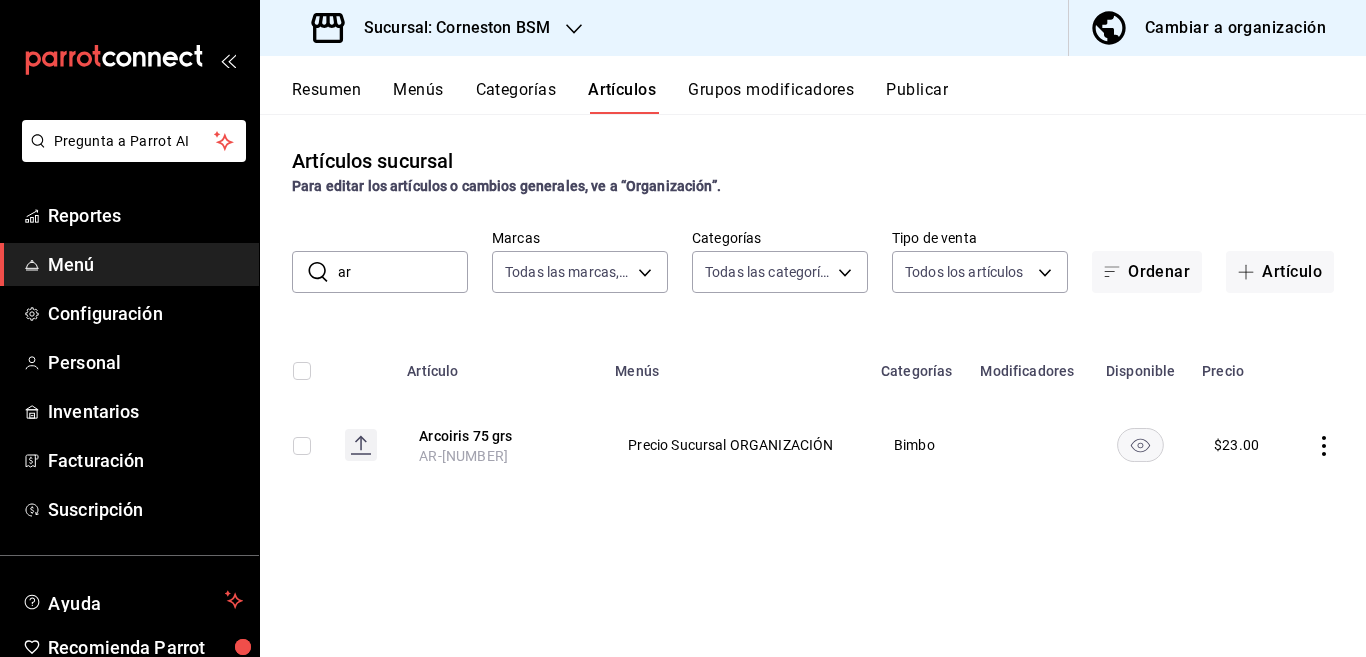 type on "a" 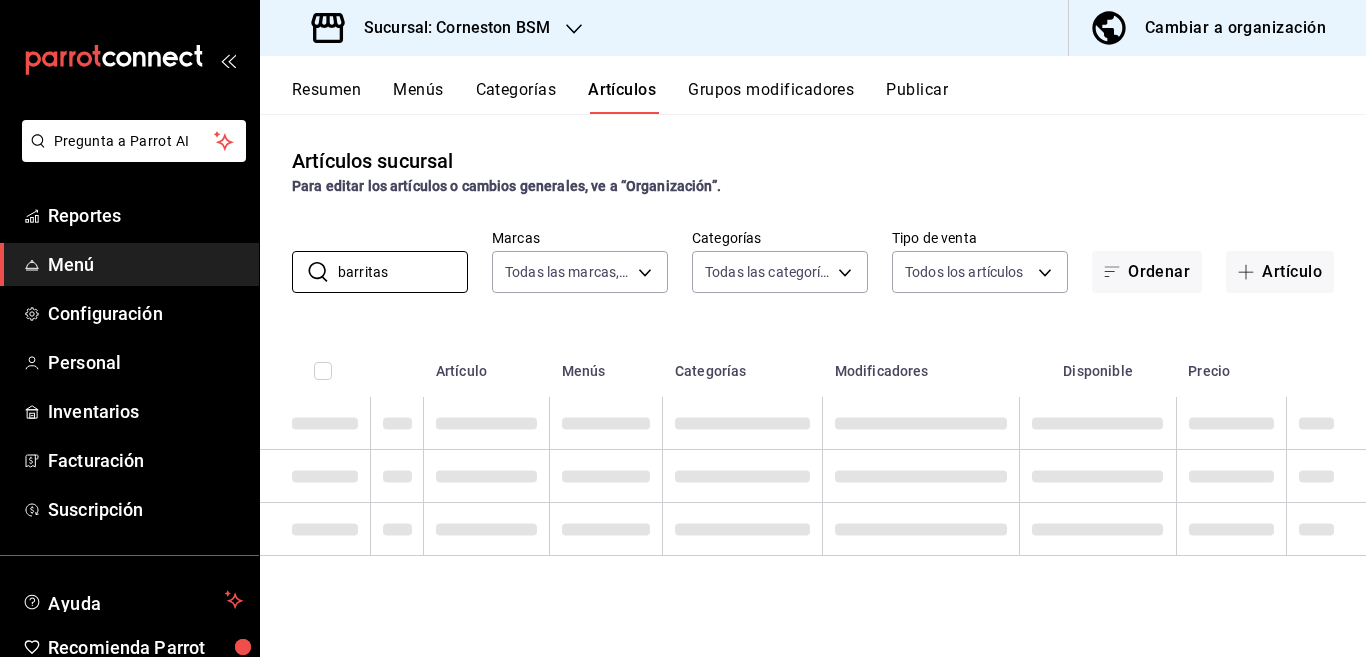 type on "barritas" 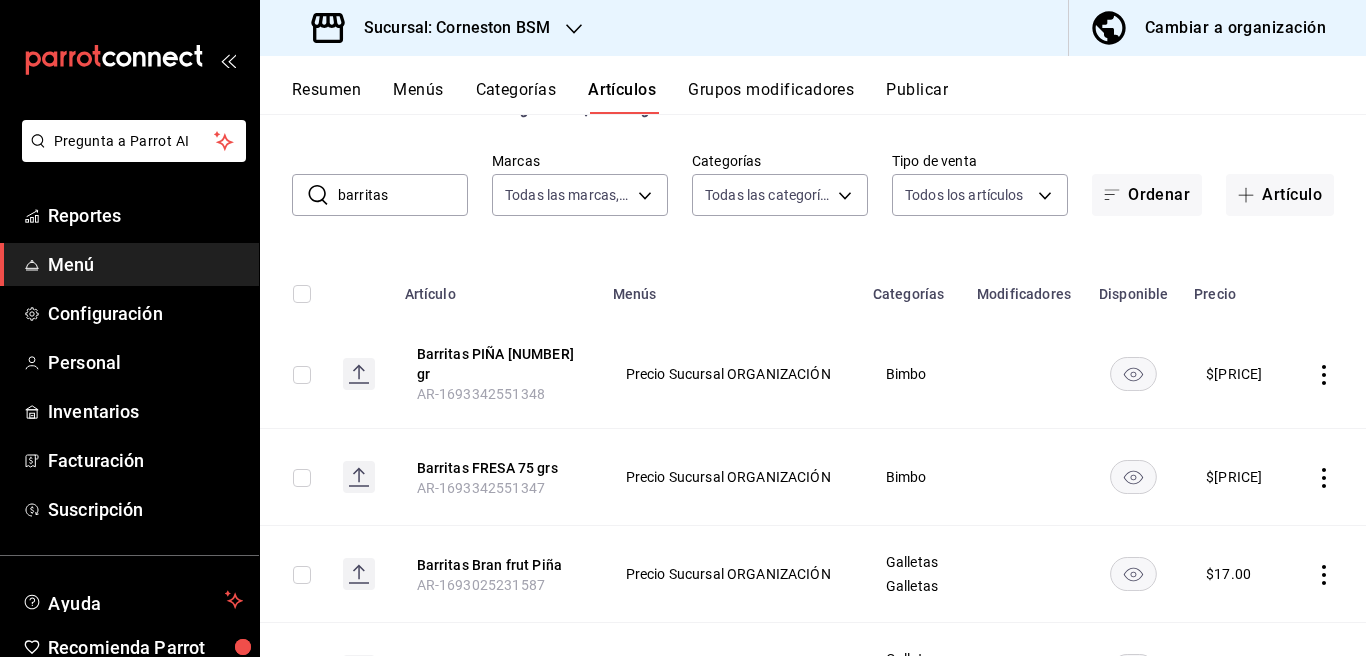 scroll, scrollTop: 81, scrollLeft: 0, axis: vertical 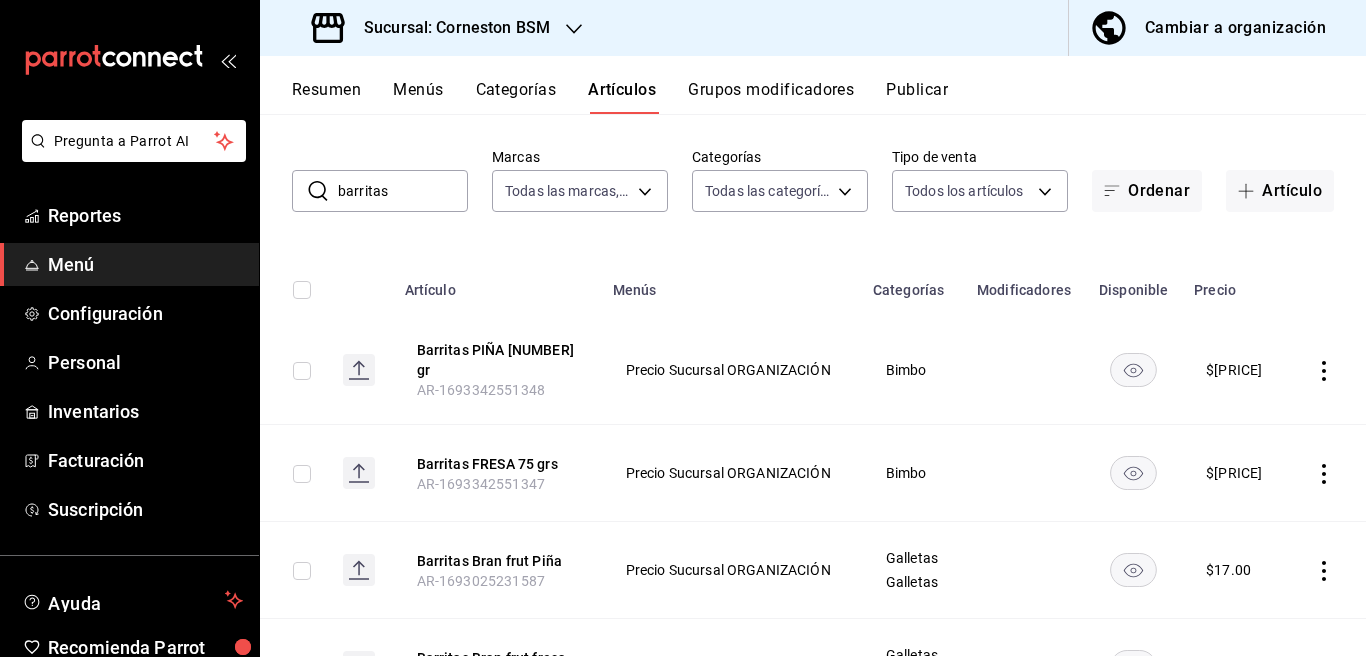 click 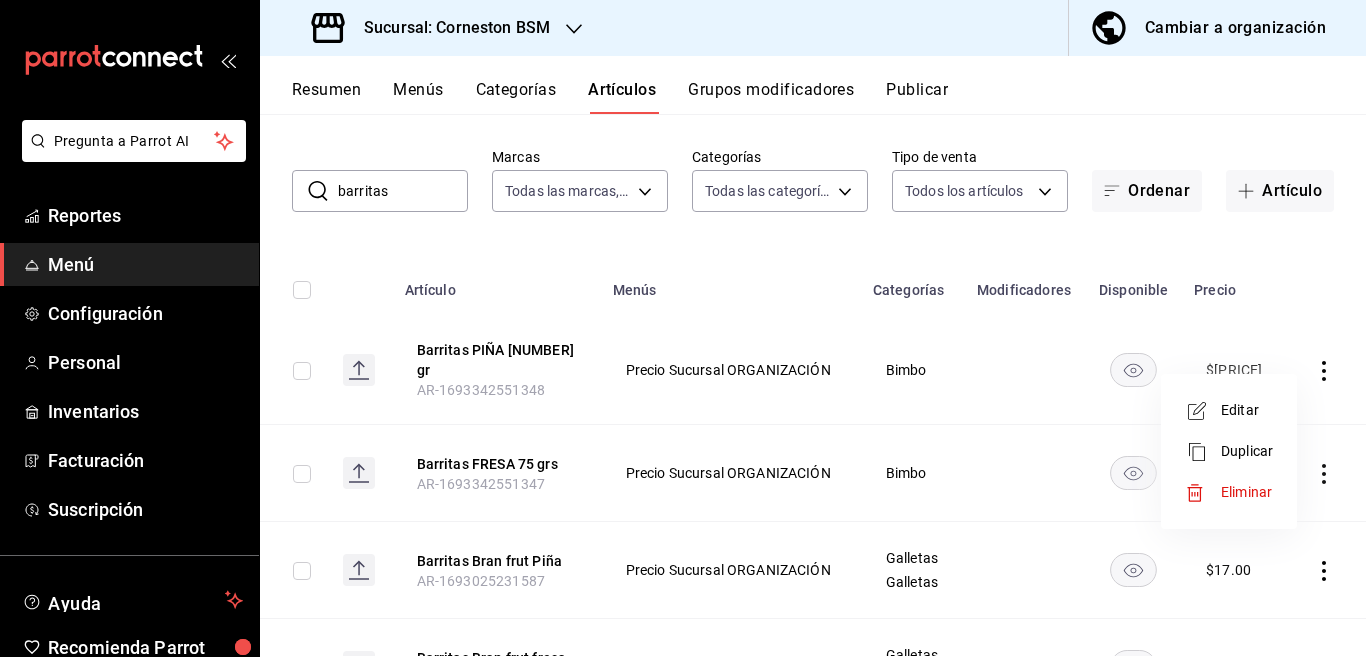 click on "Editar" at bounding box center (1247, 410) 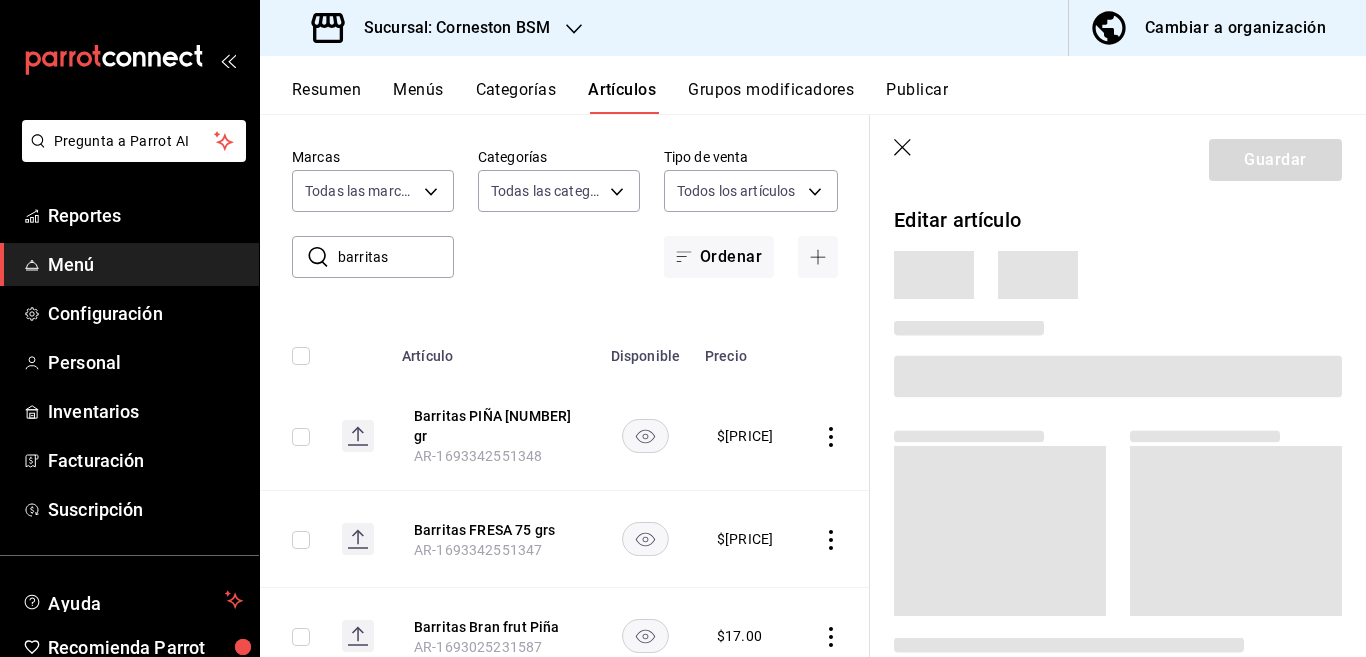 scroll, scrollTop: 81, scrollLeft: 0, axis: vertical 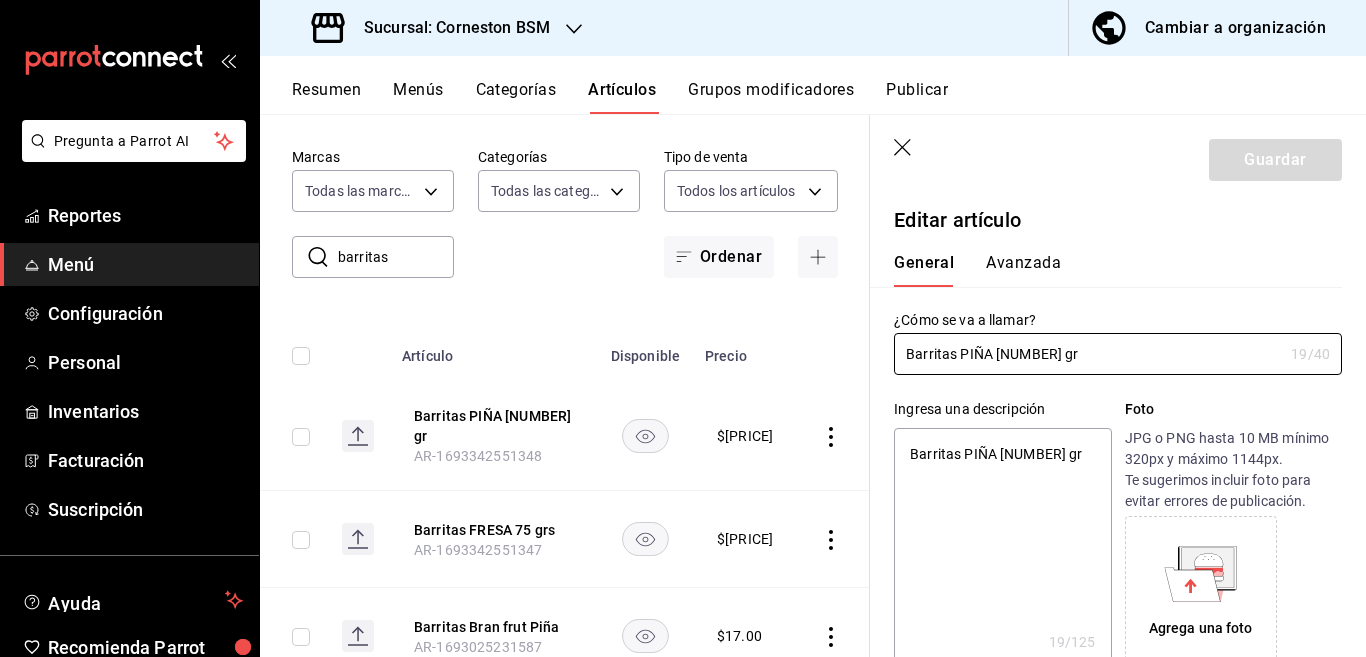 type on "x" 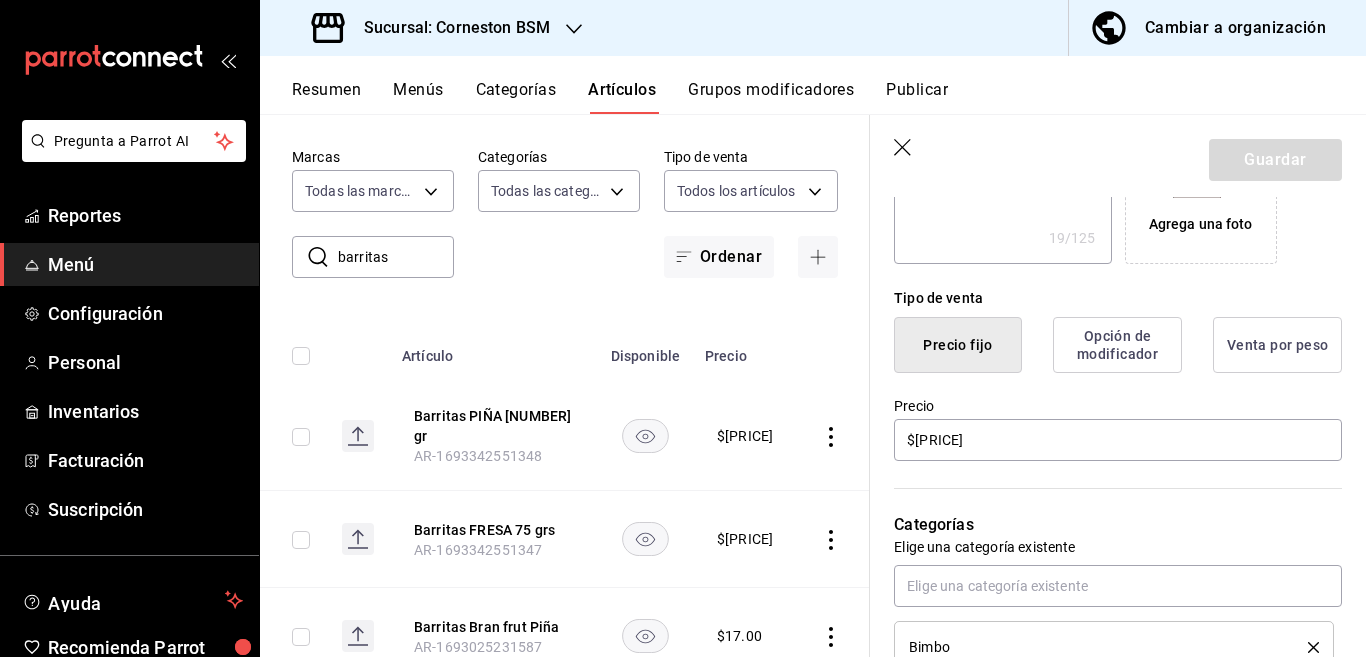 scroll, scrollTop: 406, scrollLeft: 0, axis: vertical 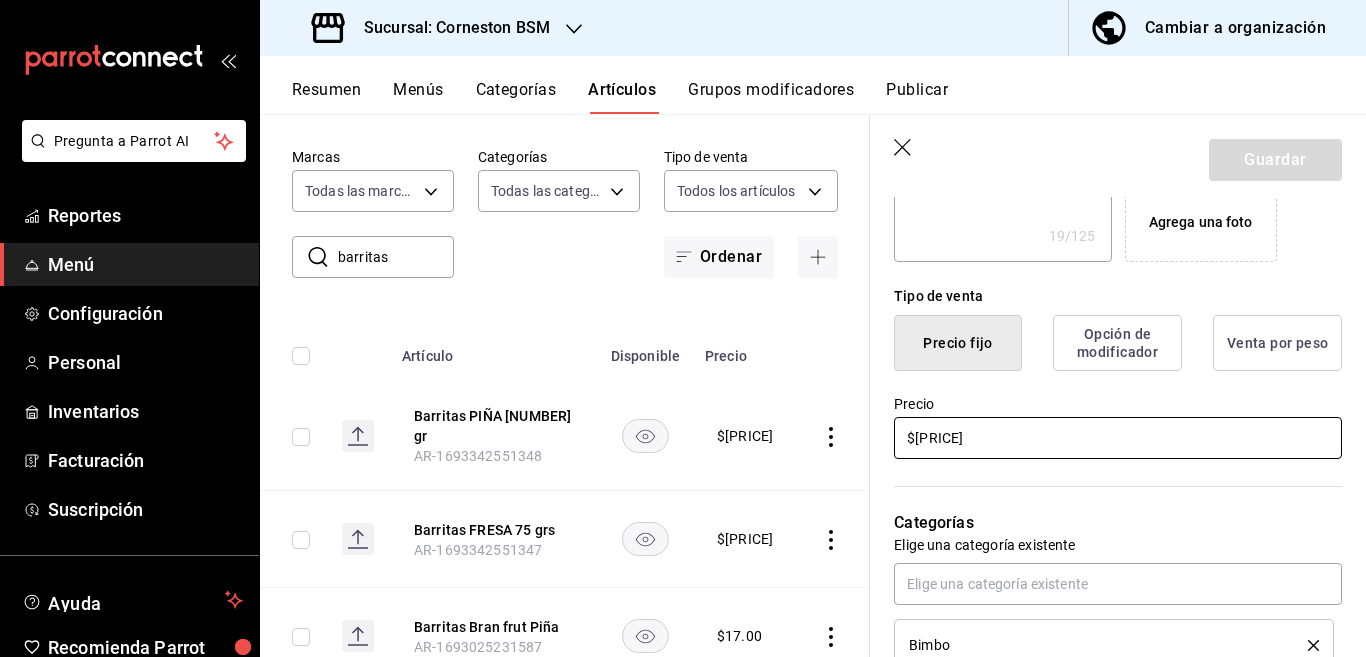 click on "$[PRICE]" at bounding box center [1118, 438] 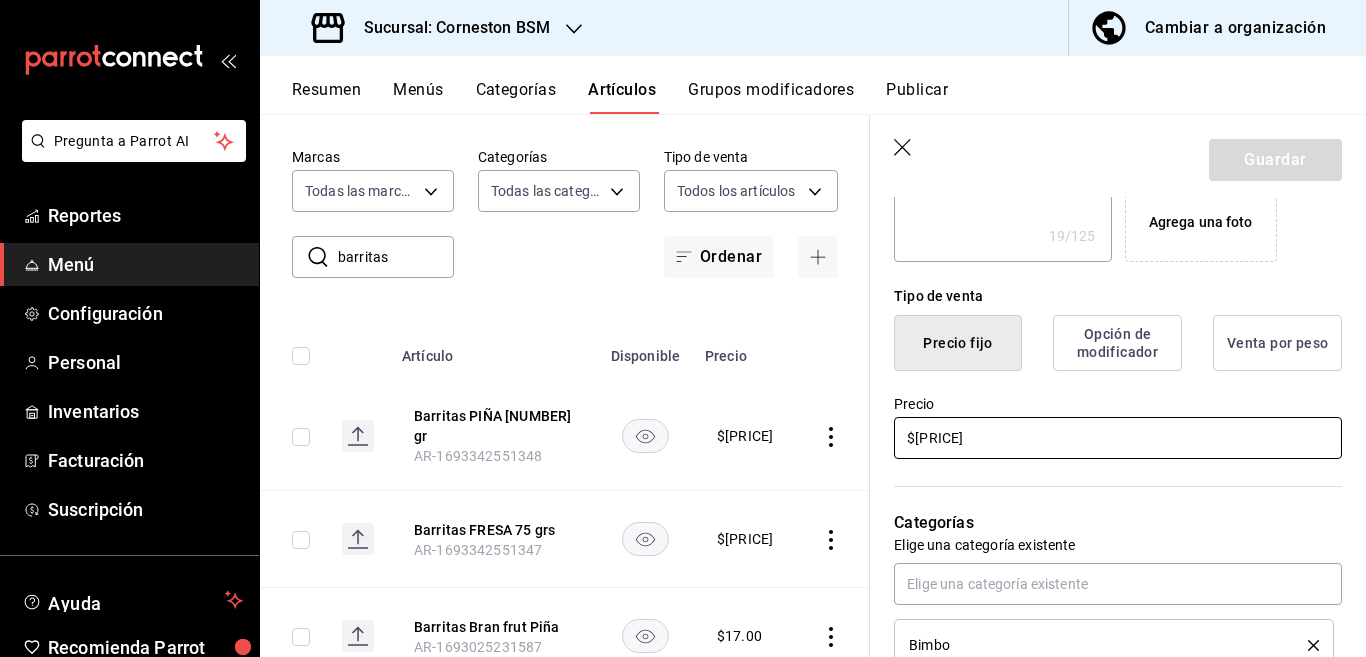 type on "x" 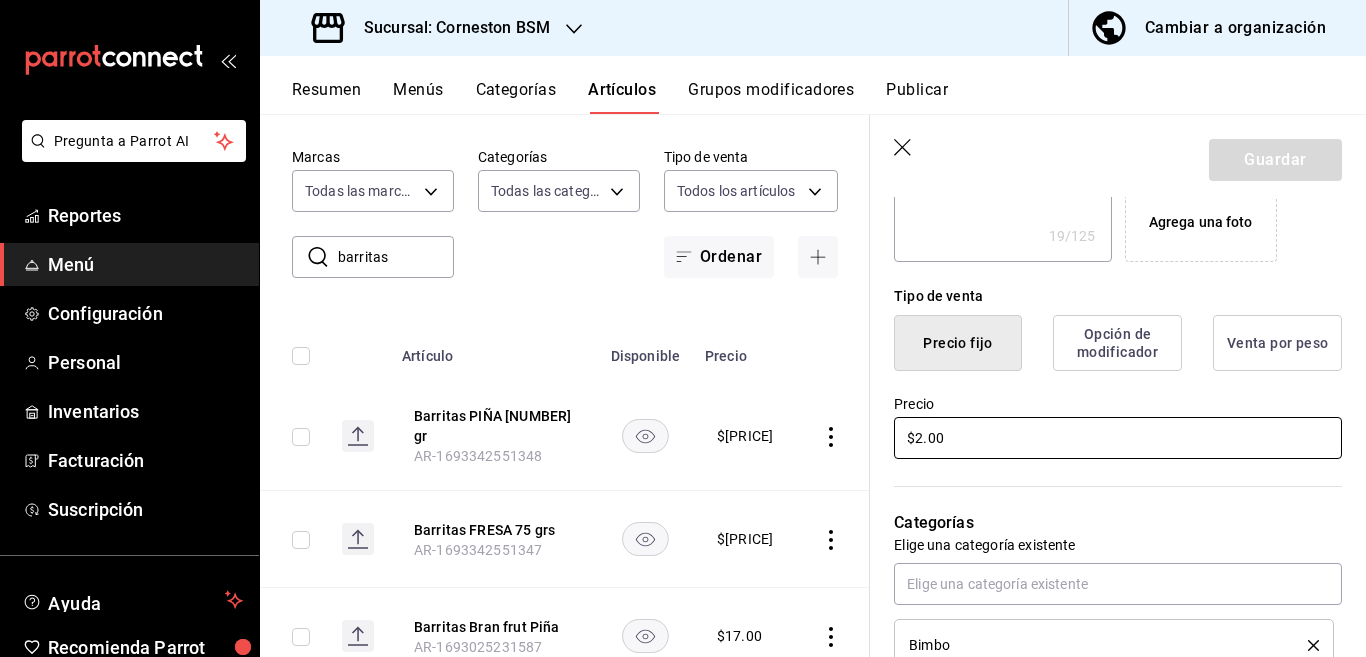 type on "$20.00" 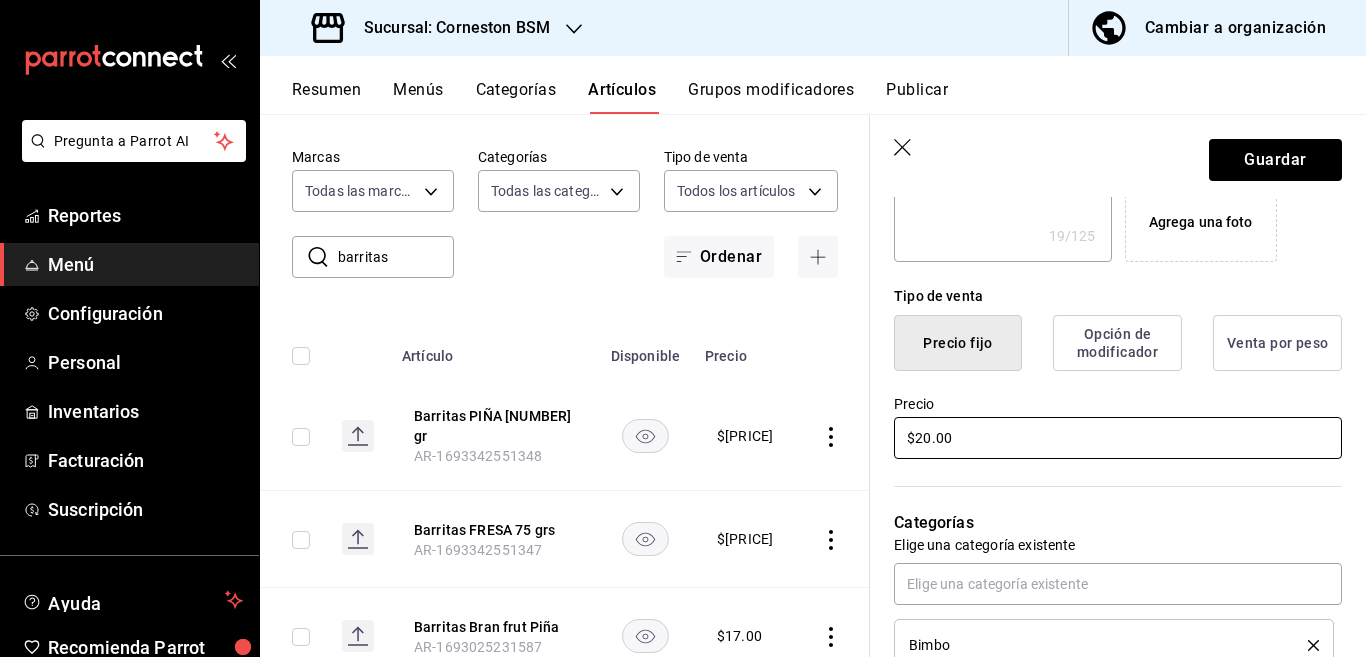 type on "x" 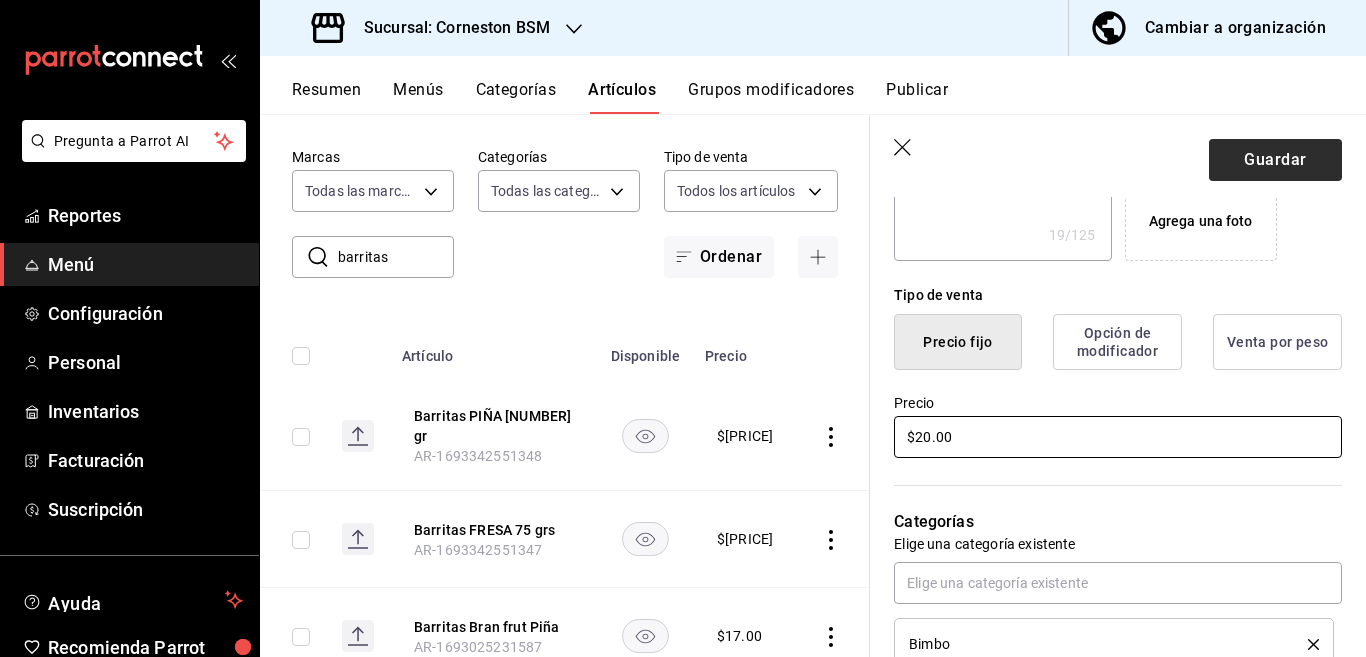 type on "$20.00" 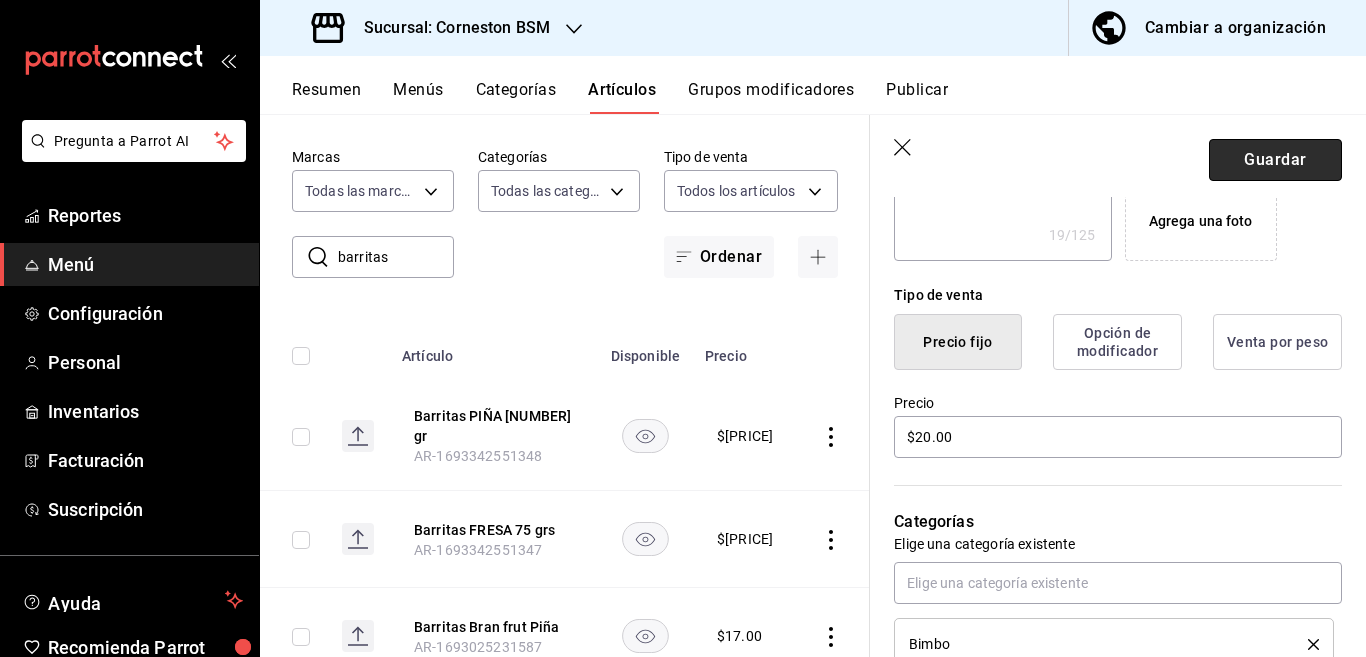 click on "Guardar" at bounding box center (1275, 160) 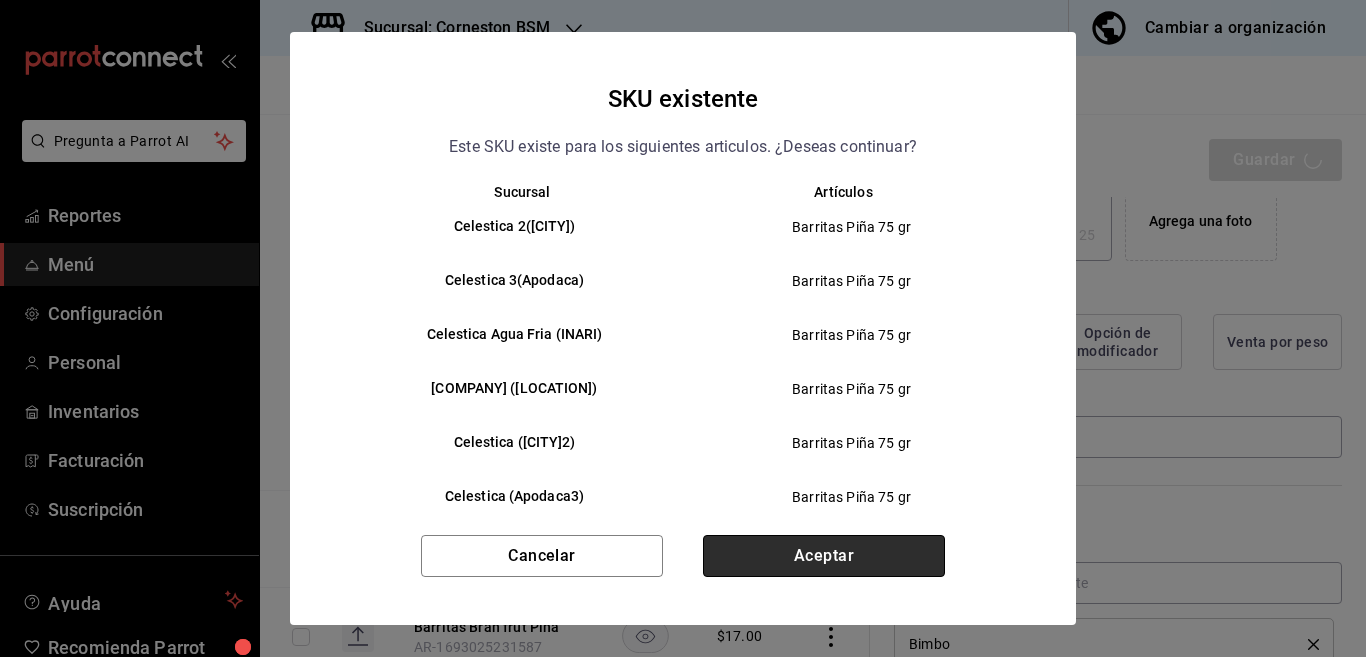 click on "Aceptar" at bounding box center (824, 556) 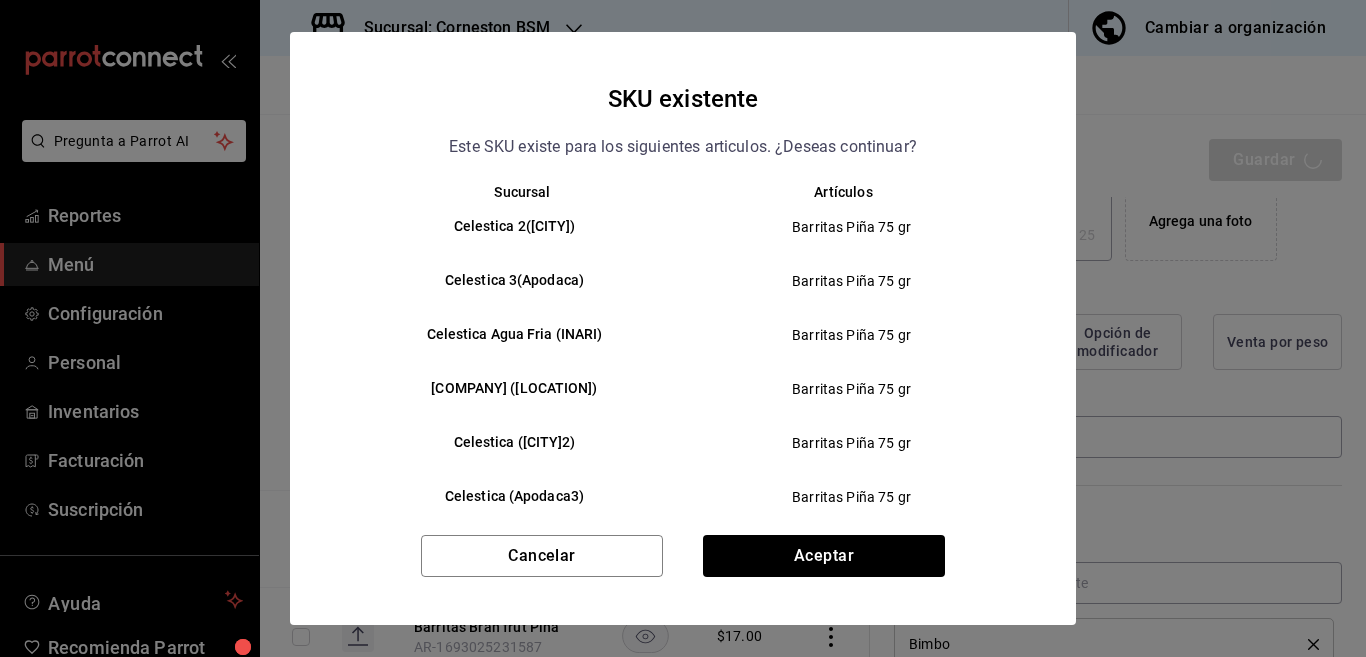 type on "x" 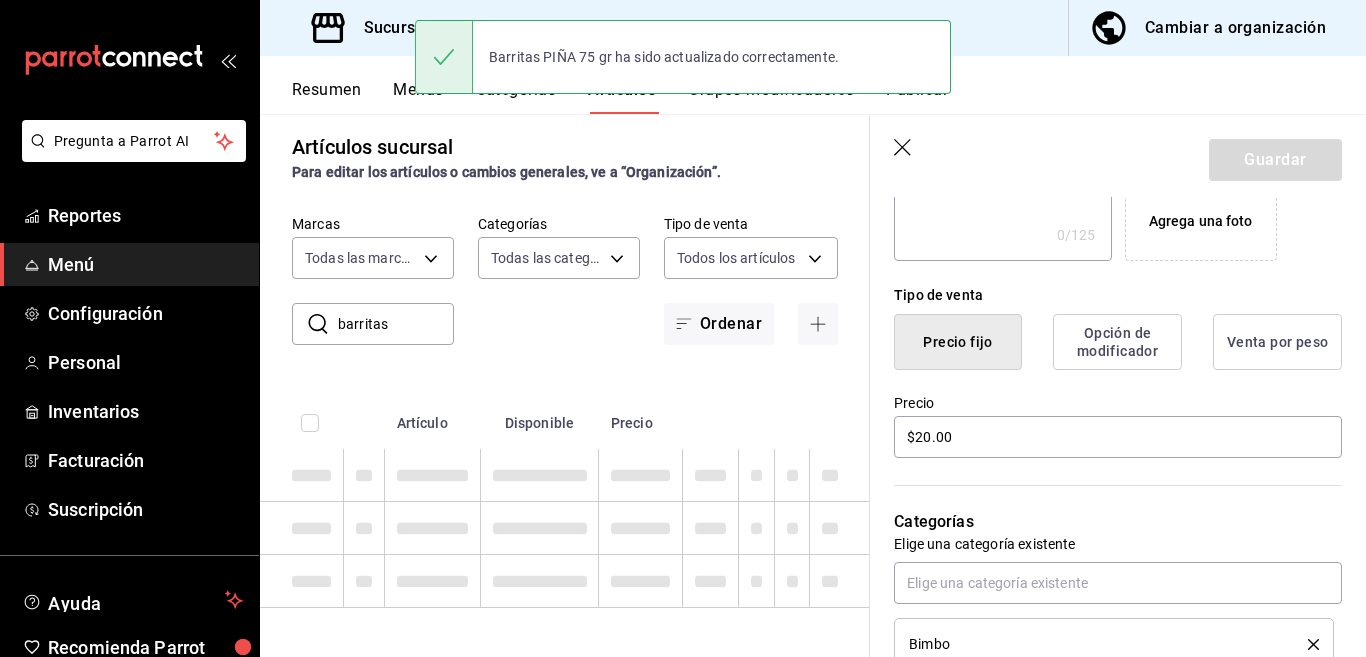 type 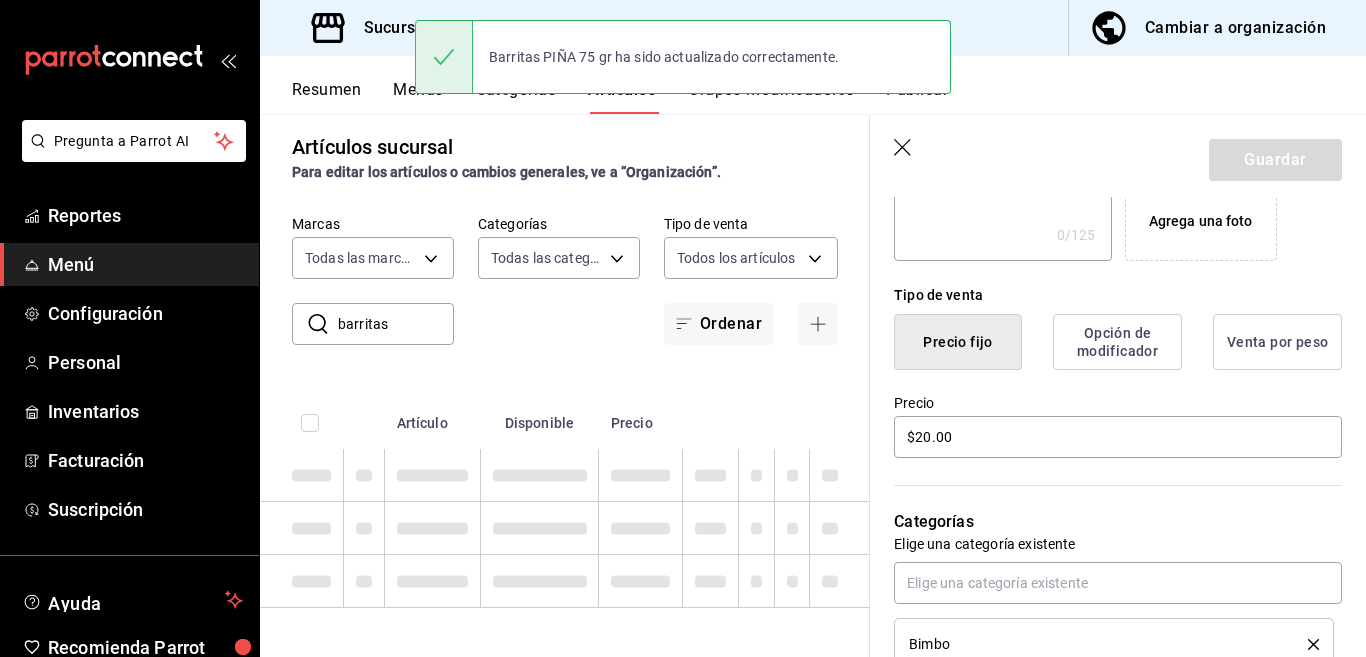 type 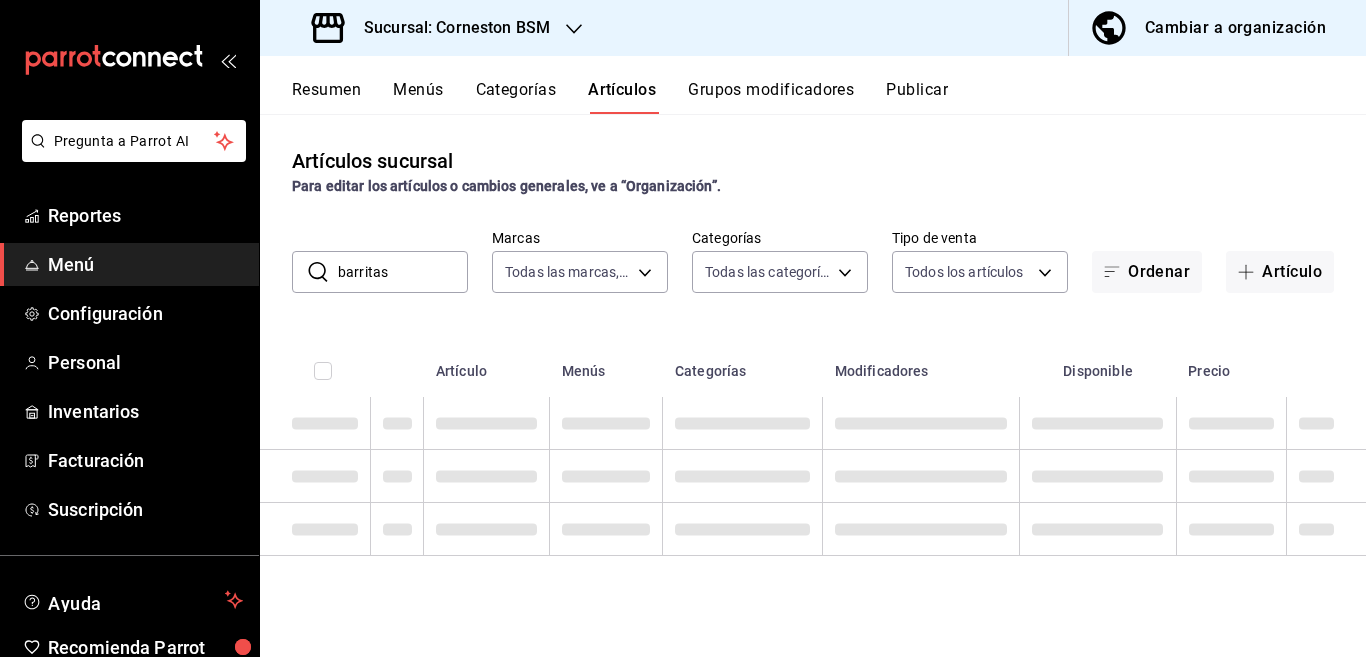 scroll, scrollTop: 0, scrollLeft: 0, axis: both 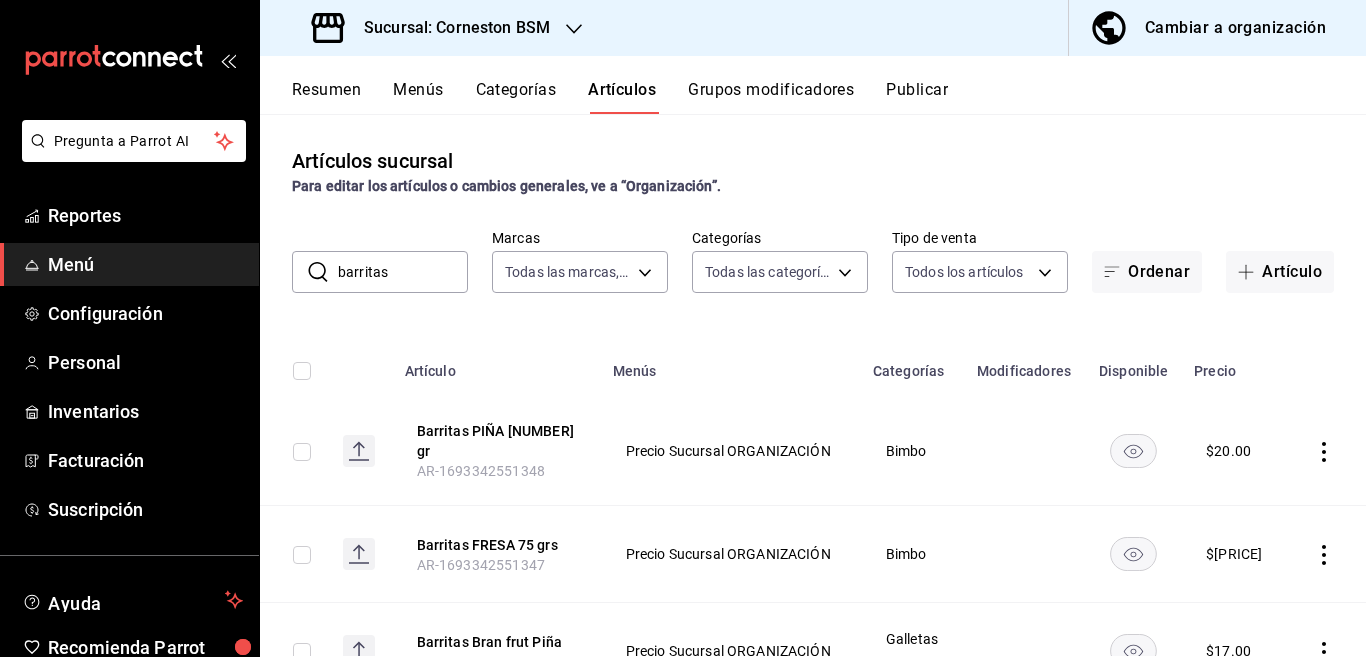 click 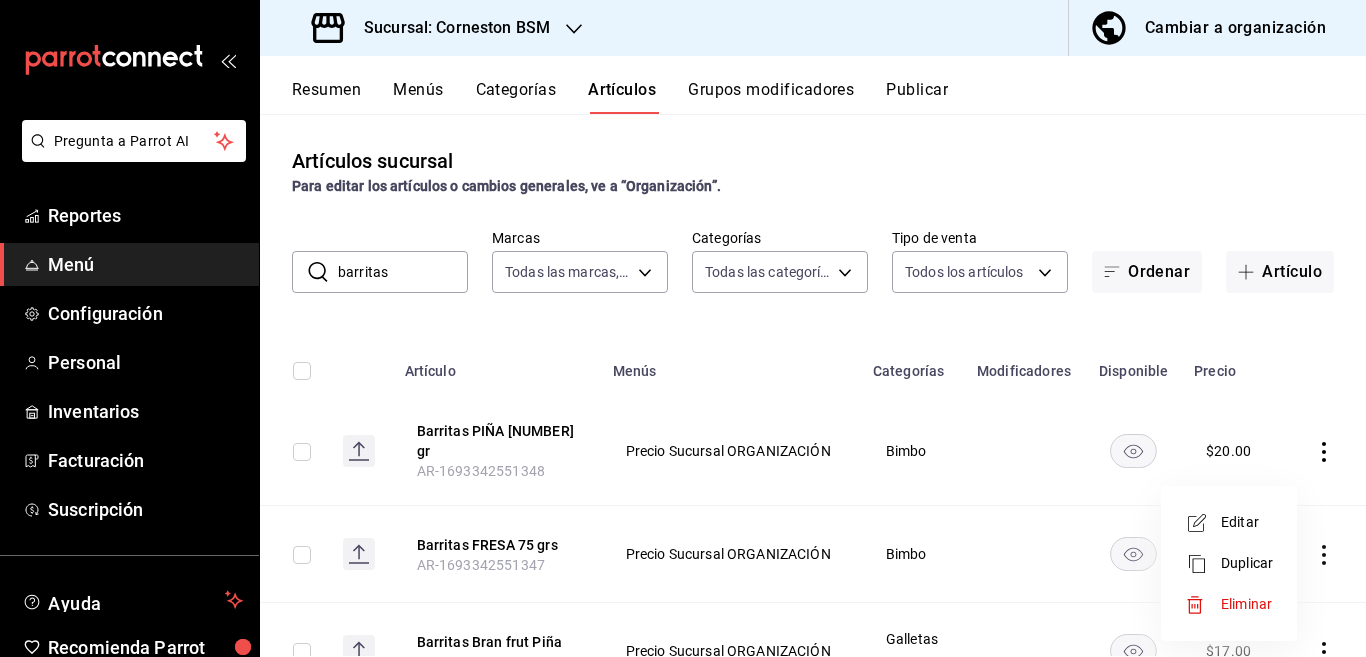 click on "Editar" at bounding box center (1247, 522) 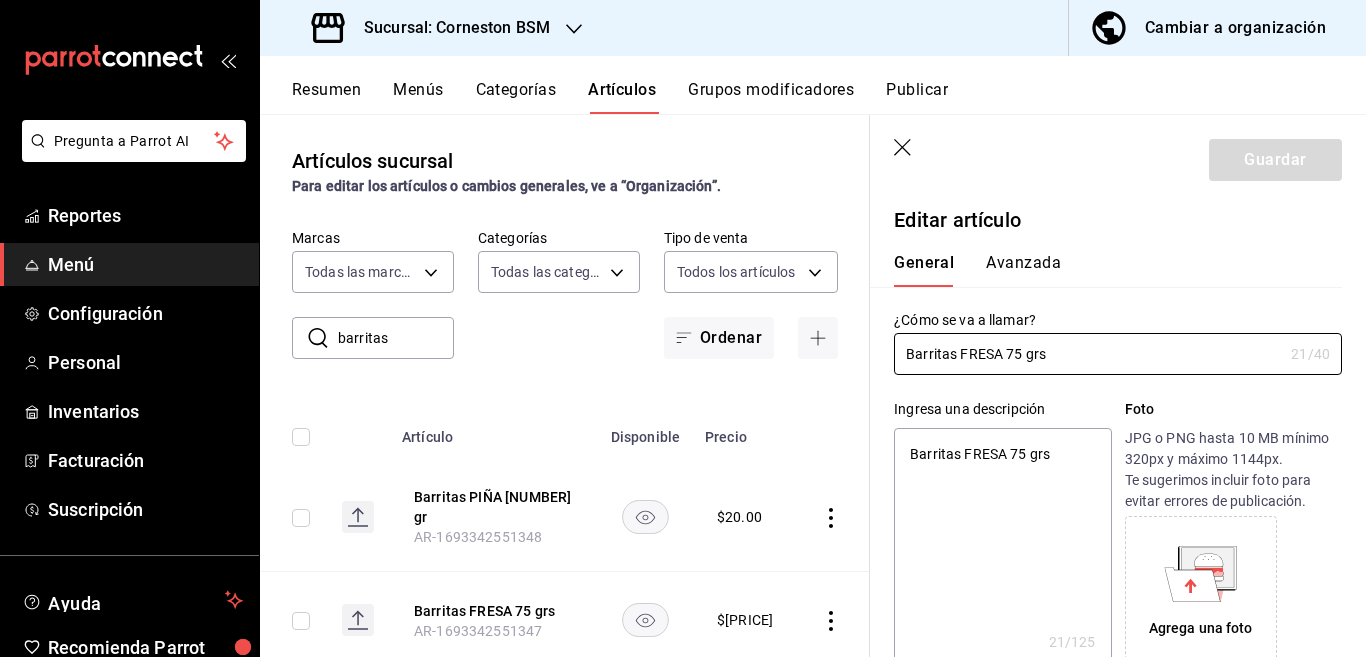 type on "x" 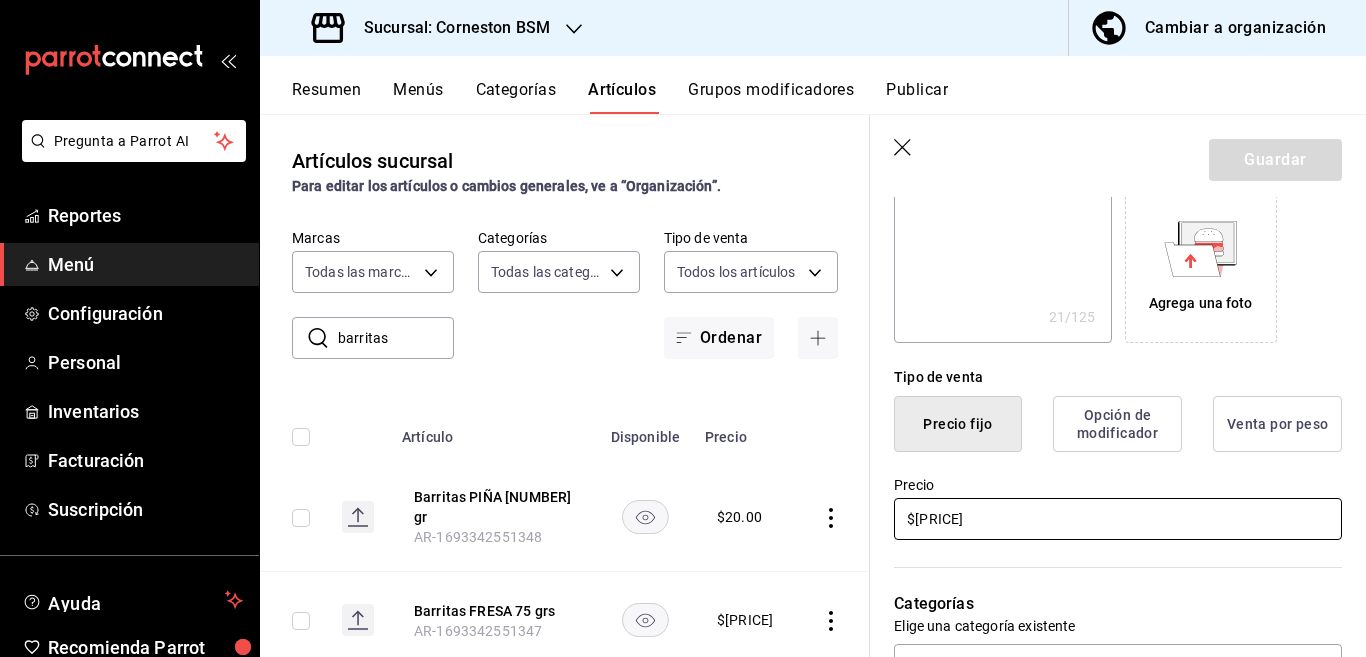 click on "$[PRICE]" at bounding box center [1118, 519] 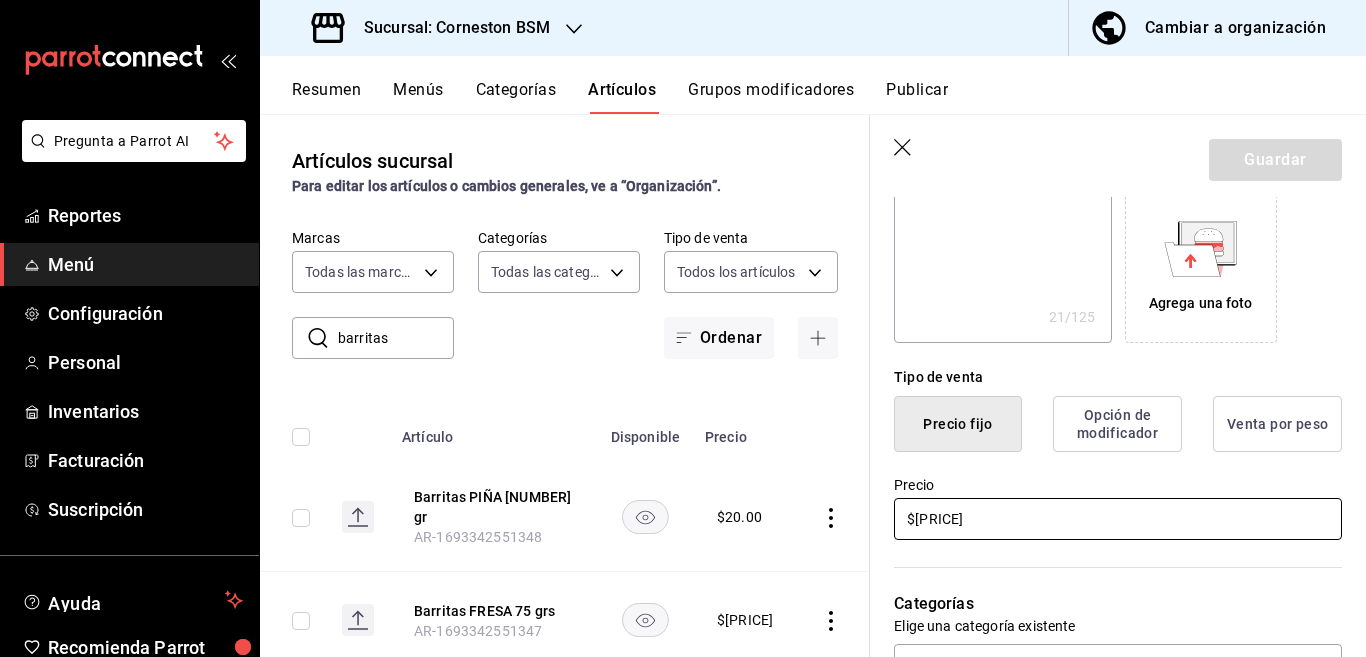 type on "$1.00" 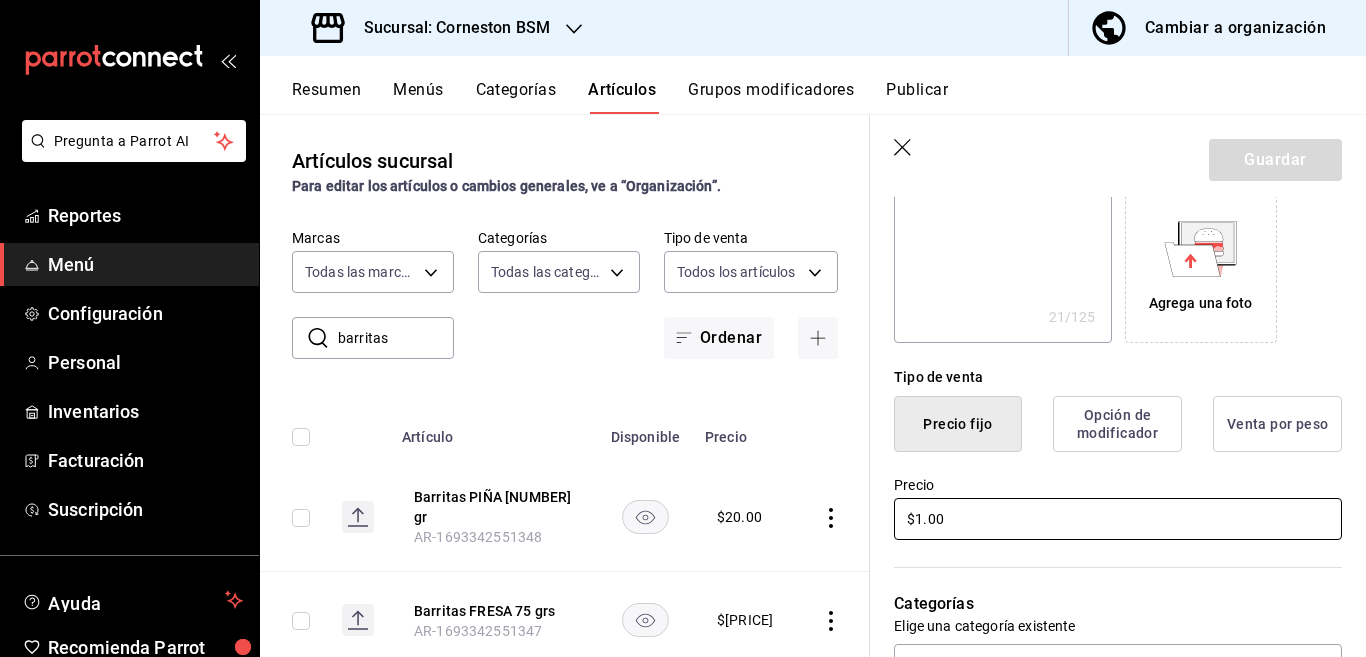 type 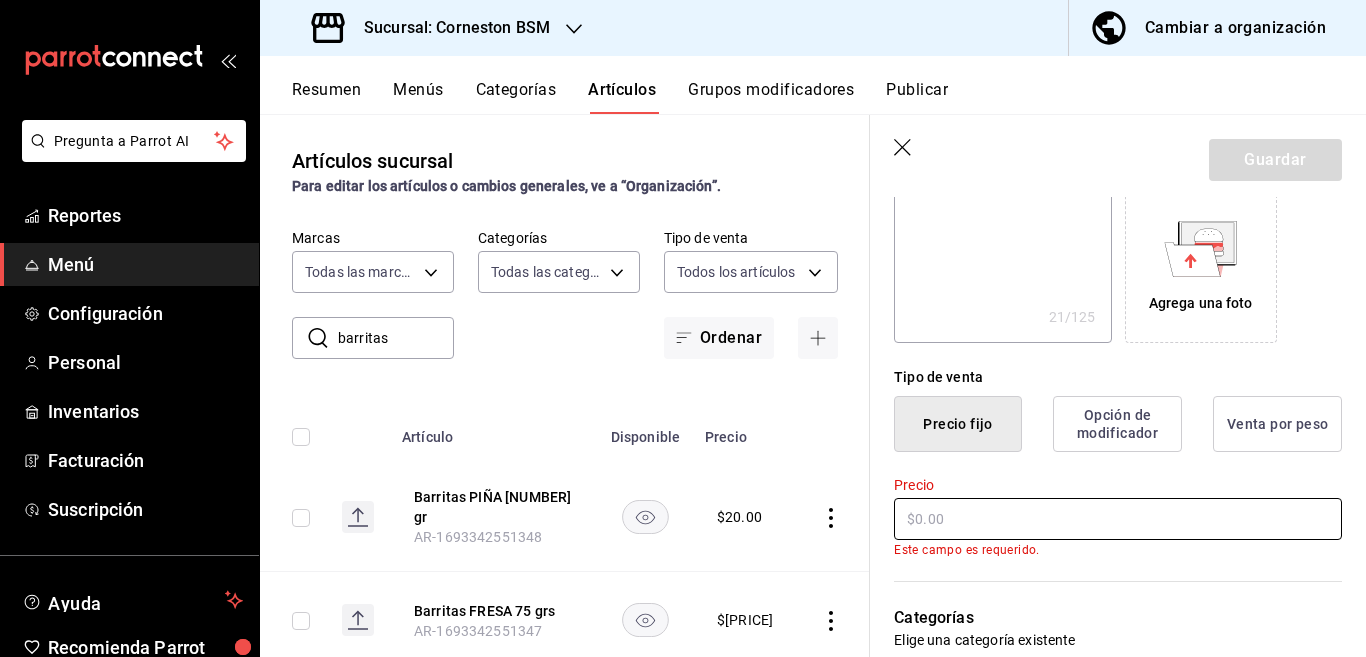 type on "x" 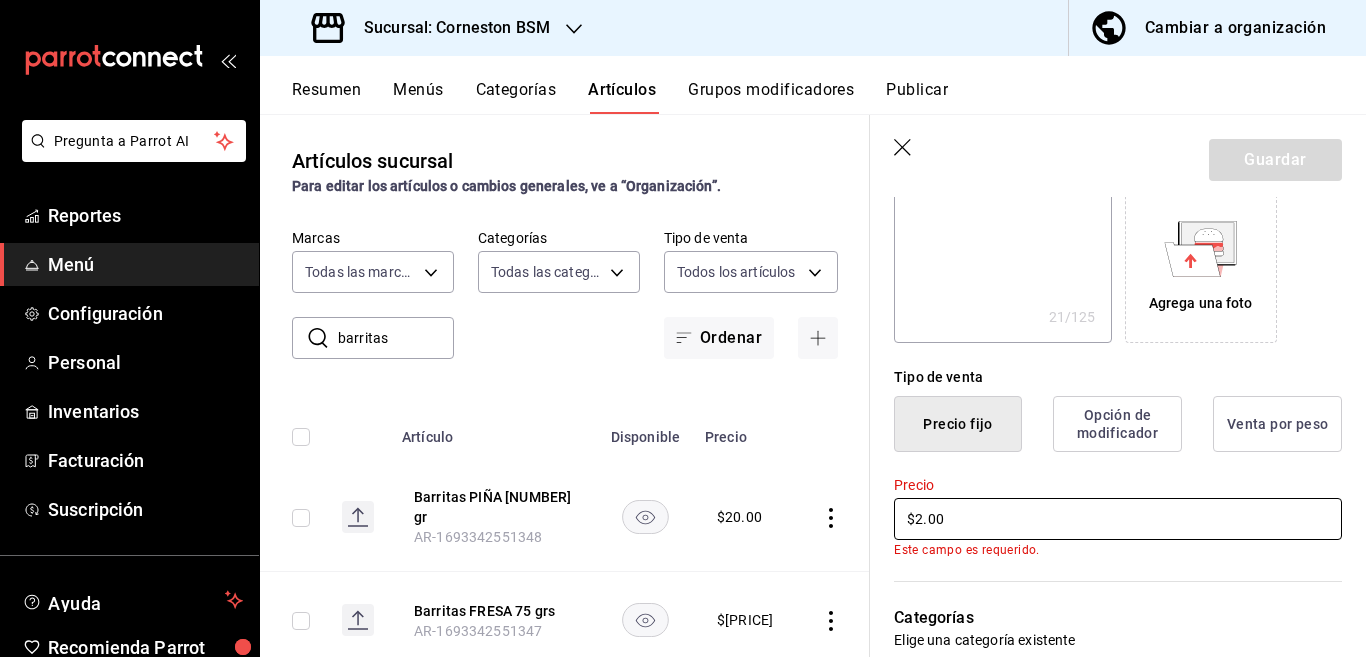 type on "$20.00" 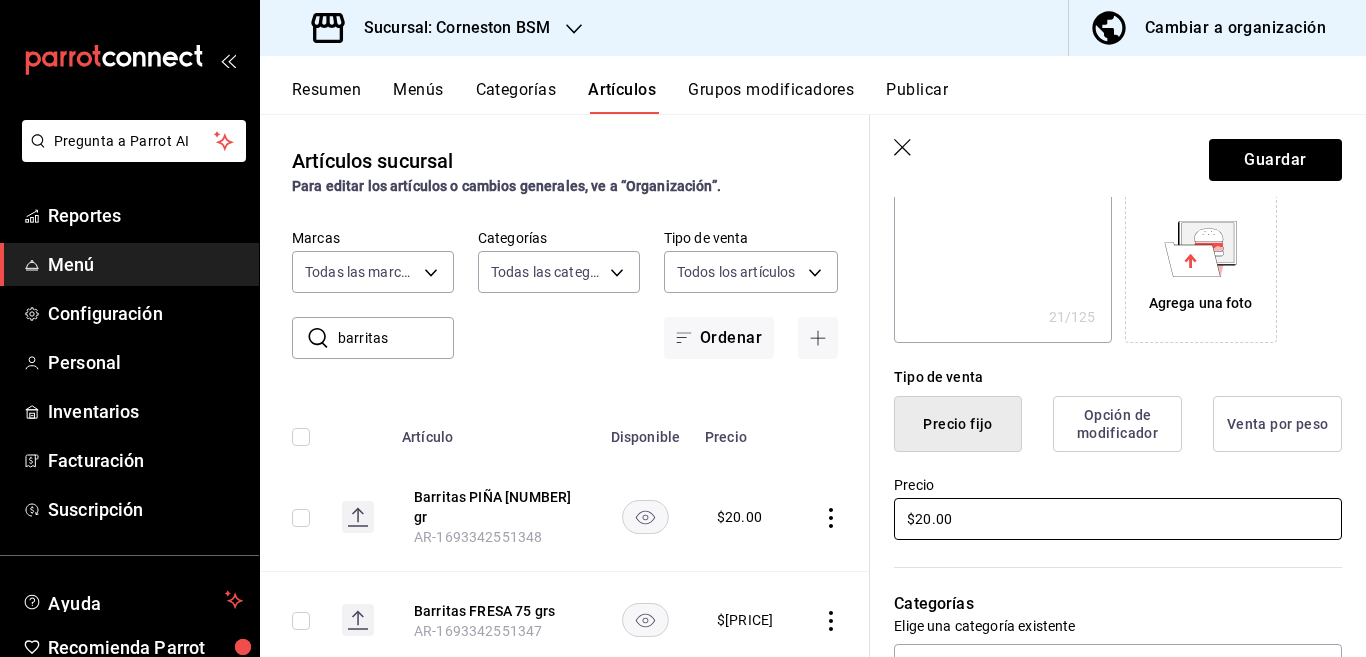 type on "x" 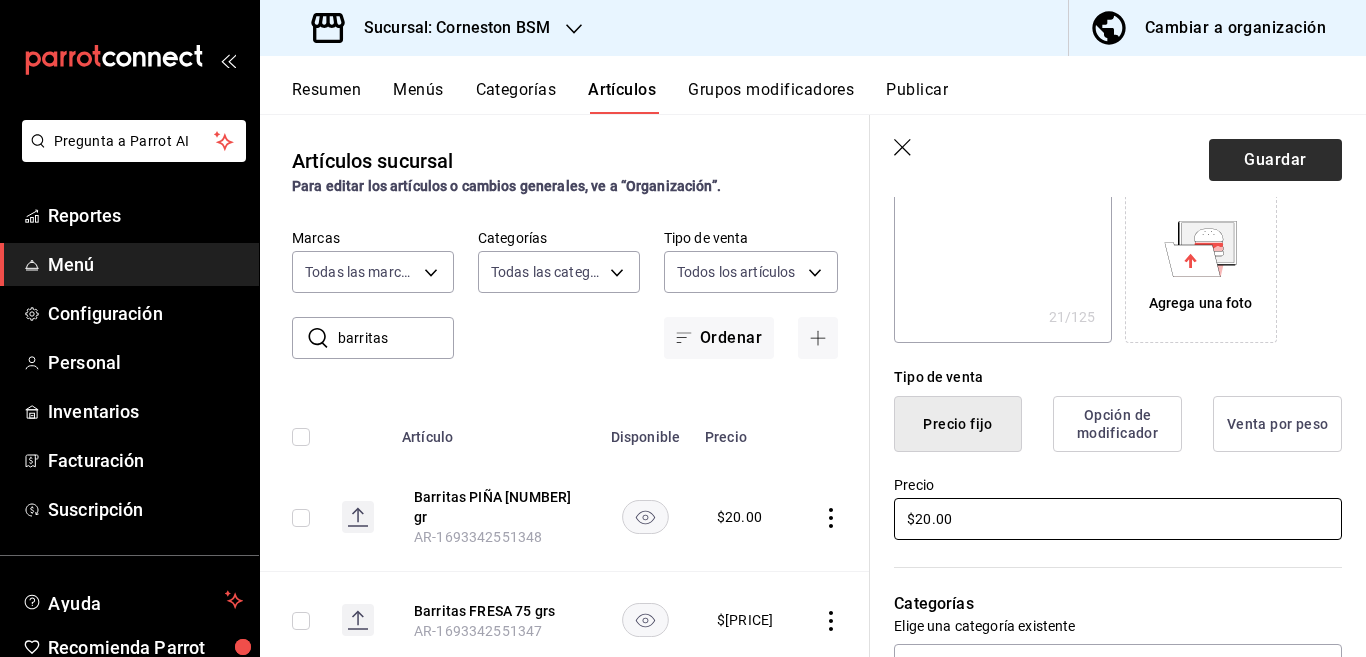 type on "$20.00" 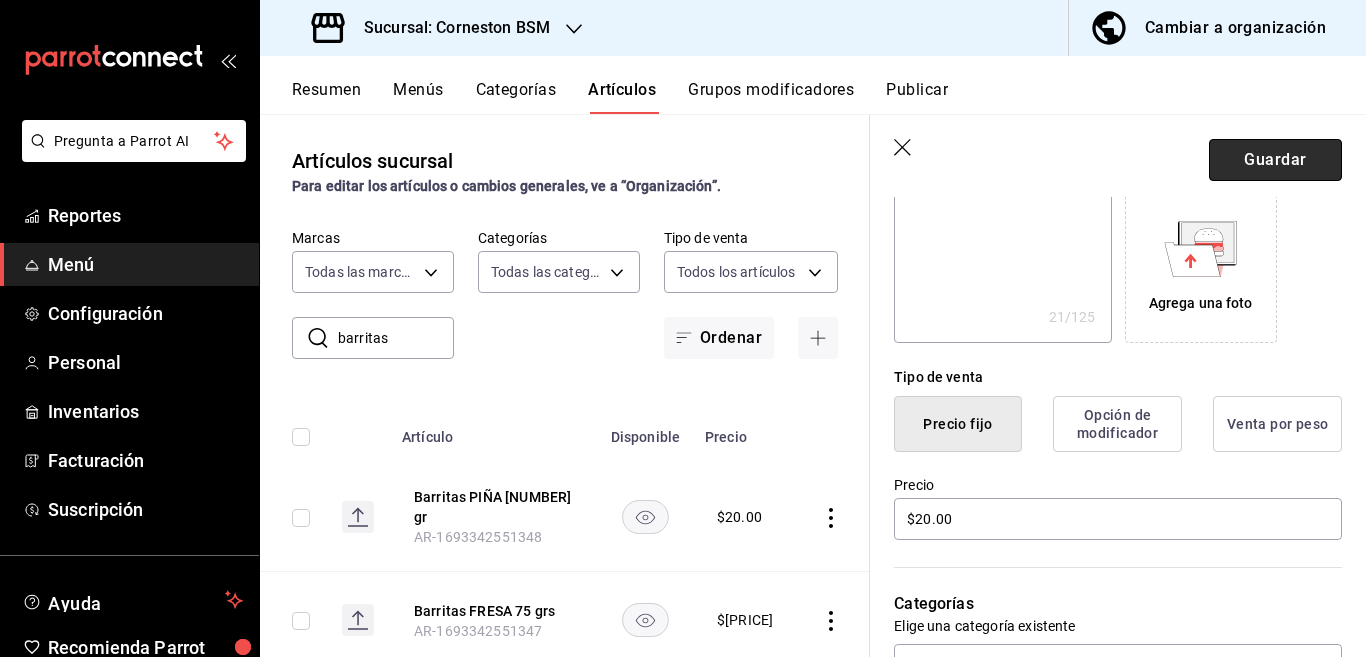 click on "Guardar" at bounding box center (1275, 160) 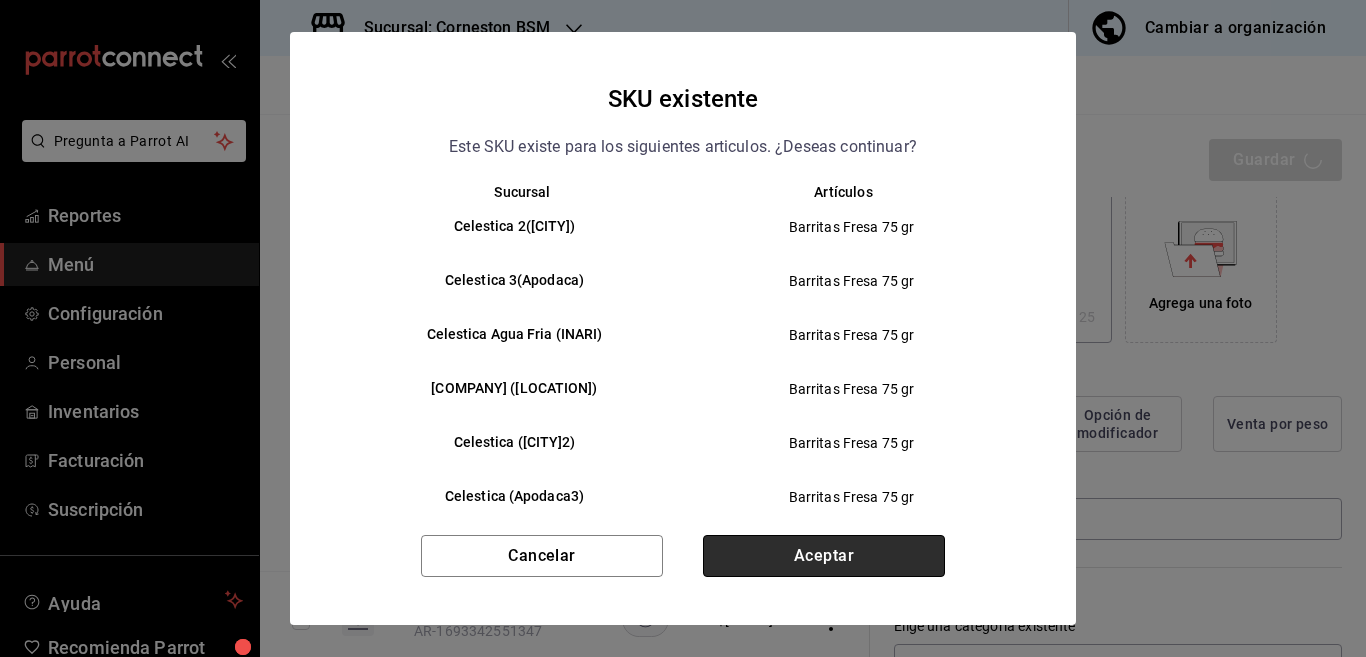 click on "Aceptar" at bounding box center (824, 556) 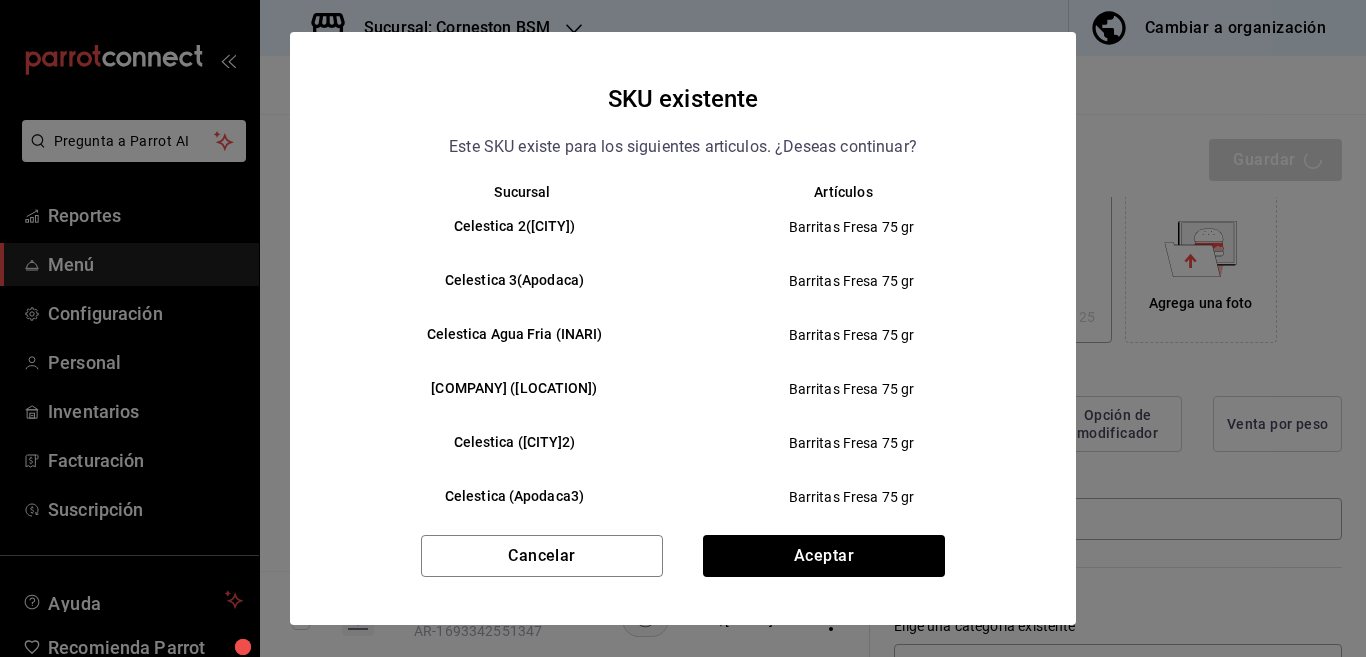 type on "x" 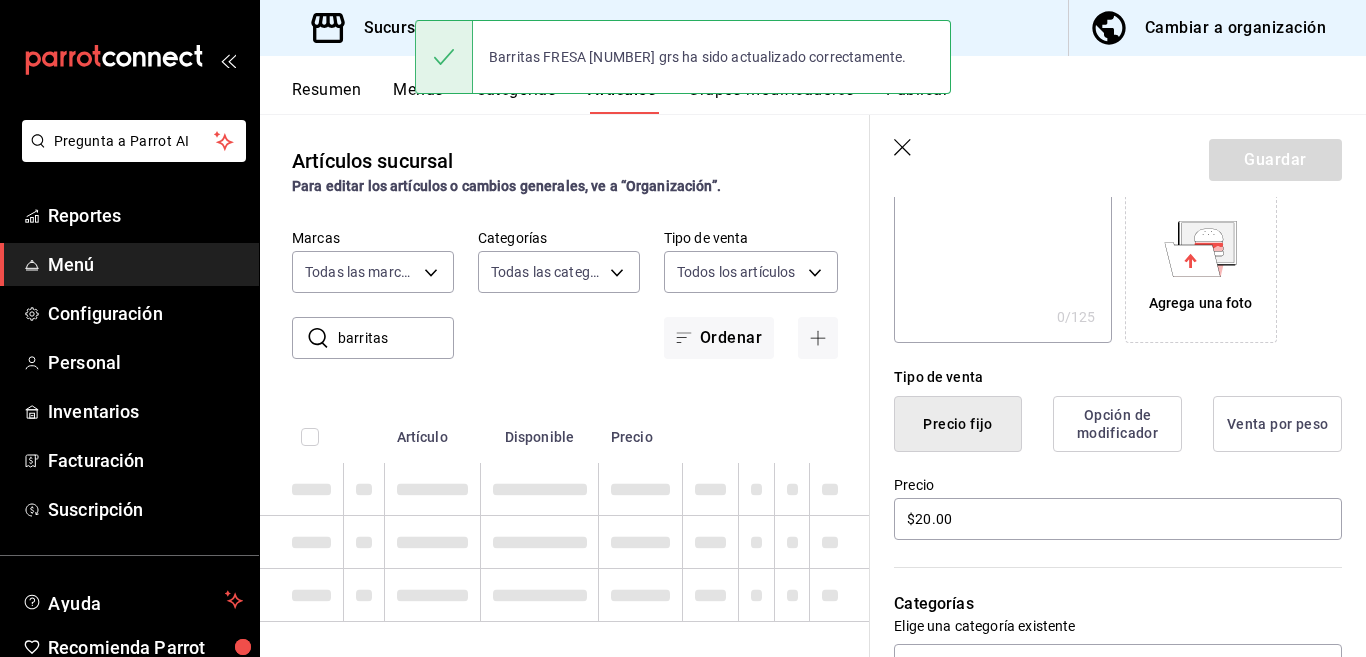 type 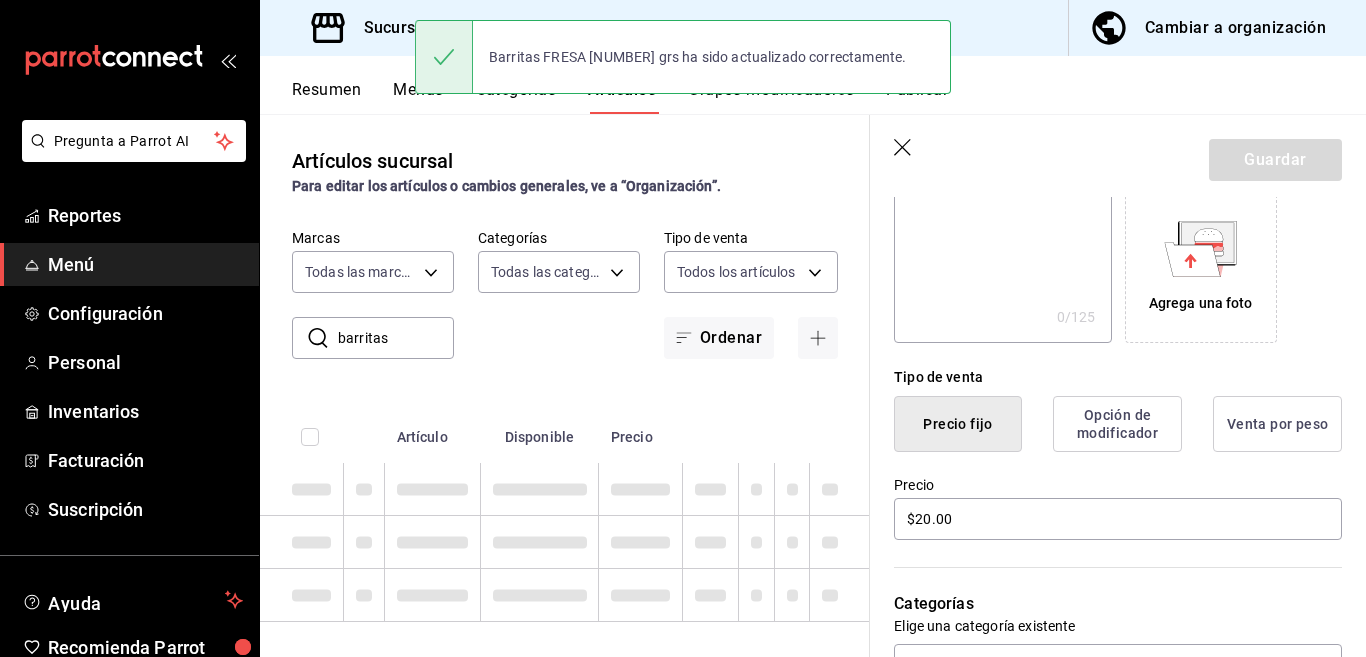 type 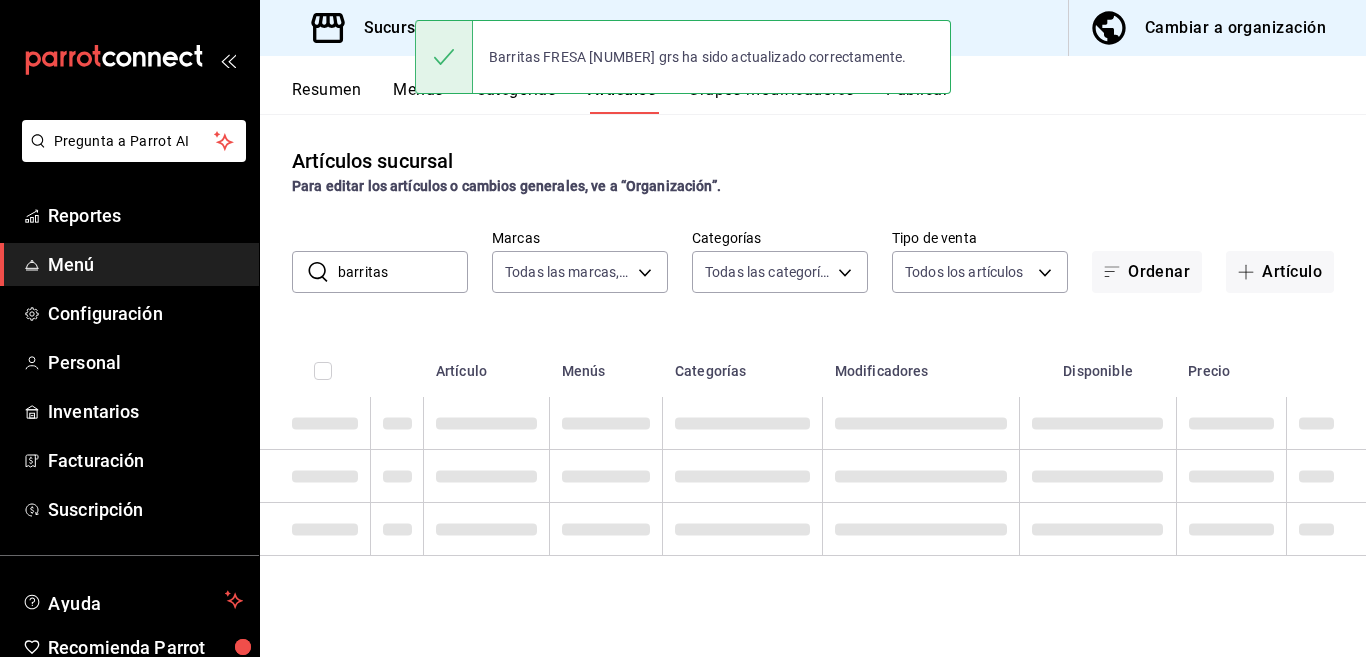 scroll, scrollTop: 0, scrollLeft: 0, axis: both 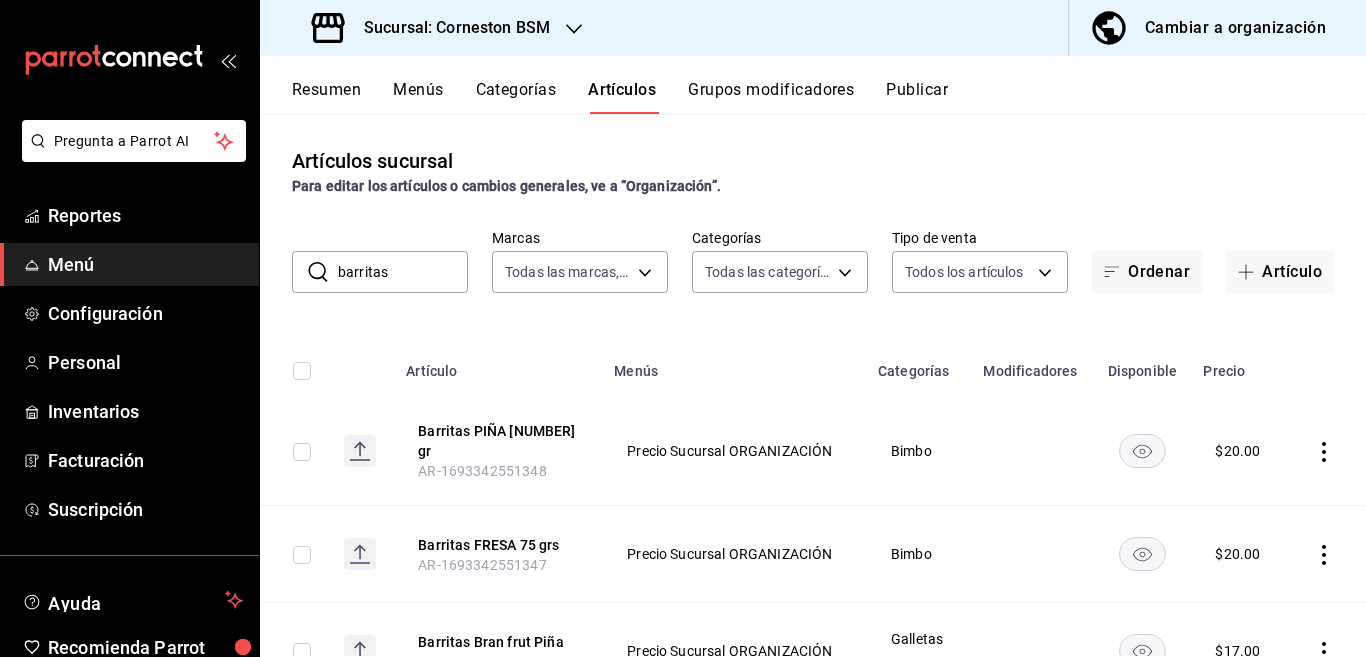 click on "barritas" at bounding box center (403, 272) 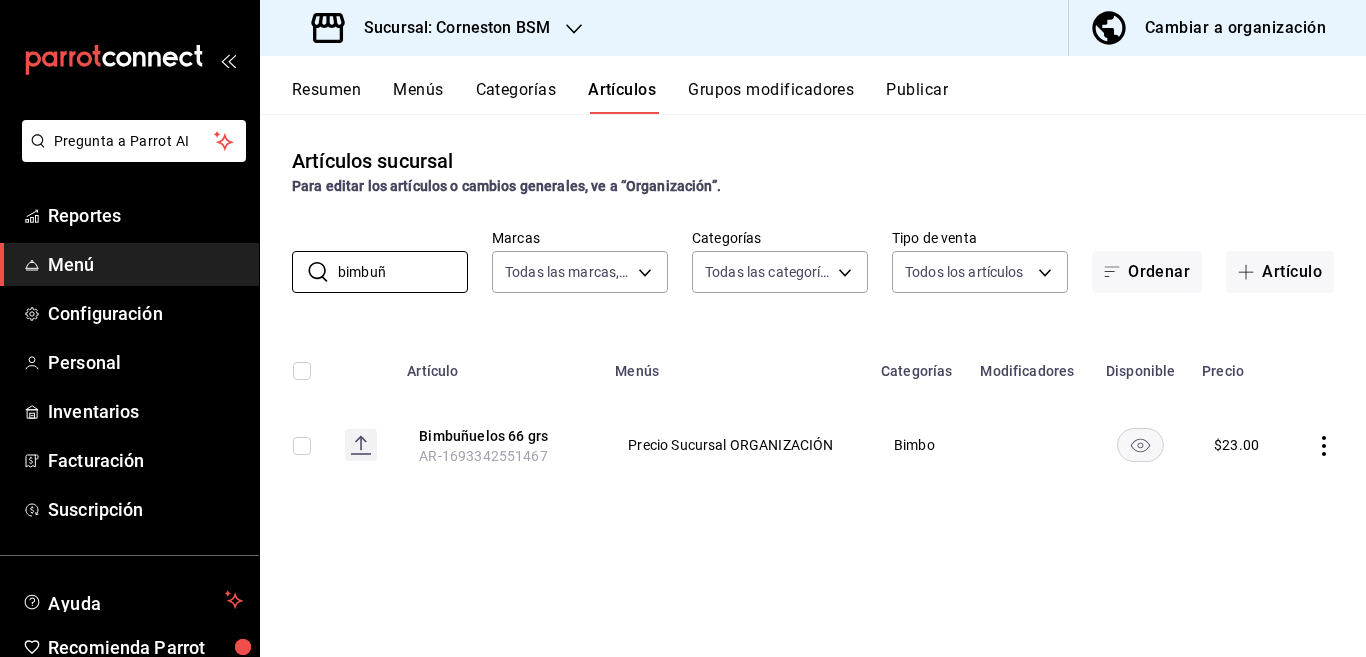 type on "bimbuñ" 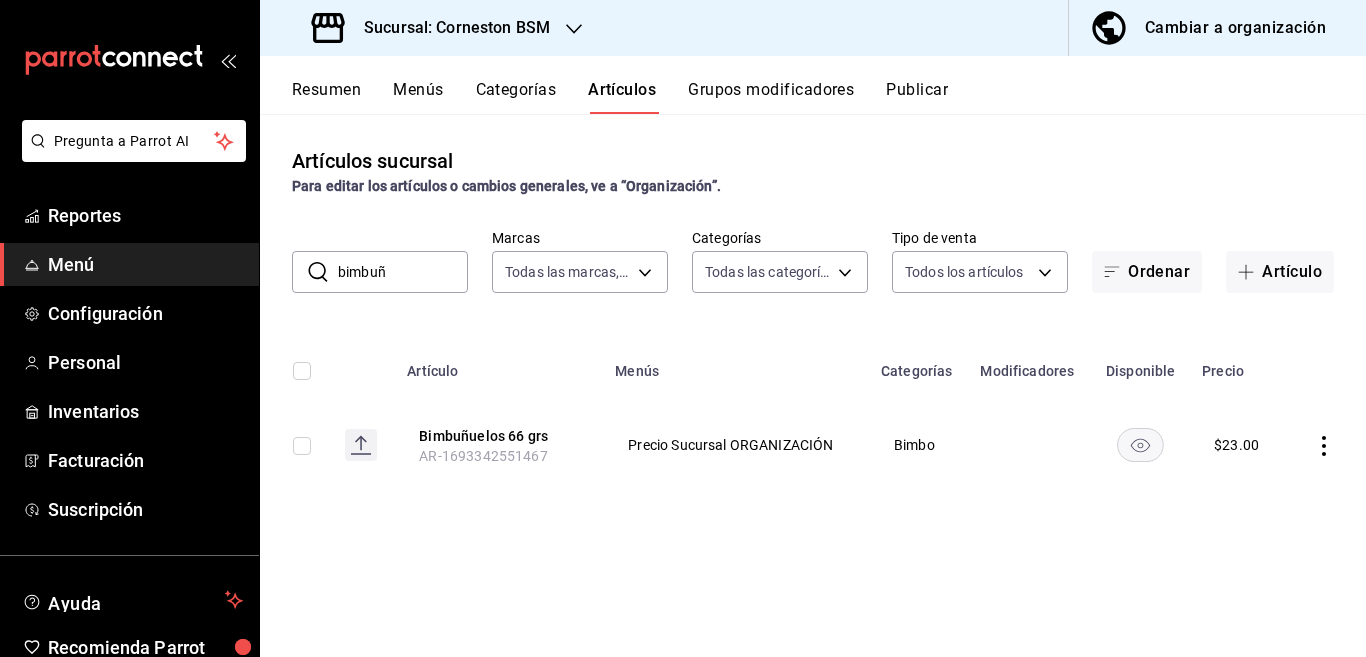click 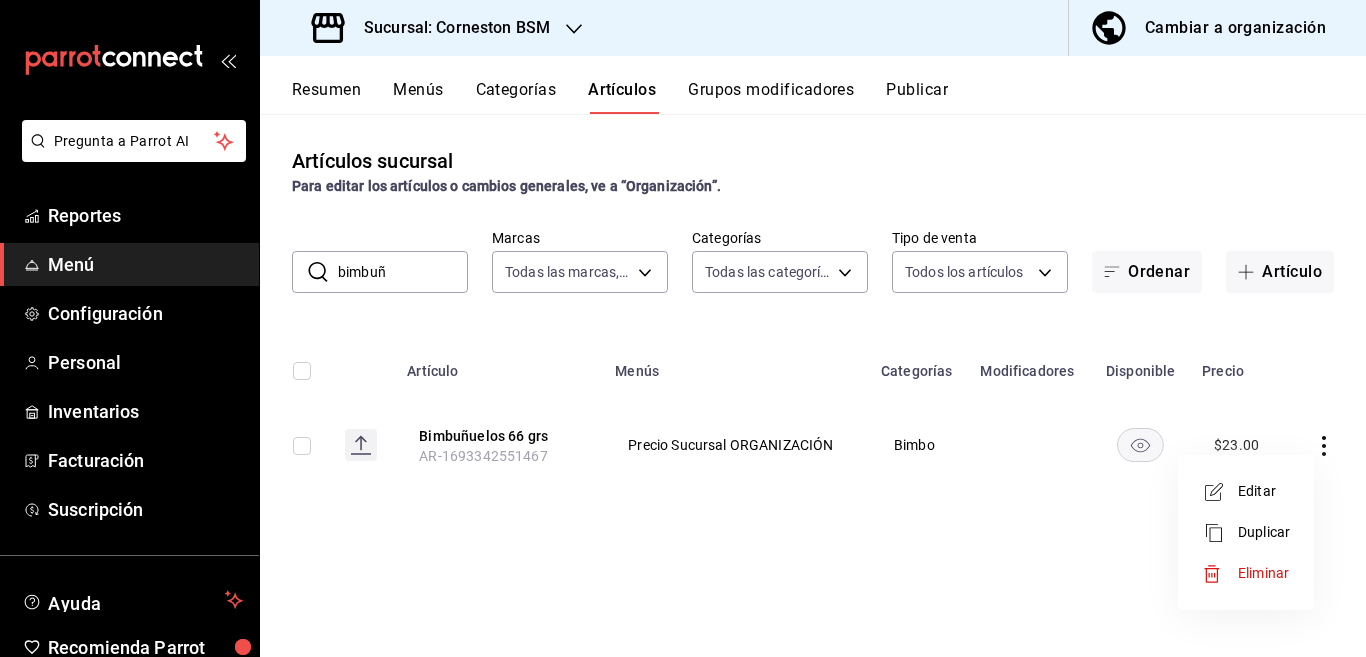 click on "Editar" at bounding box center (1264, 491) 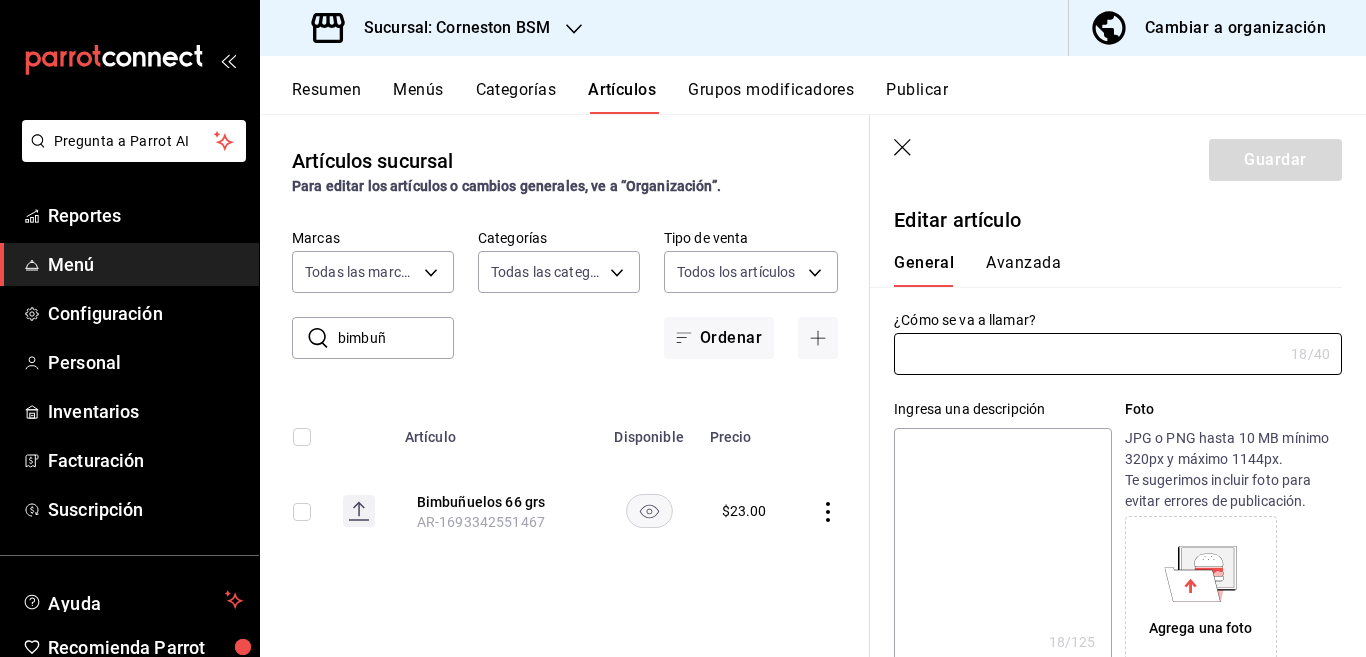 type on "Bimbuñuelos 66 grs" 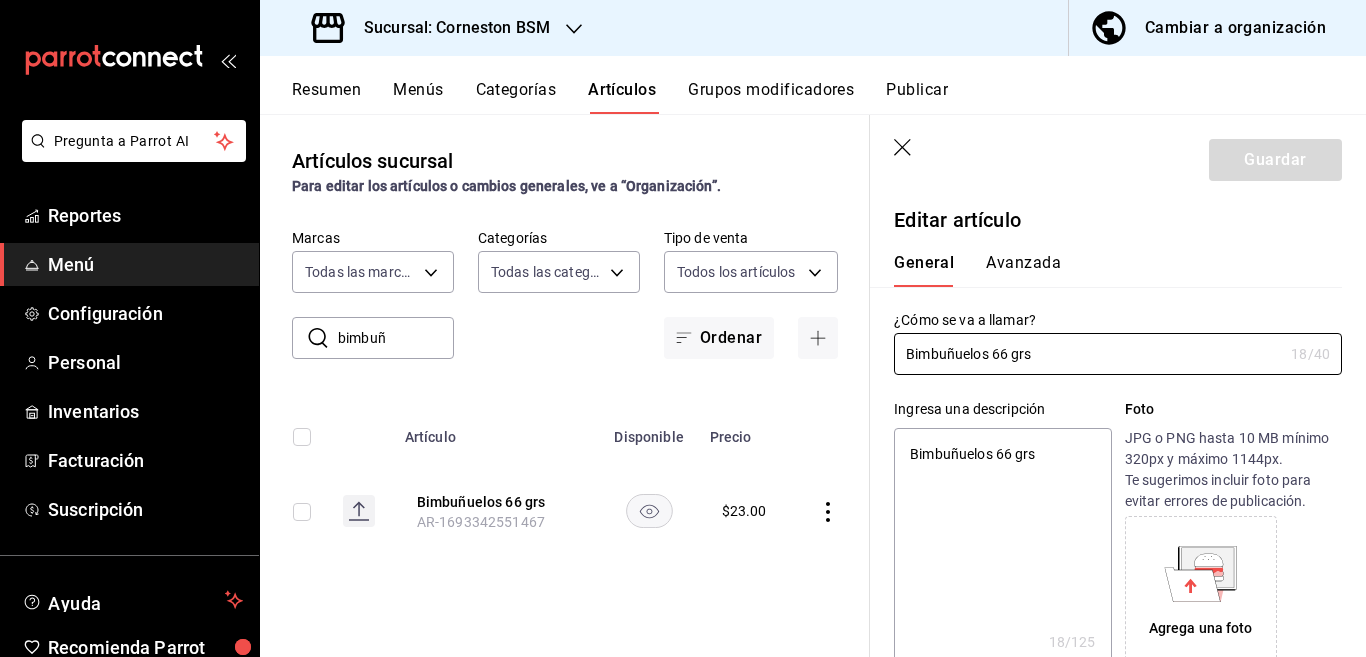 type on "x" 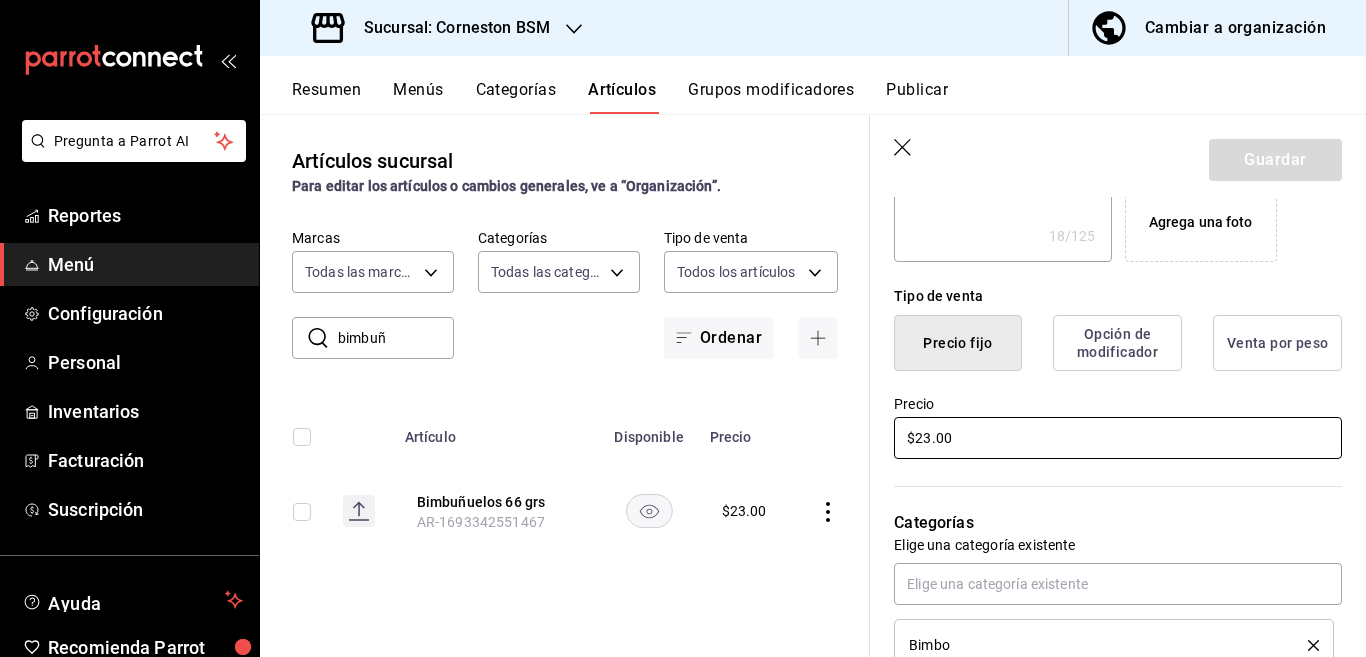 click on "$23.00" at bounding box center (1118, 438) 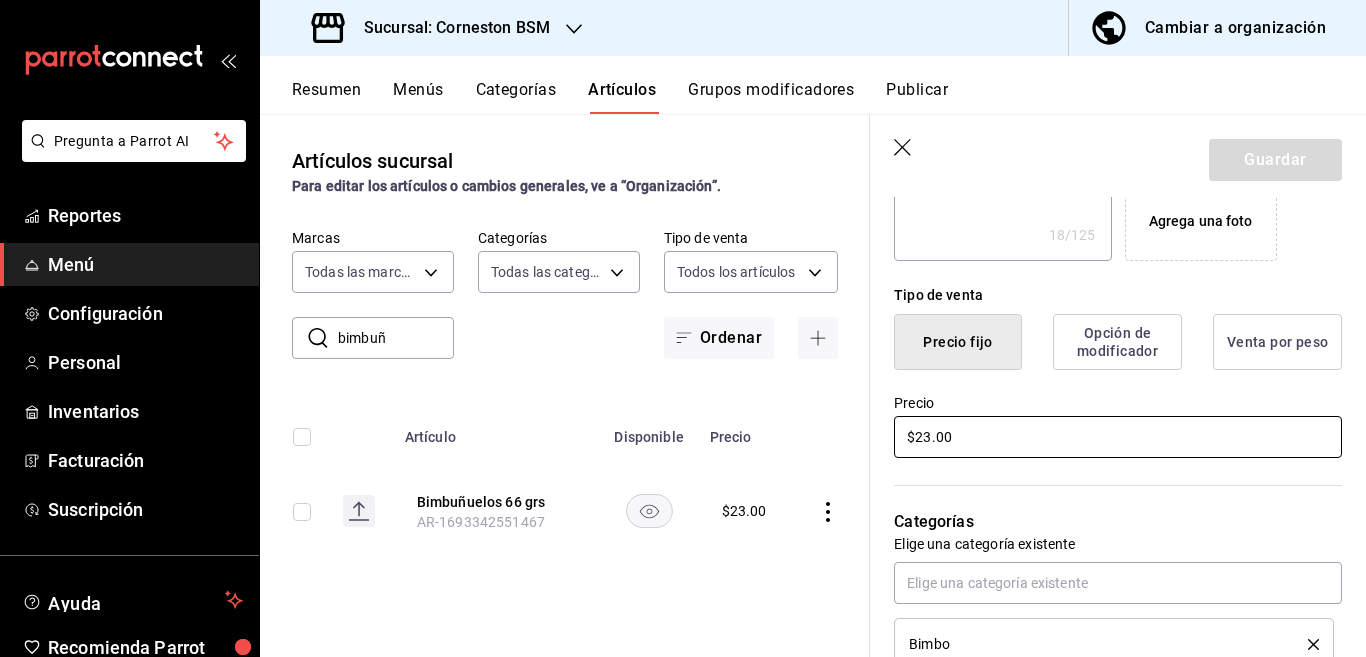 type on "$2.00" 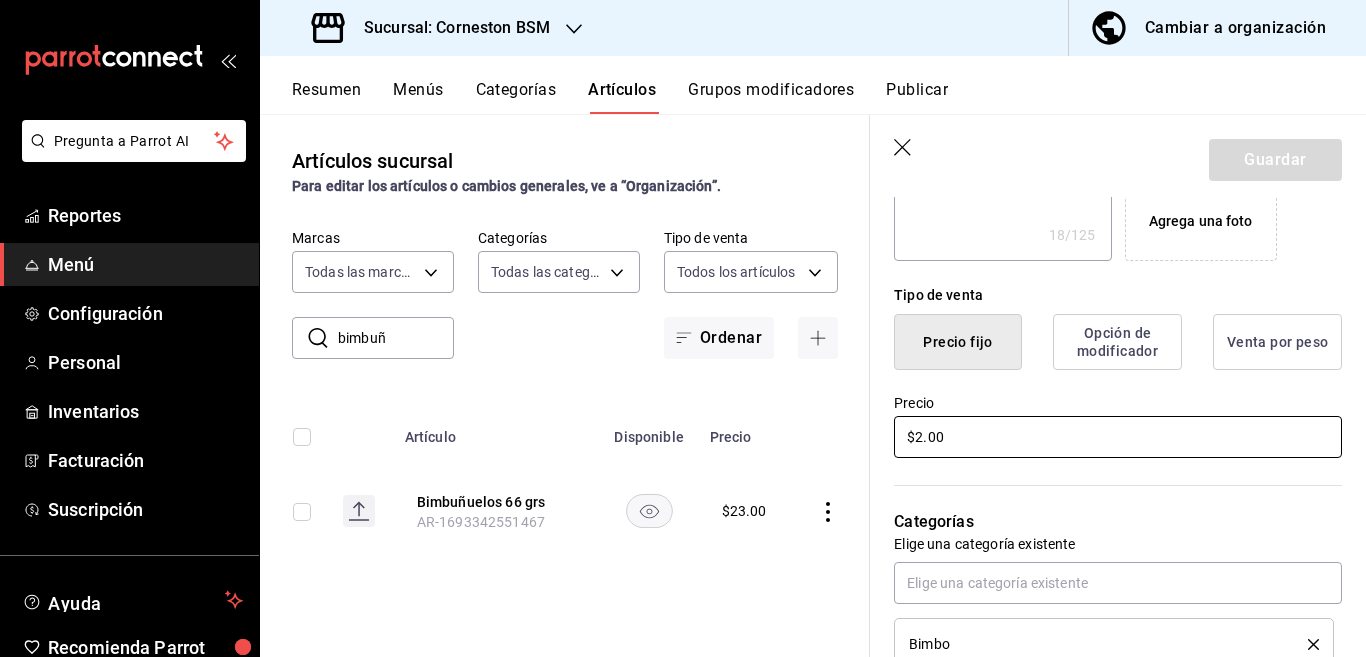 type on "x" 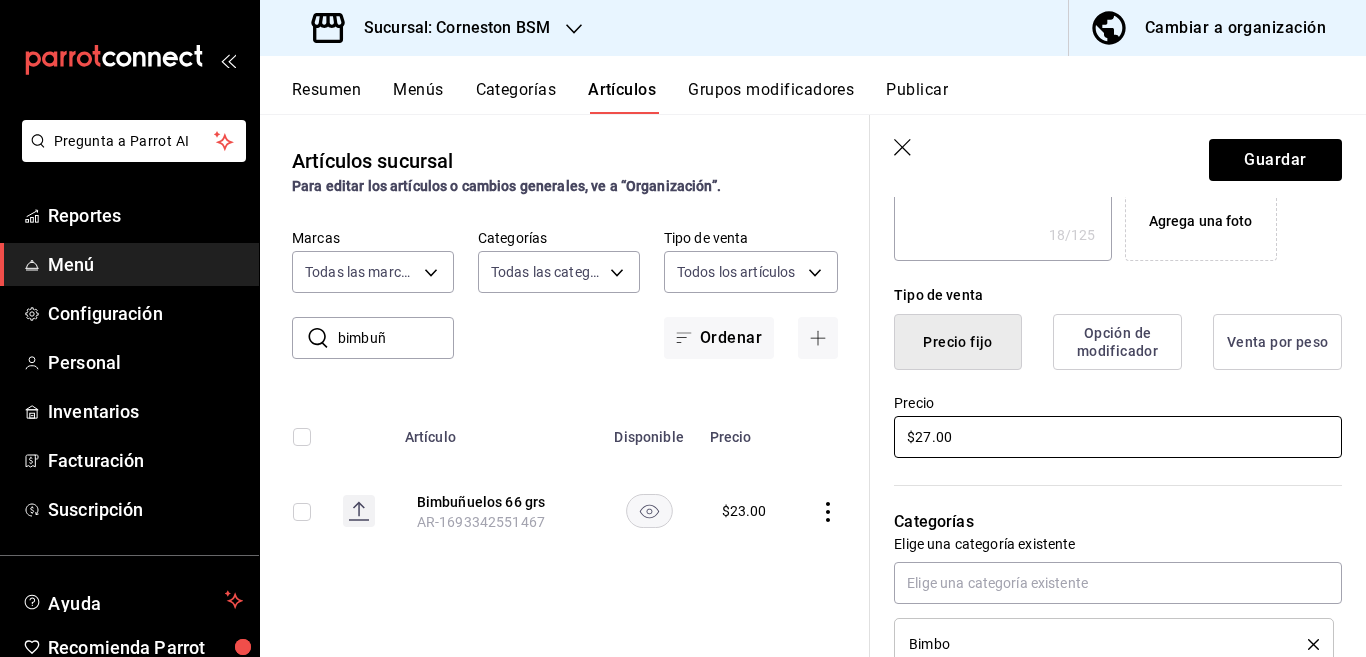 type on "x" 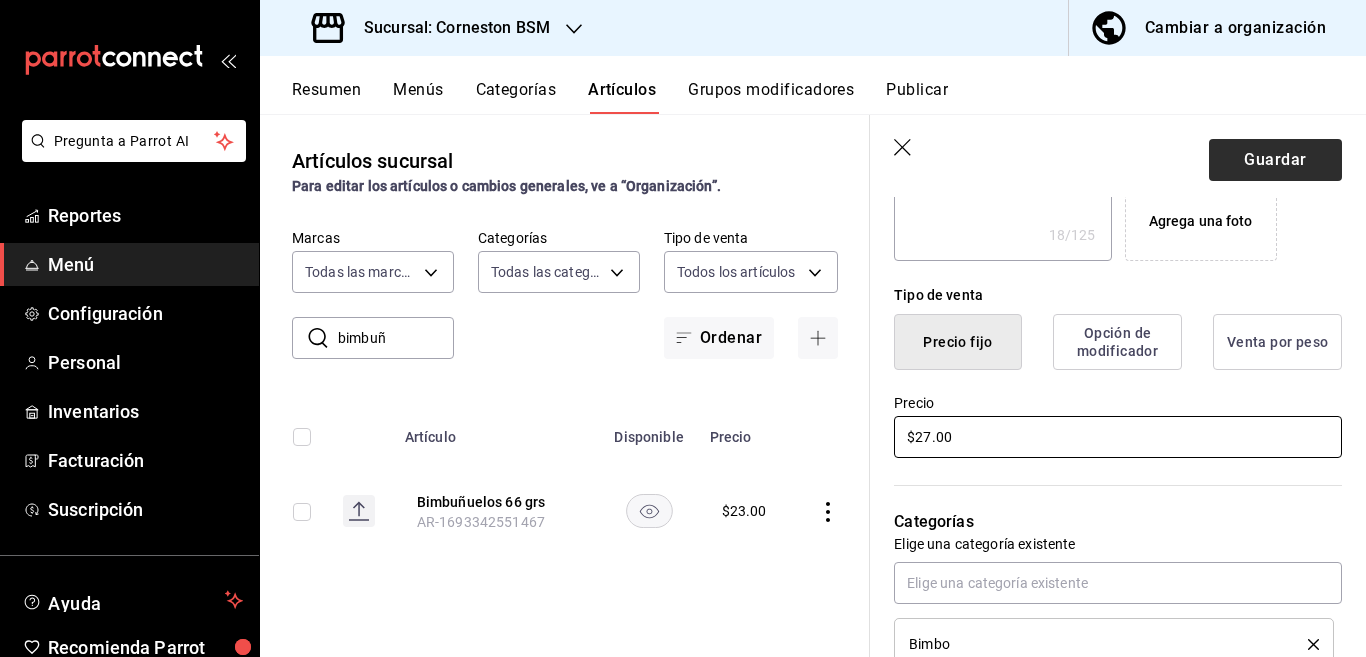 type on "$27.00" 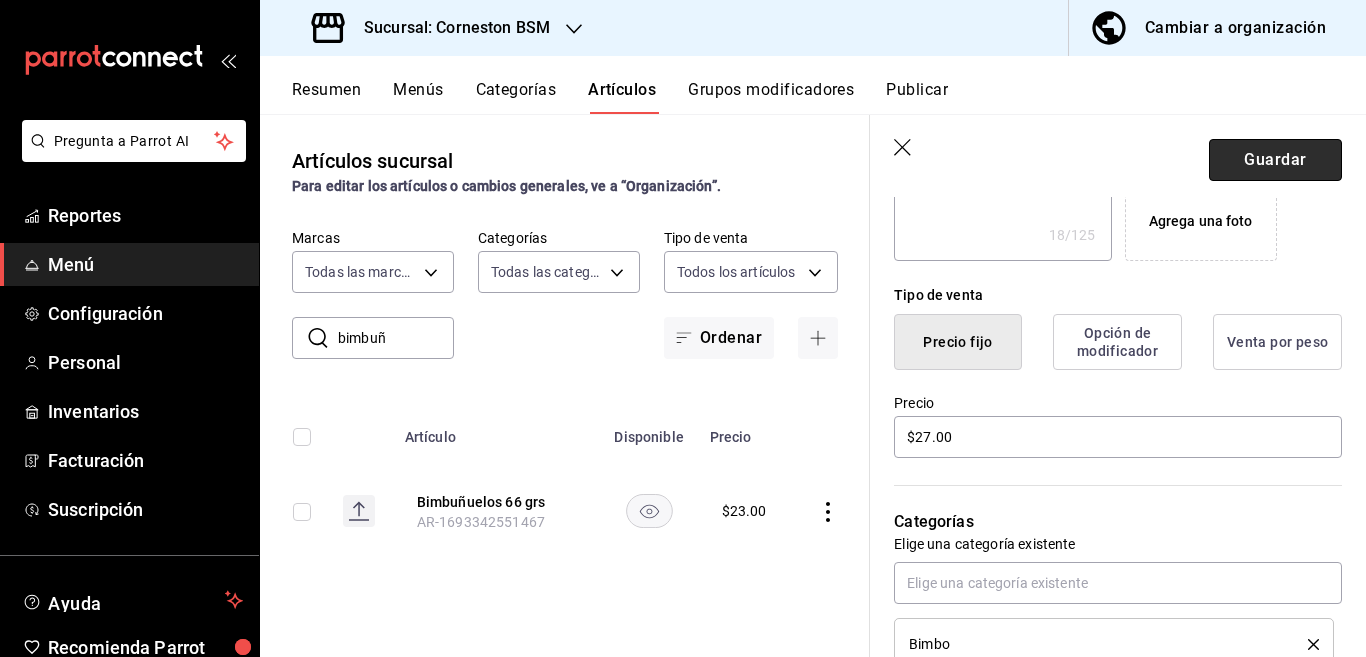 click on "Guardar" at bounding box center [1275, 160] 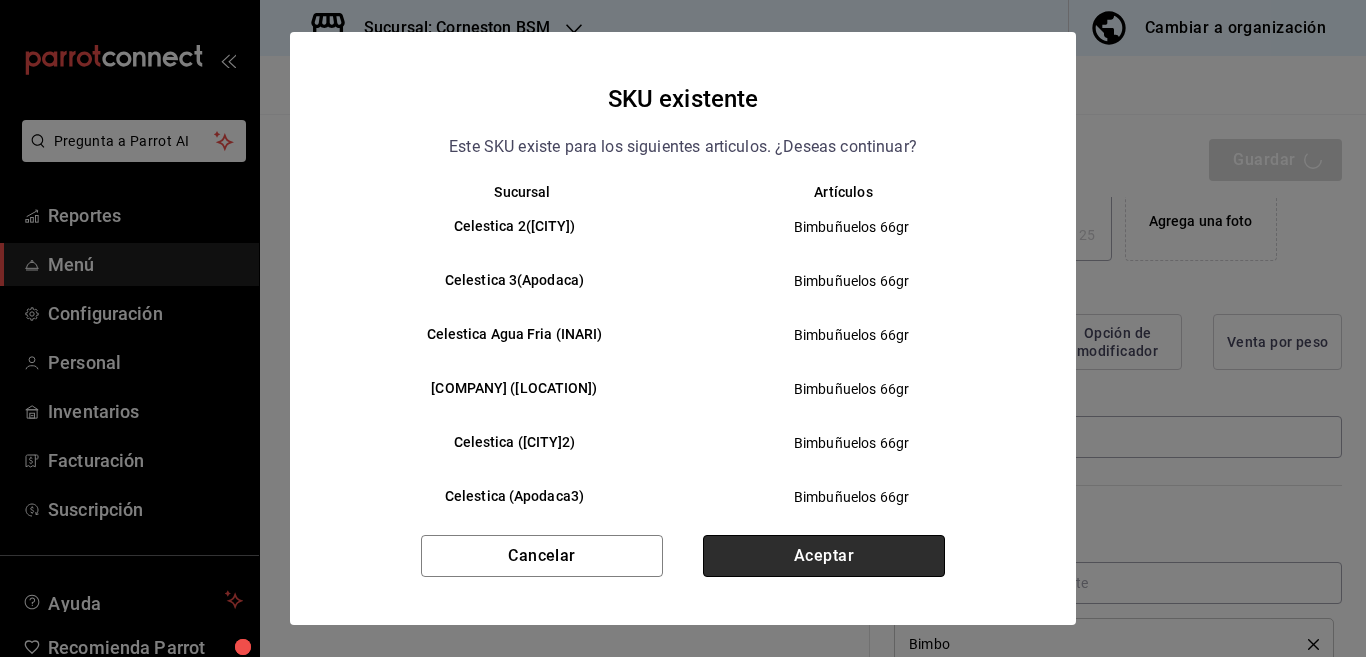 click on "Aceptar" at bounding box center (824, 556) 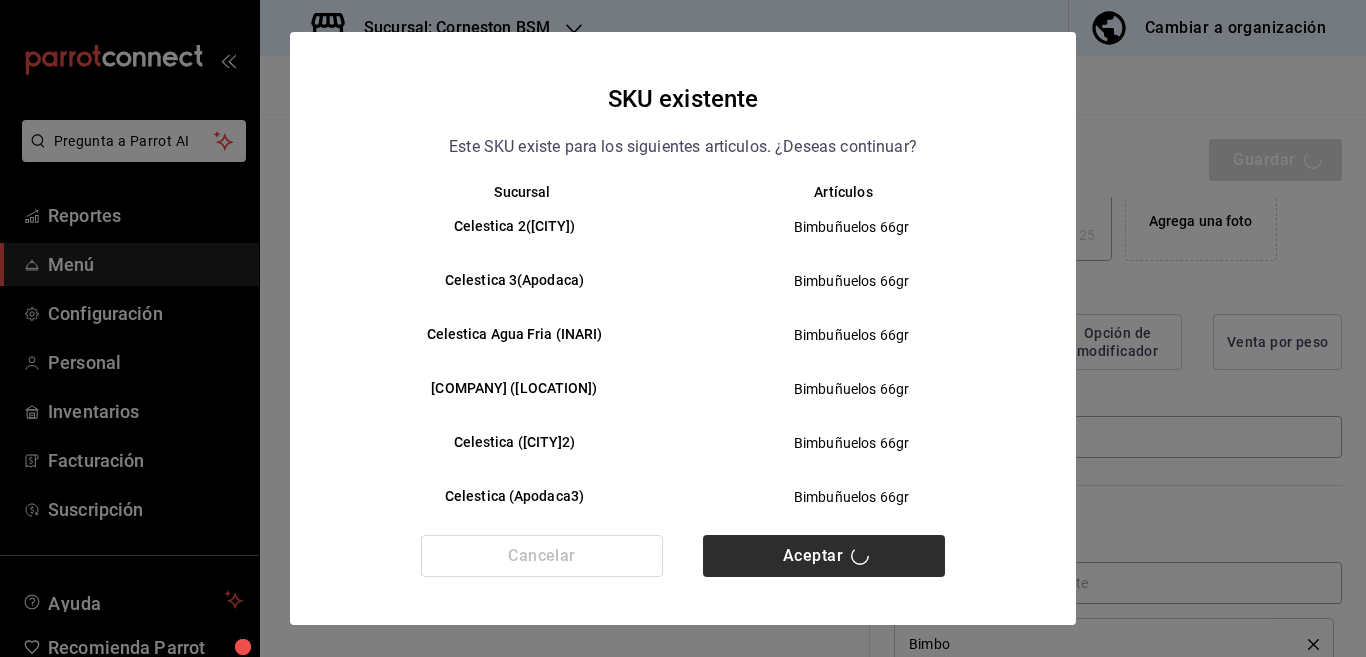 type on "x" 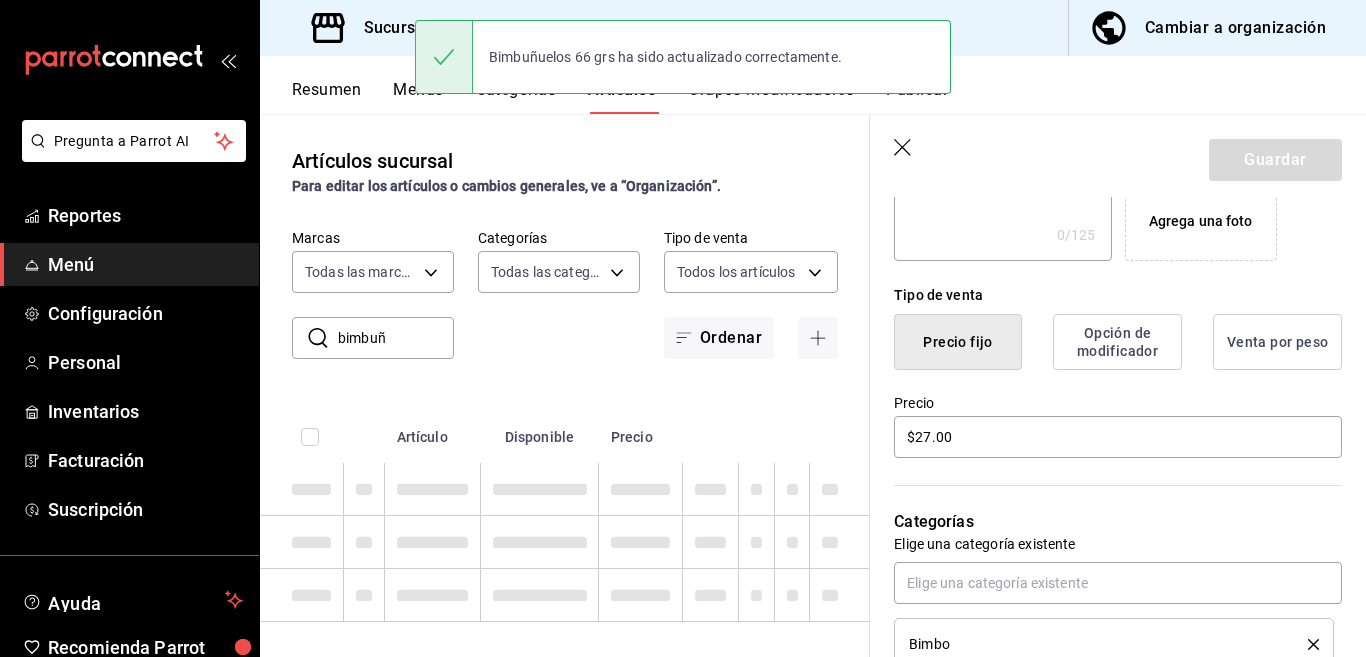 type 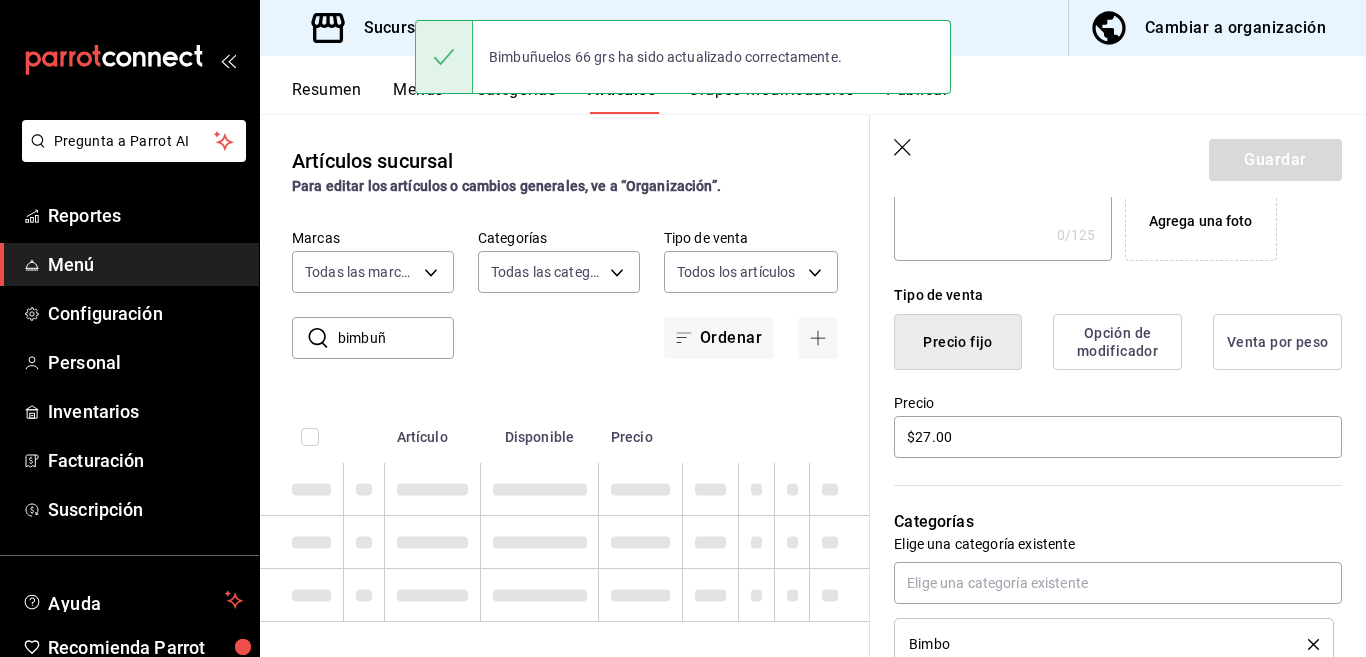 type 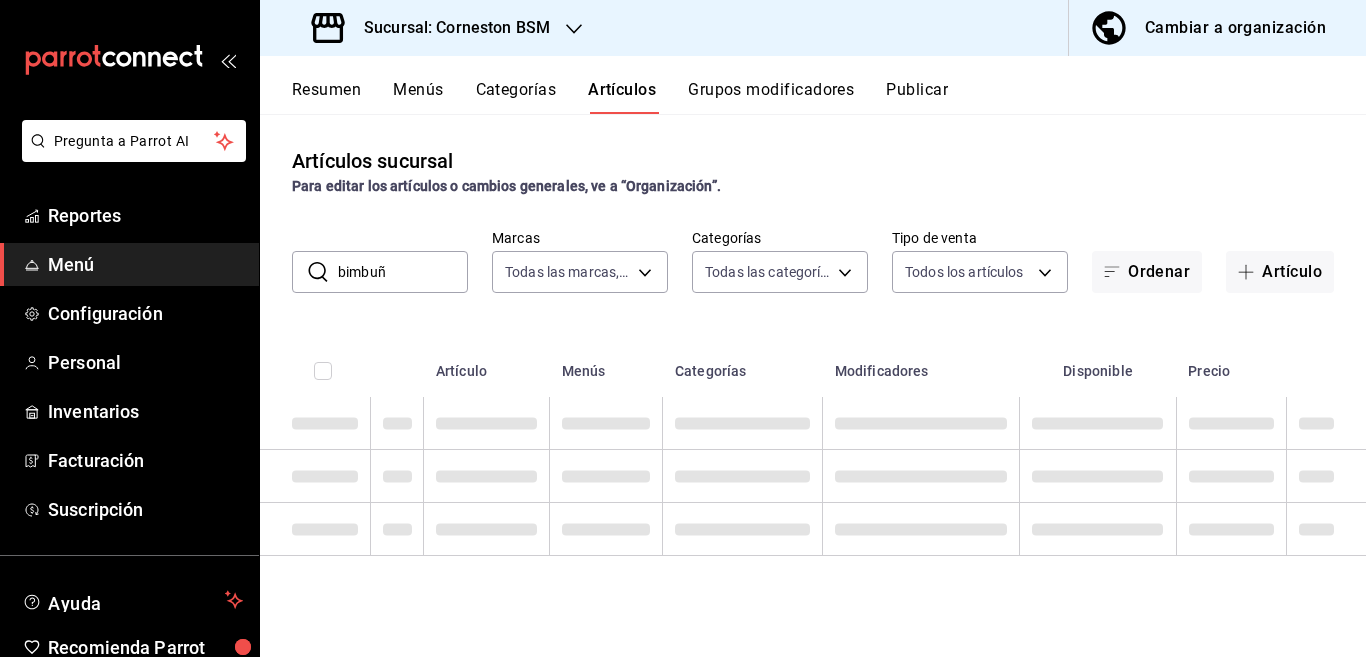 scroll, scrollTop: 0, scrollLeft: 0, axis: both 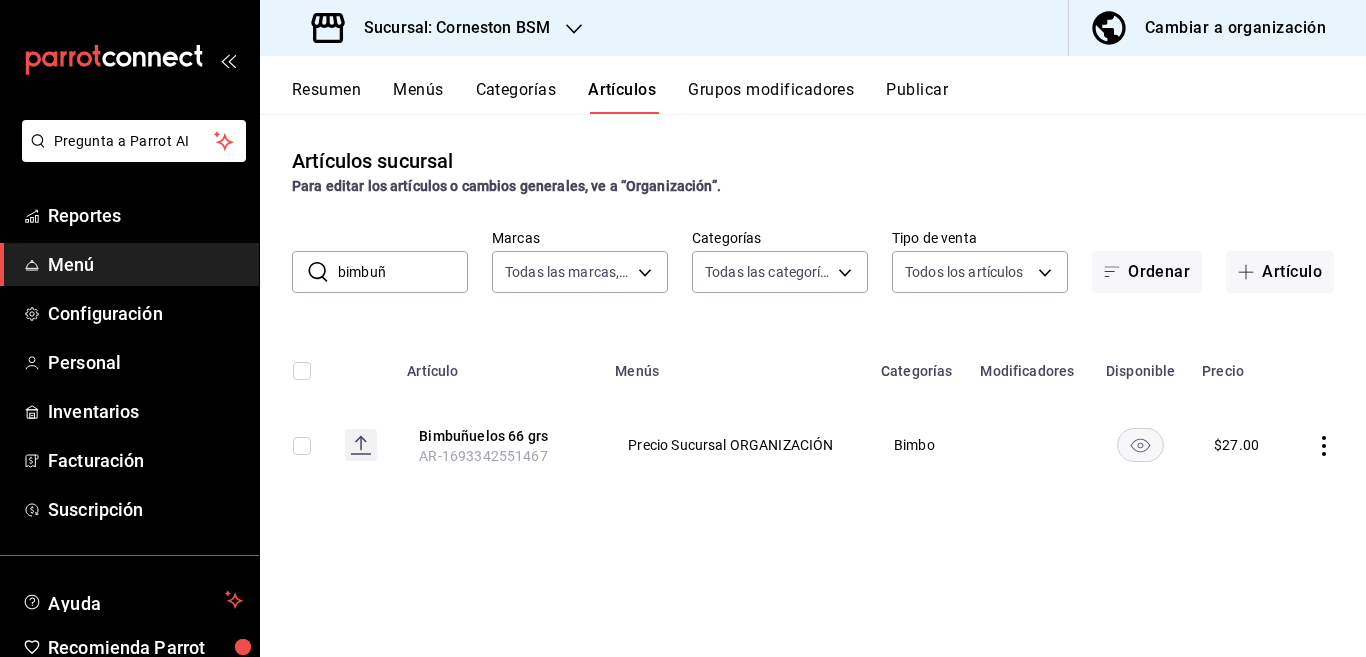 click on "bimbuñ" at bounding box center [403, 272] 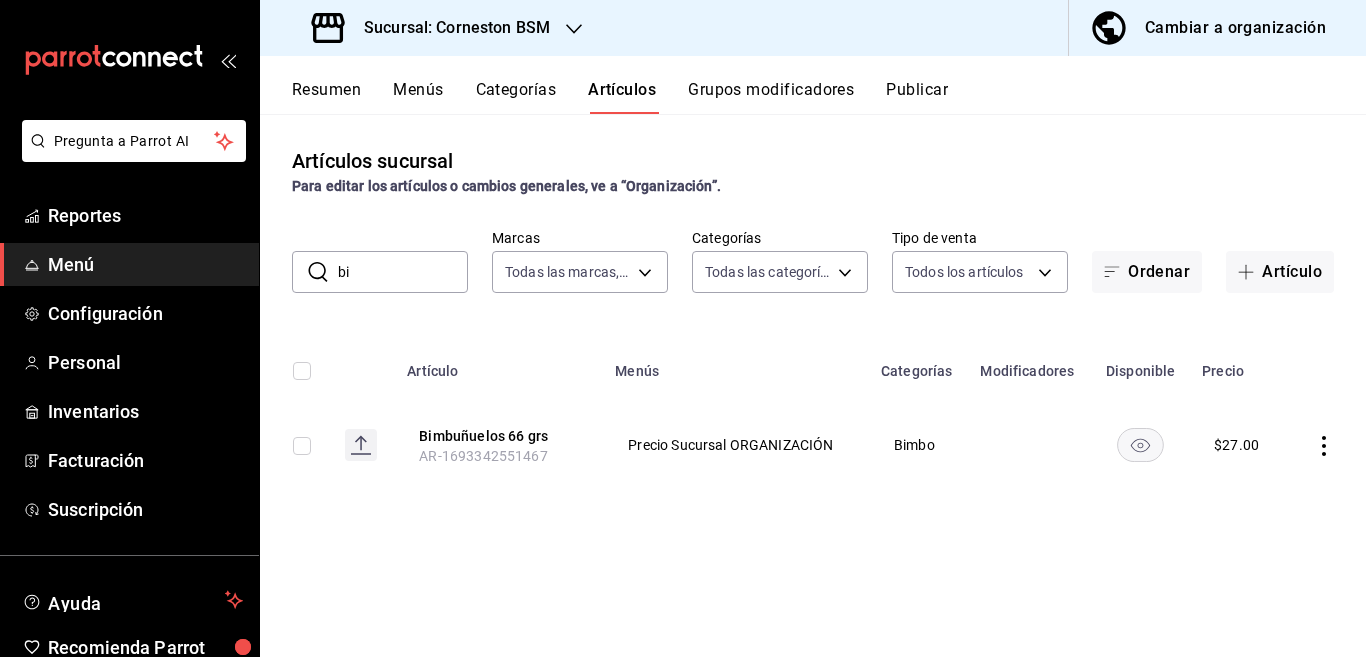 type on "b" 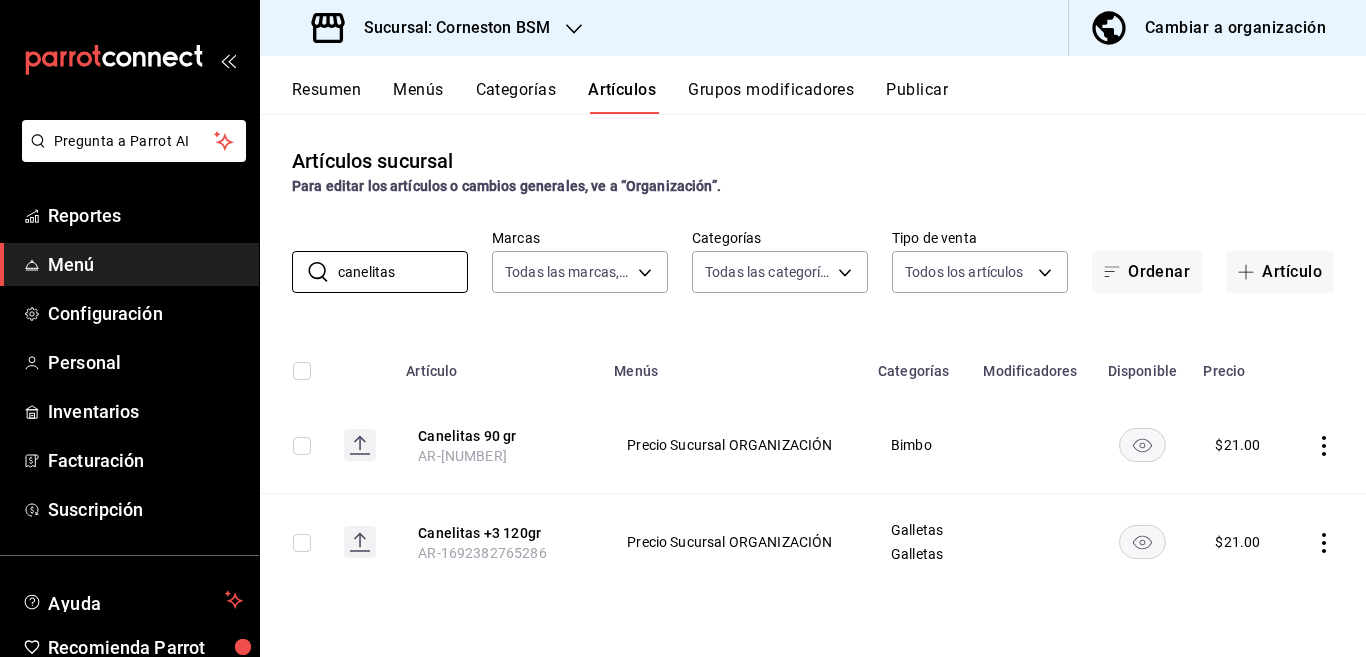 type on "canelitas" 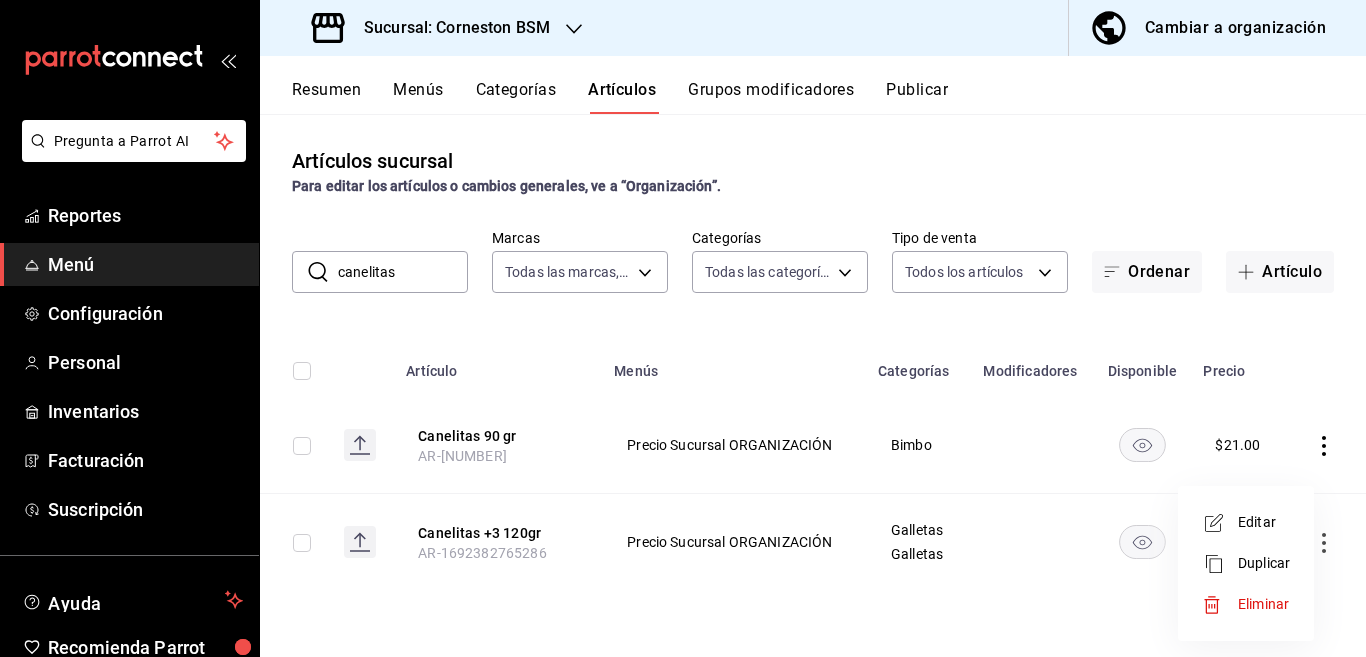 click on "Eliminar" at bounding box center (1263, 604) 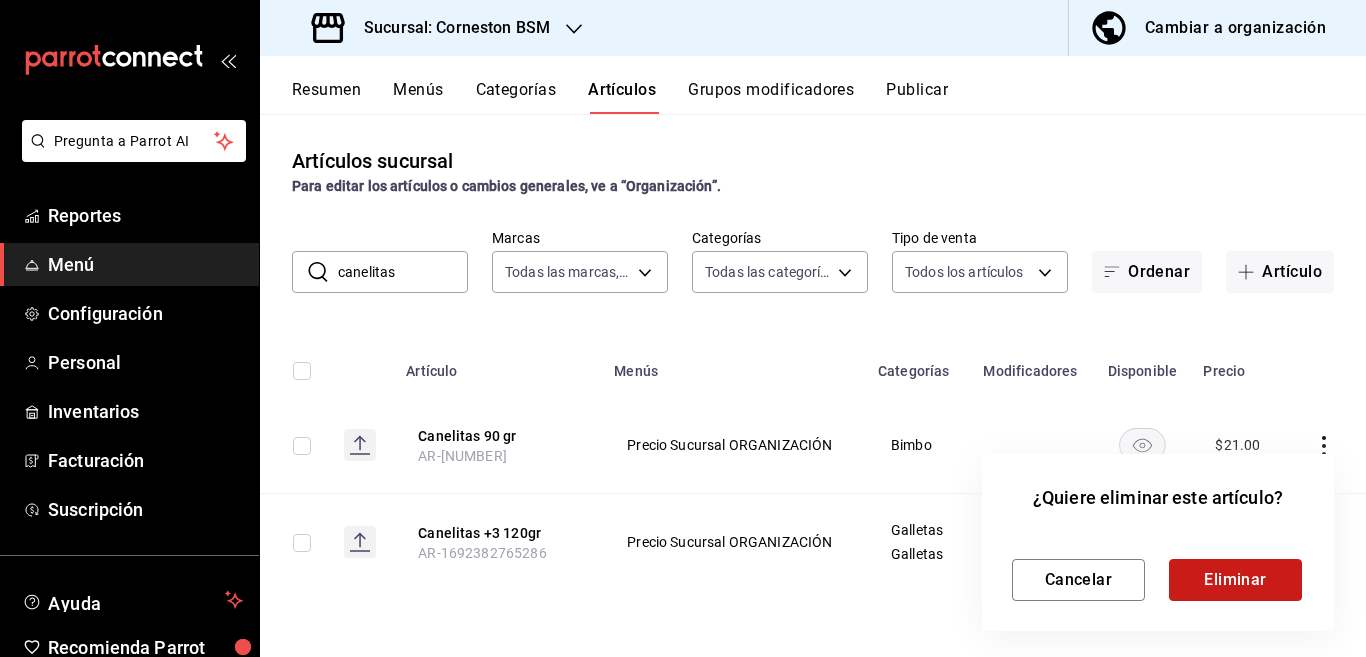 click on "Eliminar" at bounding box center (1235, 580) 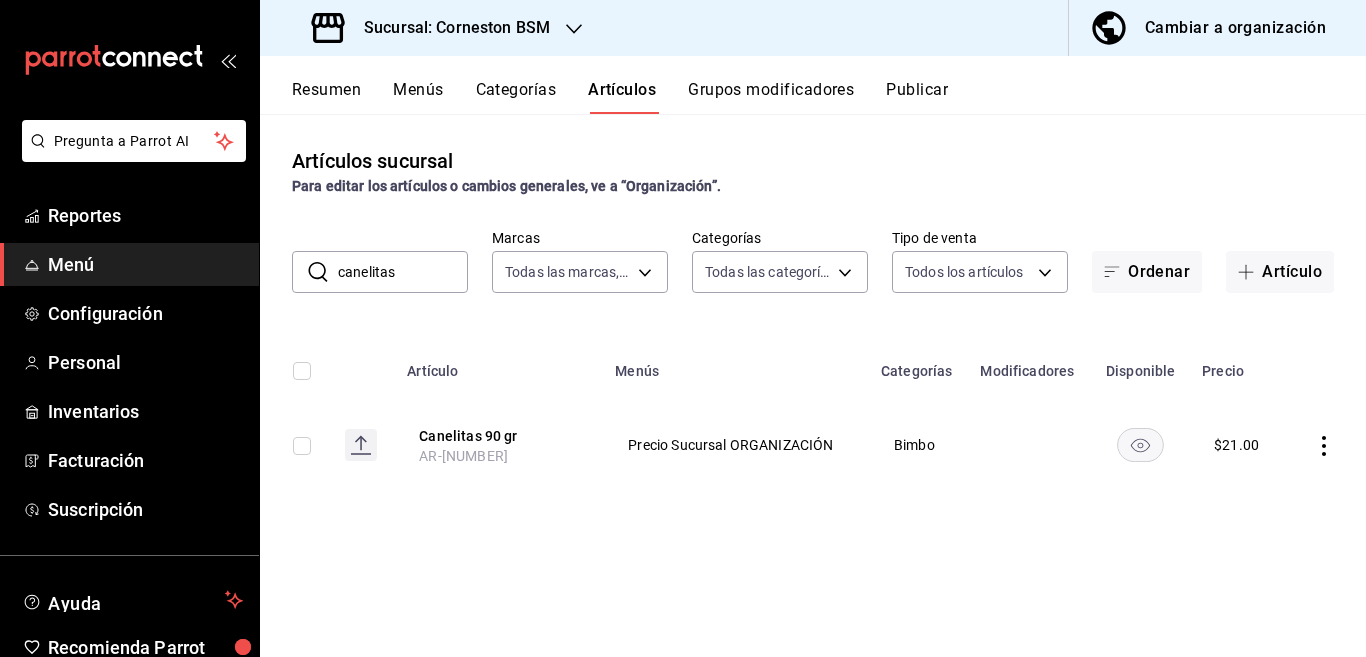 click 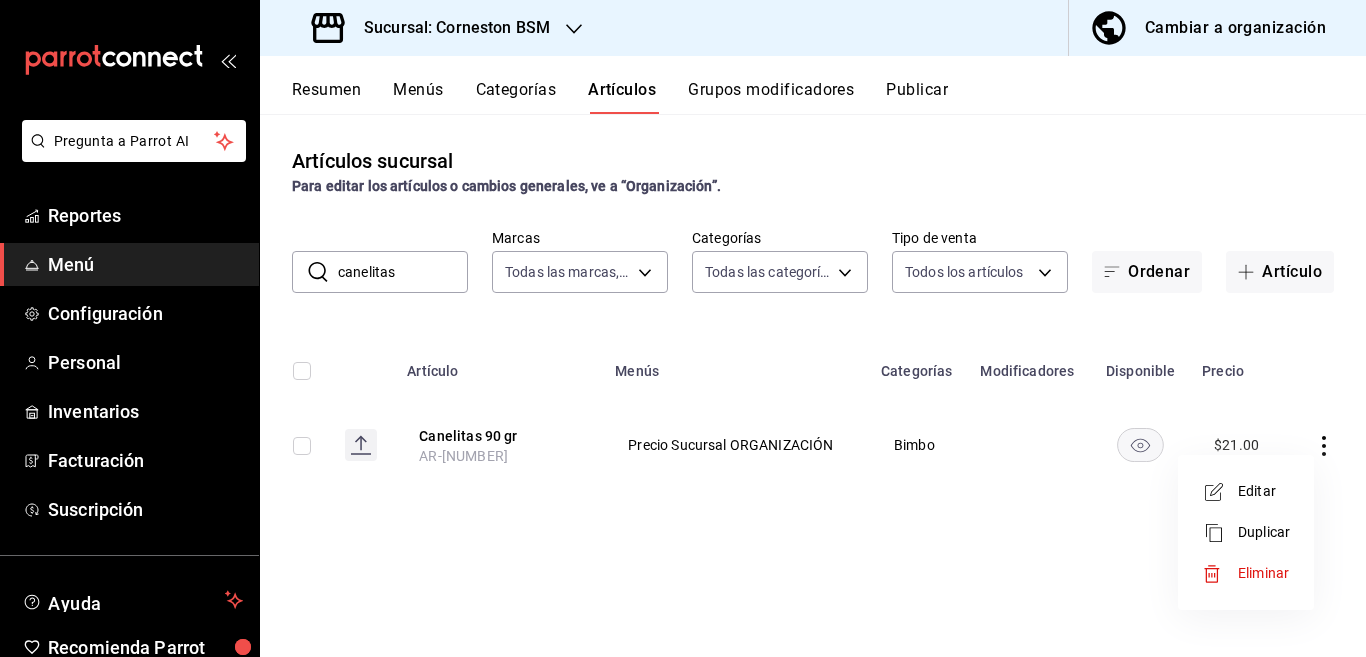 click on "Editar" at bounding box center [1264, 491] 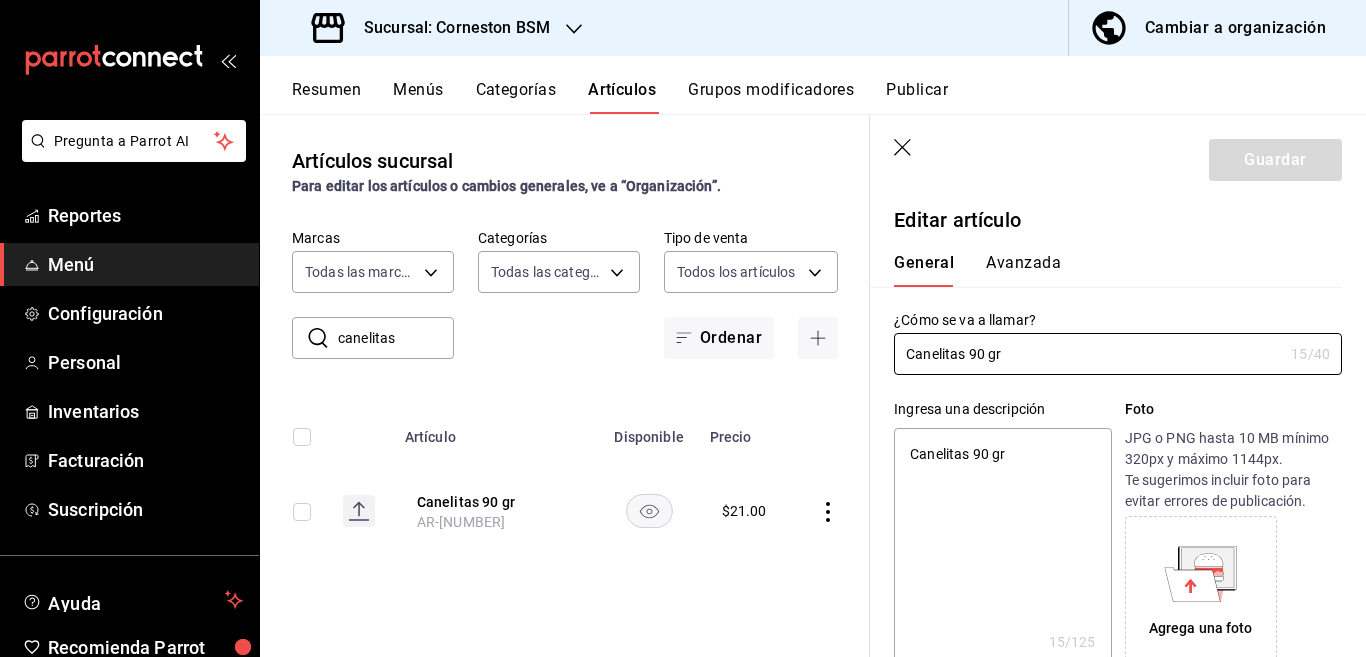 type on "x" 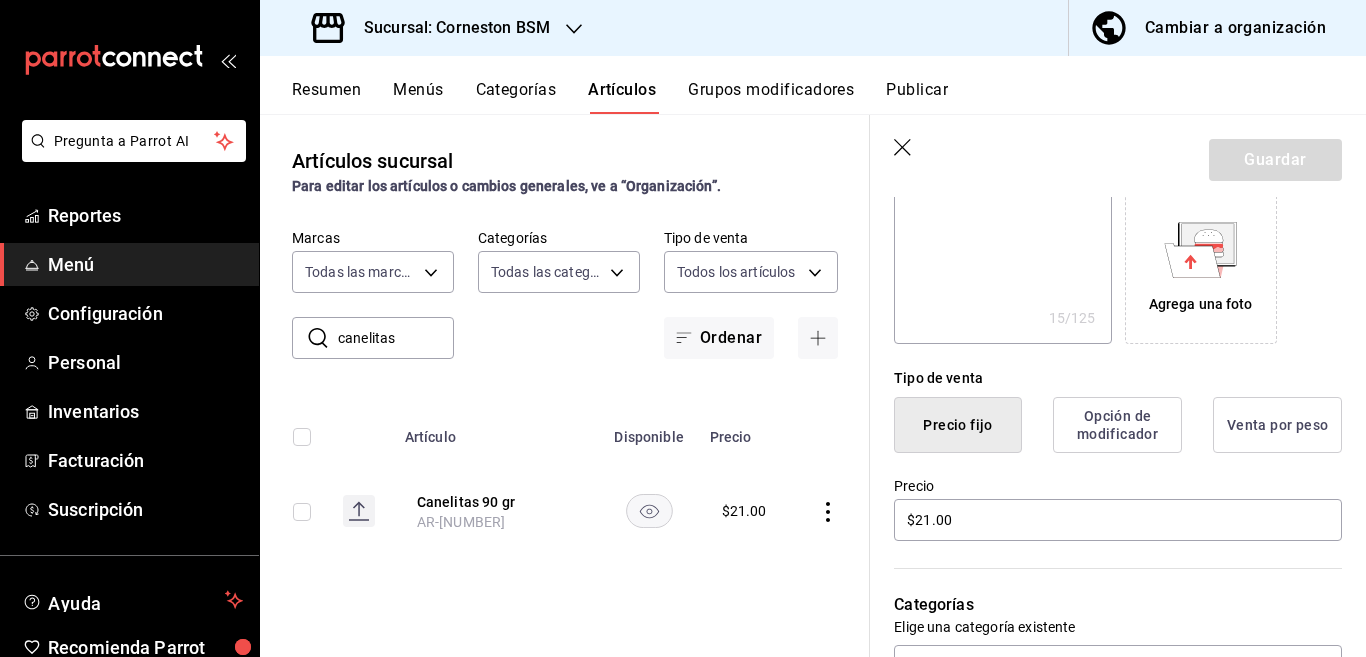 scroll, scrollTop: 325, scrollLeft: 0, axis: vertical 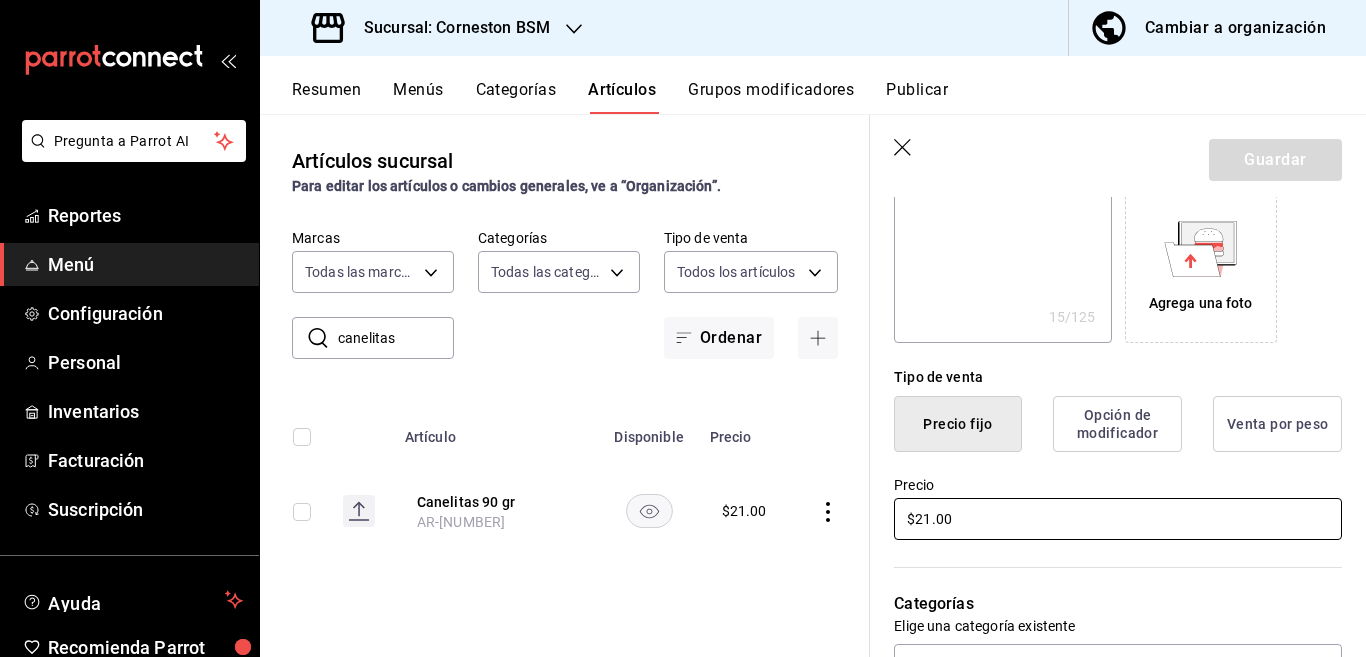 click on "$21.00" at bounding box center [1118, 519] 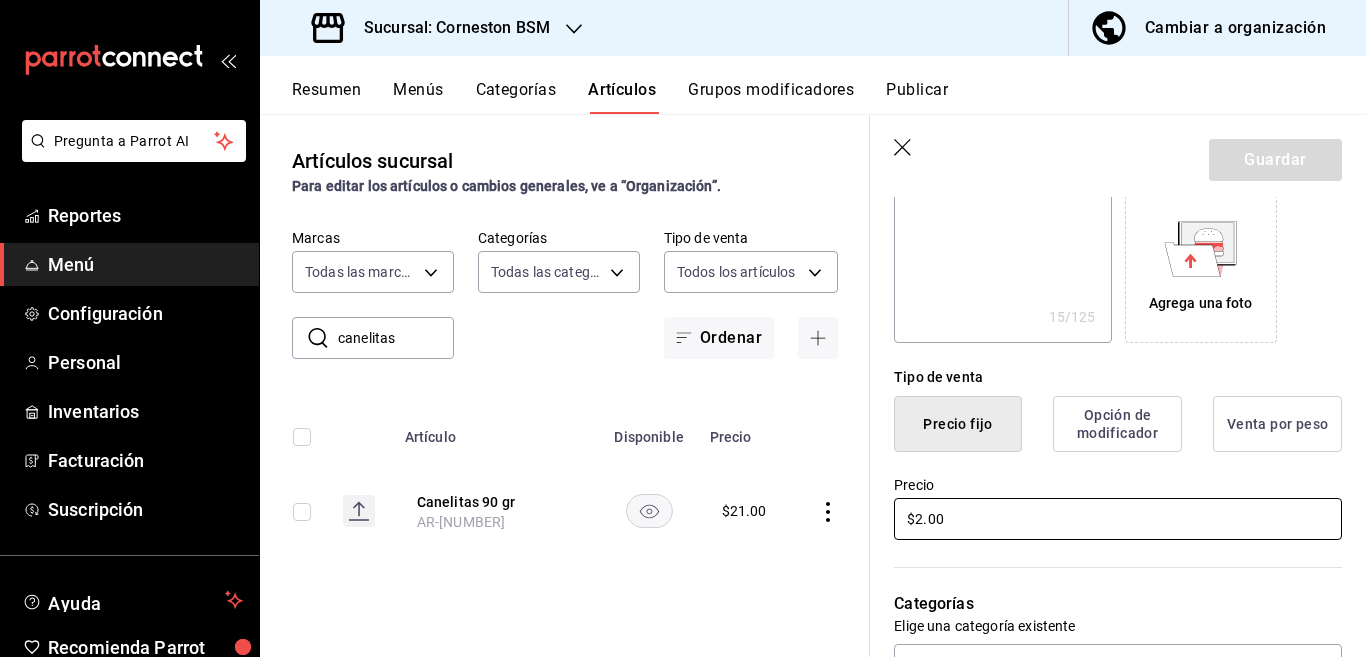 type on "x" 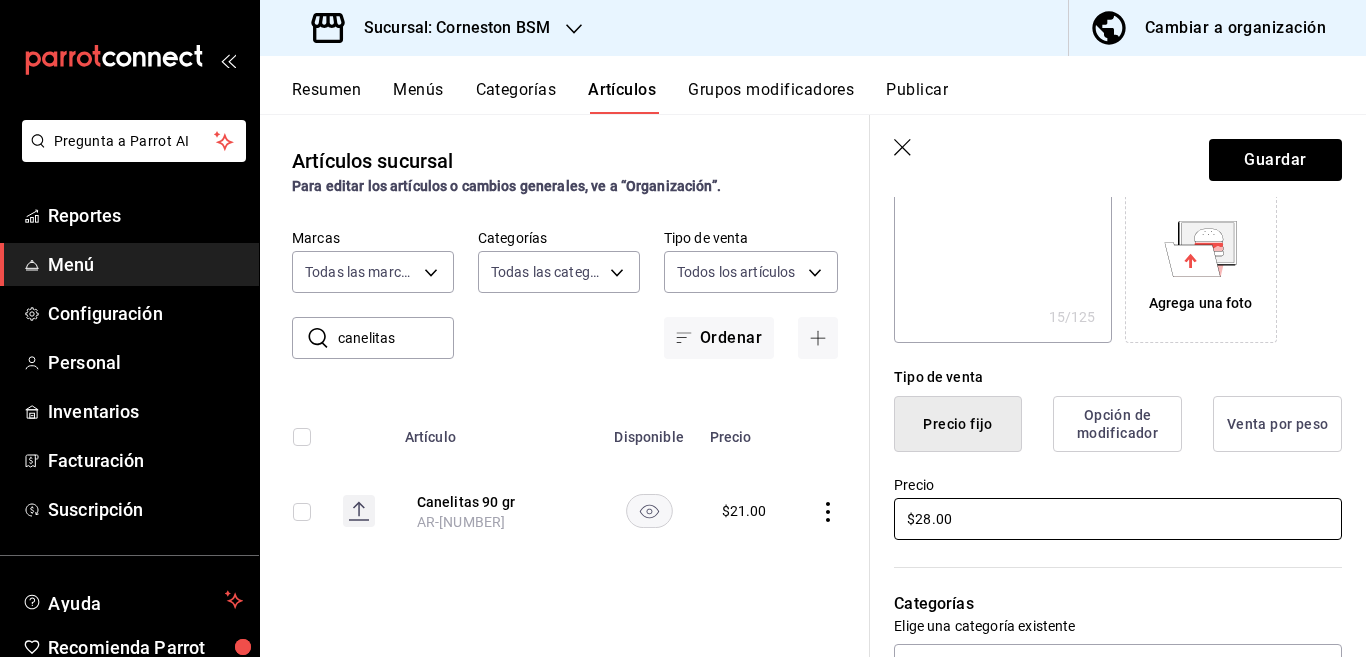 type on "x" 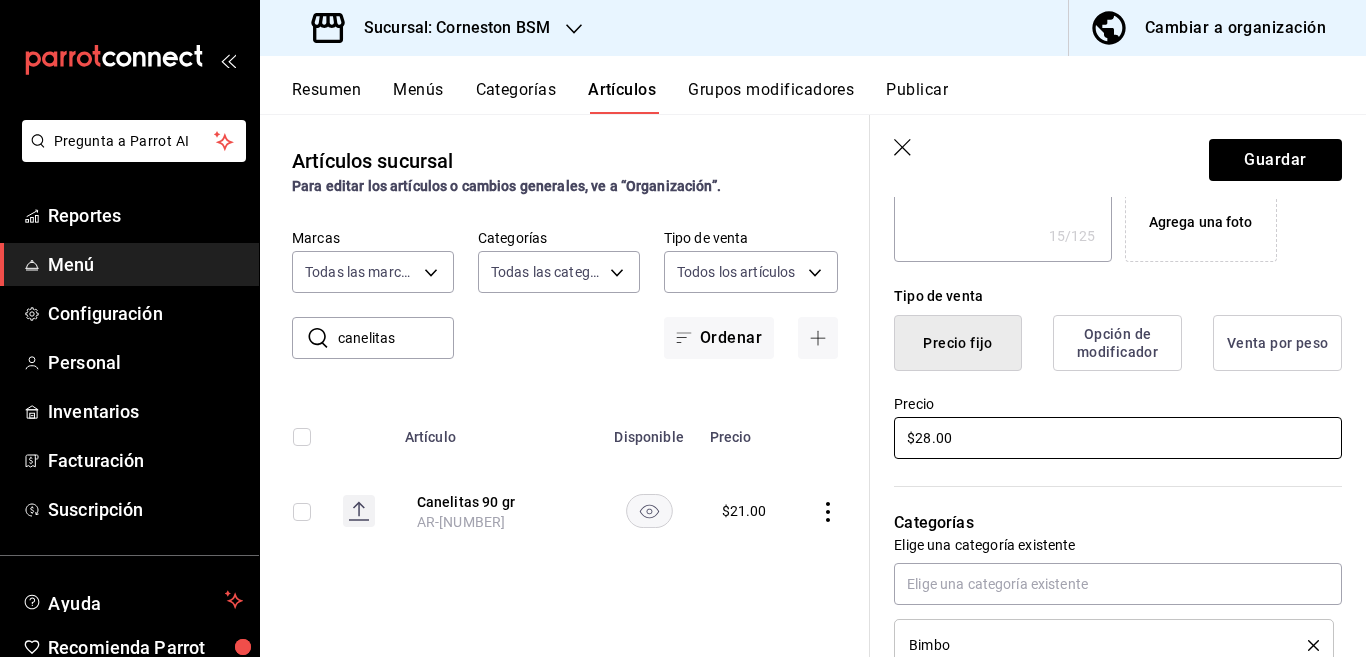 scroll, scrollTop: 487, scrollLeft: 0, axis: vertical 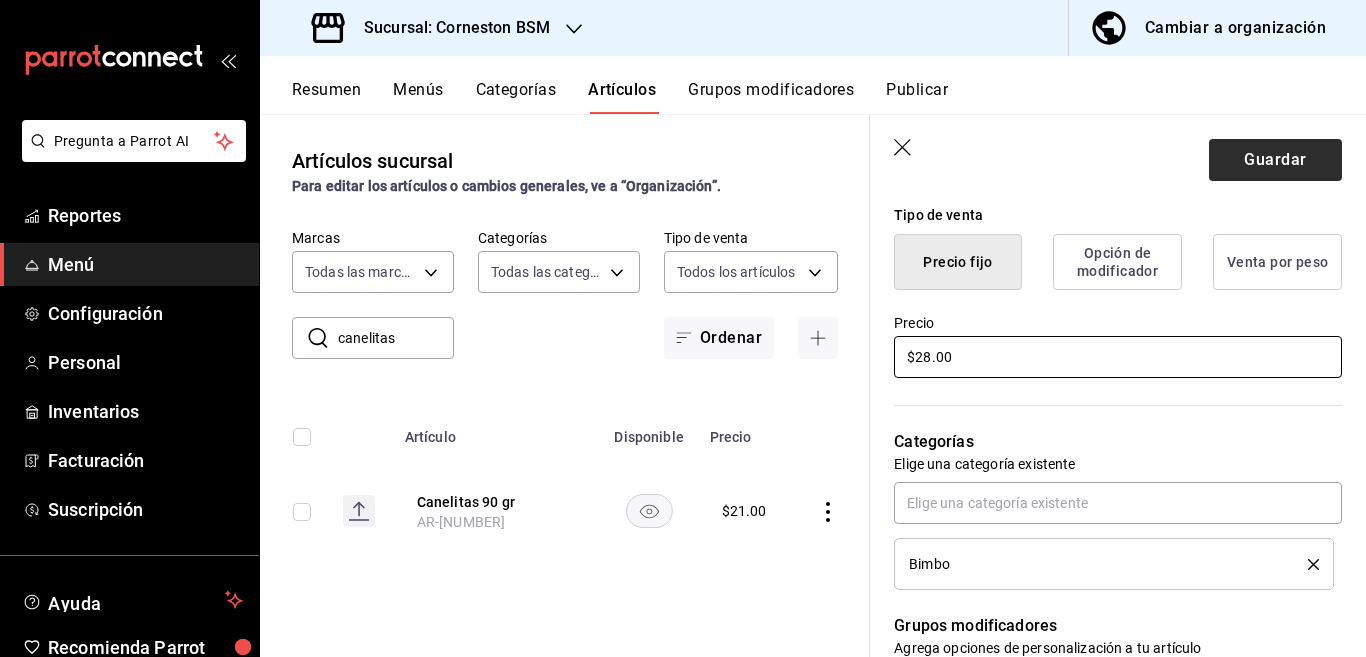 type on "$28.00" 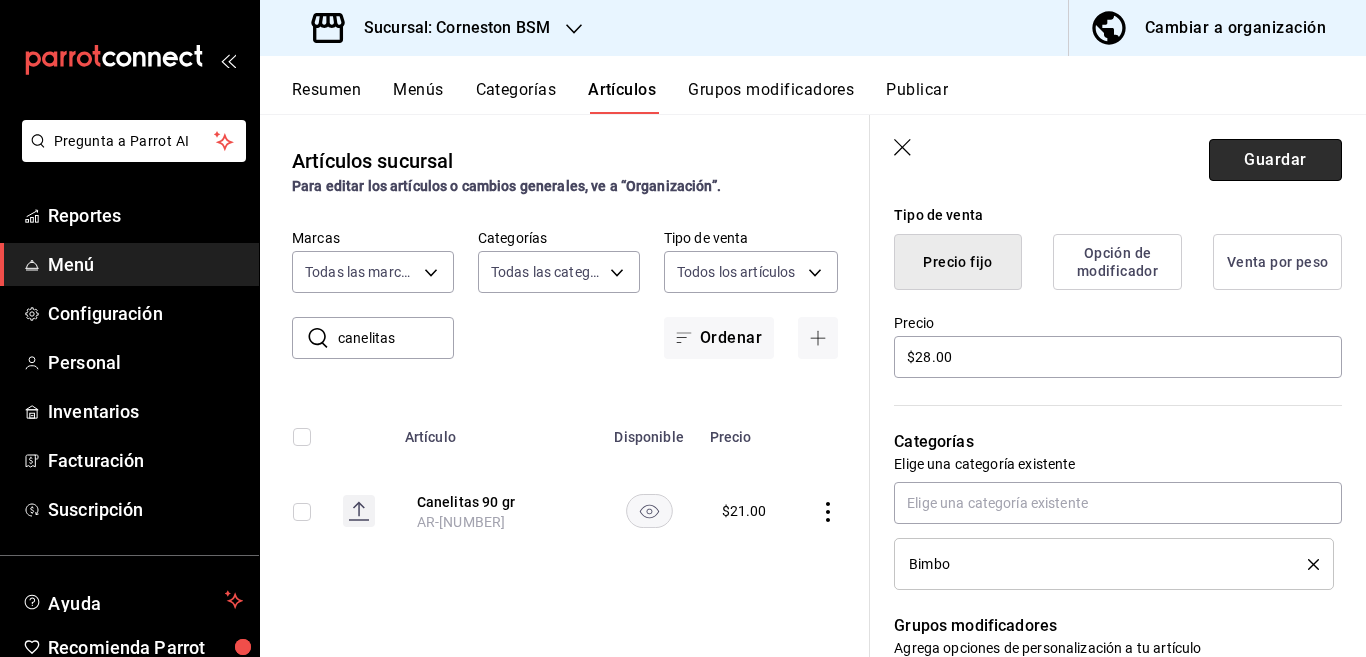click on "Guardar" at bounding box center [1275, 160] 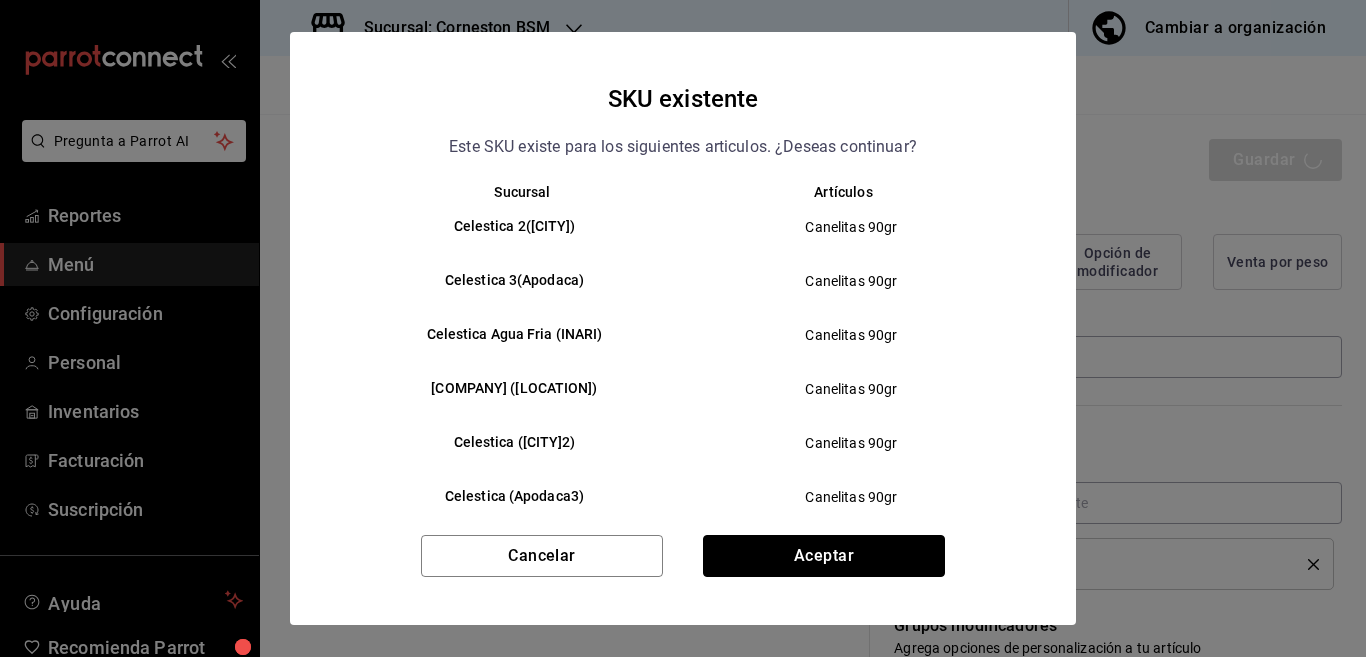 click on "Aceptar" at bounding box center [824, 556] 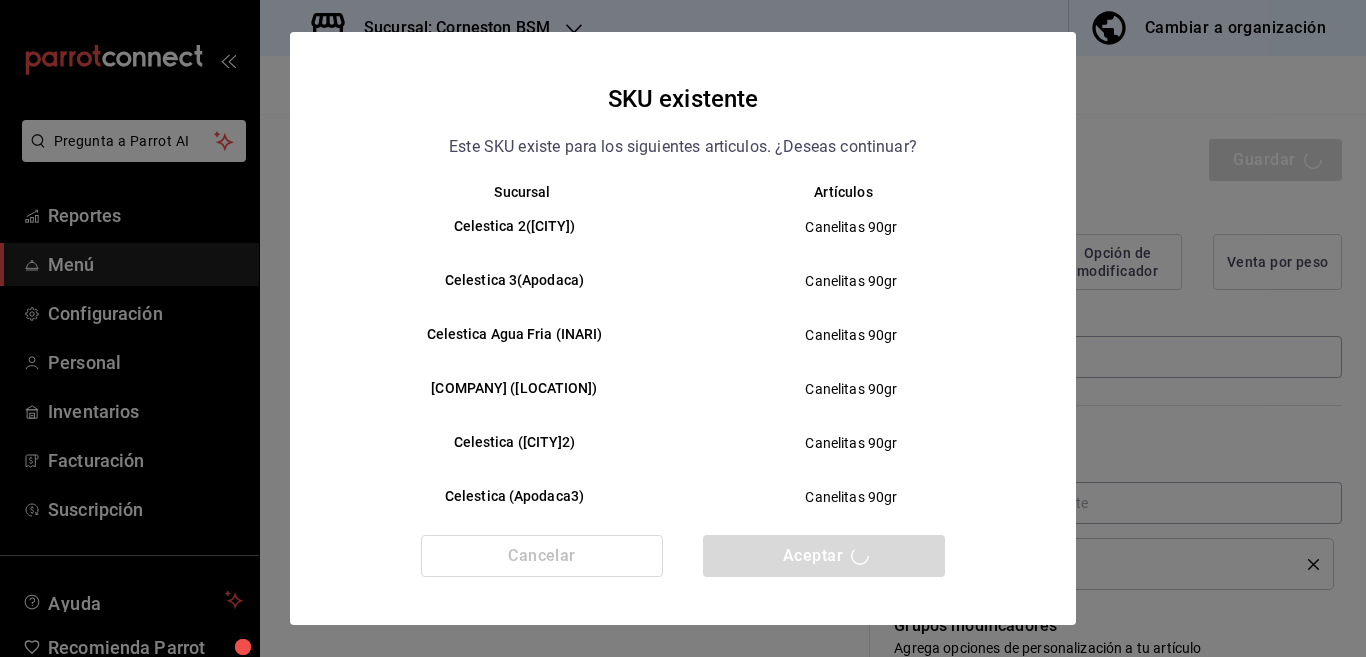 type on "x" 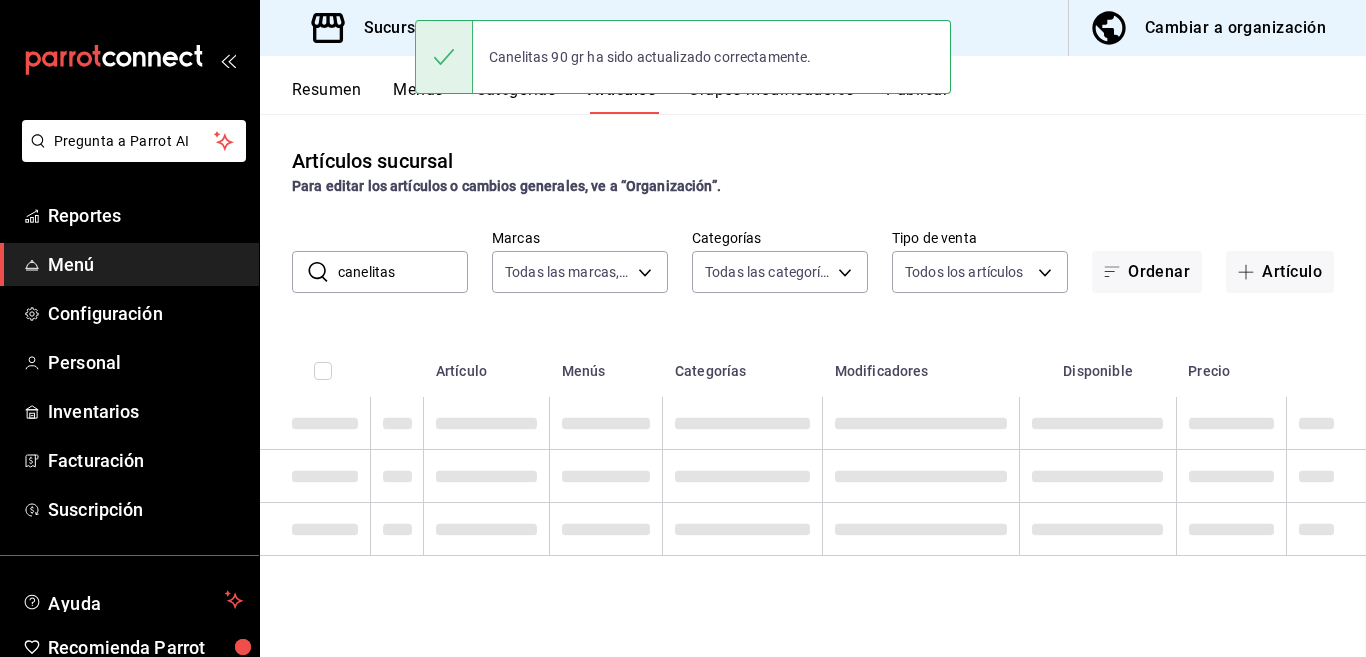 scroll, scrollTop: 0, scrollLeft: 0, axis: both 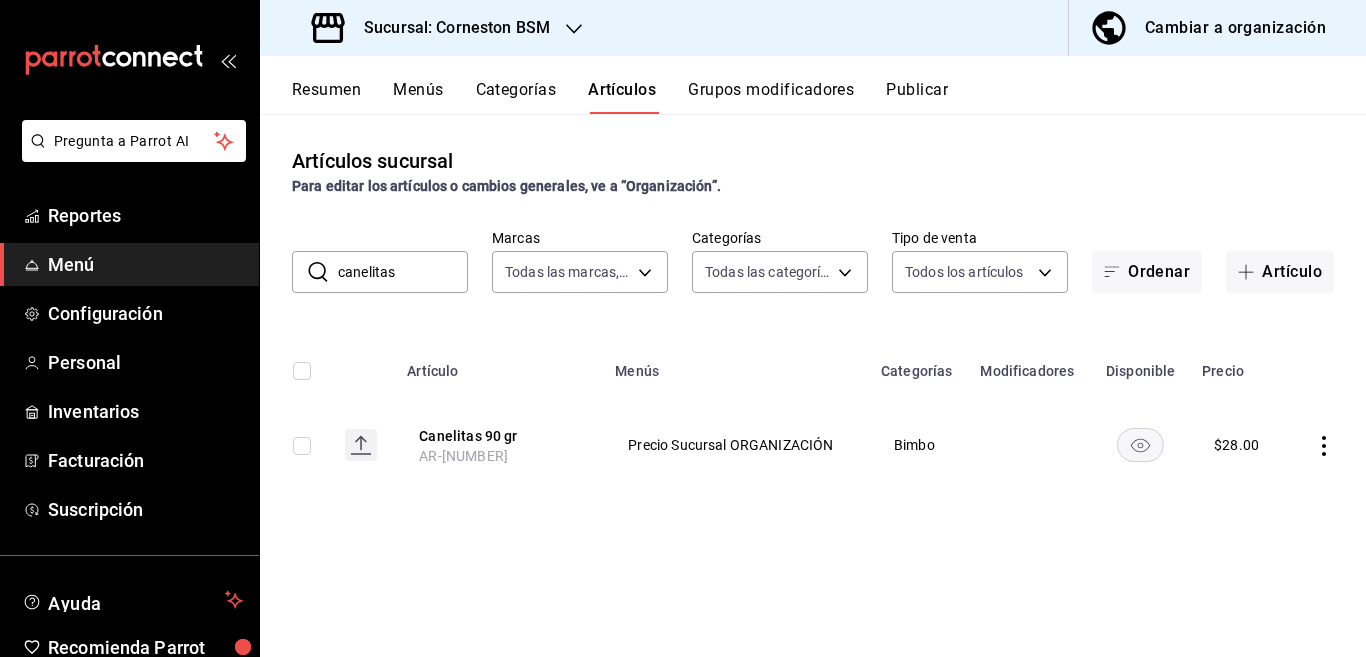 click on "canelitas" at bounding box center (403, 272) 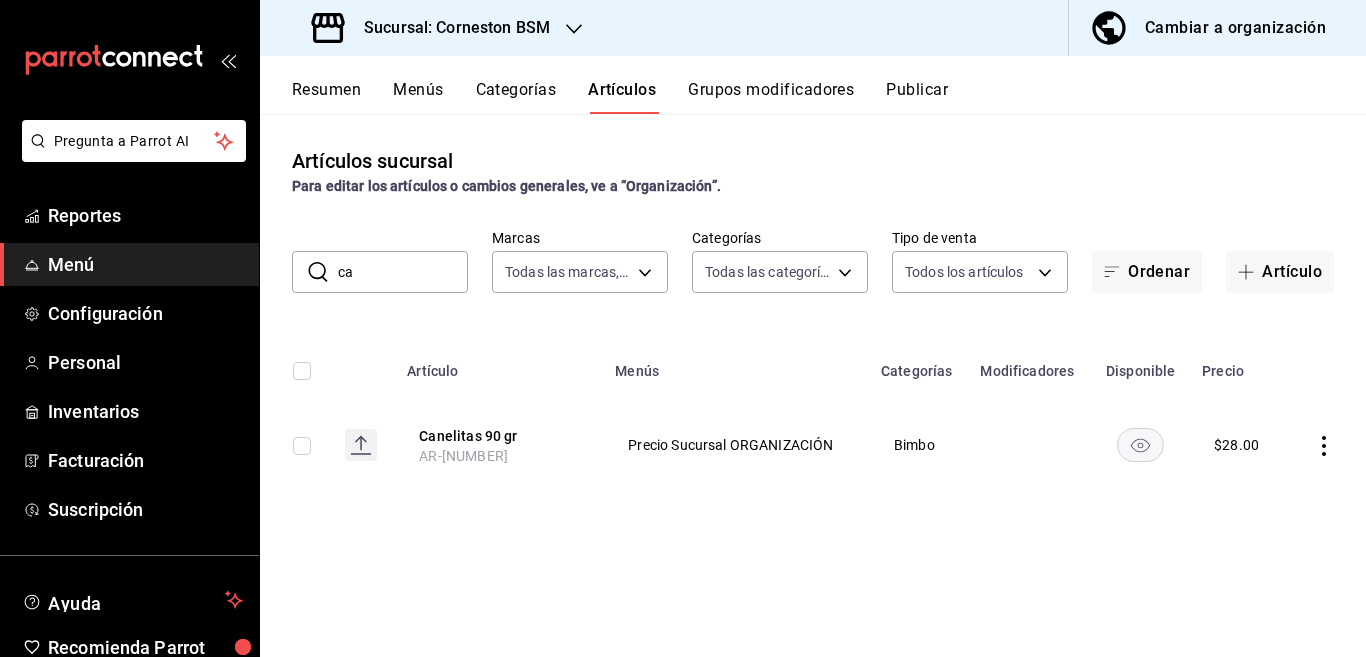 type on "c" 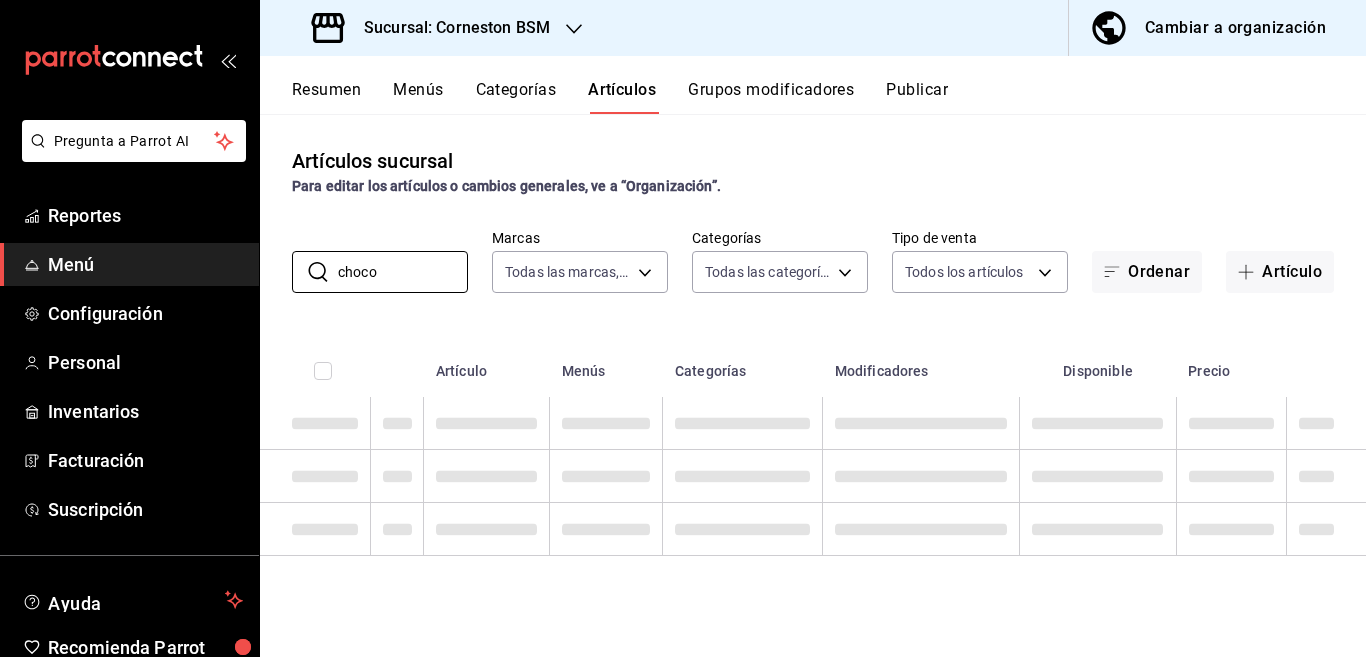 type on "chocorroles" 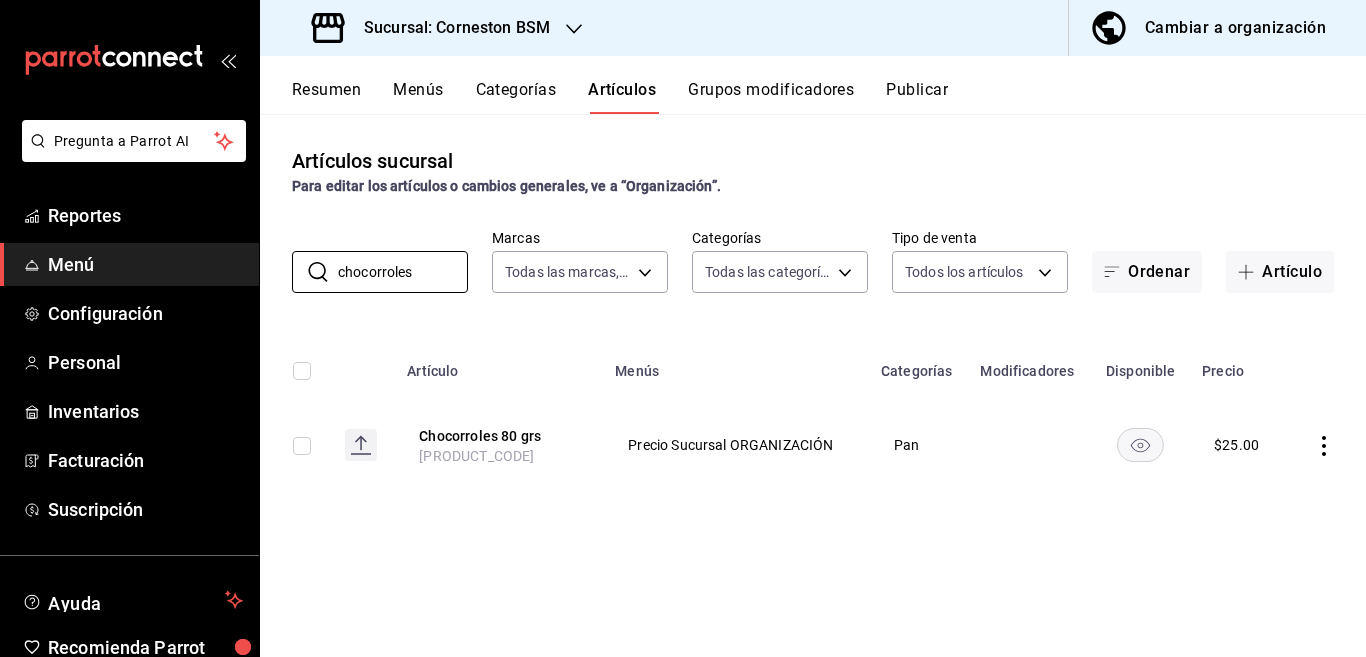 click 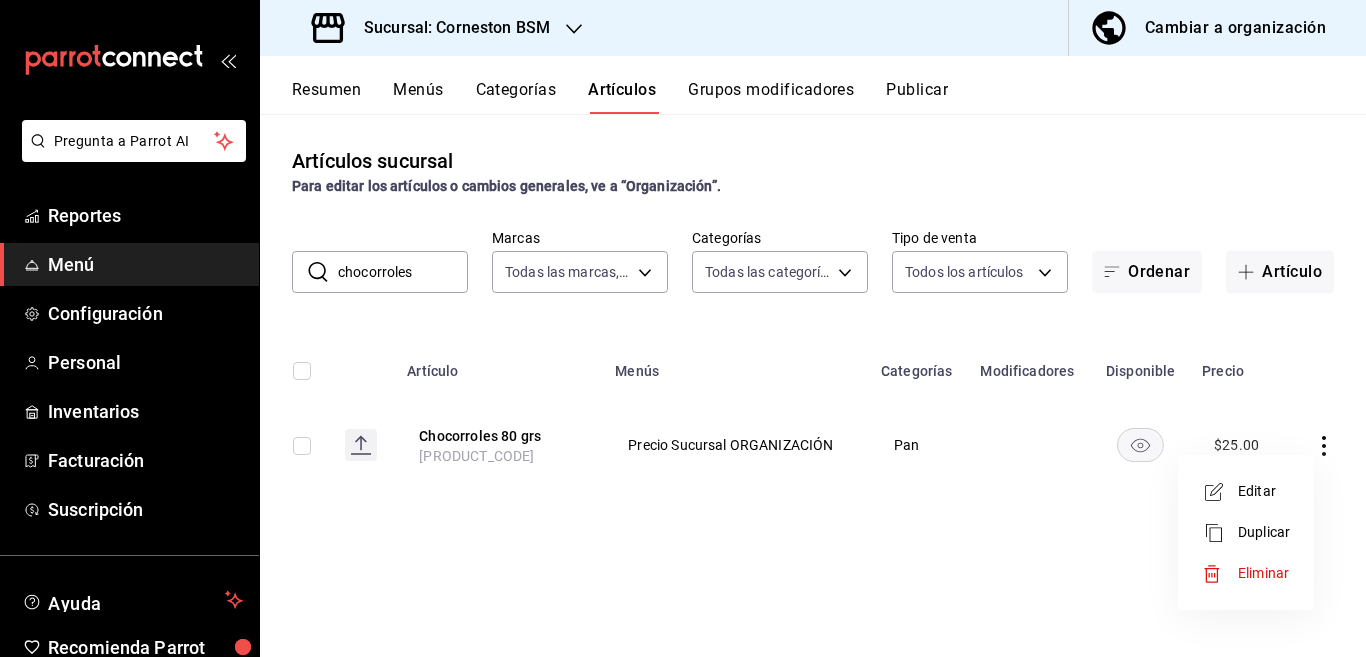 click on "Editar" at bounding box center [1264, 491] 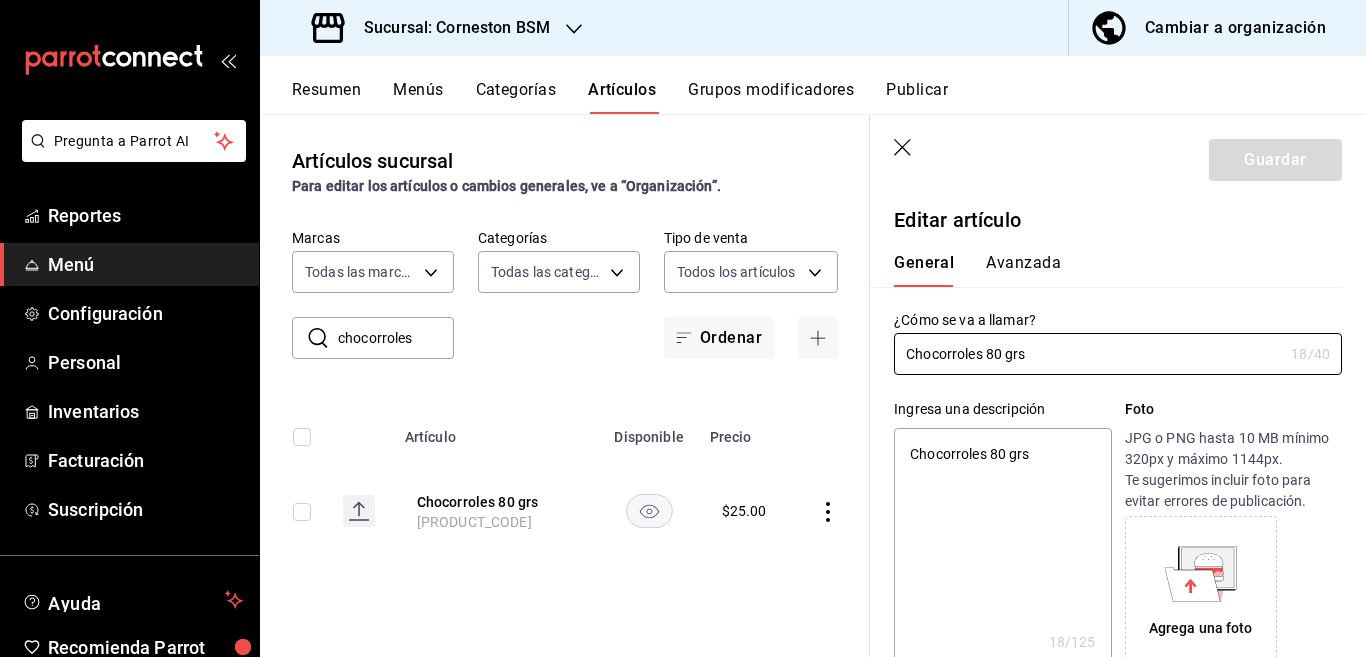 type on "x" 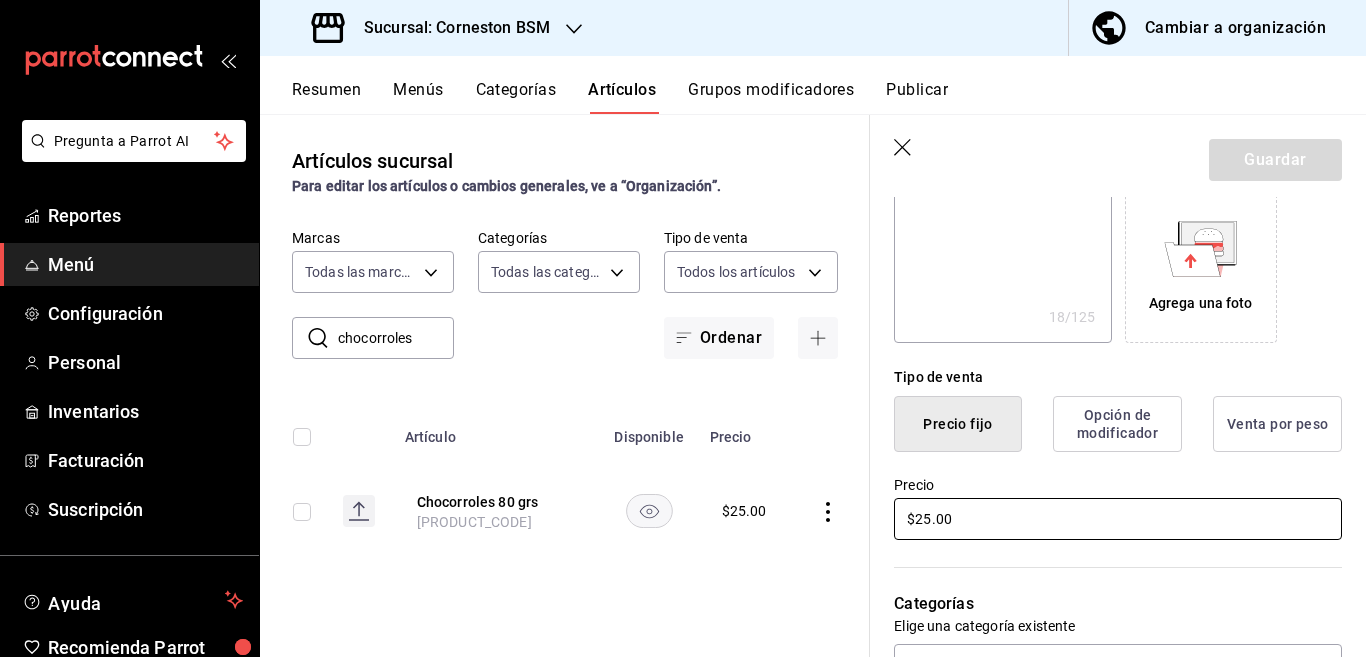 click on "$25.00" at bounding box center [1118, 519] 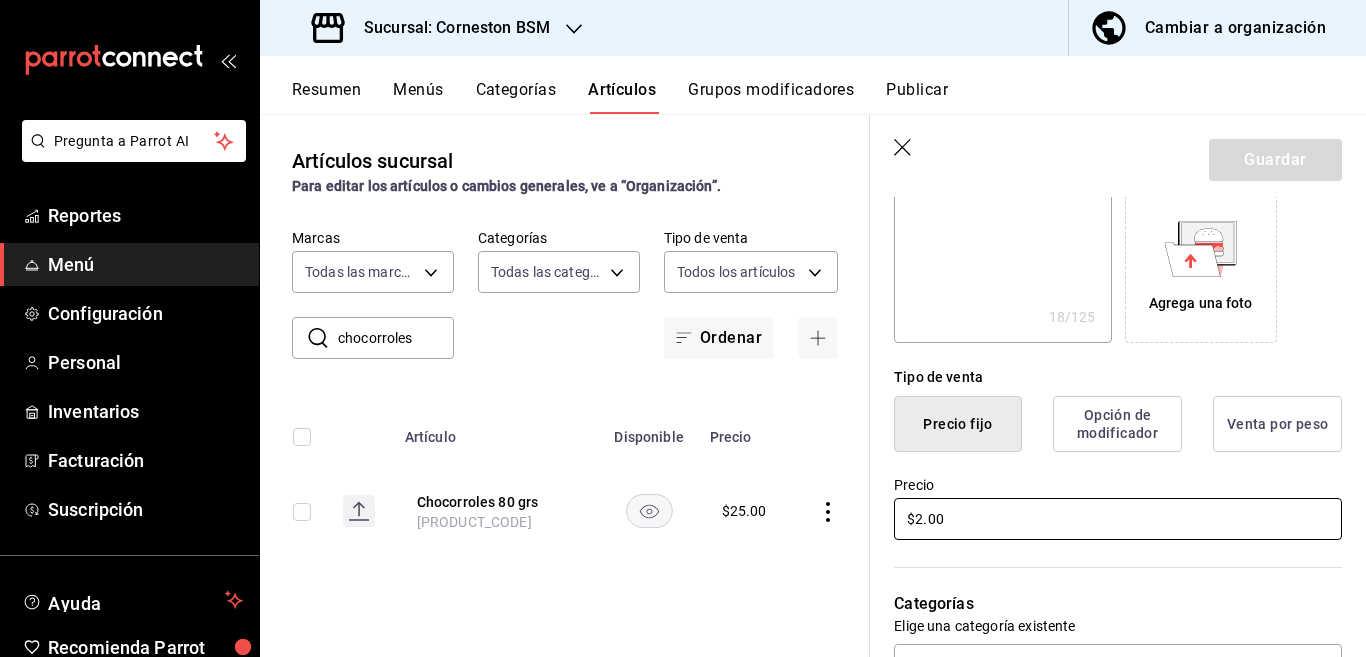 type on "x" 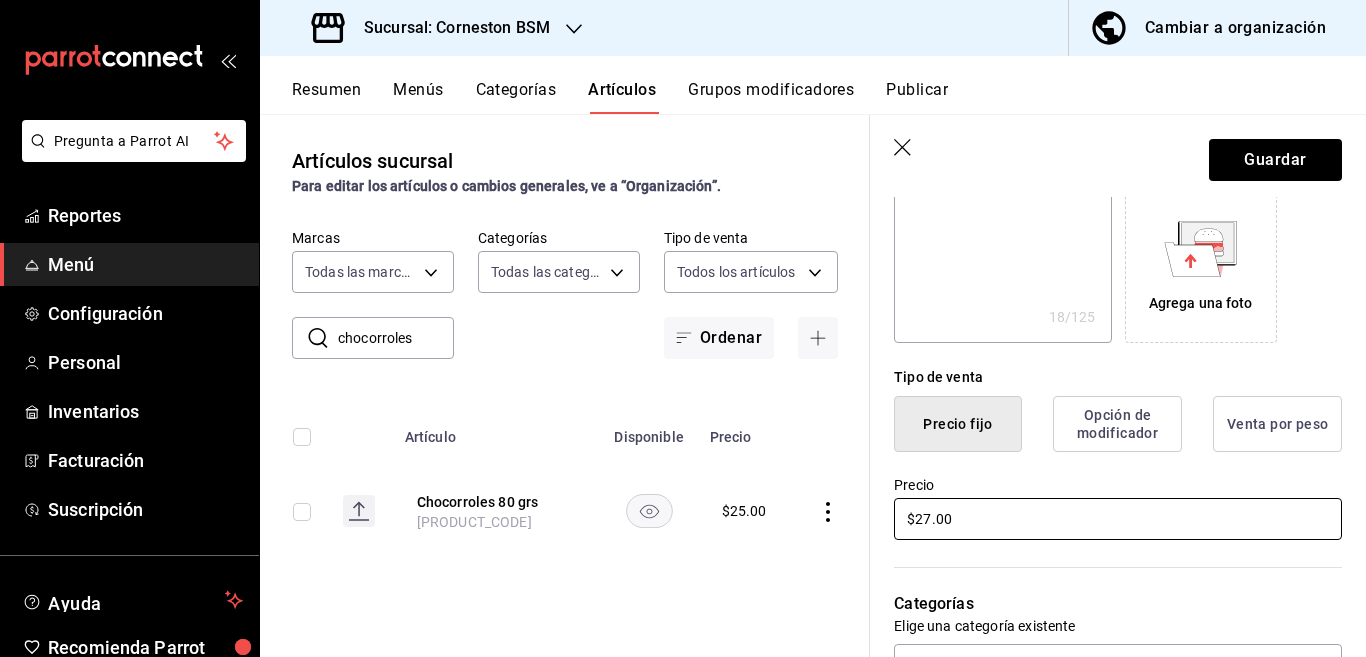 type on "x" 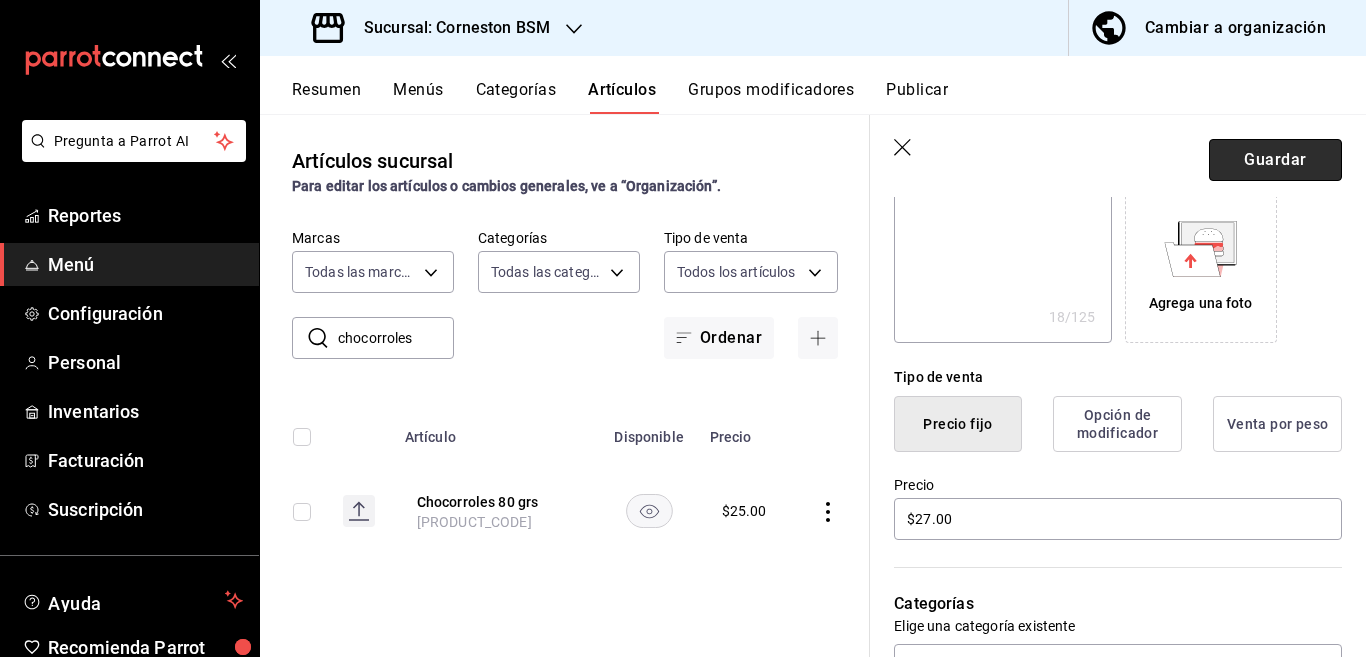 click on "Guardar" at bounding box center [1275, 160] 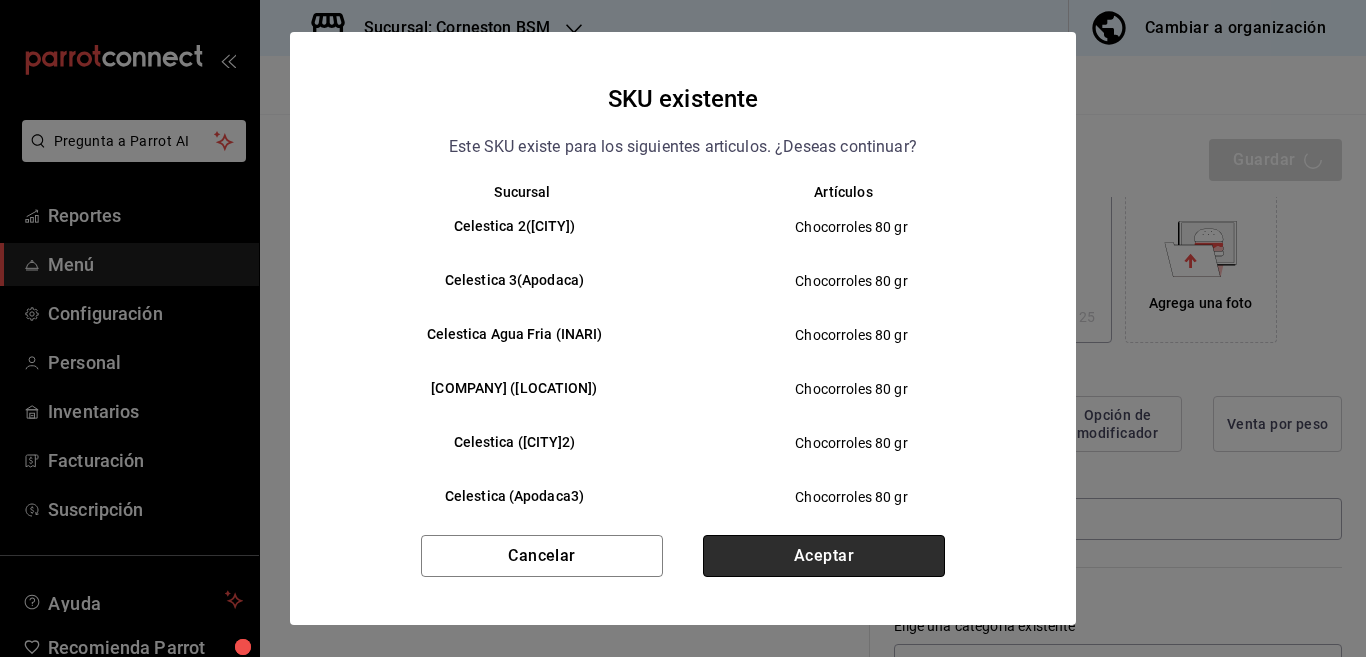 click on "Aceptar" at bounding box center (824, 556) 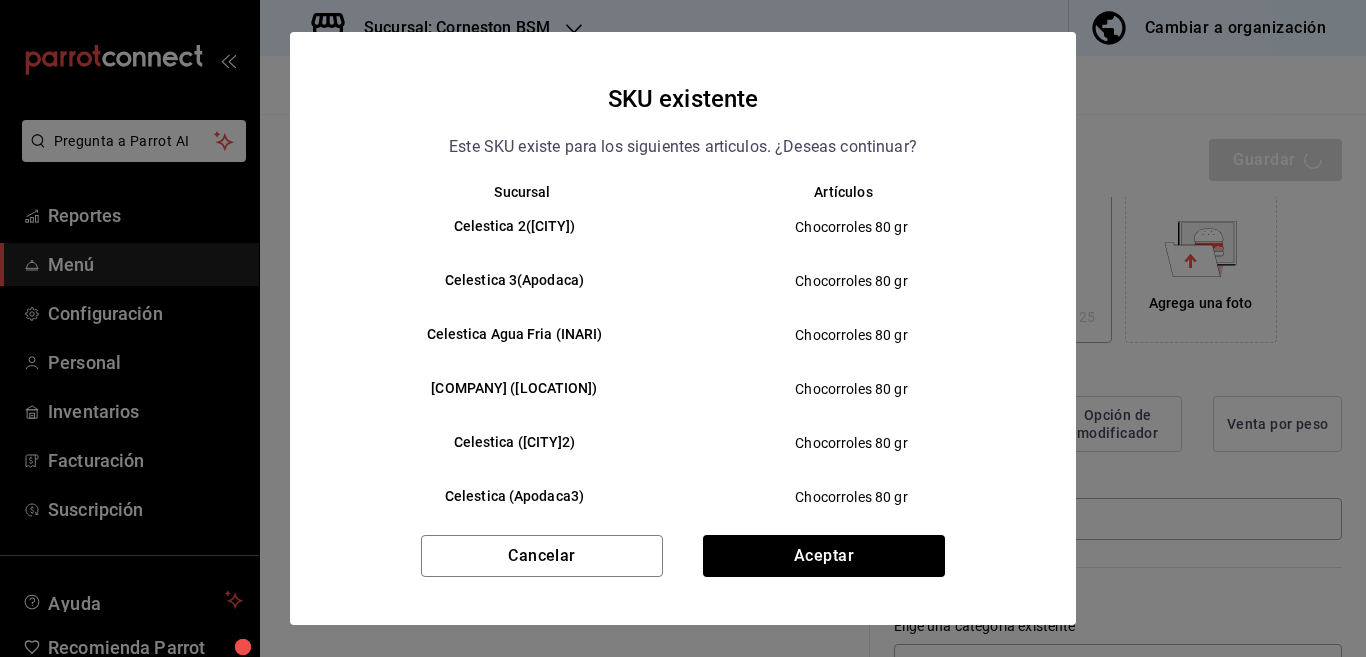 type on "x" 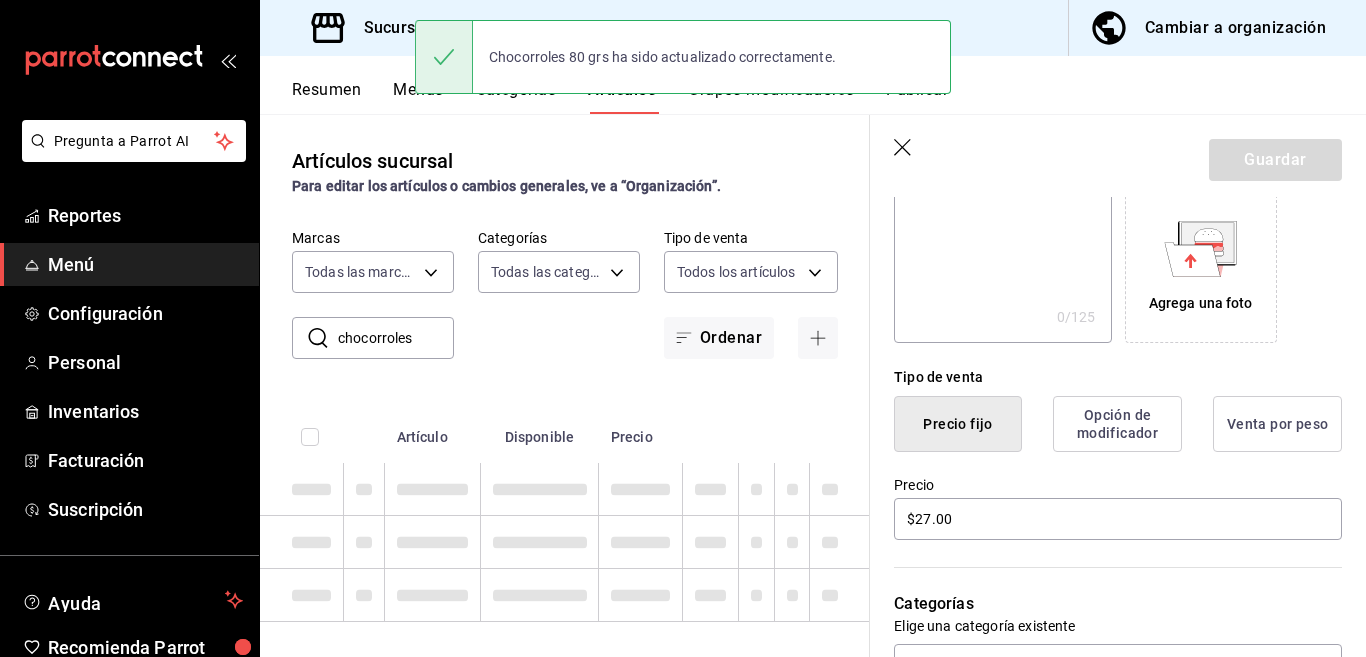type 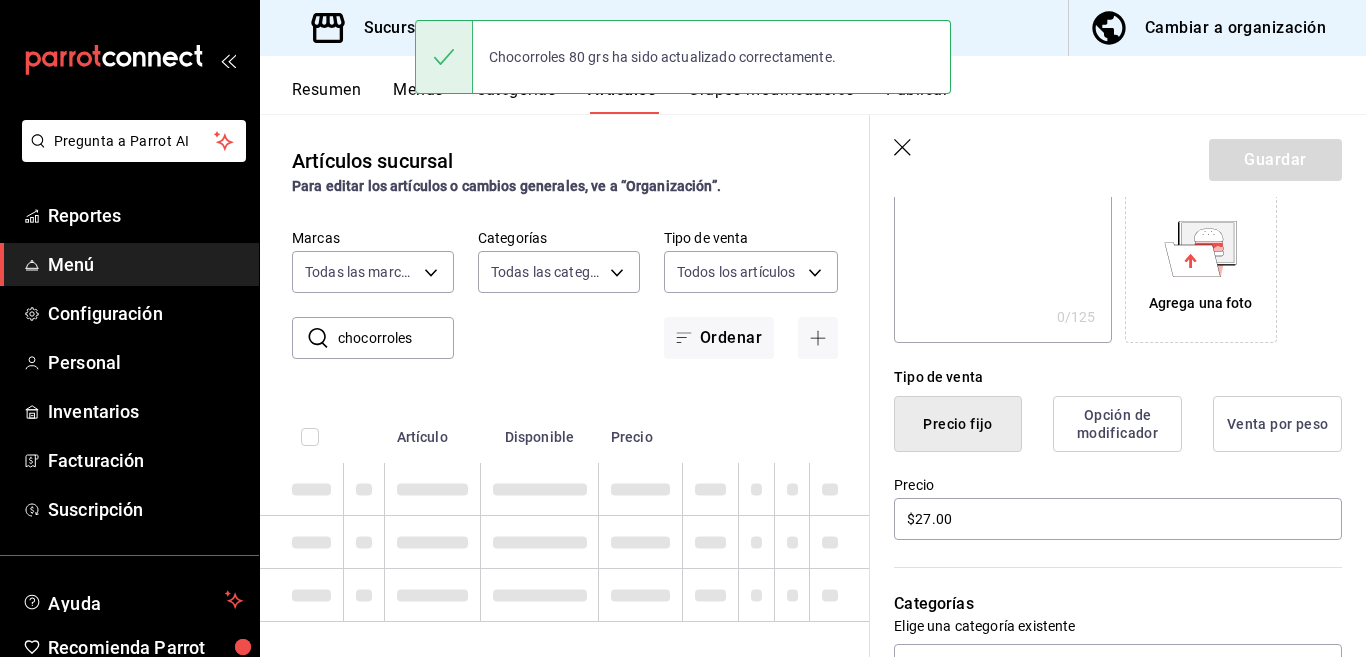 type 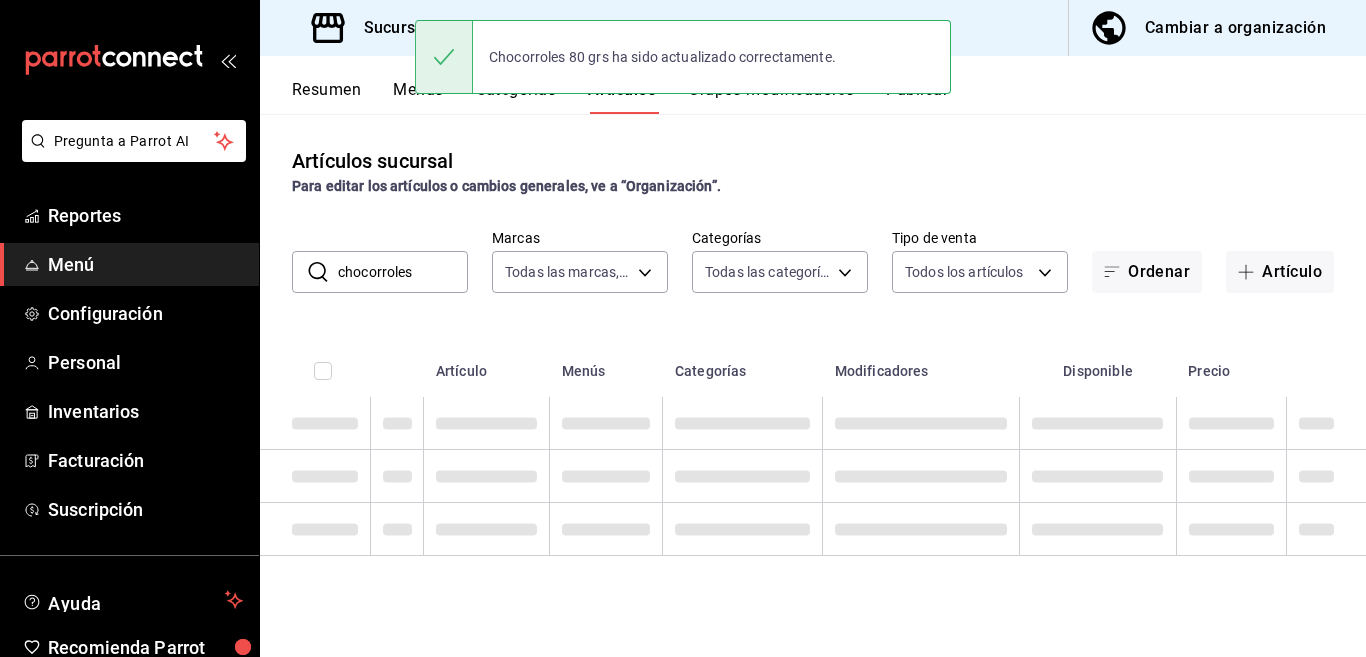 click on "chocorroles" at bounding box center [403, 272] 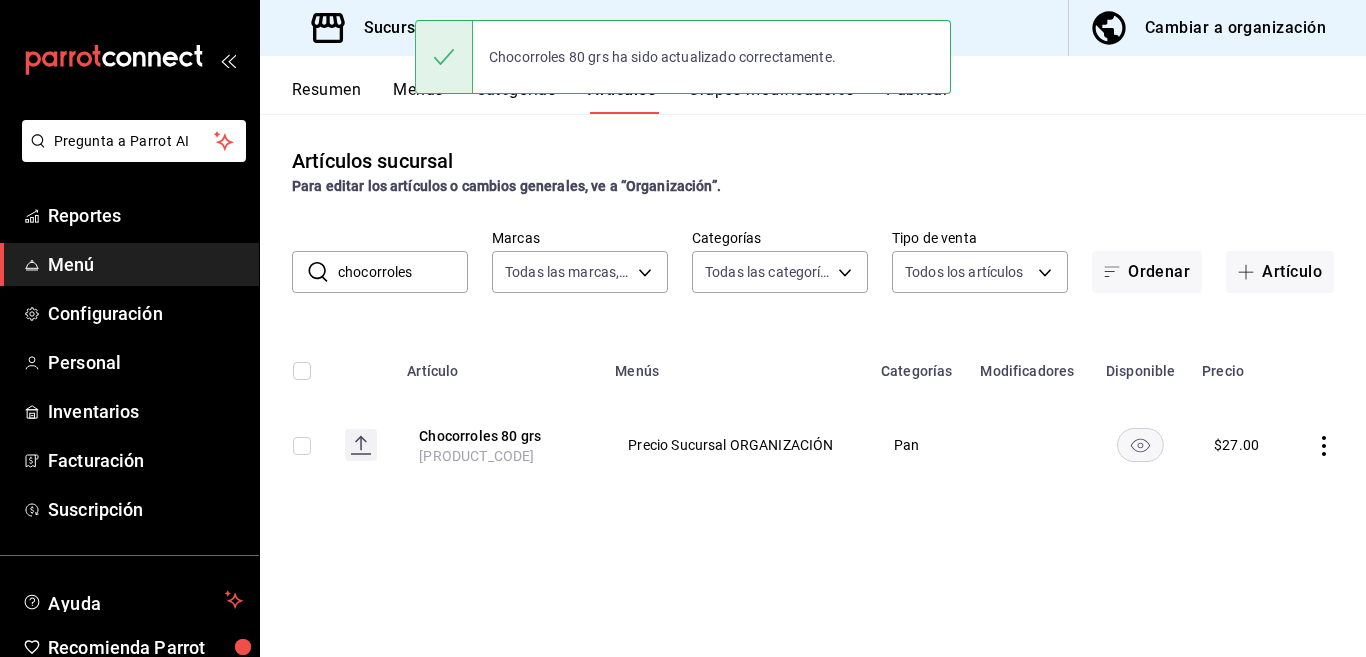 scroll, scrollTop: 0, scrollLeft: 0, axis: both 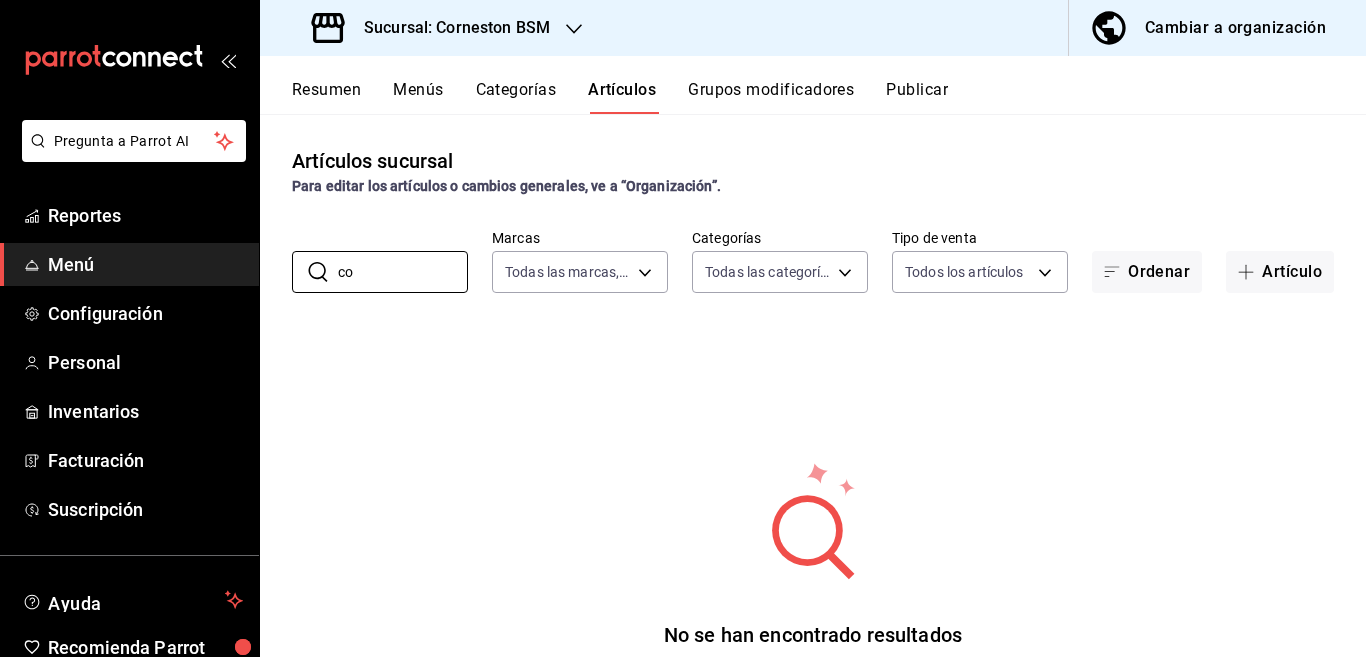type on "c" 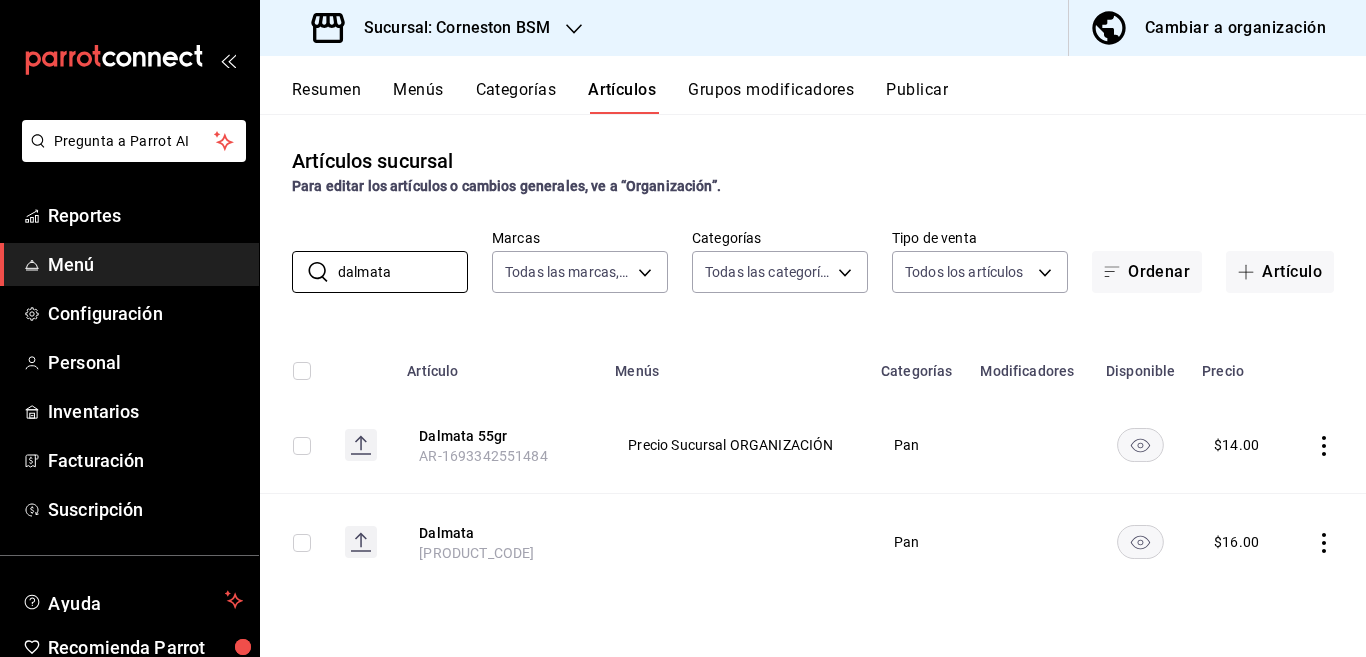 type on "dalmata" 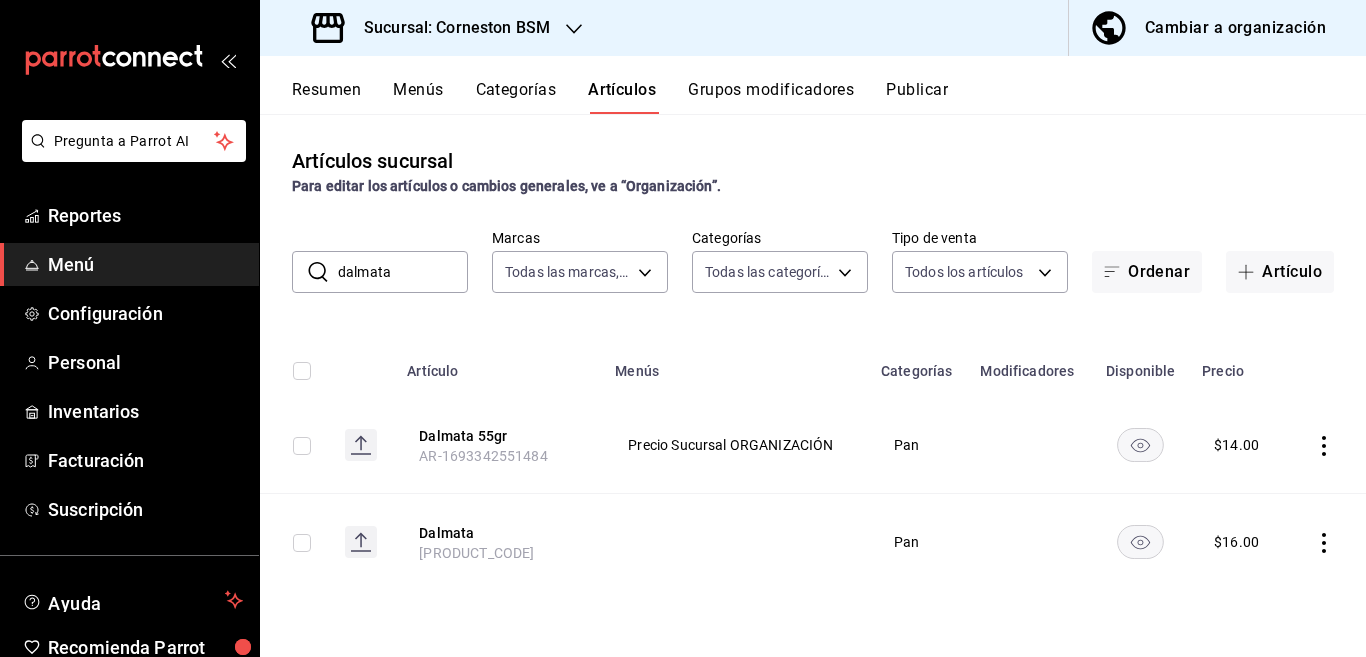 click 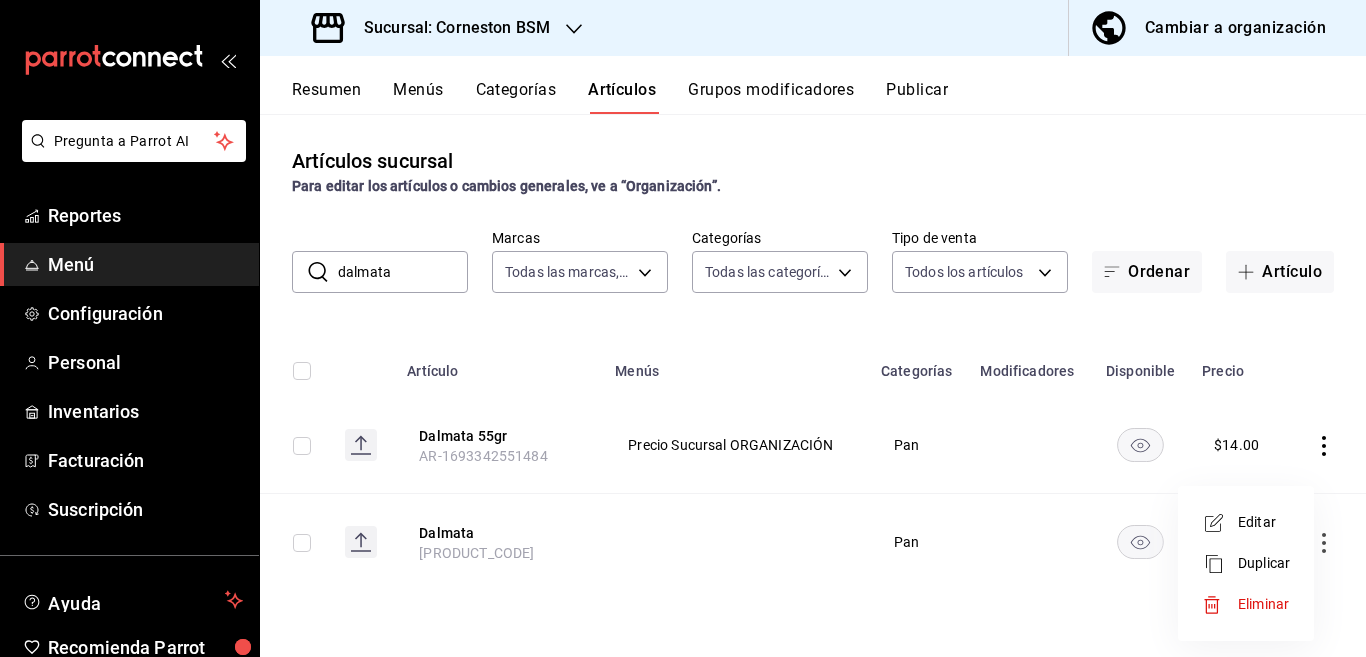 click on "Eliminar" at bounding box center (1263, 604) 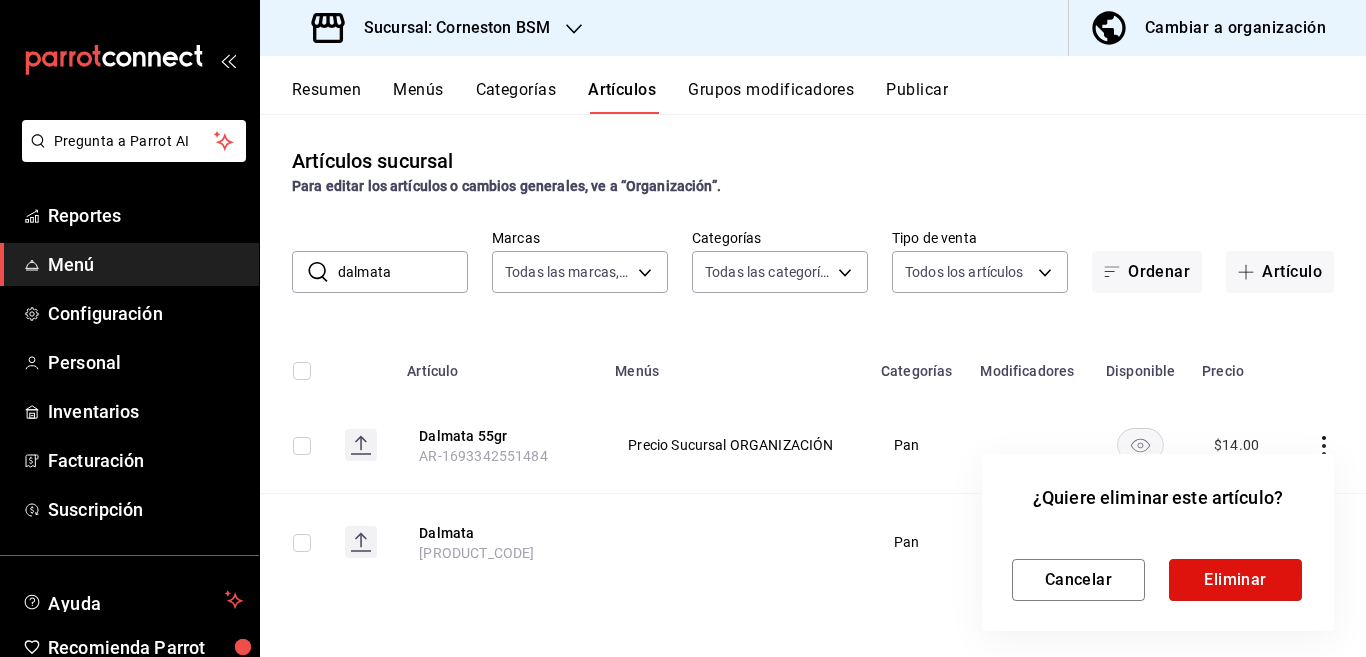 drag, startPoint x: 1204, startPoint y: 592, endPoint x: 1198, endPoint y: 582, distance: 11.661903 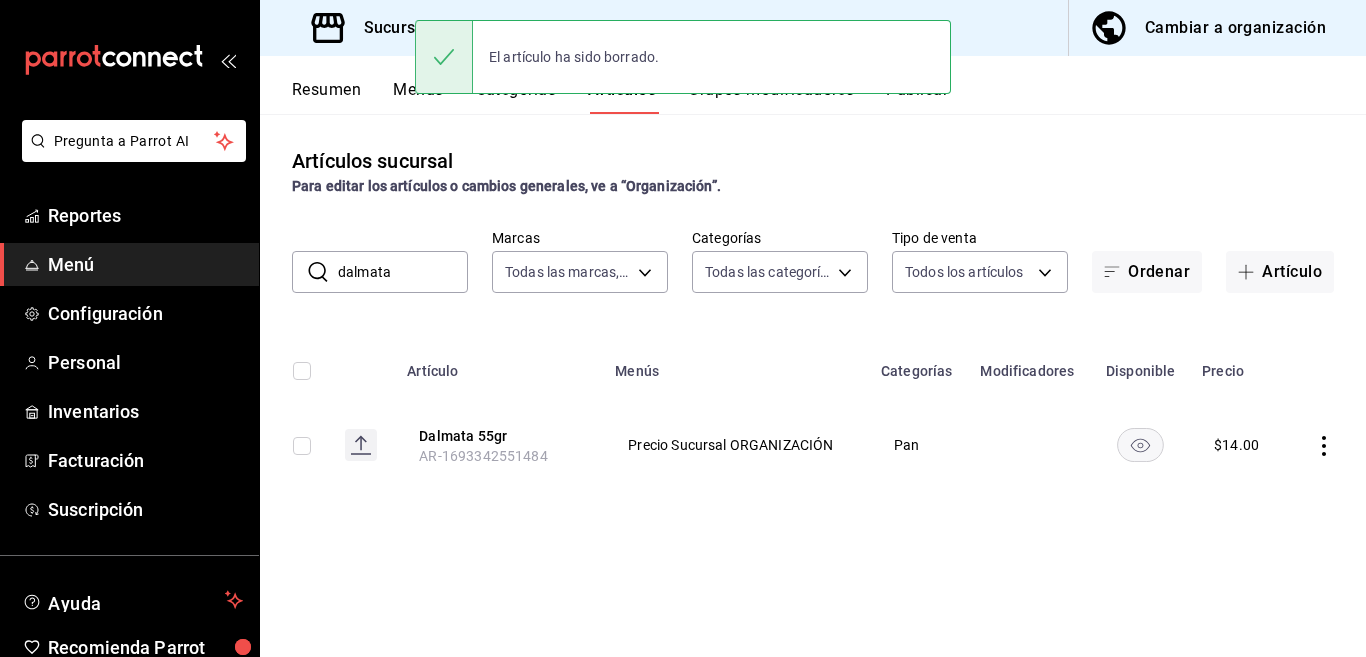 click 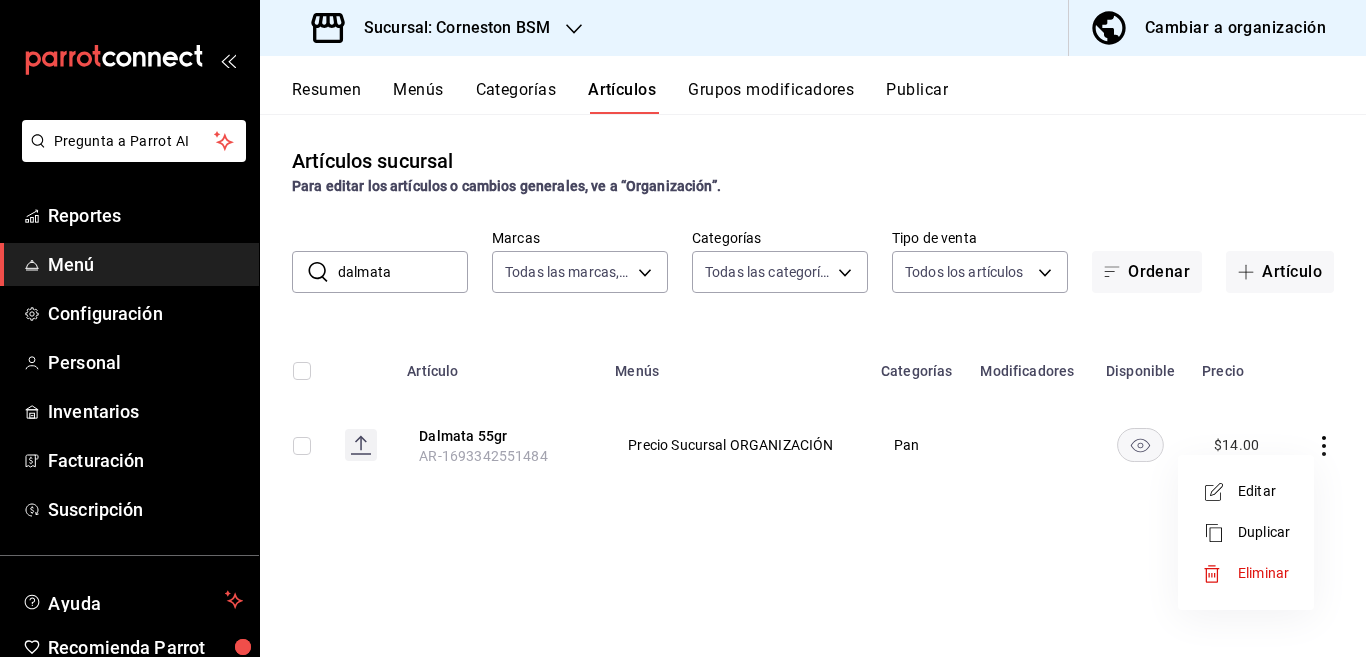 click on "Editar" at bounding box center [1264, 491] 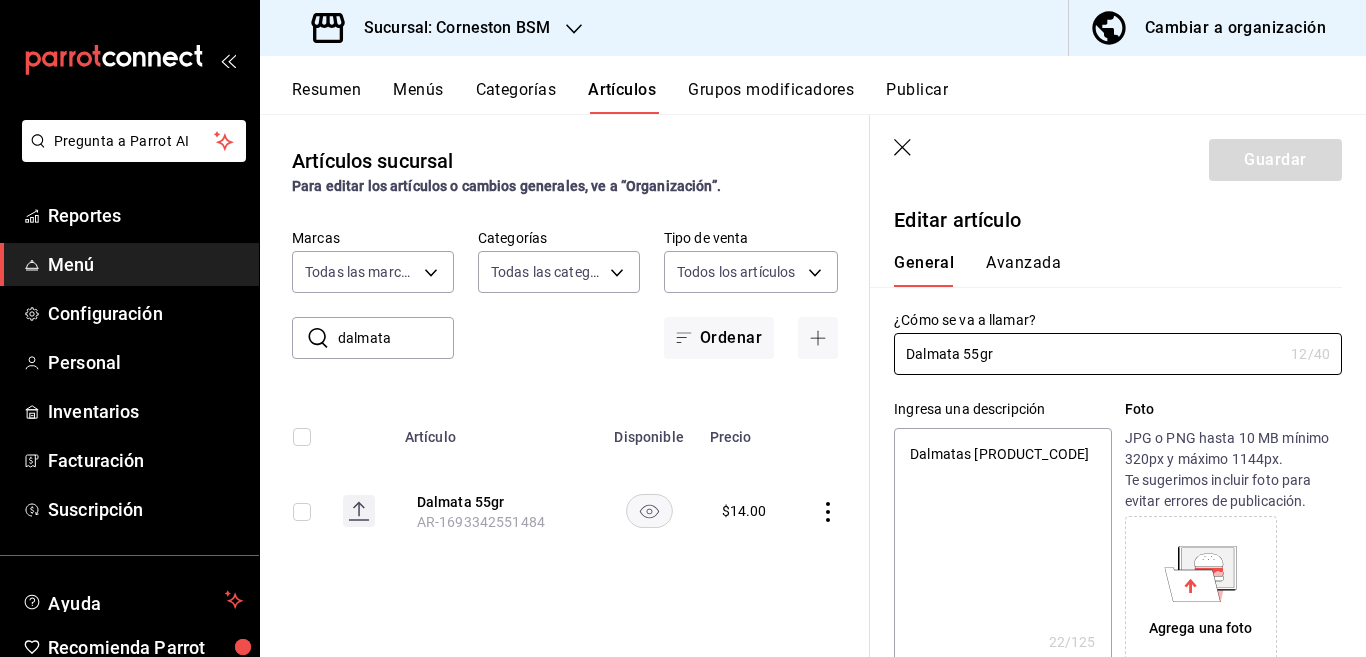 type on "x" 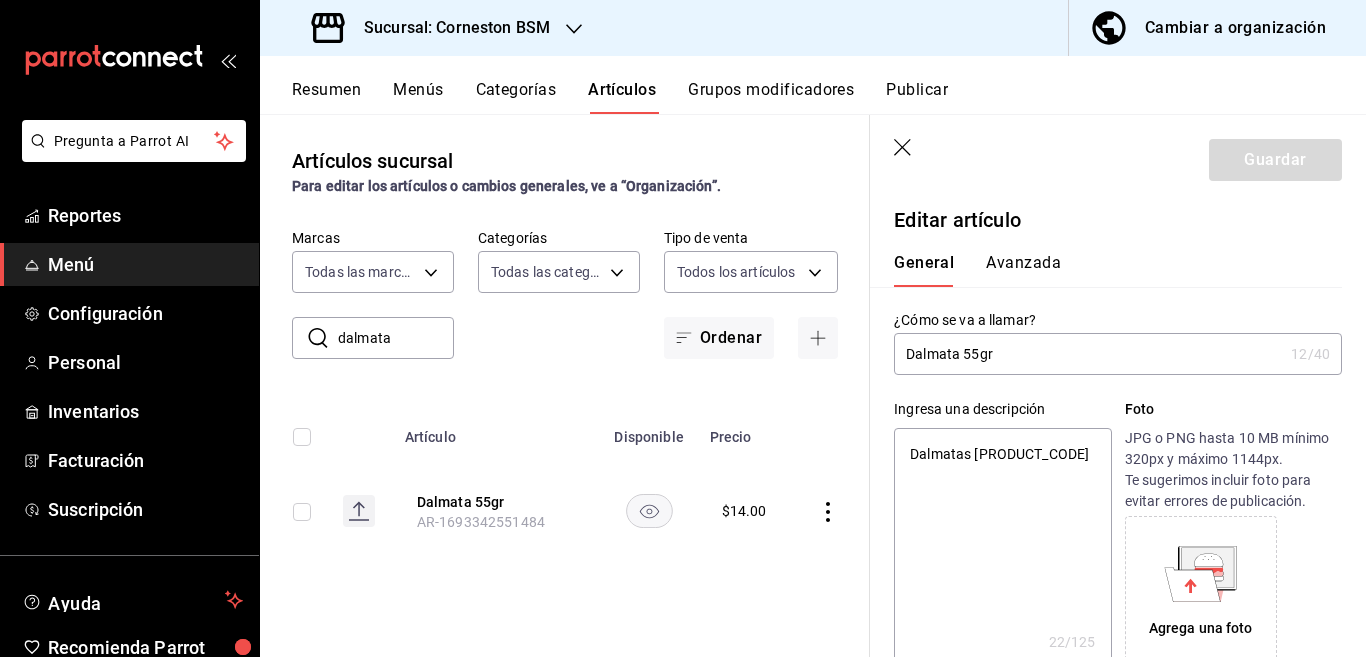 click on "Dalmatas [PRODUCT_CODE]" at bounding box center [1002, 548] 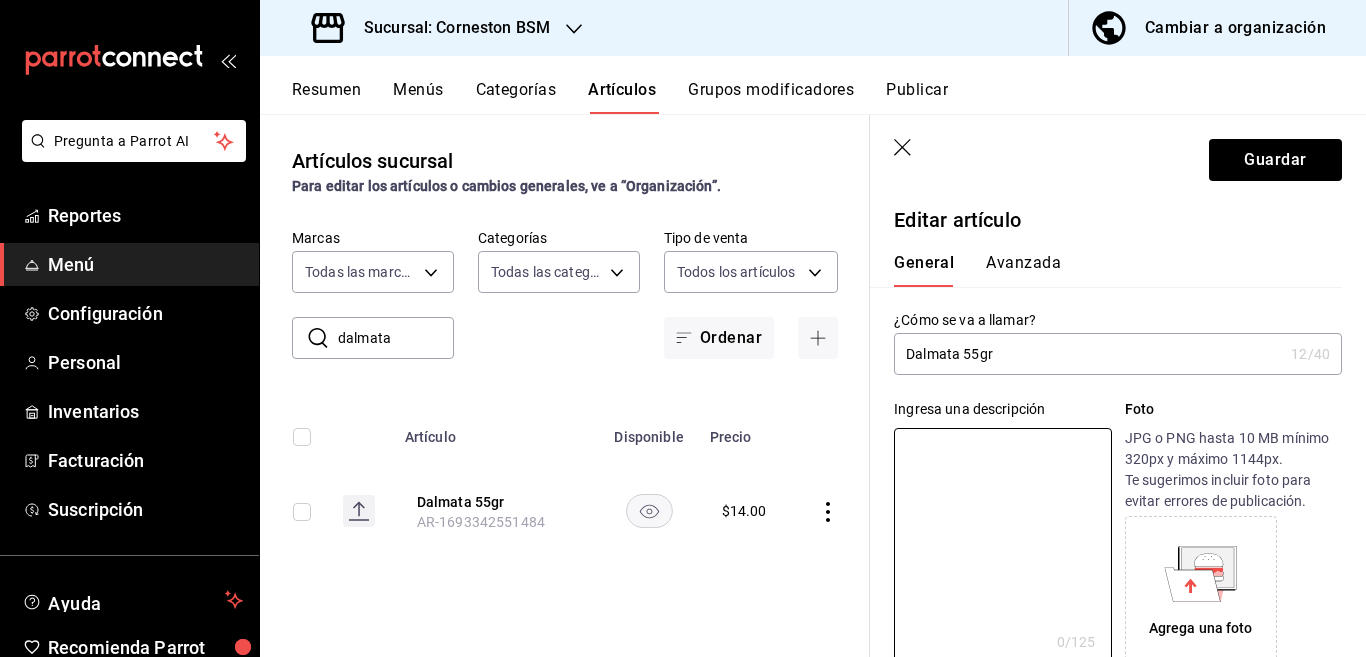 type 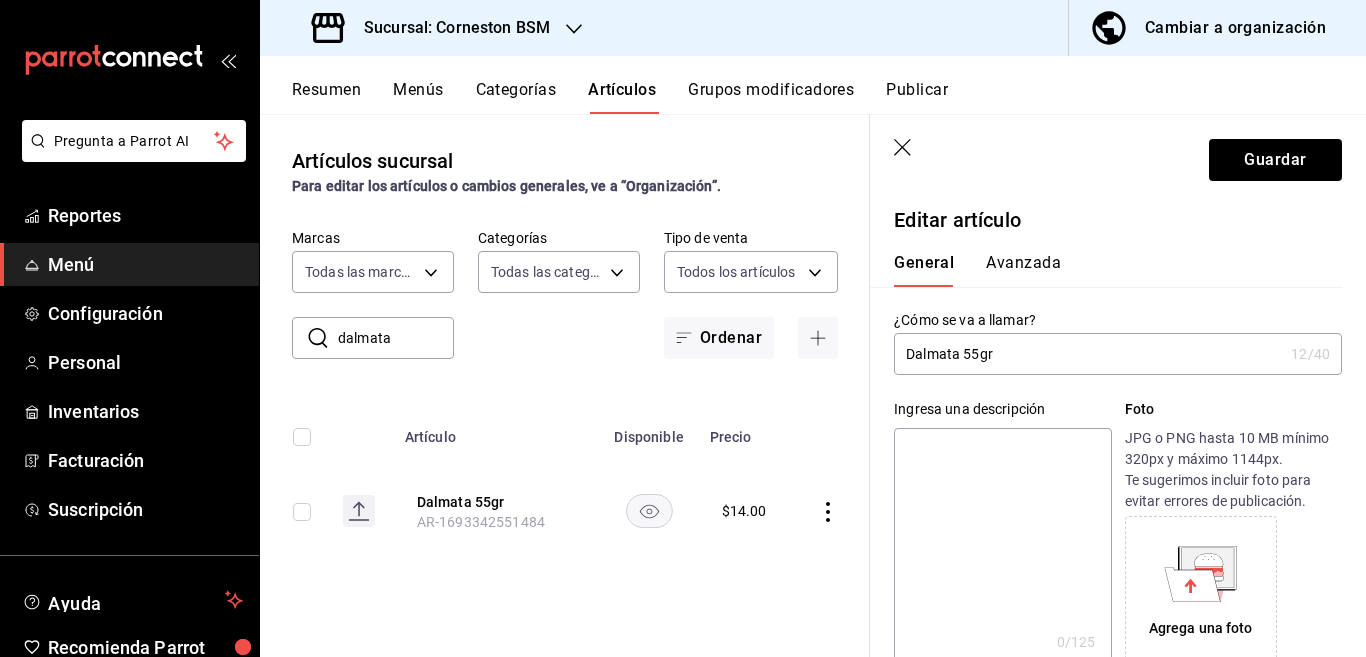click on "Dalmata 55gr" at bounding box center (1088, 354) 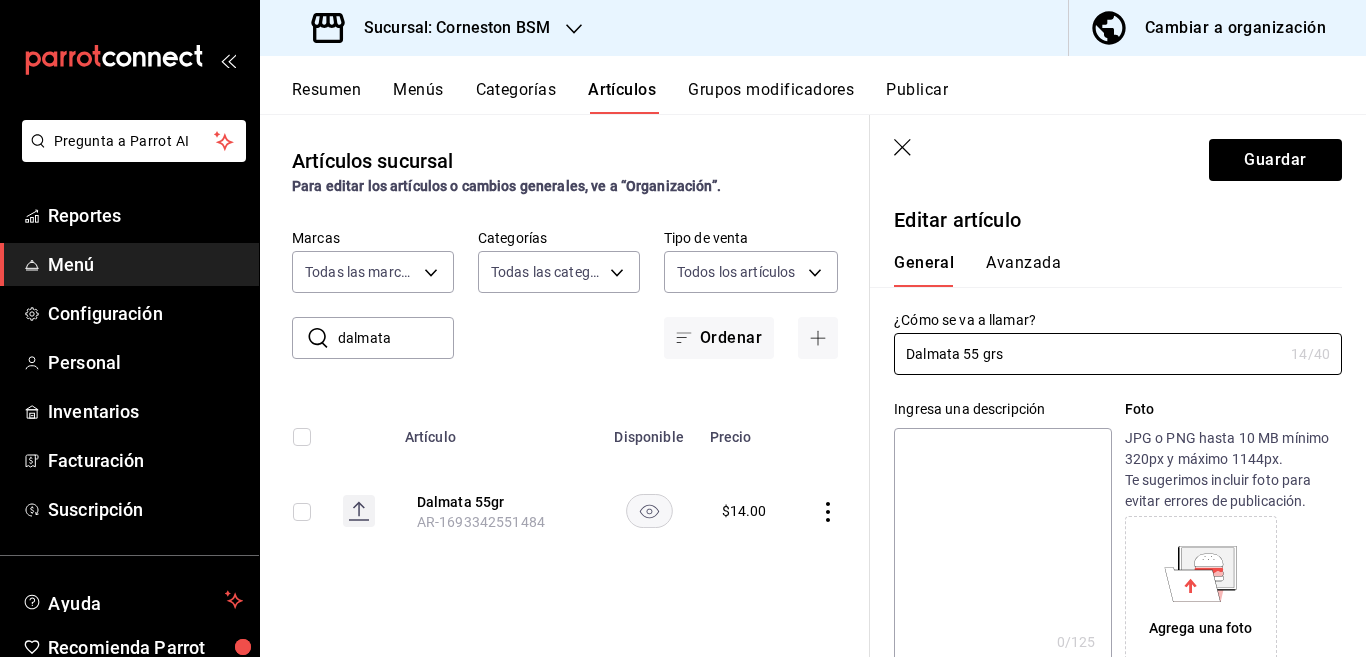 type on "Dalmata 55 grs" 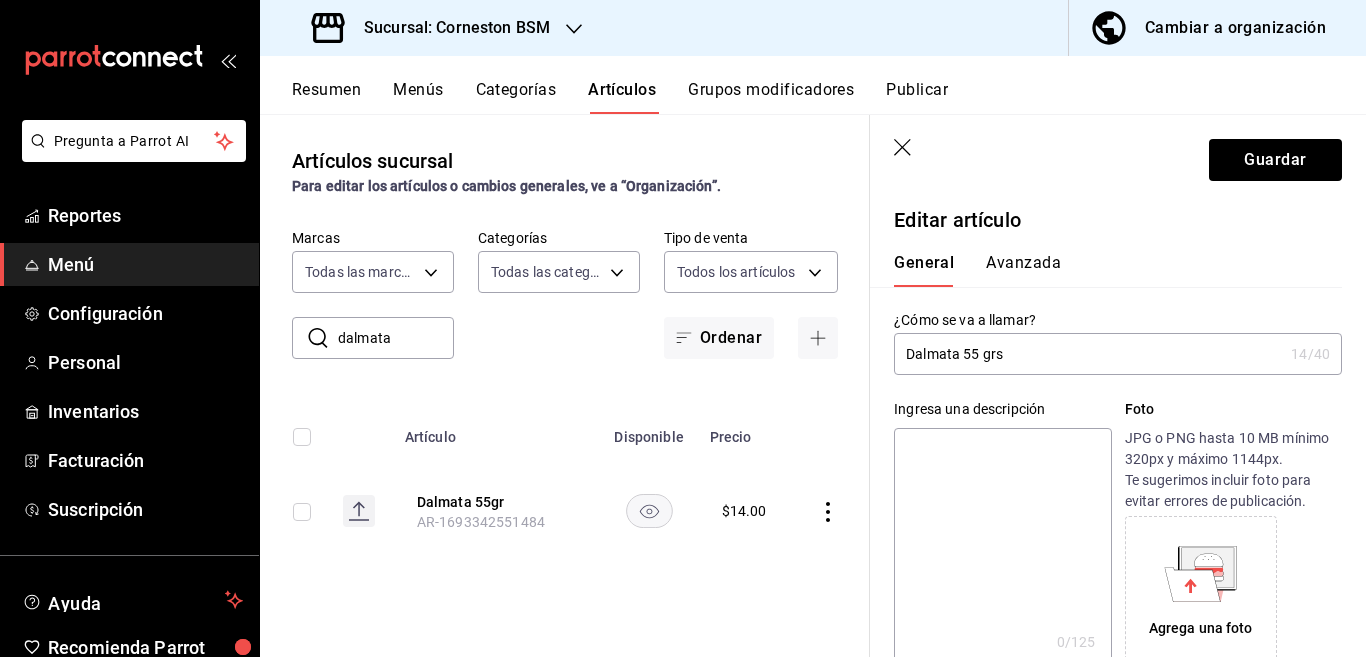 paste on "Dalmata 55 grs" 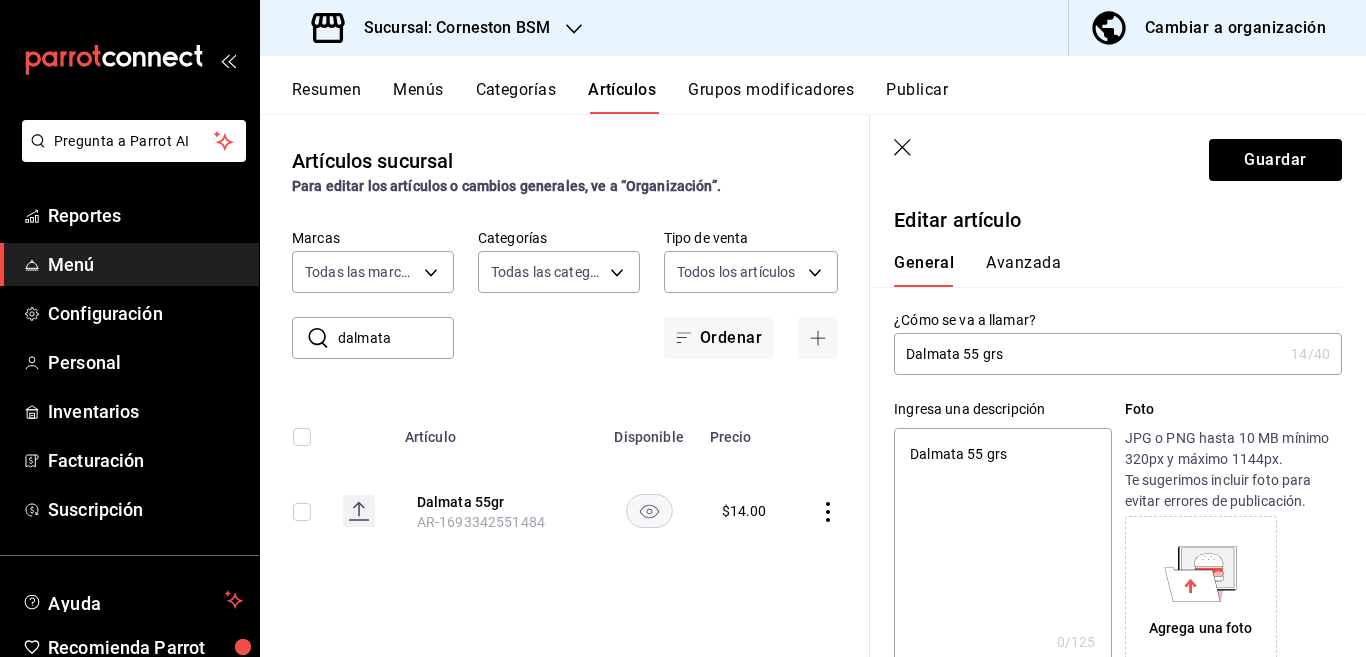 type on "x" 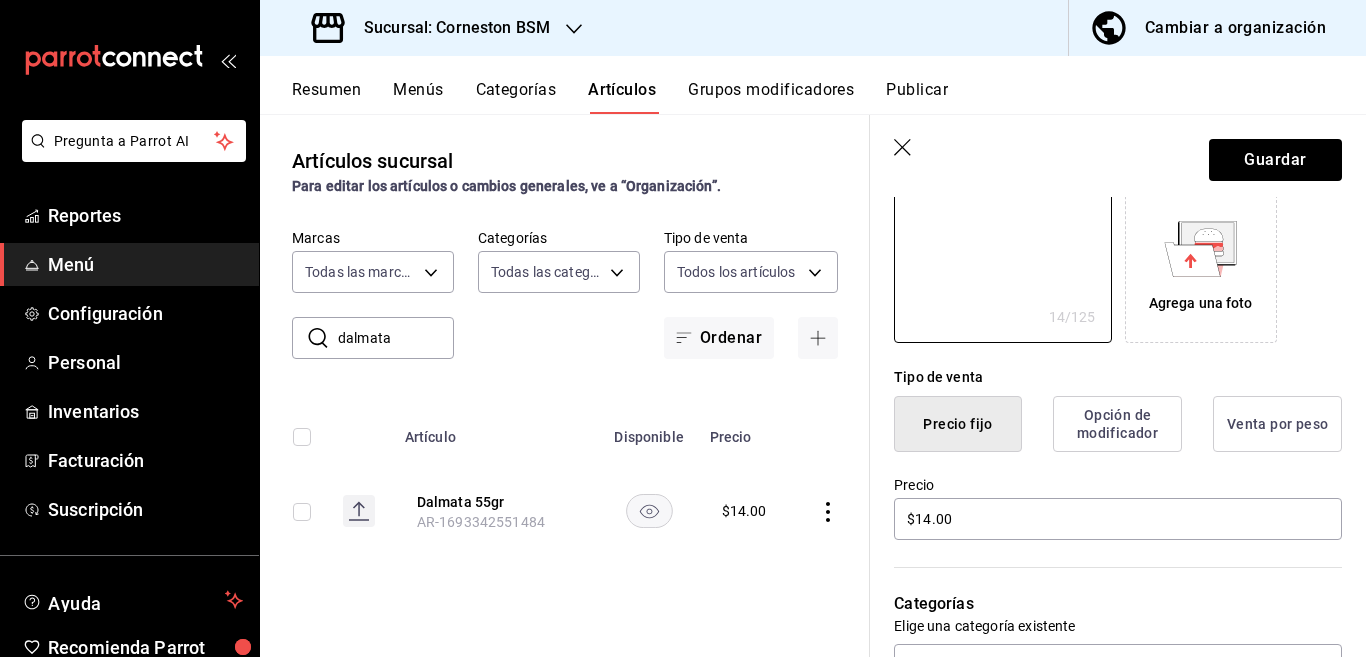 scroll, scrollTop: 406, scrollLeft: 0, axis: vertical 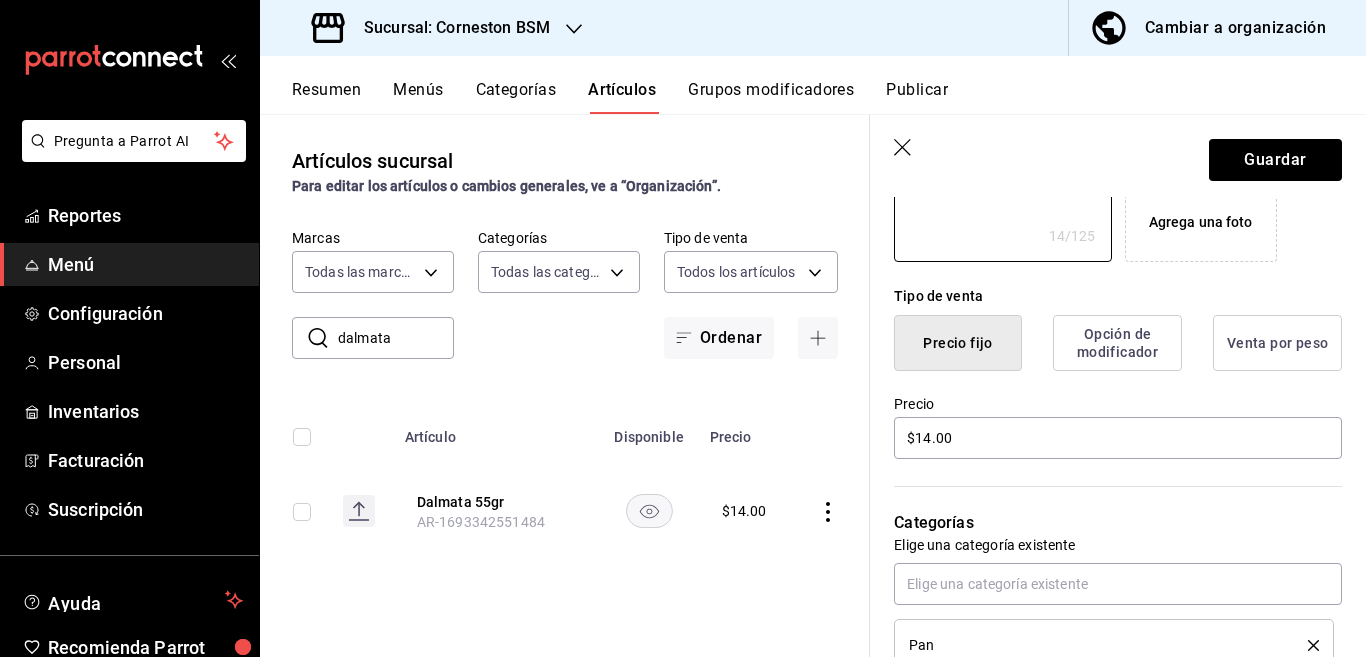 type on "Dalmata 55 grs" 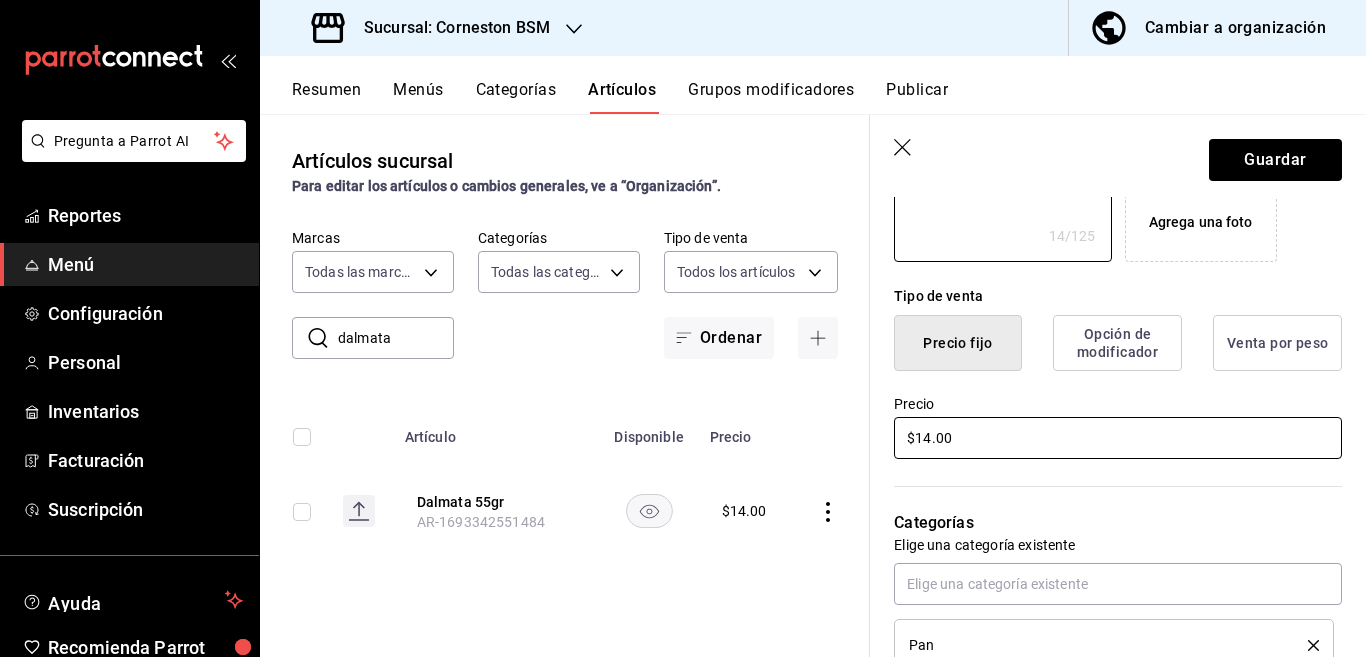 type on "x" 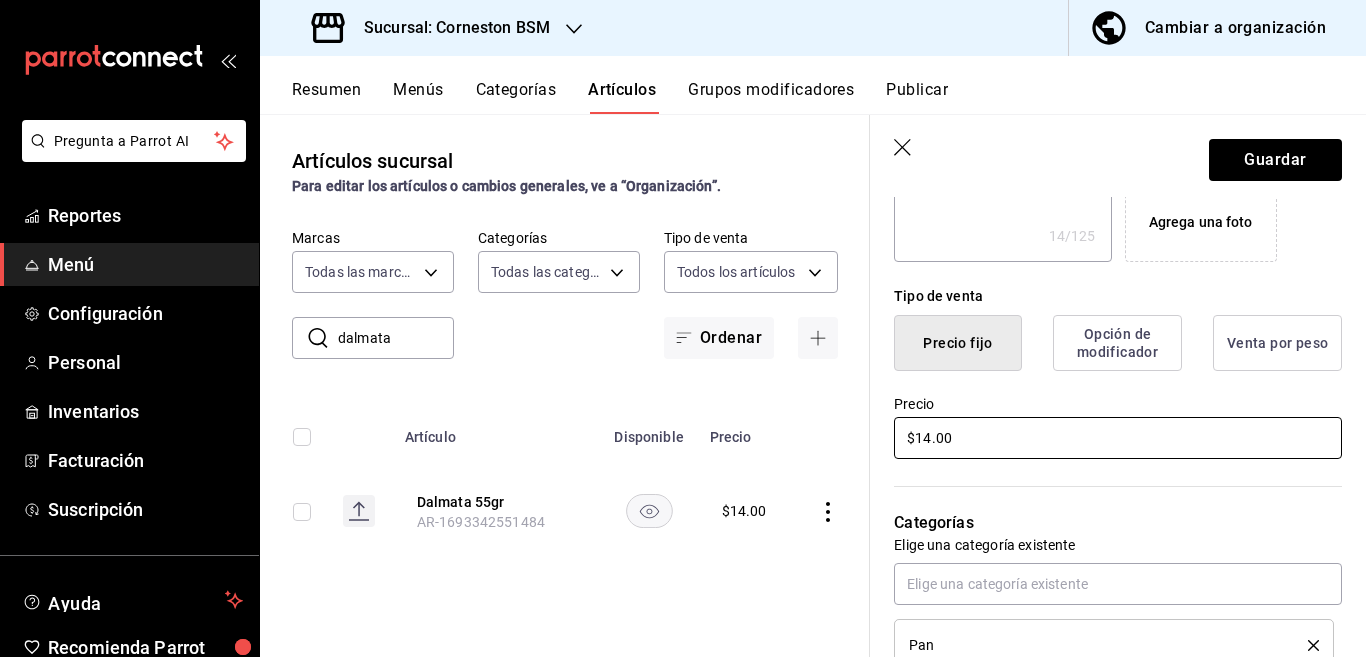 scroll, scrollTop: 407, scrollLeft: 0, axis: vertical 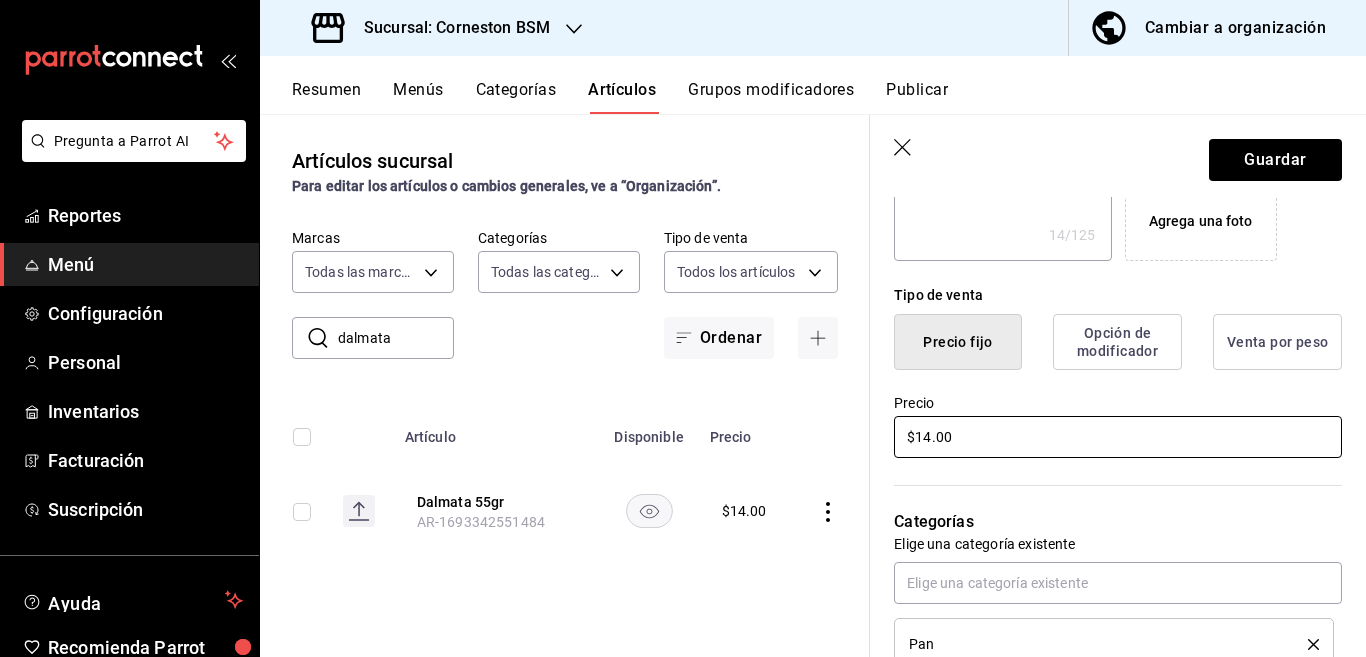 type on "$1.00" 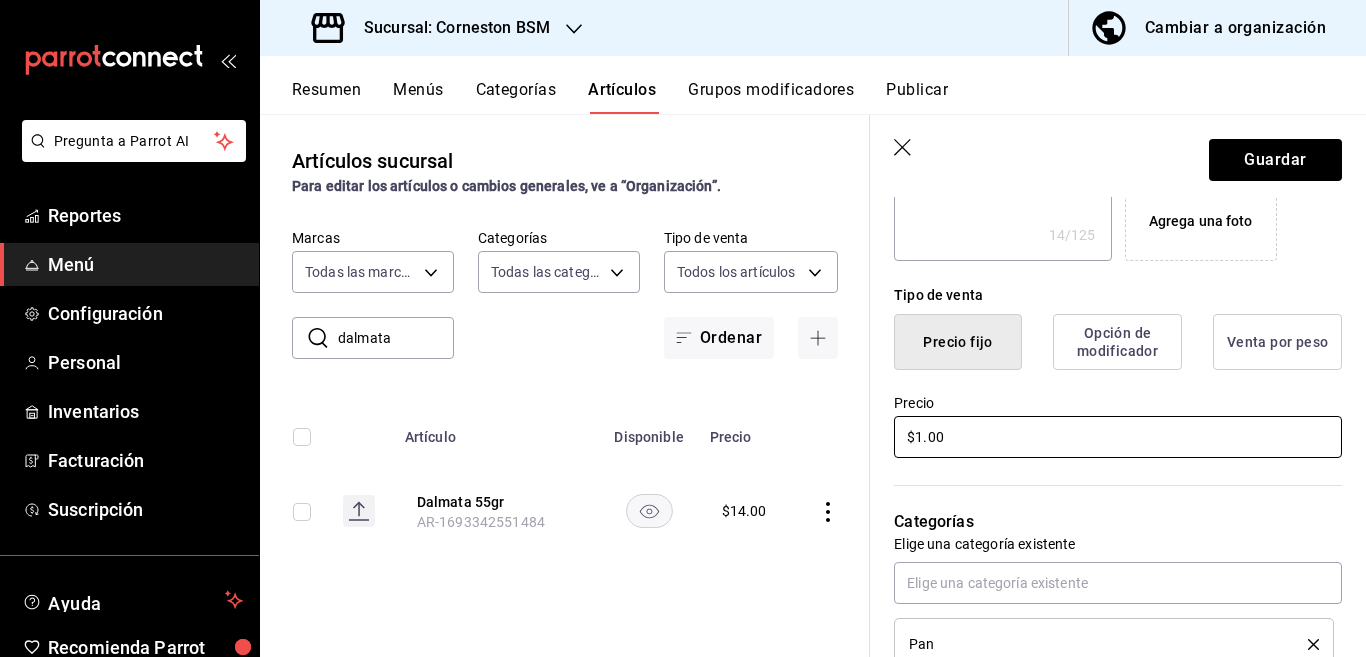 type on "x" 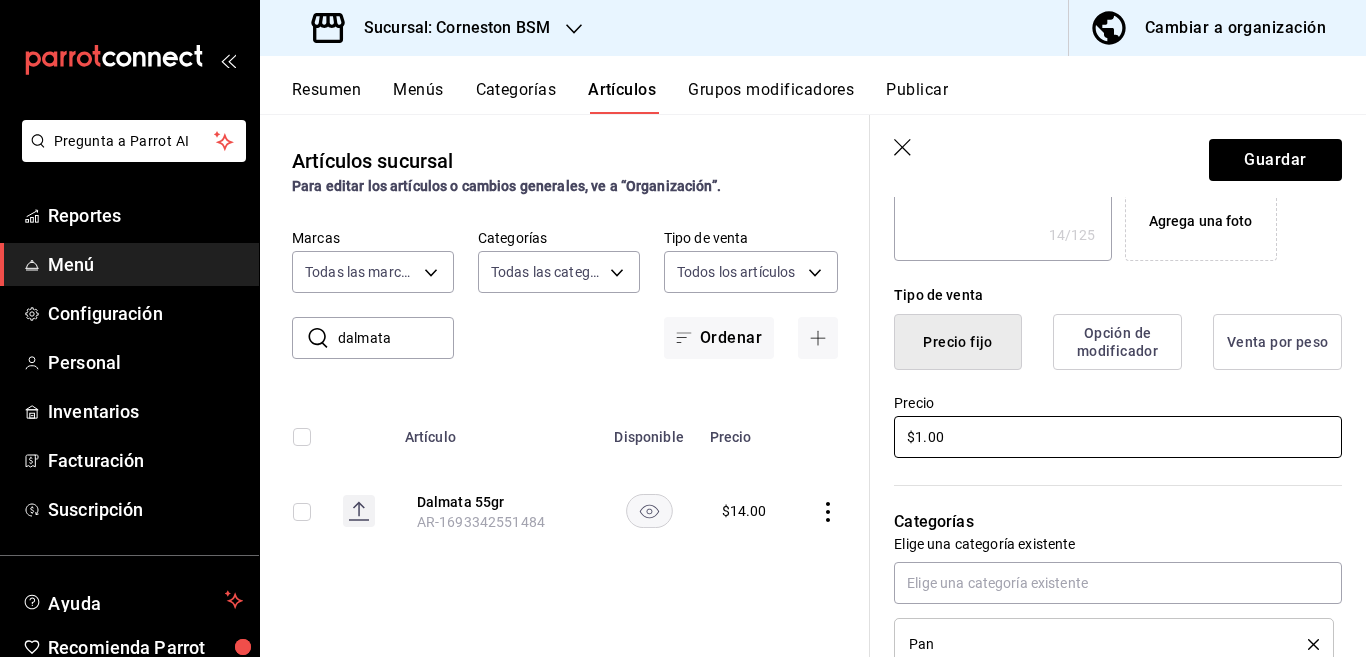 type on "$[PRICE]" 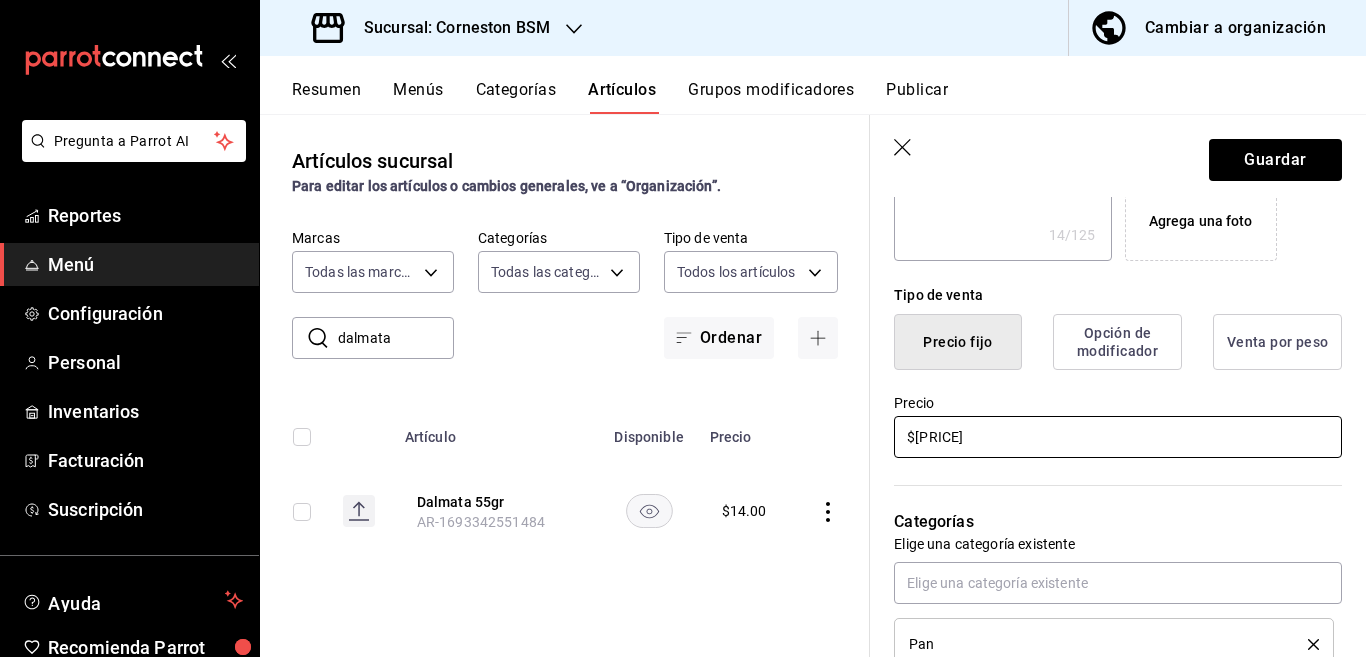 type on "x" 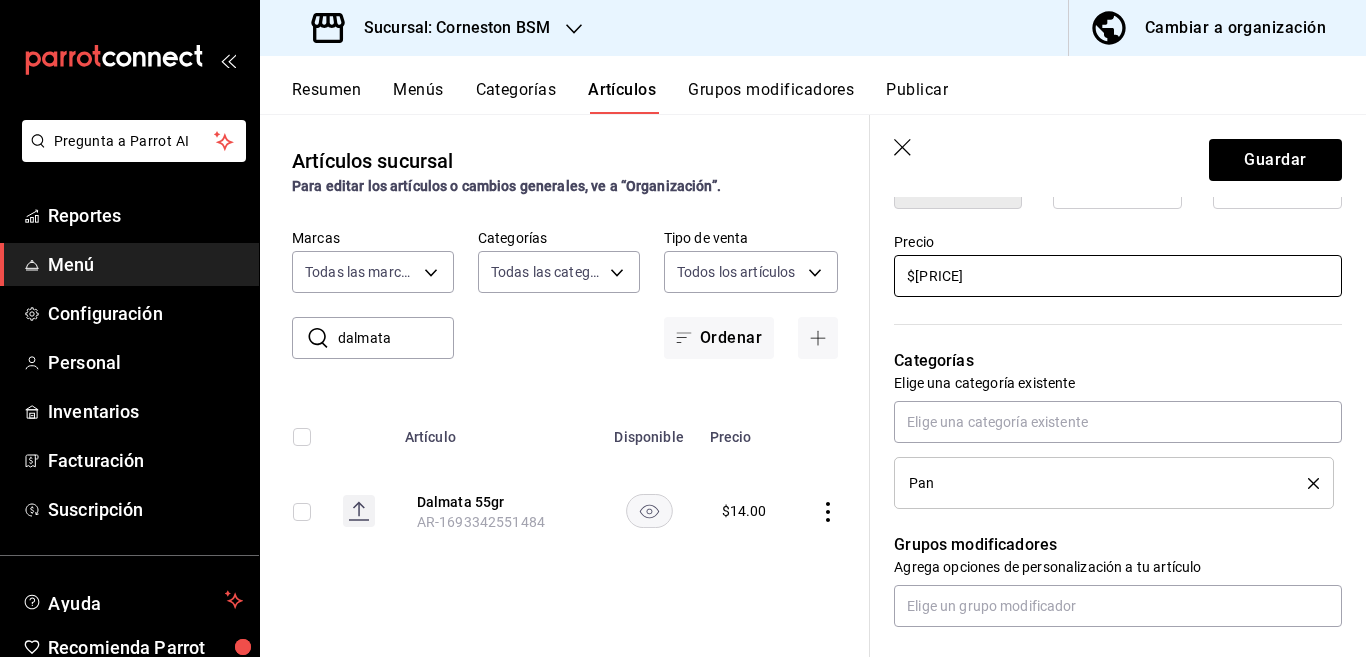 scroll, scrollTop: 569, scrollLeft: 0, axis: vertical 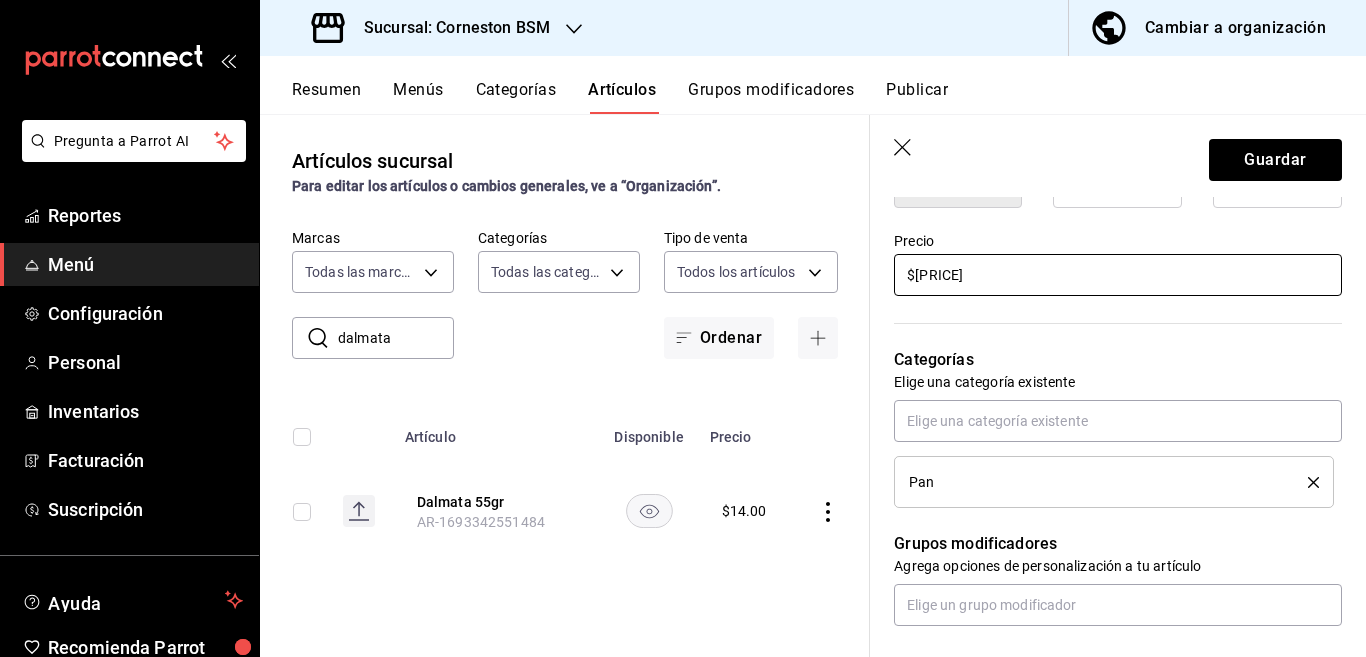 type on "$[PRICE]" 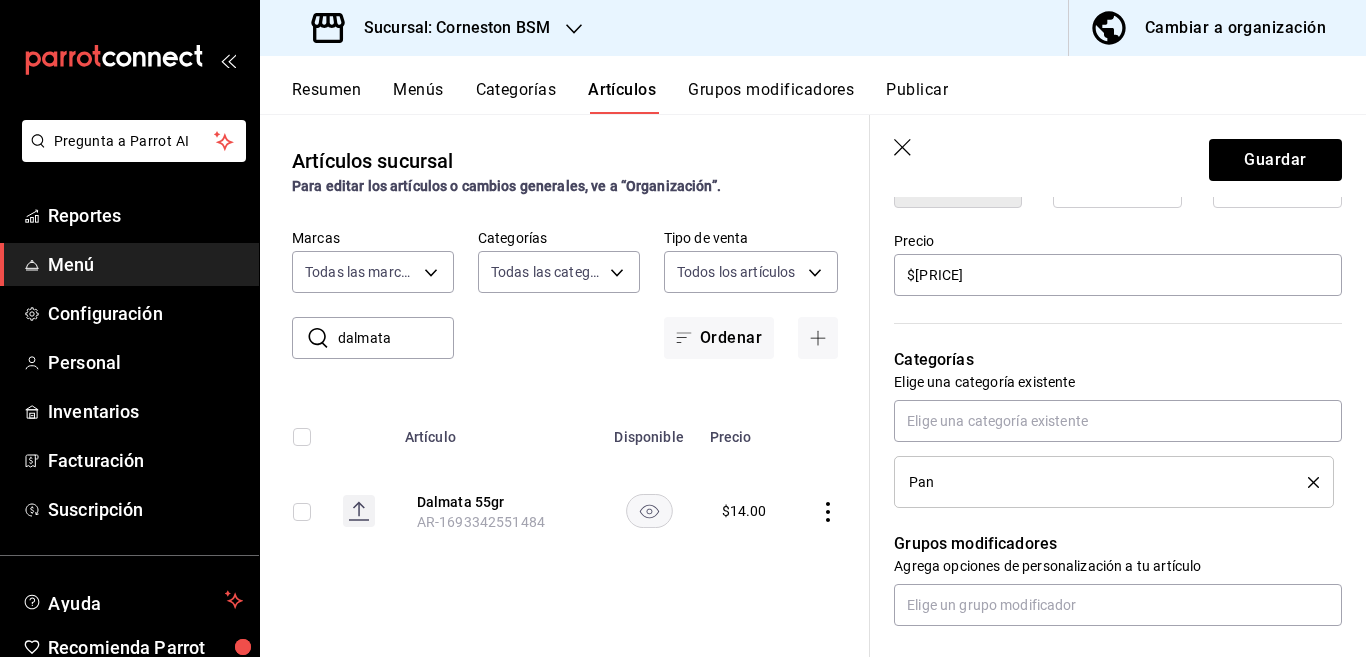 click 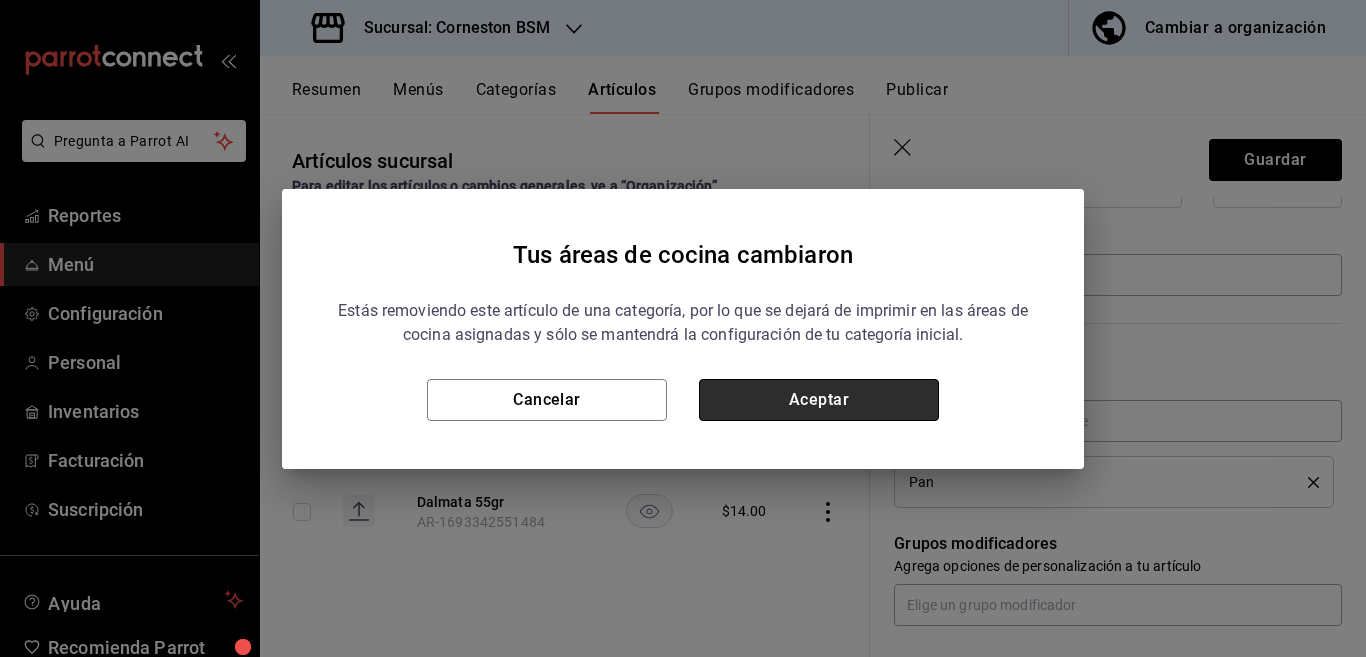 click on "Aceptar" at bounding box center (819, 400) 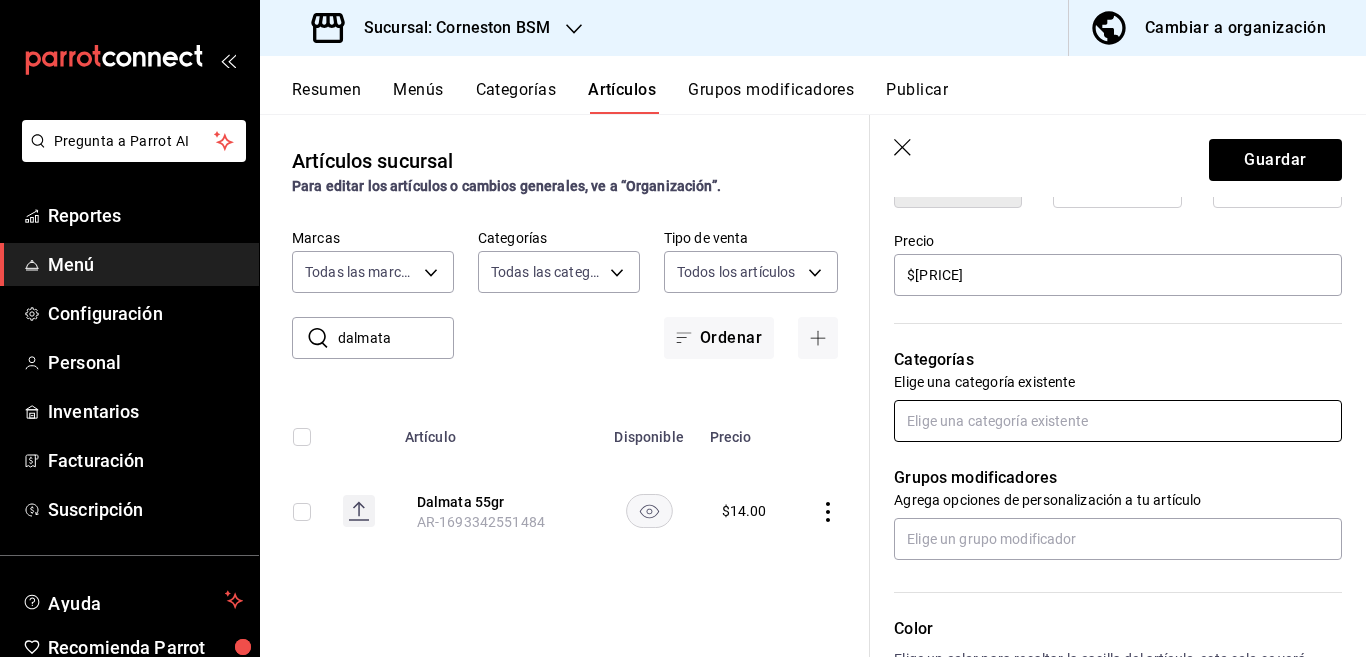 click at bounding box center (1118, 421) 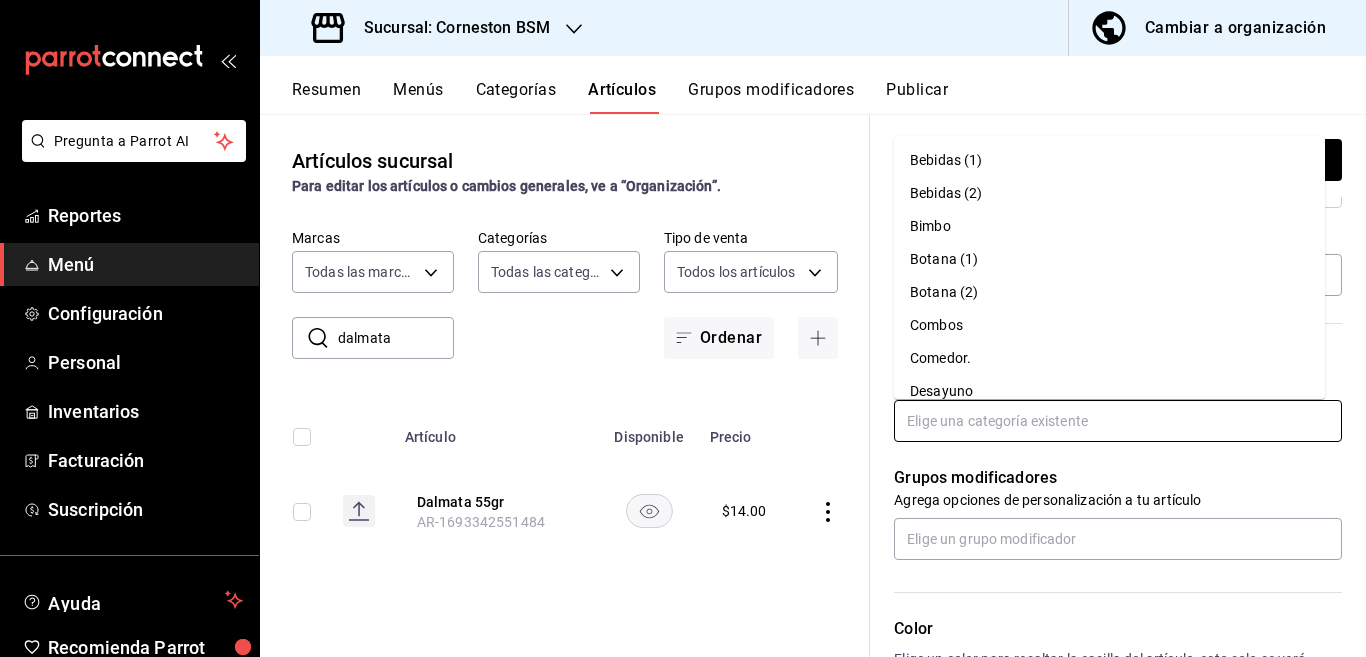 click on "Bimbo" at bounding box center [1109, 226] 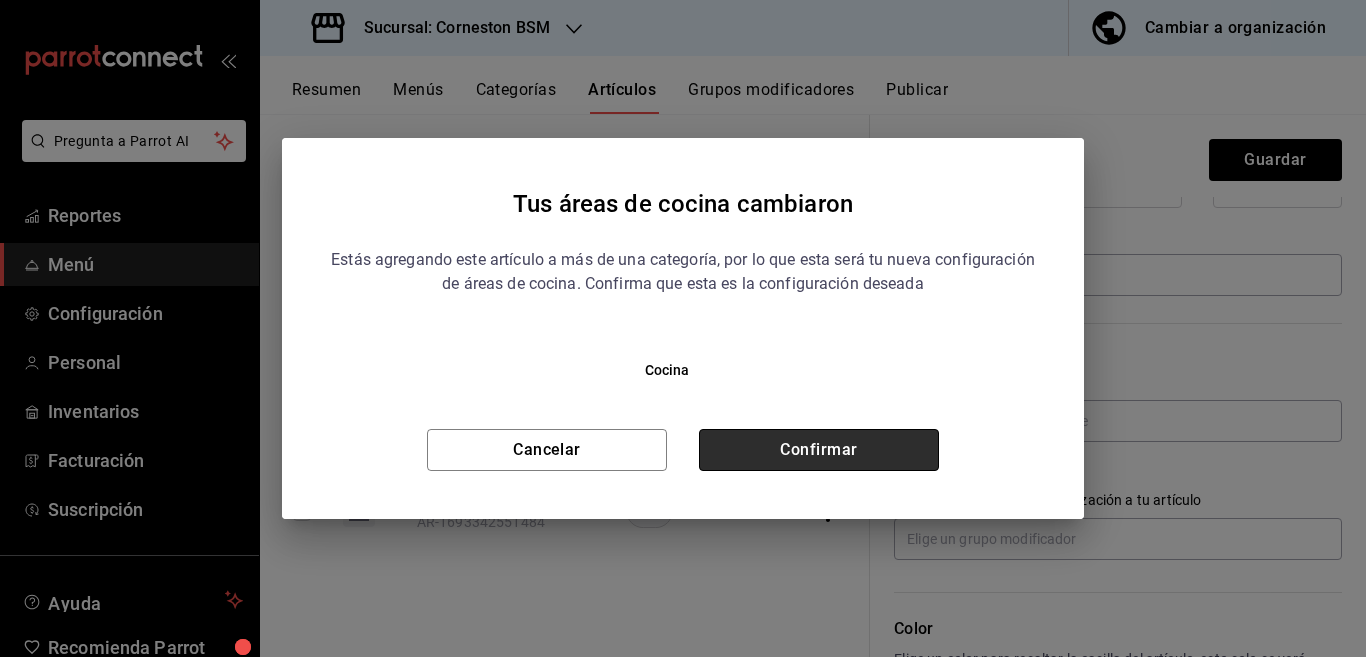 click on "Confirmar" at bounding box center [819, 450] 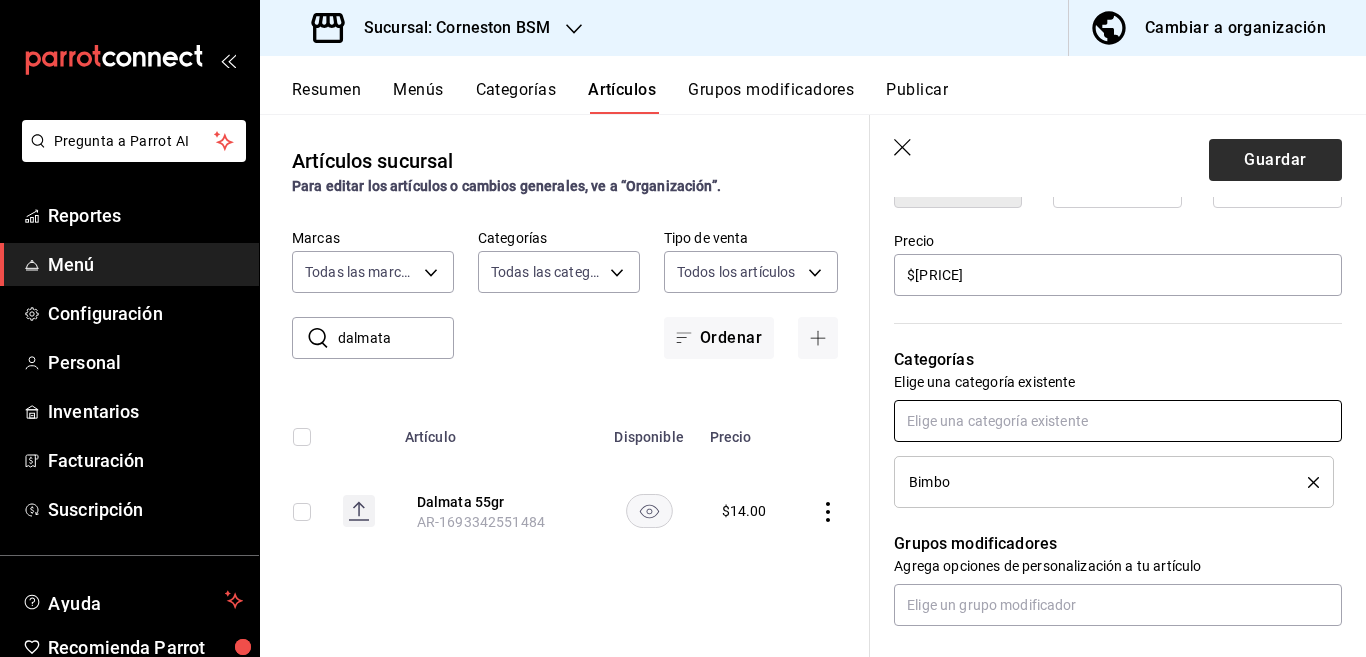 scroll, scrollTop: 570, scrollLeft: 0, axis: vertical 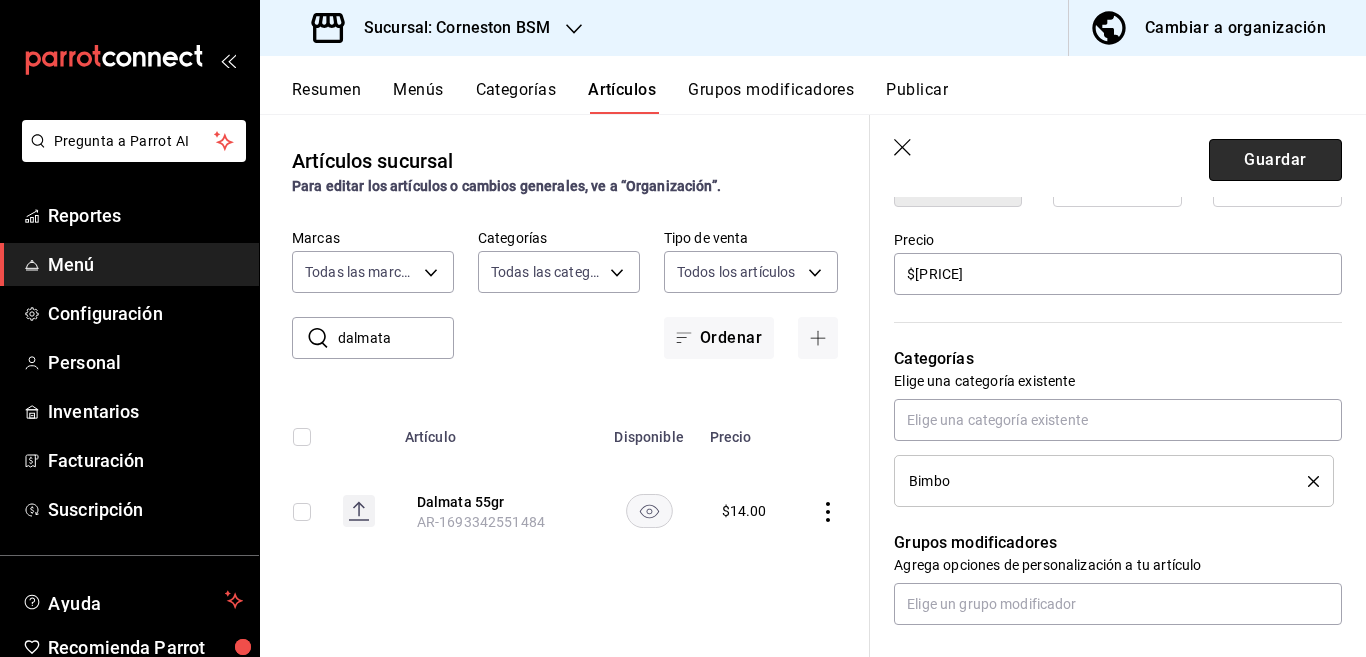 click on "Guardar" at bounding box center [1275, 160] 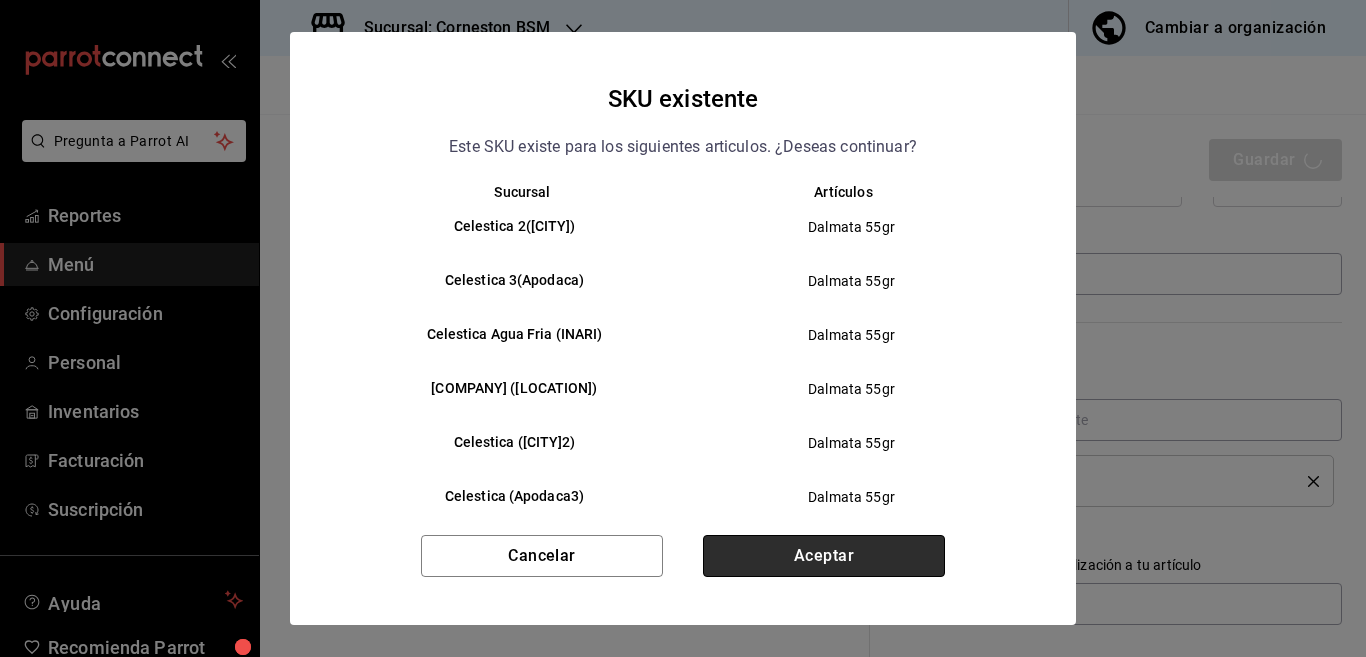 click on "Aceptar" at bounding box center [824, 556] 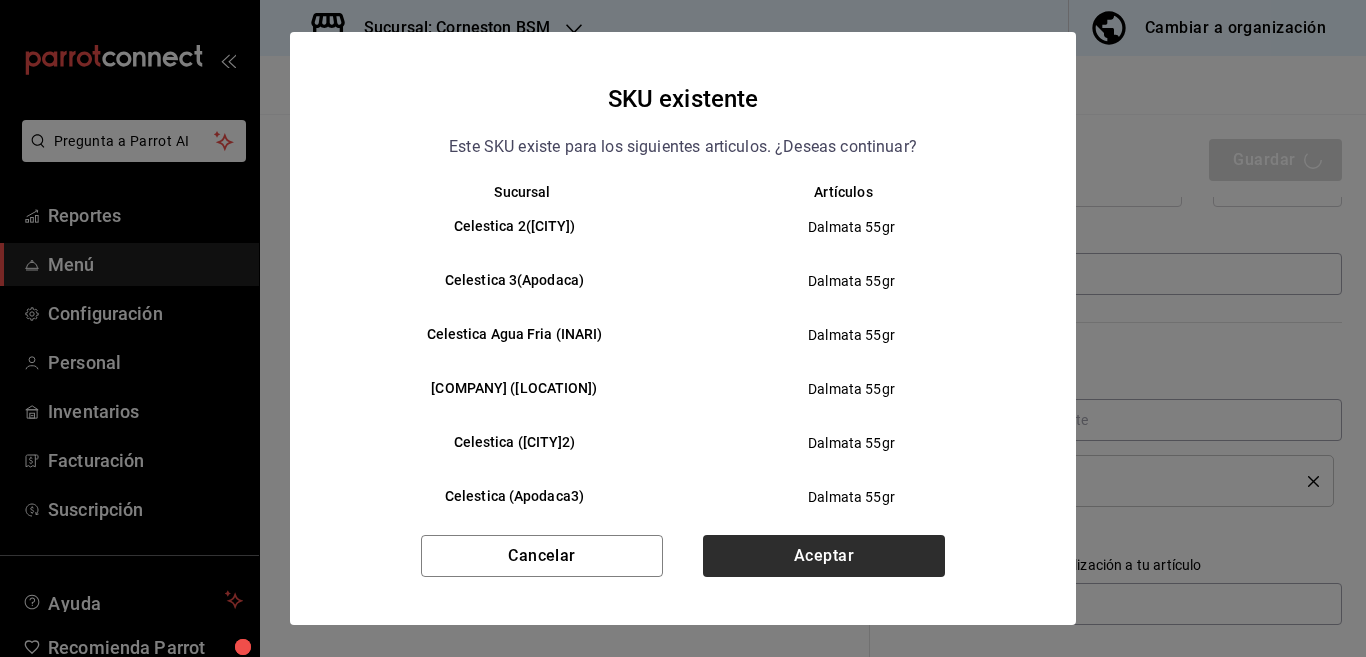type on "x" 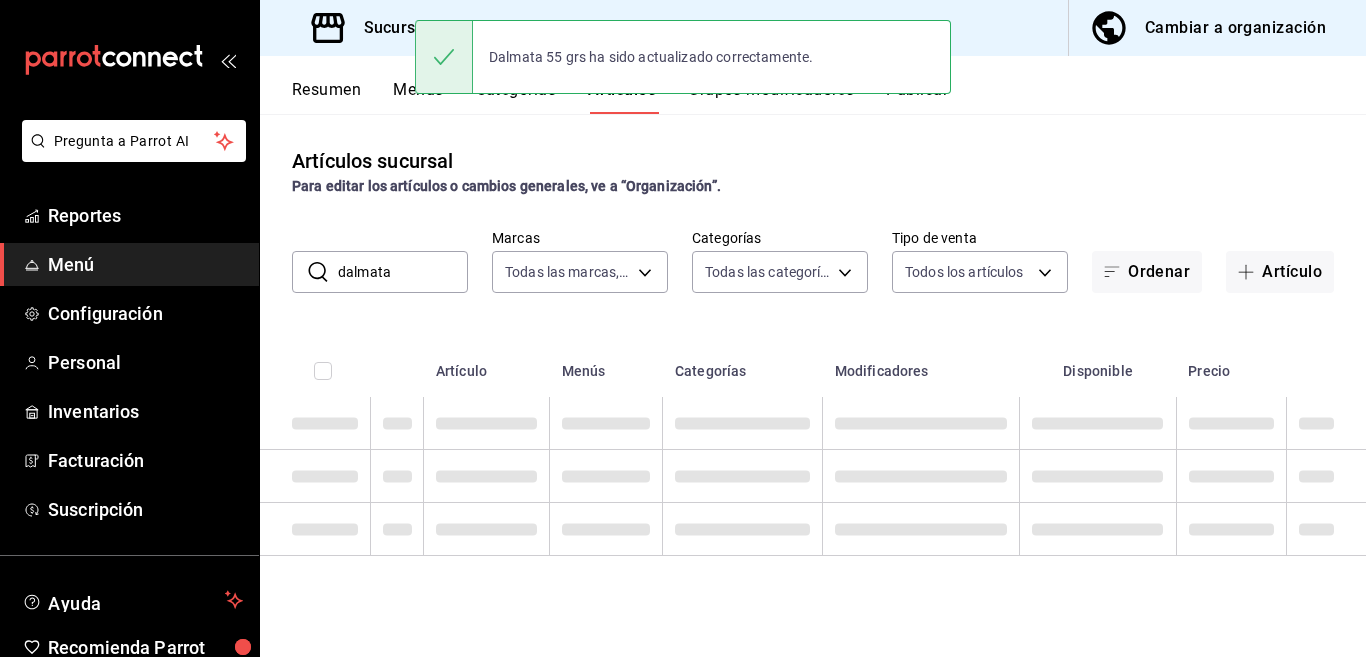 scroll, scrollTop: 0, scrollLeft: 0, axis: both 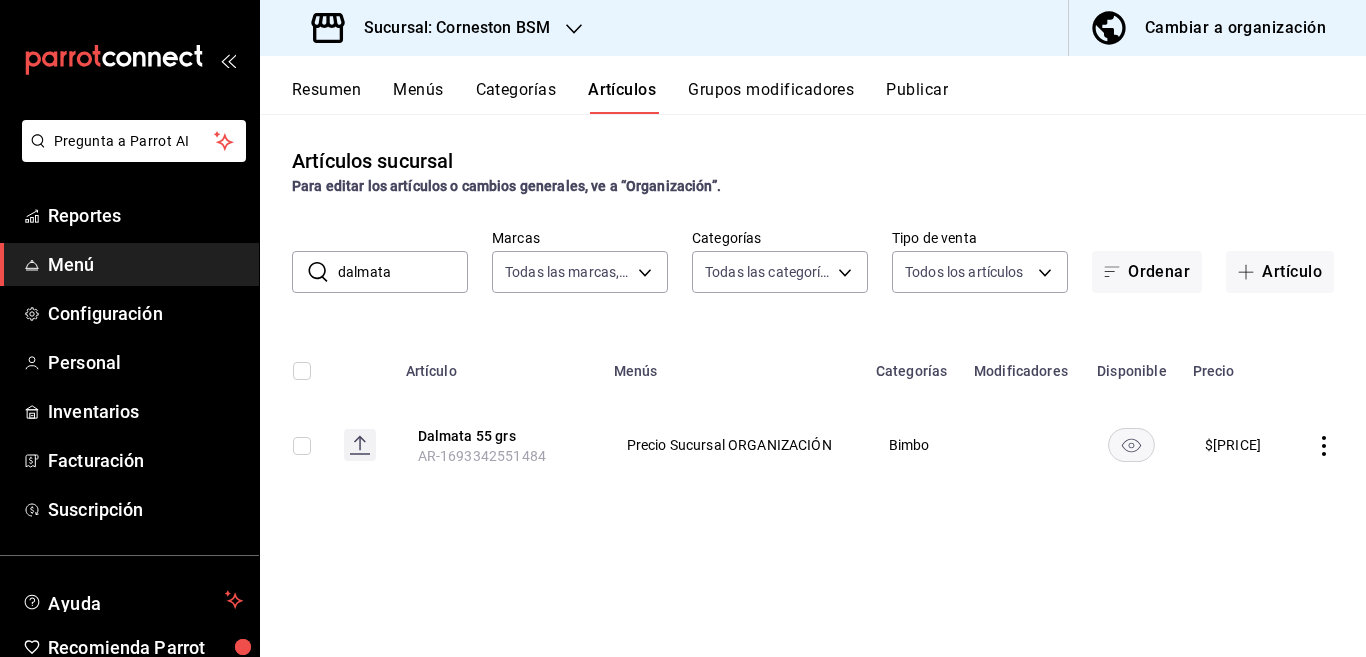 click on "dalmata" at bounding box center (403, 272) 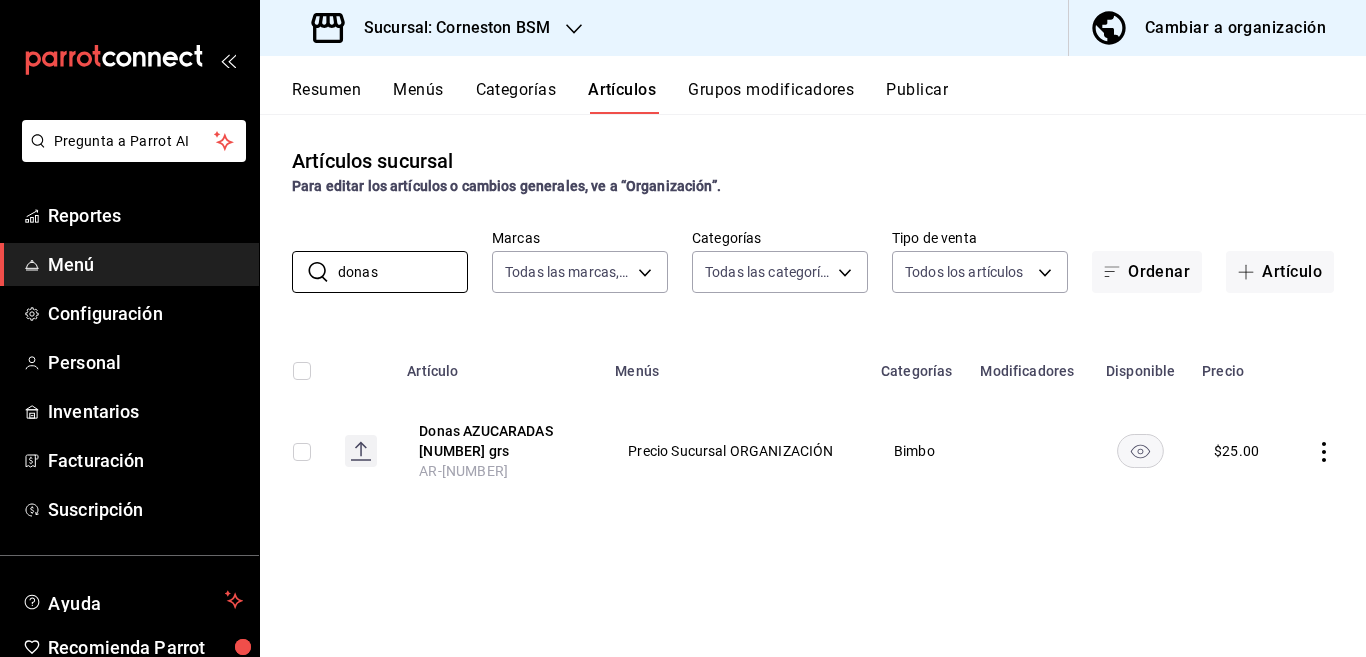 type on "donas" 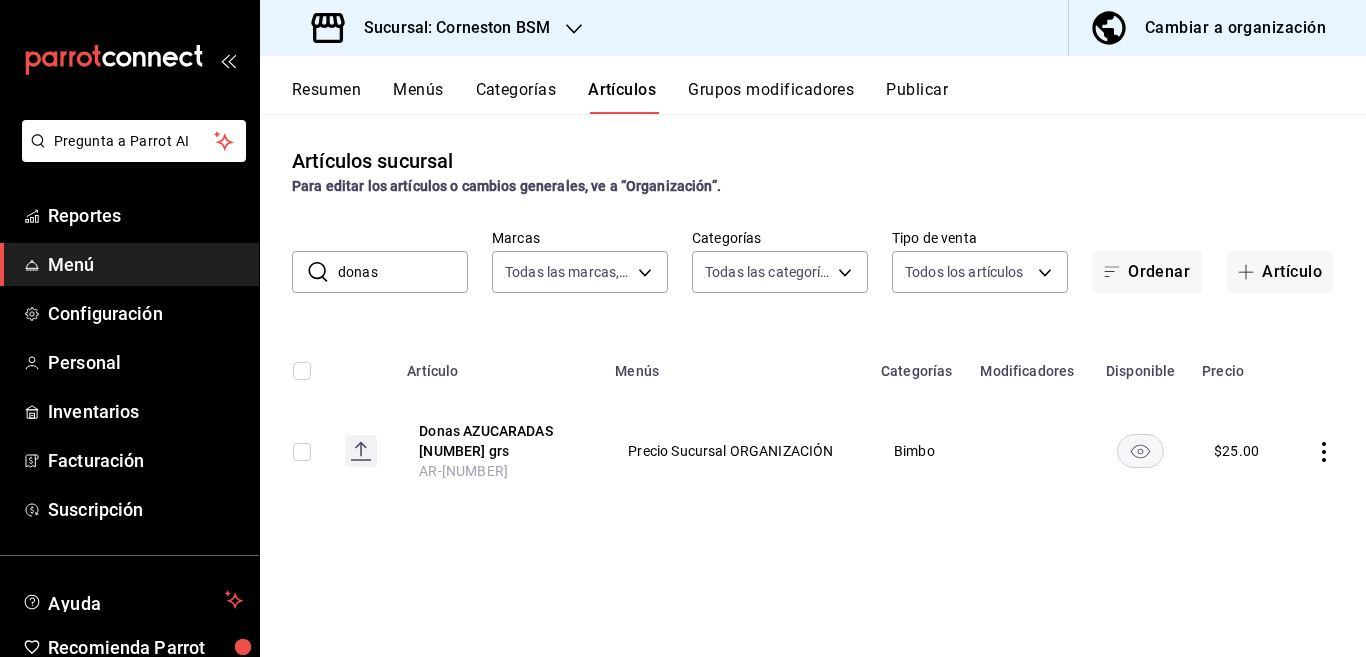 click 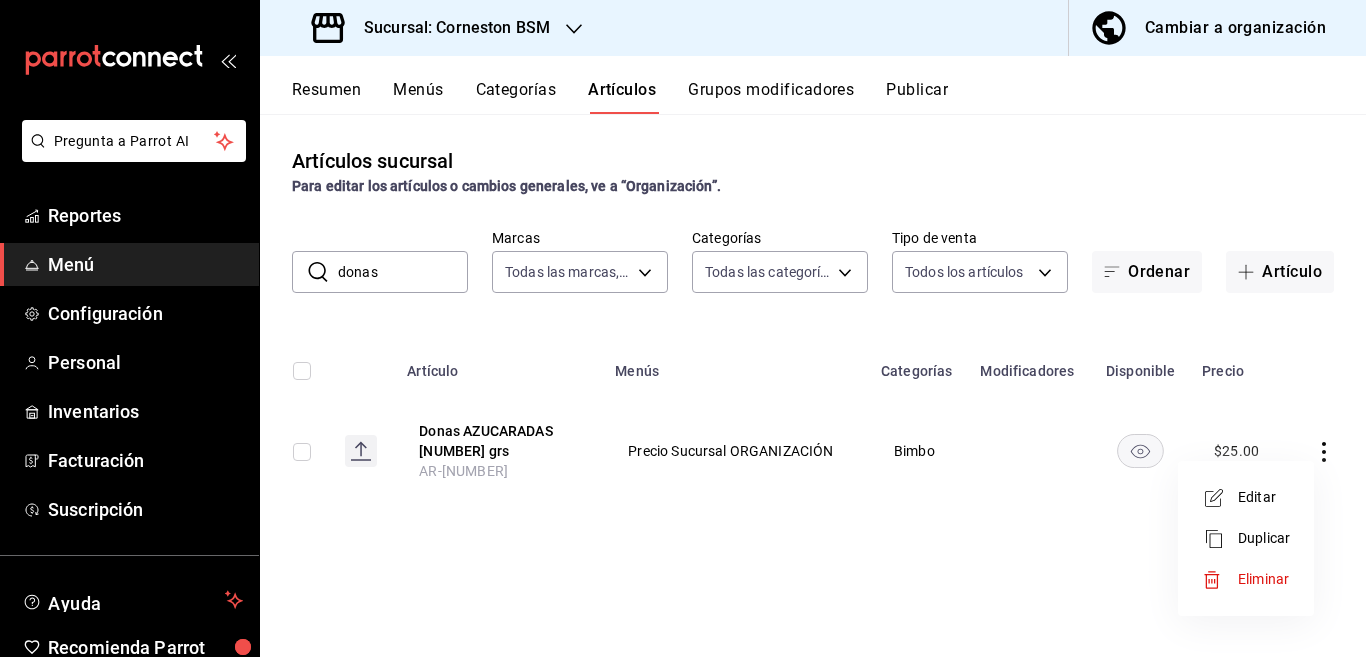 click on "Editar" at bounding box center (1264, 497) 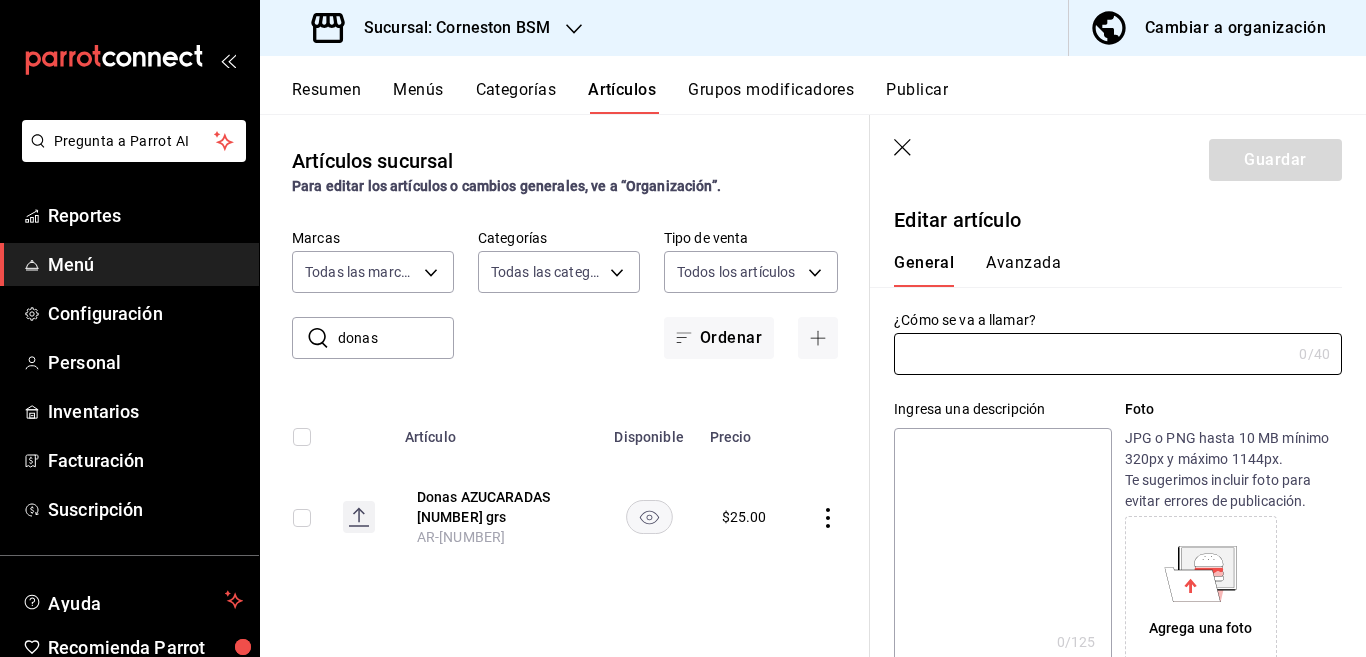 type on "Donas AZUCARADAS [NUMBER] grs" 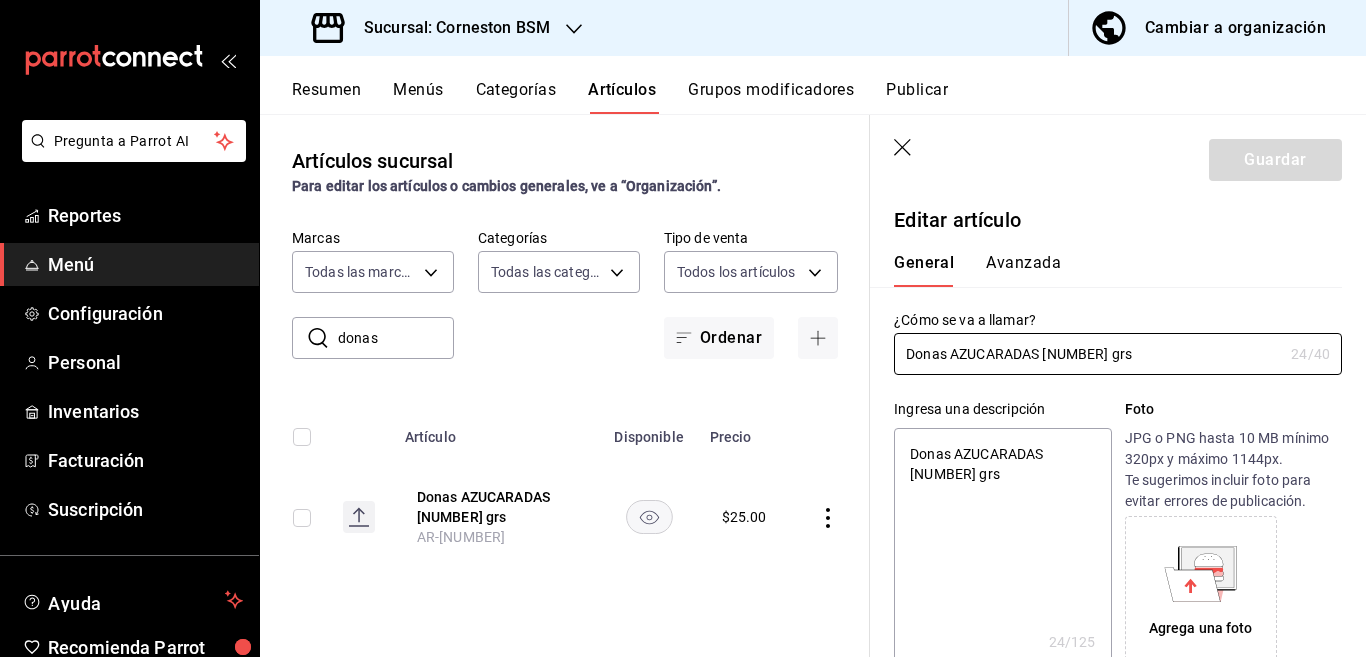 type on "x" 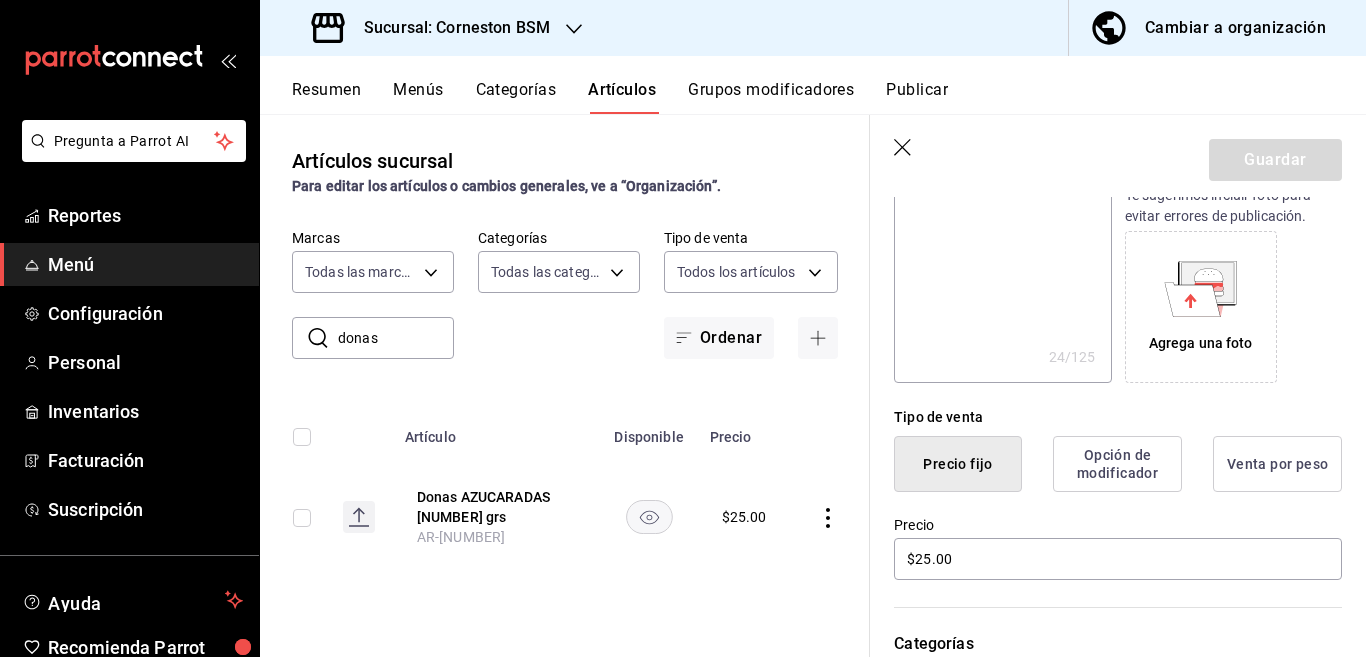scroll, scrollTop: 325, scrollLeft: 0, axis: vertical 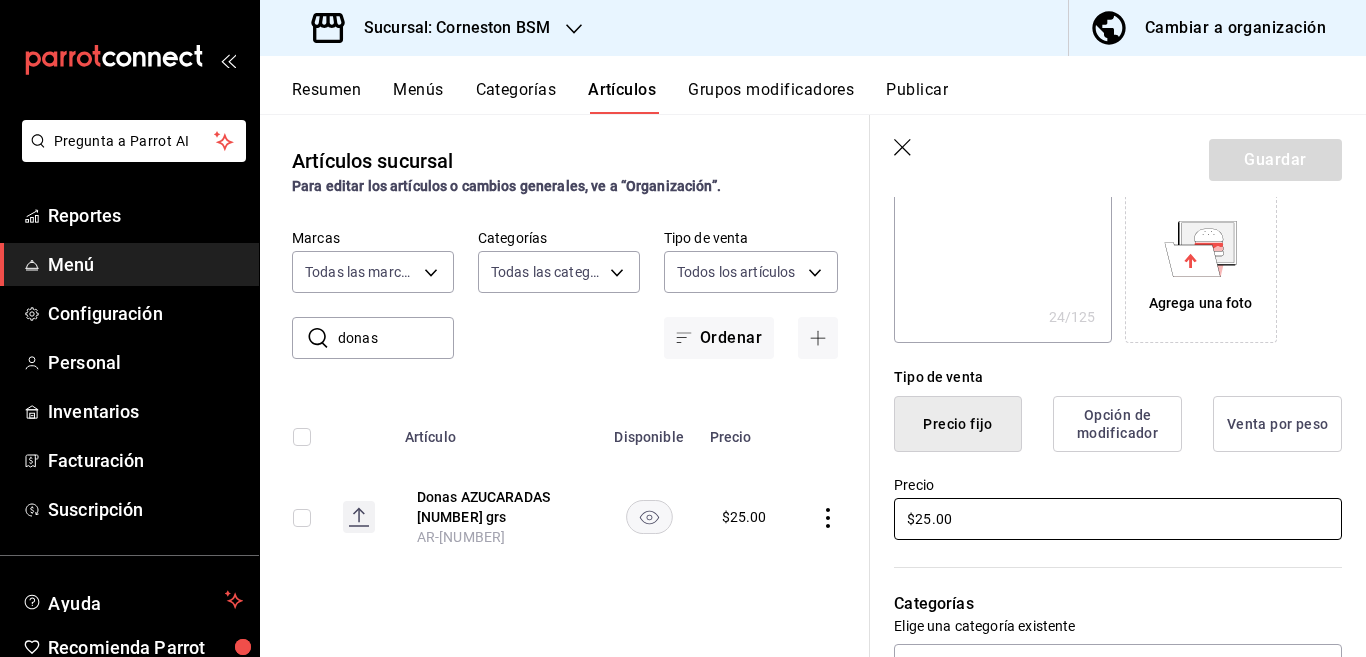 click on "$25.00" at bounding box center (1118, 519) 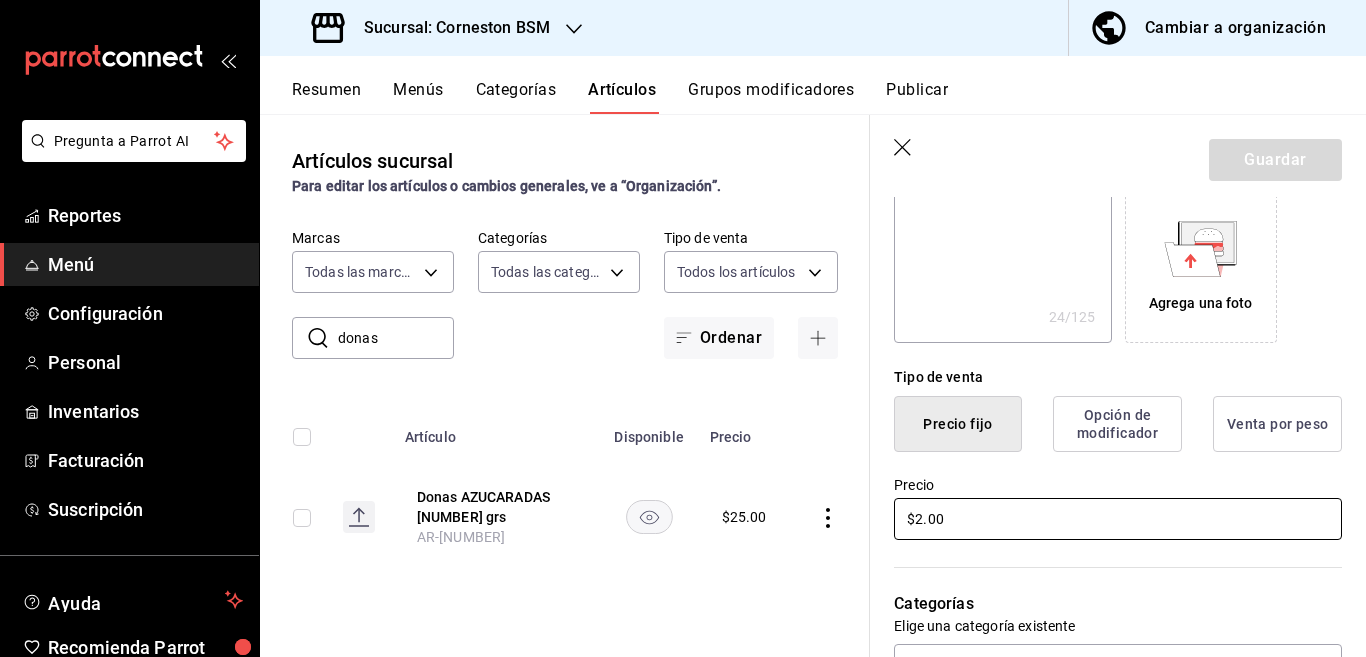 type on "x" 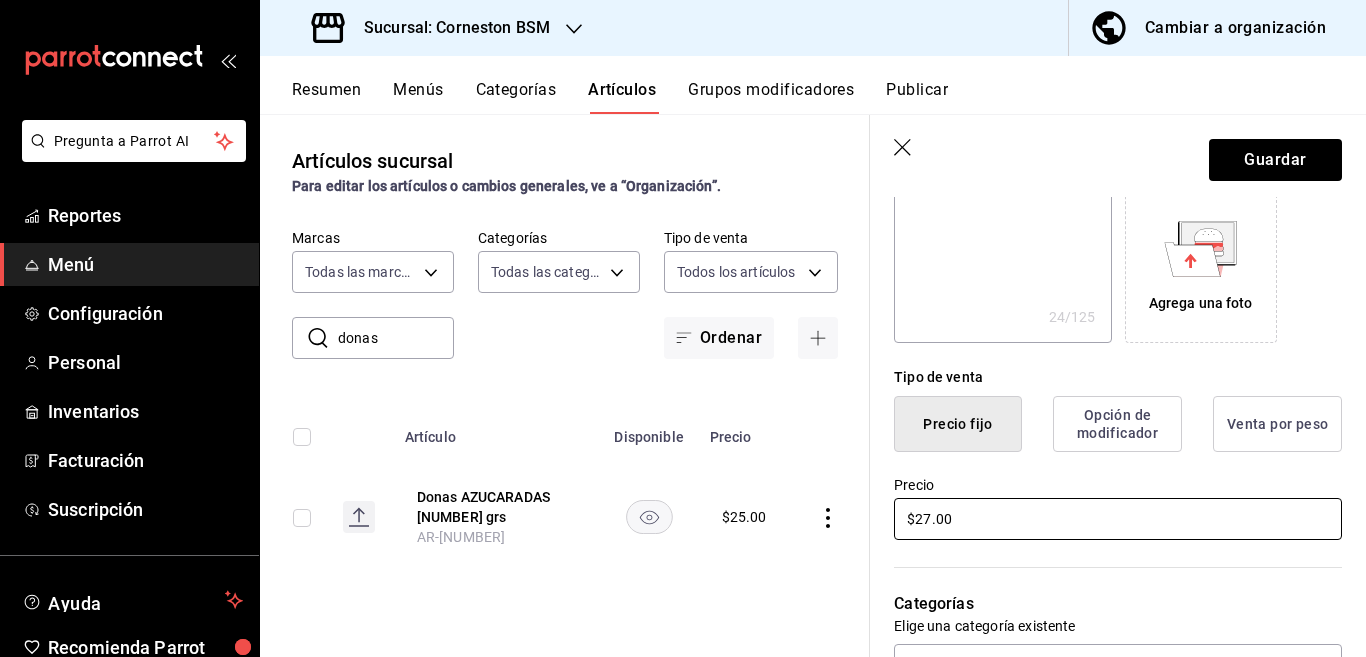 type on "x" 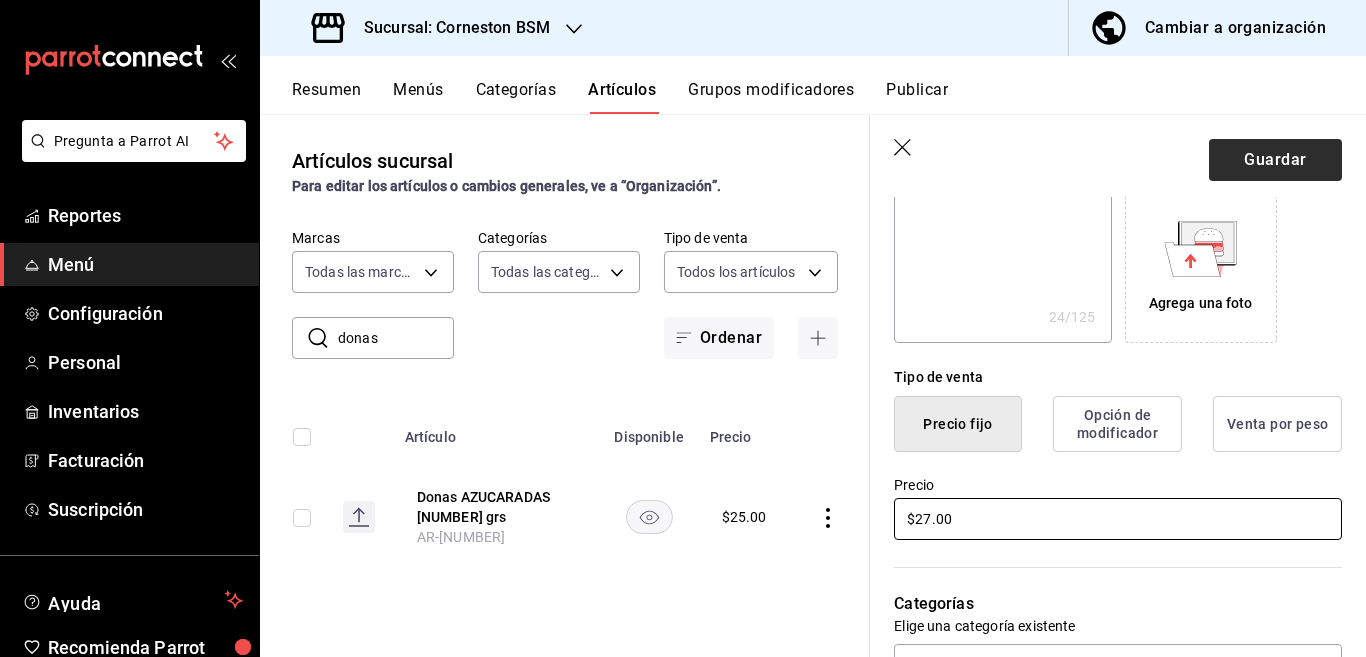 type on "$27.00" 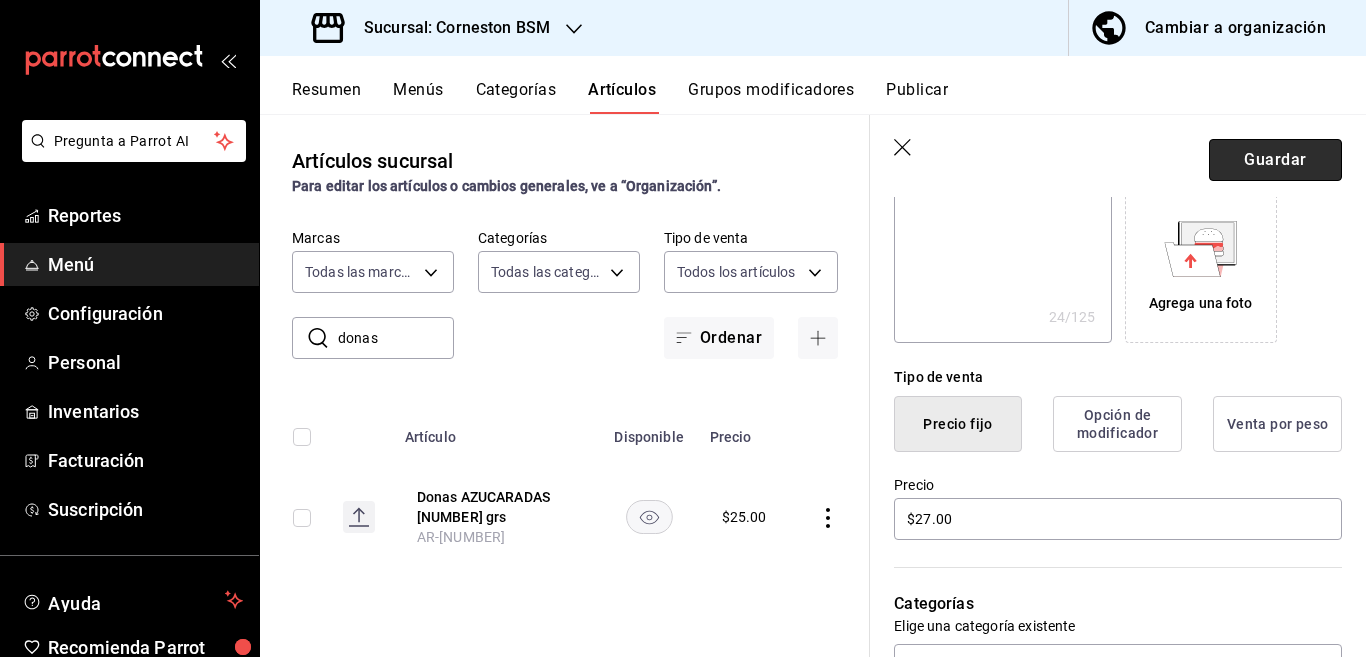 click on "Guardar" at bounding box center [1275, 160] 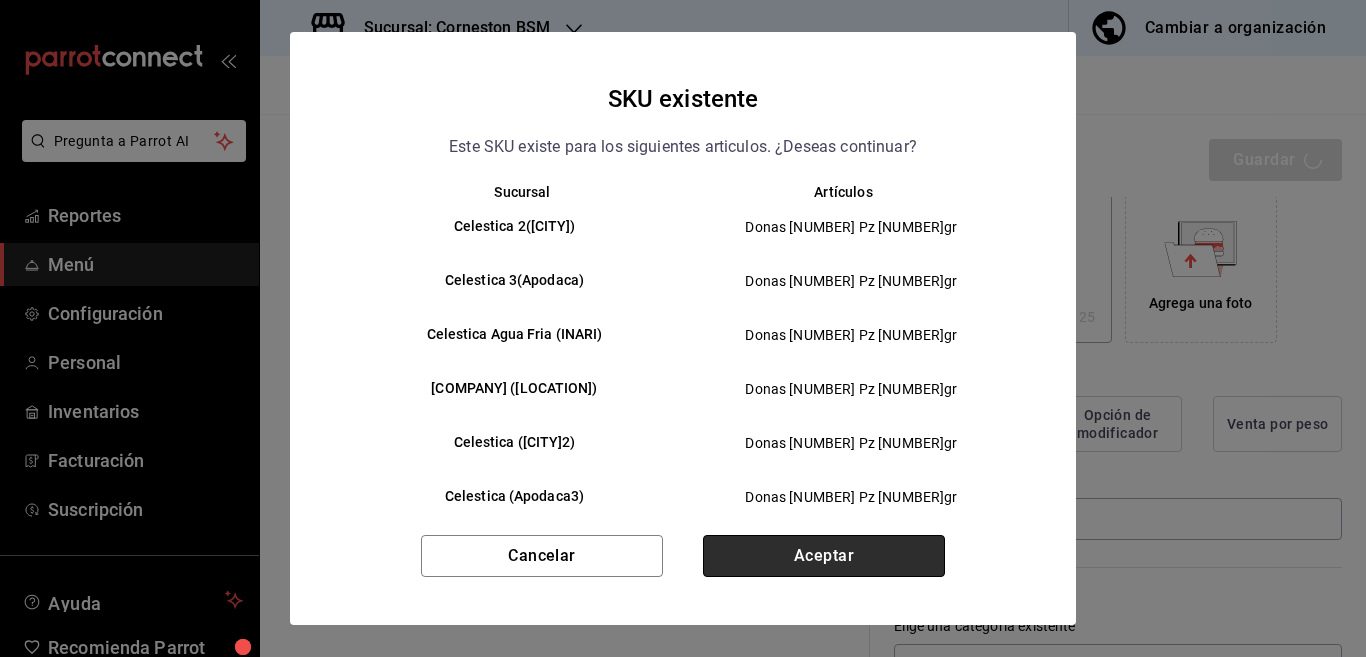 click on "Aceptar" at bounding box center (824, 556) 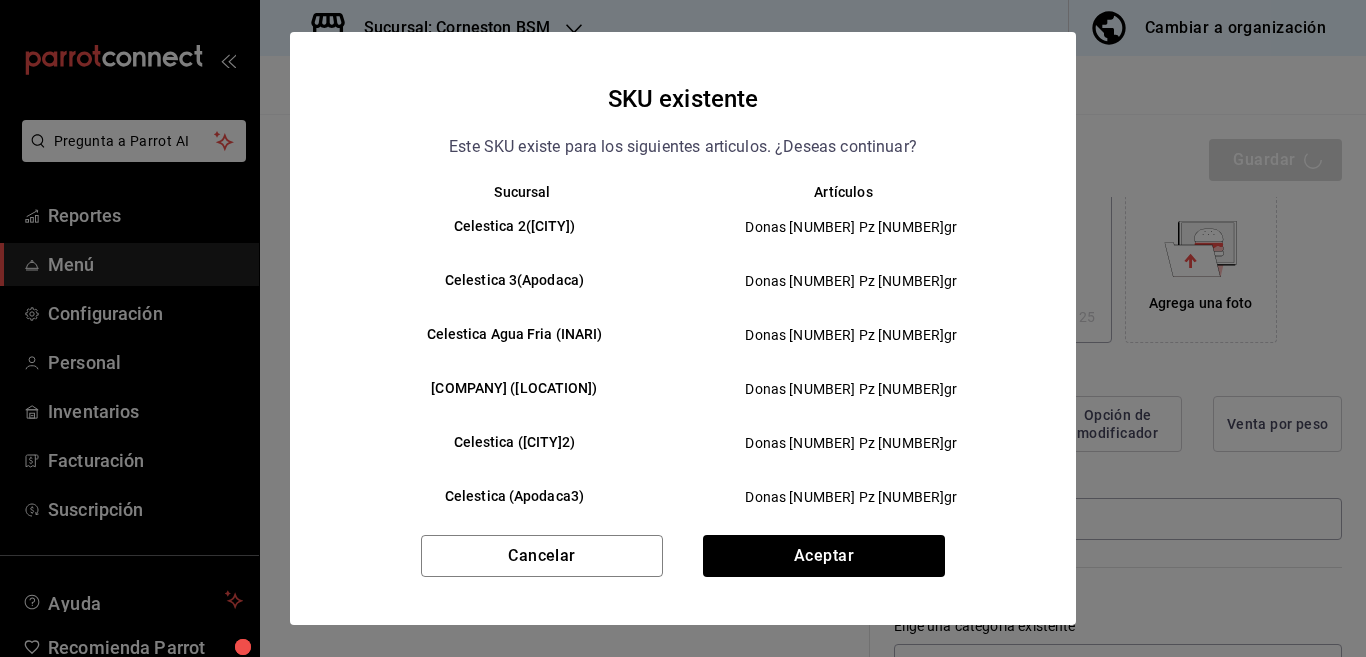 type on "x" 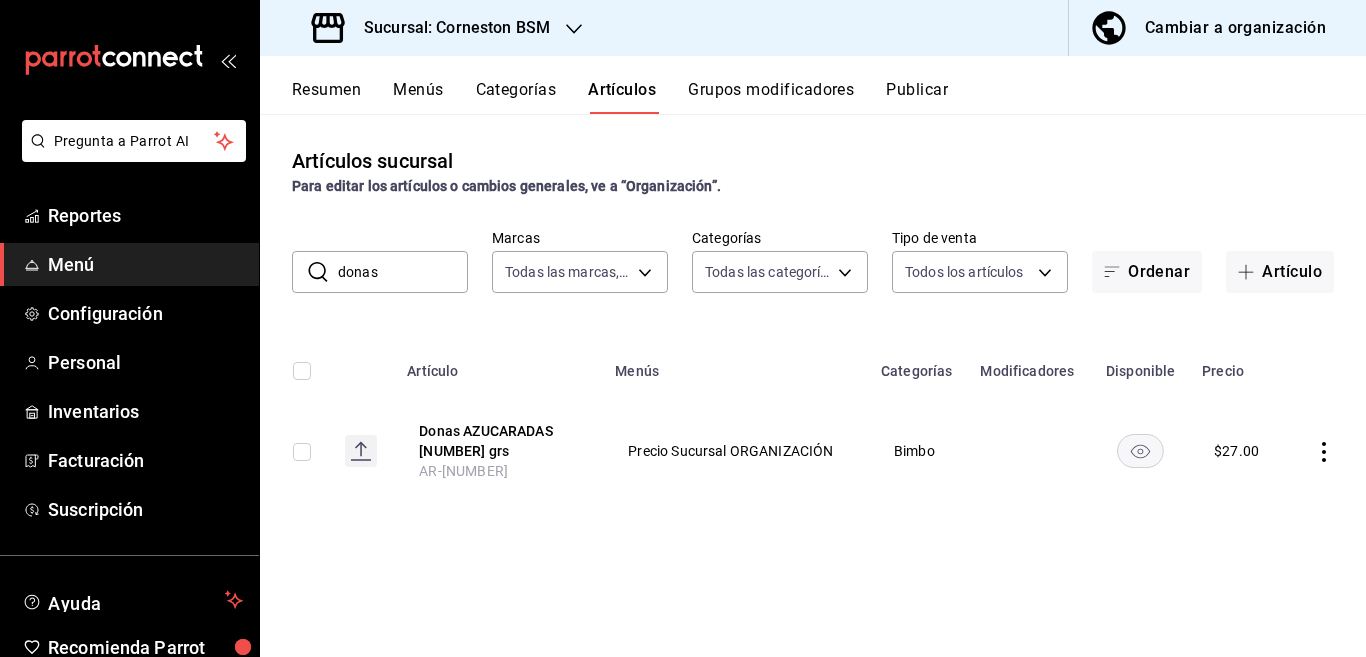 scroll, scrollTop: 0, scrollLeft: 0, axis: both 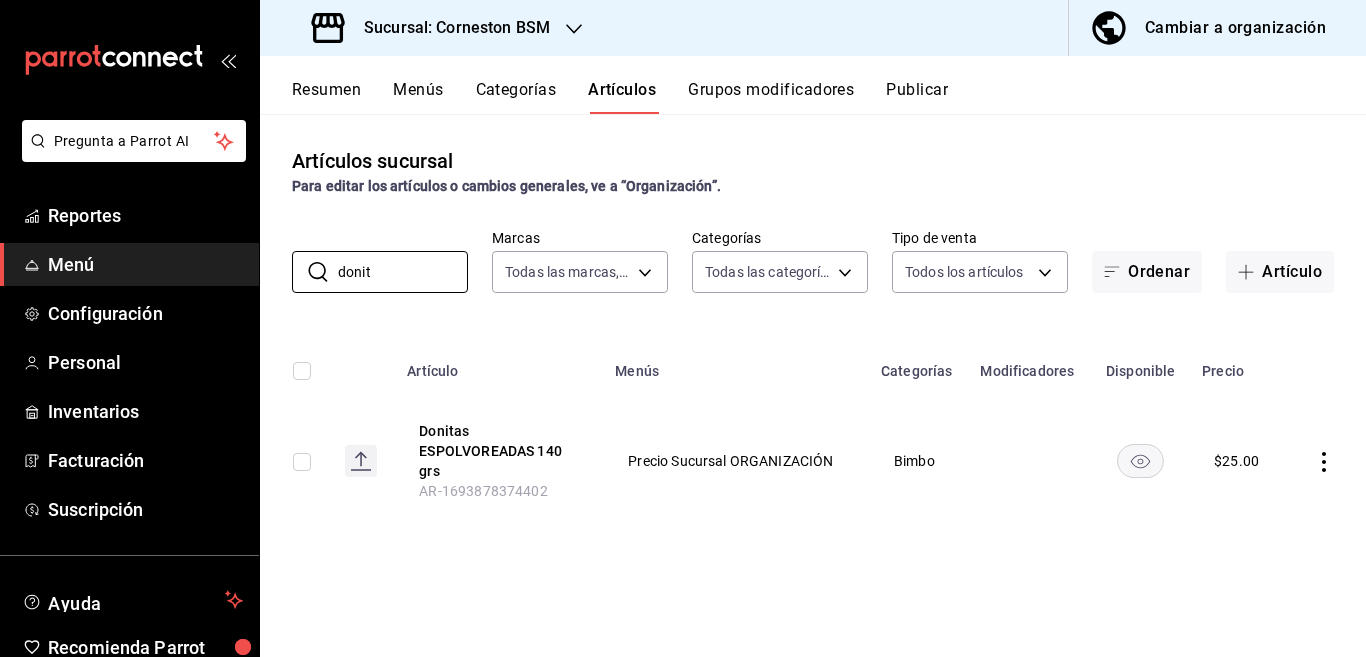 type on "donit" 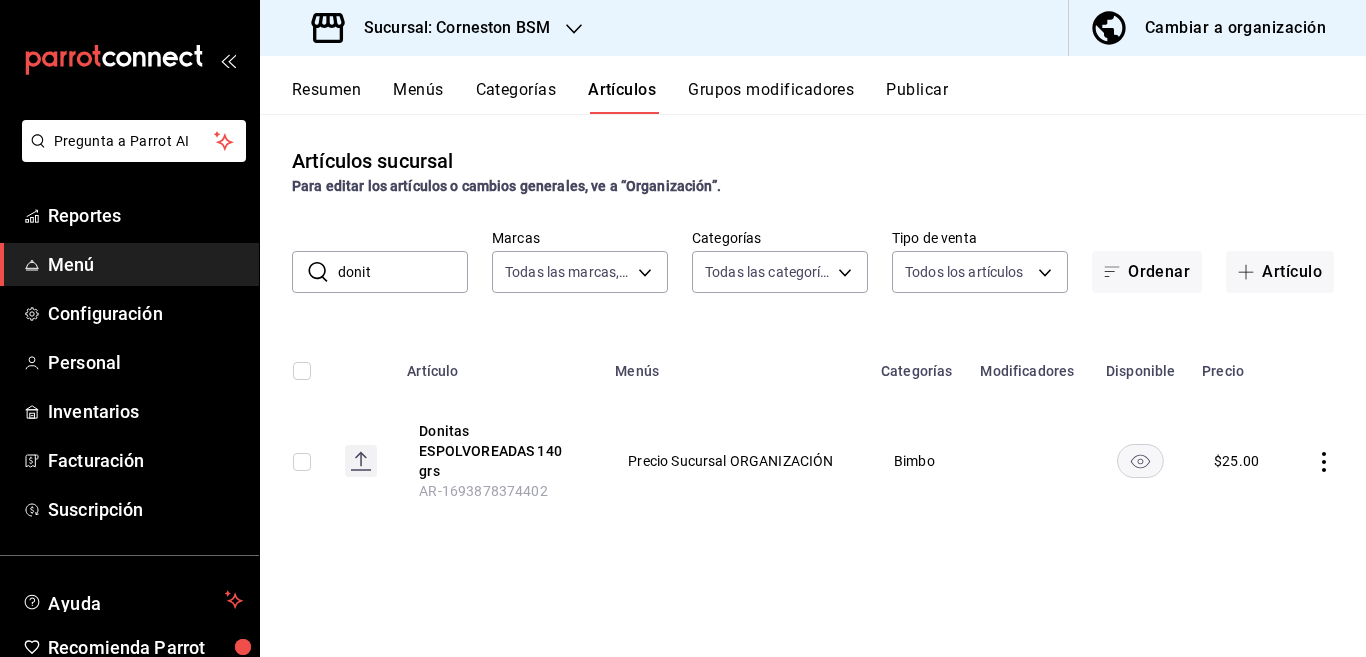 click 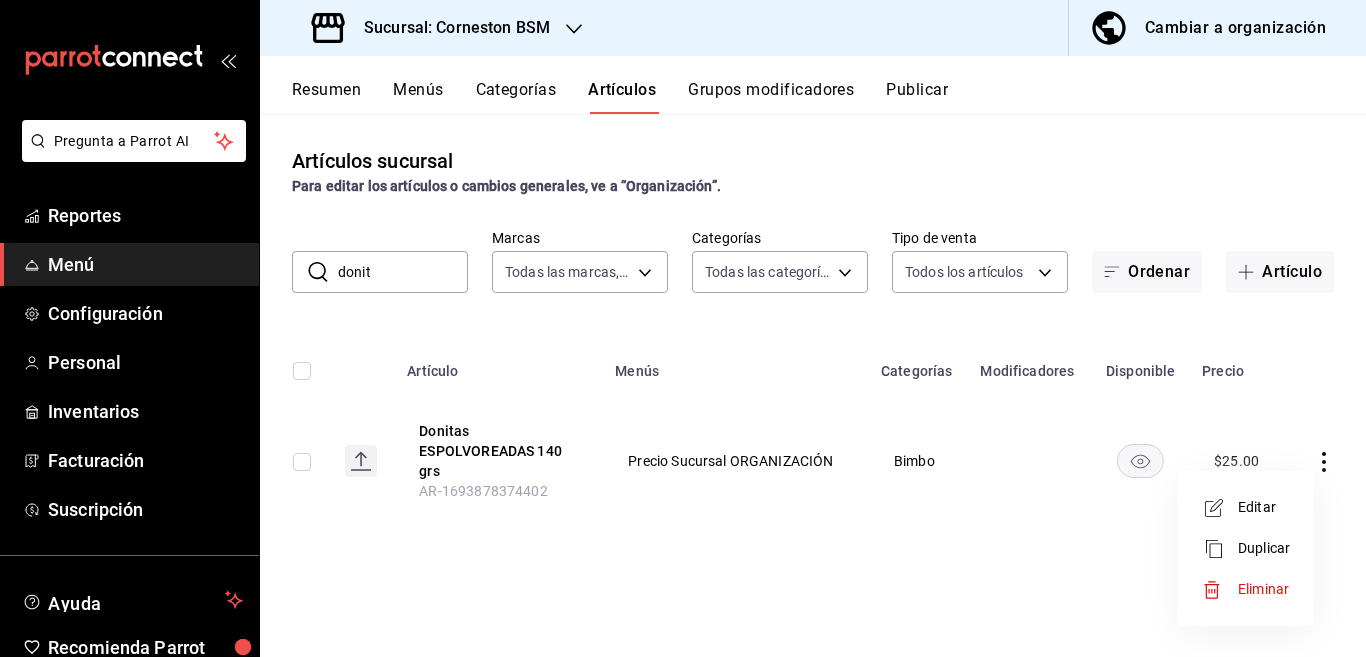 click on "Editar" at bounding box center [1264, 507] 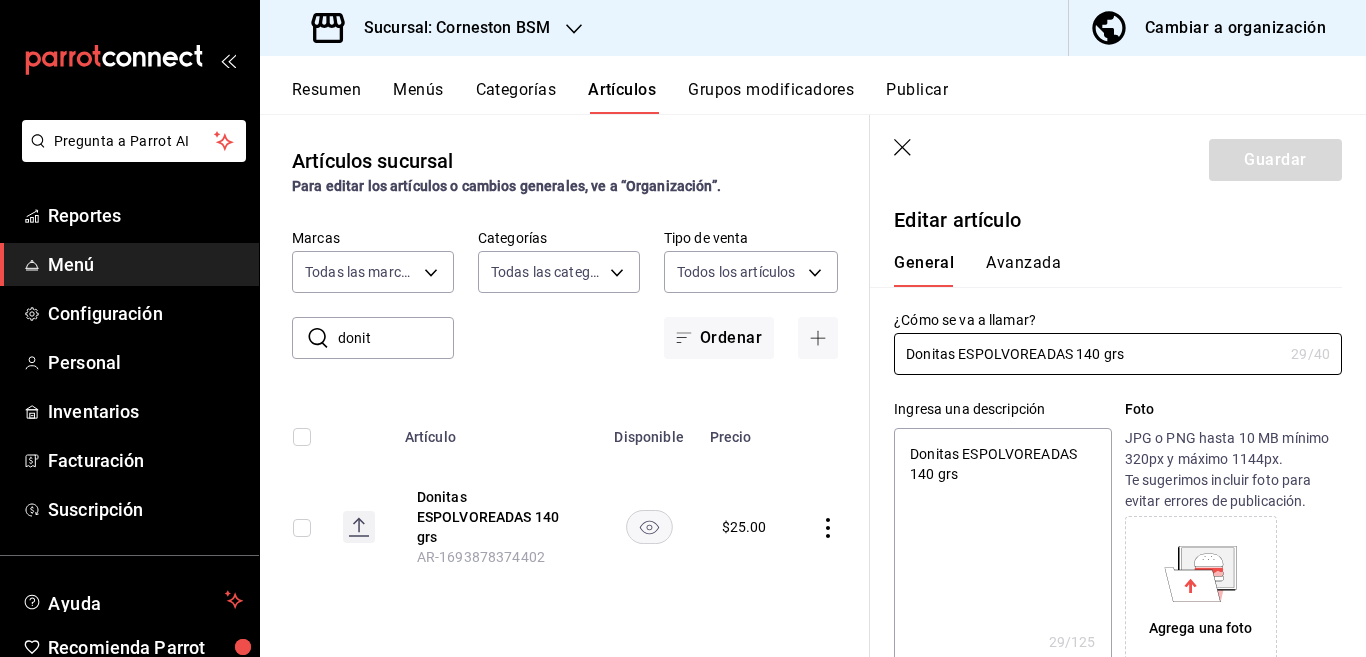 type on "x" 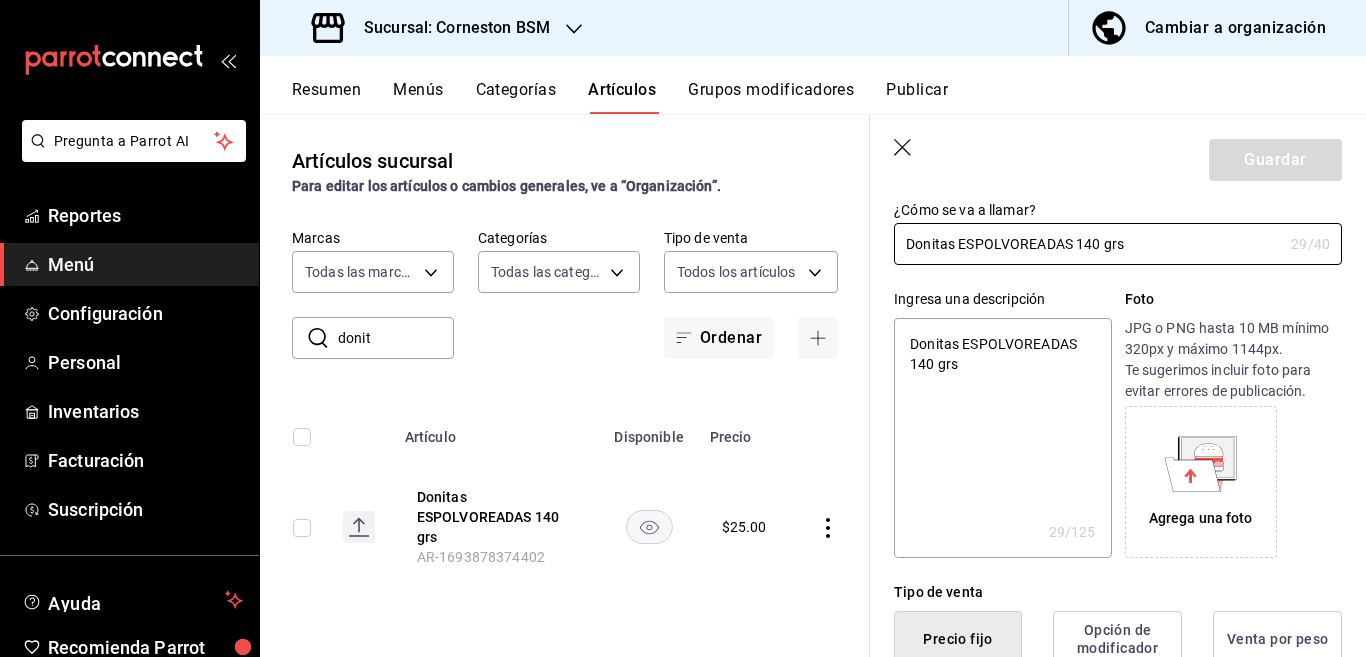 scroll, scrollTop: 325, scrollLeft: 0, axis: vertical 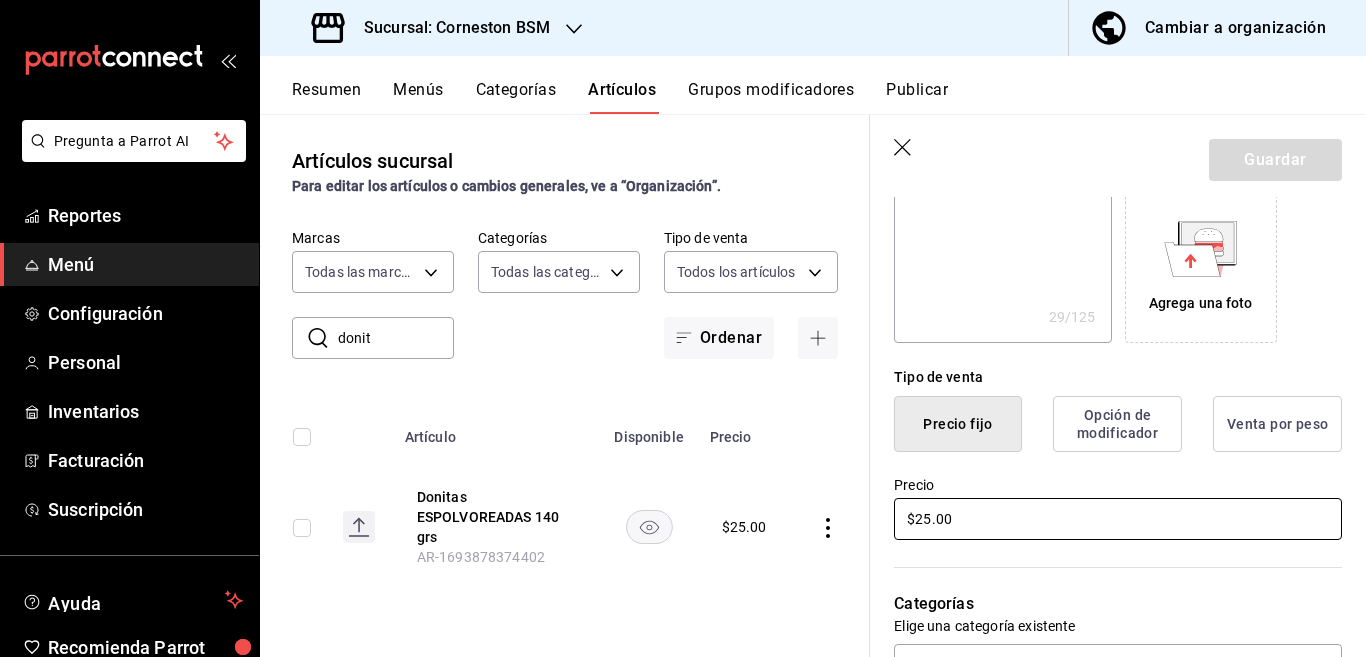 click on "$25.00" at bounding box center [1118, 519] 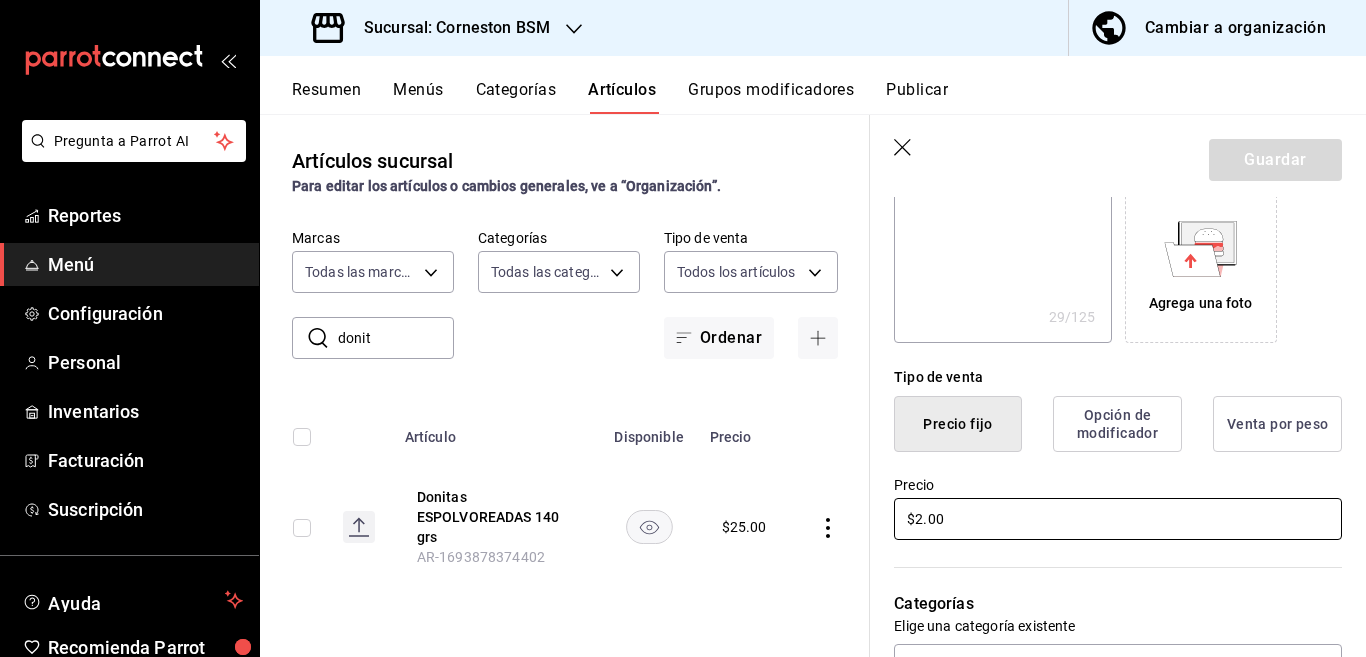 type on "$27.00" 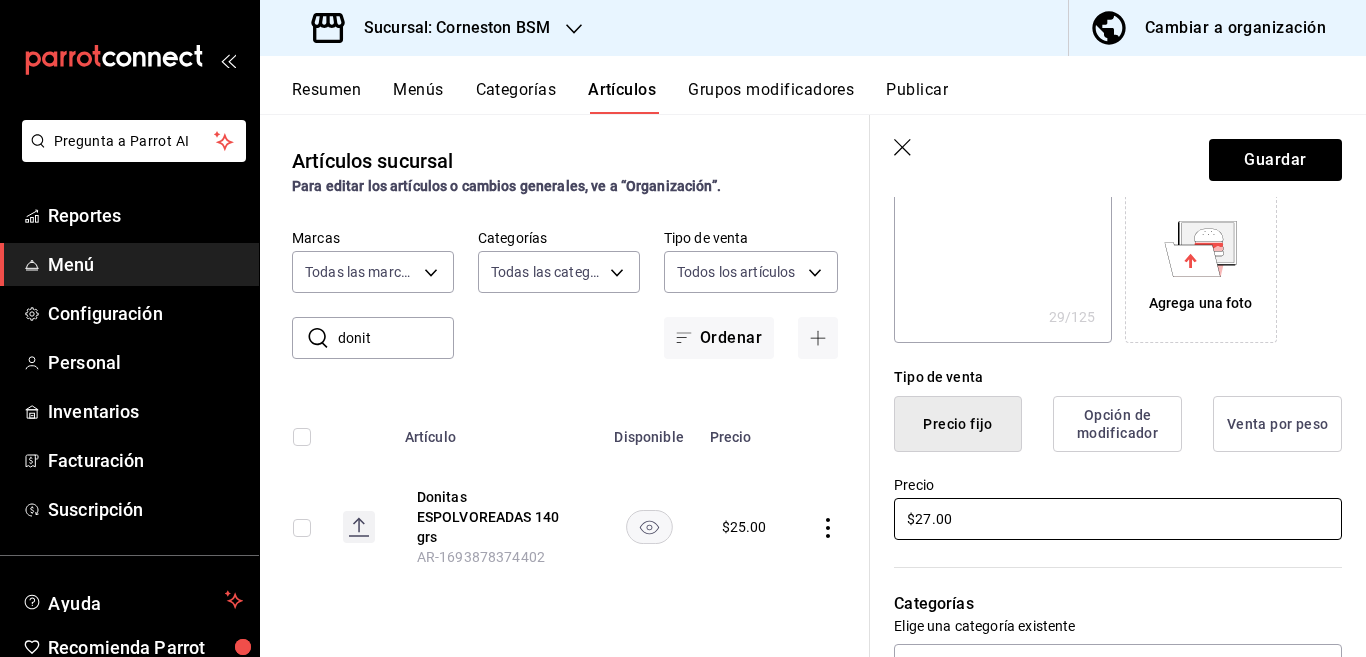 type on "x" 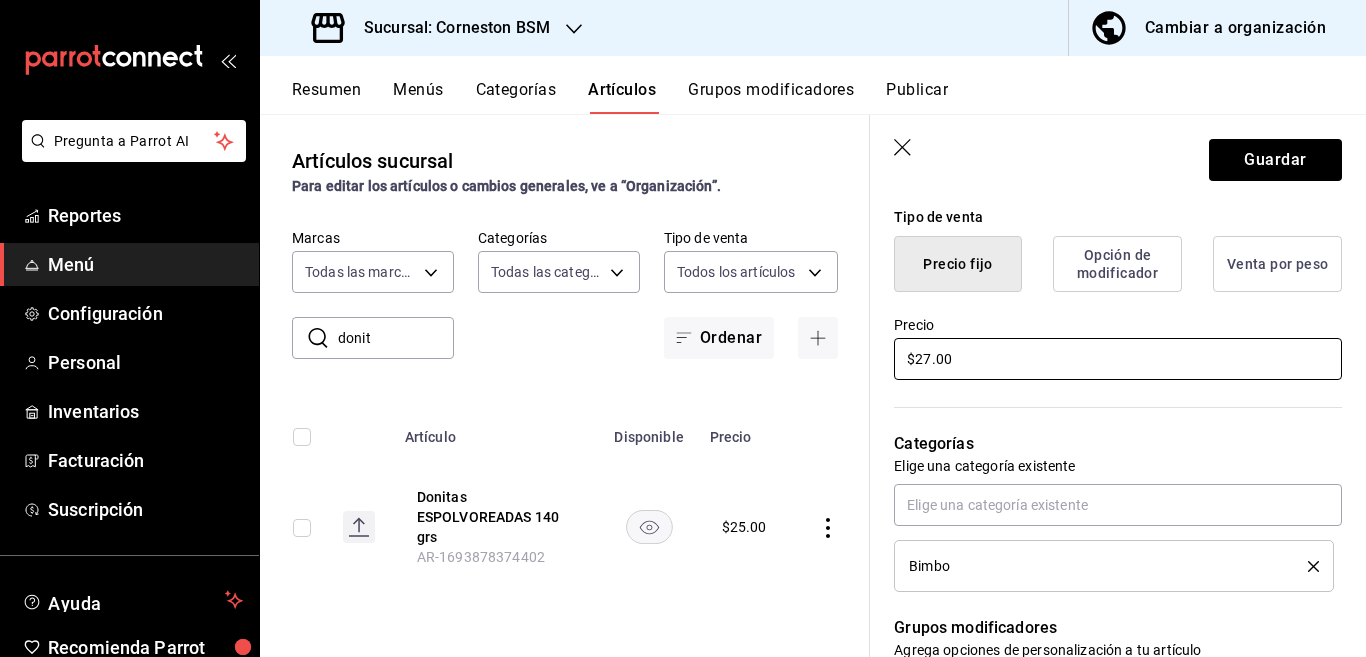scroll, scrollTop: 487, scrollLeft: 0, axis: vertical 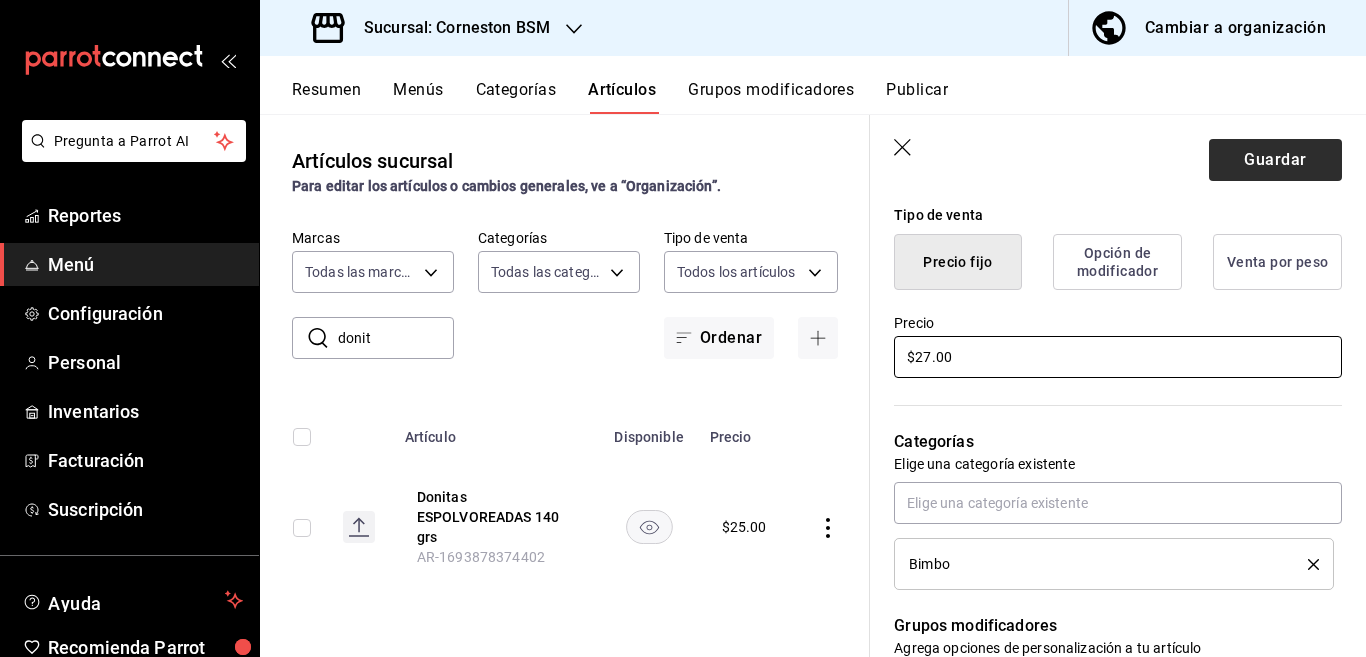 type on "$27.00" 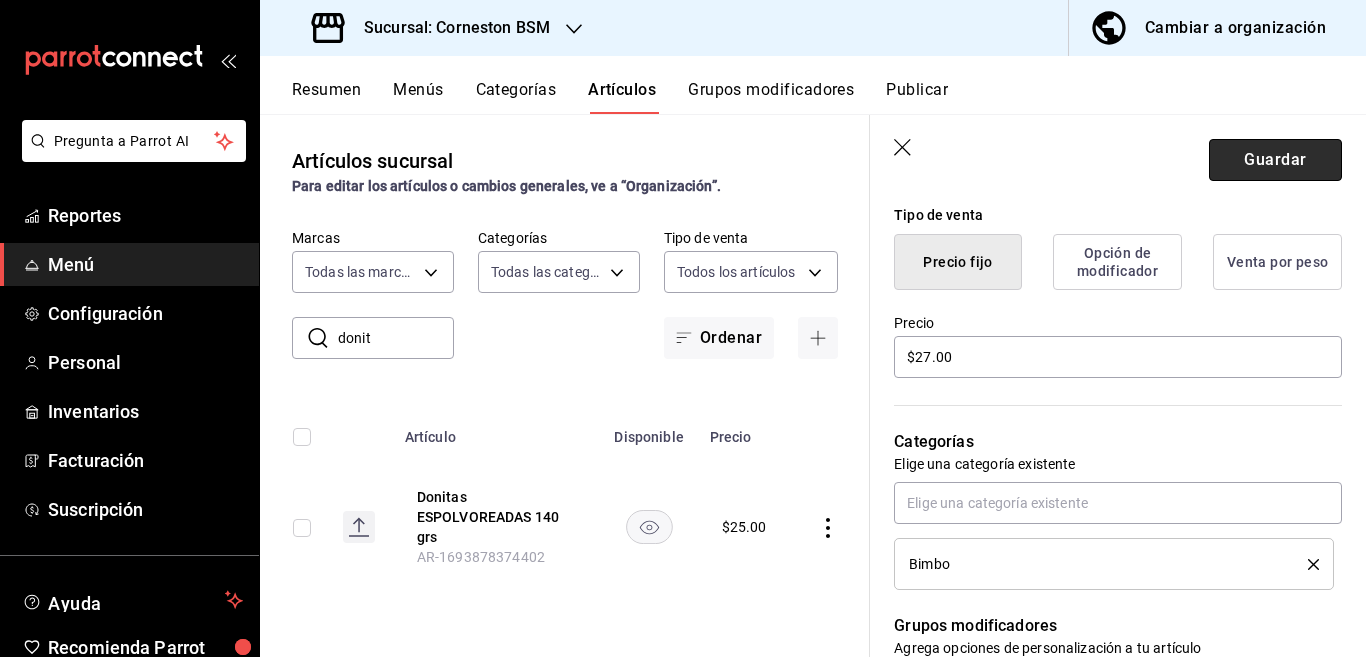 click on "Guardar" at bounding box center [1275, 160] 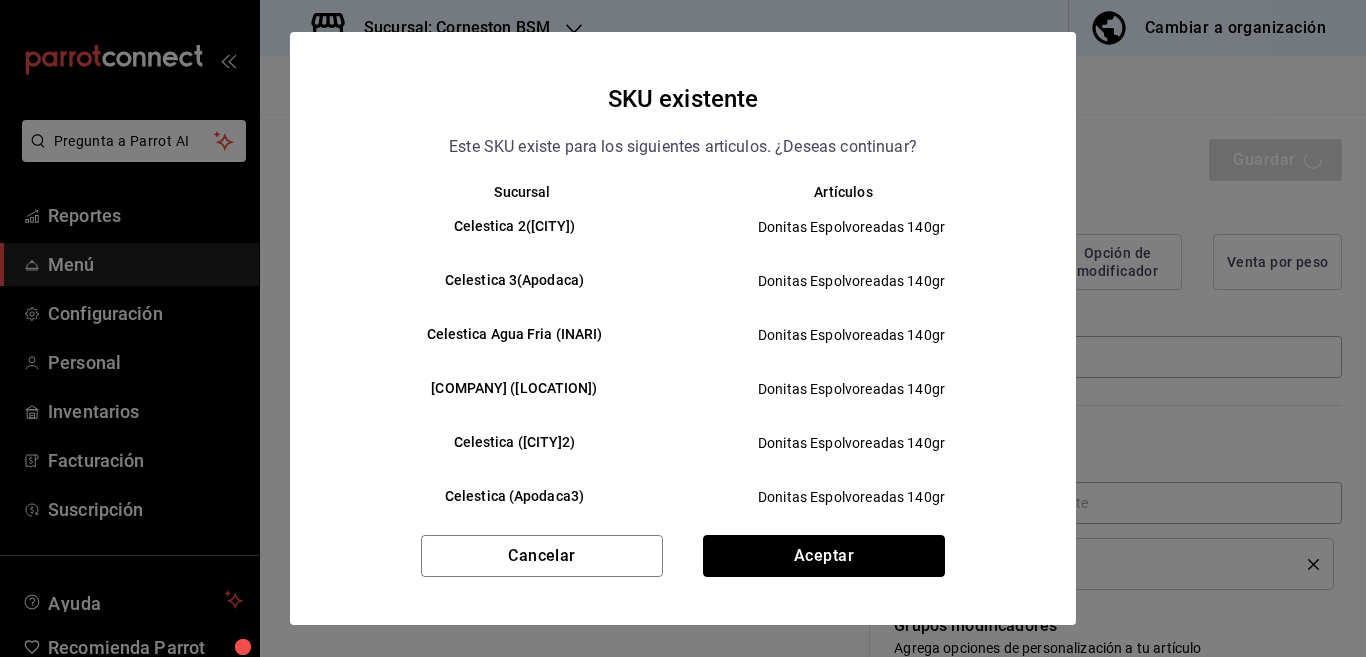 drag, startPoint x: 805, startPoint y: 551, endPoint x: 833, endPoint y: 521, distance: 41.036568 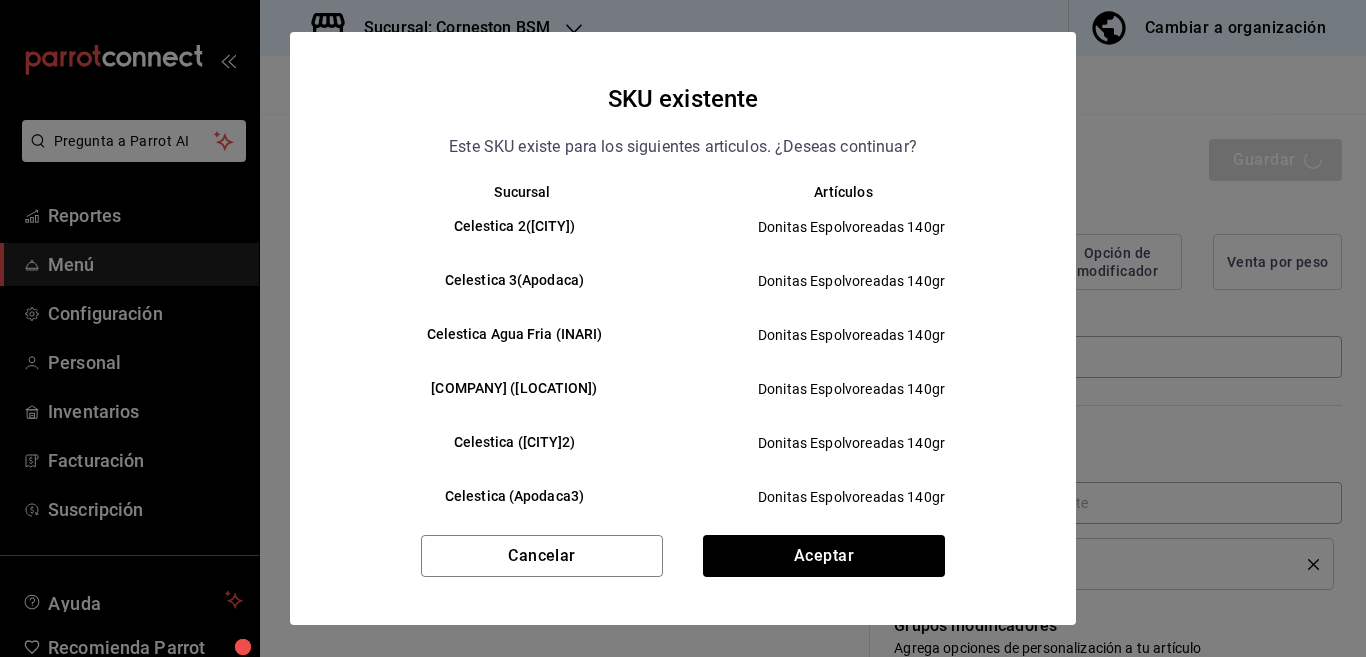 type on "x" 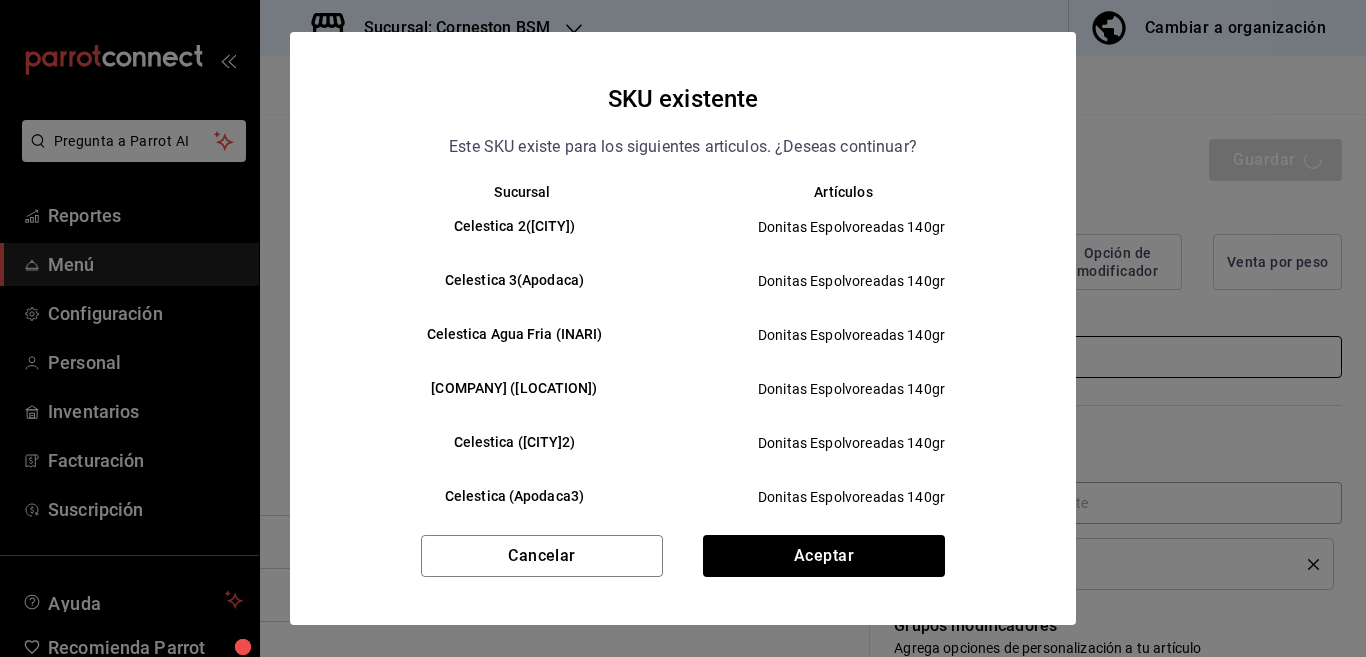 type 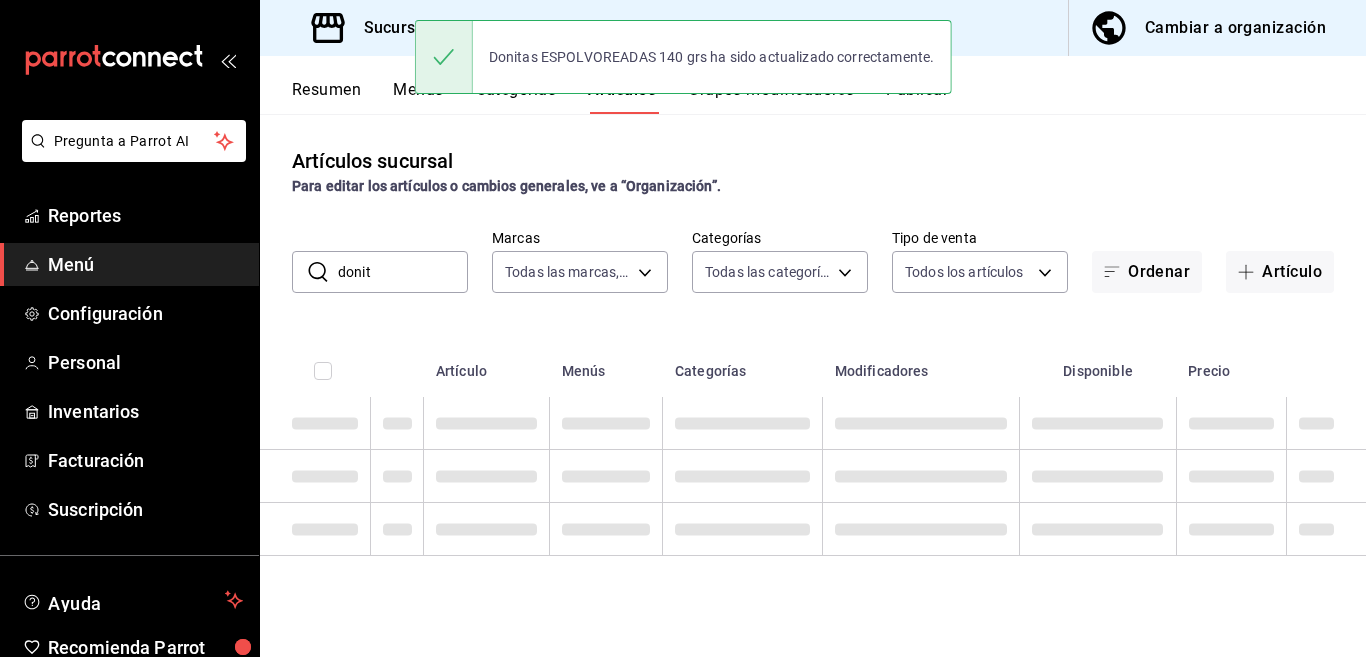 scroll, scrollTop: 0, scrollLeft: 0, axis: both 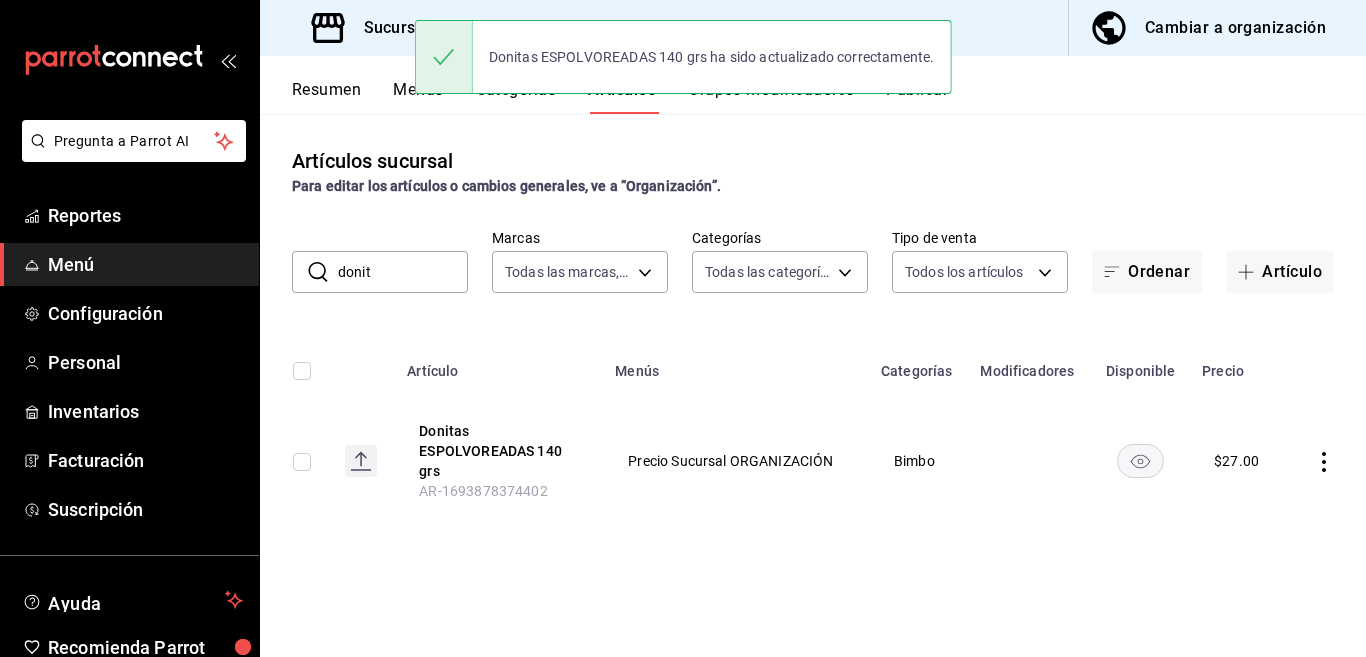 click on "donit" at bounding box center (403, 272) 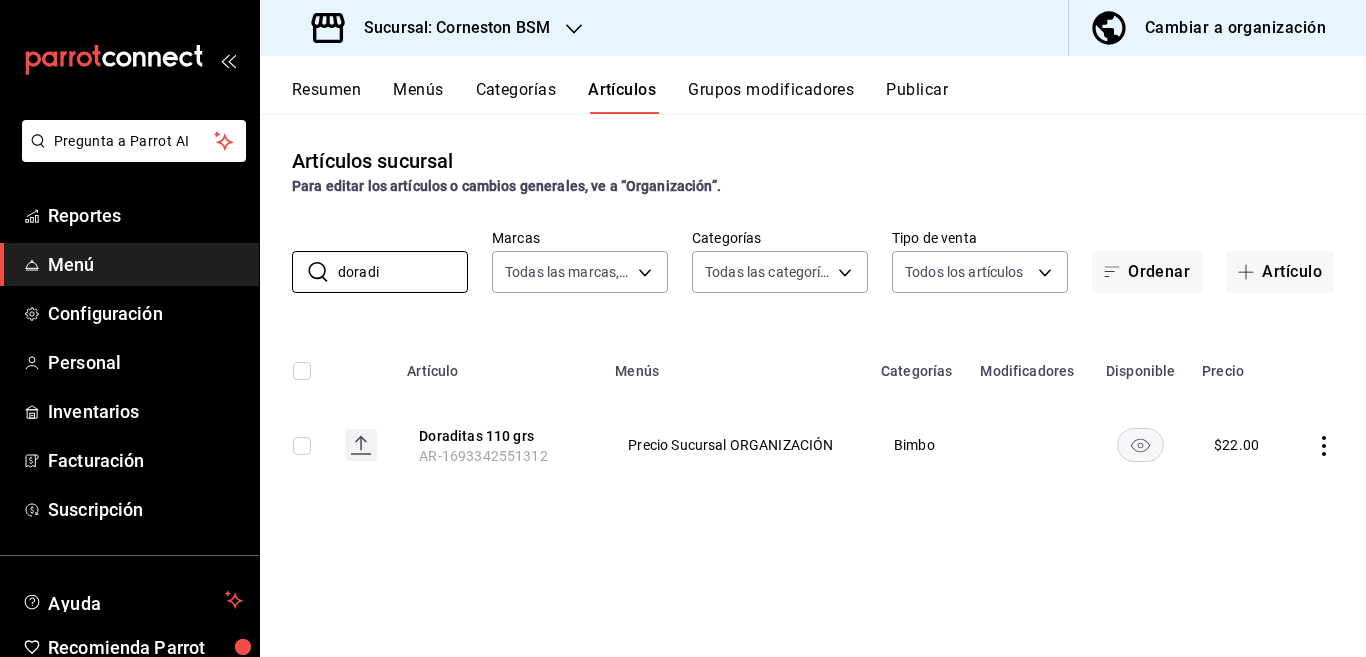 click on "Artículos sucursal Para editar los artículos o cambios generales, ve a “Organización”. ​ doradi ​ Marcas Todas las marcas, Sin marca [UUID] Categorías Todas las categorías, Sin categoría [UUID],[UUID],[UUID],[UUID],[UUID],[UUID],[UUID],[UUID],[UUID],[UUID],[UUID],[UUID],[UUID],[UUID],[UUID],[UUID],[UUID],[UUID],[UUID],[UUID],[UUID] Tipo de venta Todos los artículos ALL Ordenar Menús" at bounding box center (813, 385) 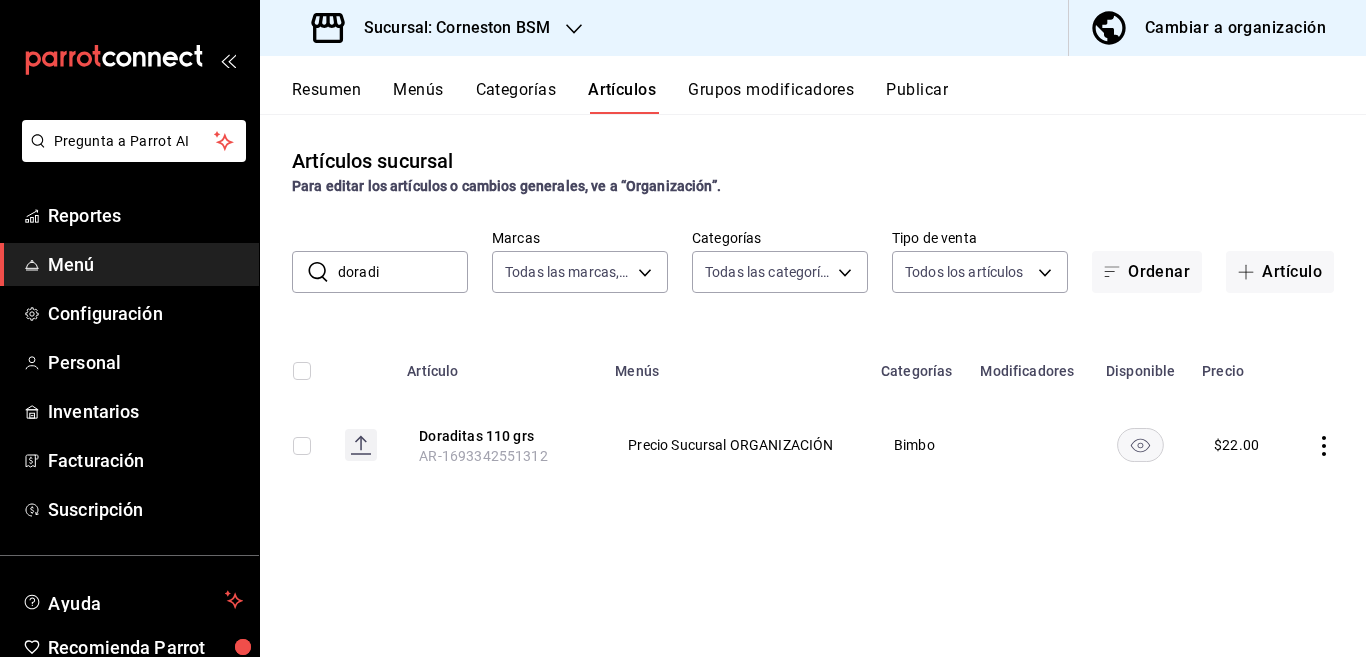click on "doradi" at bounding box center (403, 272) 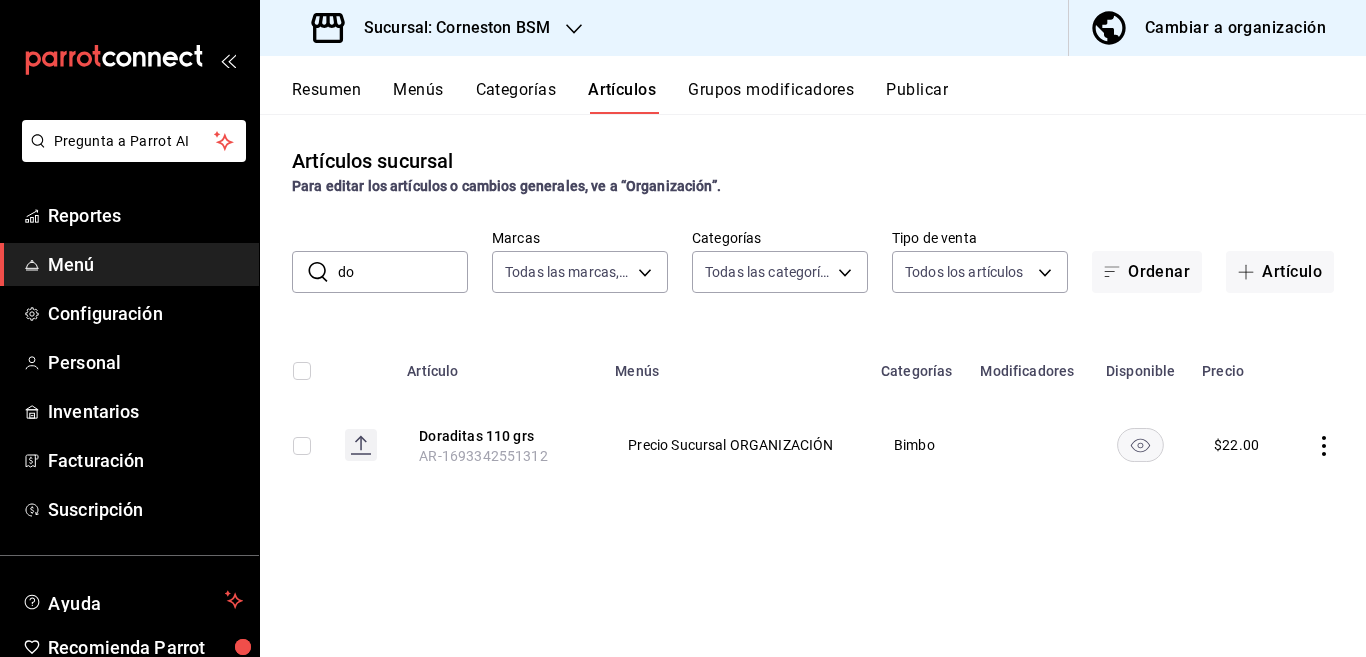 type on "d" 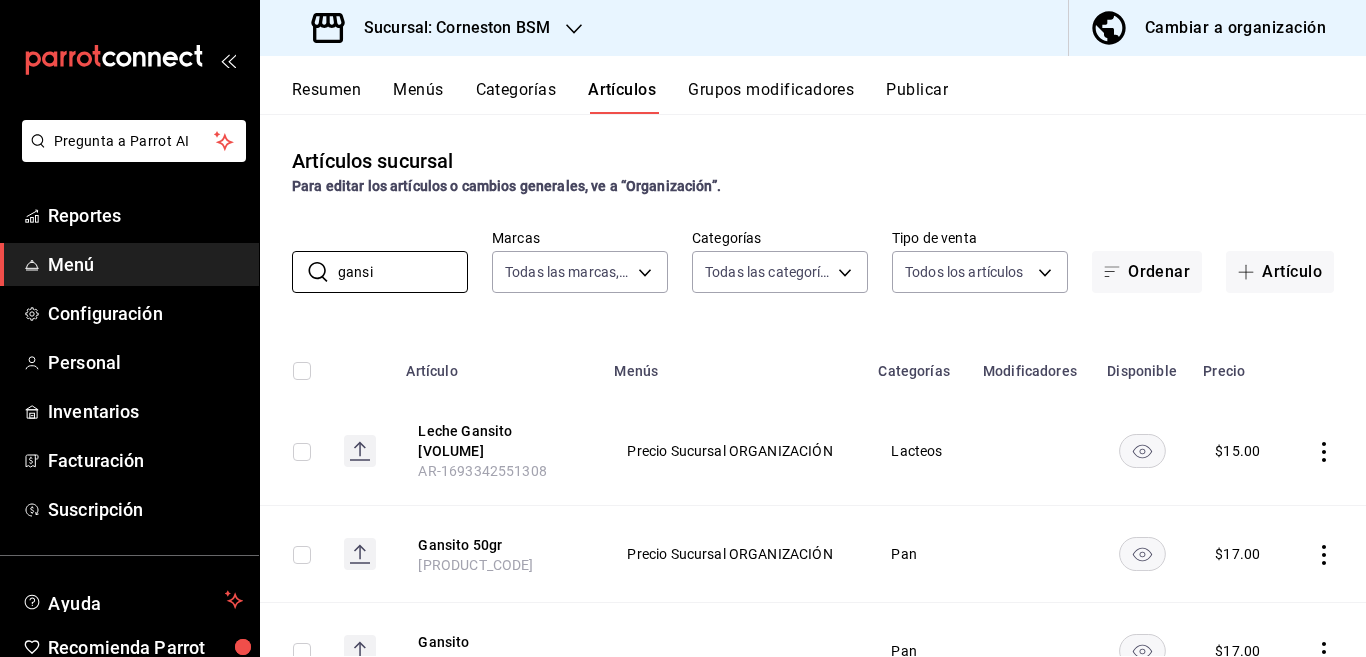 type on "gansi" 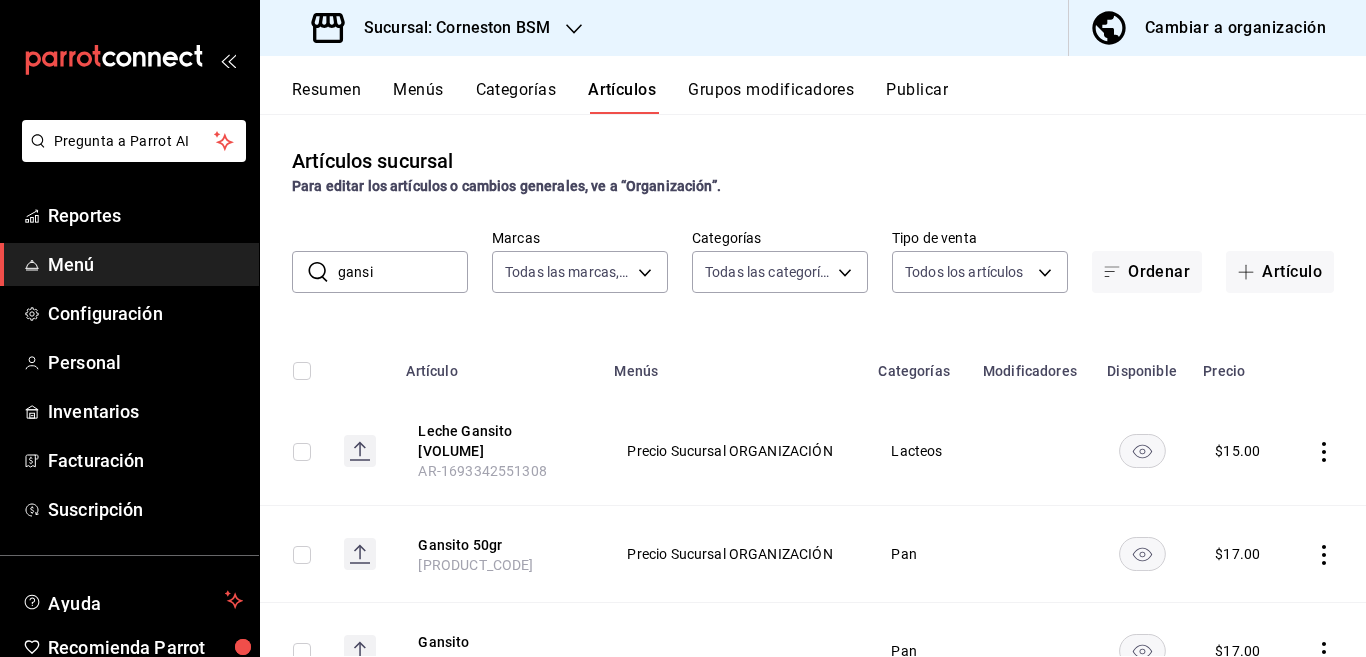 scroll, scrollTop: 79, scrollLeft: 0, axis: vertical 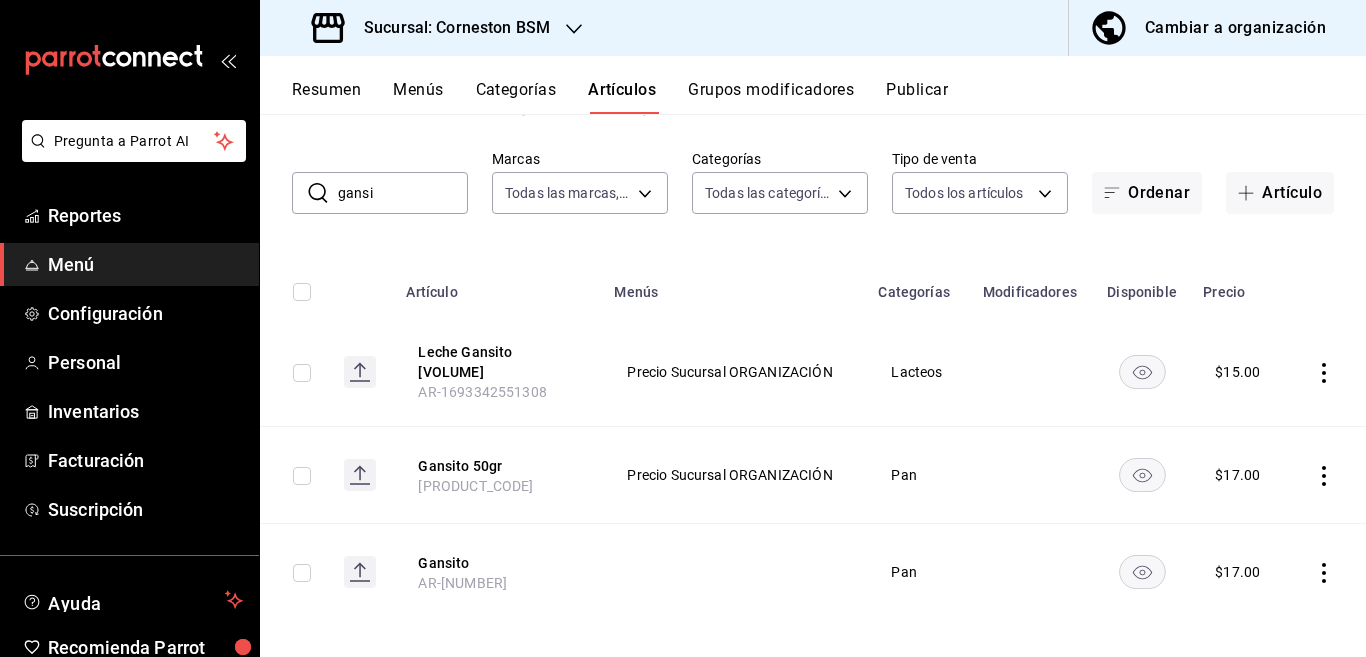 click 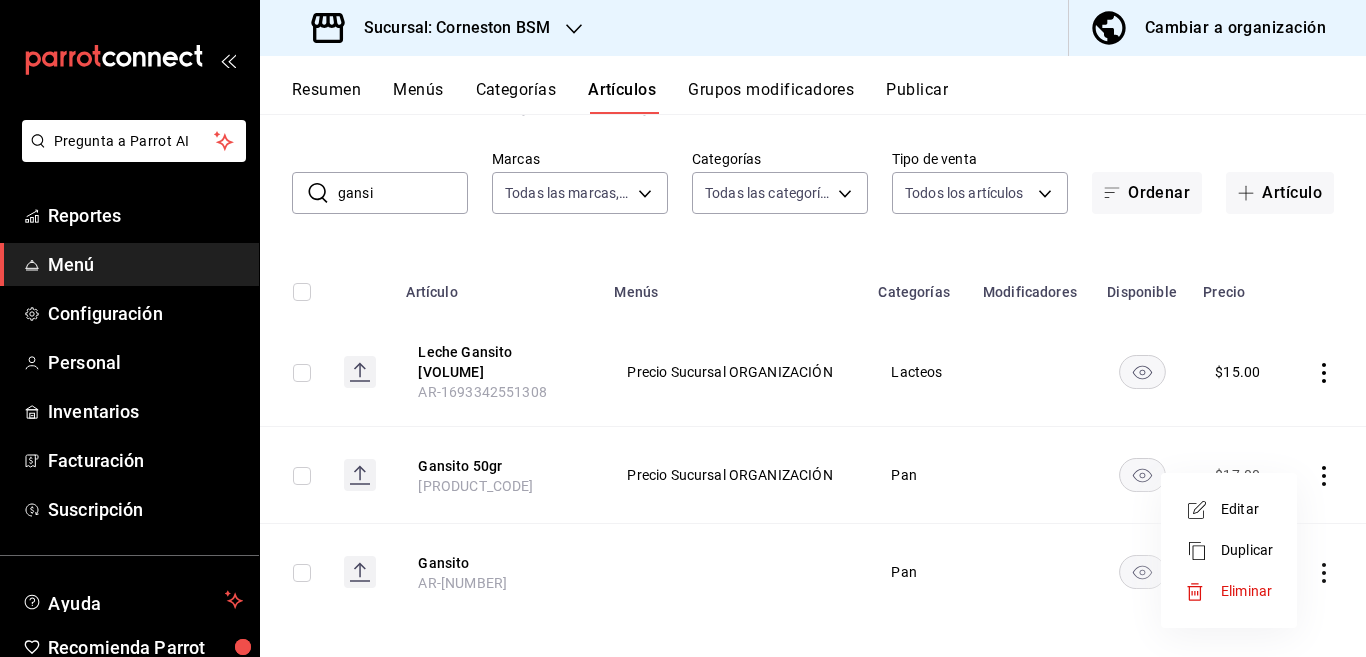 click on "Editar" at bounding box center (1247, 509) 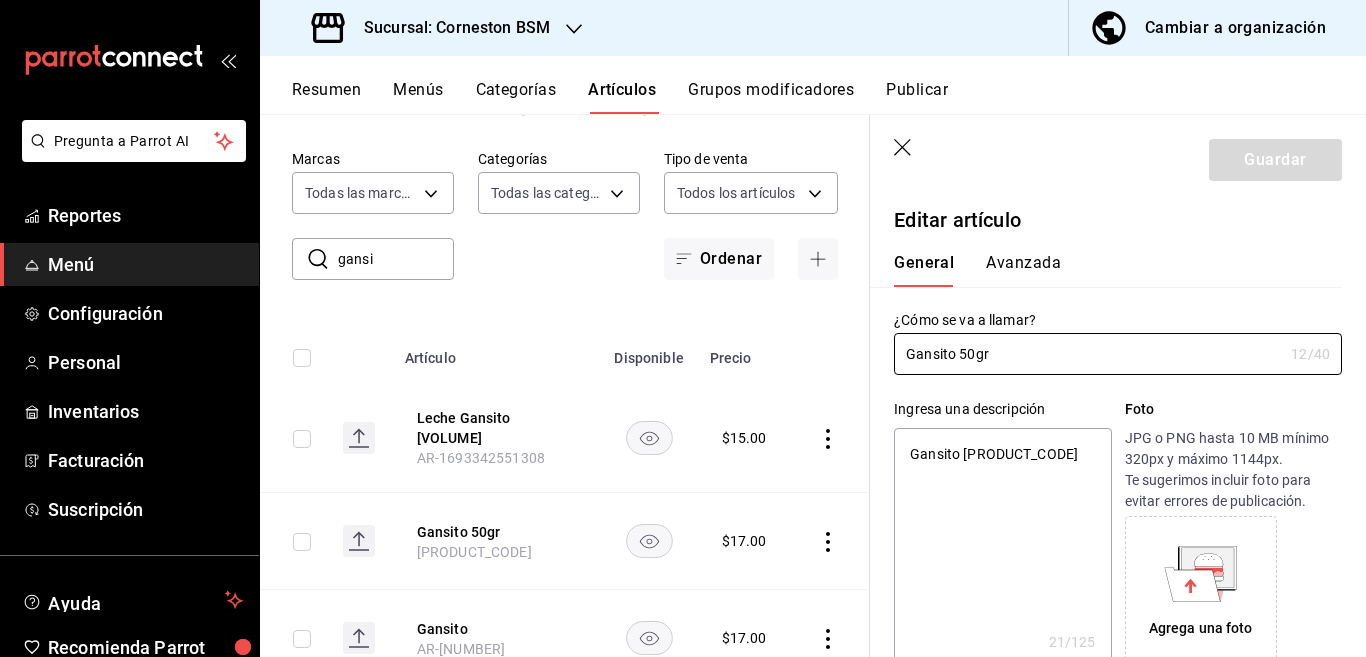 type on "x" 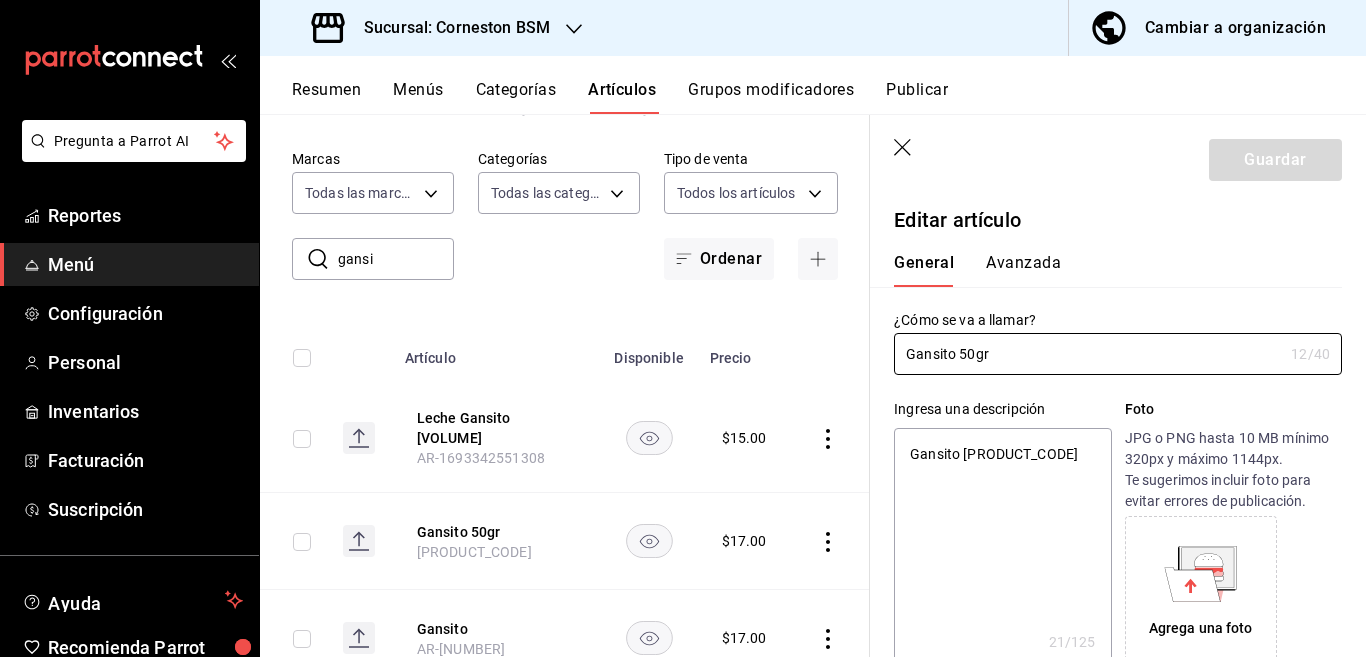 type on "Gansito 50grs" 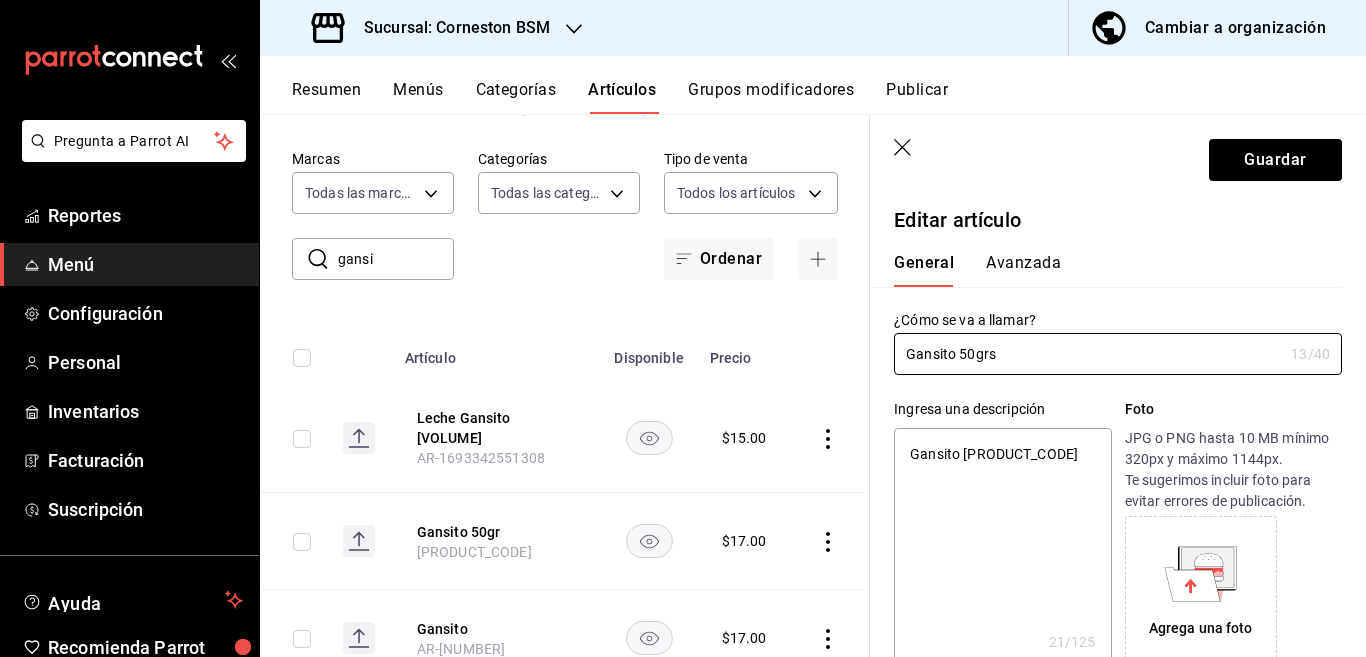 type on "x" 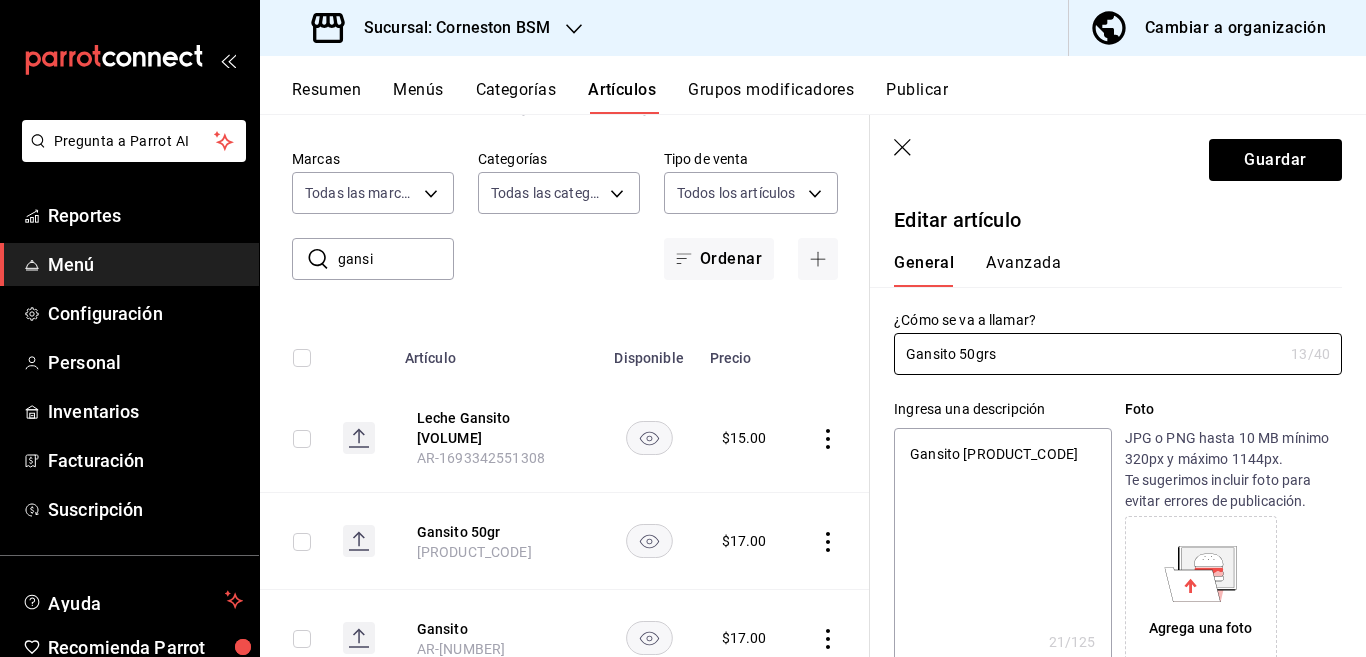 type on "Gansito 50 grs" 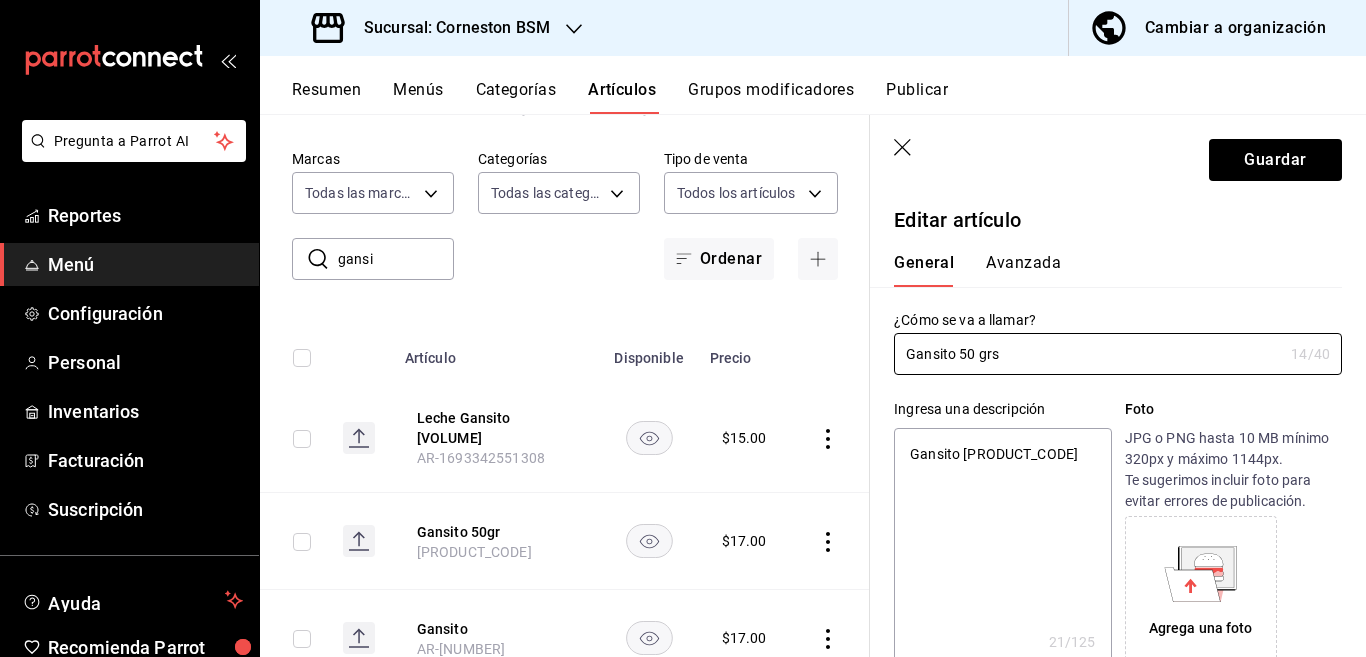 type on "x" 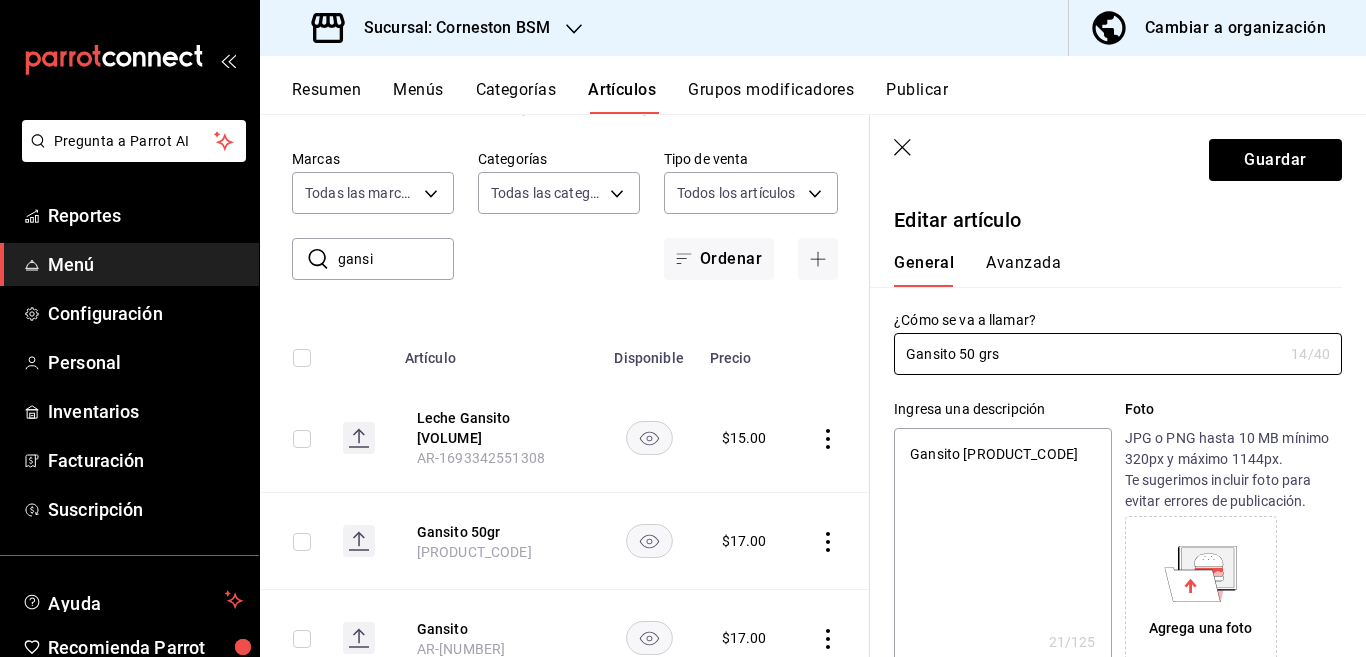 type on "Gansito 50 grs" 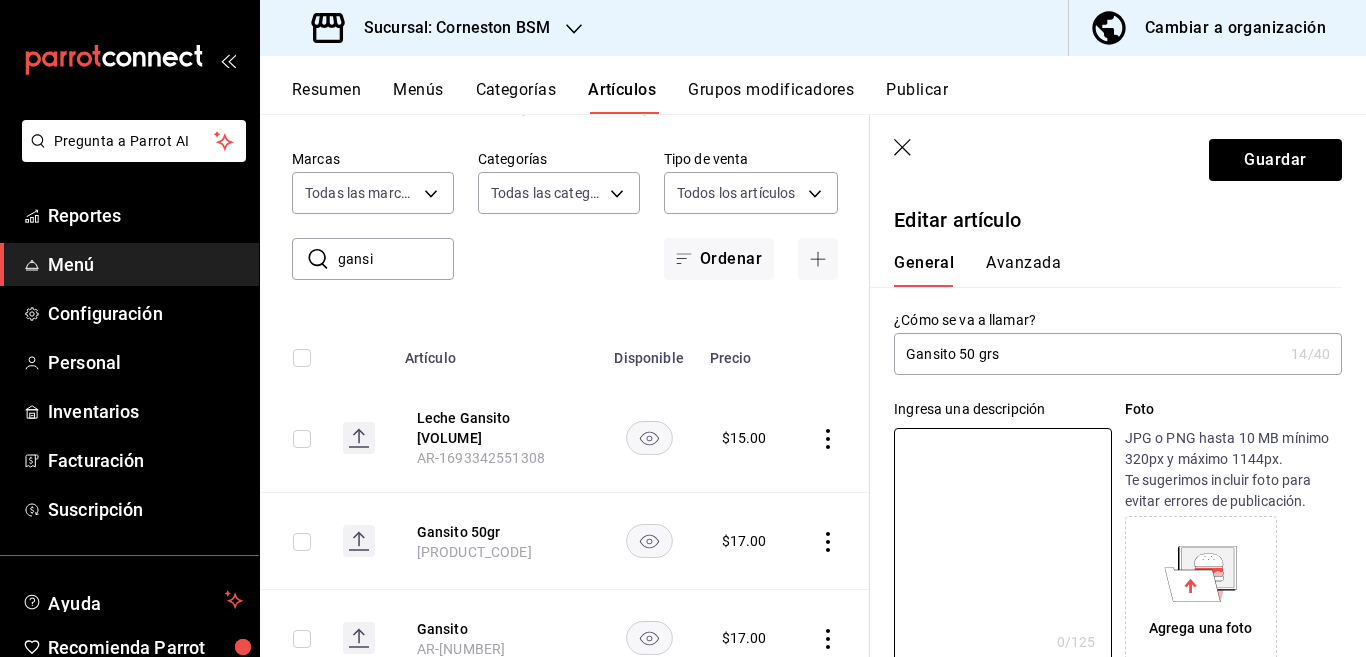 click on "Gansito 50 grs" at bounding box center (1088, 354) 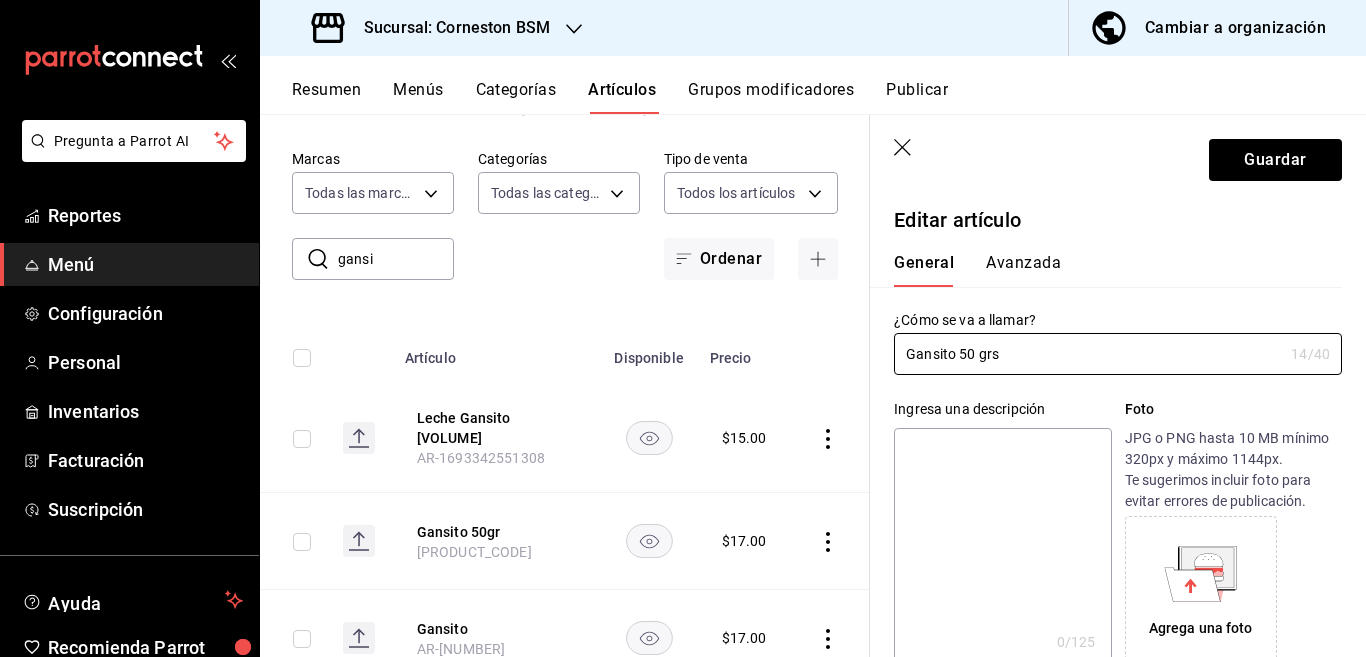 click at bounding box center [1002, 548] 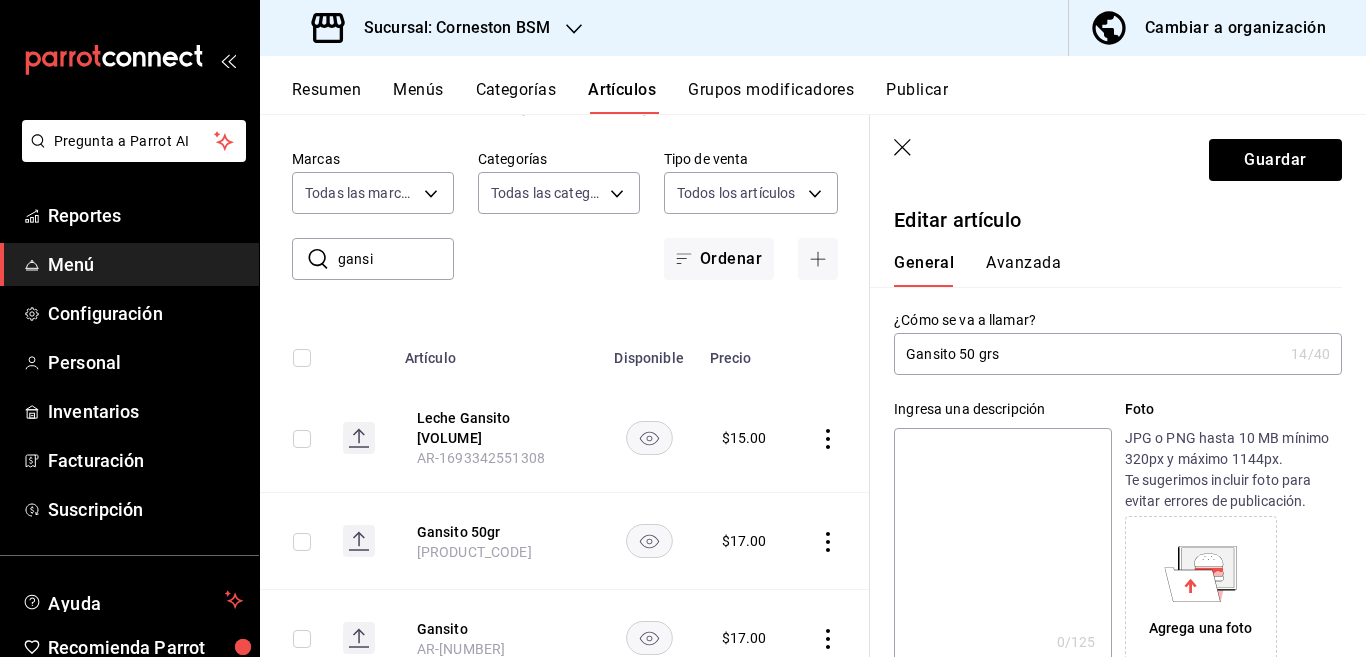 paste on "Gansito 50 grs" 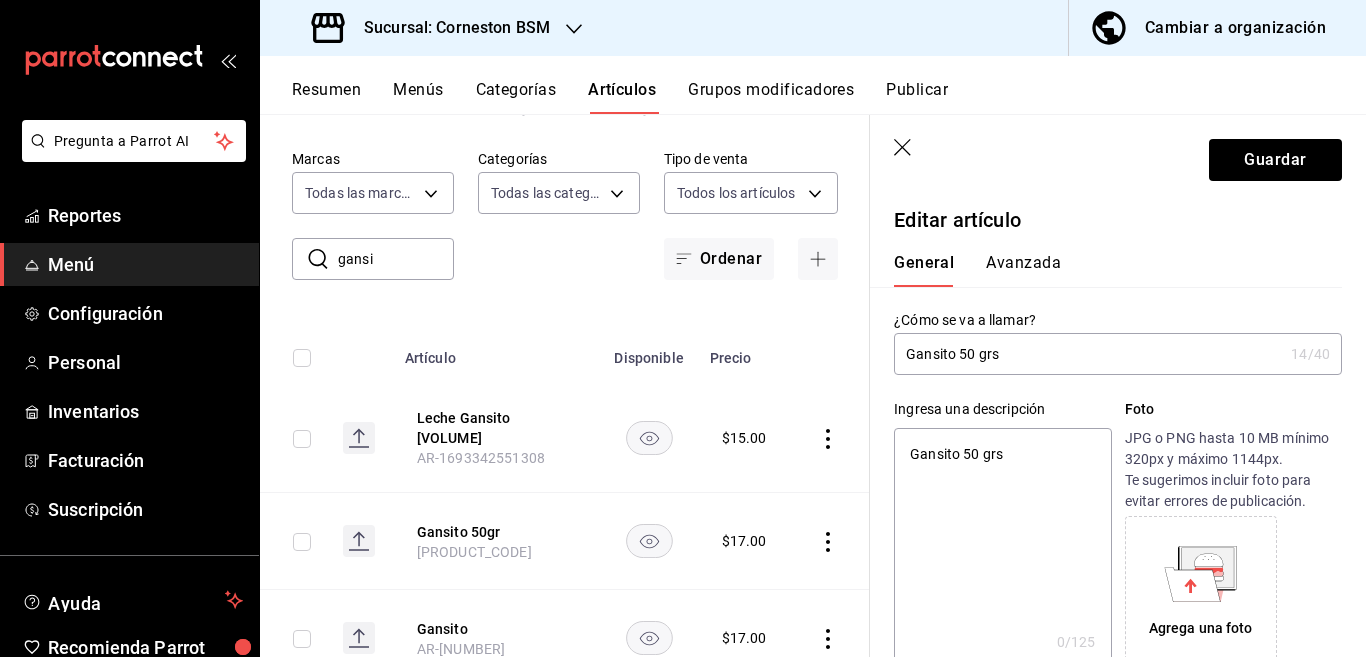 type on "x" 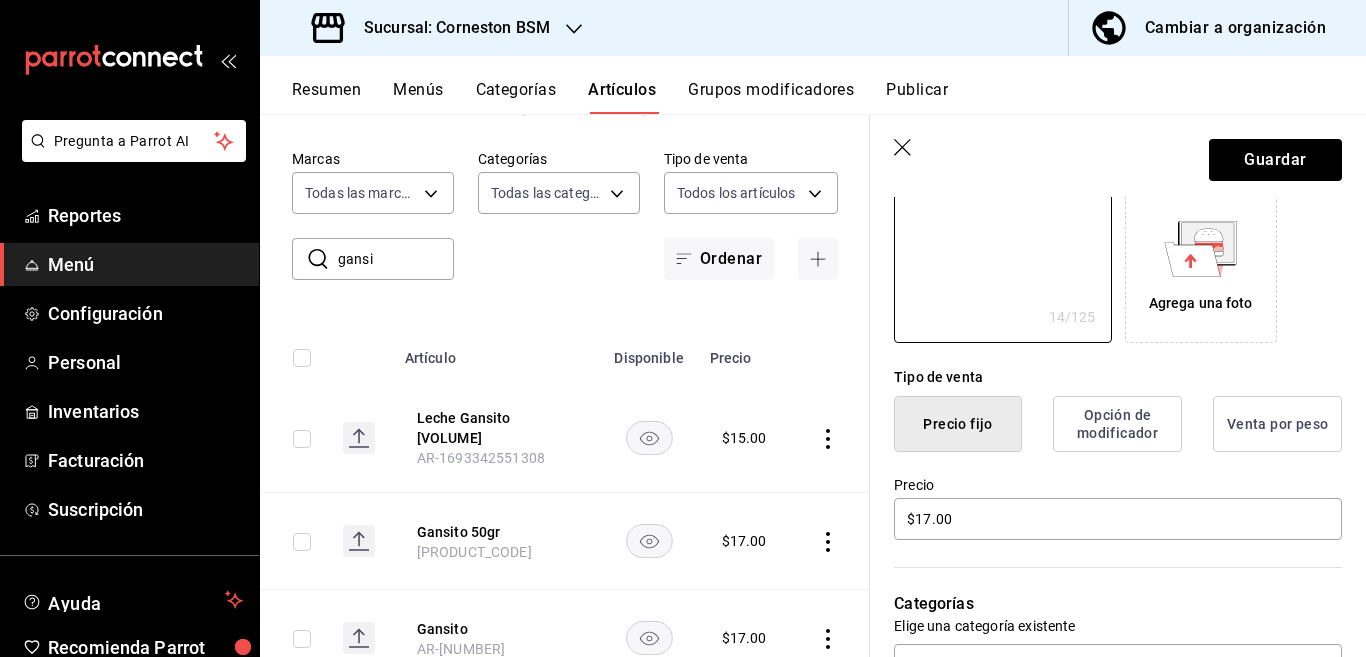 scroll, scrollTop: 406, scrollLeft: 0, axis: vertical 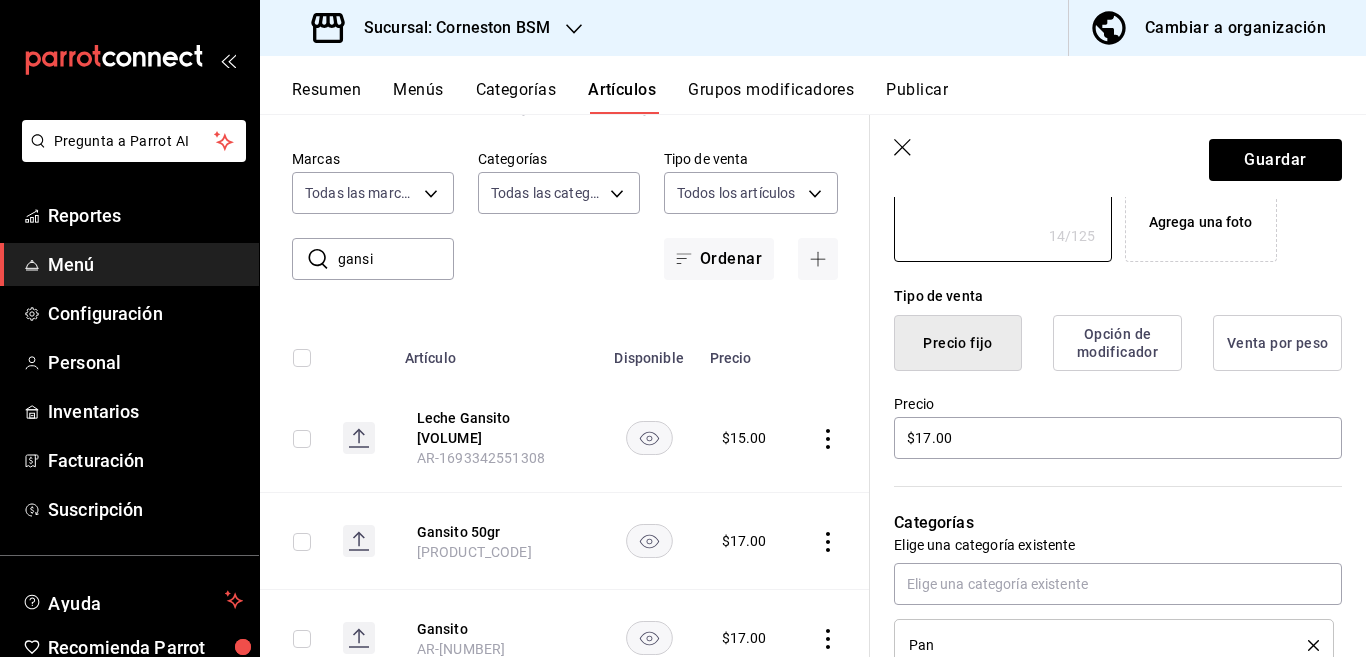 type on "Gansito 50 grs" 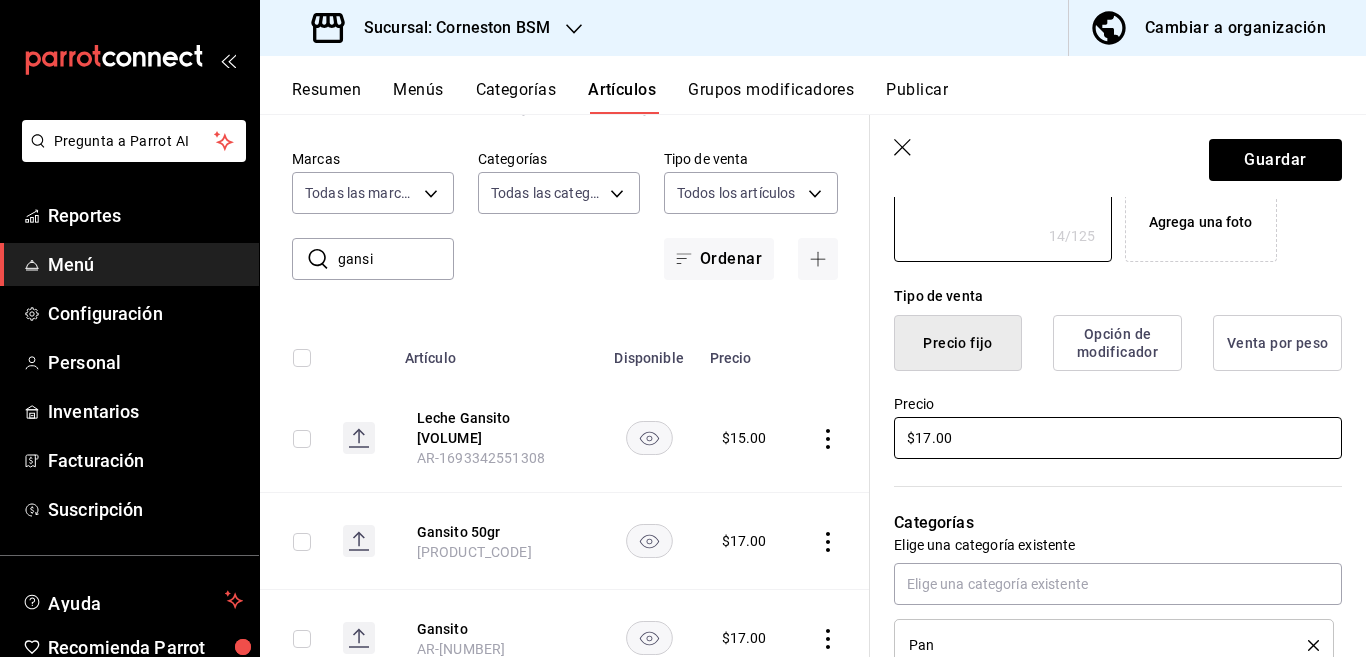 type on "x" 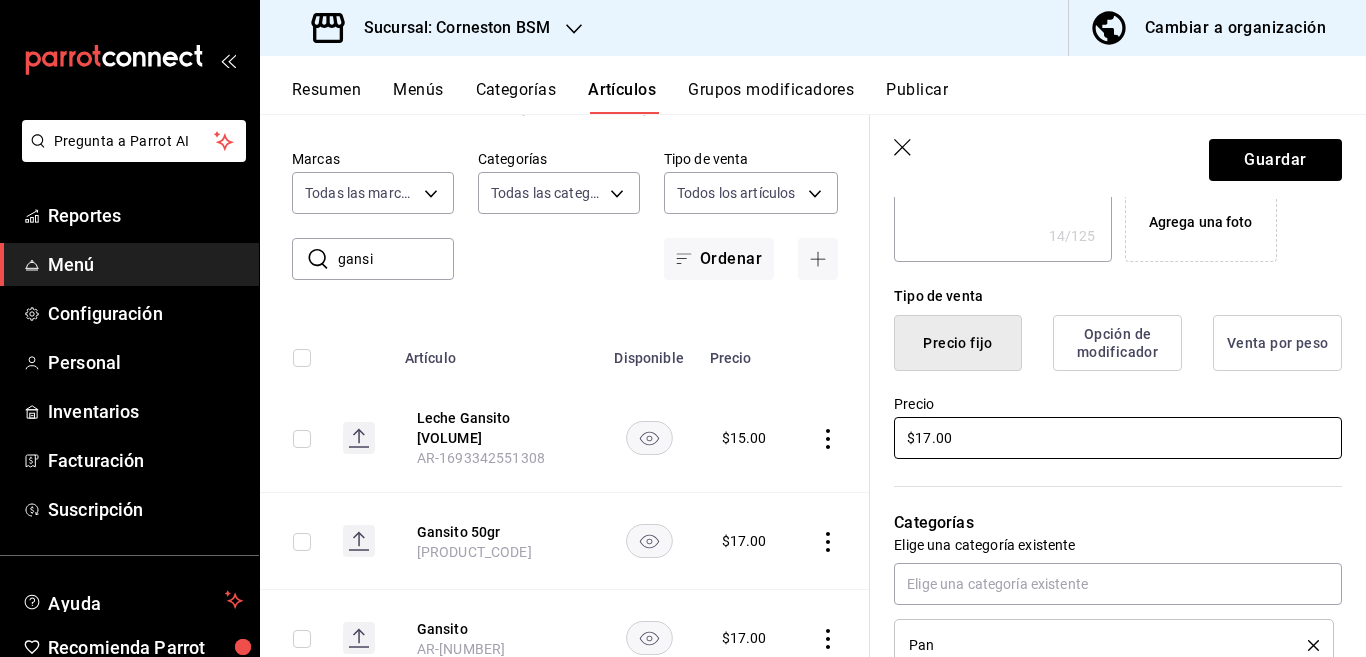 scroll, scrollTop: 407, scrollLeft: 0, axis: vertical 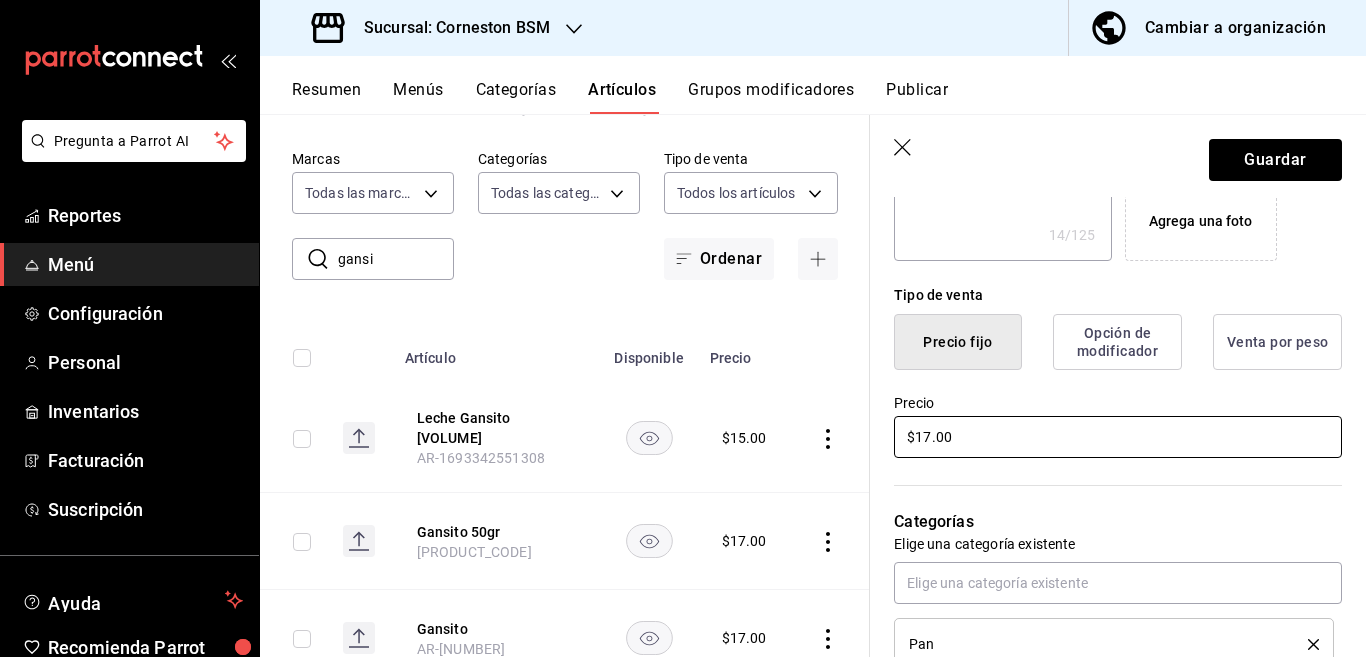 type on "$1.00" 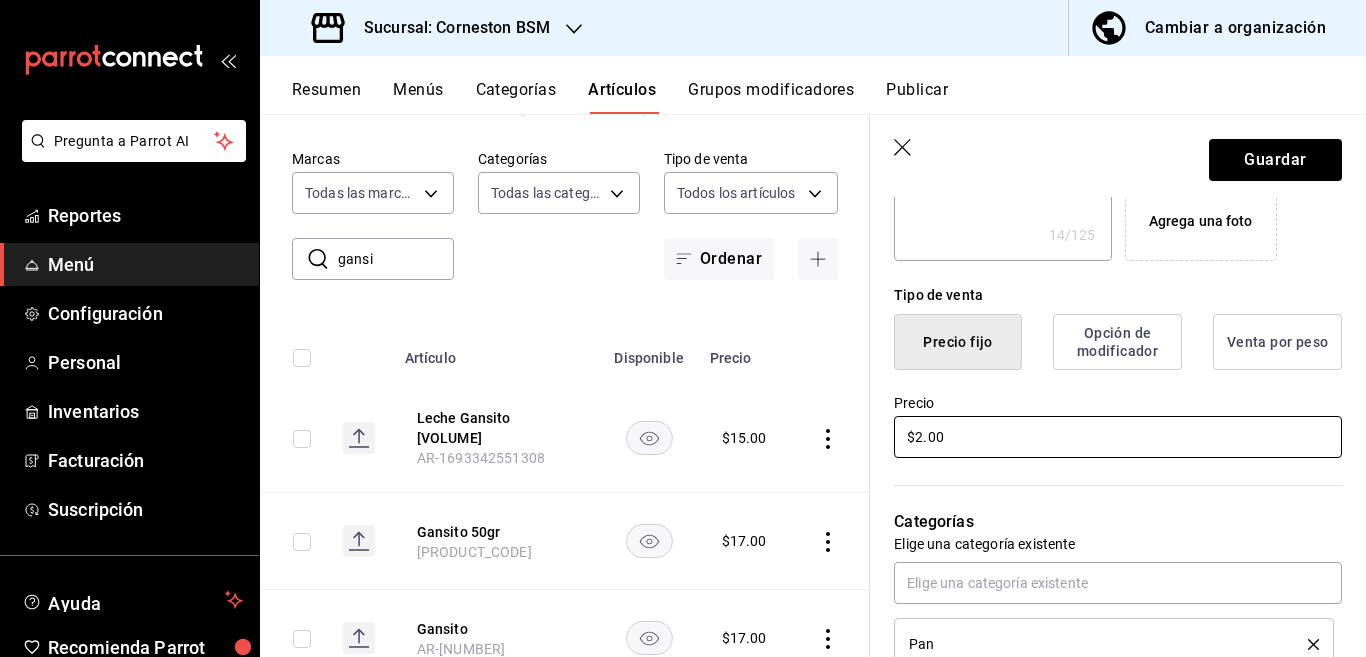 type on "$22.00" 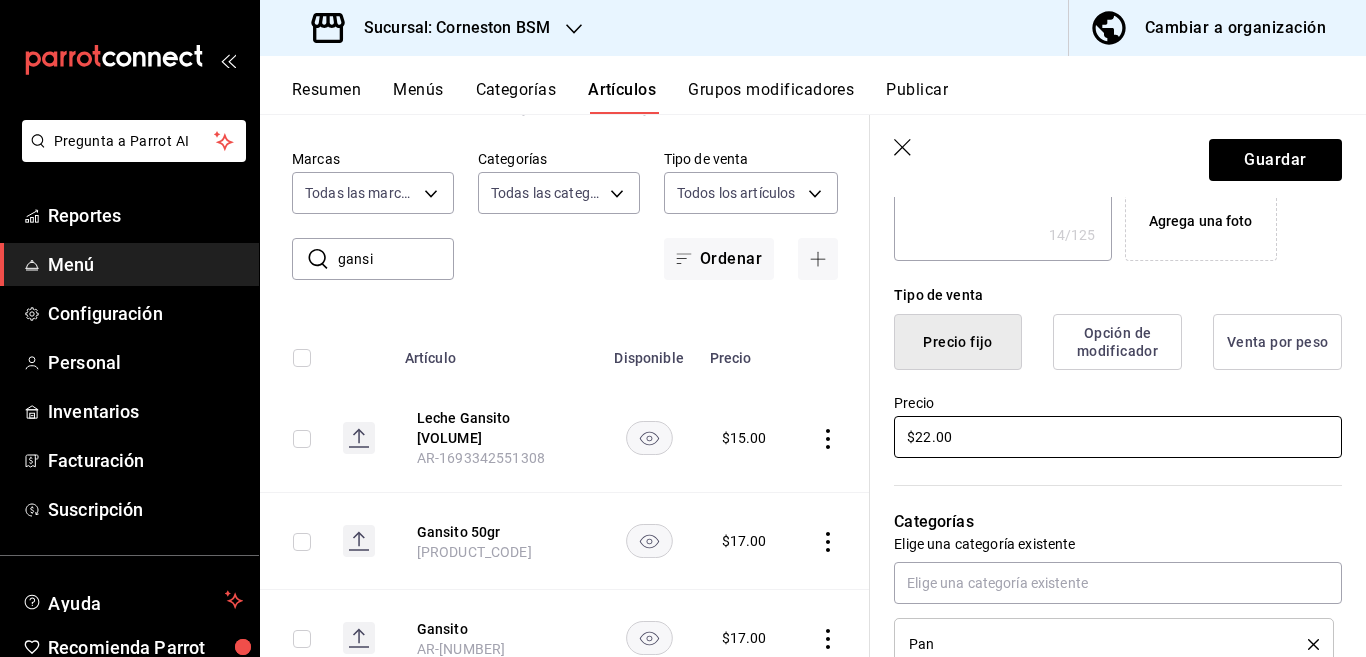 type on "x" 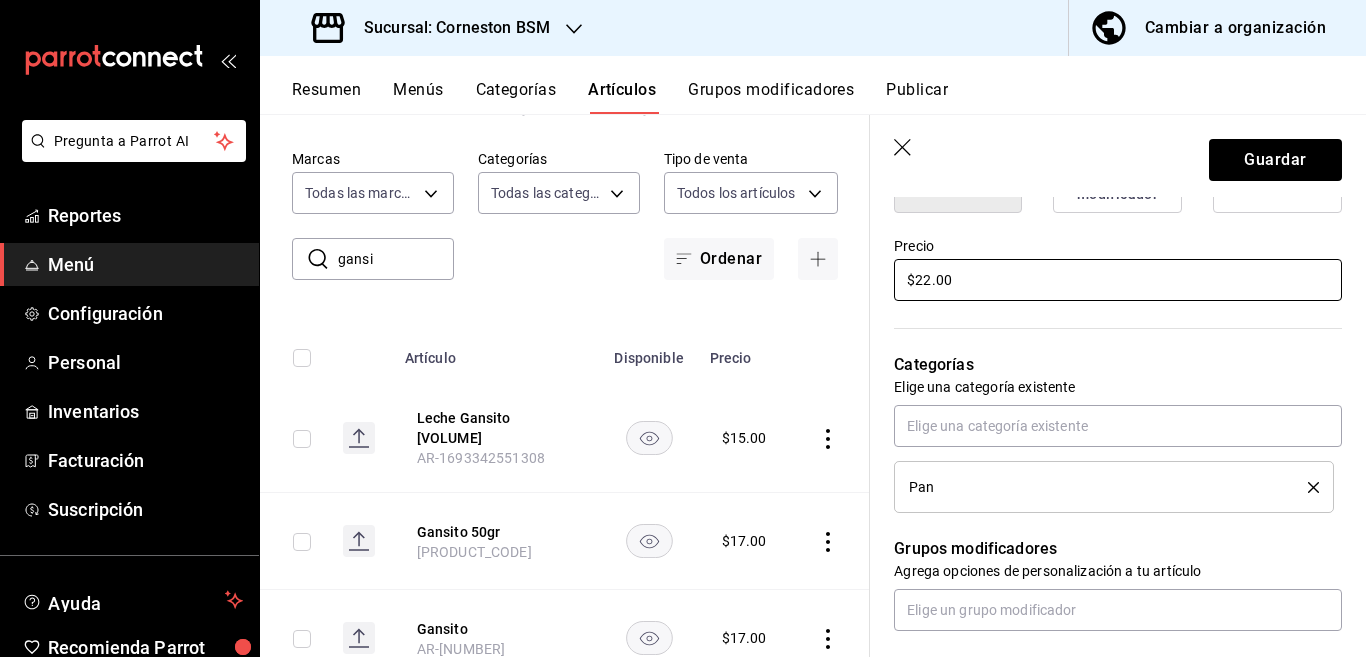 scroll, scrollTop: 569, scrollLeft: 0, axis: vertical 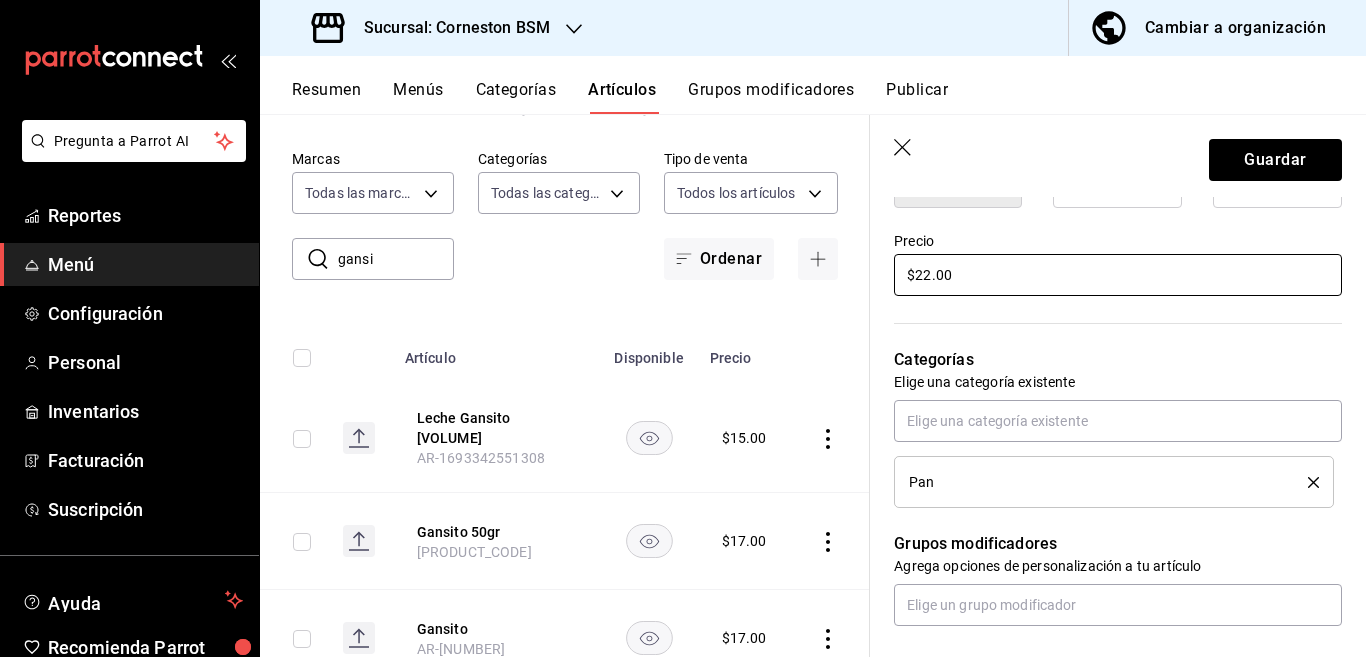 type on "$22.00" 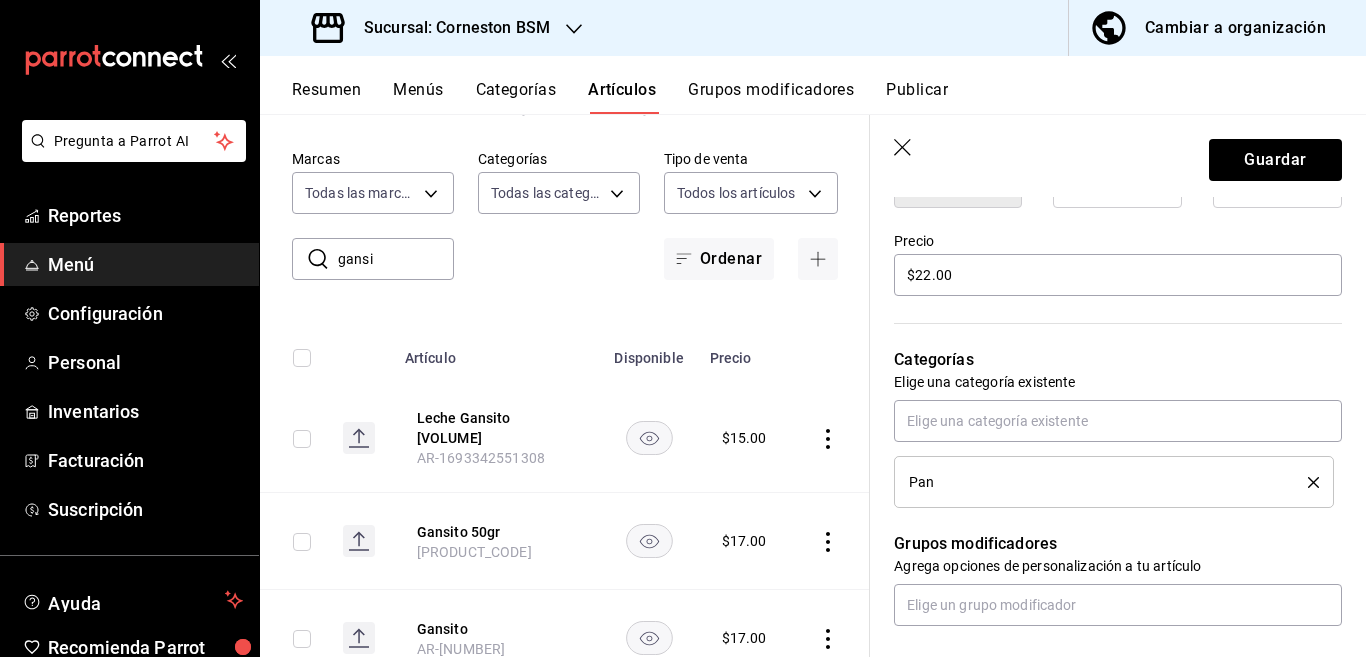 click 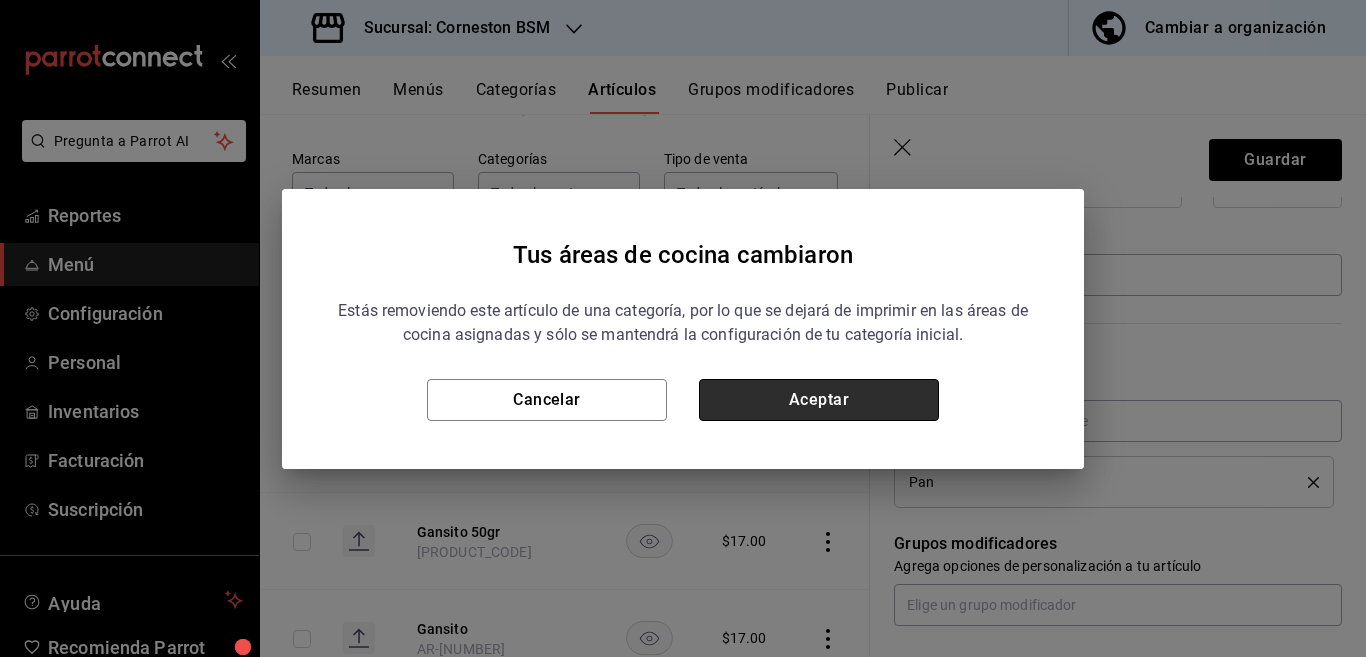 click on "Aceptar" at bounding box center [819, 400] 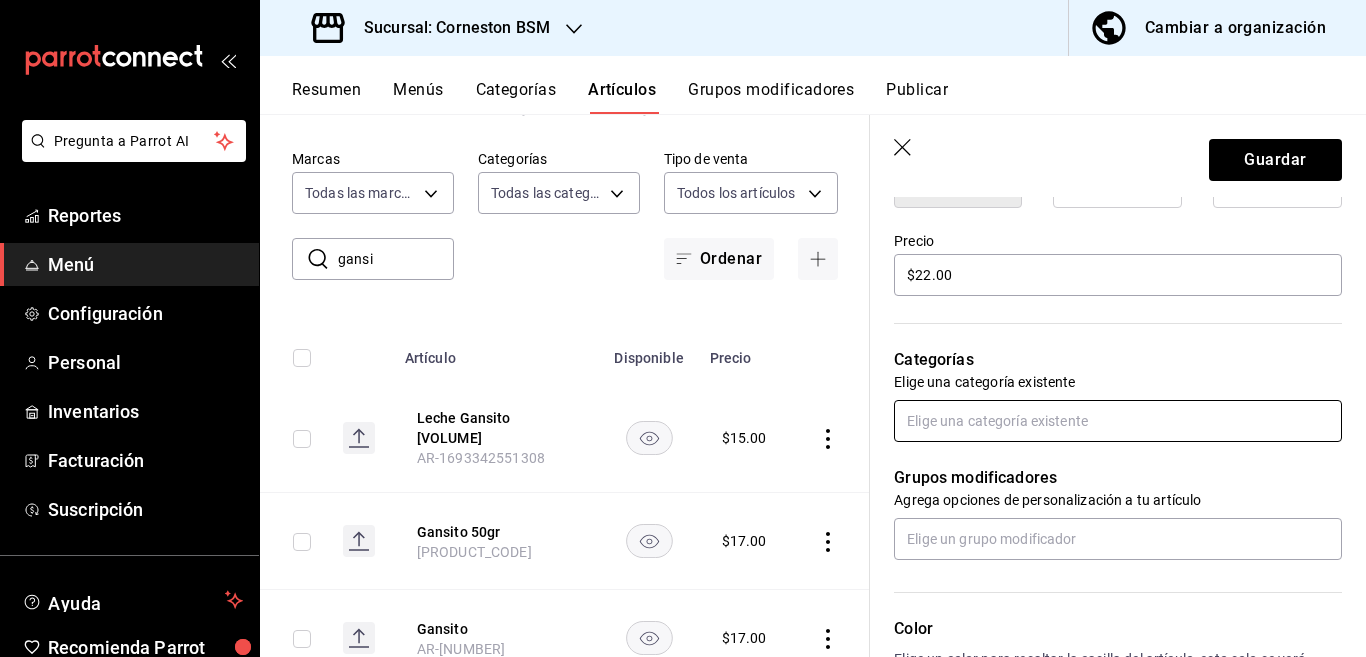 click at bounding box center (1118, 421) 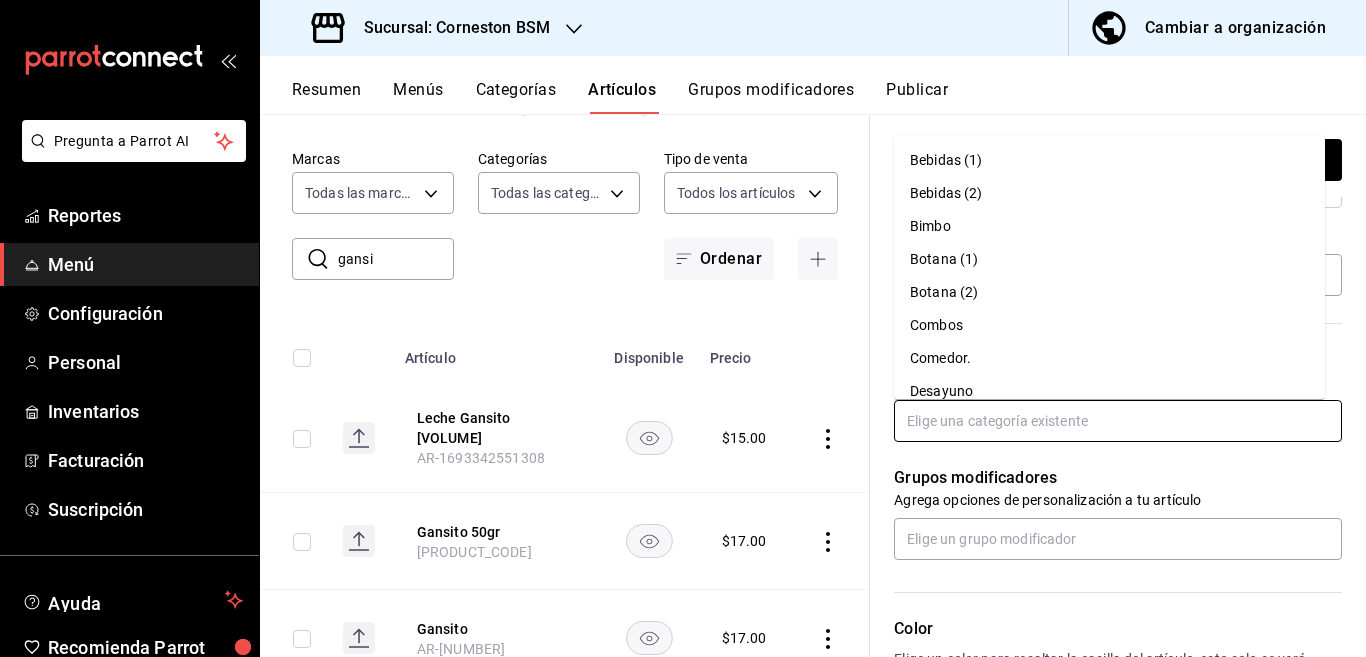 click on "Bimbo" at bounding box center (1109, 226) 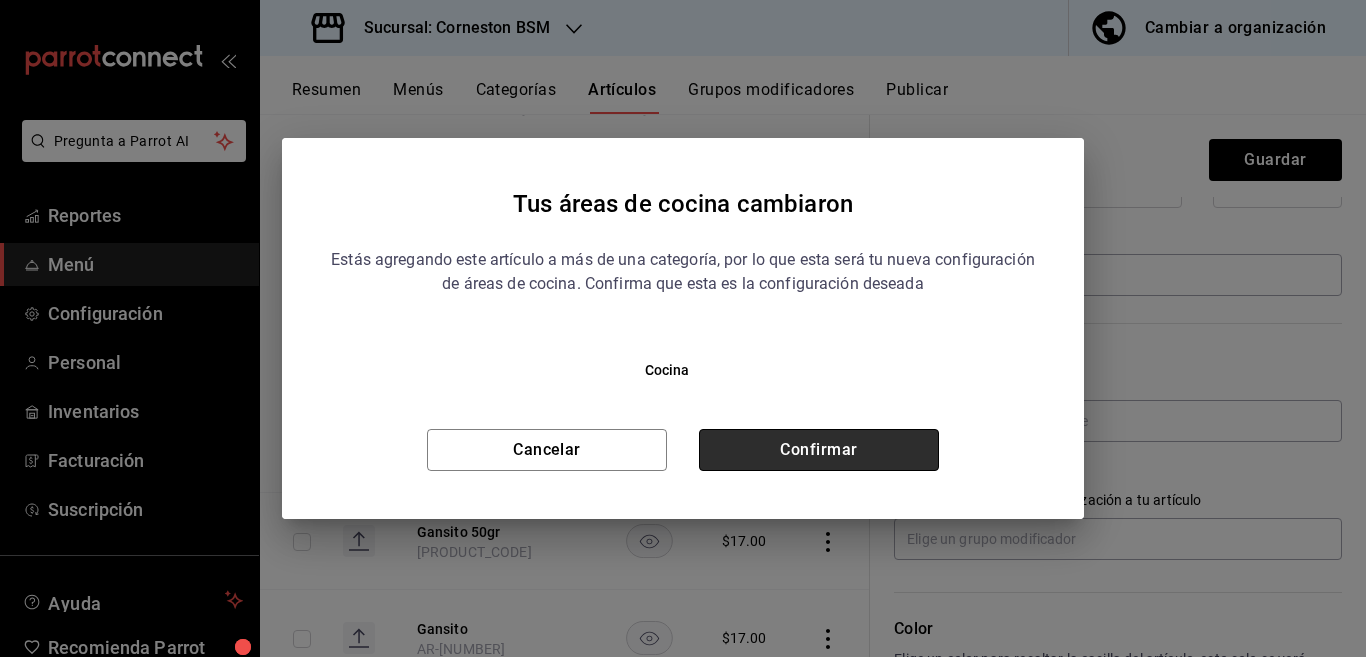 click on "Confirmar" at bounding box center (819, 450) 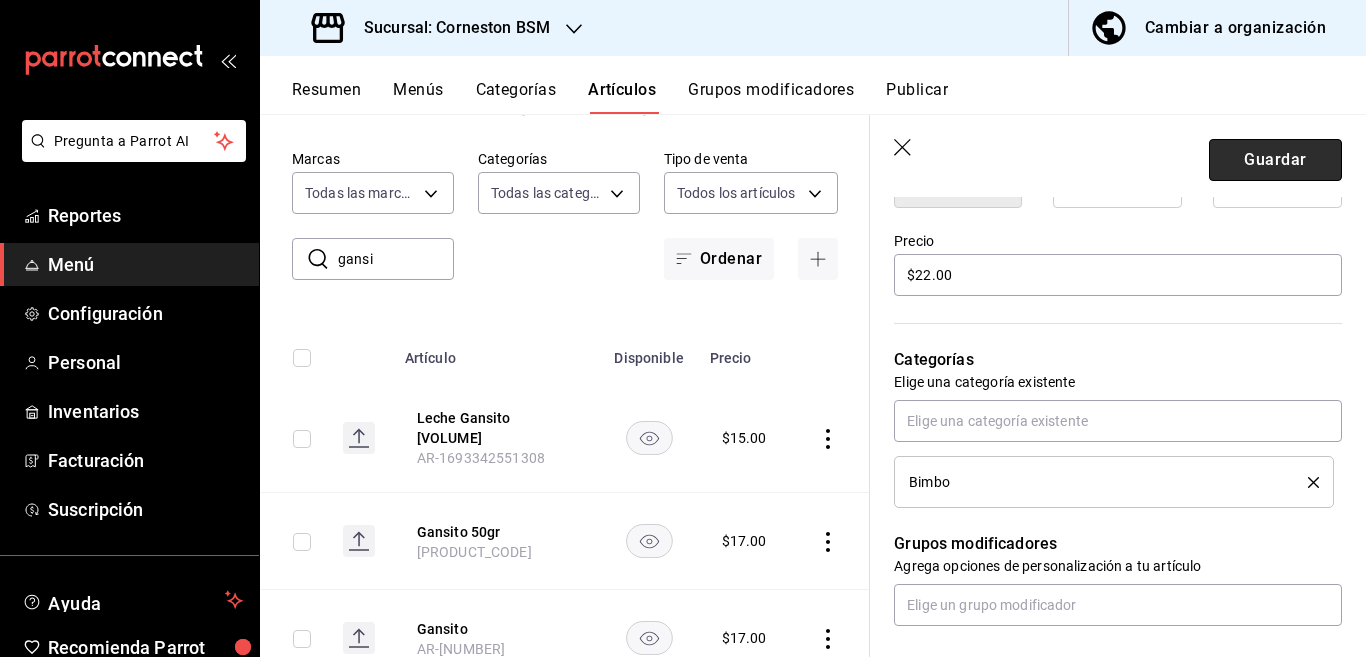 click on "Guardar" at bounding box center [1275, 160] 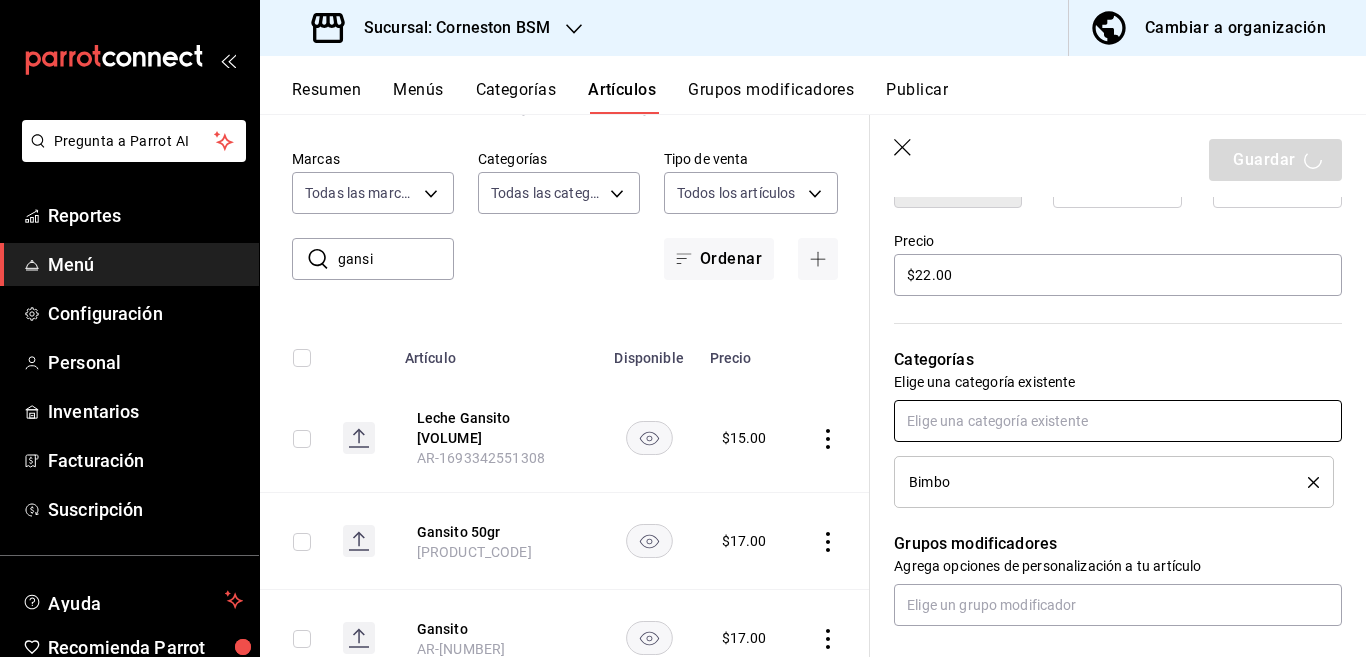 scroll, scrollTop: 570, scrollLeft: 0, axis: vertical 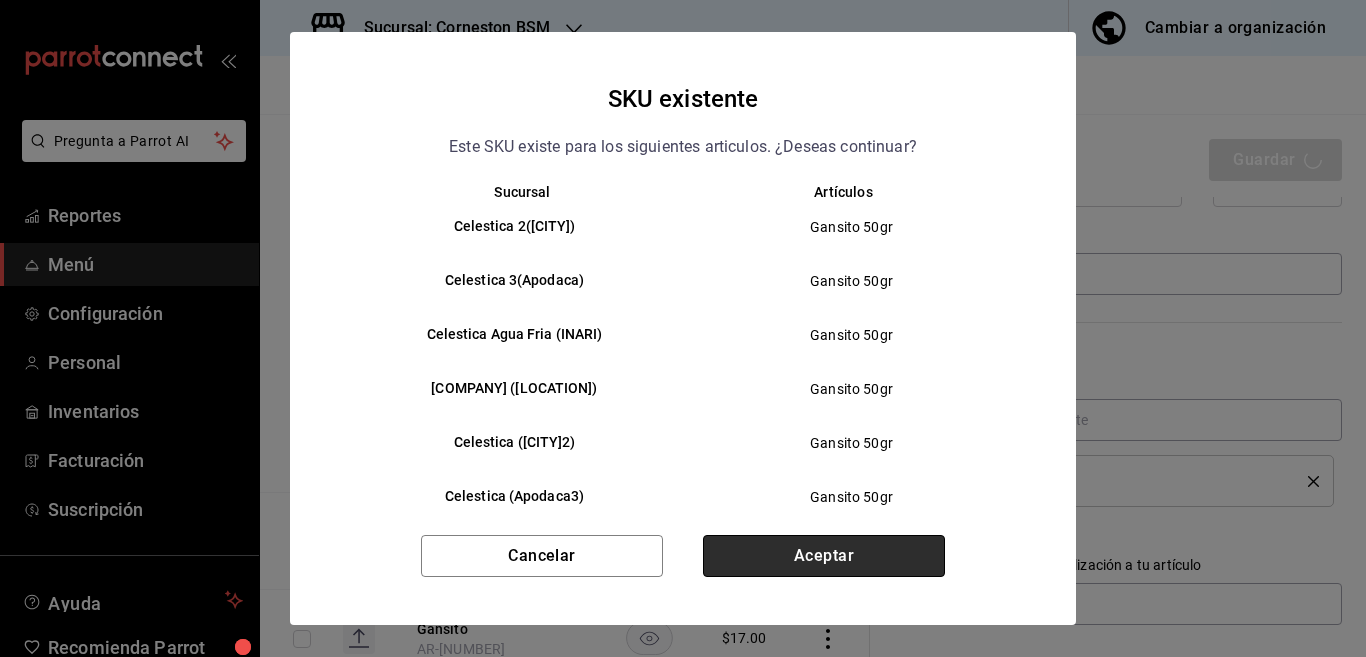 click on "Aceptar" at bounding box center (824, 556) 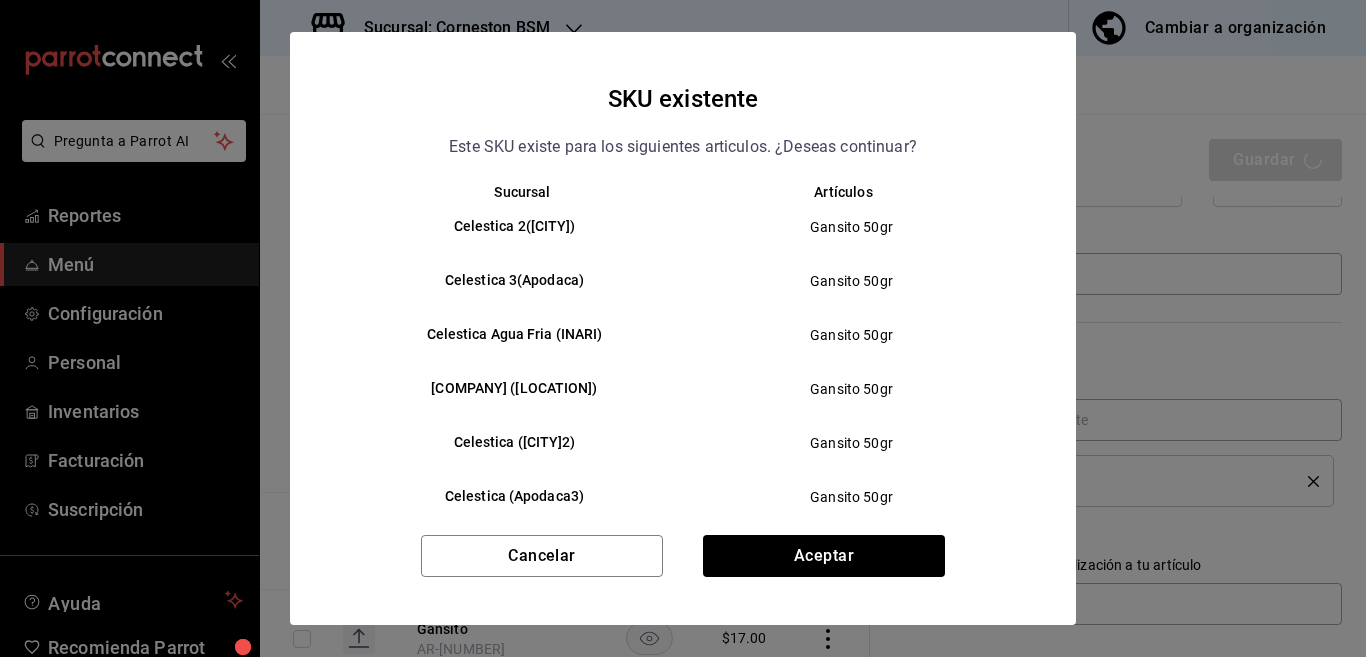 type on "x" 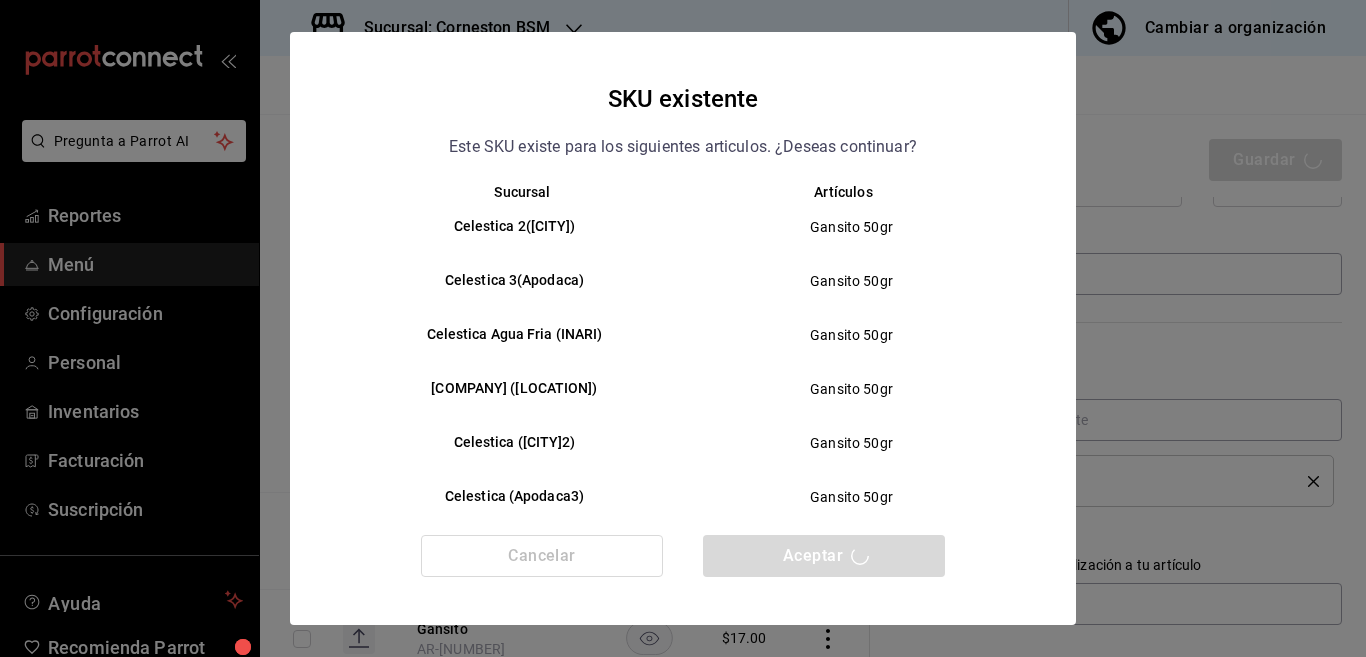type 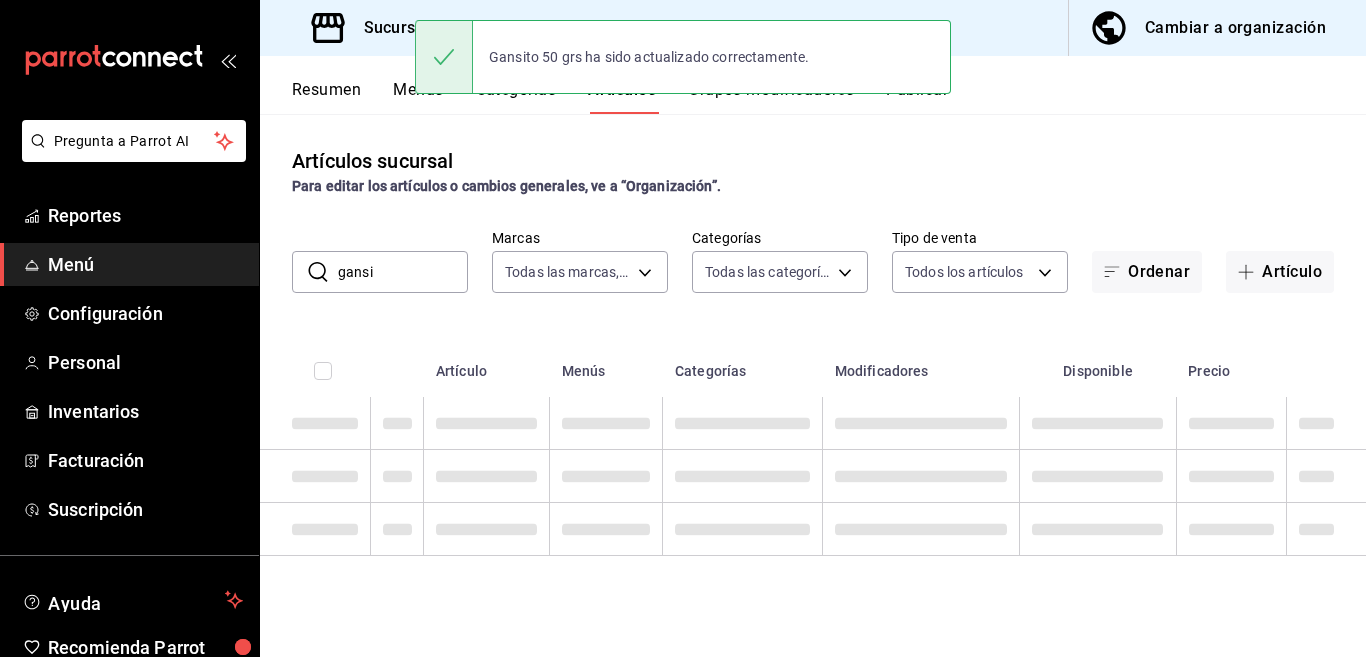 scroll, scrollTop: 0, scrollLeft: 0, axis: both 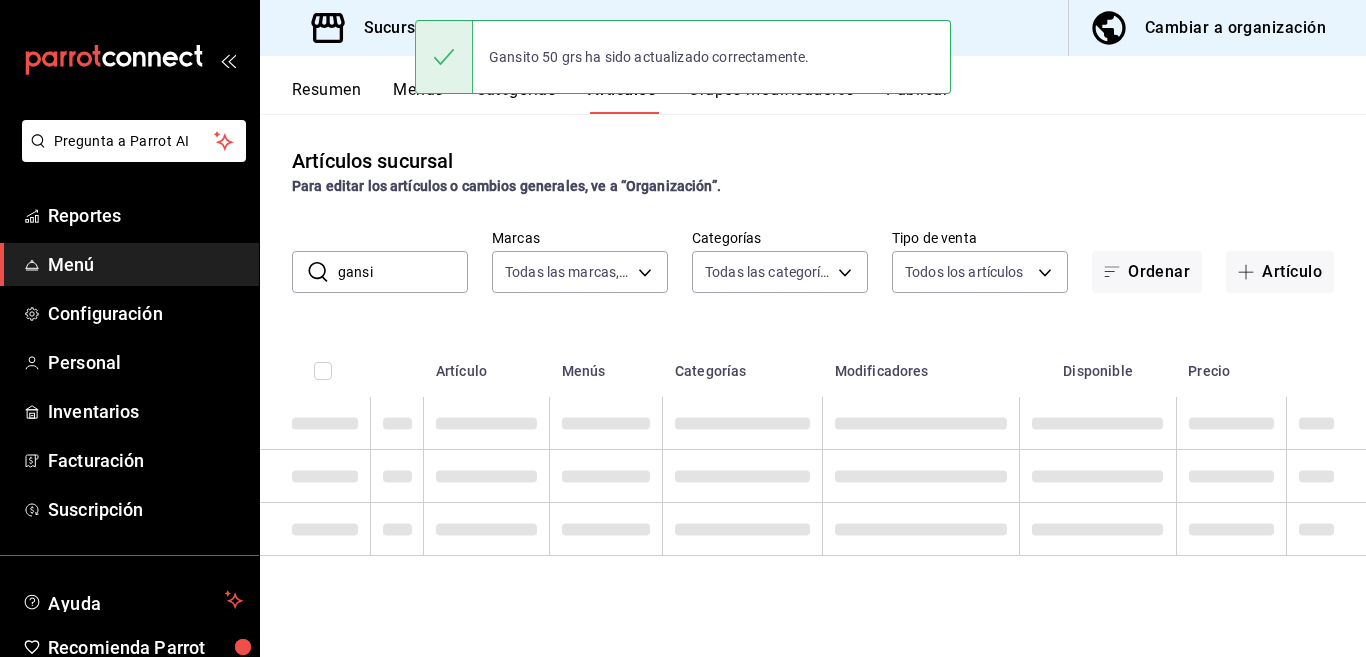 click on "gansi" at bounding box center [403, 272] 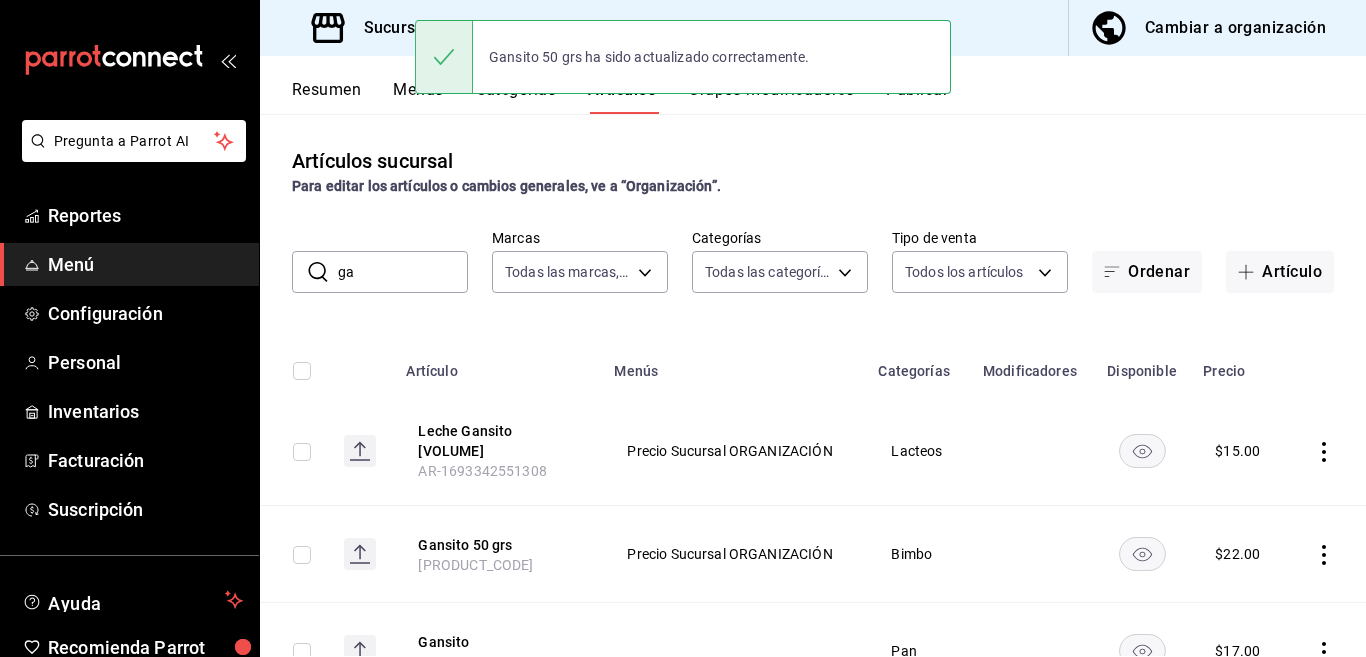 type on "g" 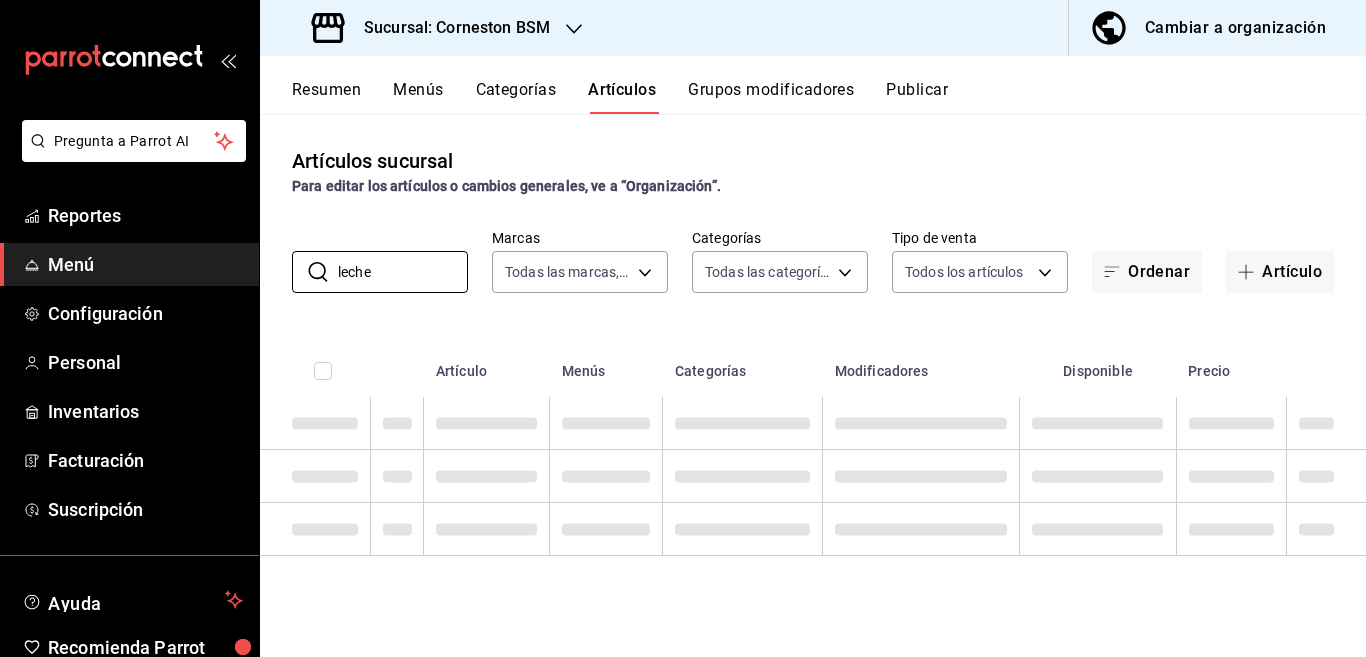 type on "leche" 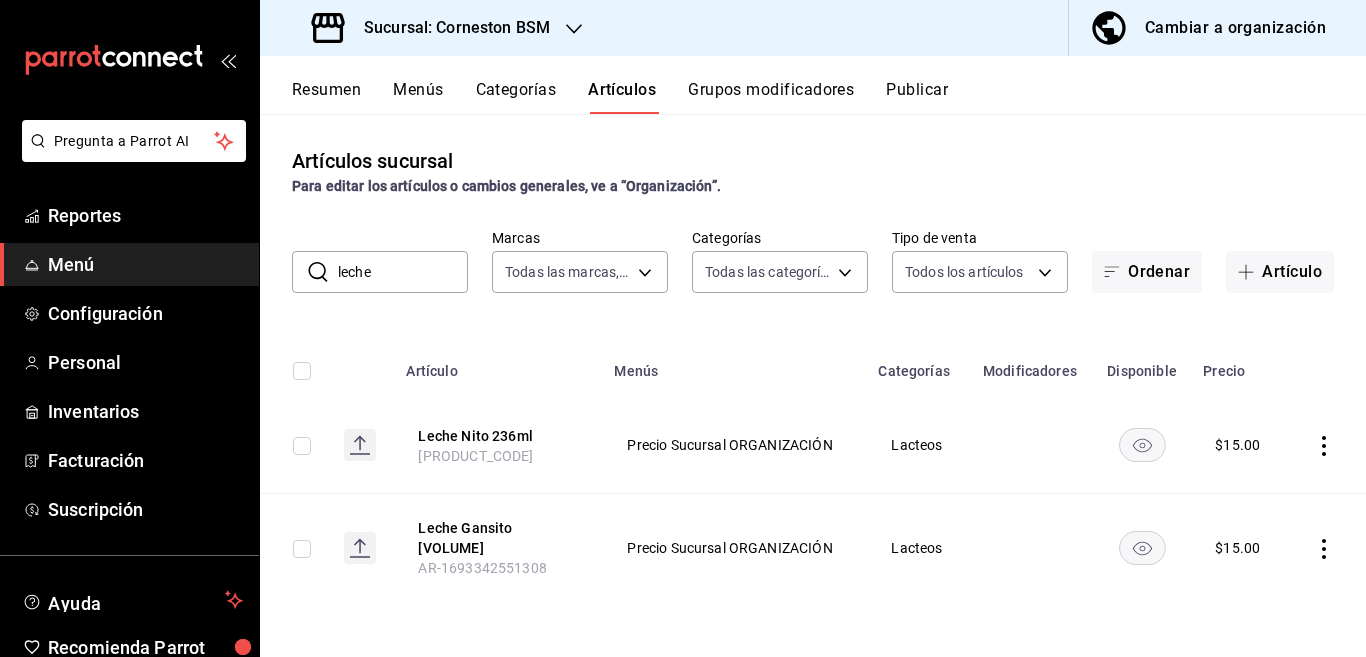 click 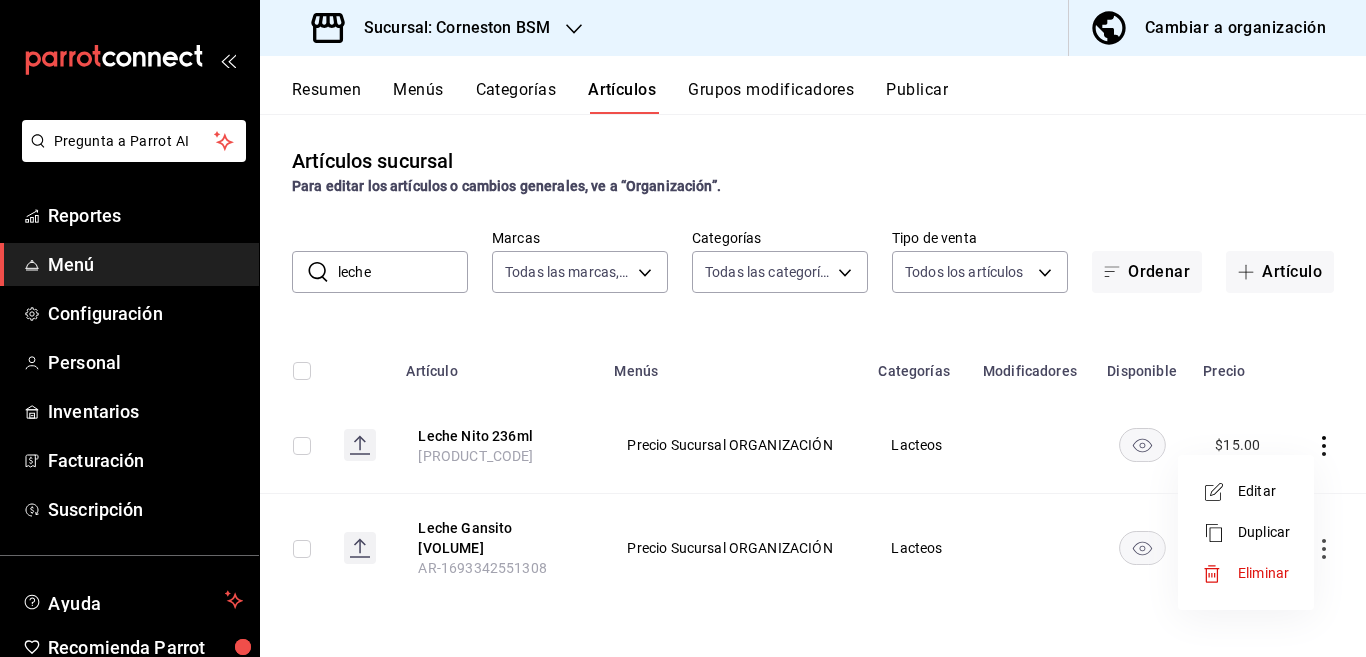 click on "Editar" at bounding box center (1264, 491) 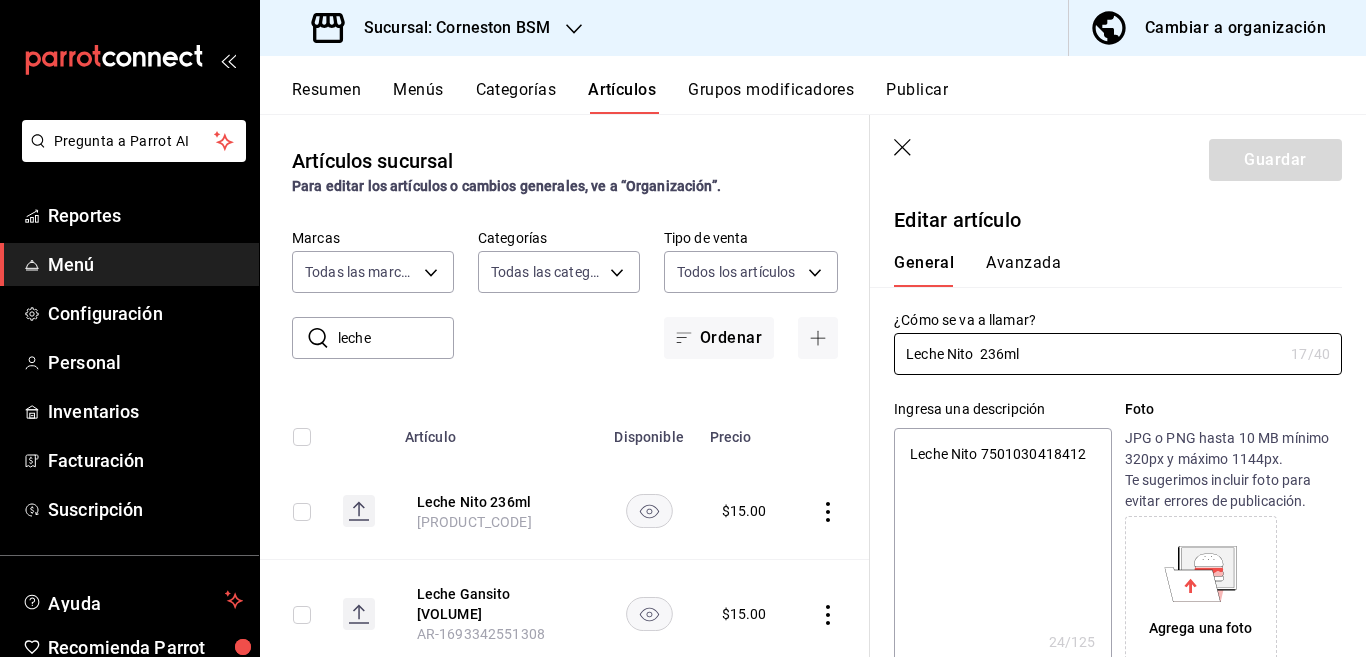type on "x" 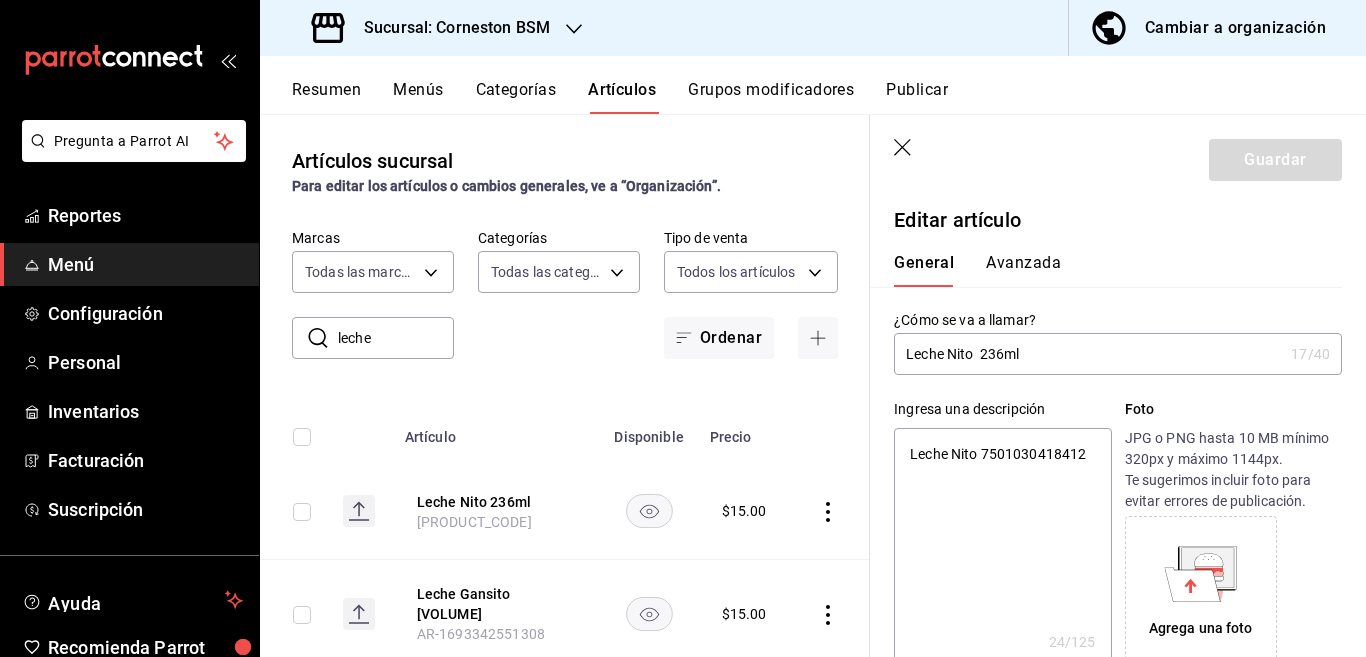 click on "Leche Nito 7501030418412" at bounding box center (1002, 548) 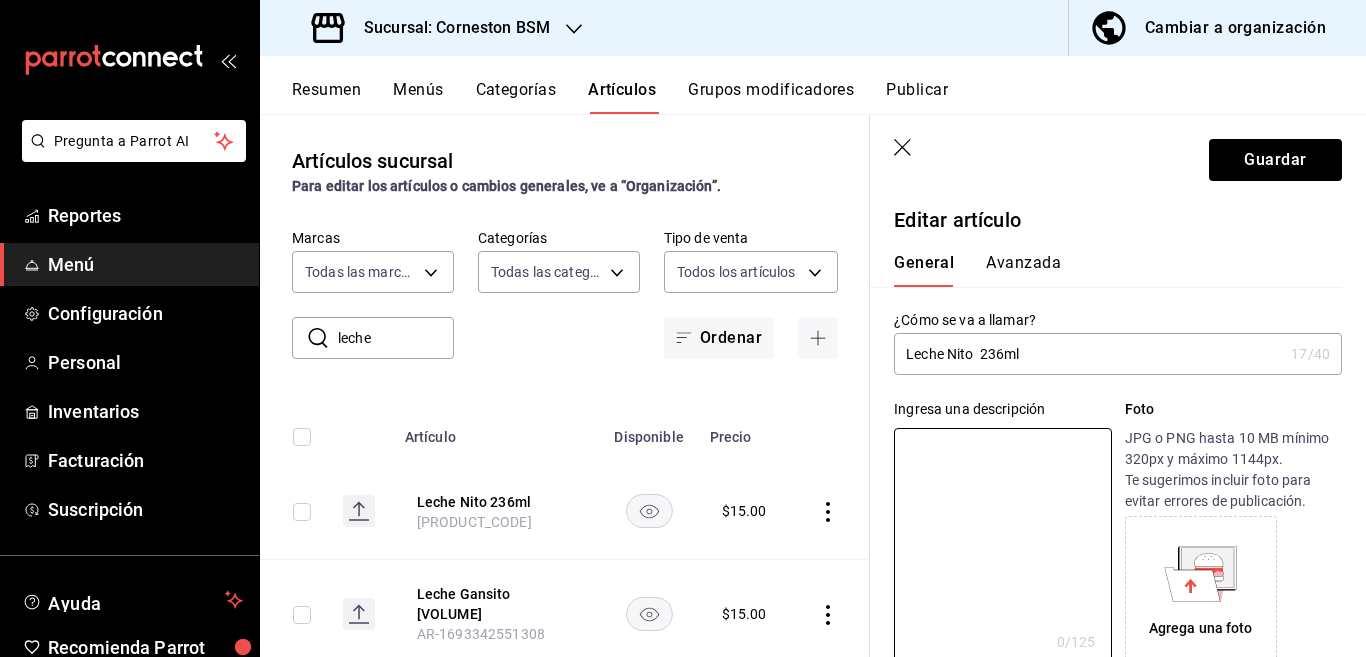 type 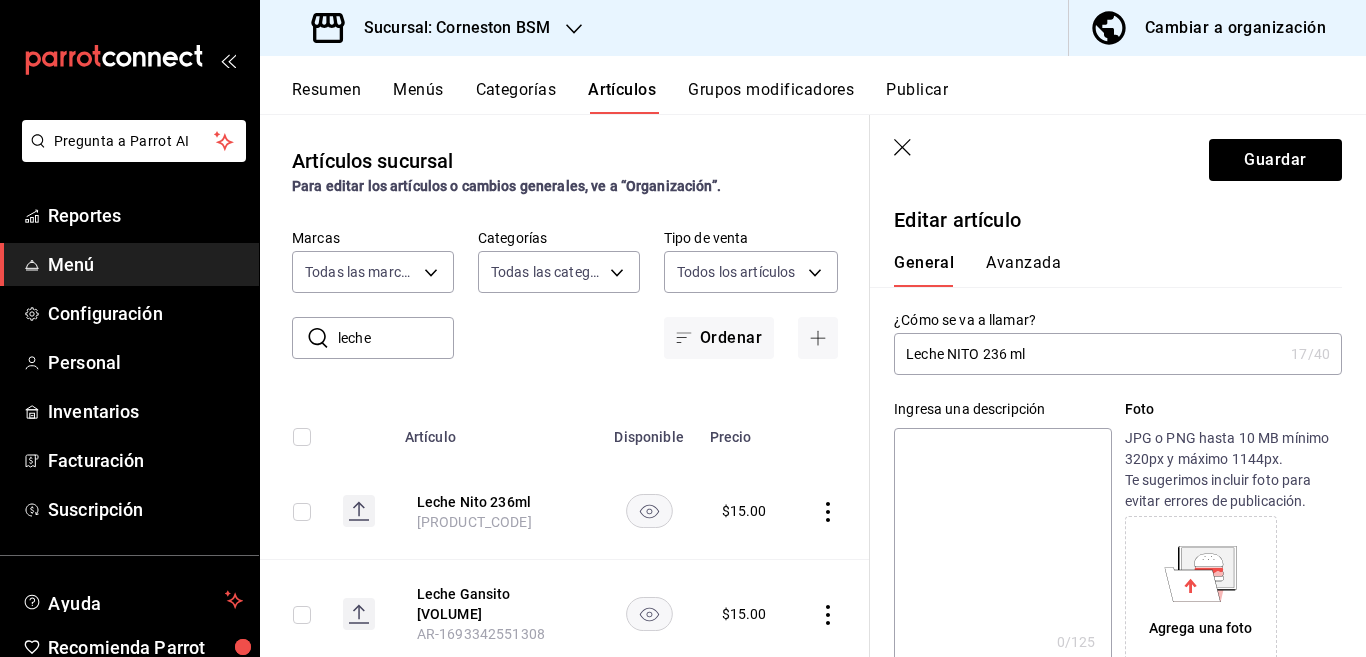 click on "Leche NITO 236 ml" at bounding box center [1088, 354] 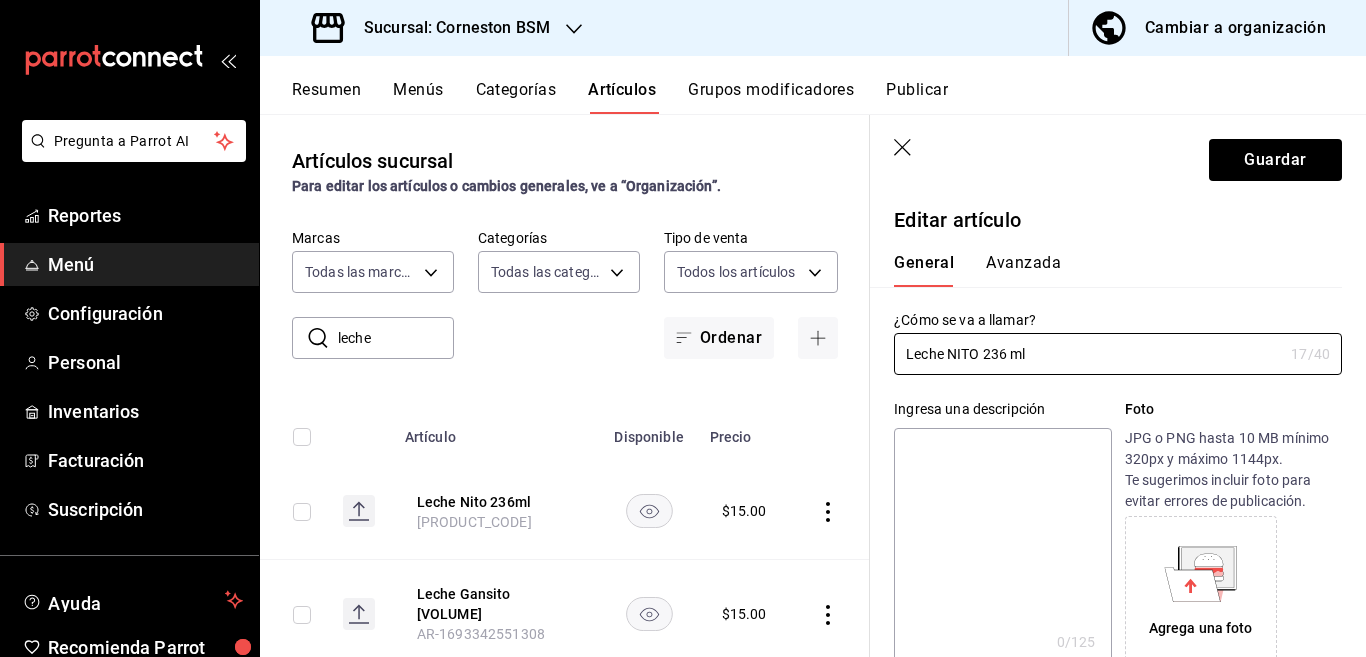 type on "Leche NITO 236 ml" 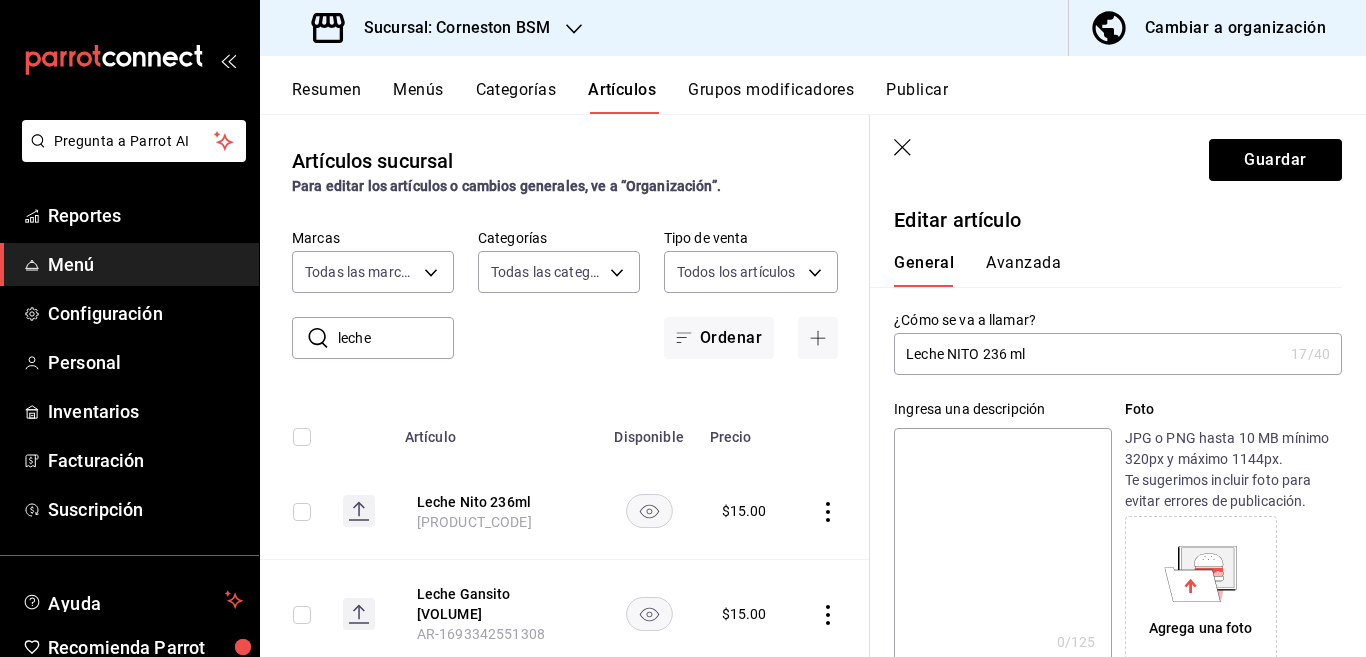 paste on "Leche NITO 236 ml" 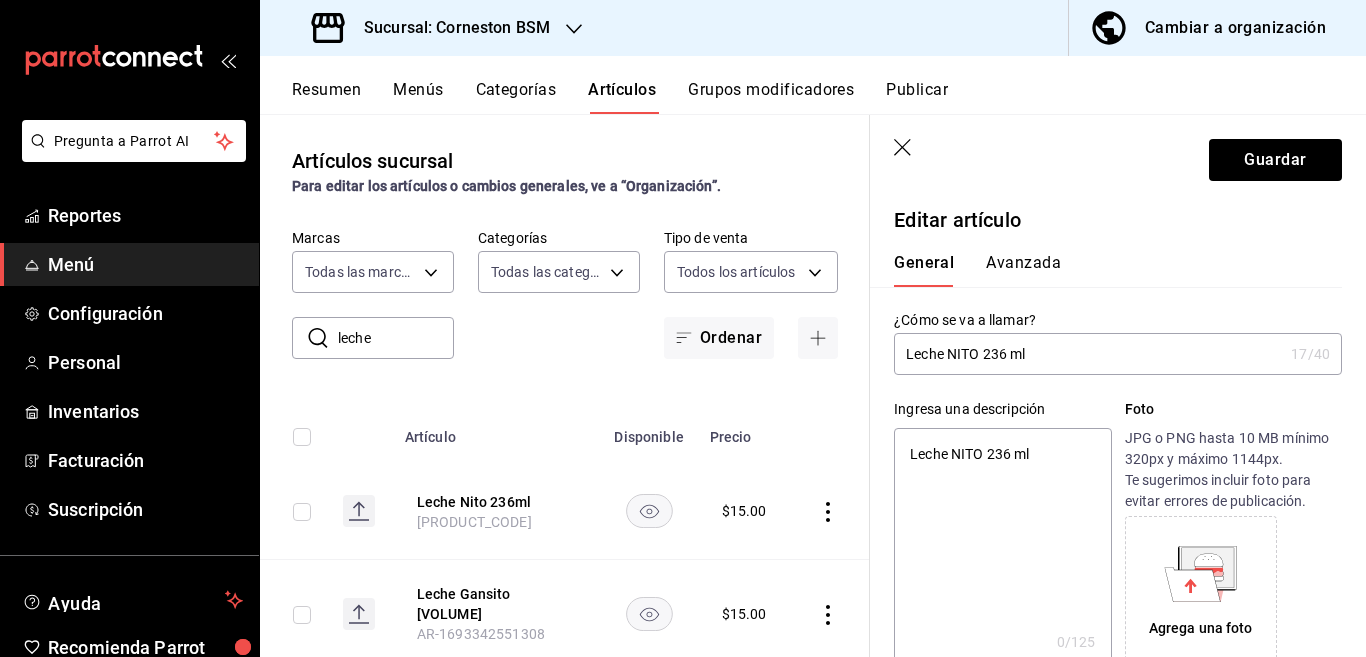 type on "x" 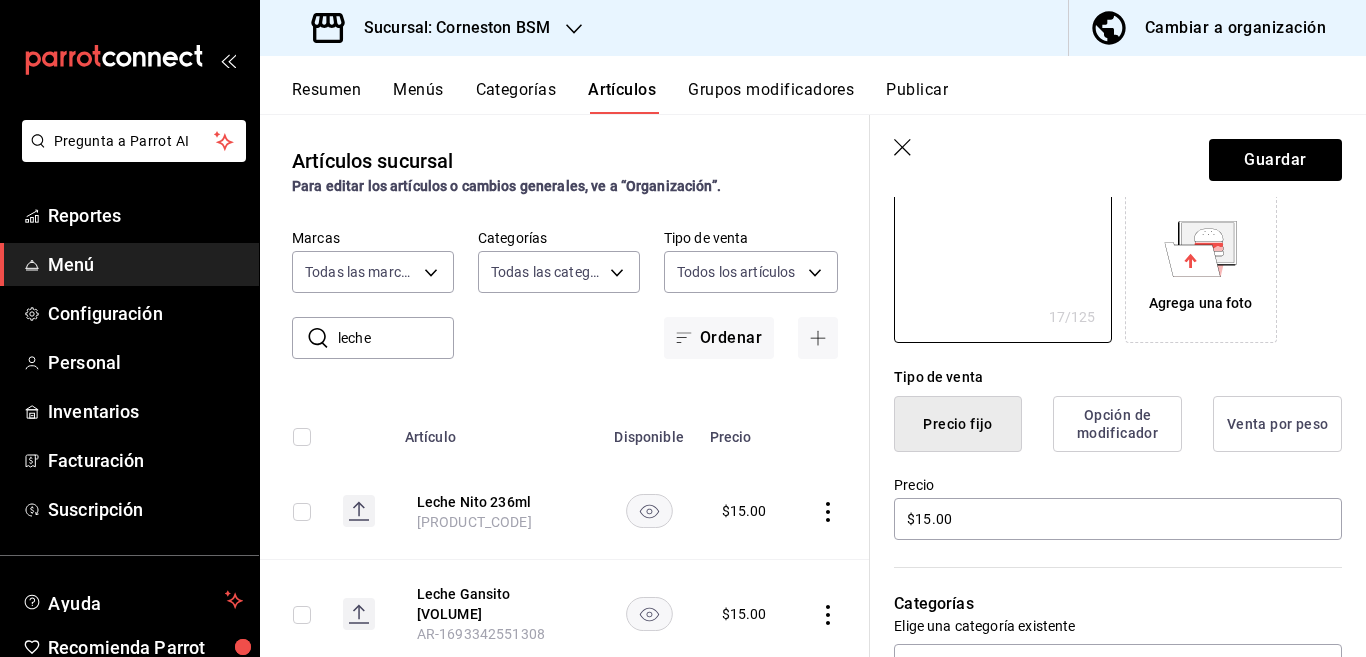 scroll, scrollTop: 406, scrollLeft: 0, axis: vertical 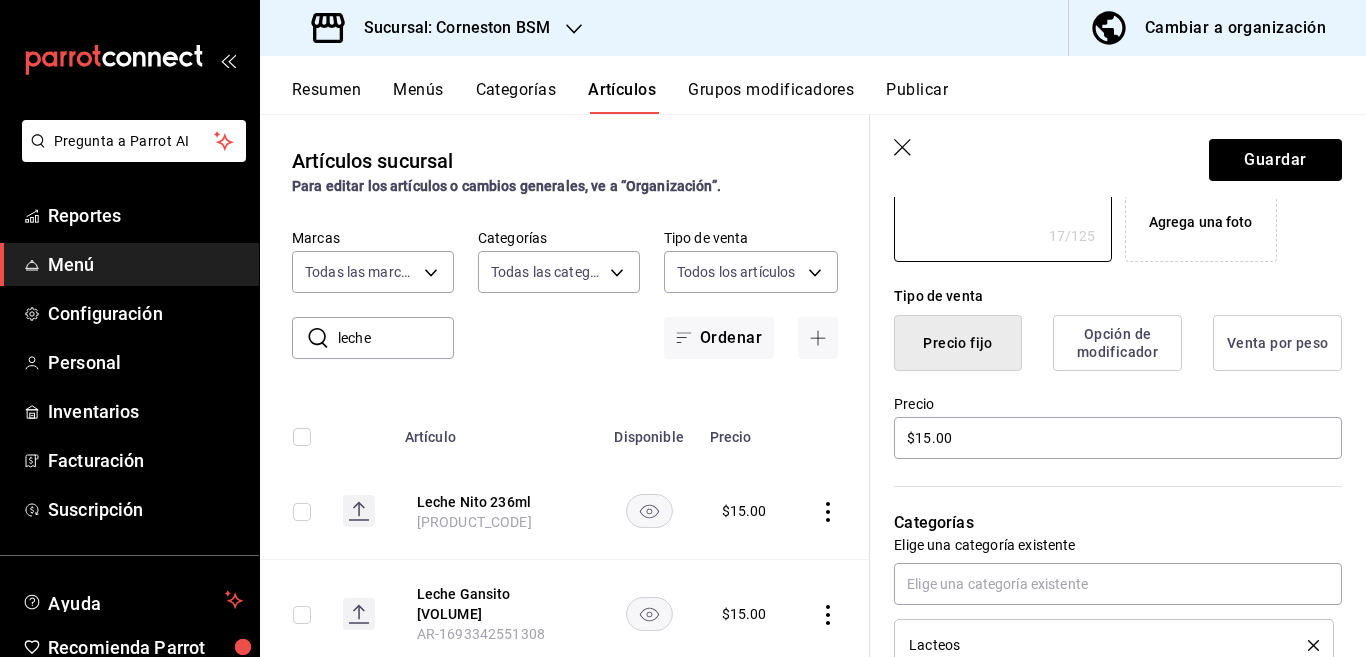type on "Leche NITO 236 ml" 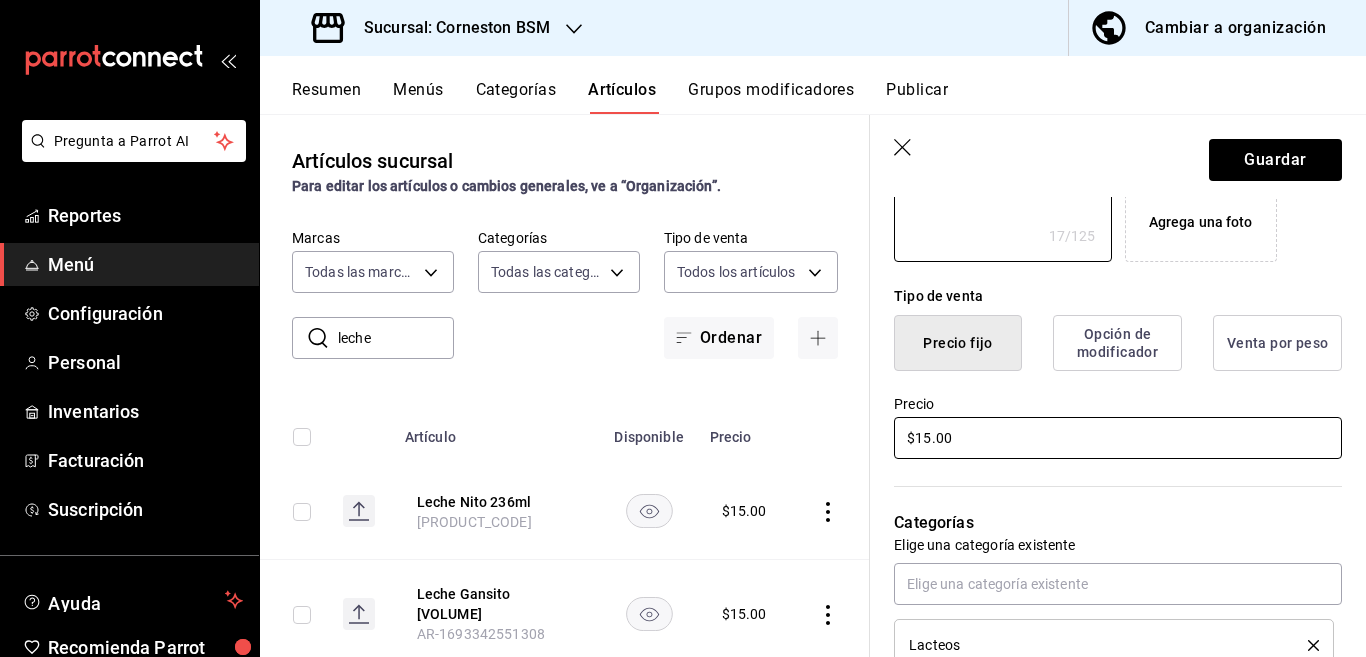 type on "x" 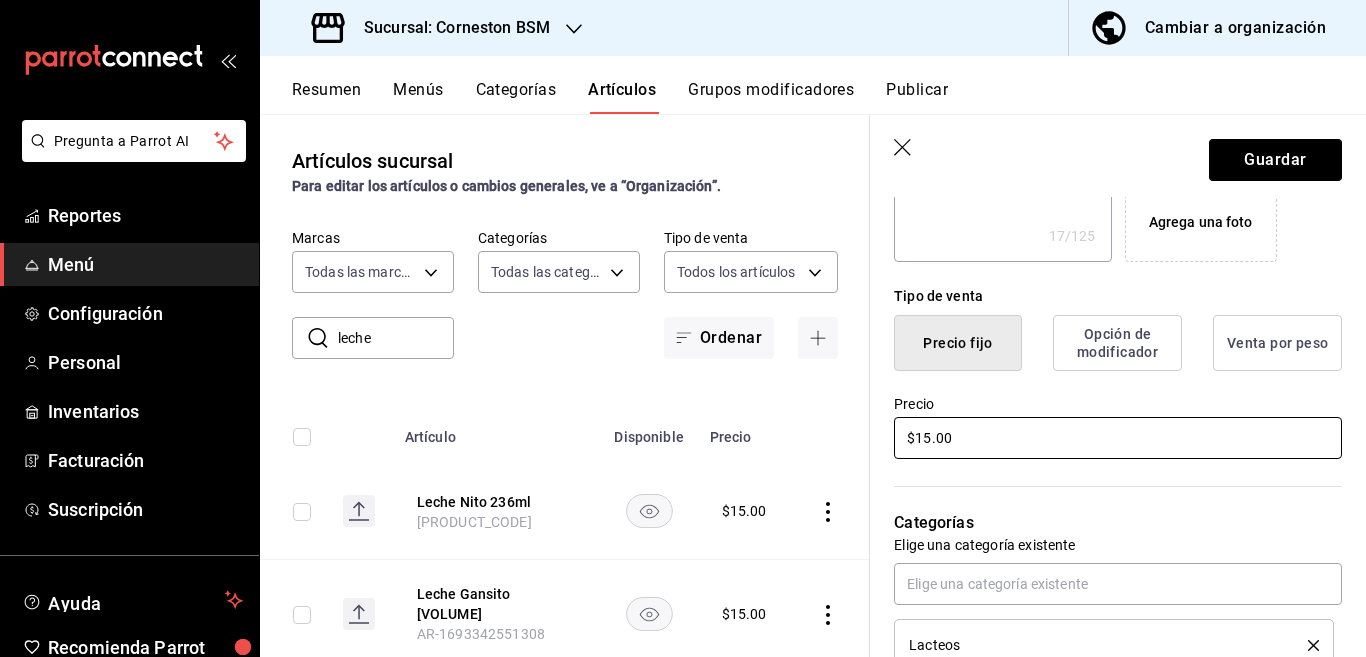 scroll, scrollTop: 407, scrollLeft: 0, axis: vertical 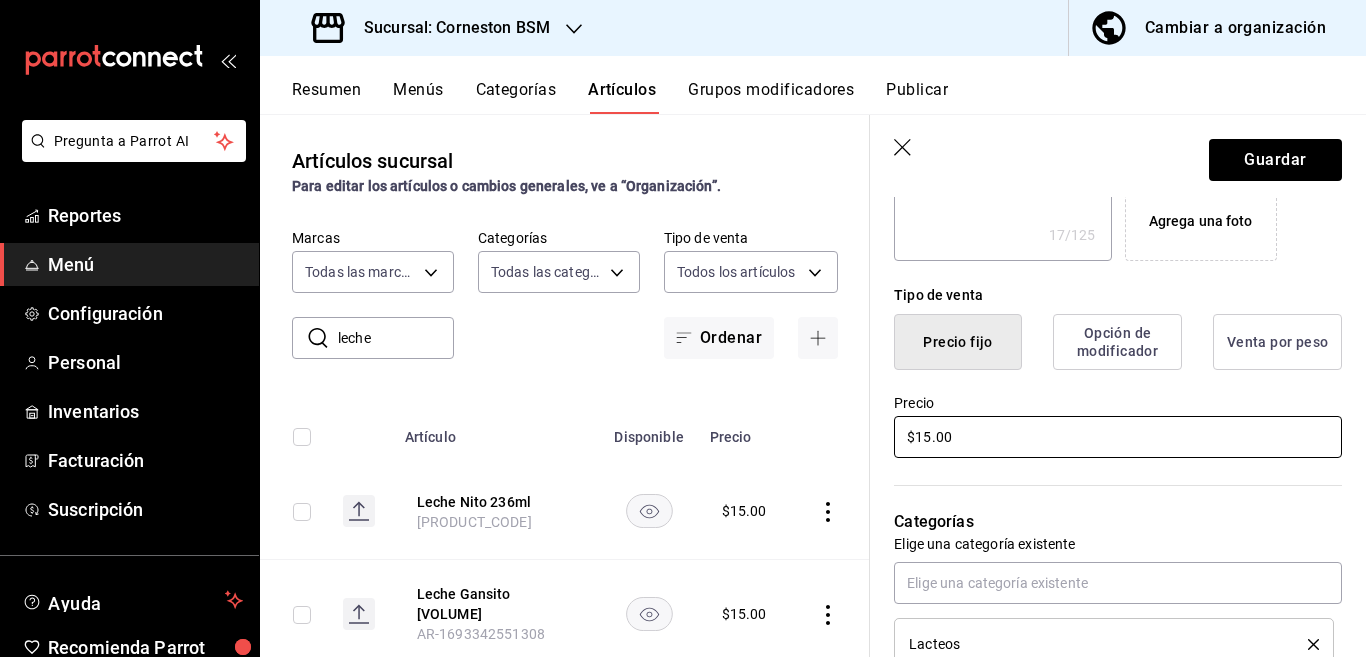 type on "$1.00" 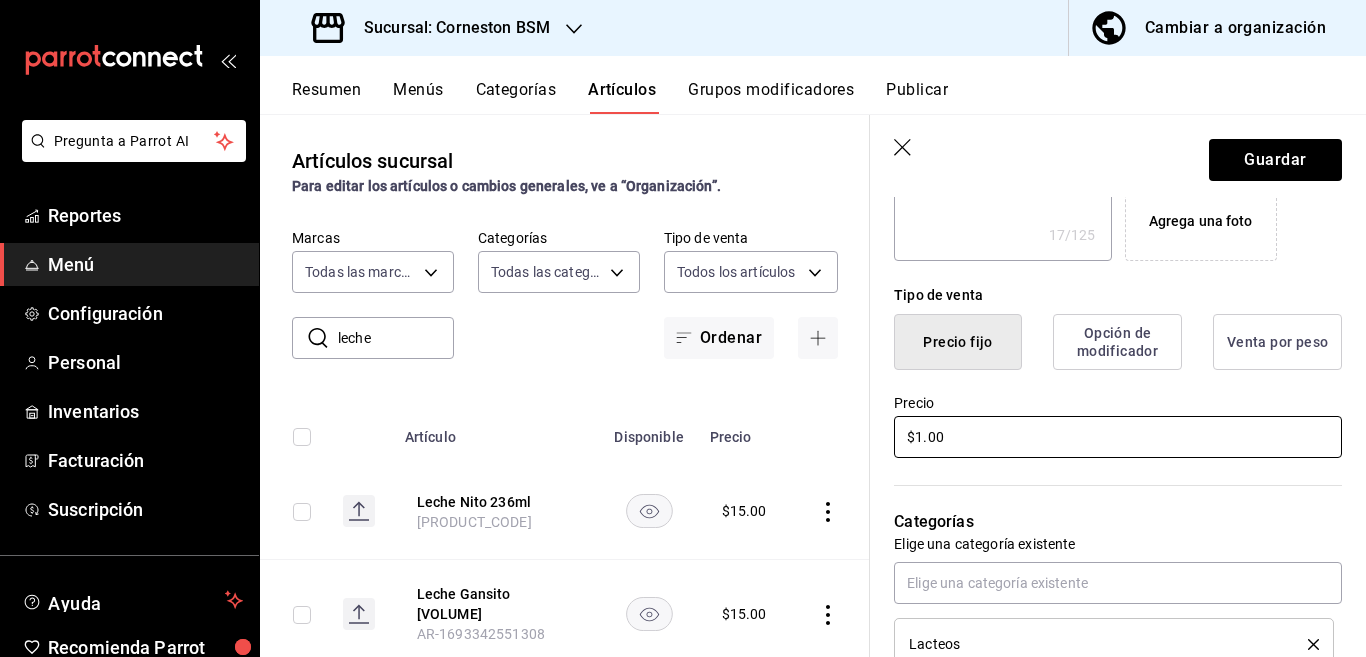 type on "x" 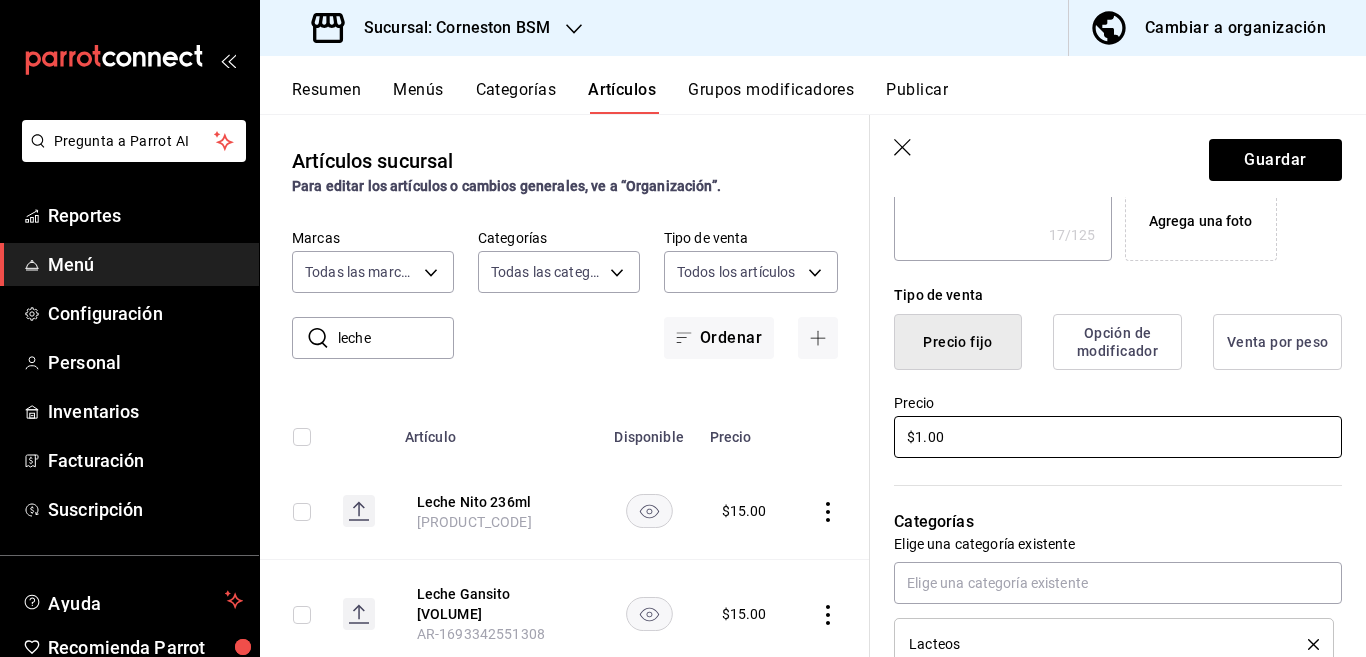 type on "$[PRICE]" 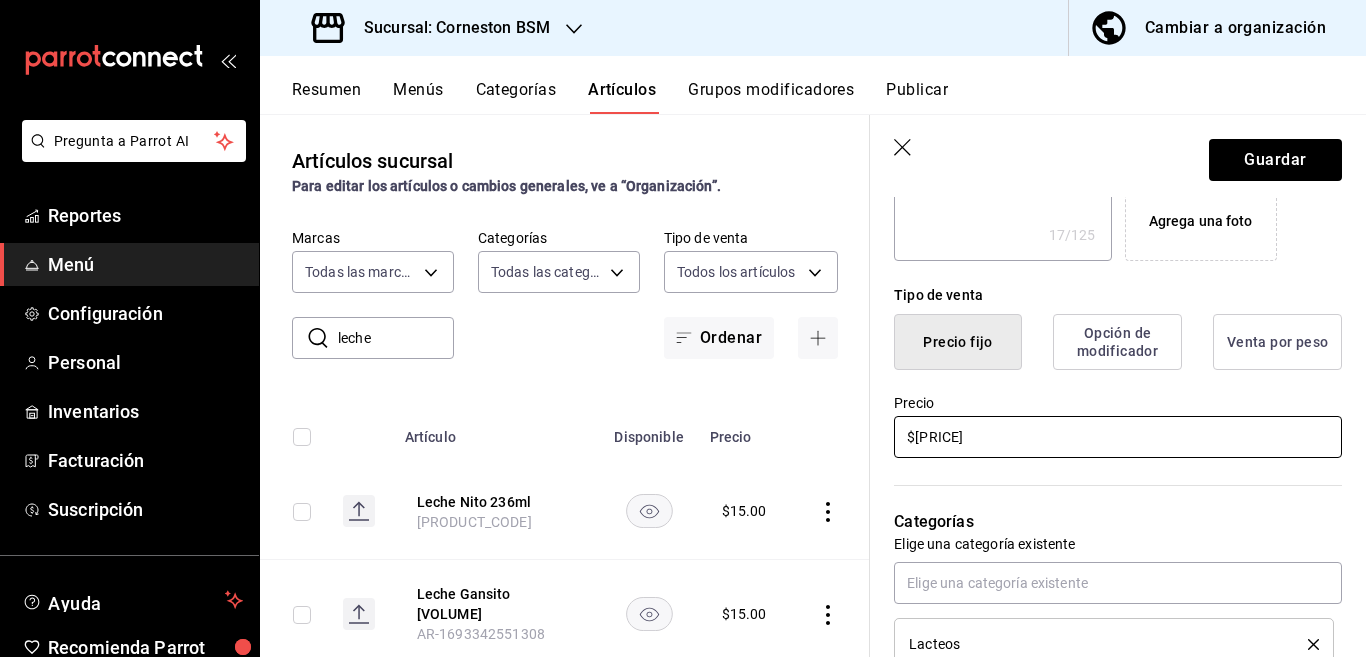 type on "x" 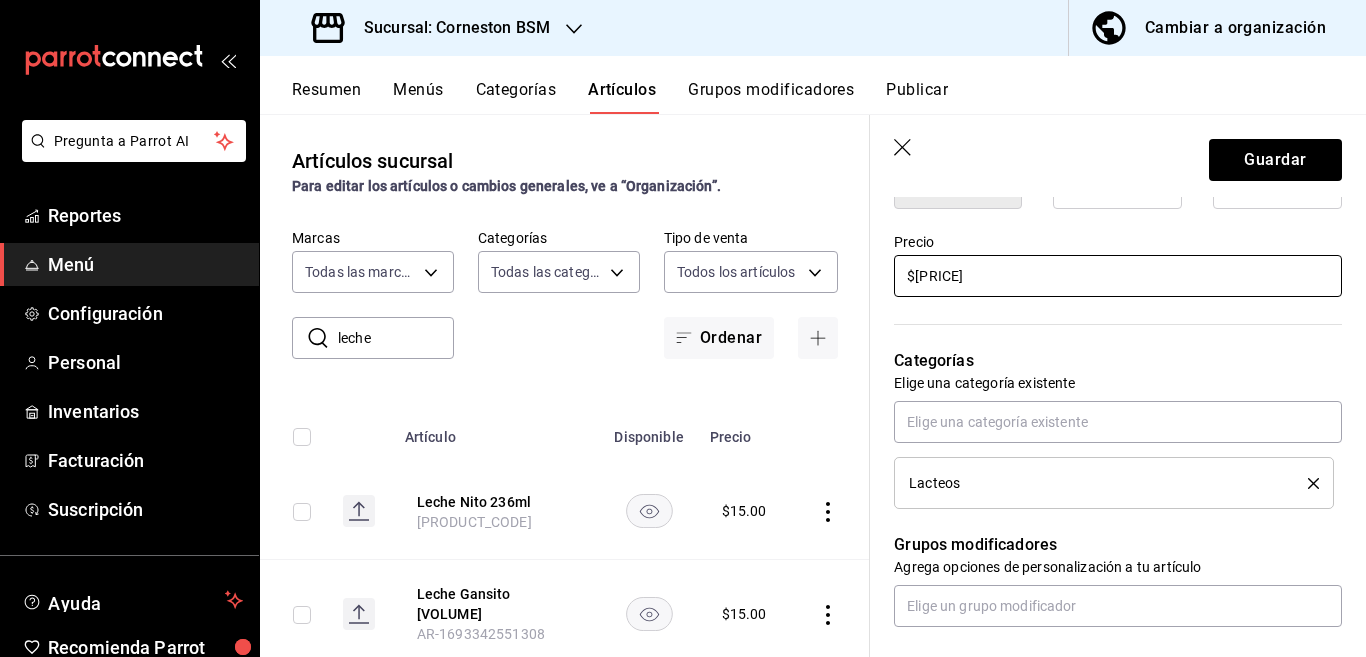 scroll, scrollTop: 569, scrollLeft: 0, axis: vertical 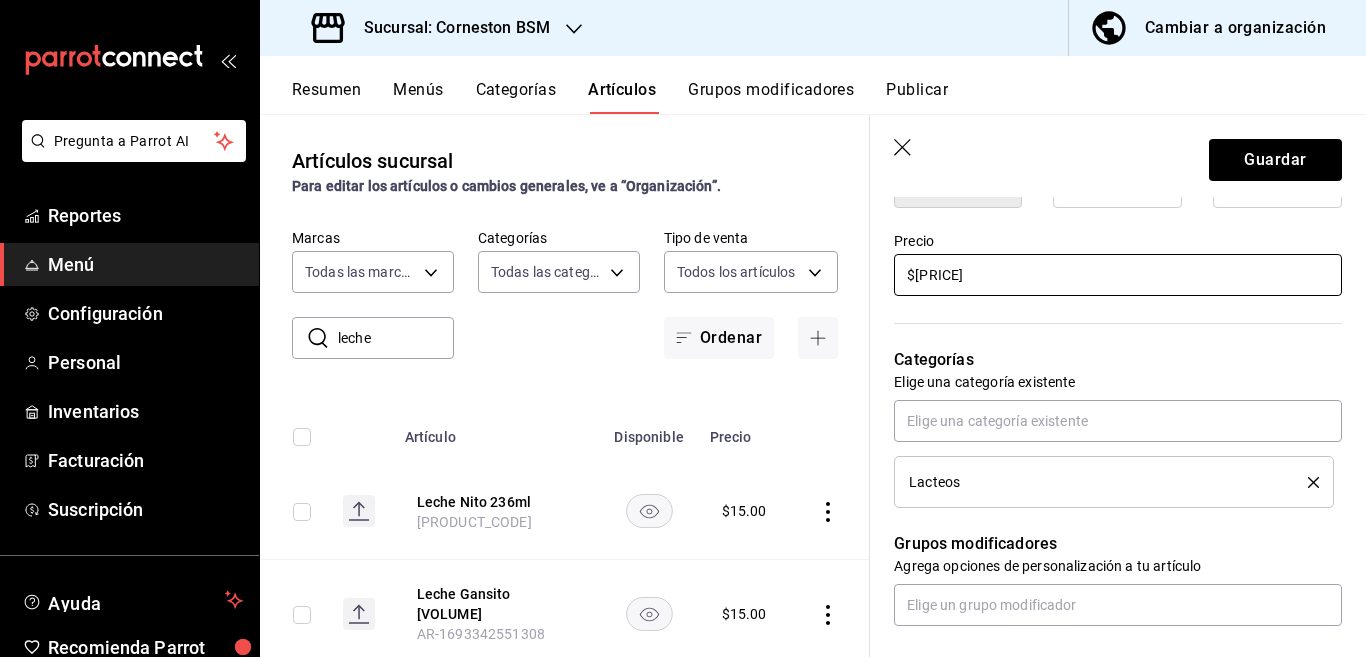 type on "$[PRICE]" 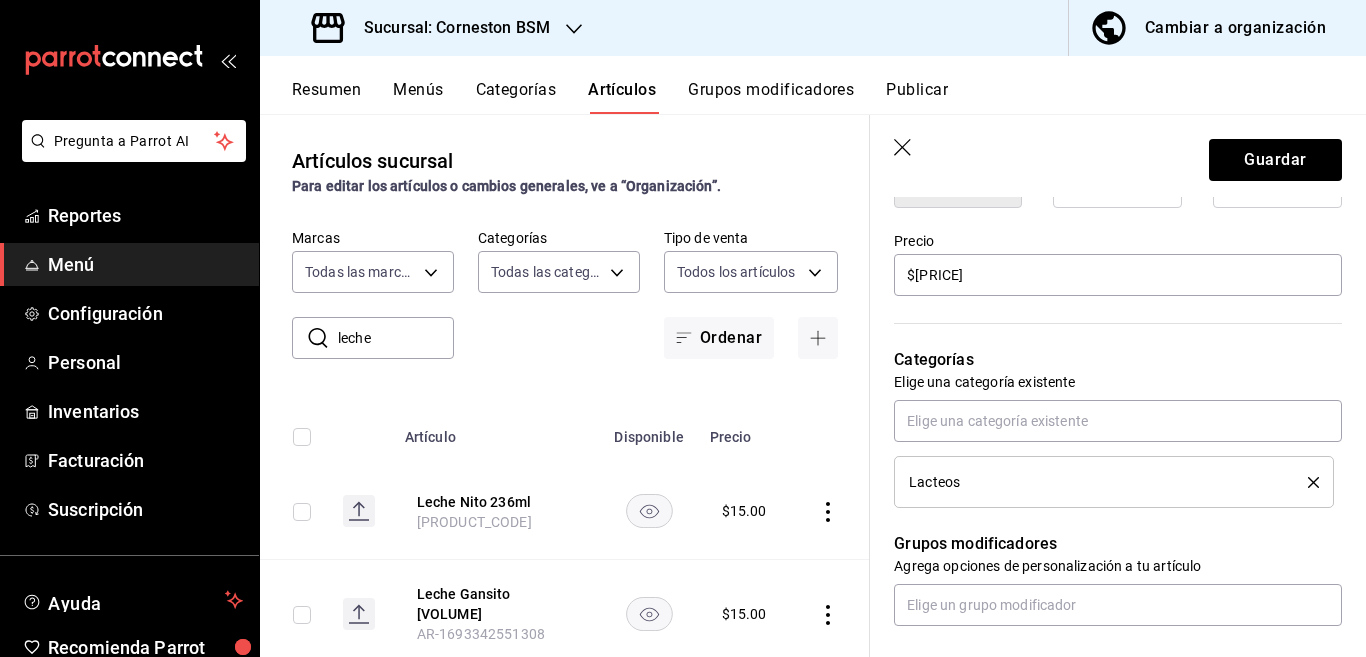 click 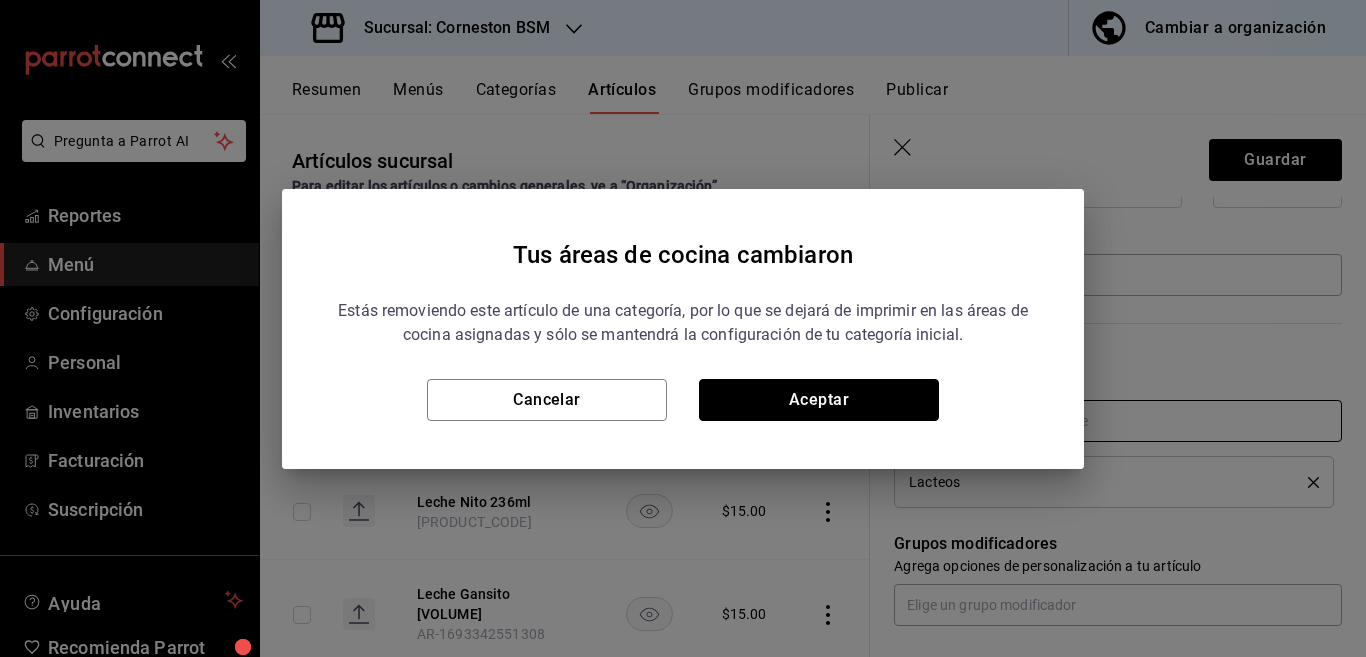 drag, startPoint x: 882, startPoint y: 400, endPoint x: 897, endPoint y: 422, distance: 26.627054 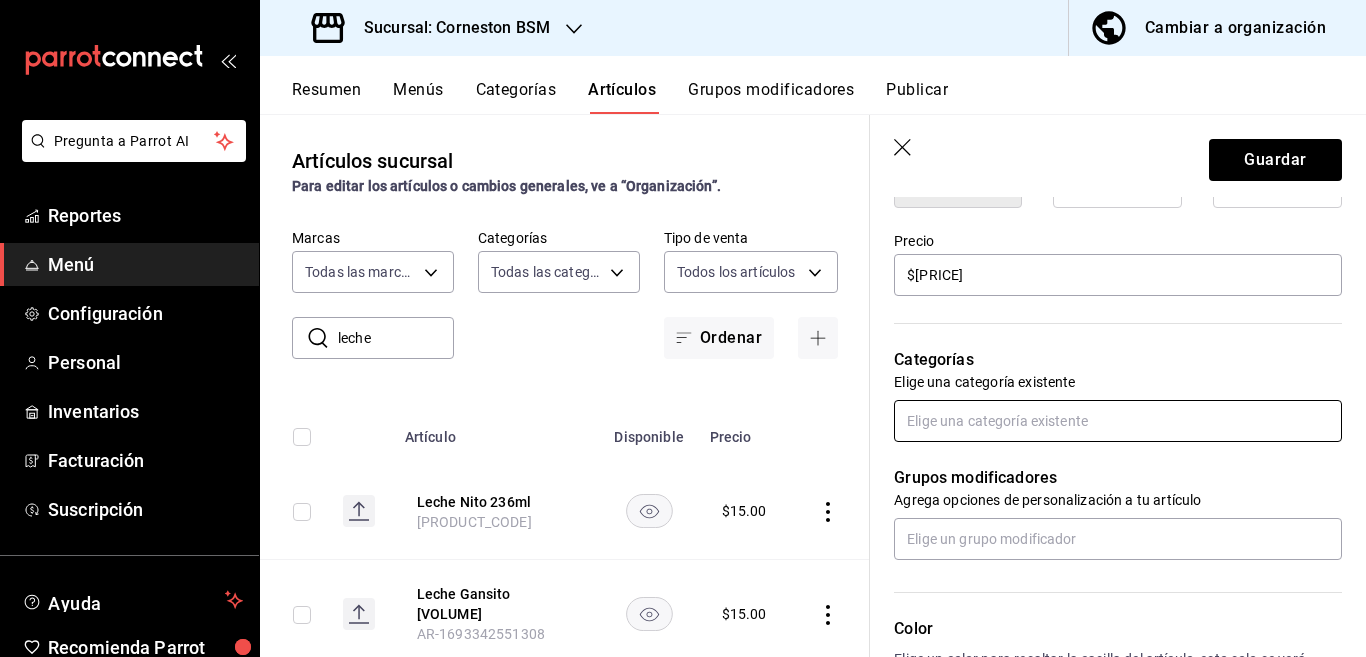click at bounding box center (1118, 421) 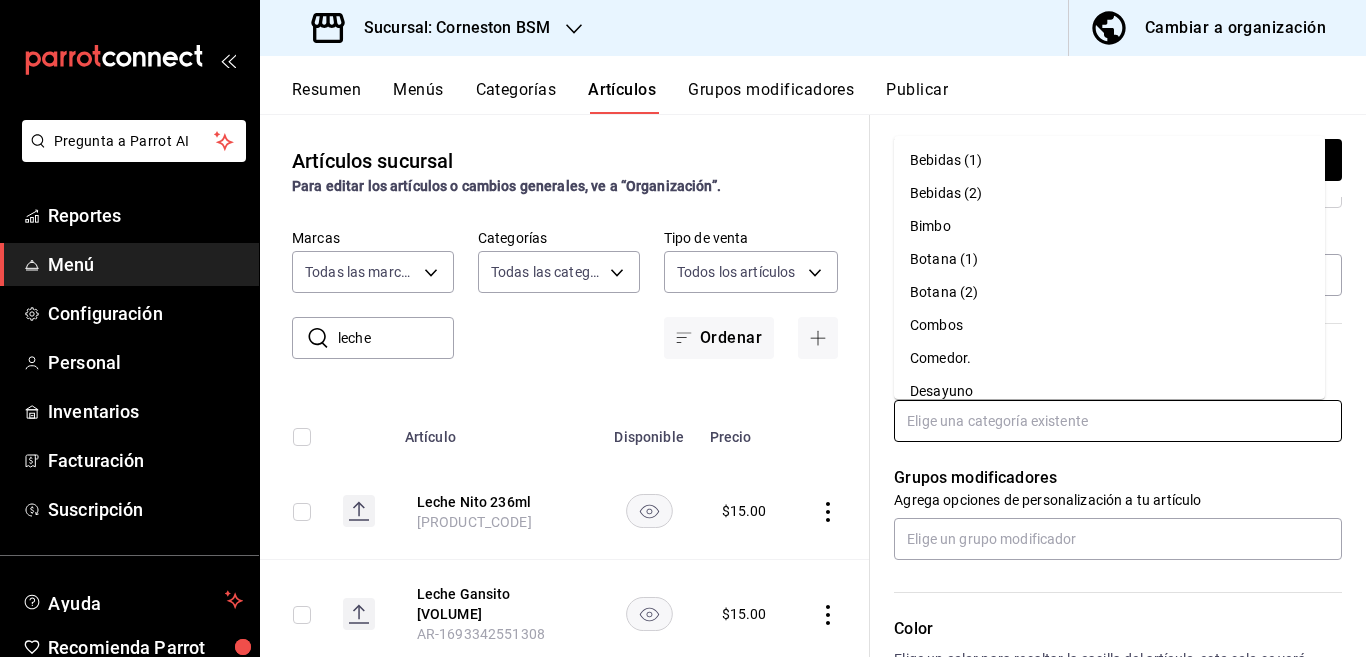 click on "Bimbo" at bounding box center [1109, 226] 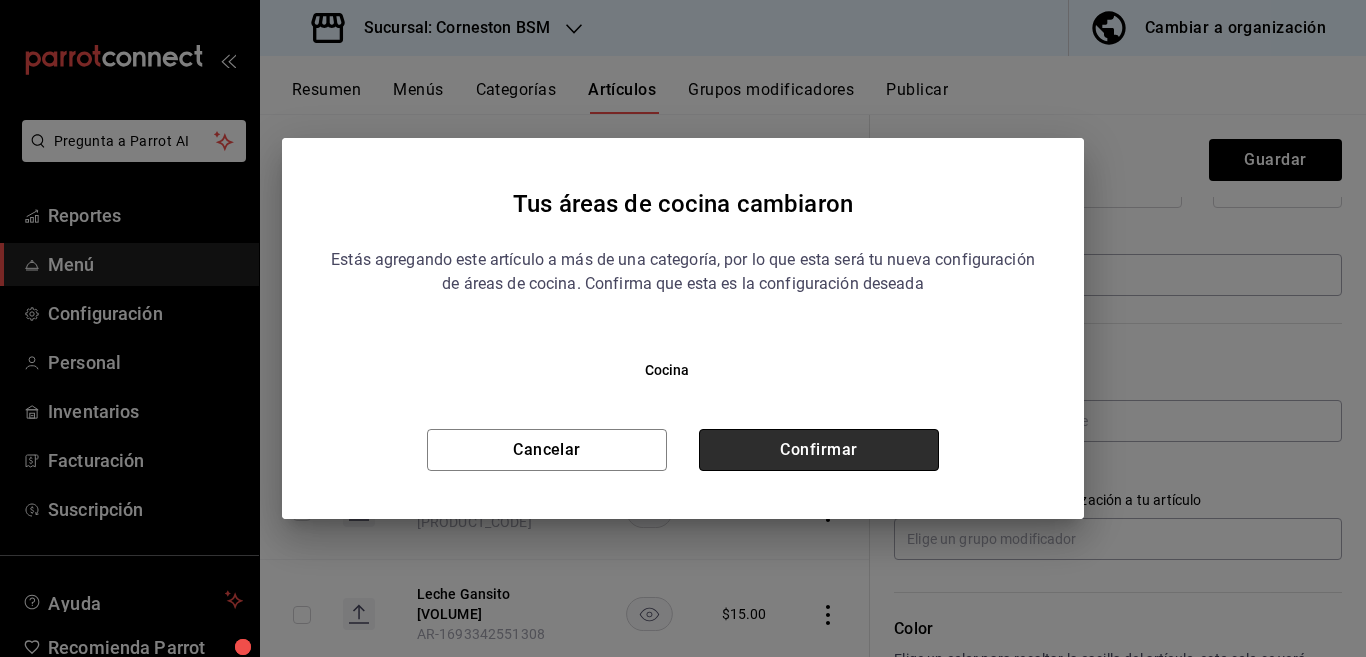 click on "Confirmar" at bounding box center (819, 450) 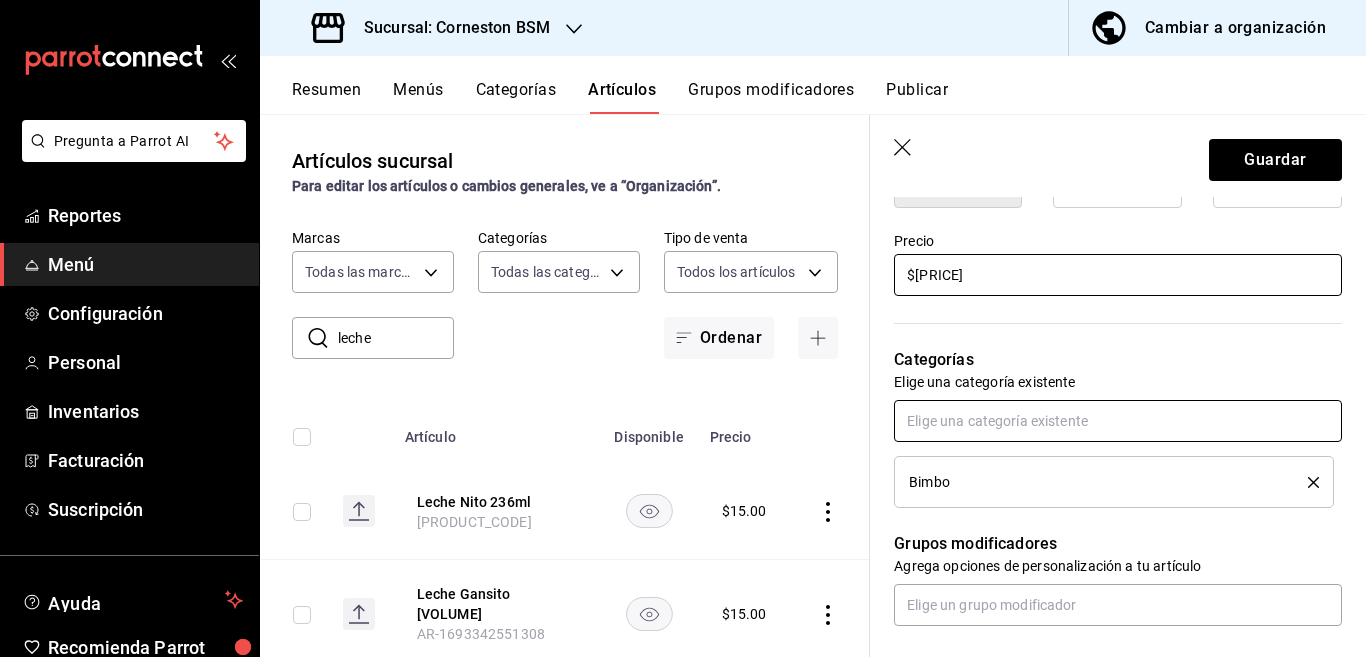 scroll, scrollTop: 570, scrollLeft: 0, axis: vertical 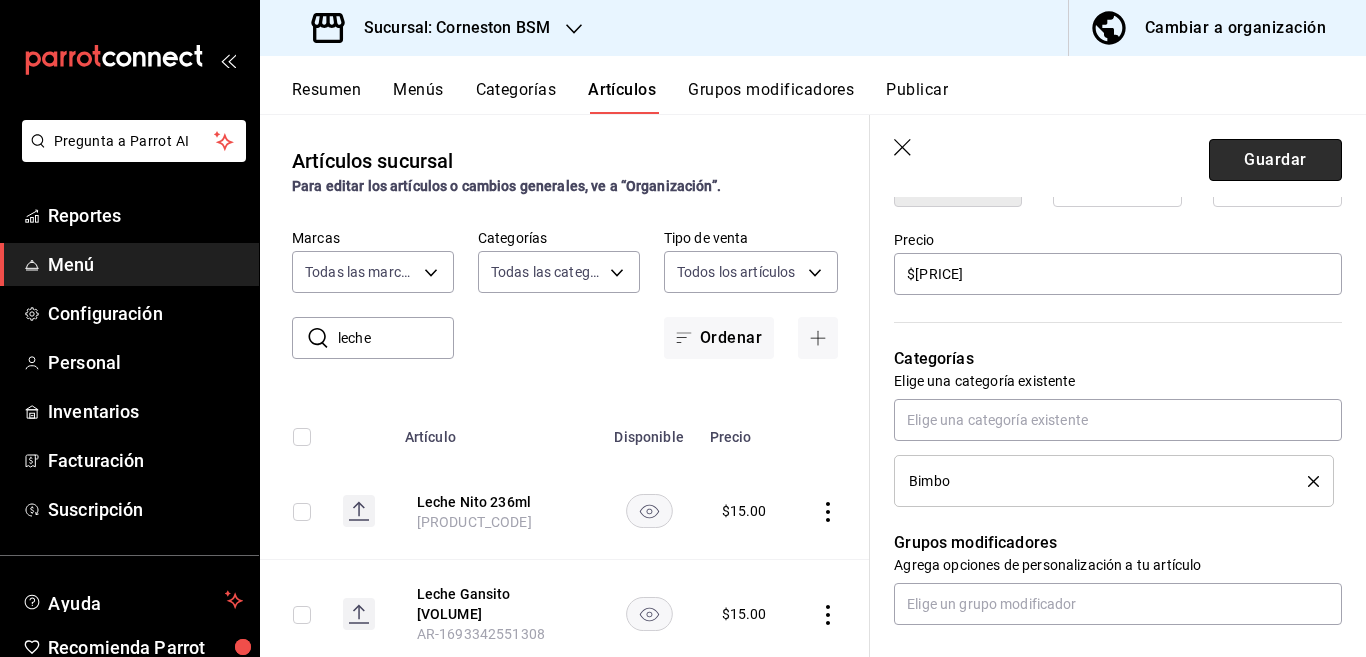 click on "Guardar" at bounding box center [1275, 160] 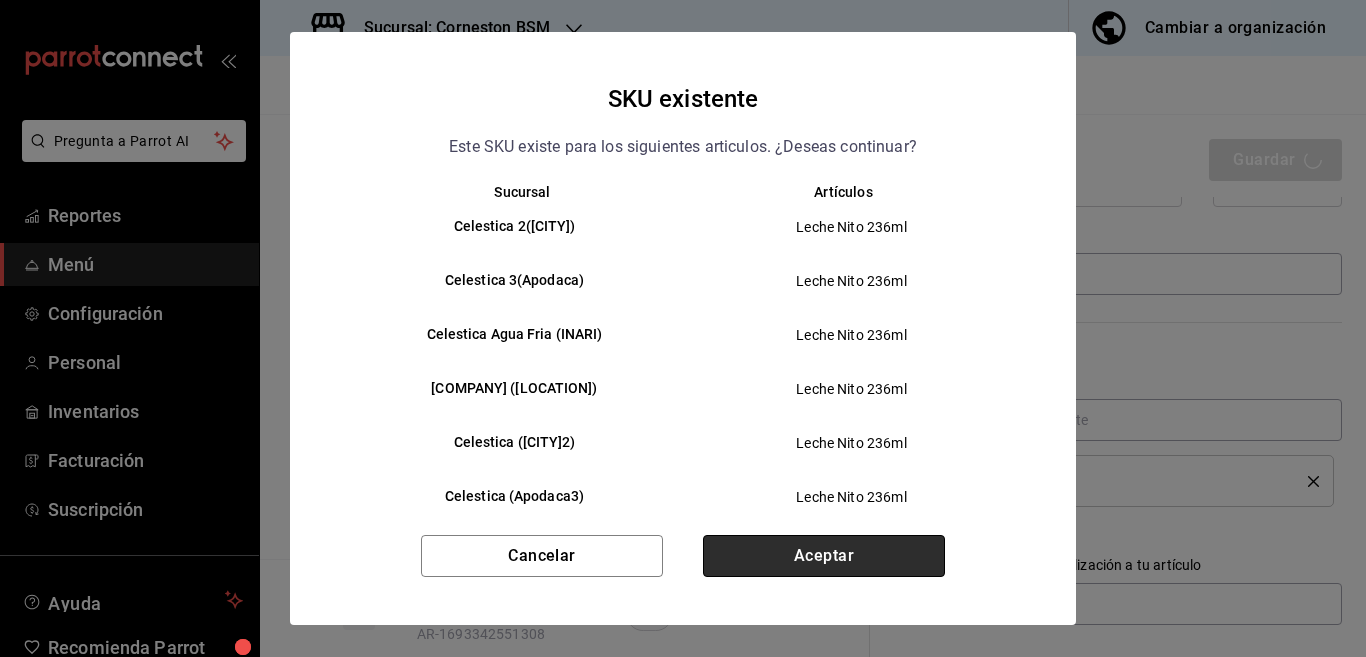 click on "Aceptar" at bounding box center [824, 556] 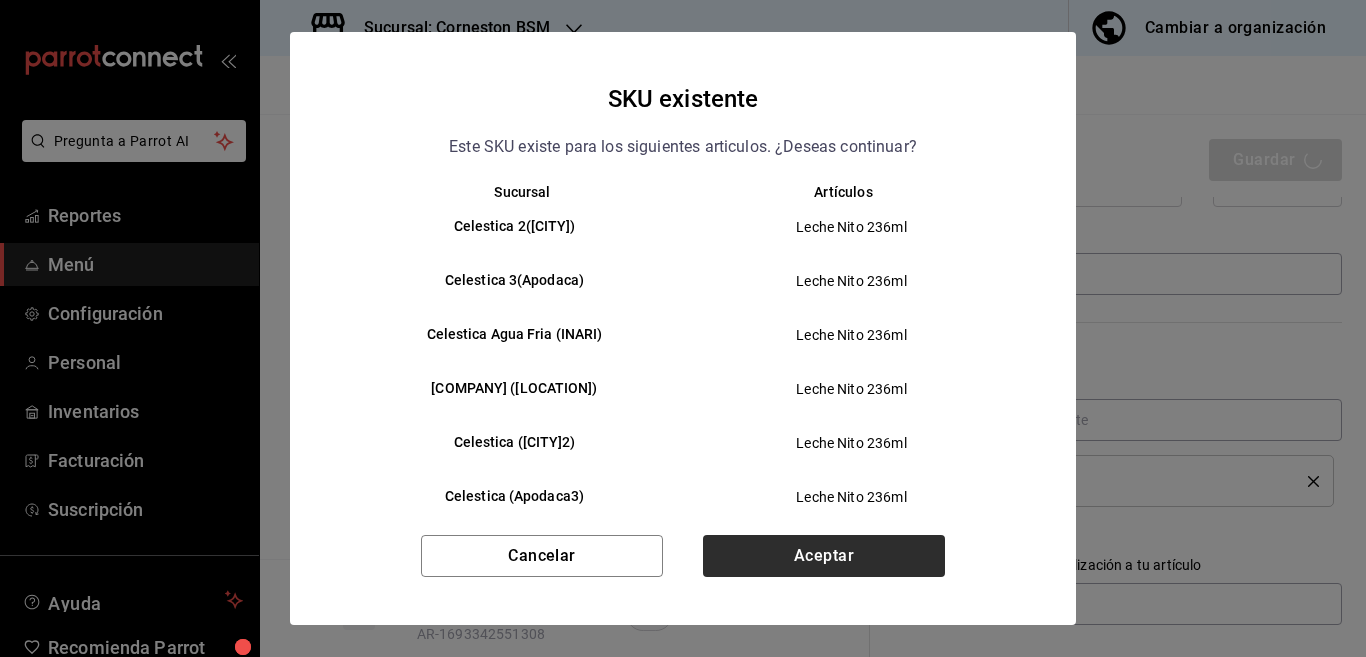 type on "x" 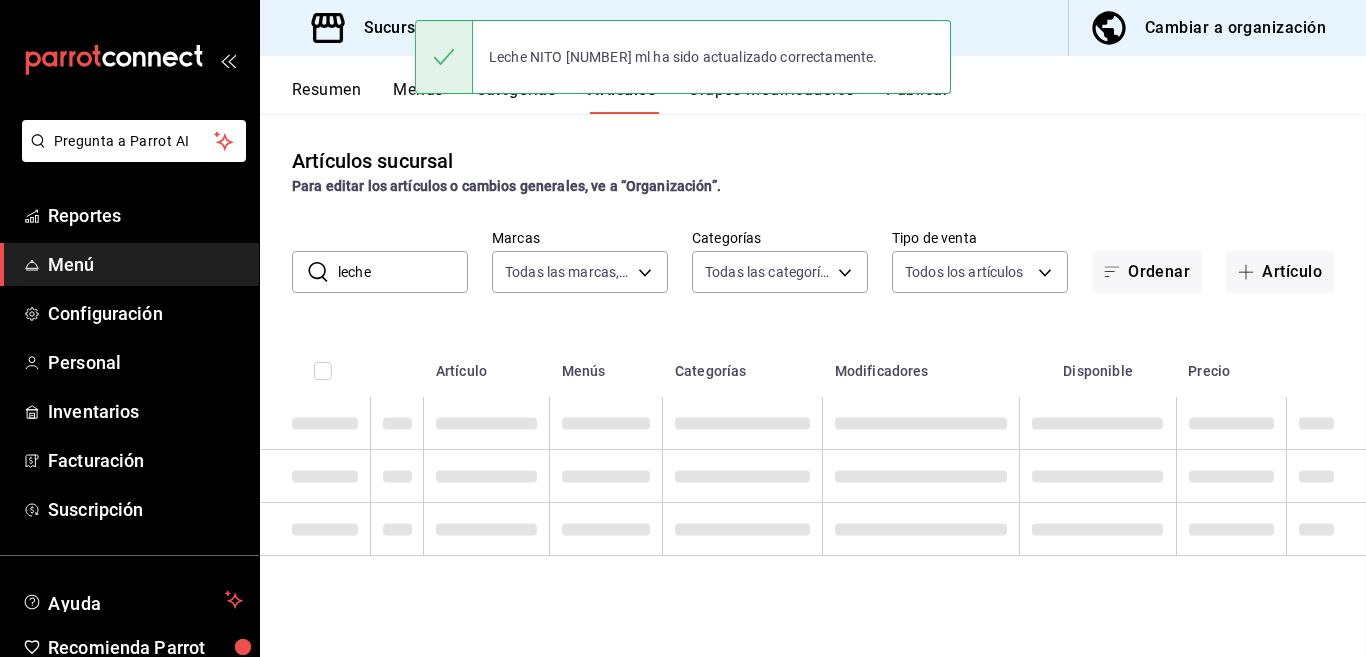 scroll, scrollTop: 0, scrollLeft: 0, axis: both 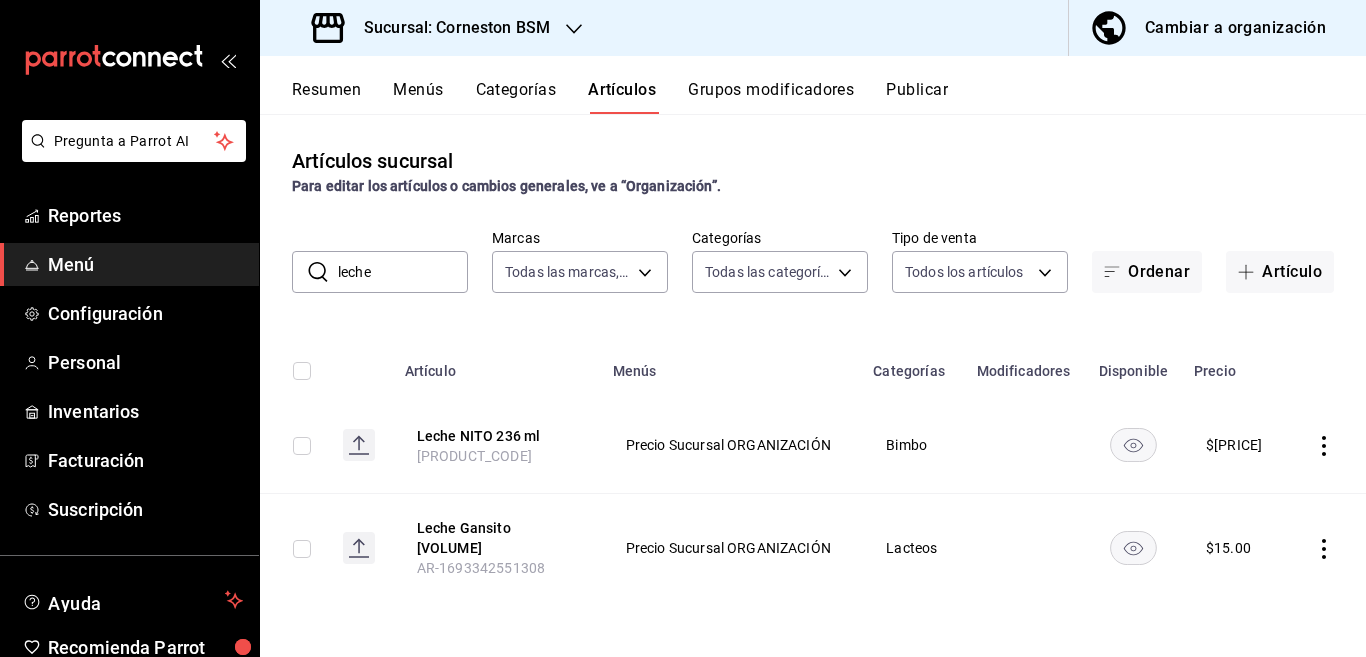 click 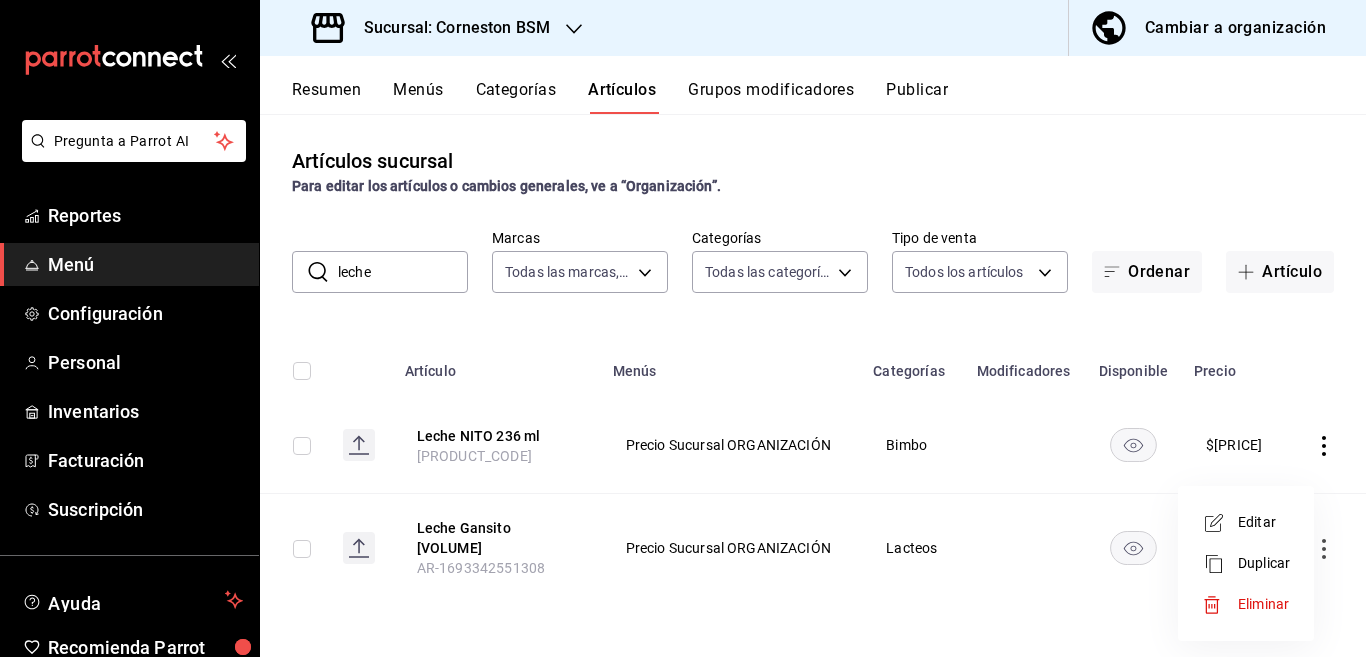 click on "Editar" at bounding box center (1264, 522) 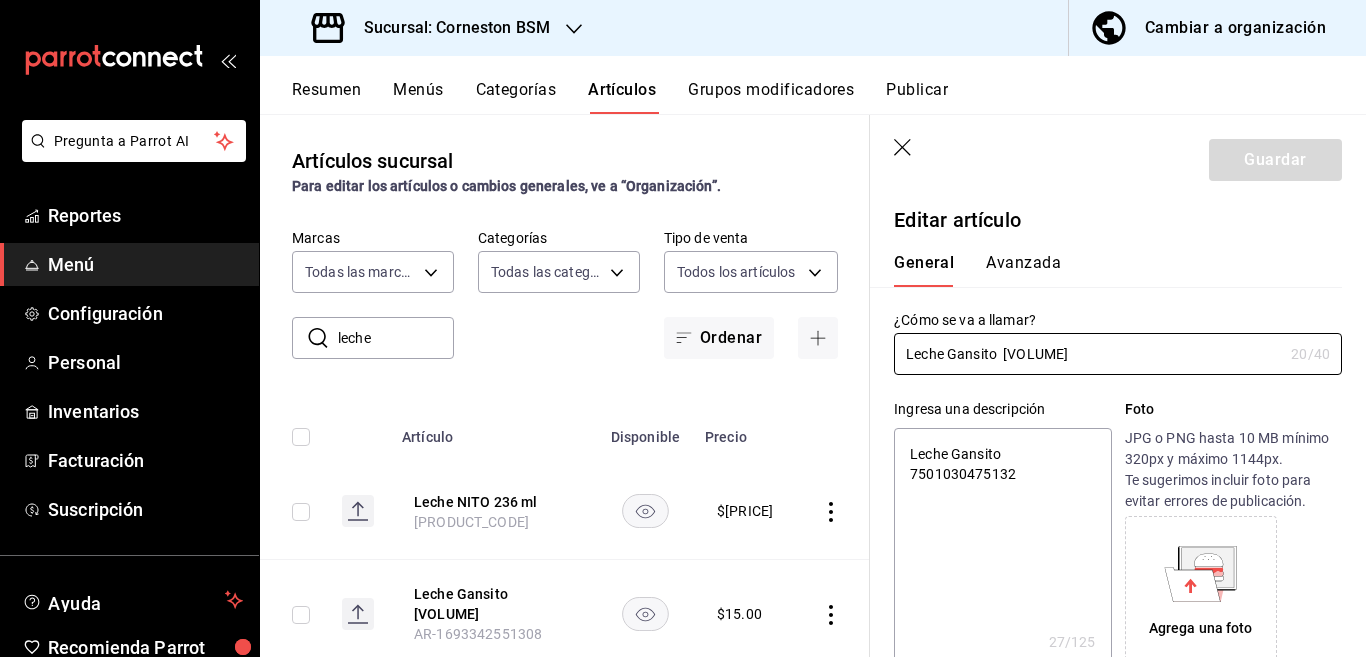 type on "x" 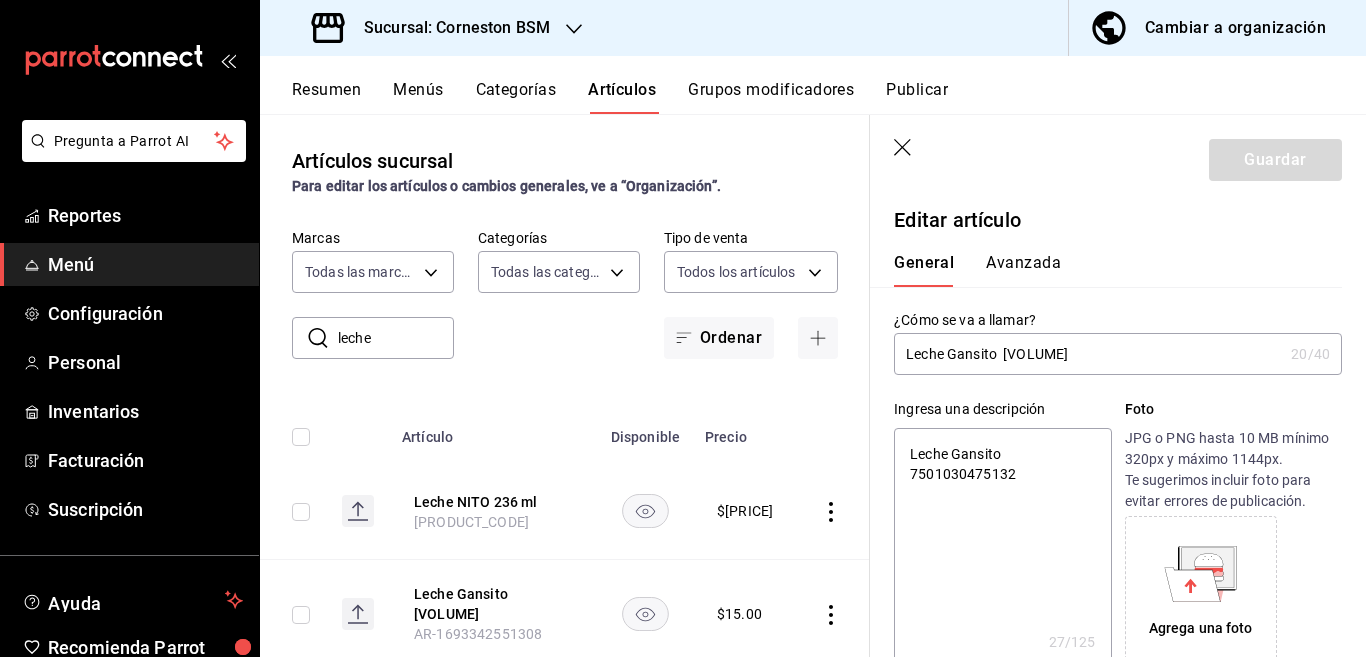 type on "Leche Gansito" 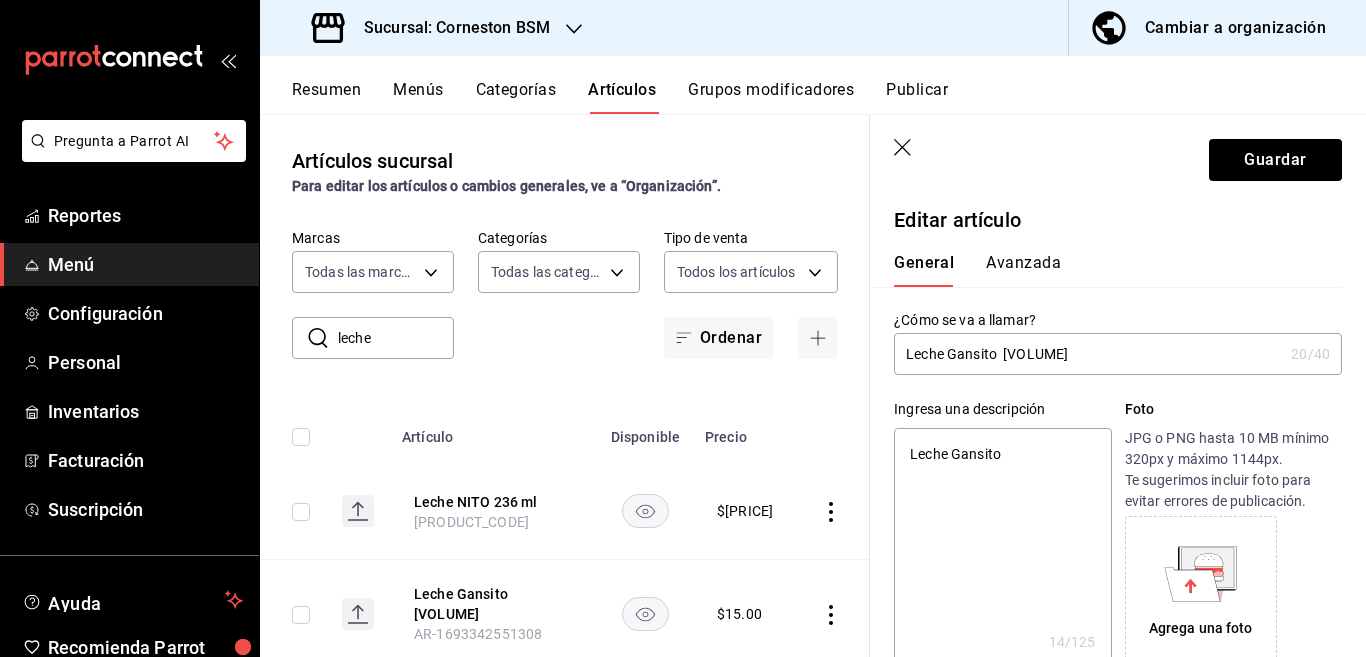 type on "x" 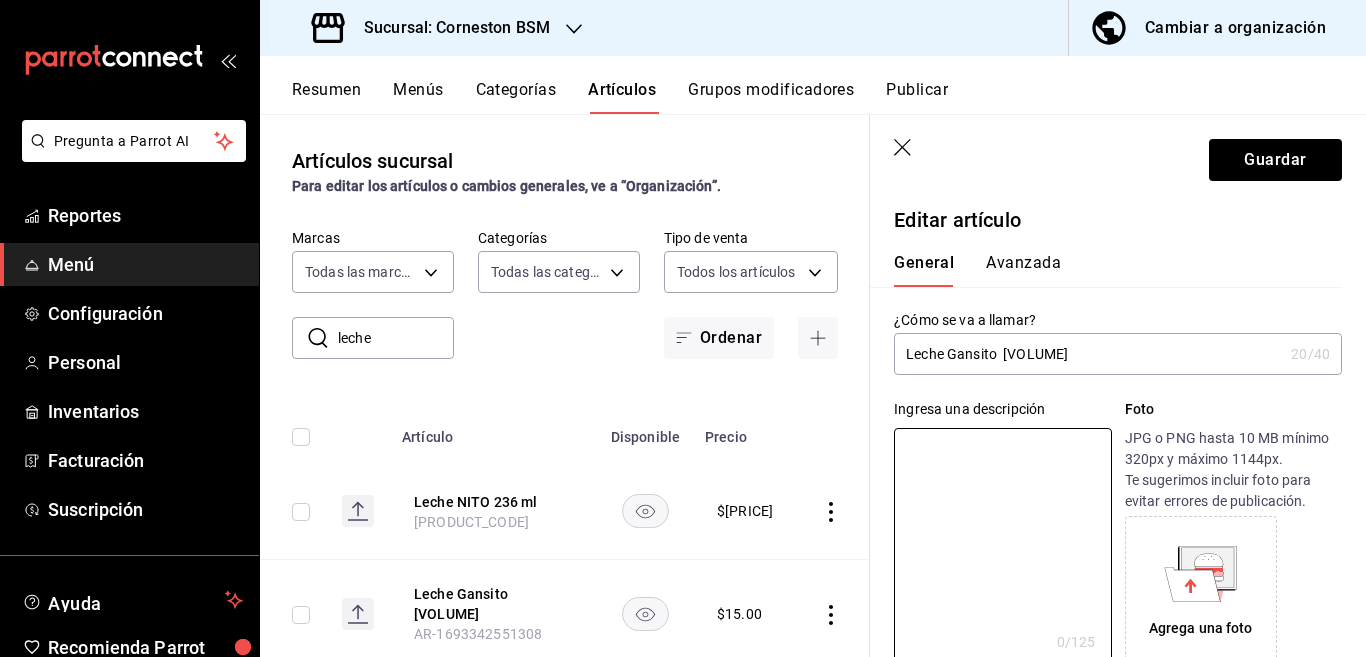 type 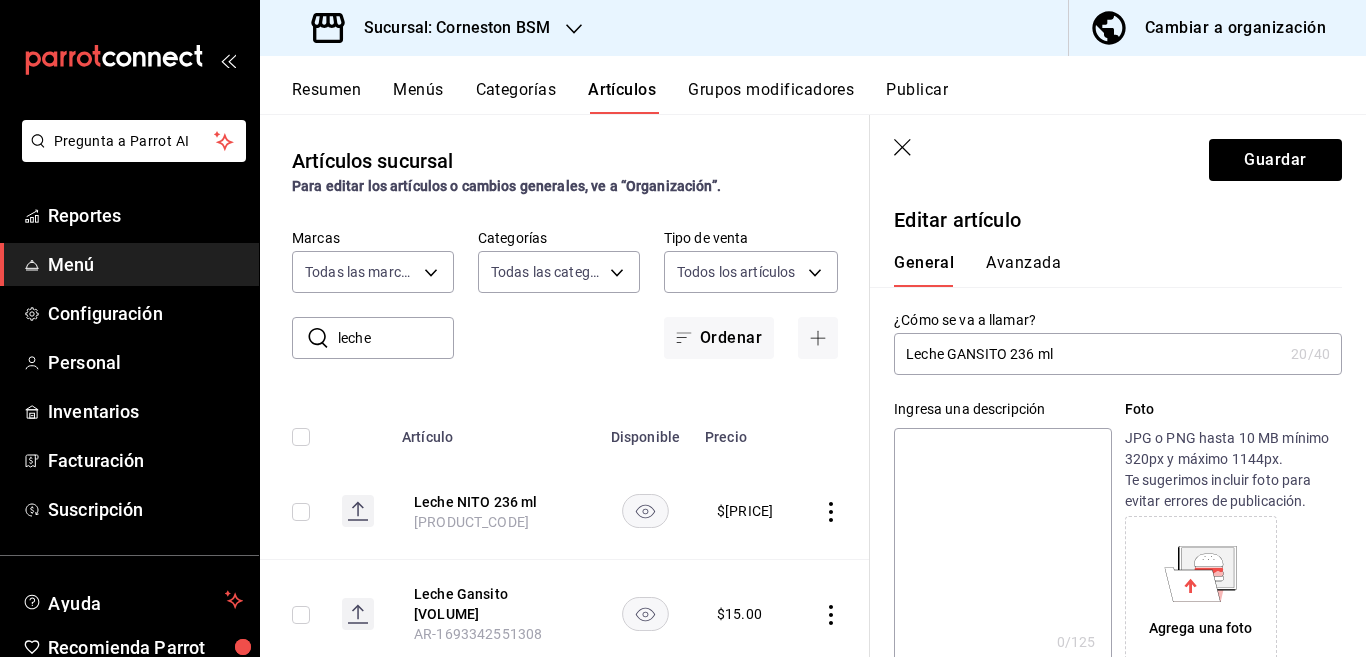click on "Leche GANSITO 236 ml" at bounding box center (1088, 354) 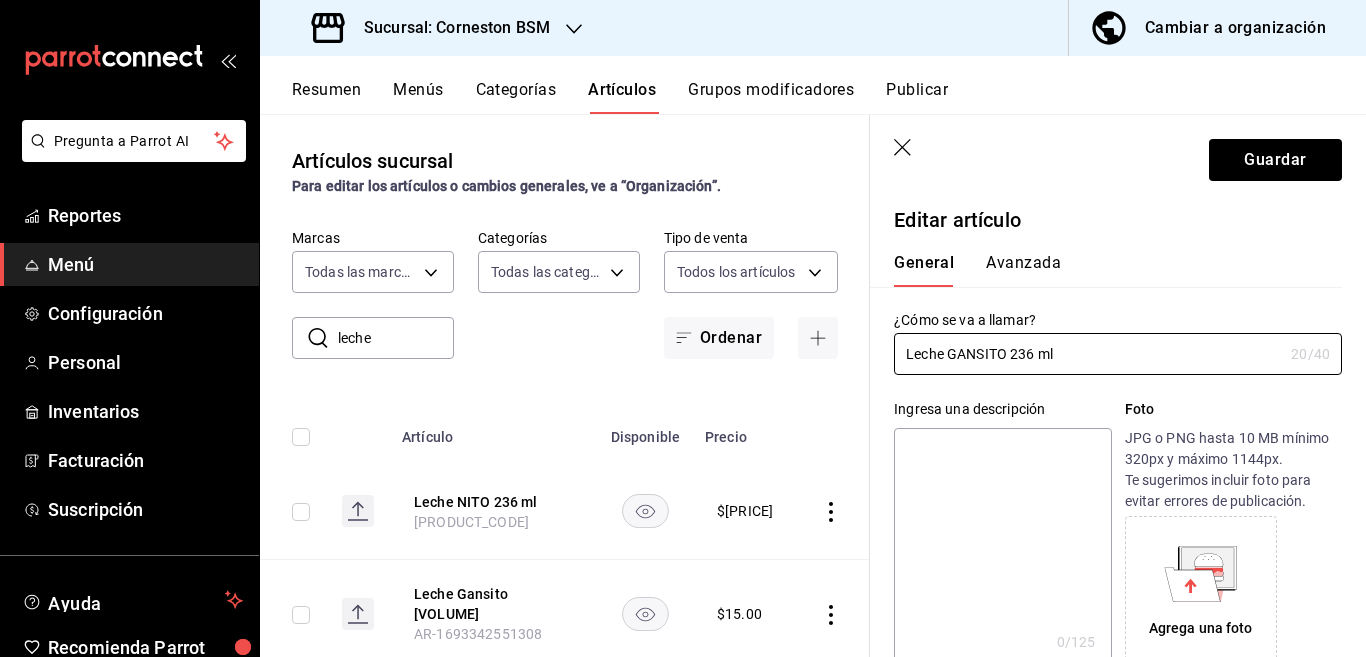 type on "Leche GANSITO 236 ml" 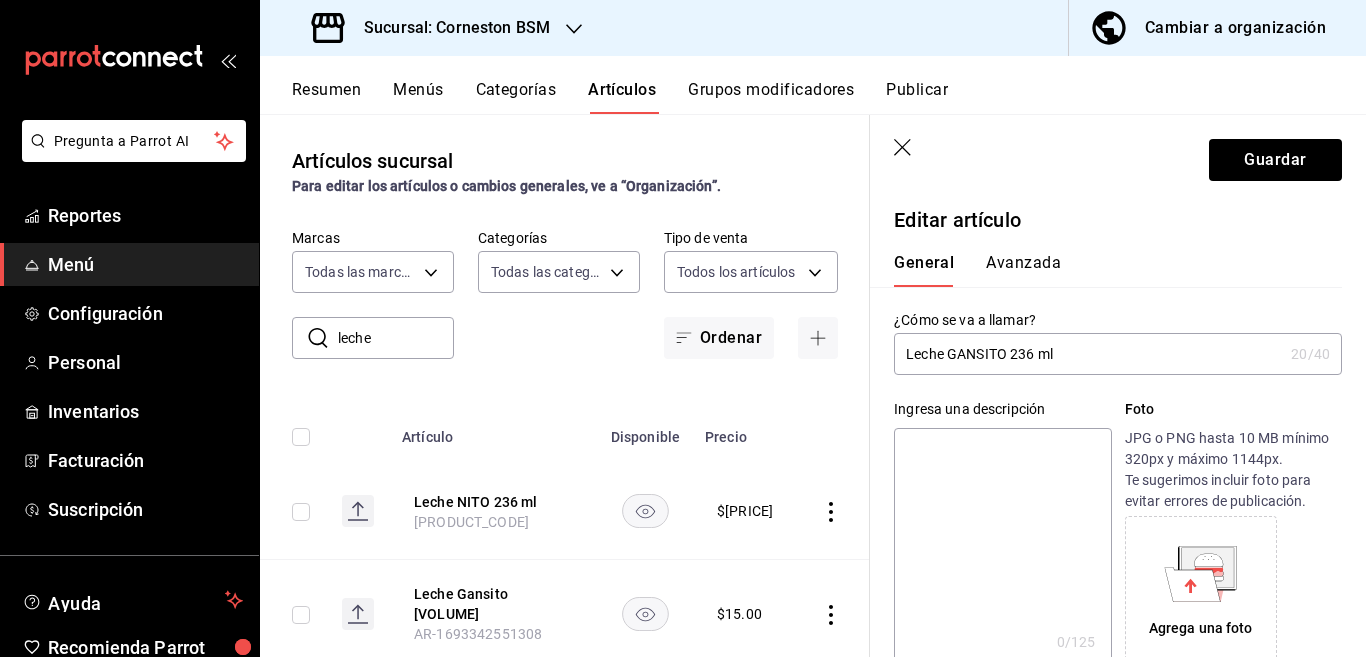 paste on "Leche GANSITO 236 ml" 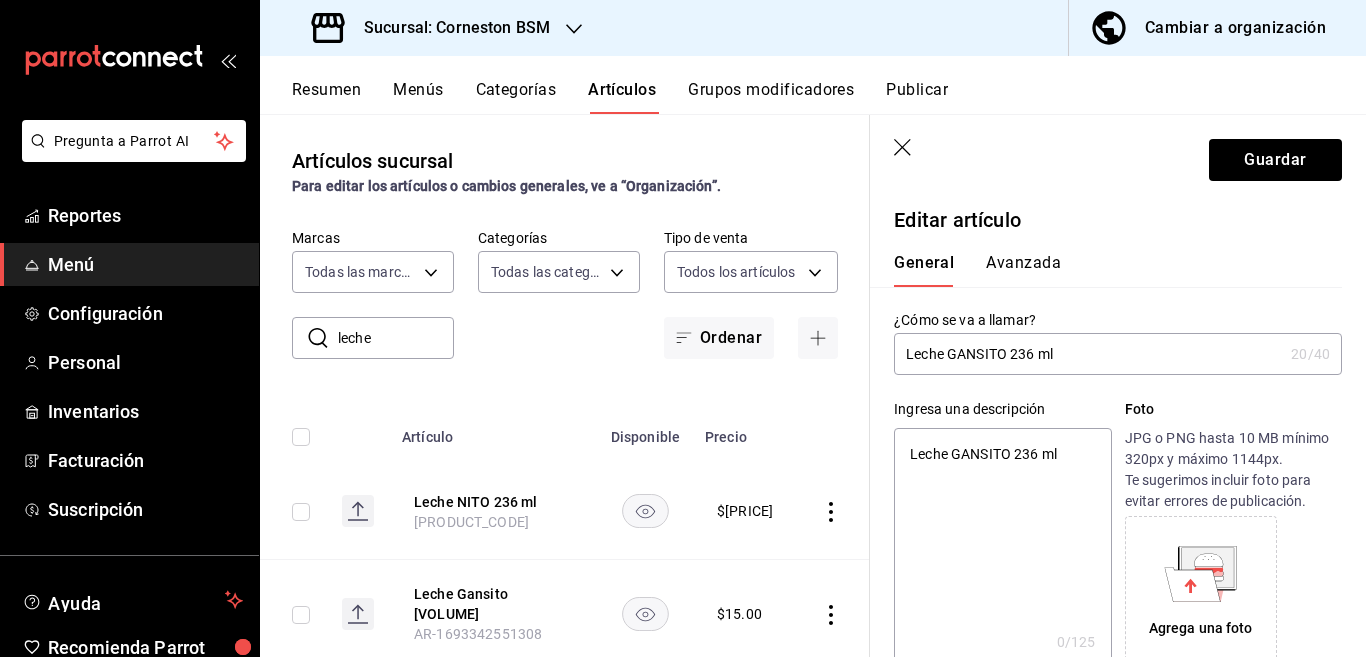 type on "x" 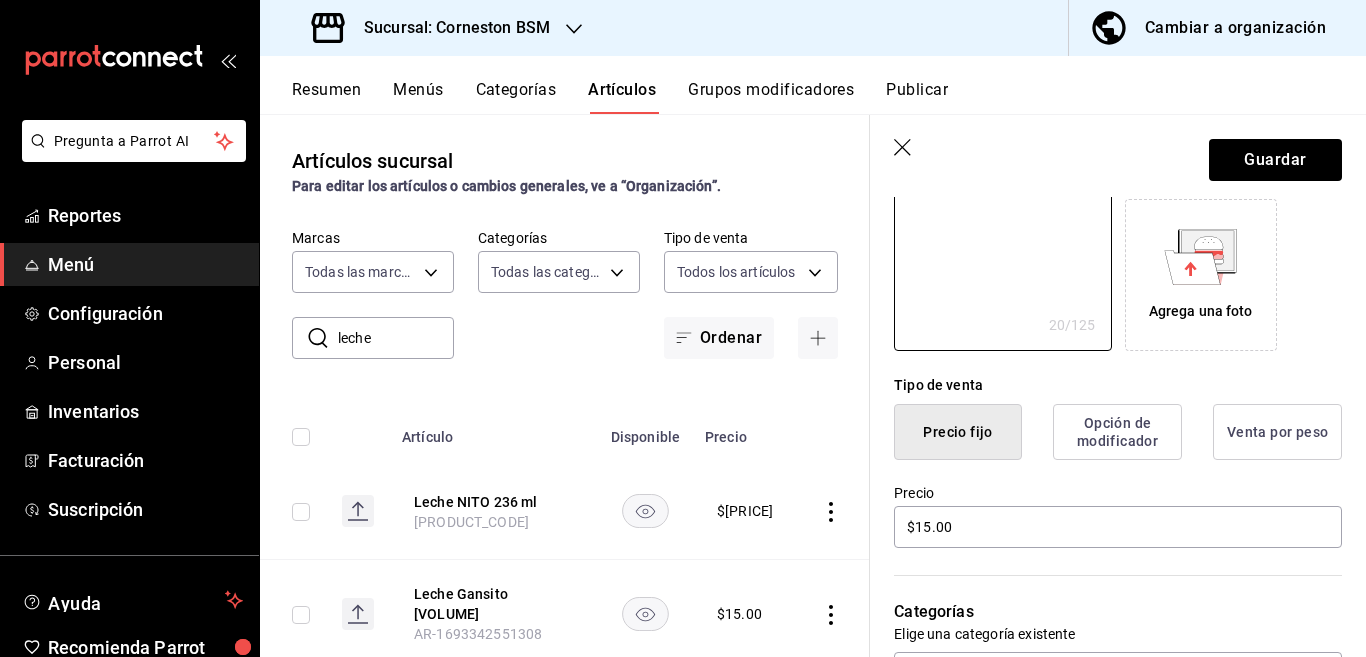 scroll, scrollTop: 406, scrollLeft: 0, axis: vertical 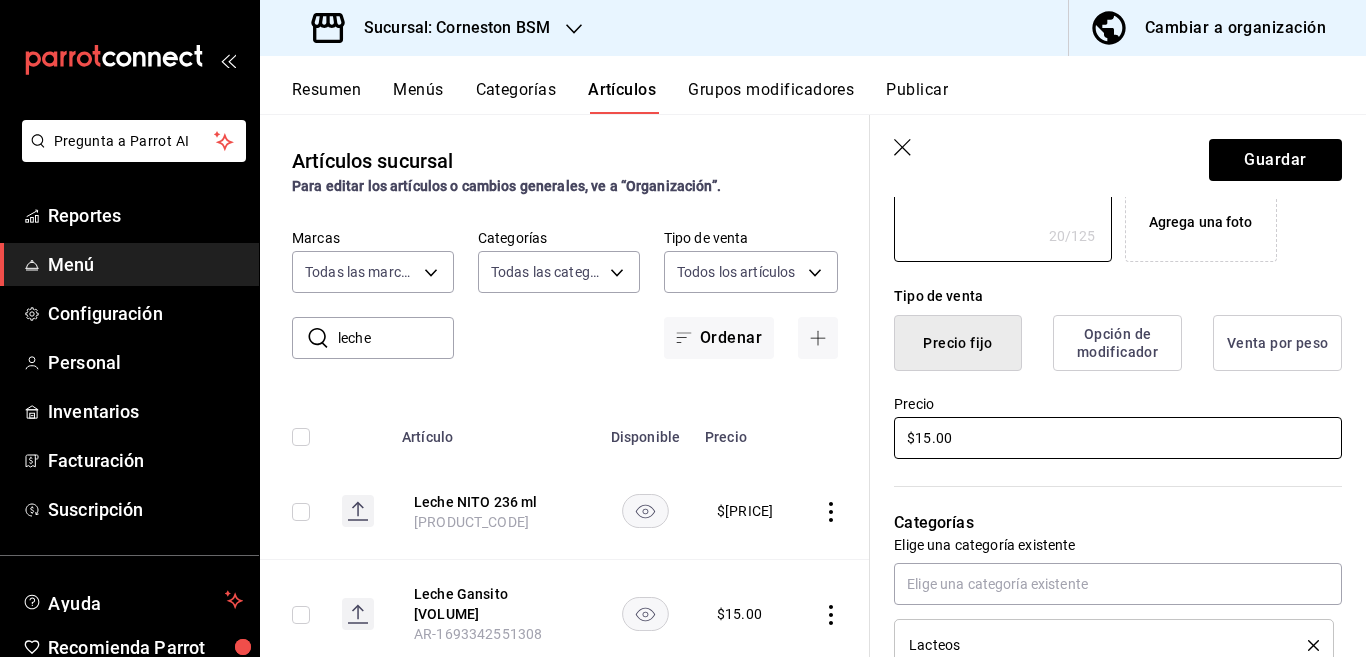 type on "Leche GANSITO 236 ml" 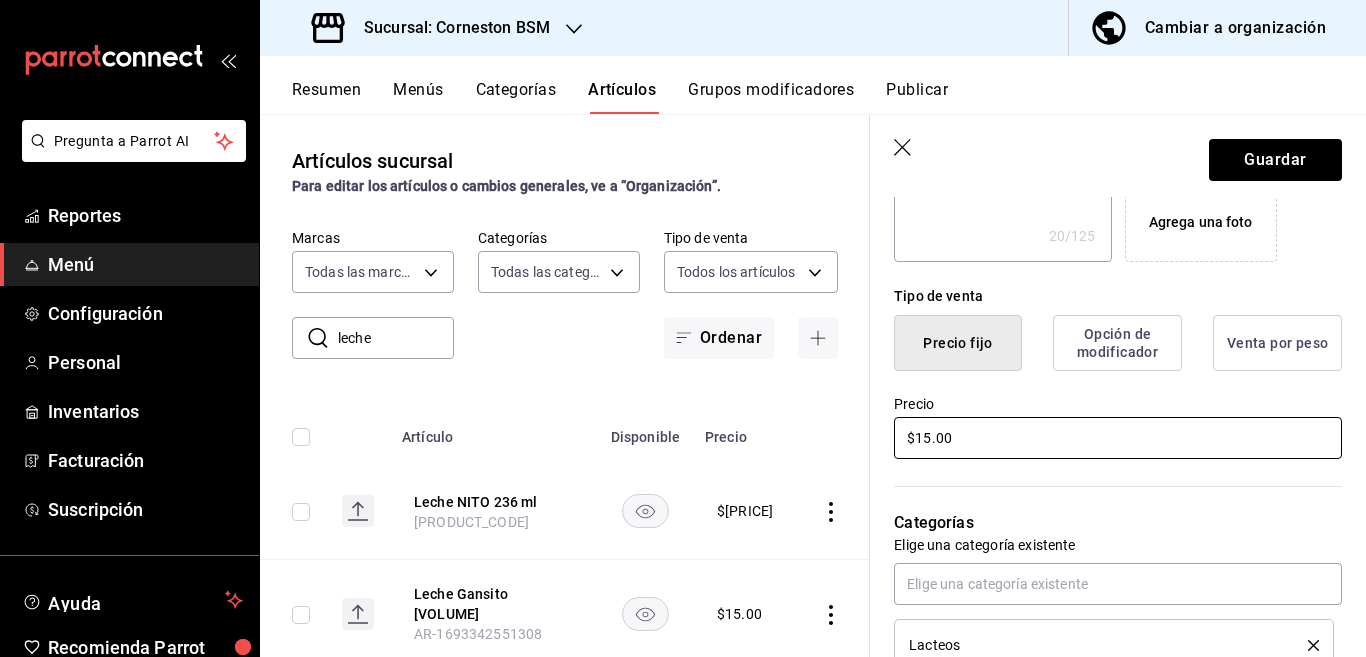 scroll, scrollTop: 407, scrollLeft: 0, axis: vertical 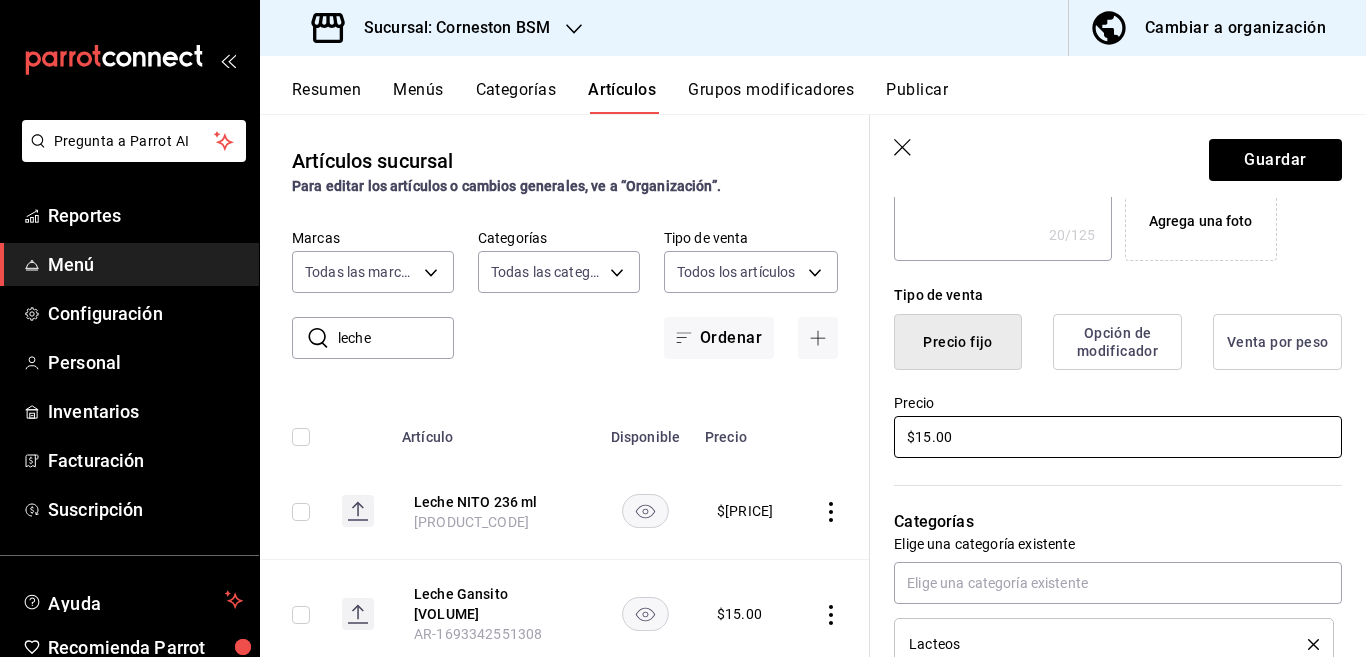 type on "$1.00" 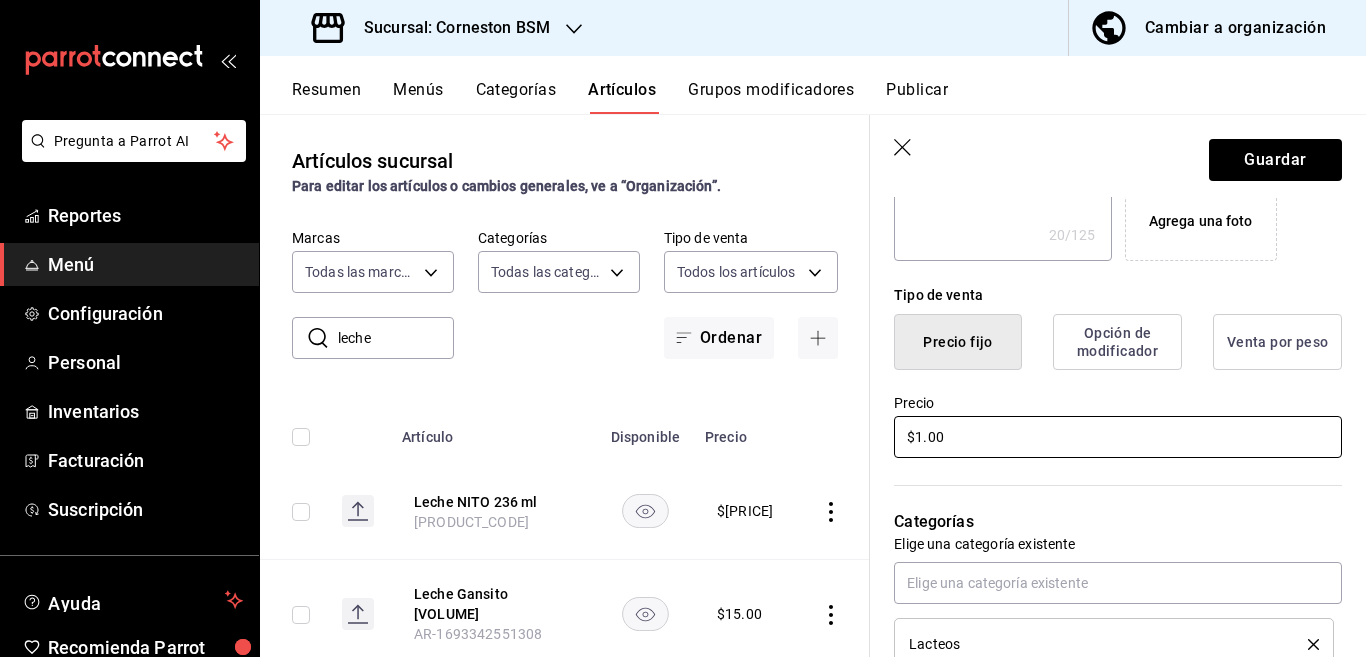 type on "x" 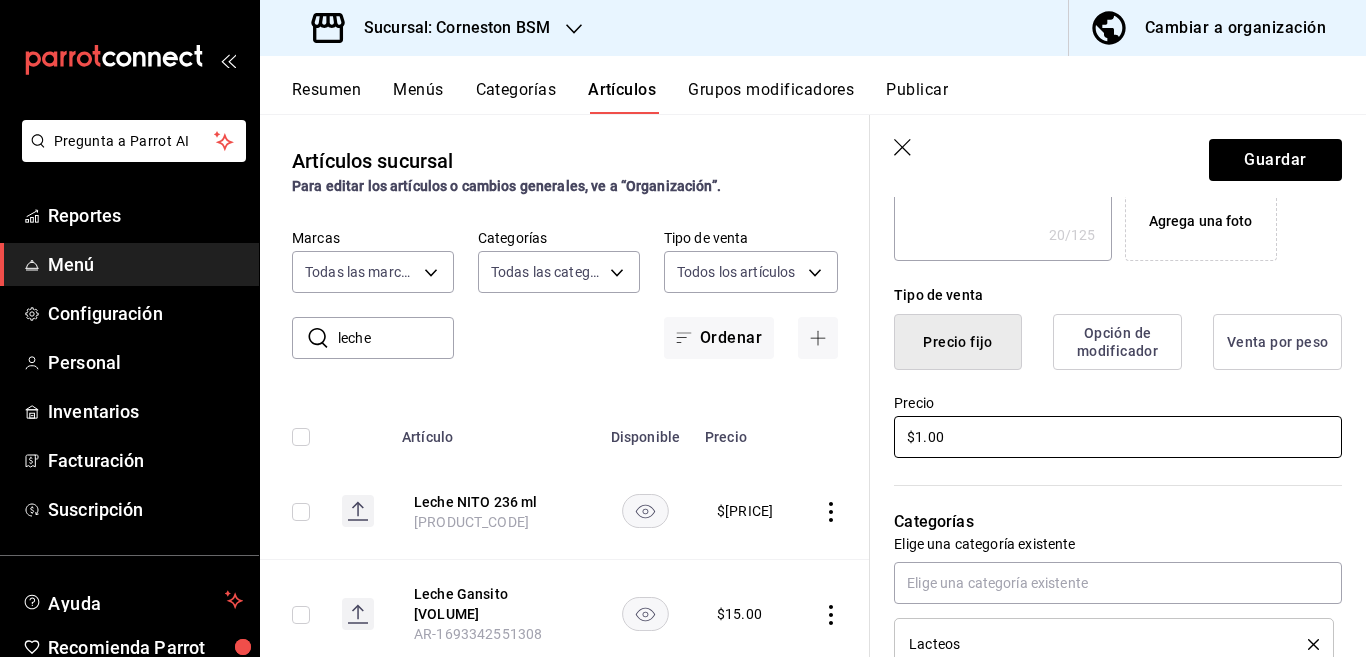 type on "$[PRICE]" 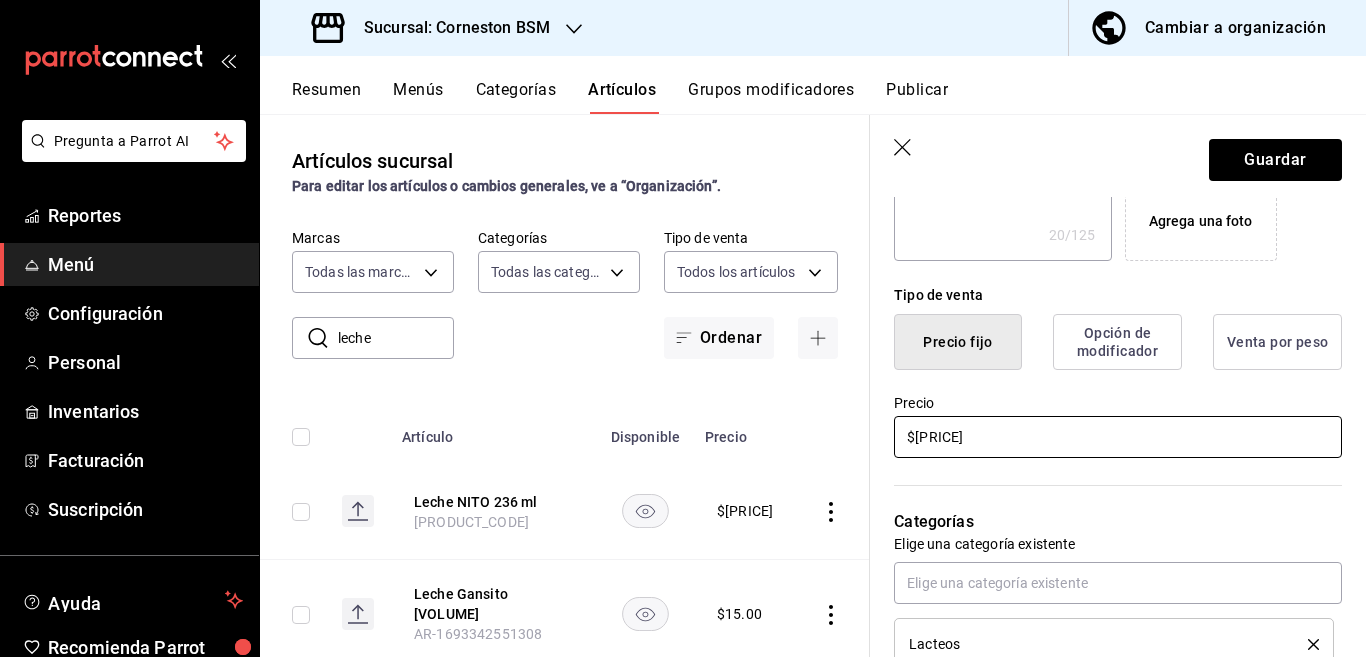 type on "x" 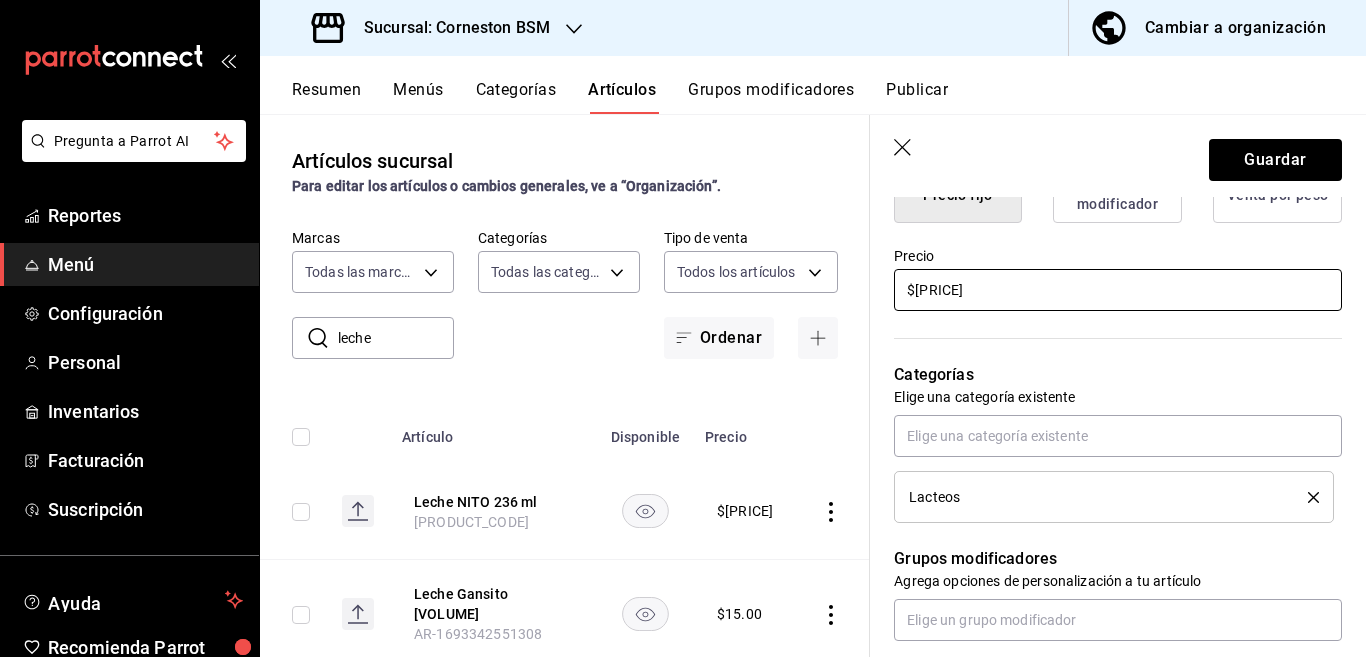 scroll, scrollTop: 569, scrollLeft: 0, axis: vertical 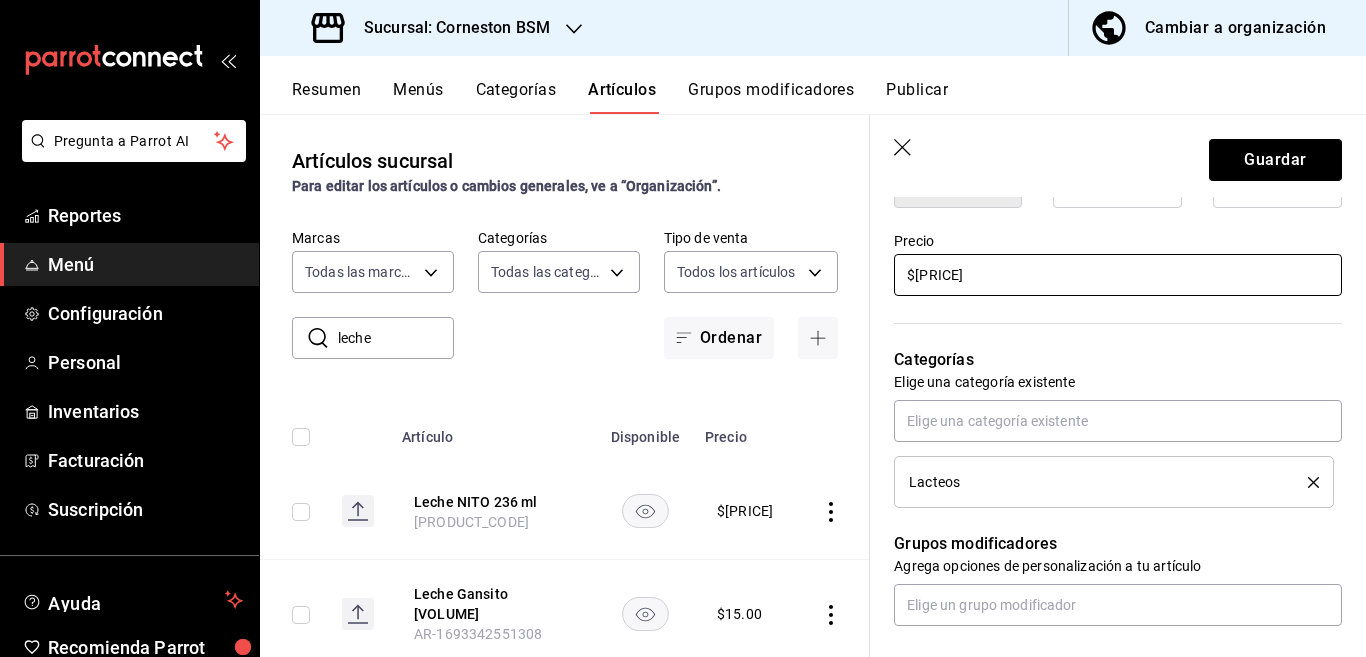 type on "$[PRICE]" 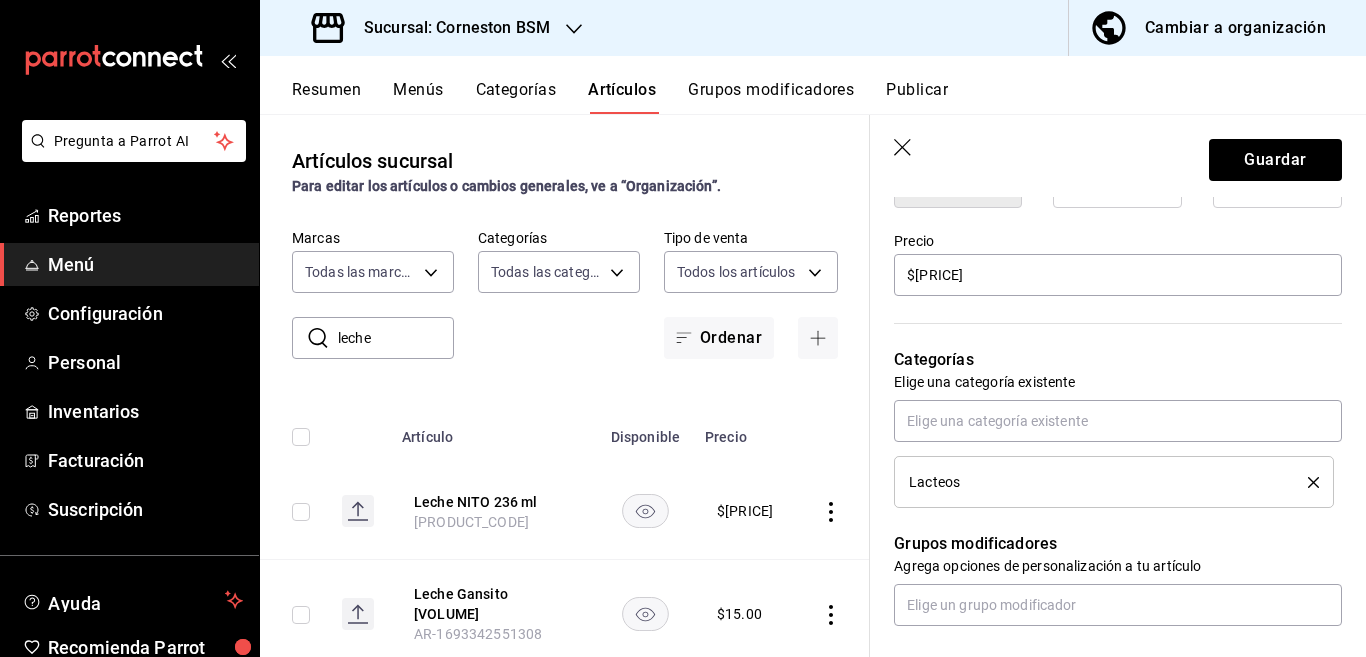 click 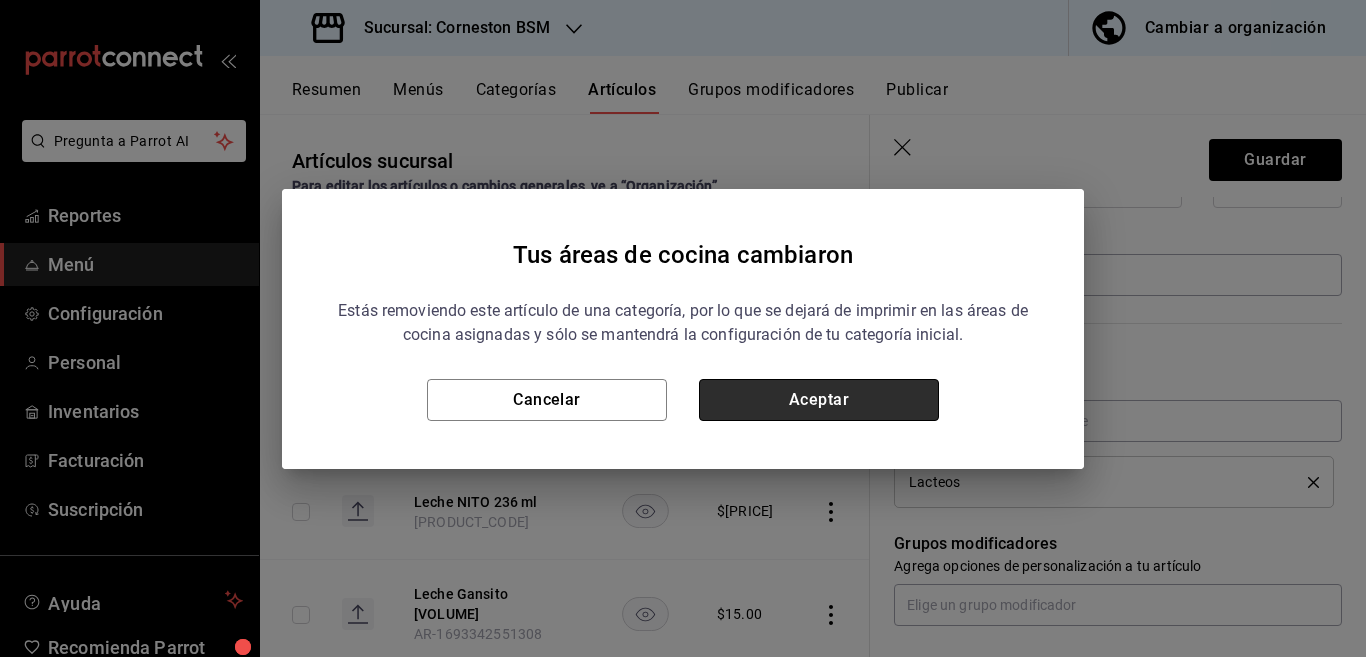 click on "Aceptar" at bounding box center [819, 400] 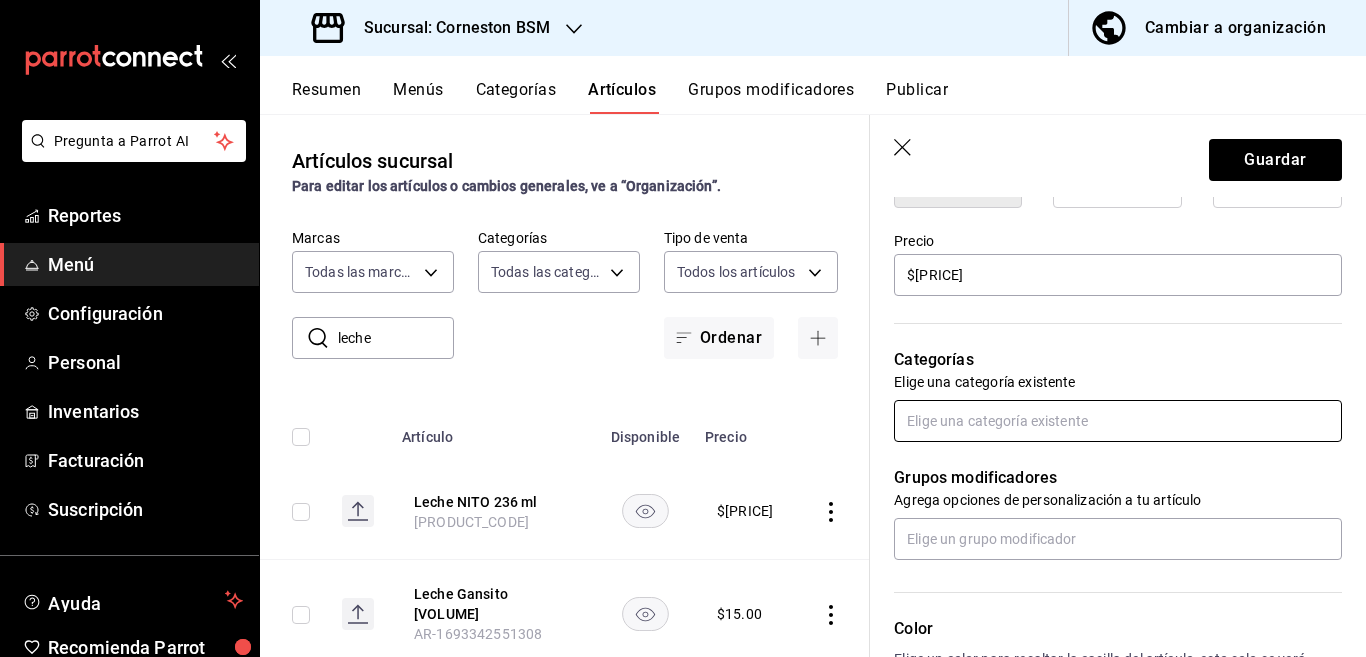 click at bounding box center (1118, 421) 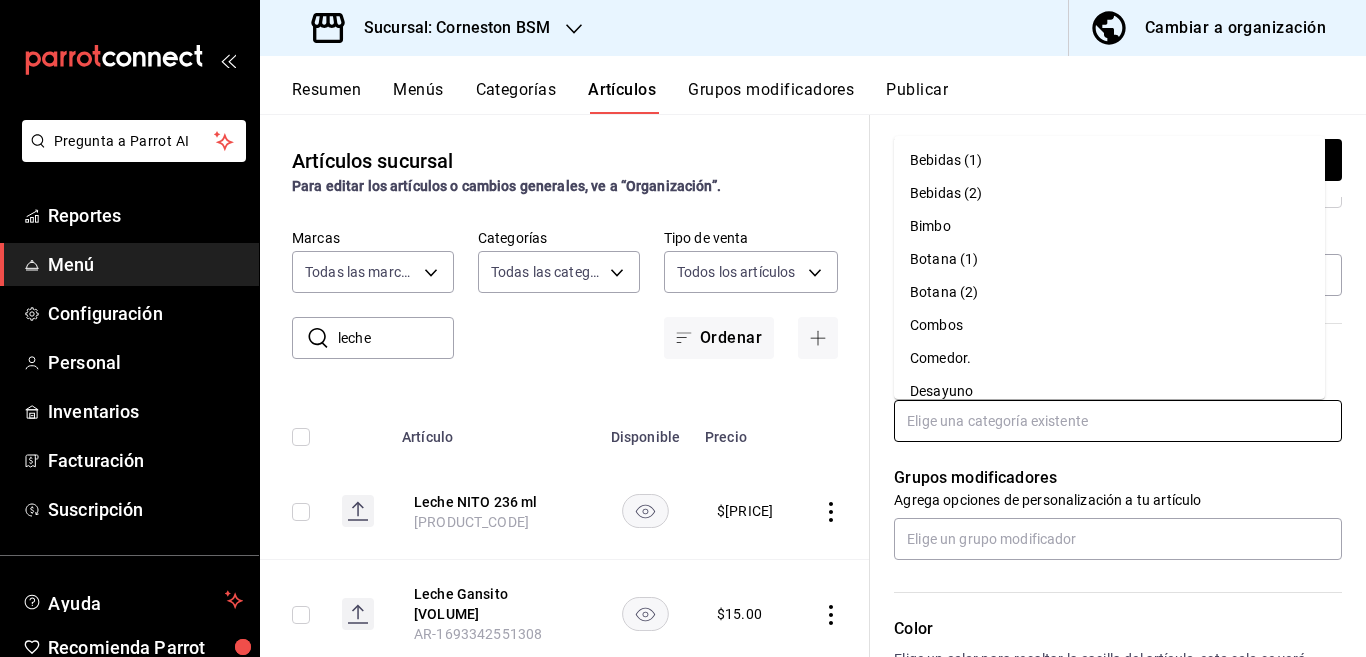 click on "Bimbo" at bounding box center [1109, 226] 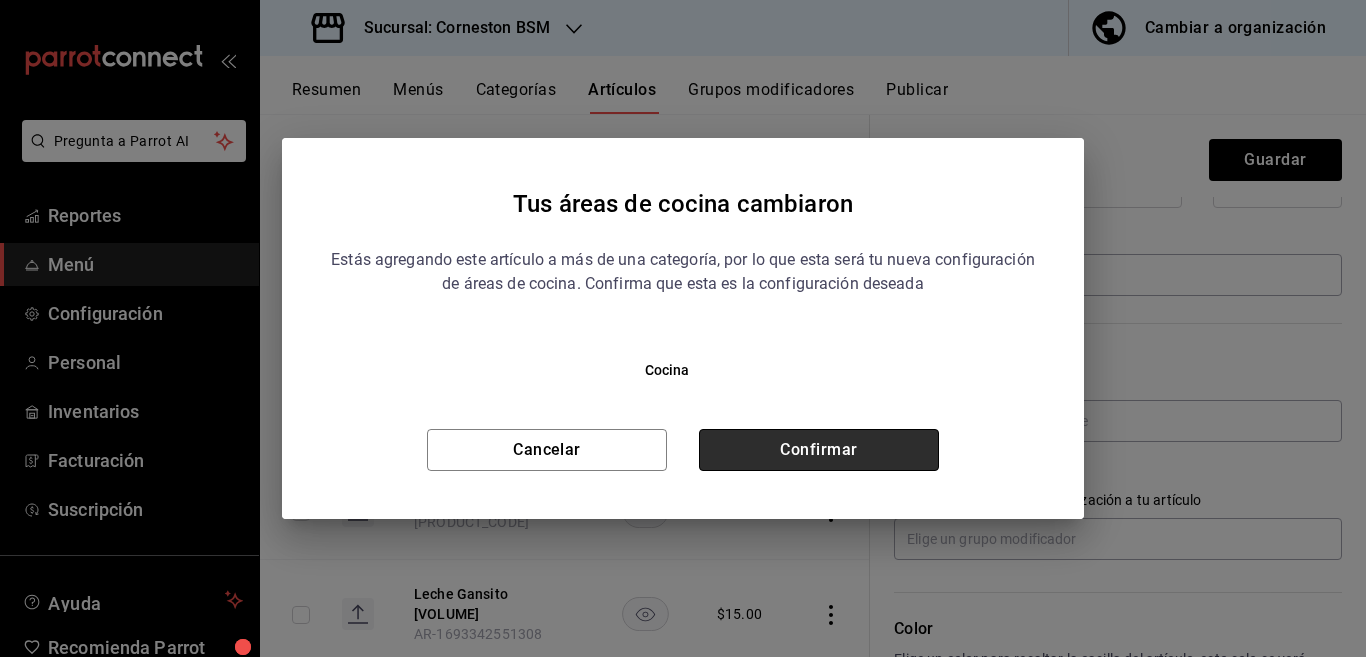 click on "Confirmar" at bounding box center (819, 450) 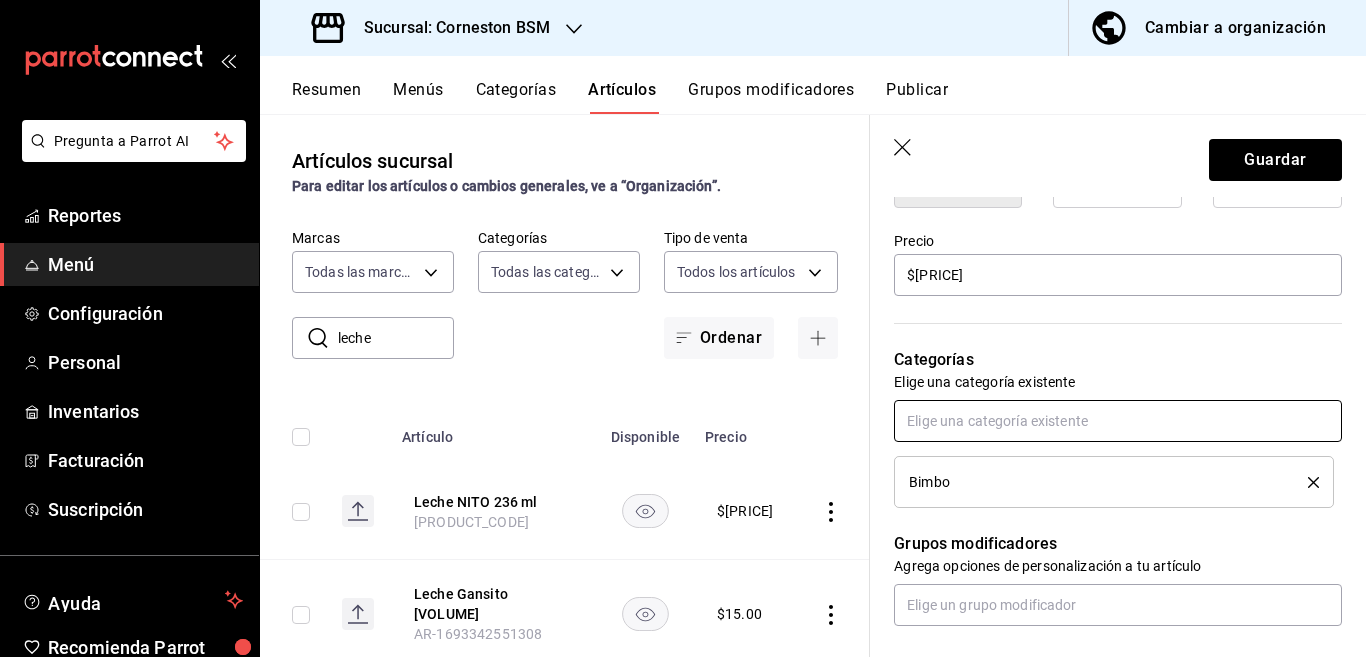 scroll, scrollTop: 570, scrollLeft: 0, axis: vertical 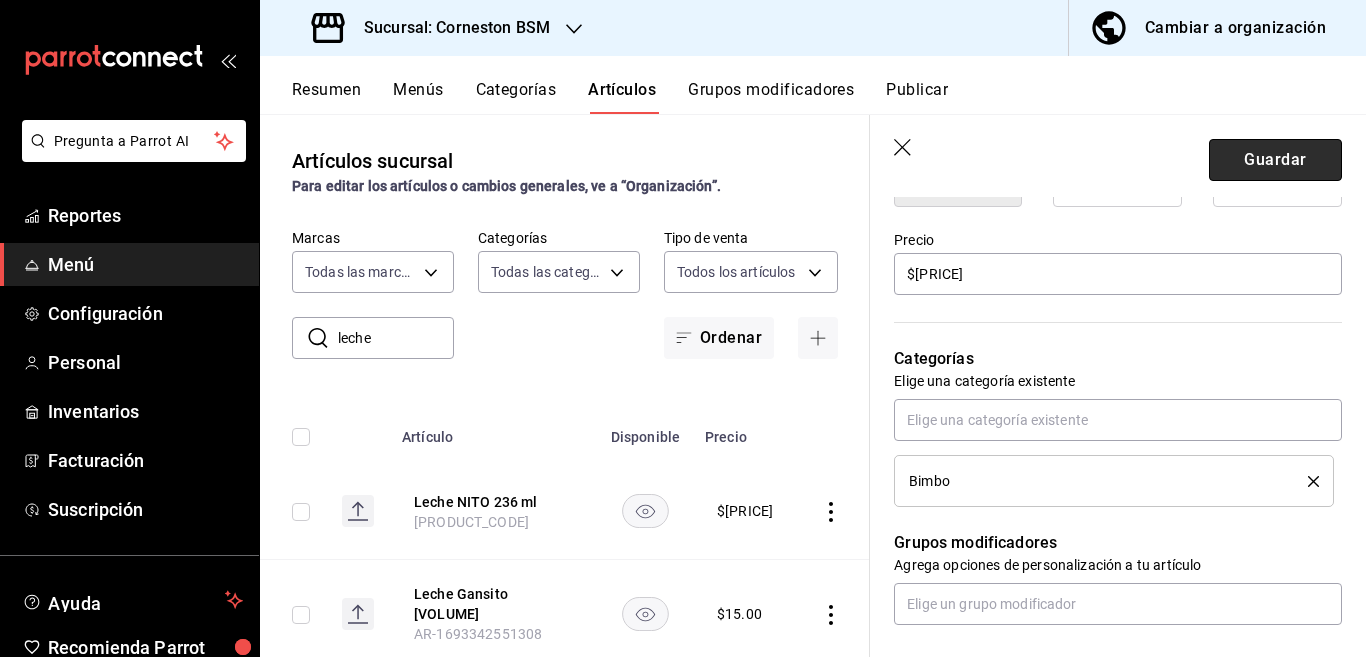 click on "Guardar" at bounding box center (1275, 160) 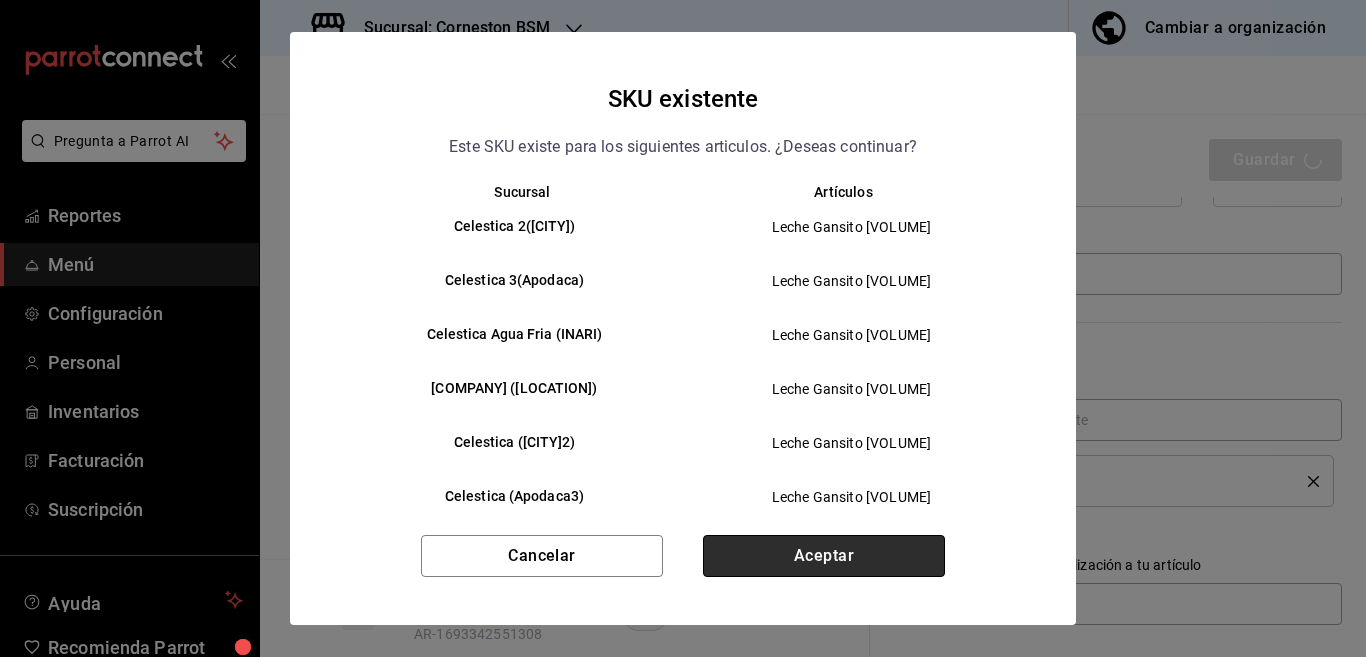 click on "Aceptar" at bounding box center (824, 556) 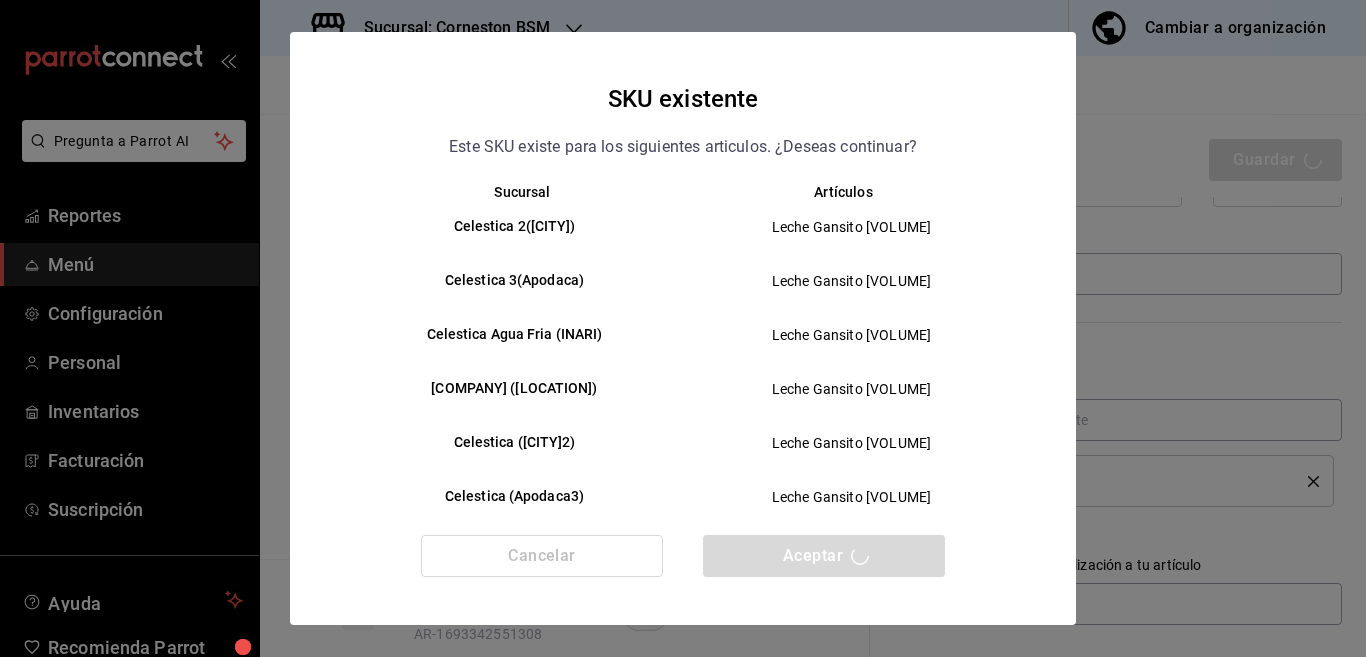 type on "x" 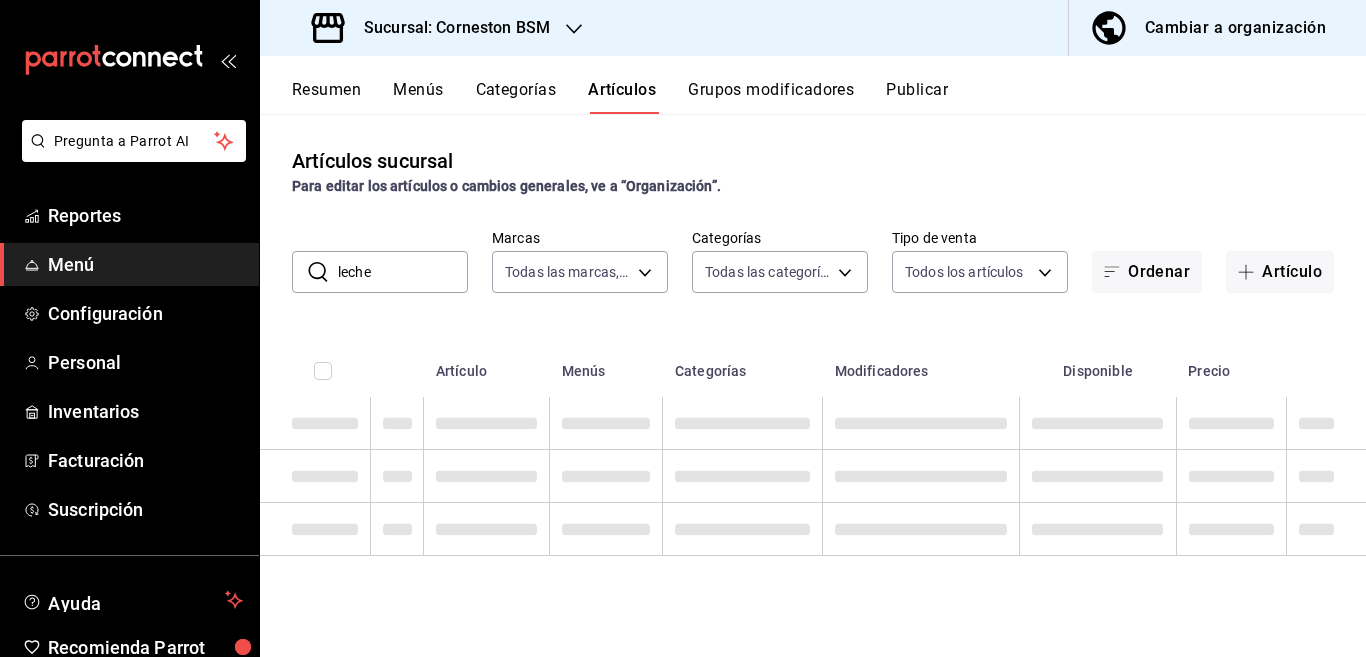 scroll, scrollTop: 0, scrollLeft: 0, axis: both 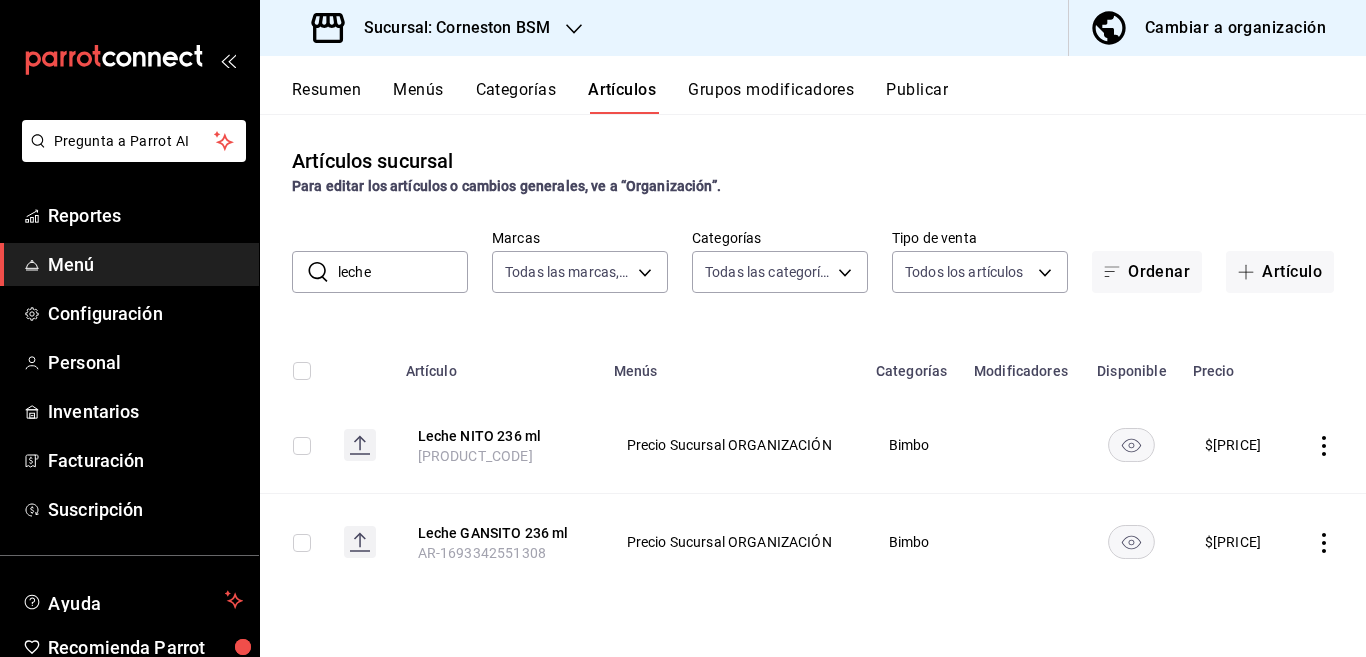click on "leche" at bounding box center (403, 272) 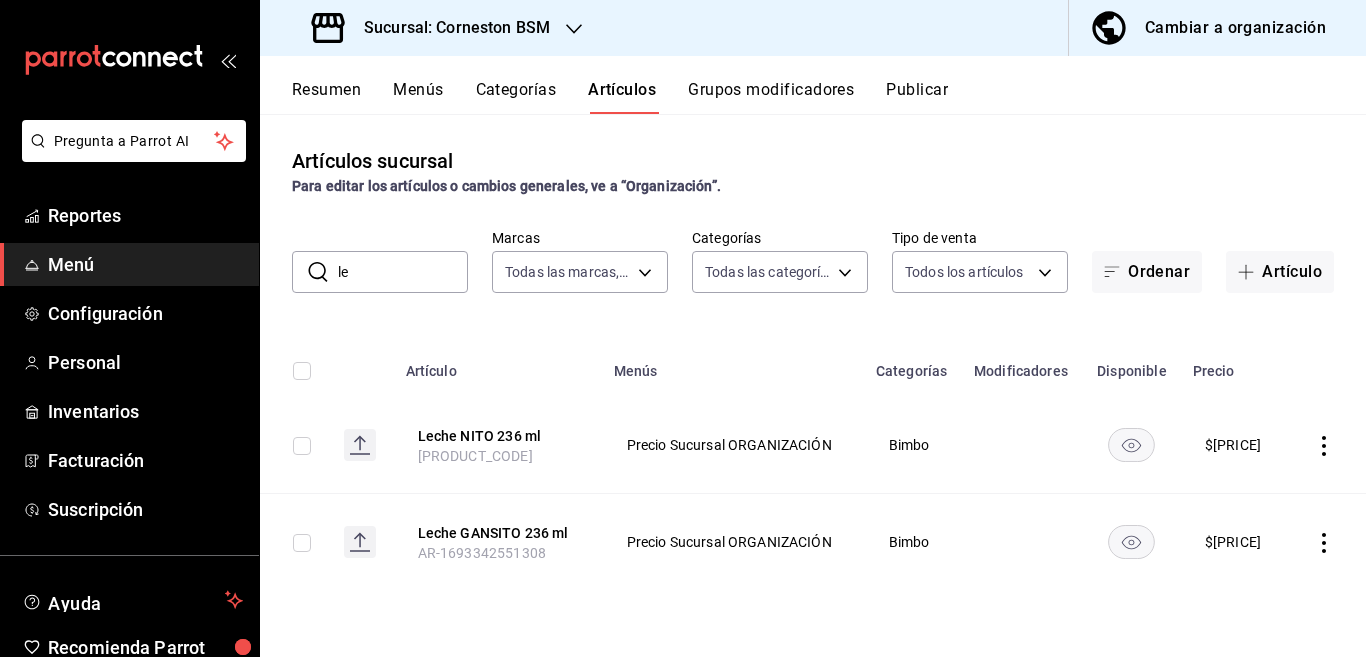 type on "l" 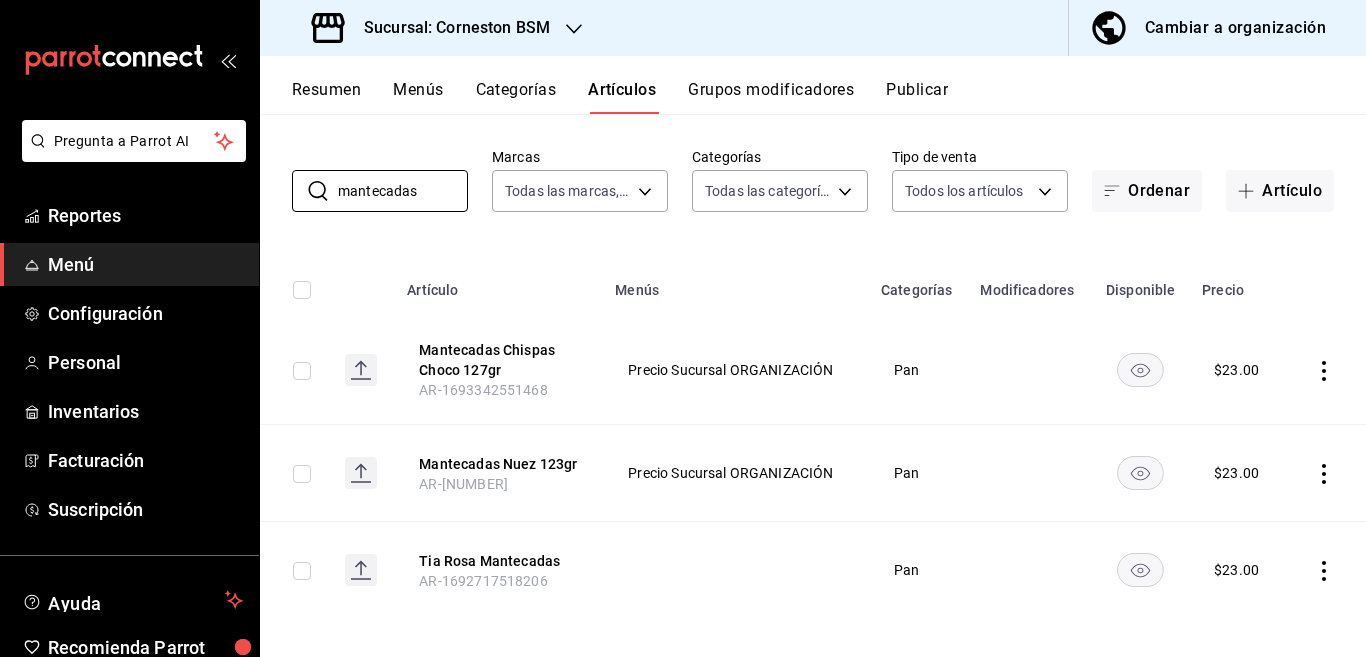 scroll, scrollTop: 91, scrollLeft: 0, axis: vertical 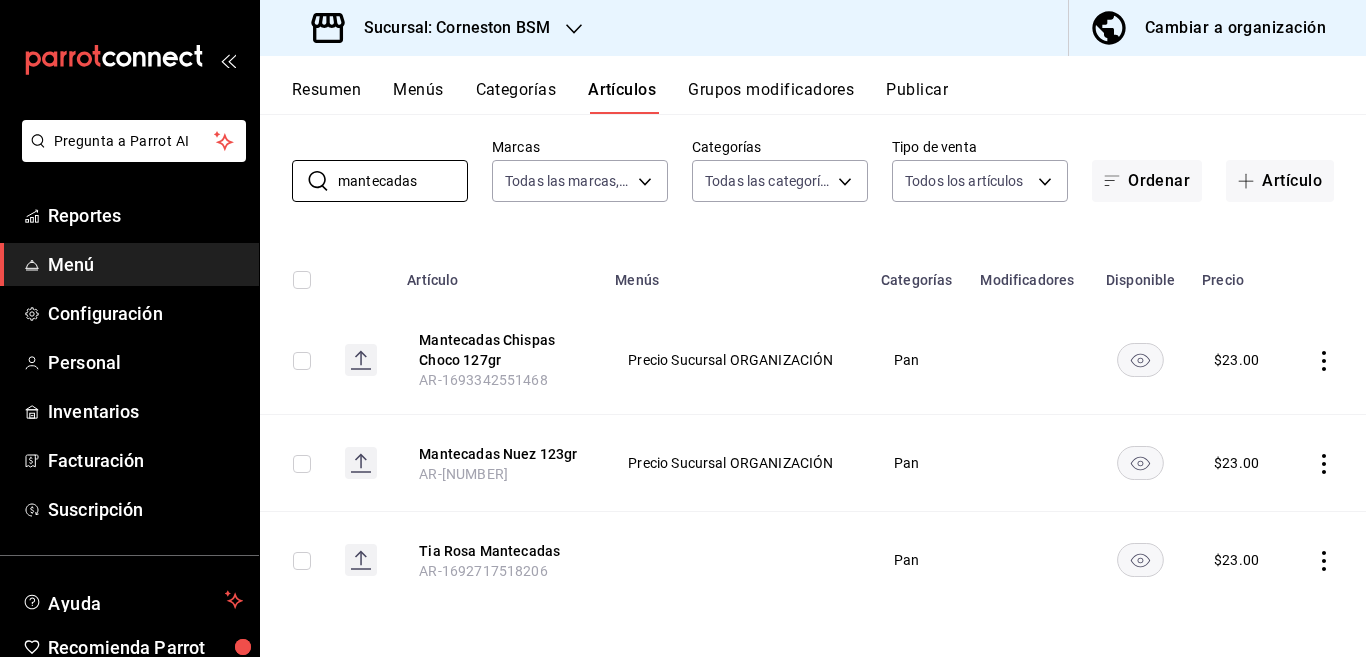 type on "mantecadas" 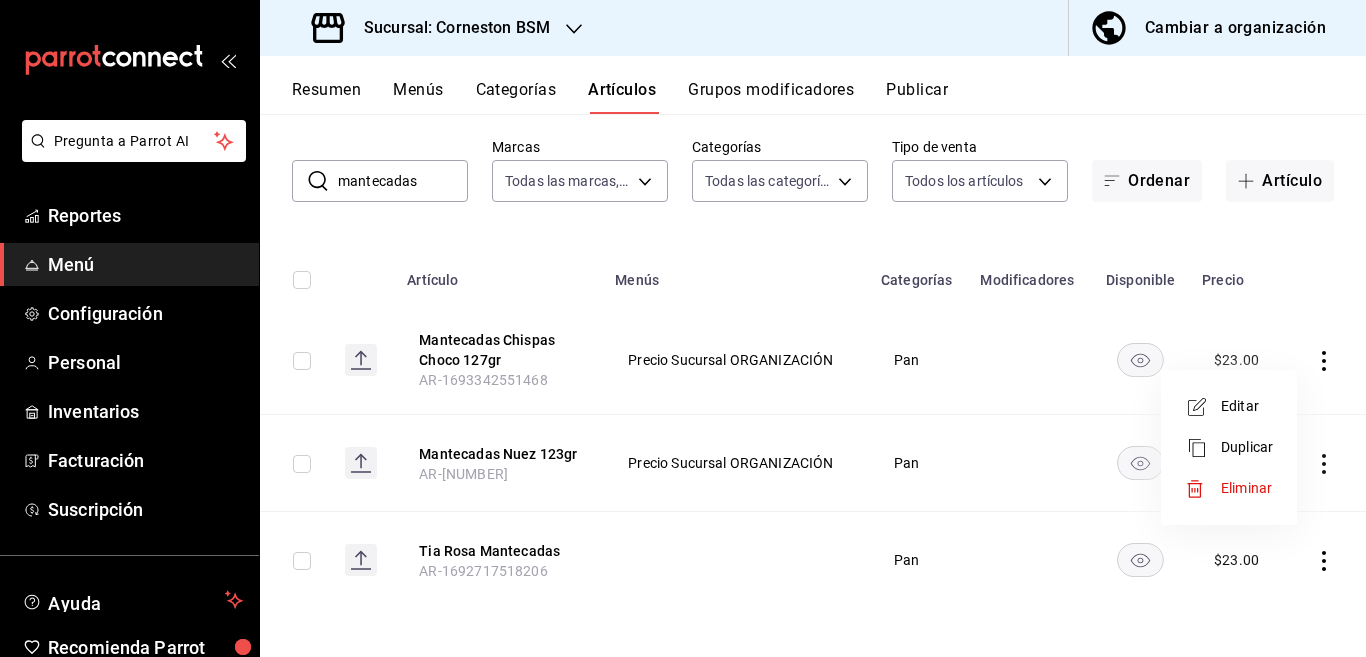 click on "Editar" at bounding box center [1247, 406] 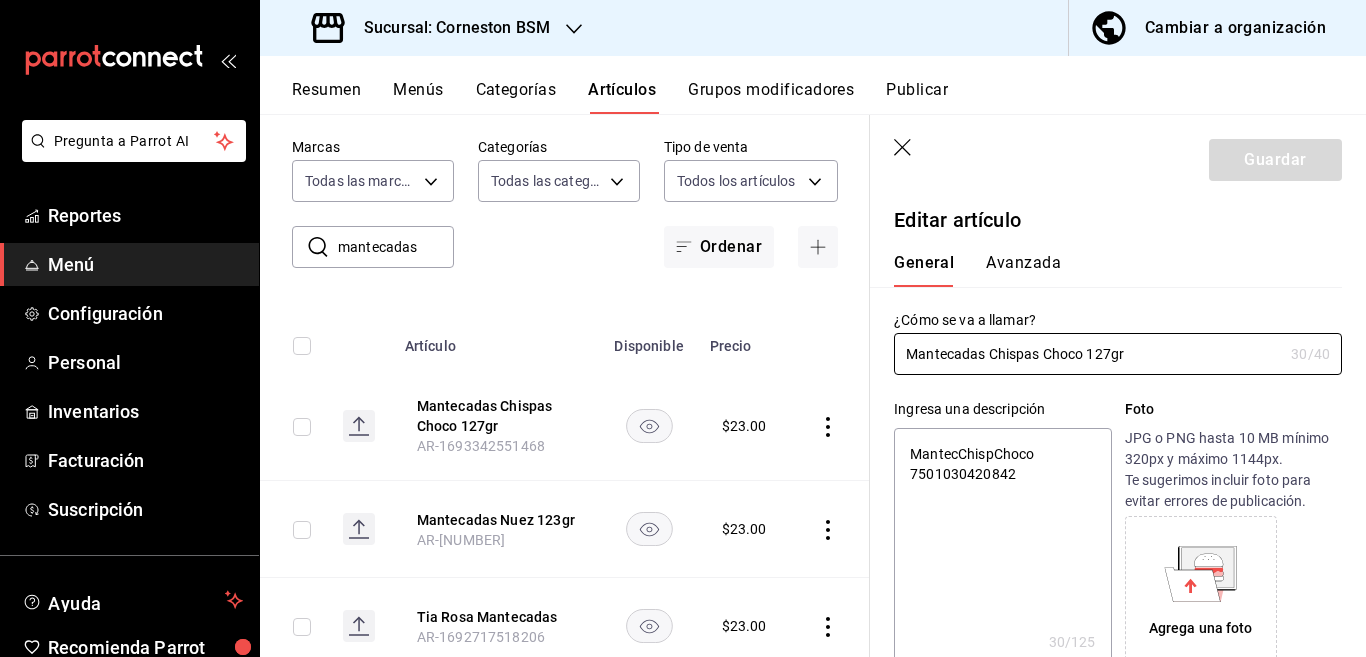 type on "x" 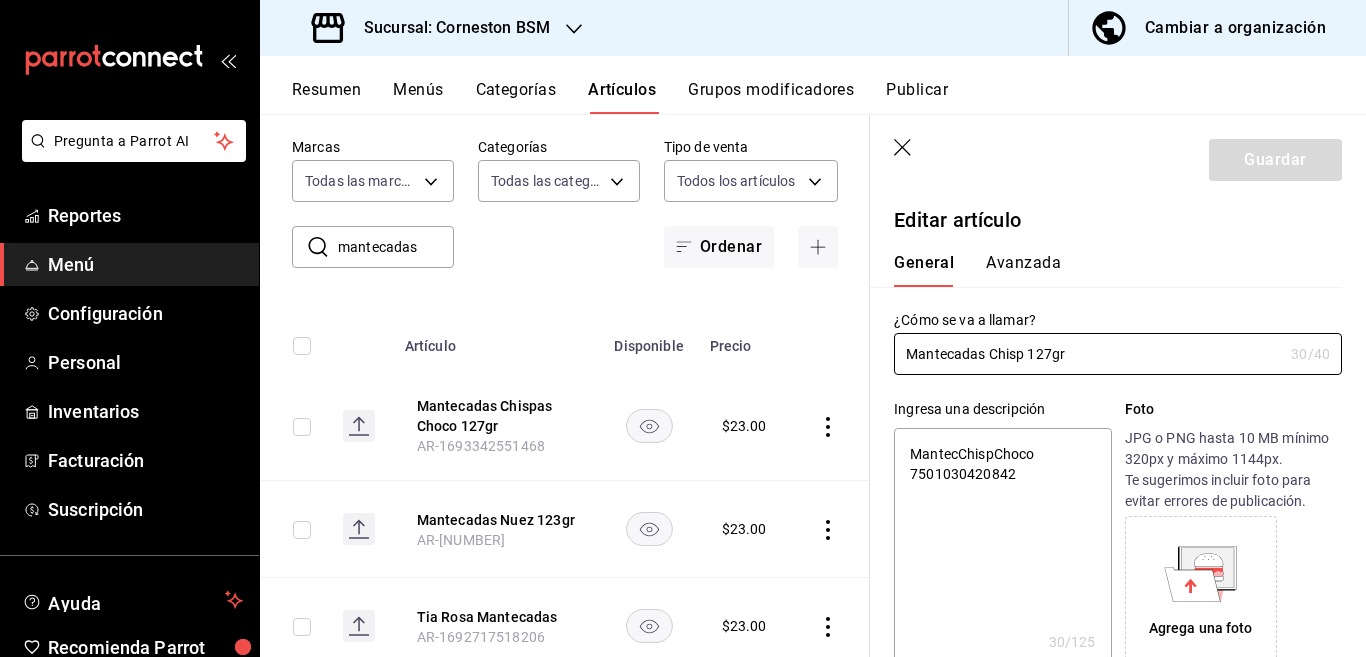 type on "Mantecadas Chis [NUMBER]gr" 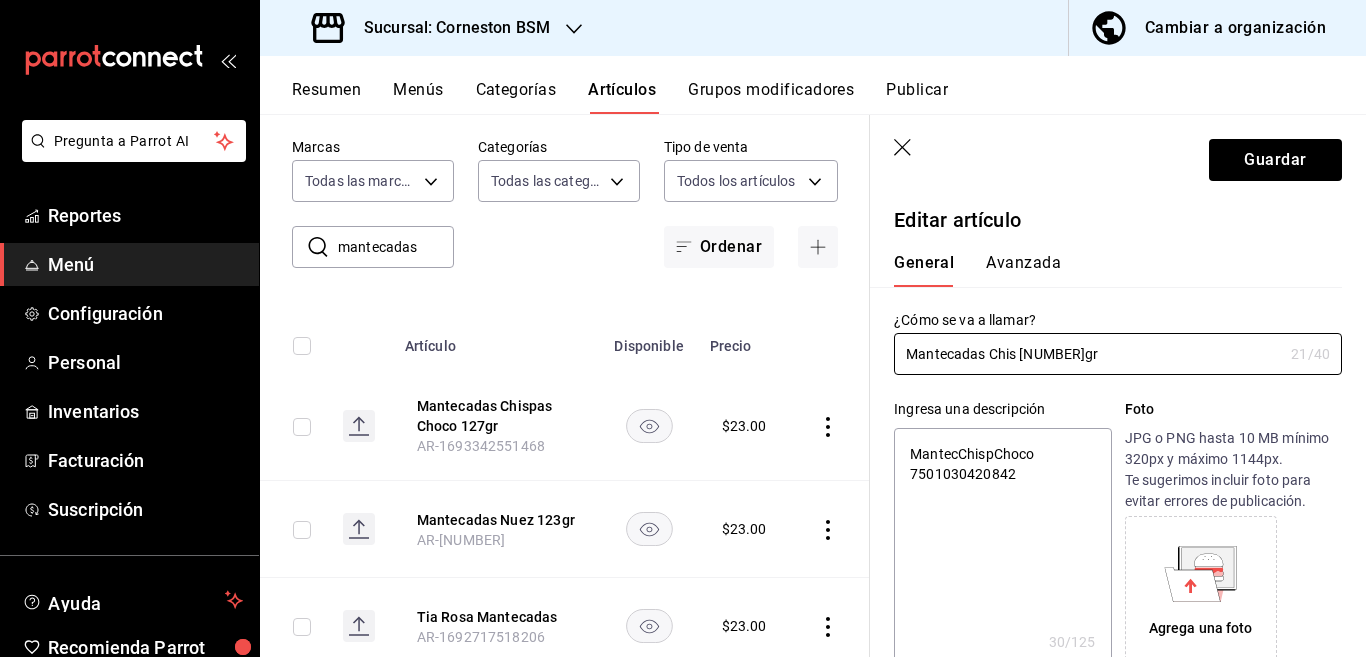 type on "x" 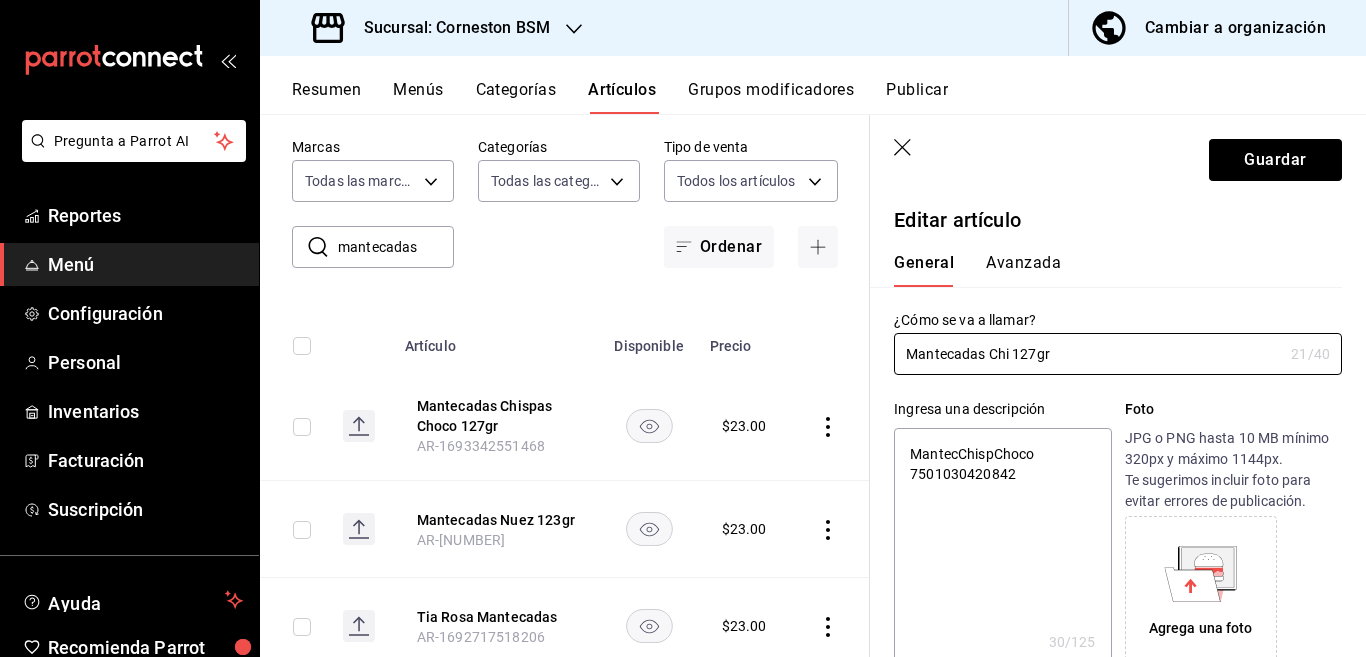 type on "x" 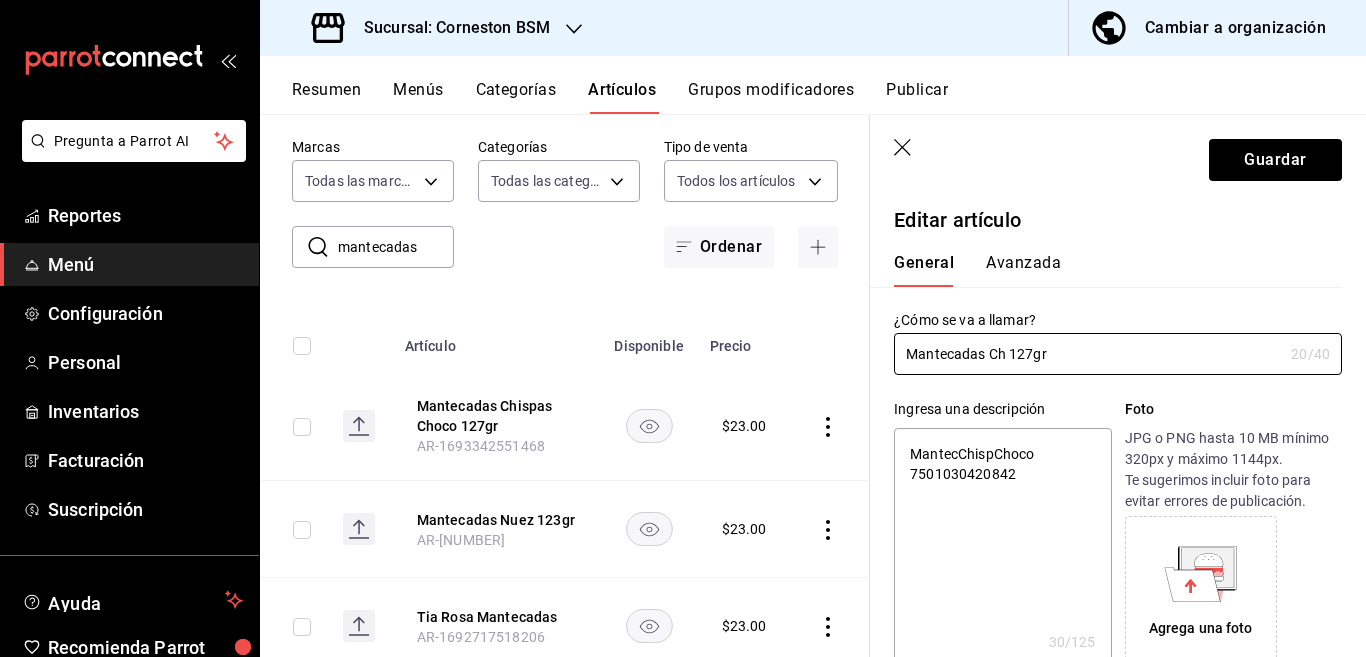 type on "Mantecadas C 127gr" 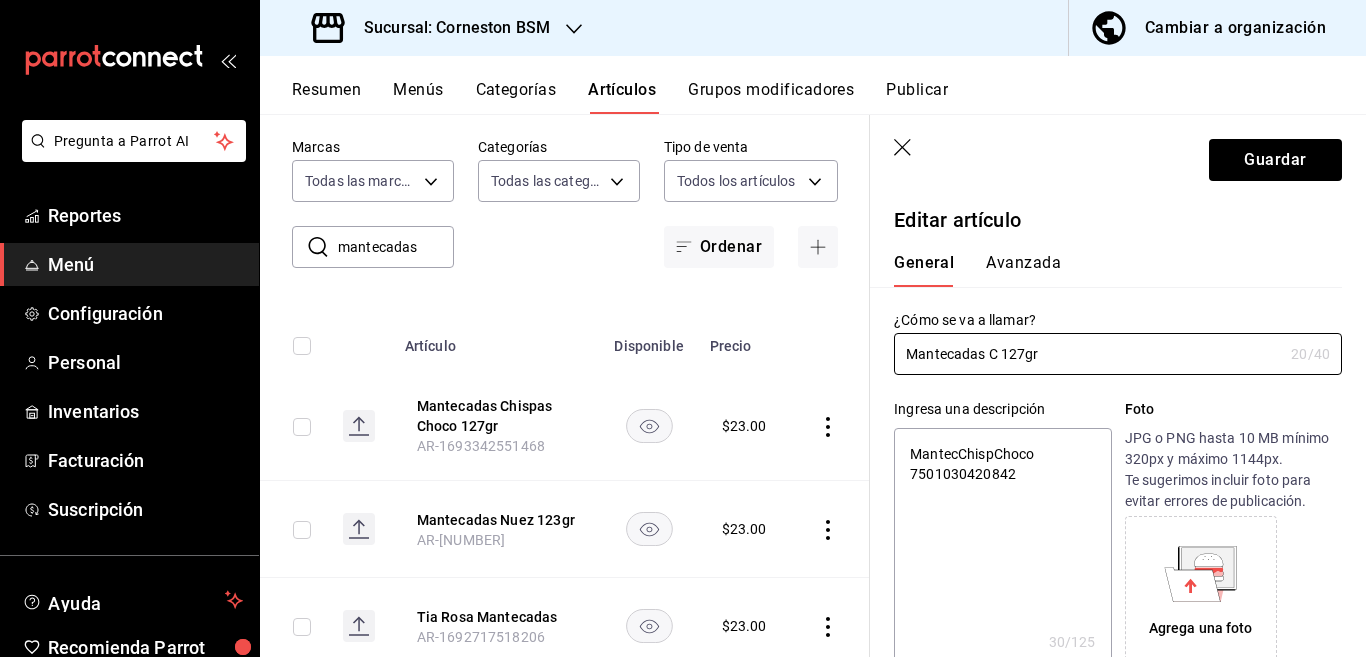 type on "x" 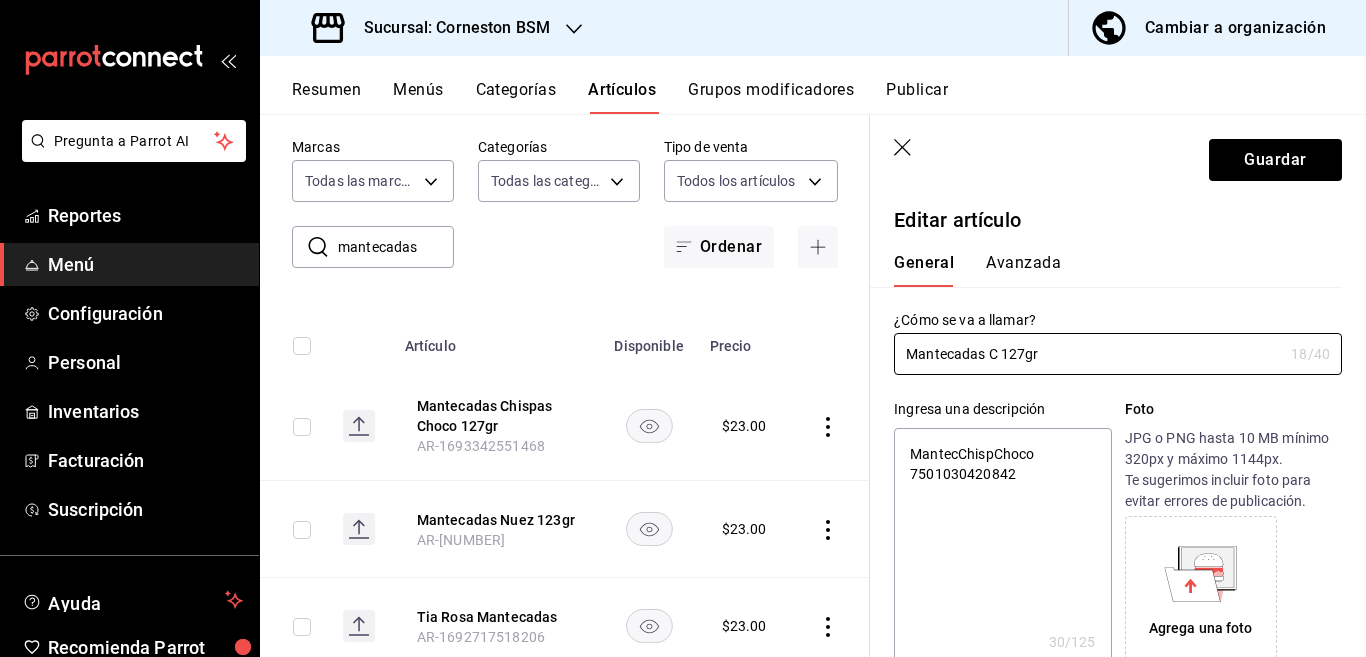type on "Mantecadas  127gr" 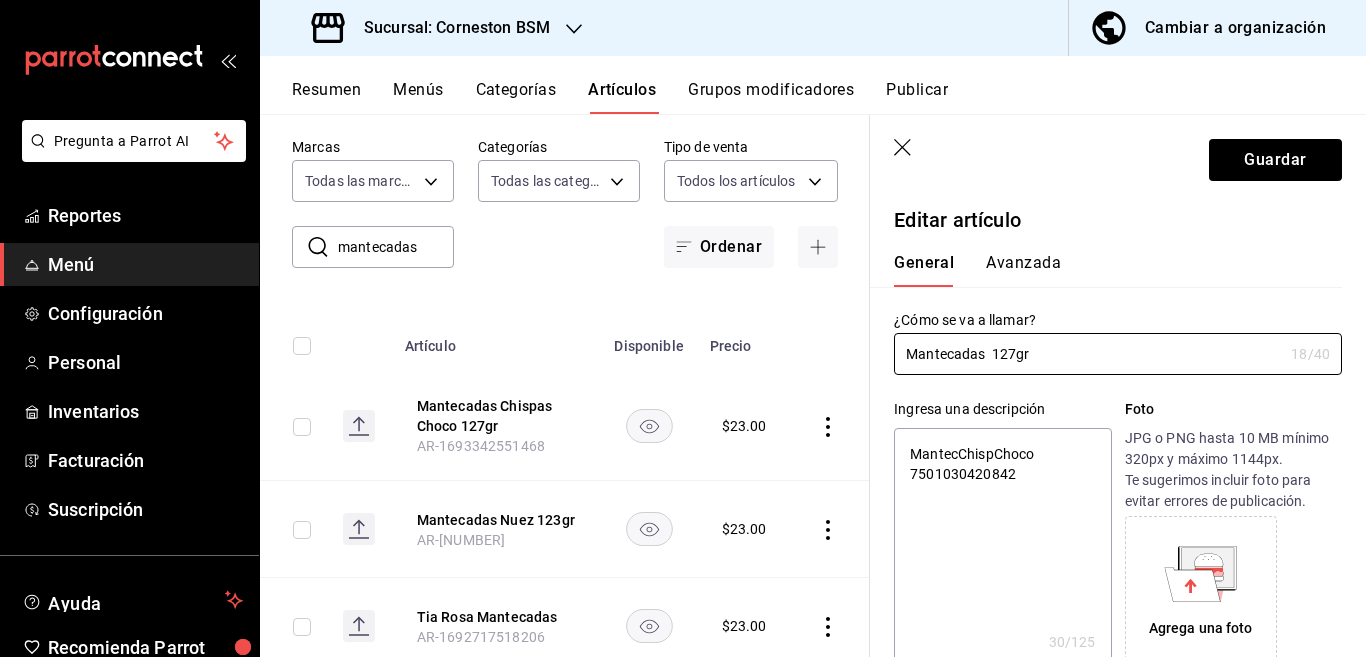 type on "x" 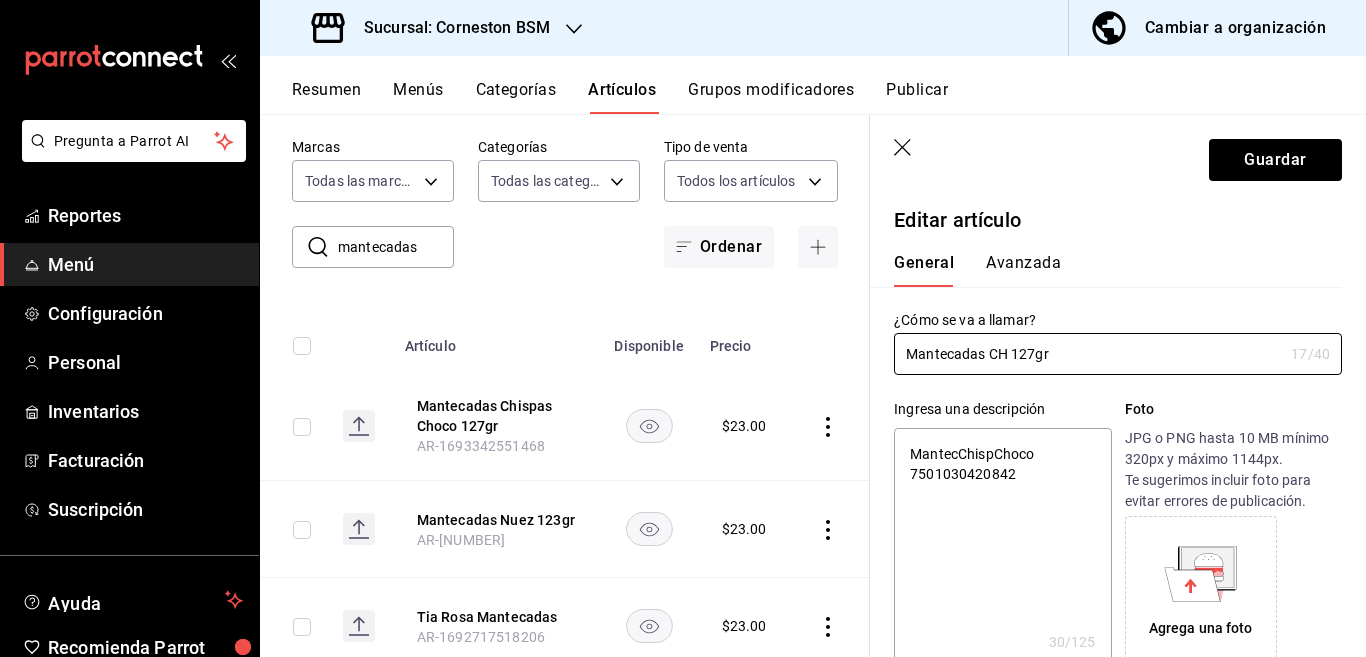 type on "Mantecadas CHO 127gr" 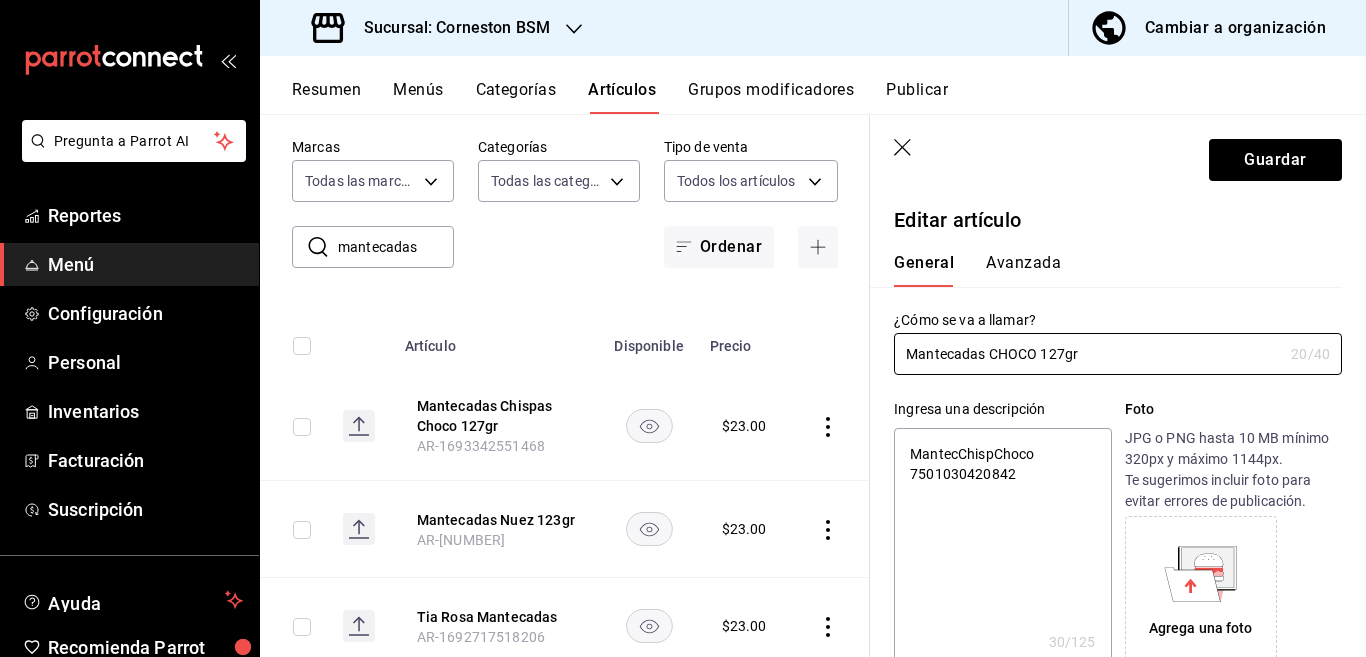 type on "Mantecadas CHOCOL 127gr" 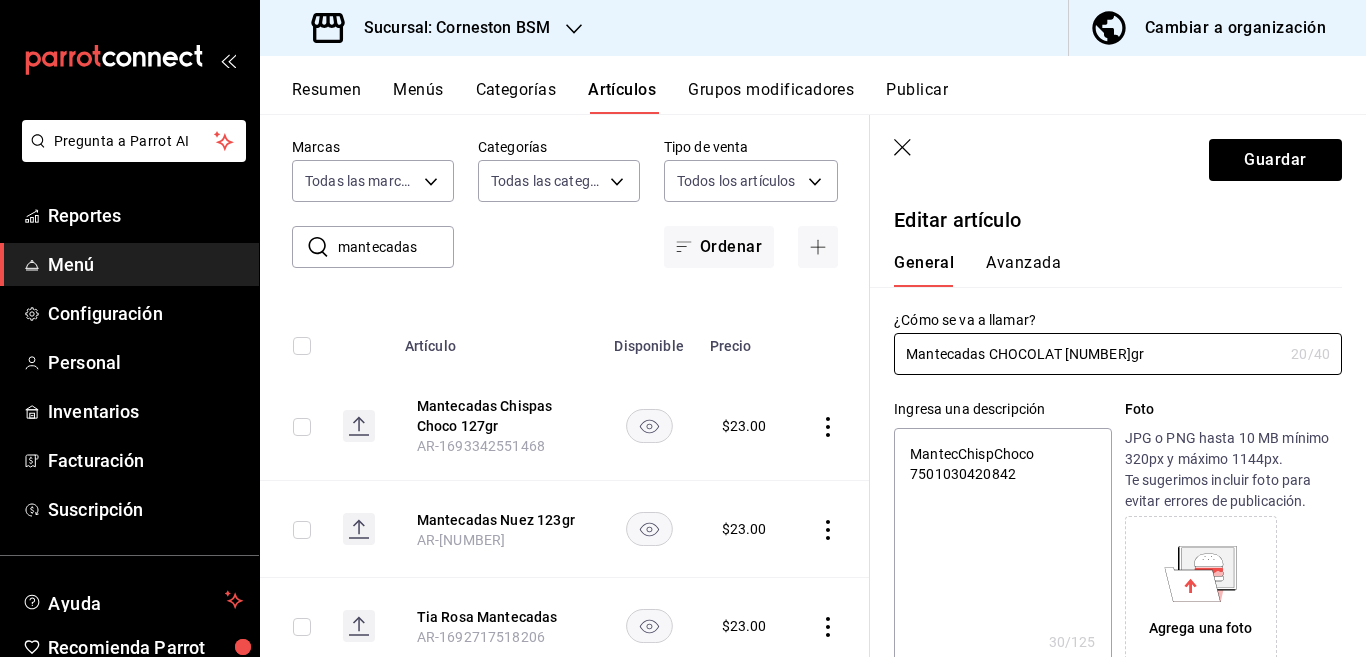 type on "Mantecadas CHOCOLATE 127gr" 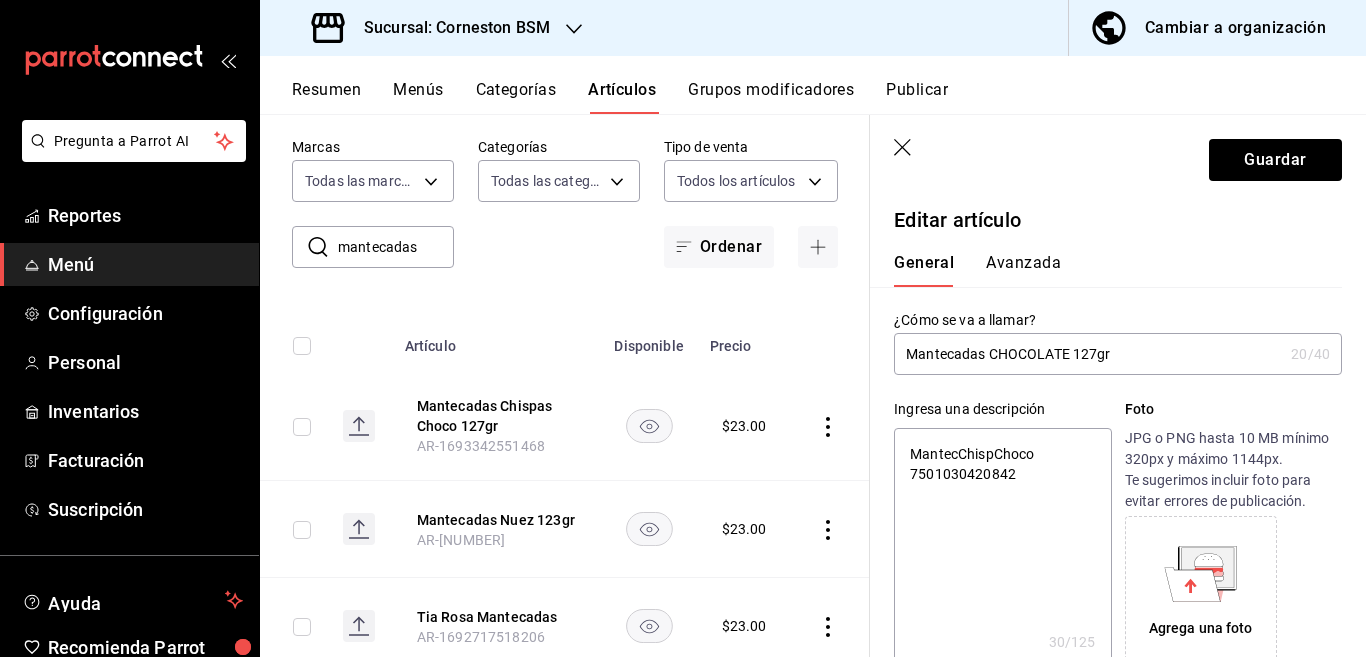 click on "Mantecadas CHOCOLATE 127gr" at bounding box center (1088, 354) 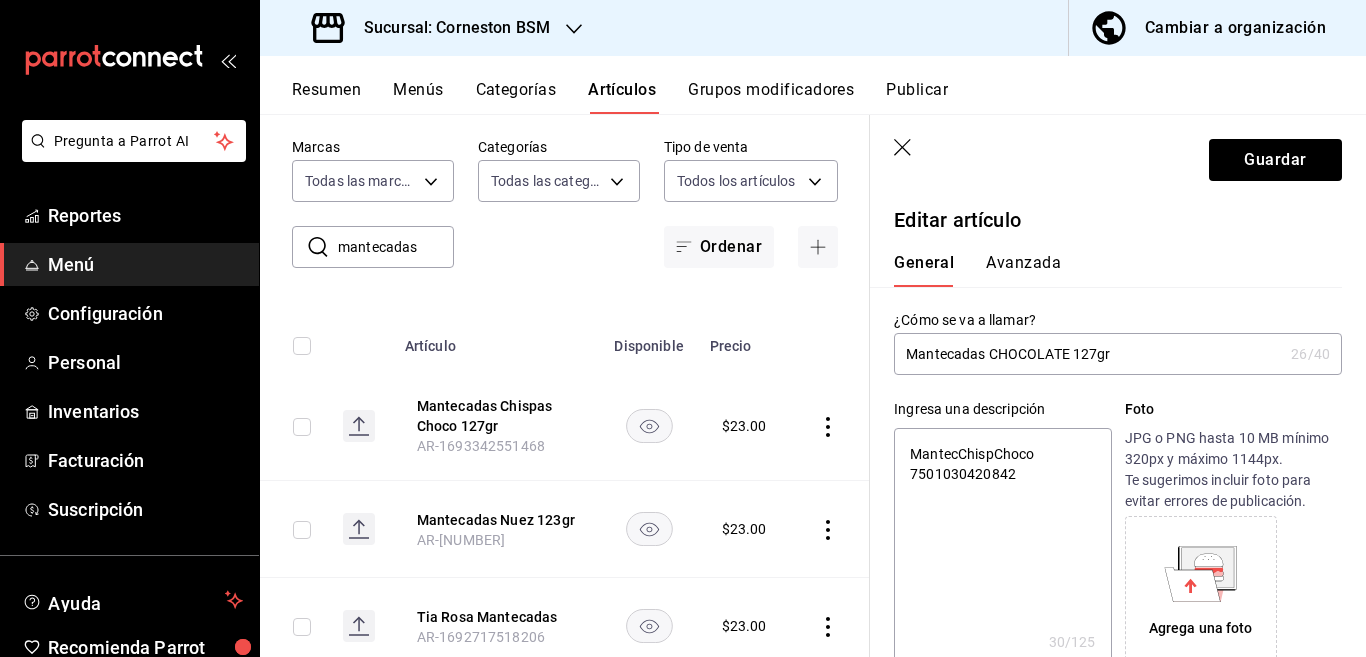 type on "x" 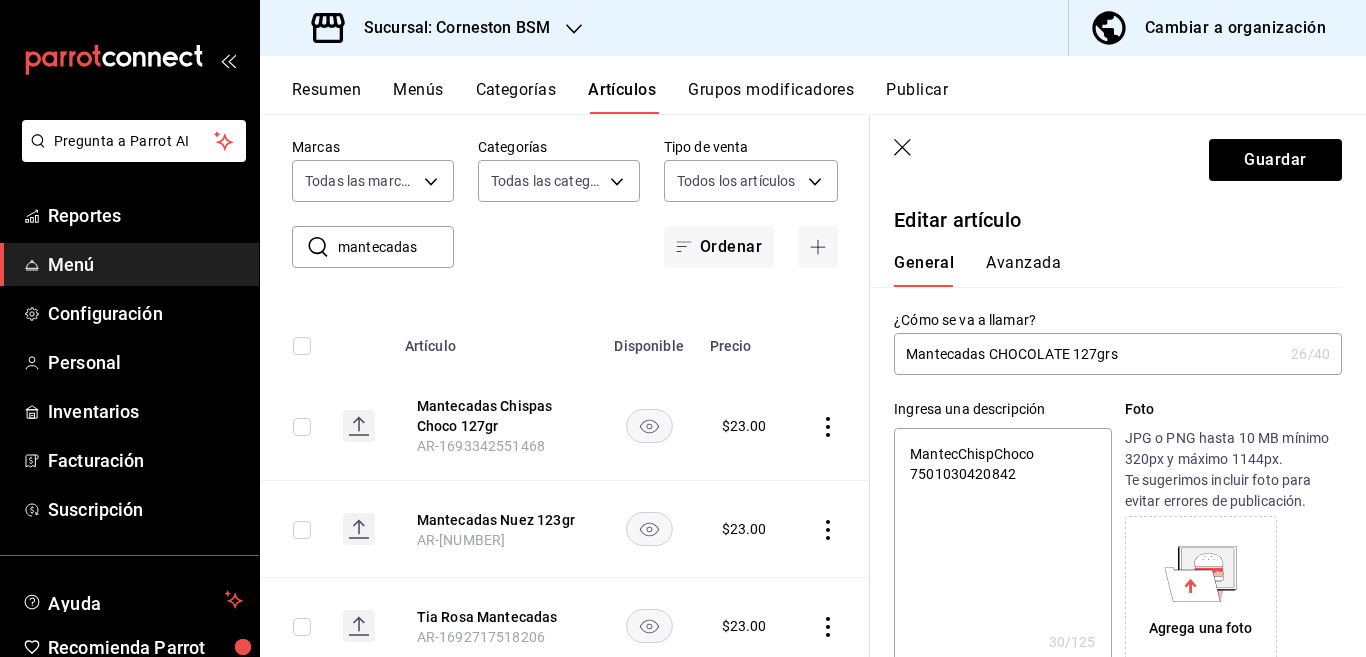 type on "x" 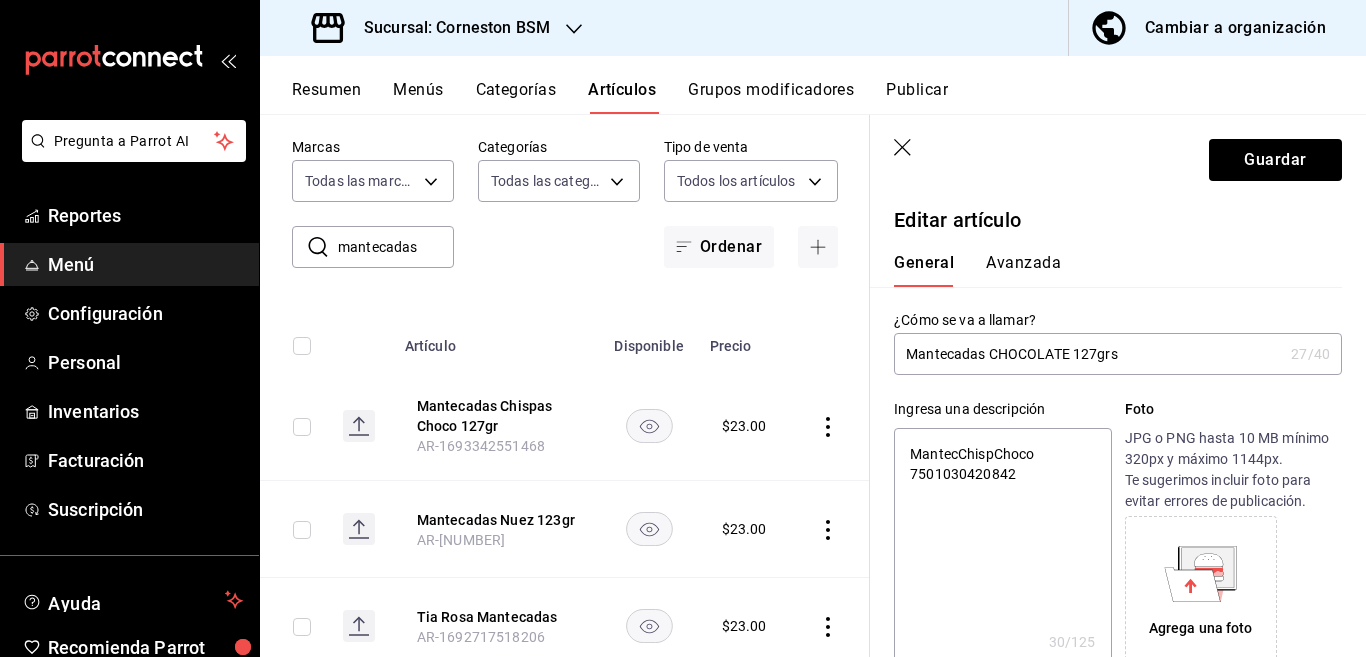 type on "Mantecadas CHOCOLATE 127 grs" 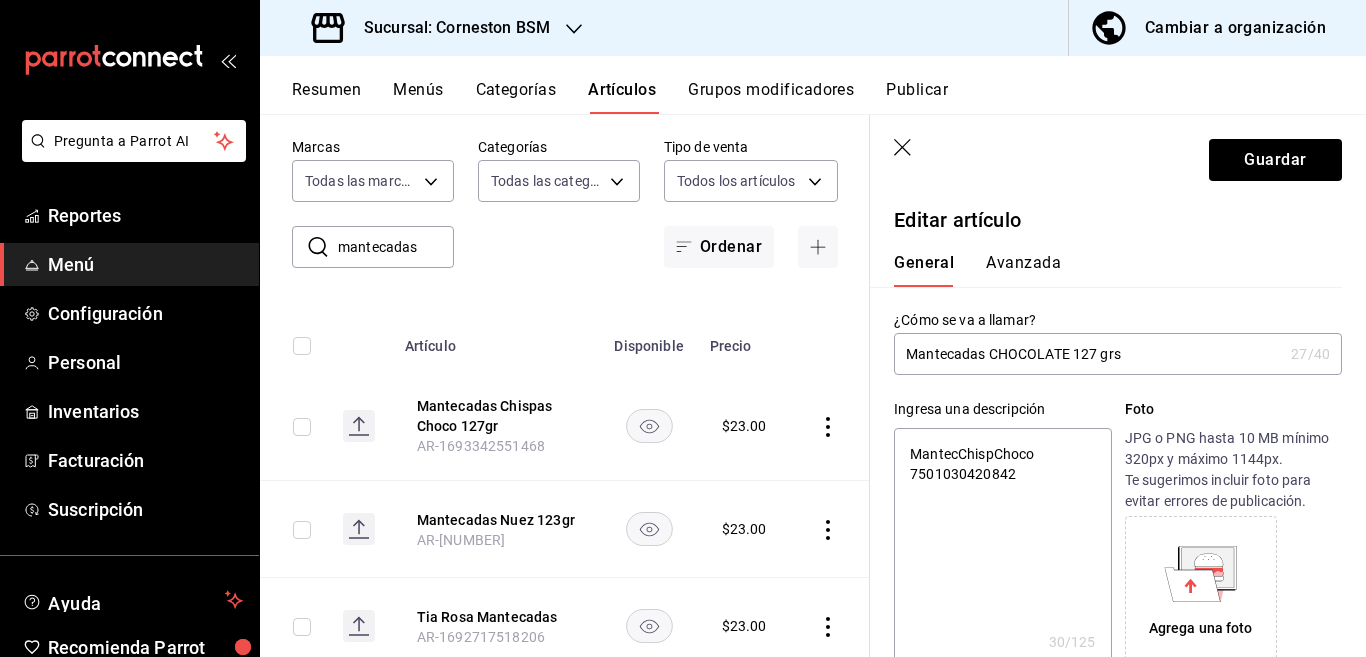 type on "x" 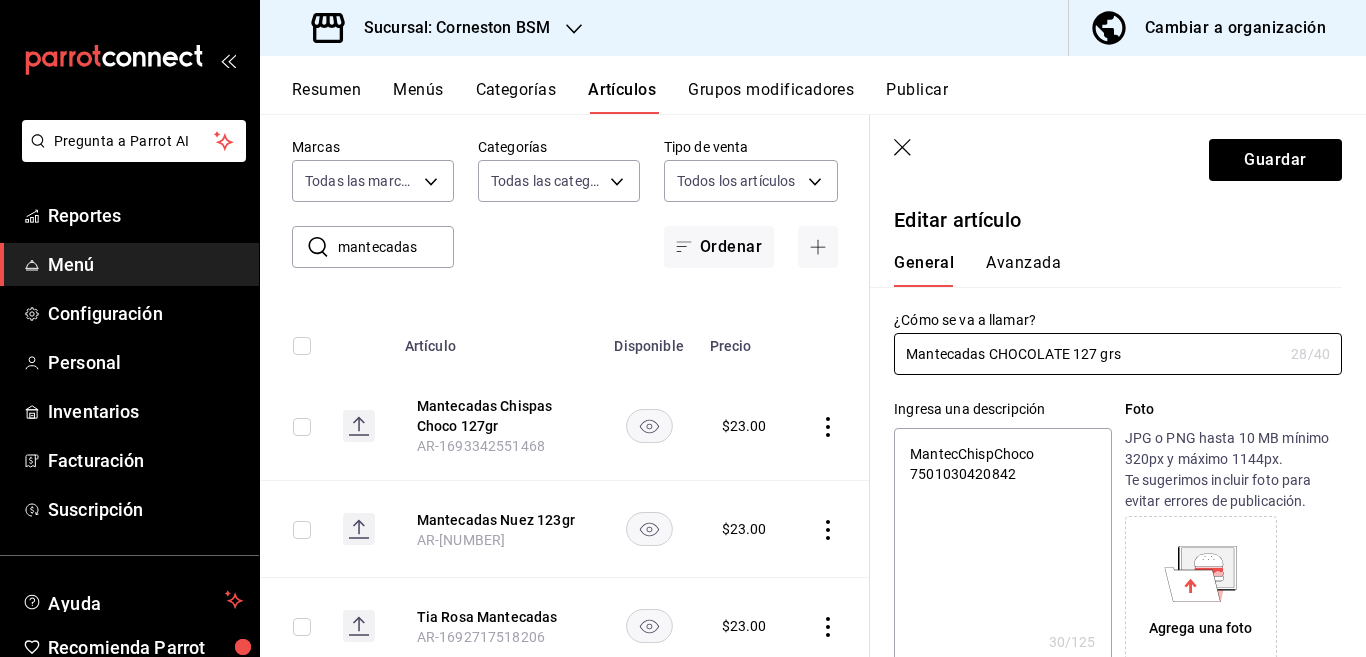 type on "Mantecadas CHOCOLATE 127 grs" 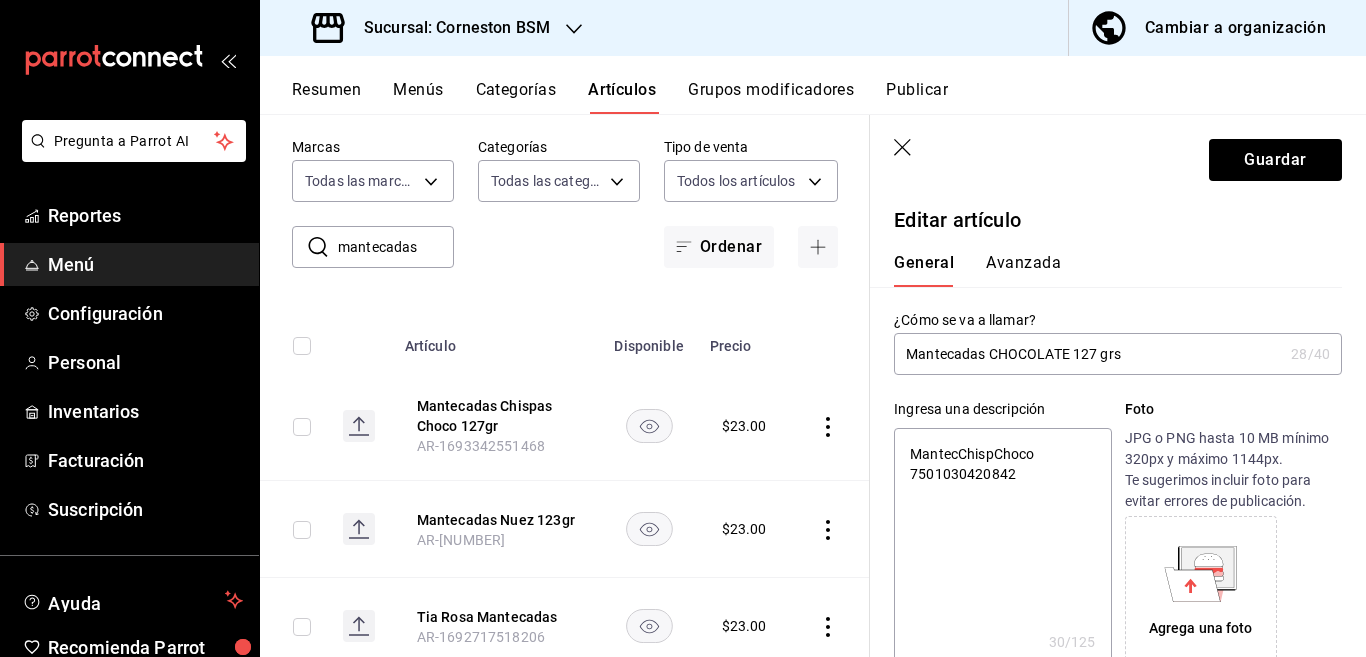 type on "MantecChispCh" 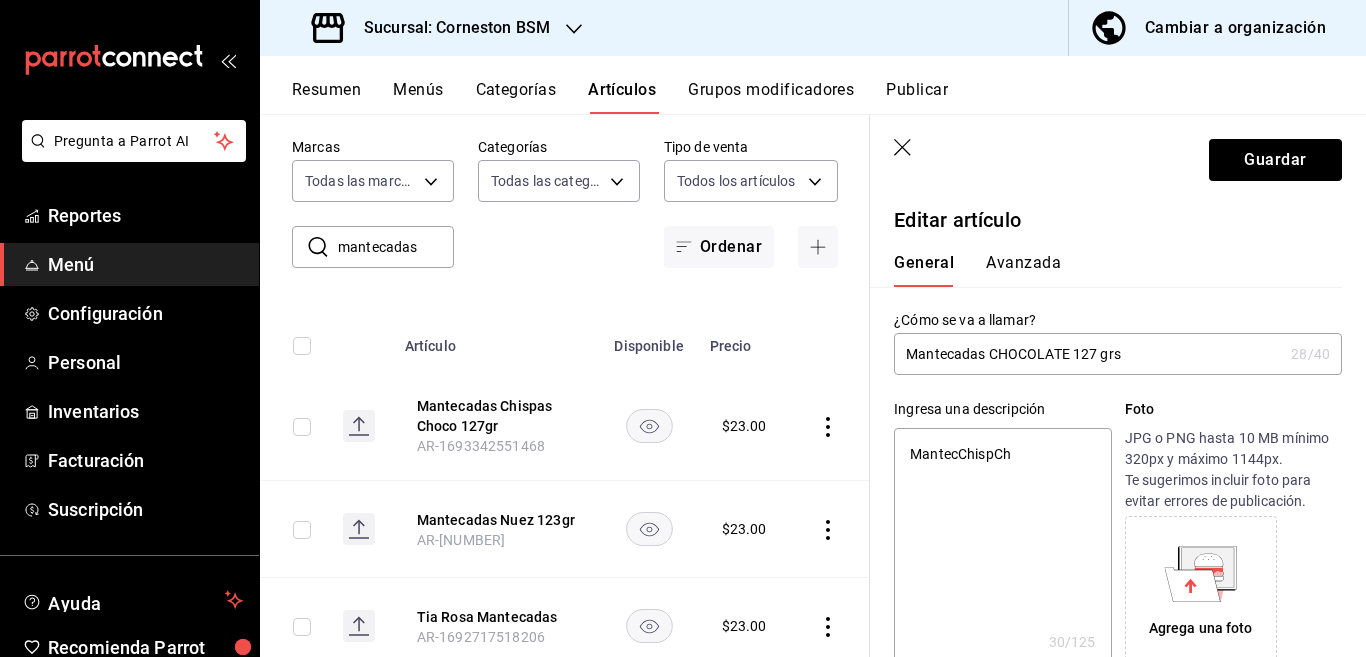 type on "x" 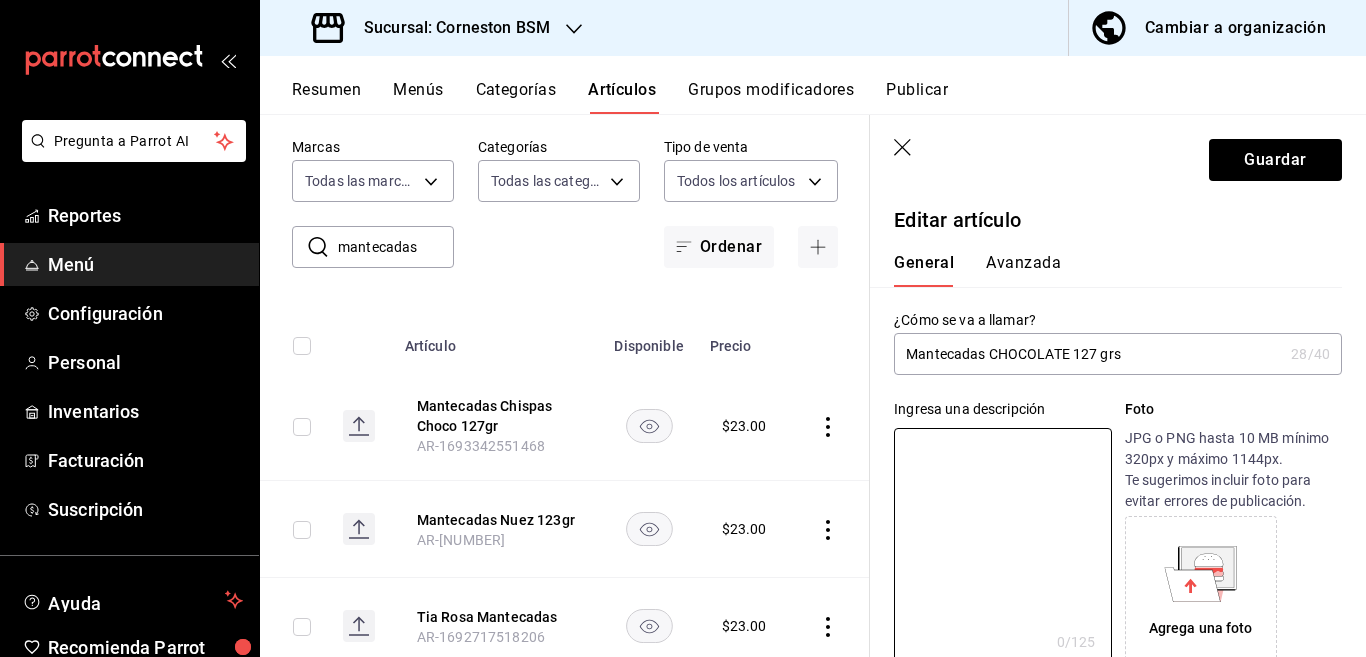 drag, startPoint x: 1141, startPoint y: 334, endPoint x: 1137, endPoint y: 350, distance: 16.492422 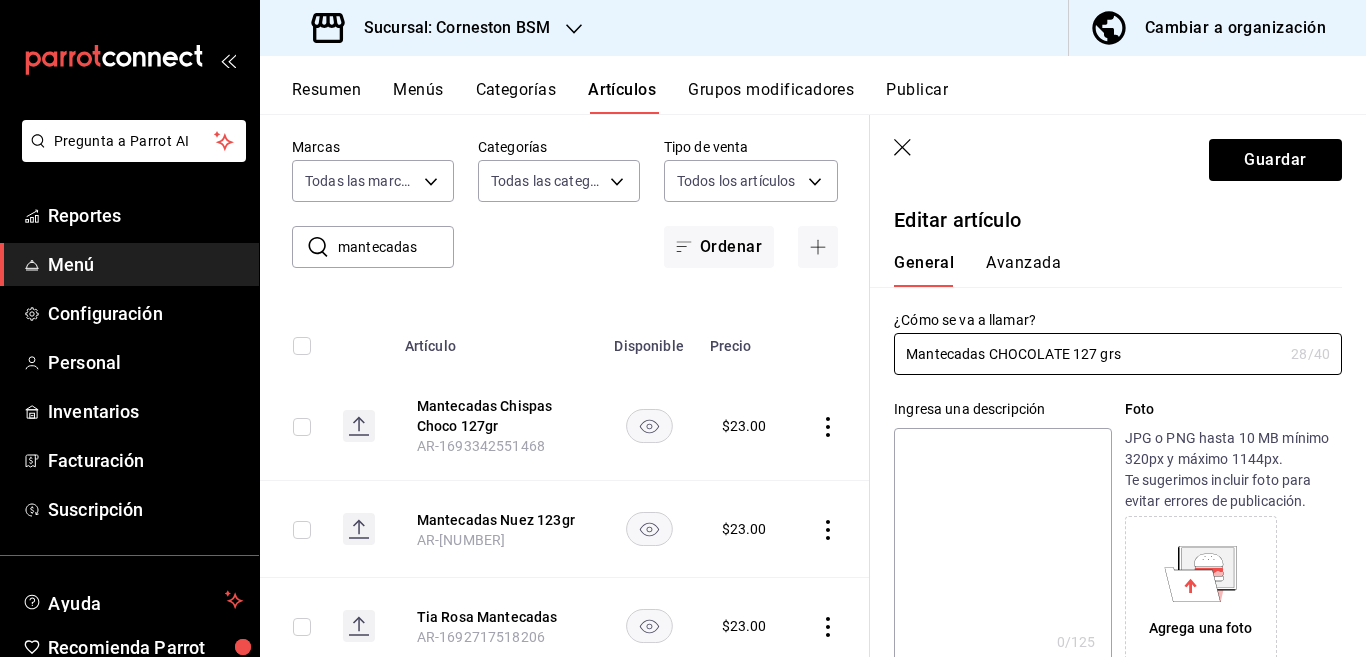 click at bounding box center (1002, 548) 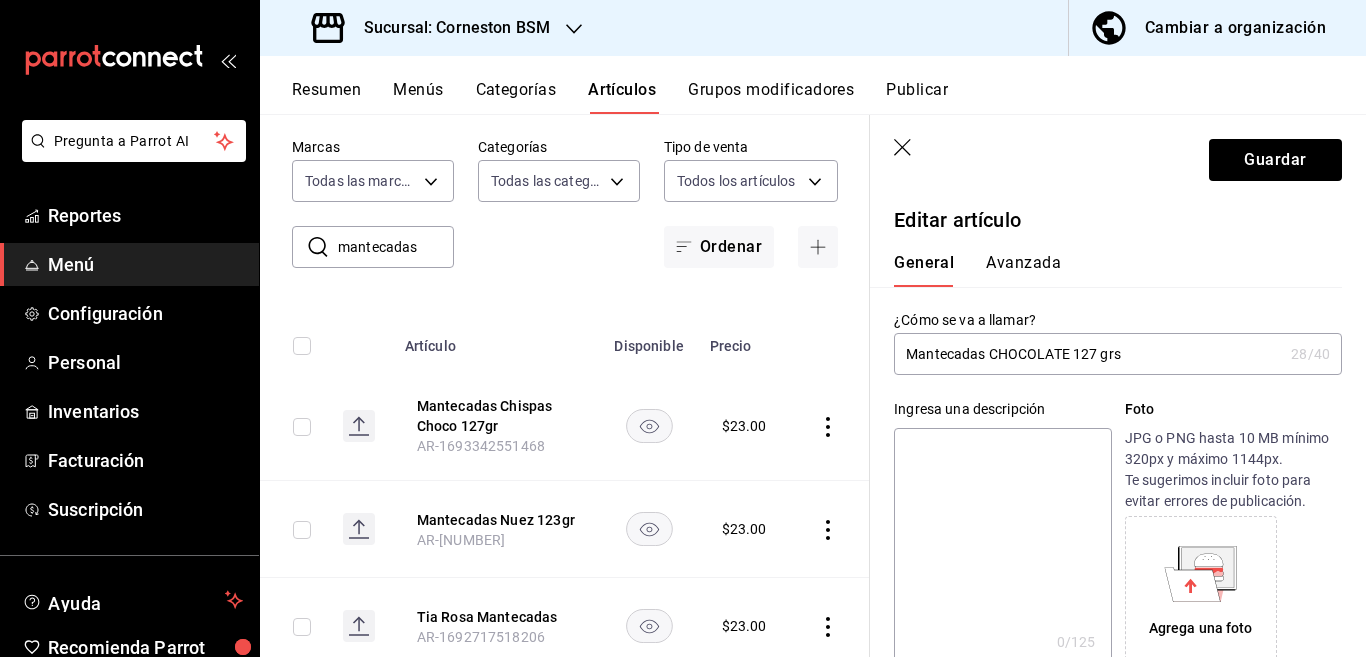 paste on "Mantecadas CHOCOLATE 127 grs" 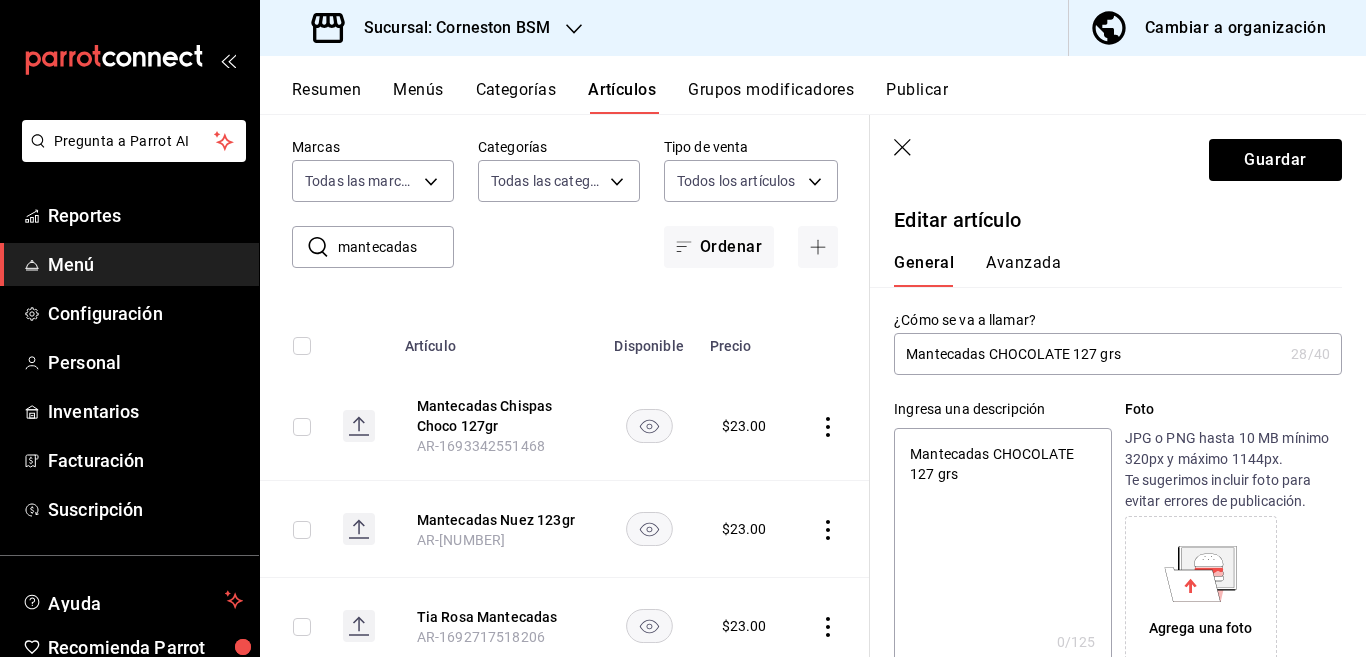 type on "x" 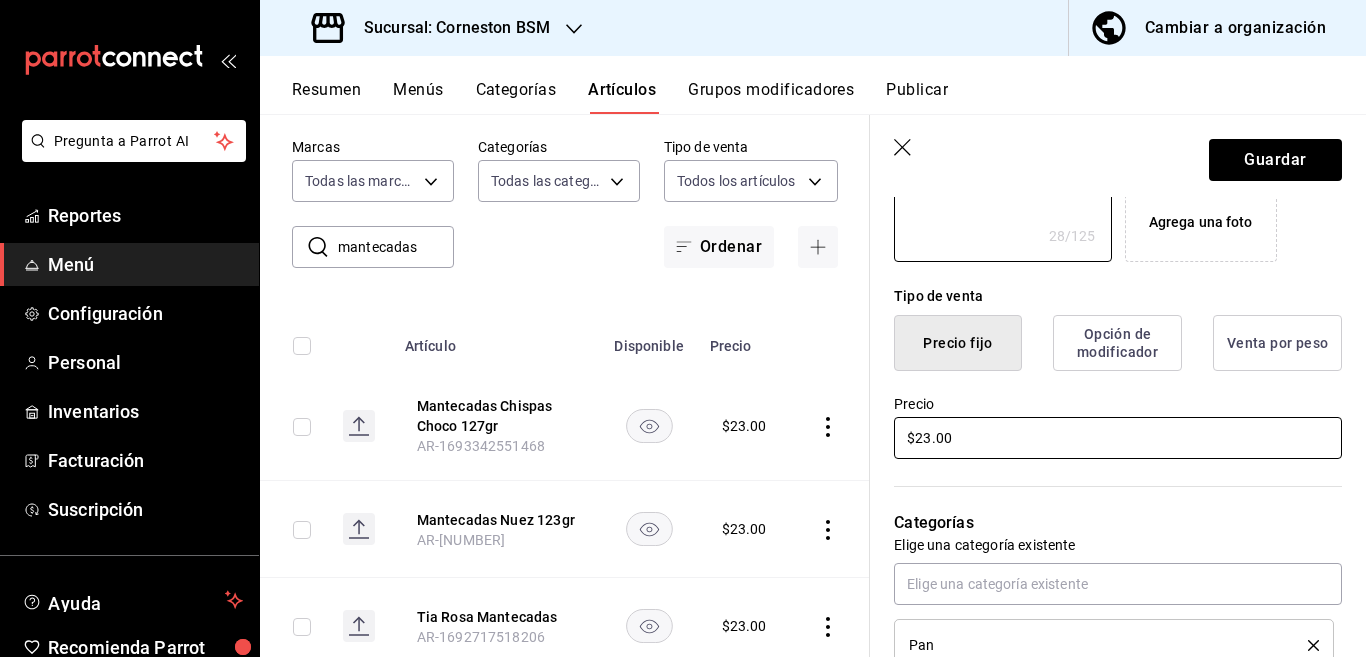 scroll, scrollTop: 487, scrollLeft: 0, axis: vertical 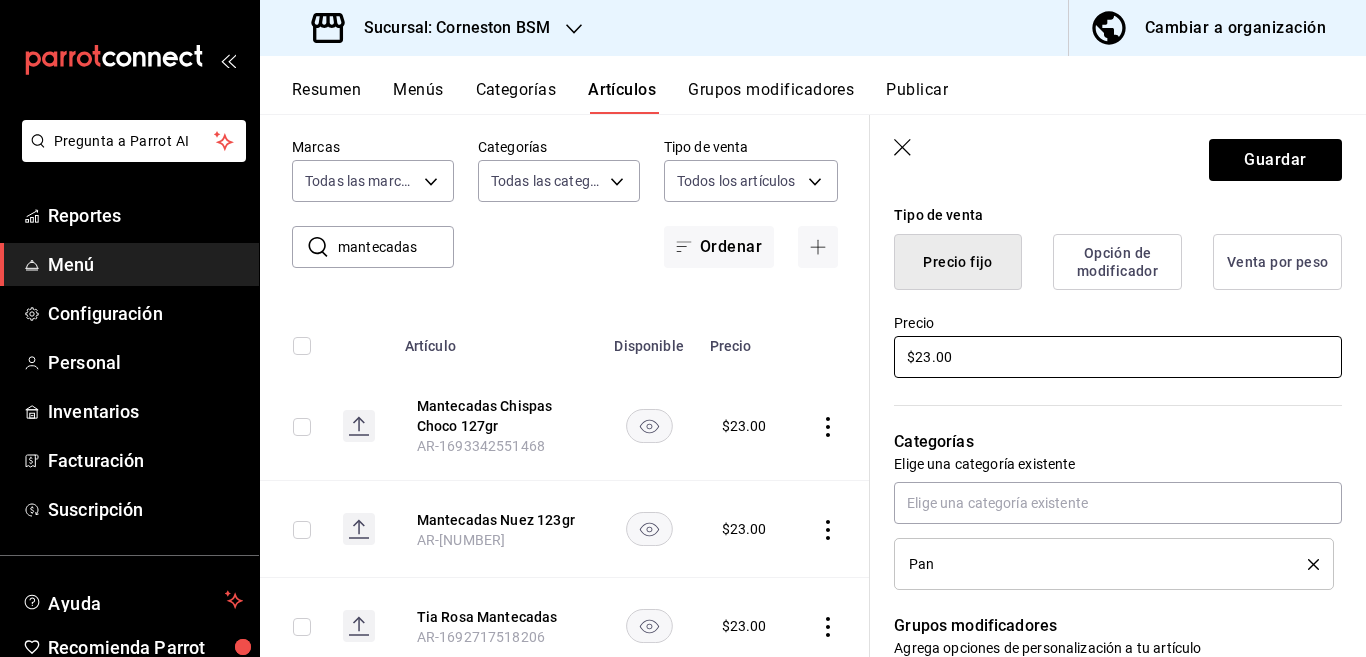type on "Mantecadas CHOCOLATE 127 grs" 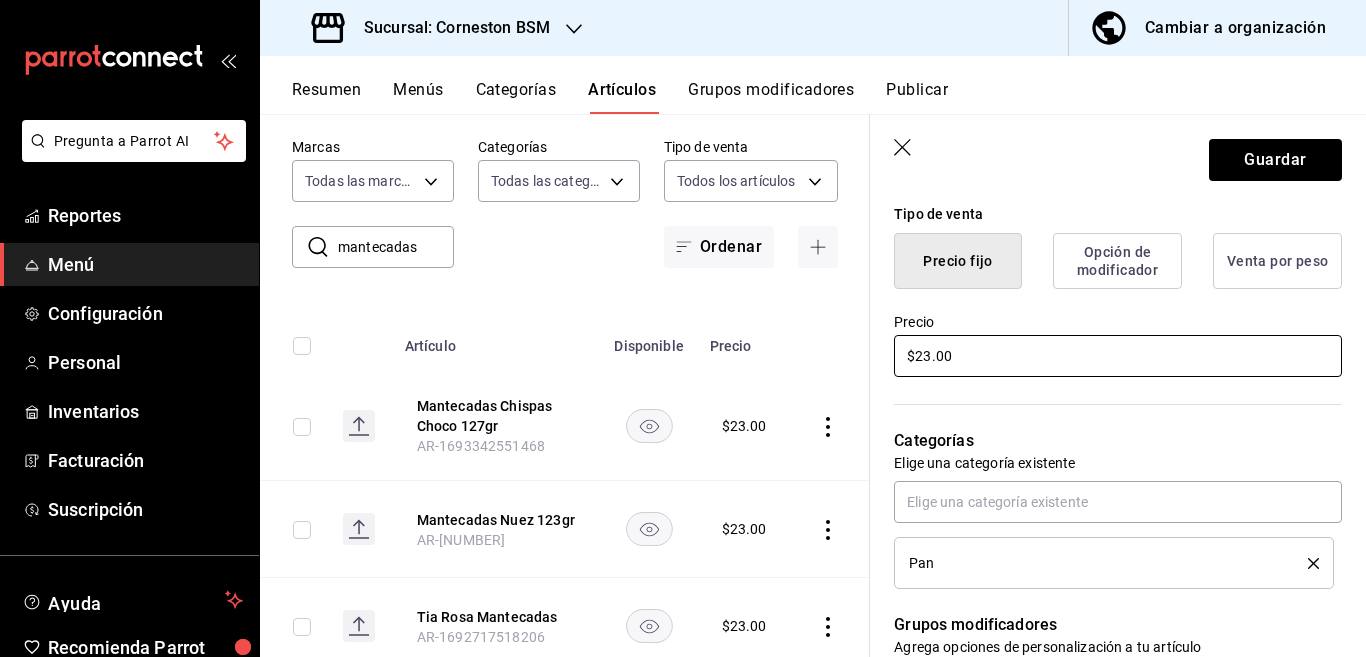 type on "$2.00" 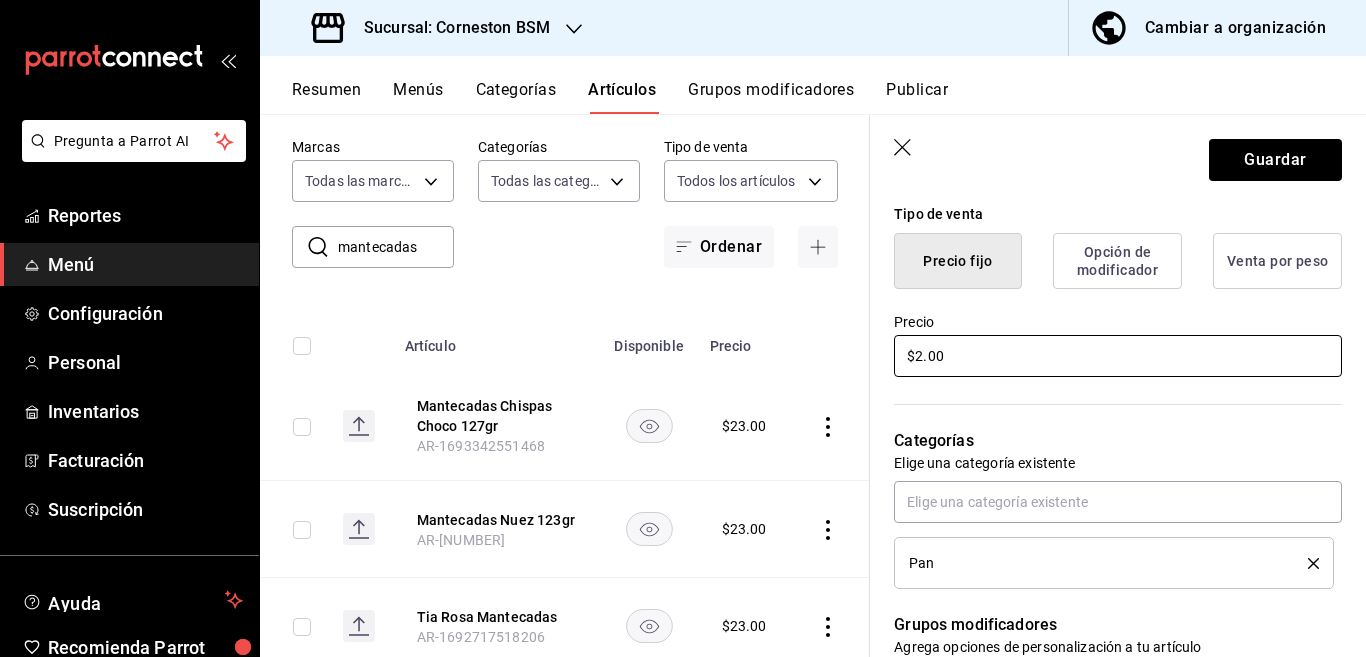 type 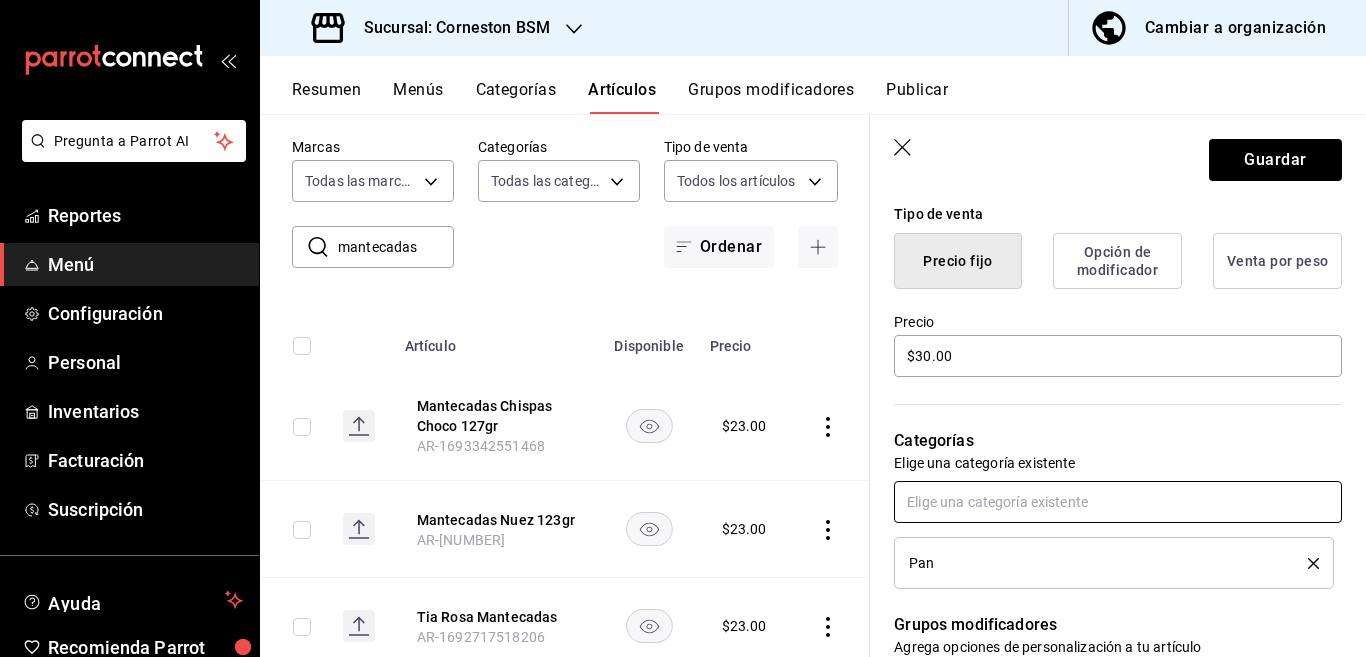 click at bounding box center (1118, 502) 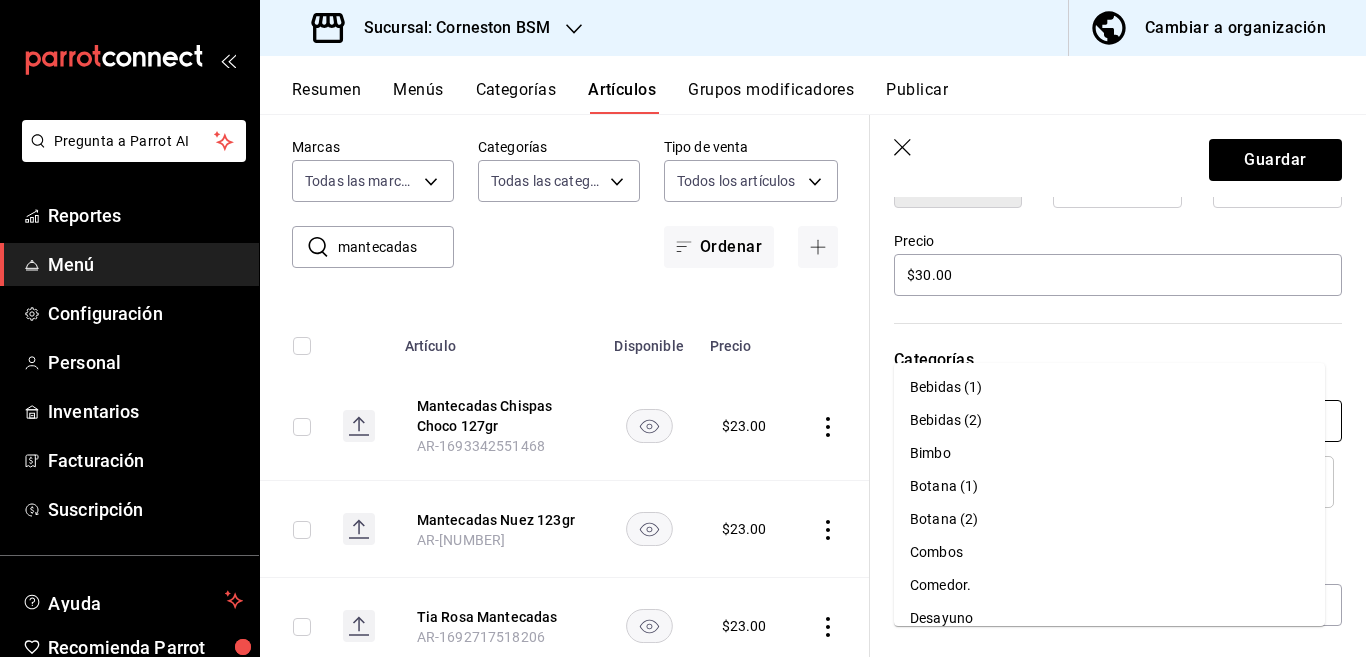 scroll, scrollTop: 650, scrollLeft: 0, axis: vertical 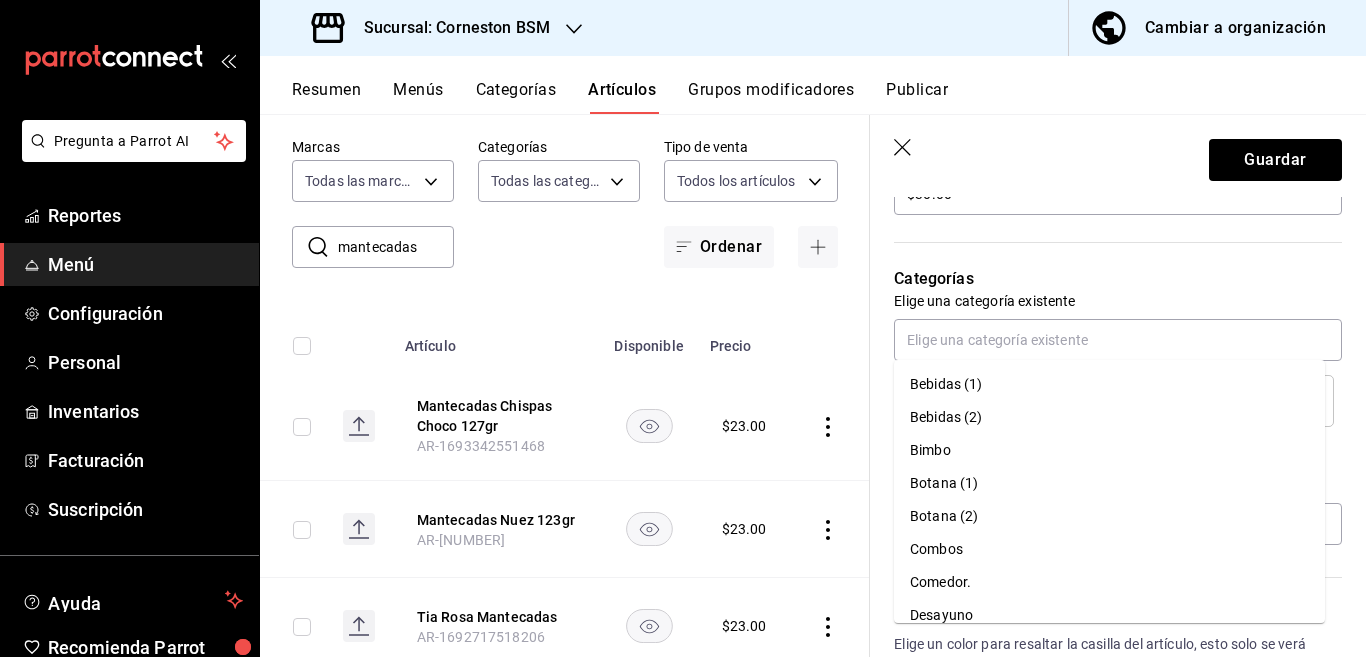 click on "Categorías" at bounding box center (1118, 279) 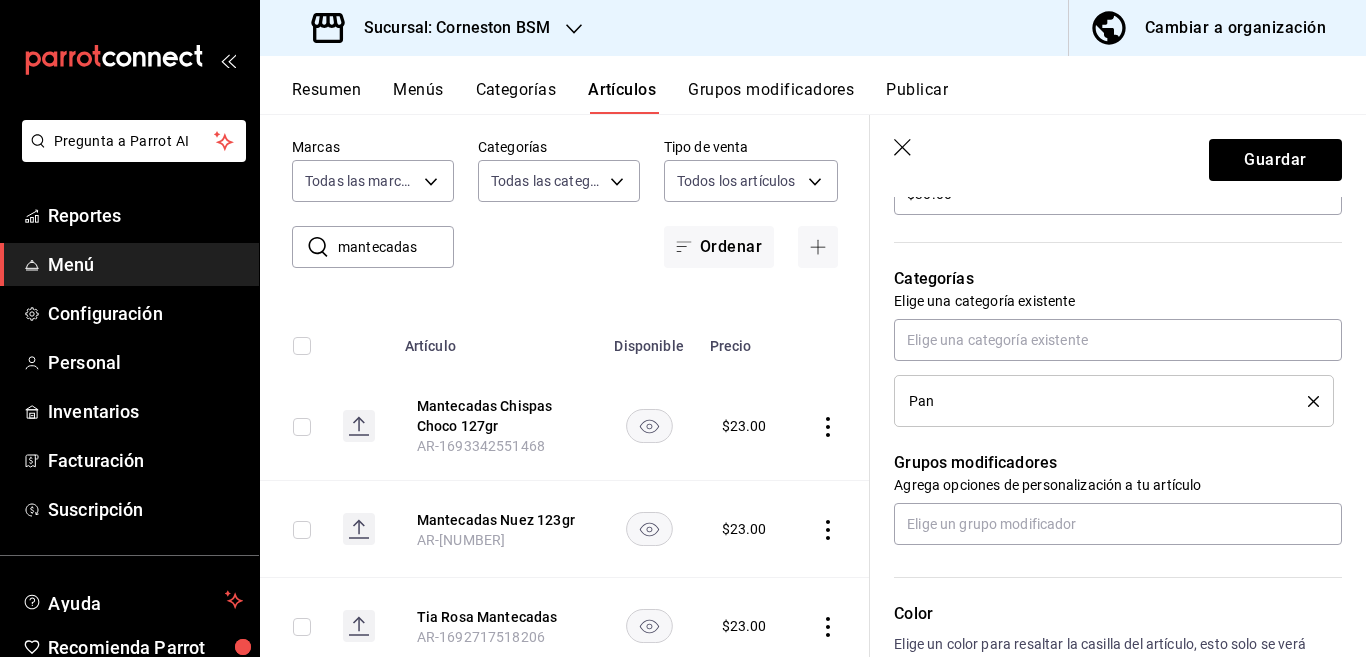 click 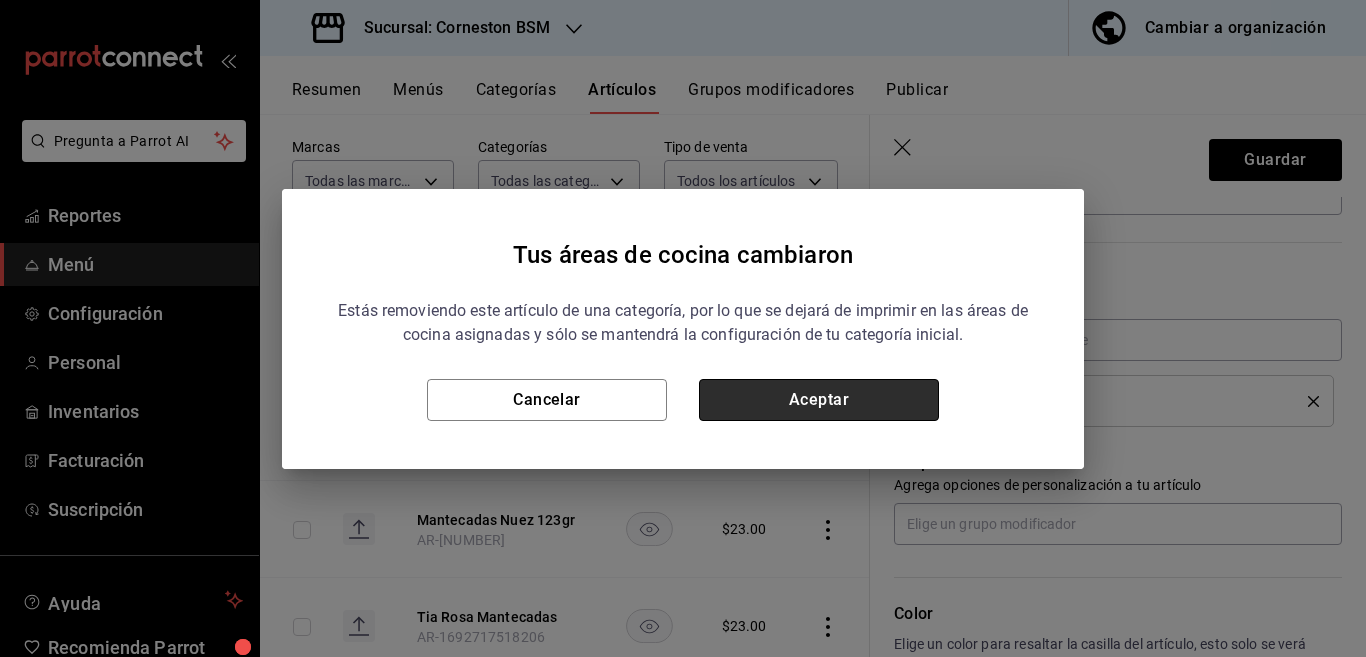 click on "Aceptar" at bounding box center (819, 400) 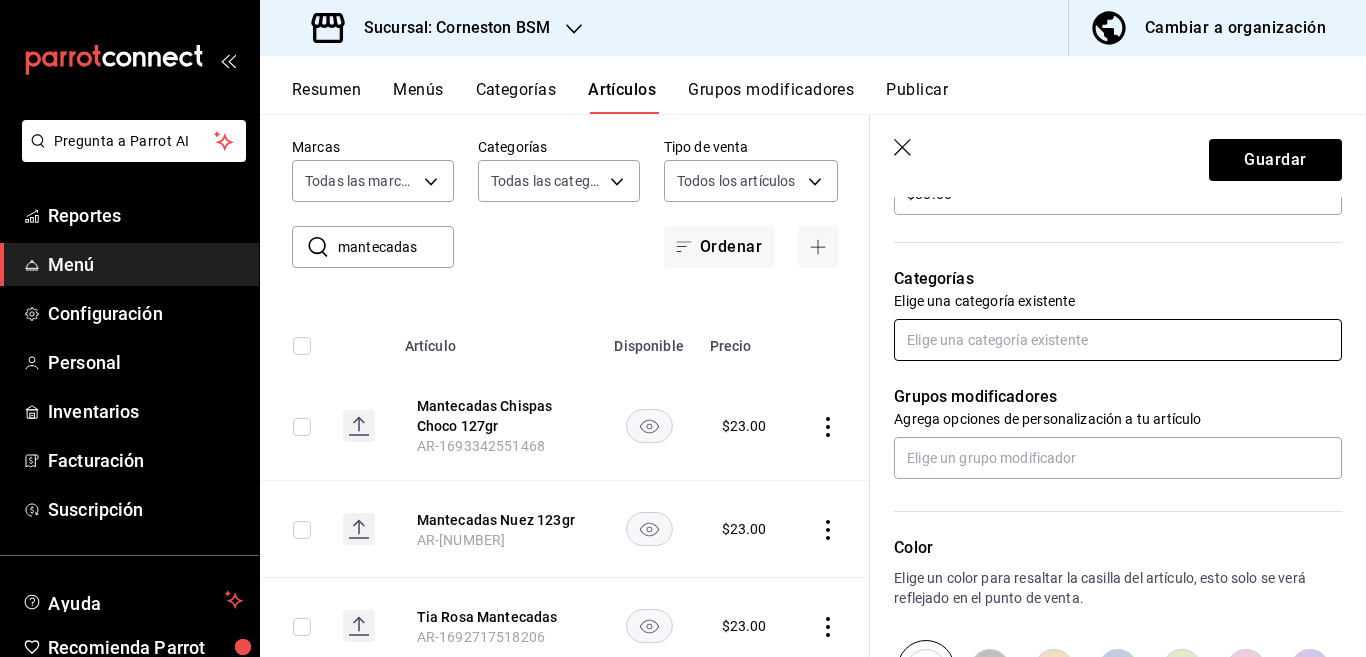 click at bounding box center (1118, 340) 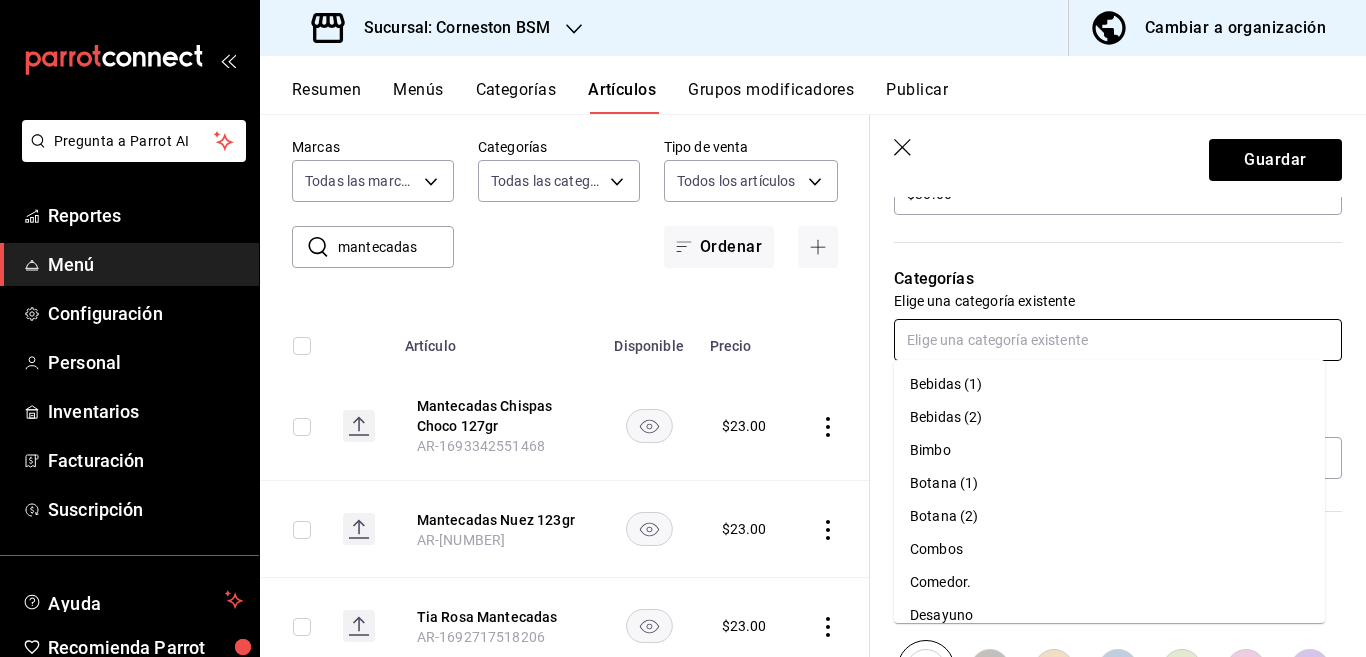 click on "Bimbo" at bounding box center (1109, 450) 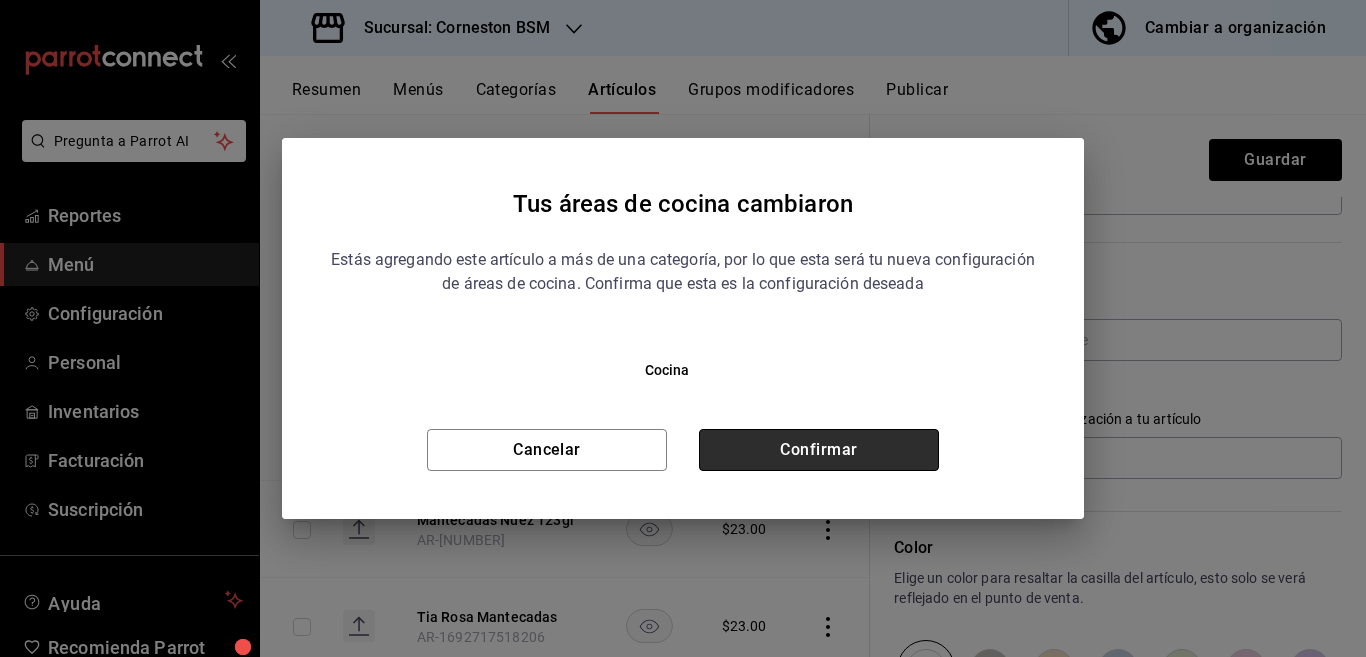 click on "Confirmar" at bounding box center (819, 450) 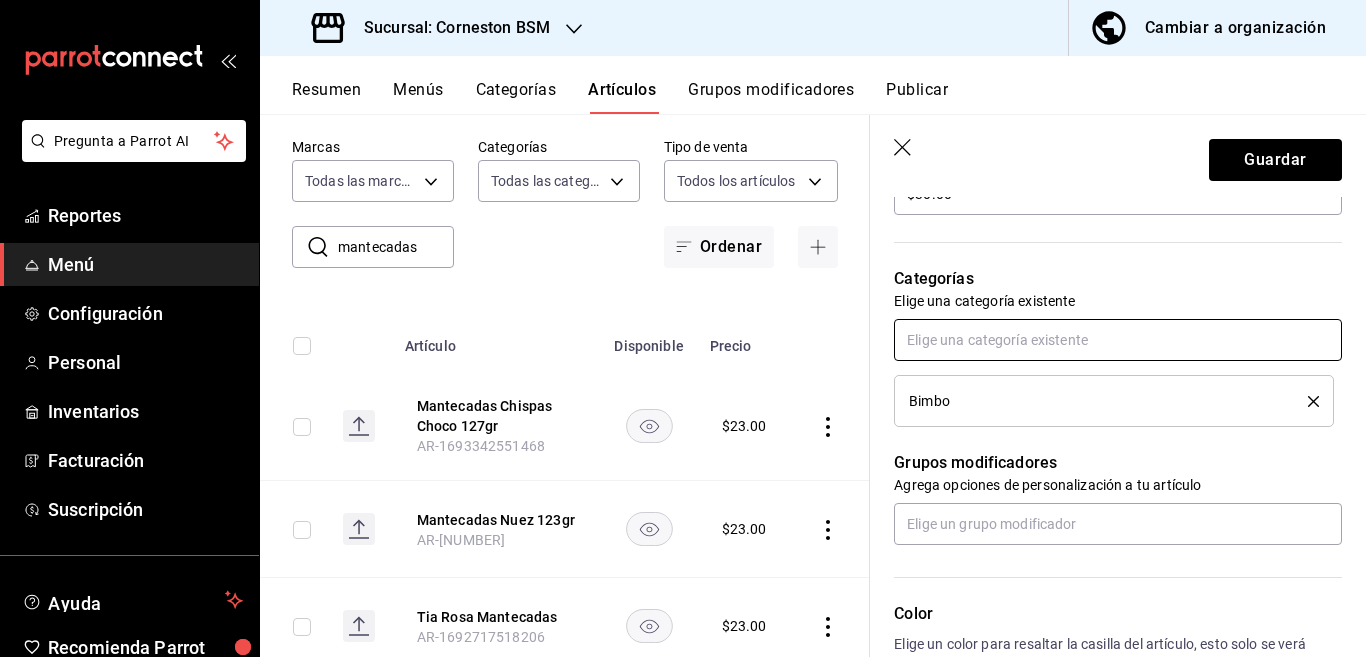 scroll, scrollTop: 651, scrollLeft: 0, axis: vertical 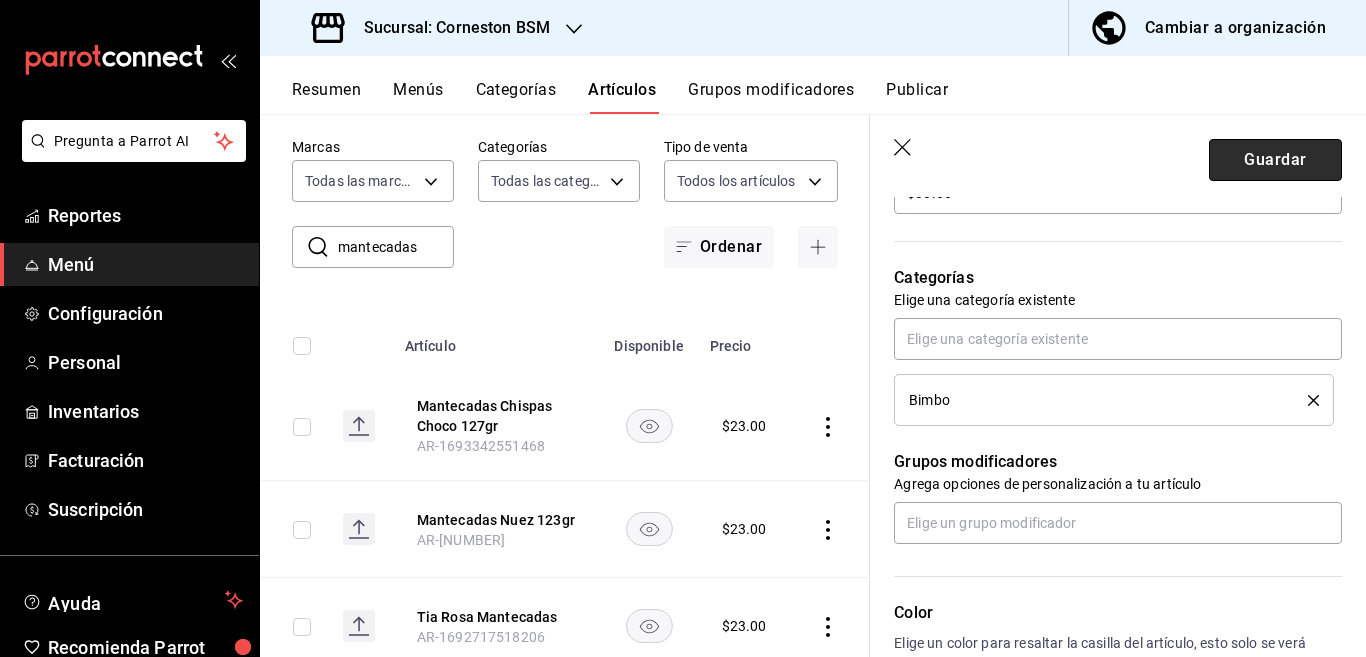 click on "Guardar" at bounding box center [1275, 160] 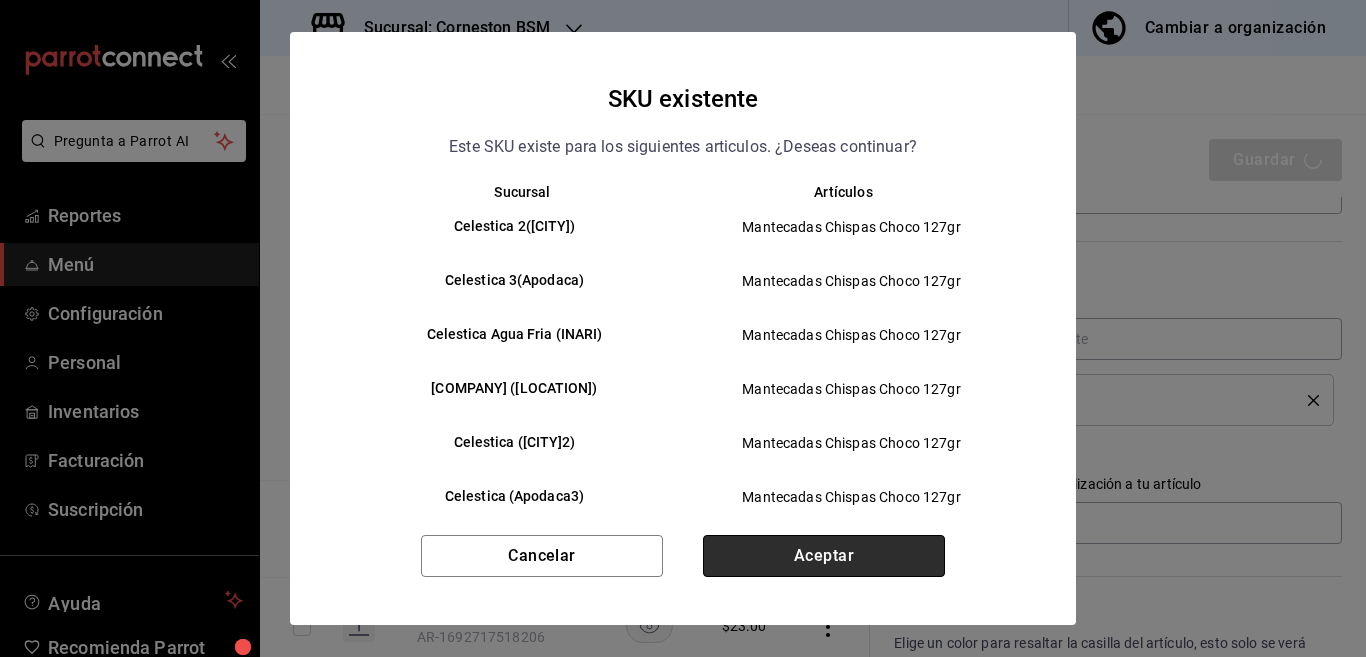 click on "Aceptar" at bounding box center (824, 556) 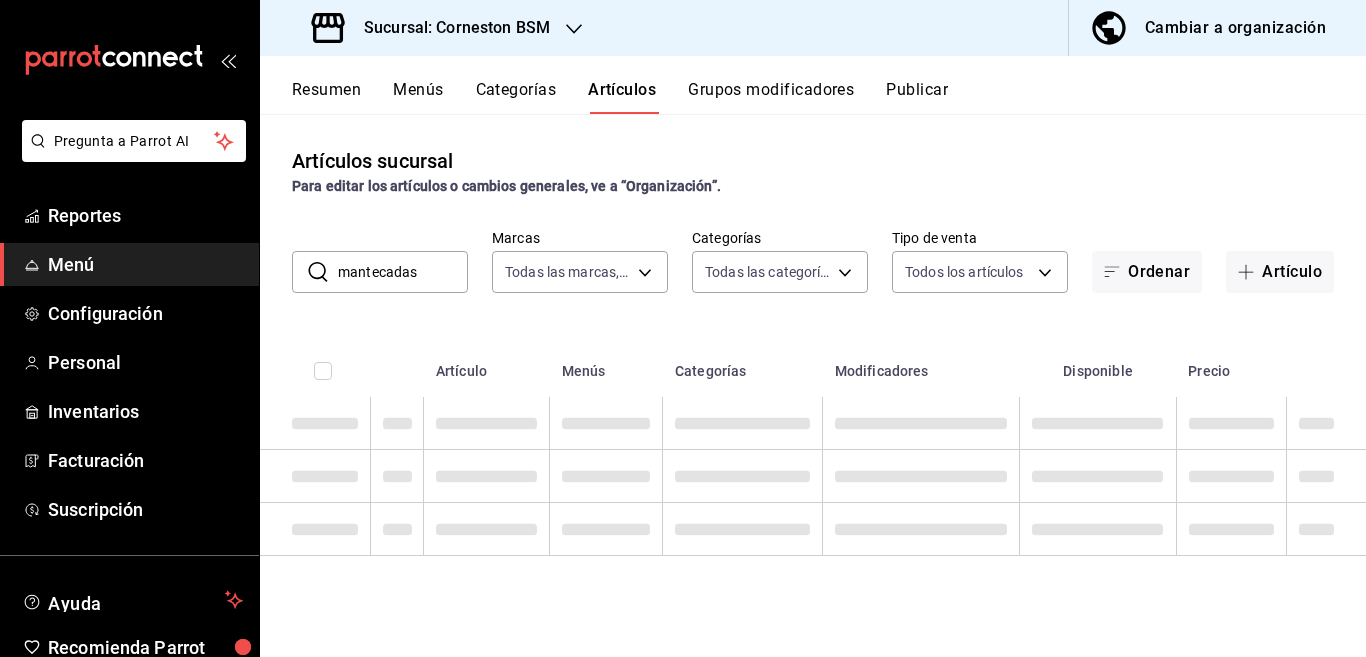 scroll, scrollTop: 0, scrollLeft: 0, axis: both 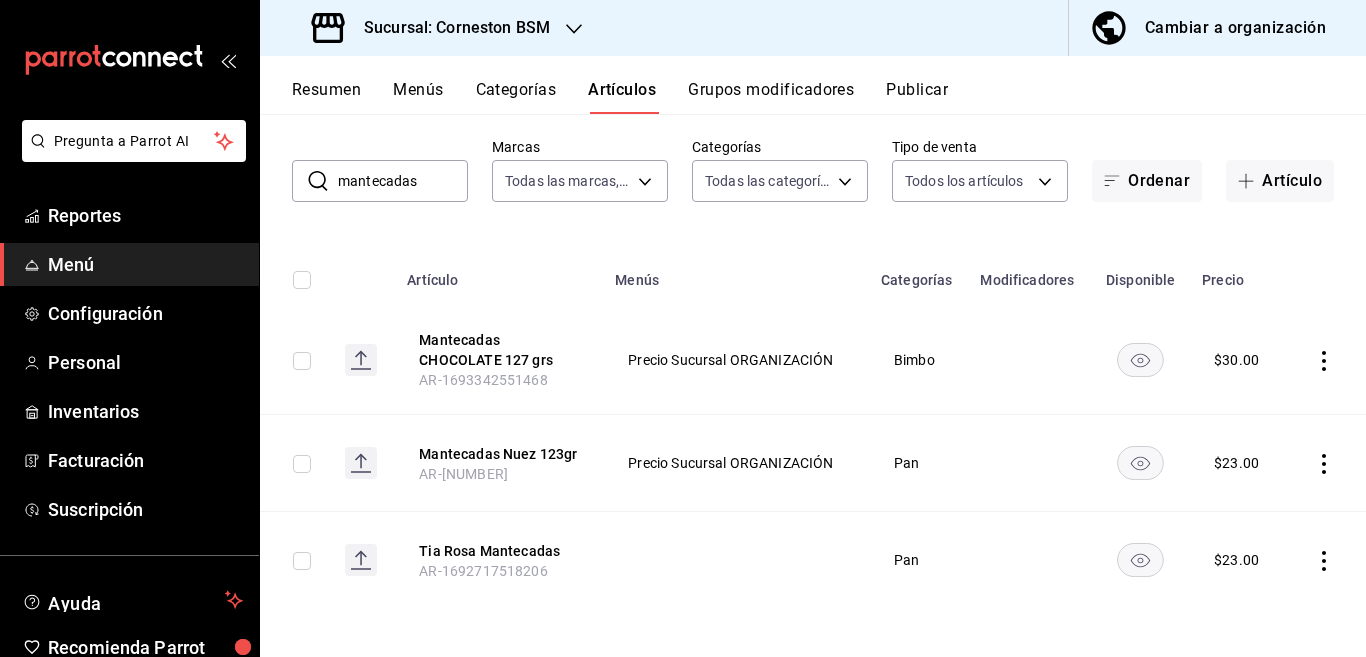 click 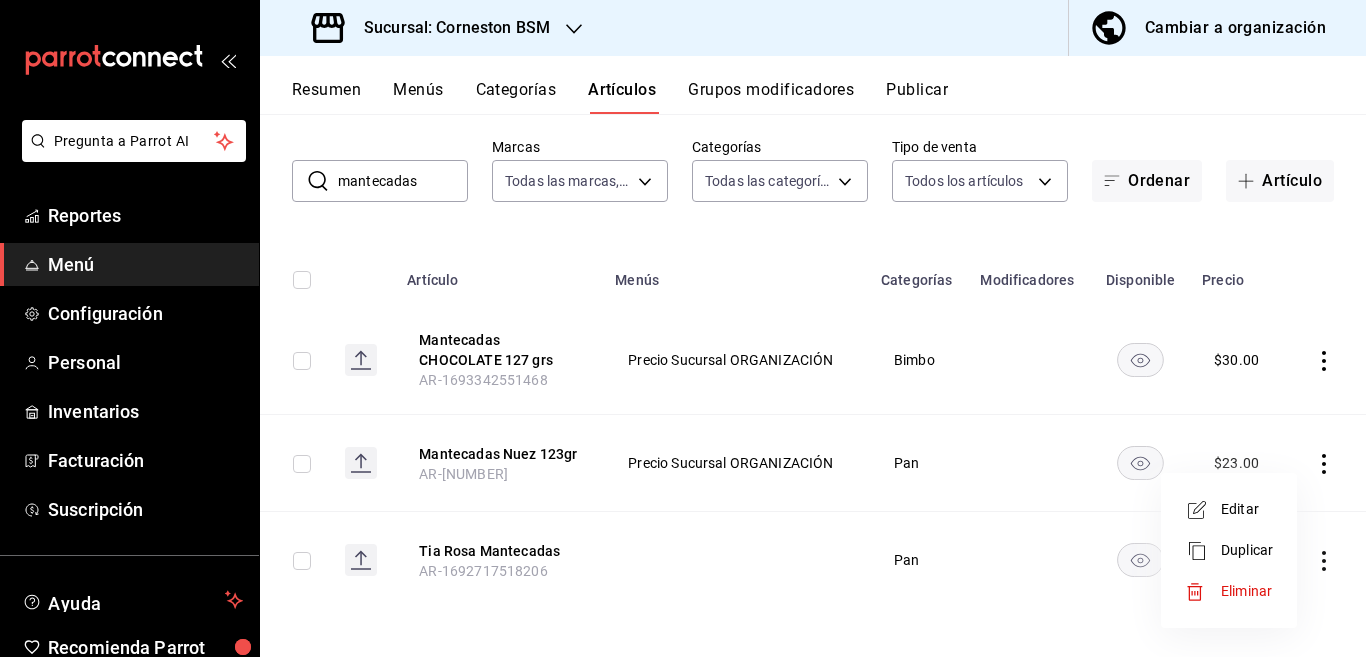 click at bounding box center (683, 328) 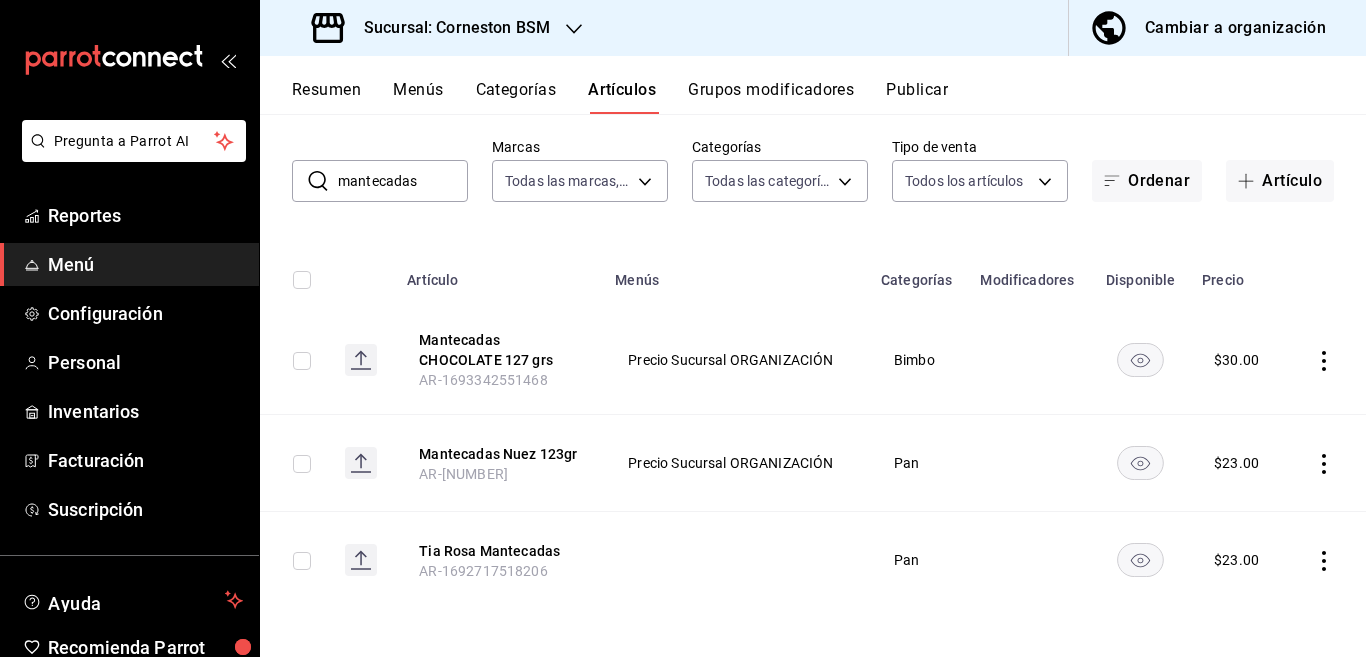 click 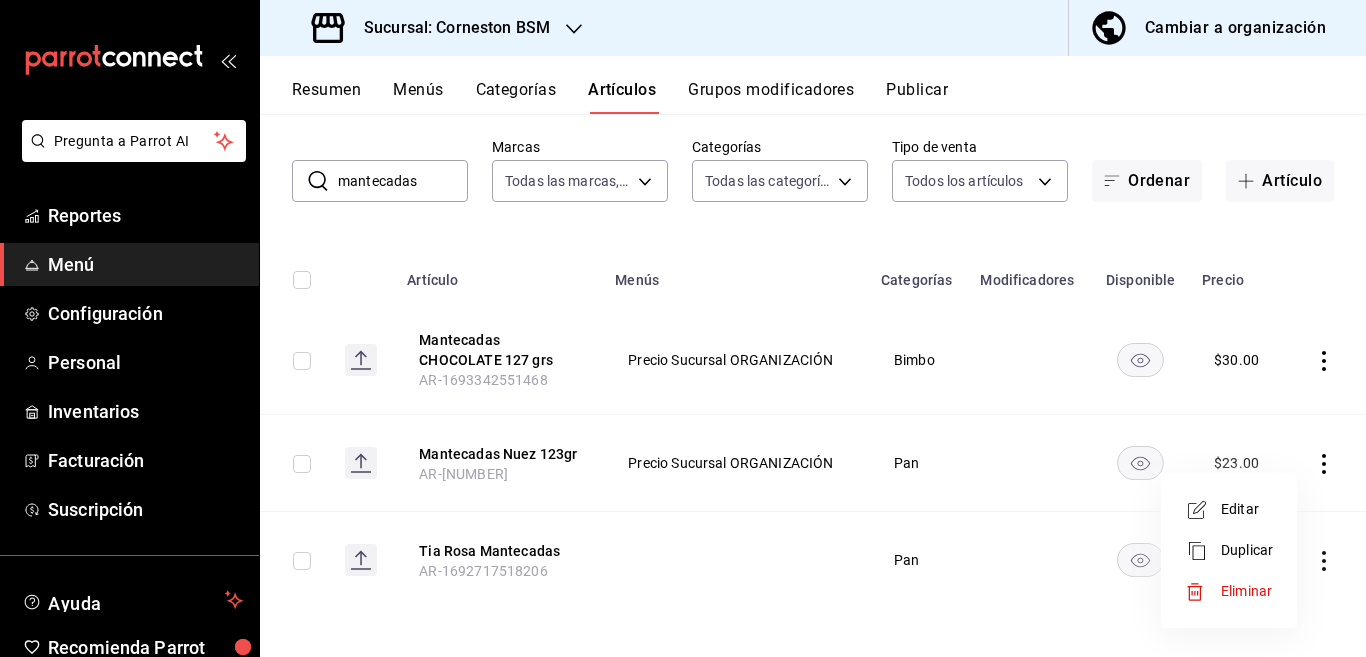 click on "Editar" at bounding box center [1247, 509] 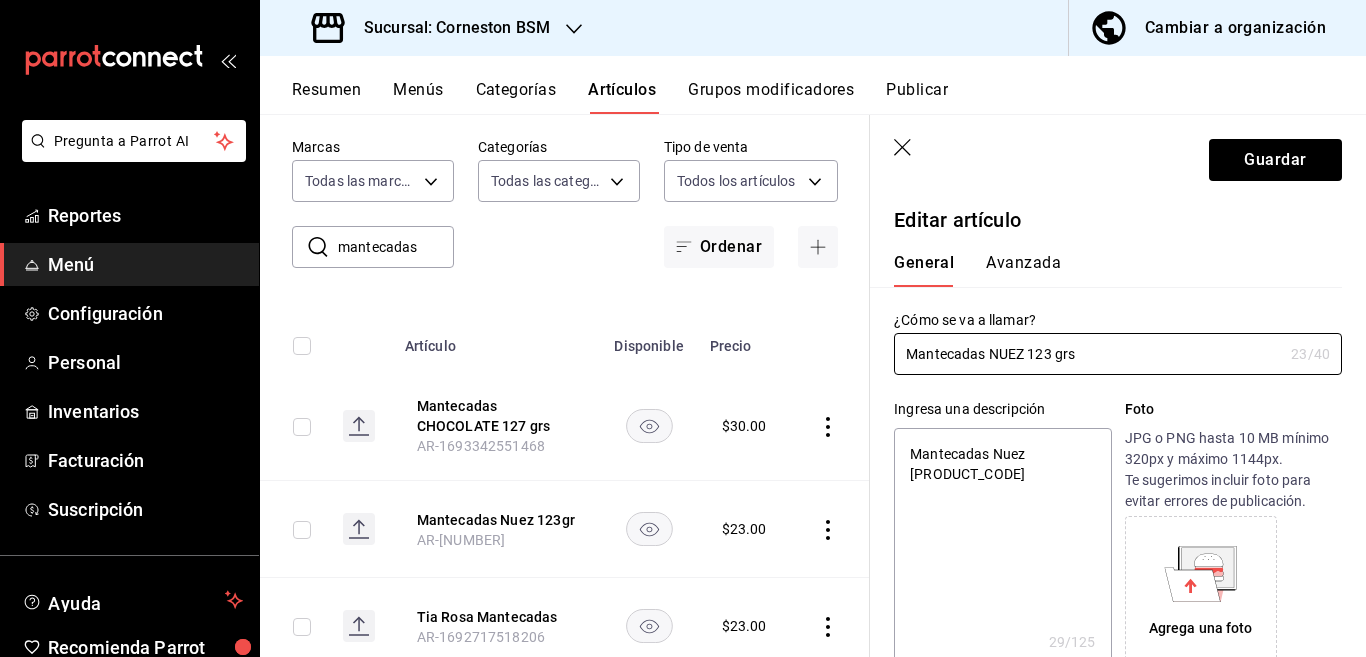 click on "Mantecadas Nuez [PRODUCT_CODE]" at bounding box center (1002, 548) 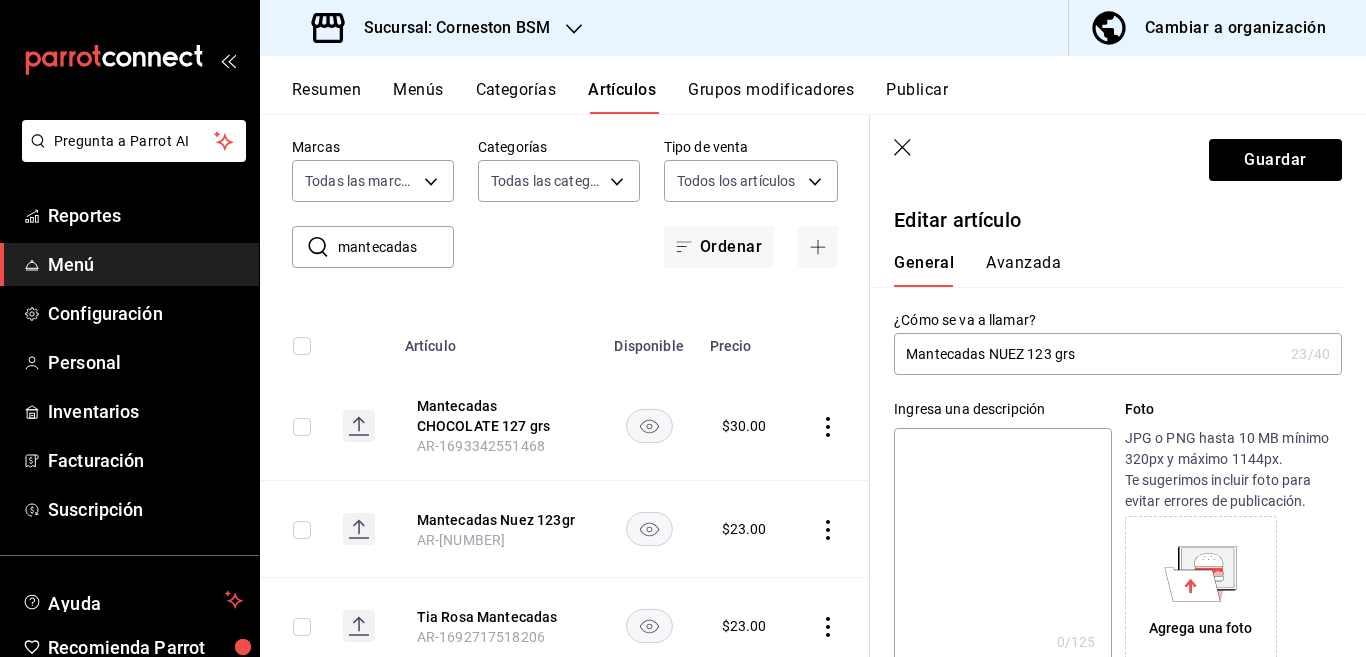 click on "Mantecadas NUEZ 123 grs" at bounding box center [1088, 354] 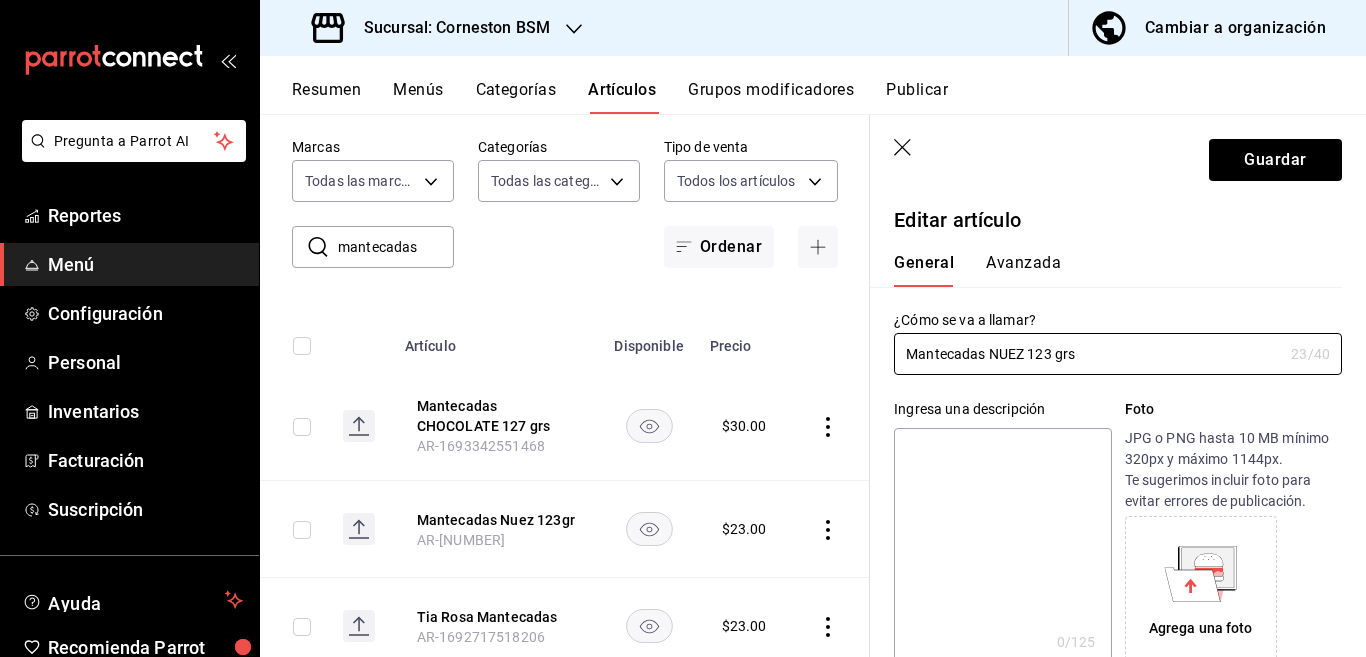 click at bounding box center [1002, 548] 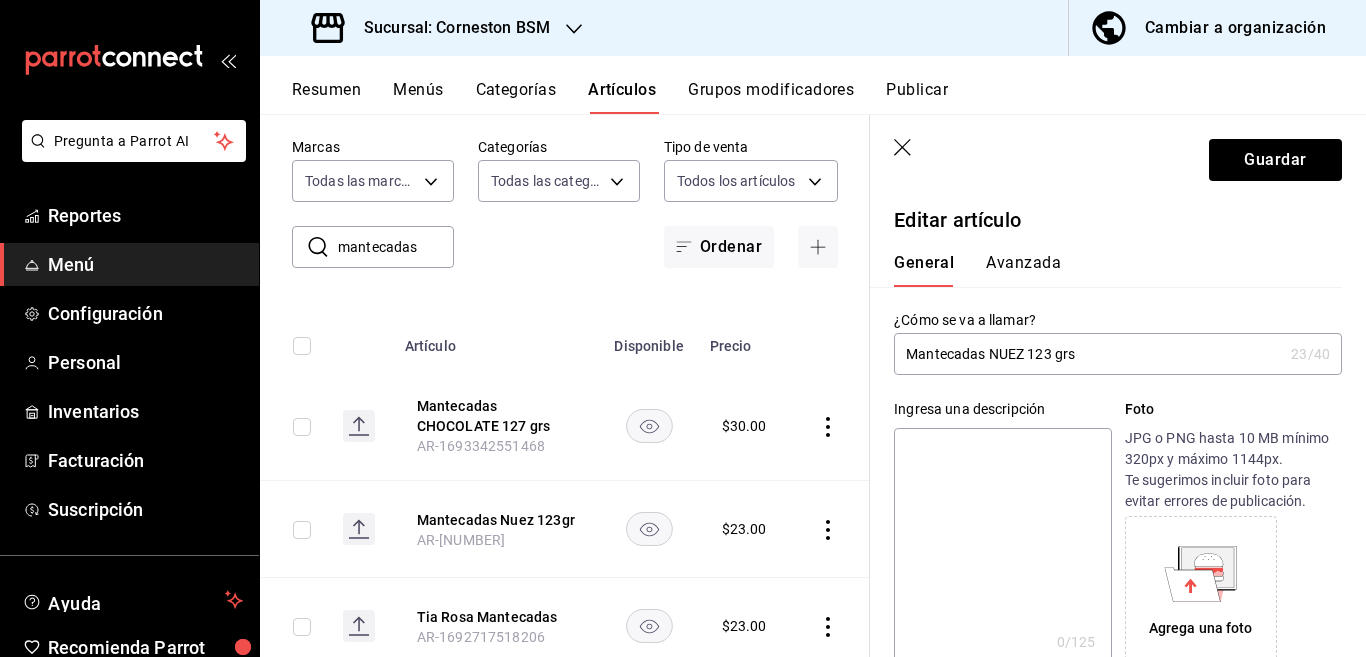 paste on "Mantecadas NUEZ 123 grs" 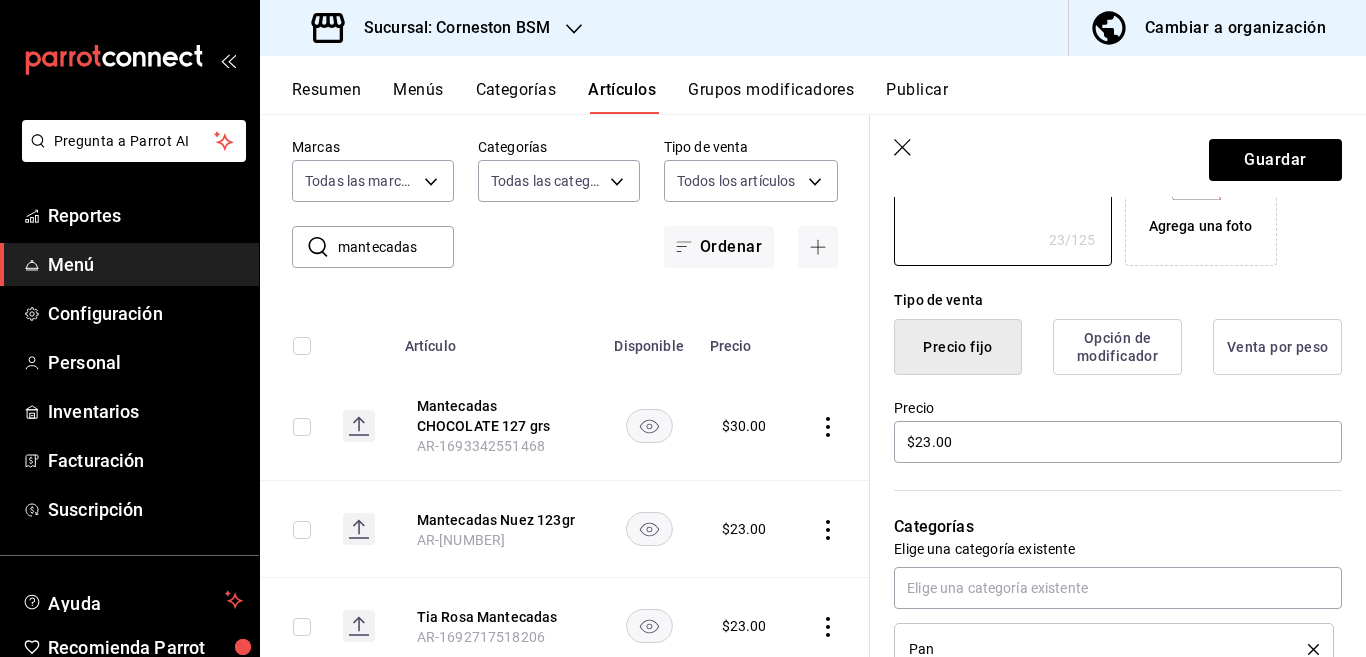 scroll, scrollTop: 406, scrollLeft: 0, axis: vertical 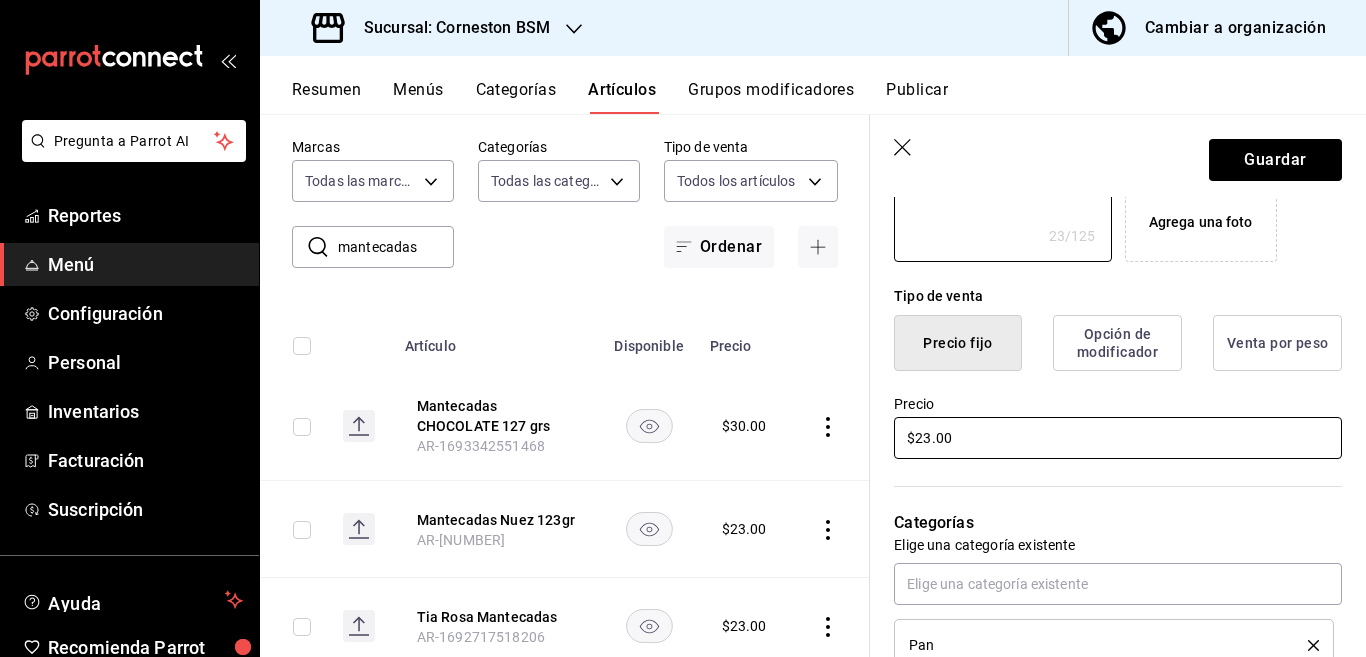 click on "$23.00" at bounding box center (1118, 438) 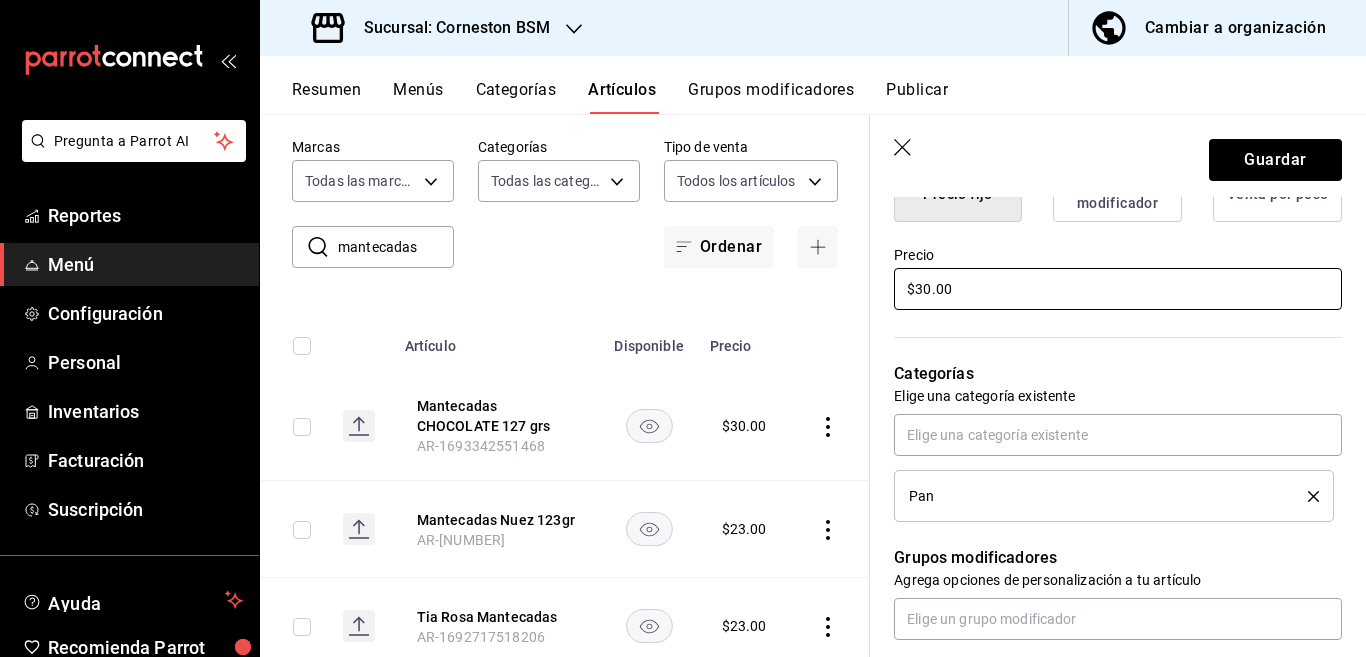 scroll, scrollTop: 569, scrollLeft: 0, axis: vertical 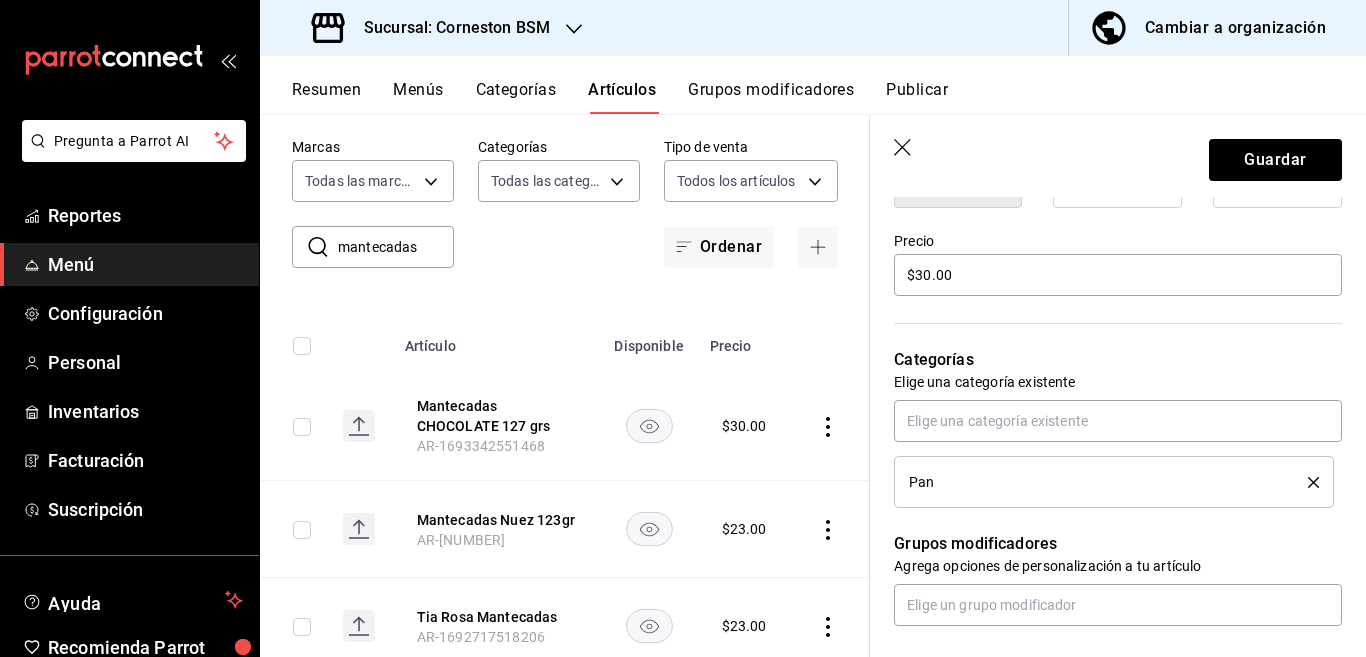 click 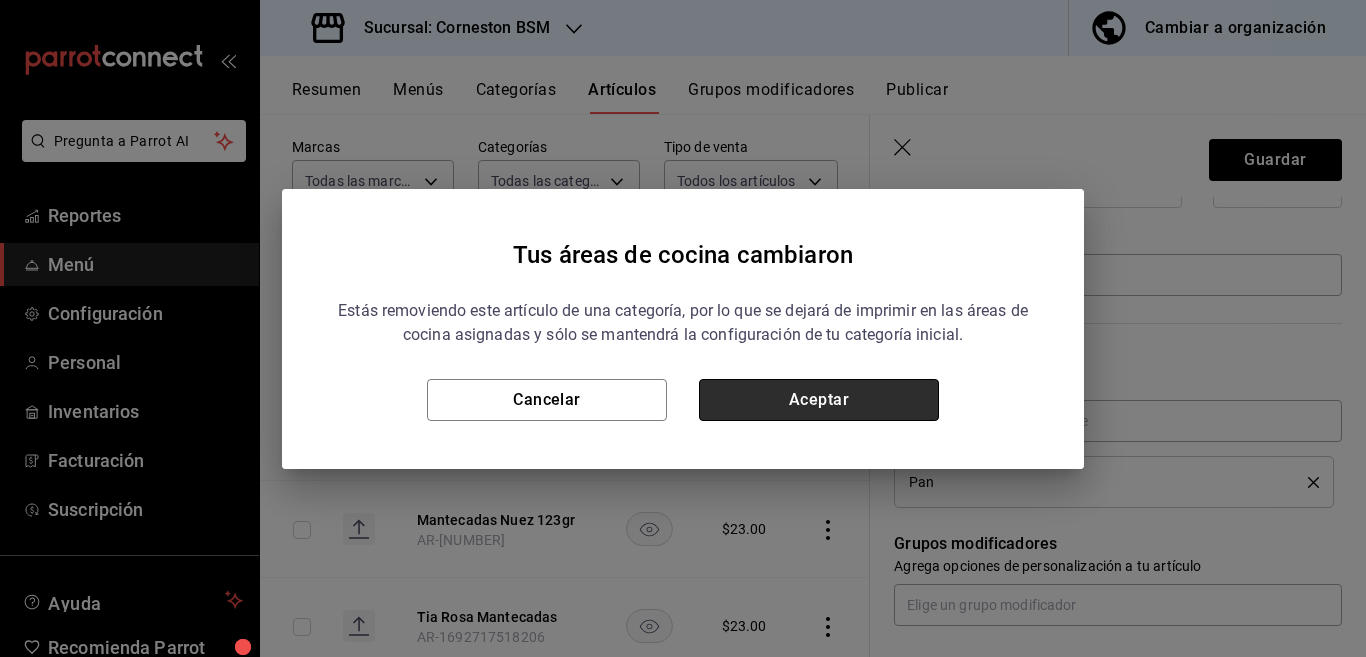click on "Aceptar" at bounding box center [819, 400] 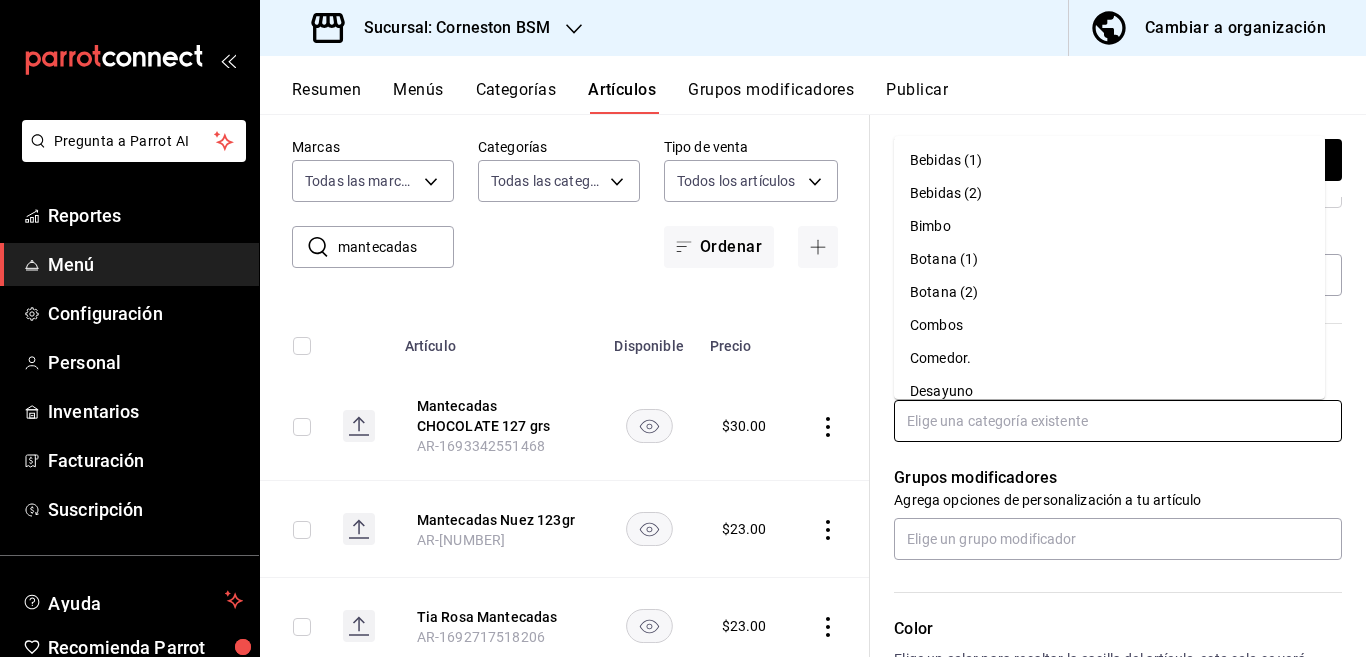 click at bounding box center [1118, 421] 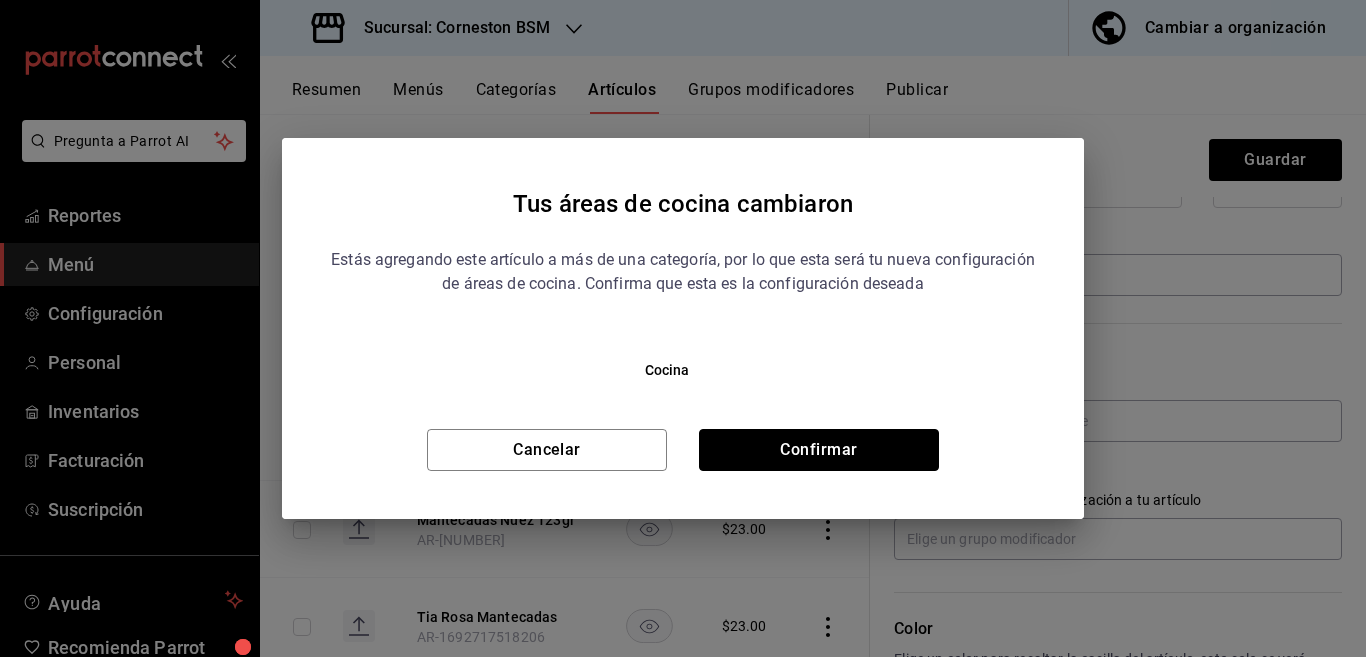 drag, startPoint x: 845, startPoint y: 443, endPoint x: 1022, endPoint y: 367, distance: 192.62659 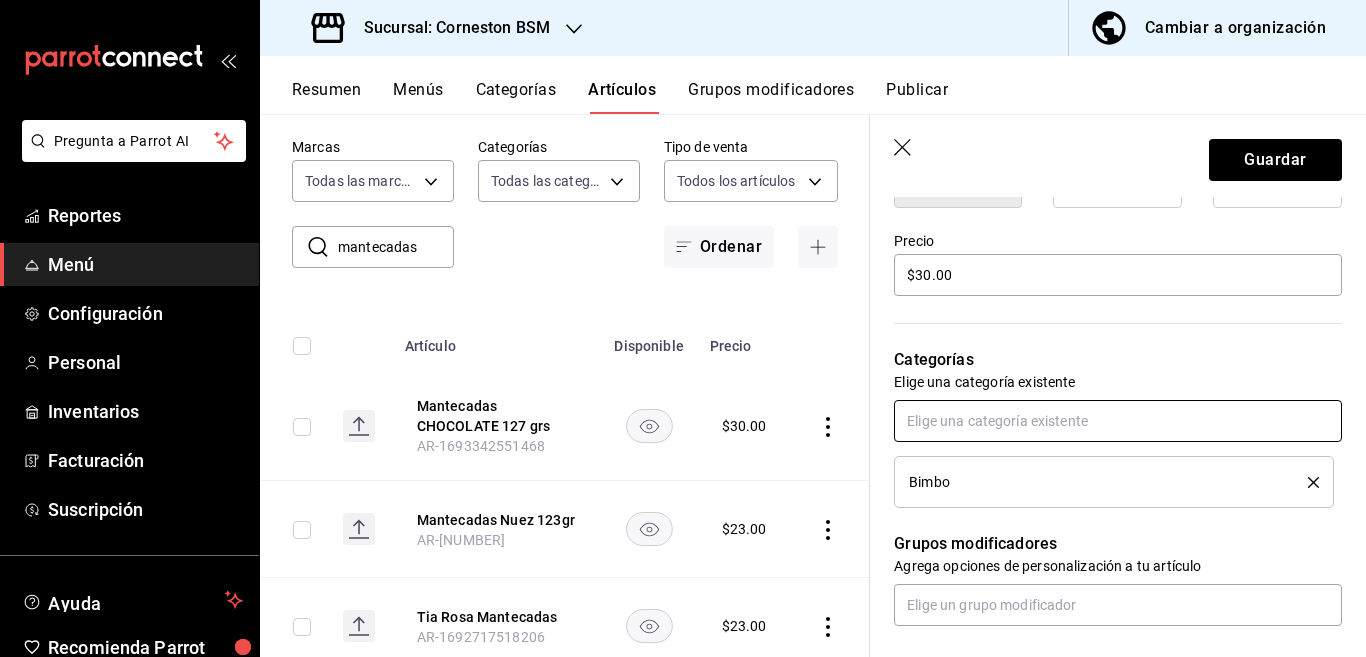 scroll, scrollTop: 570, scrollLeft: 0, axis: vertical 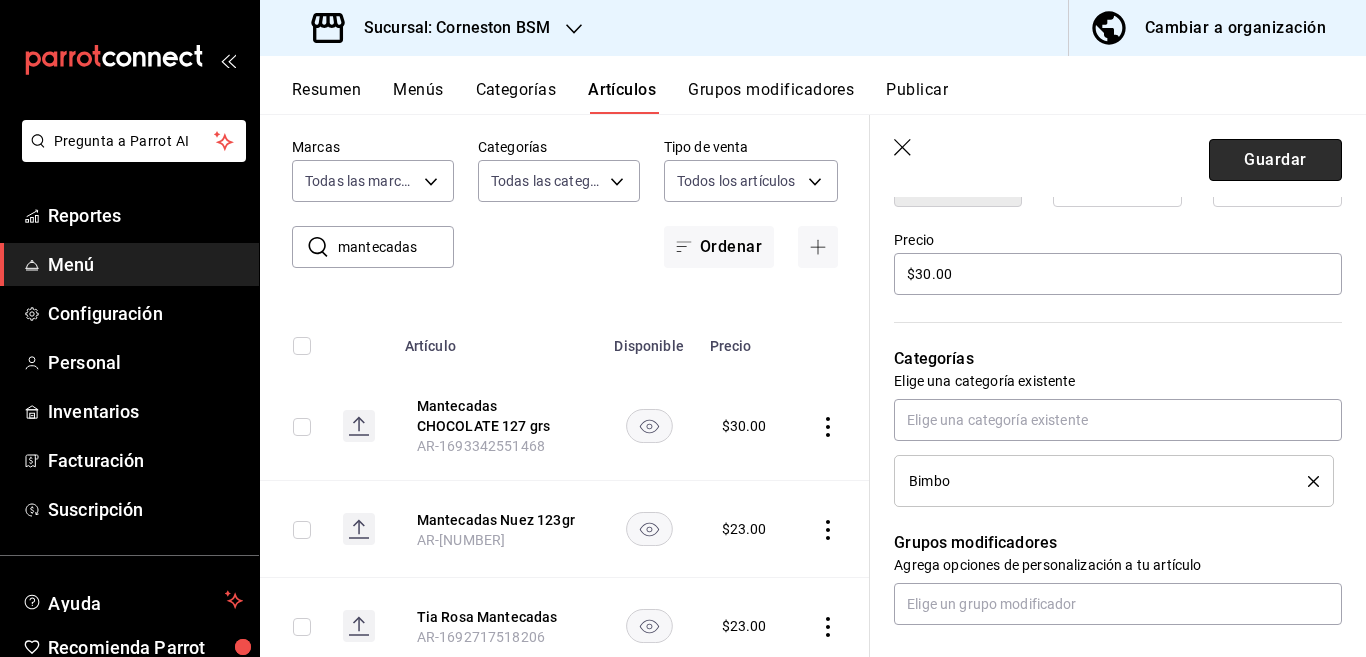 click on "Guardar" at bounding box center [1275, 160] 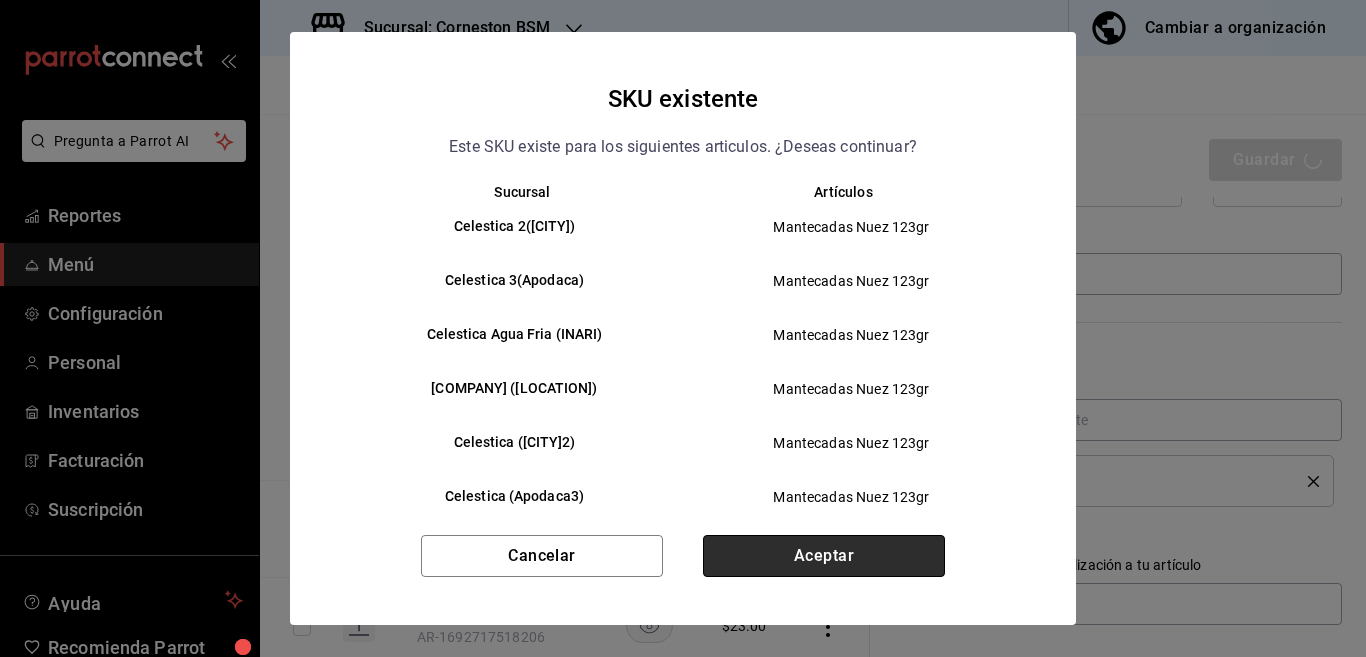 click on "Aceptar" at bounding box center [824, 556] 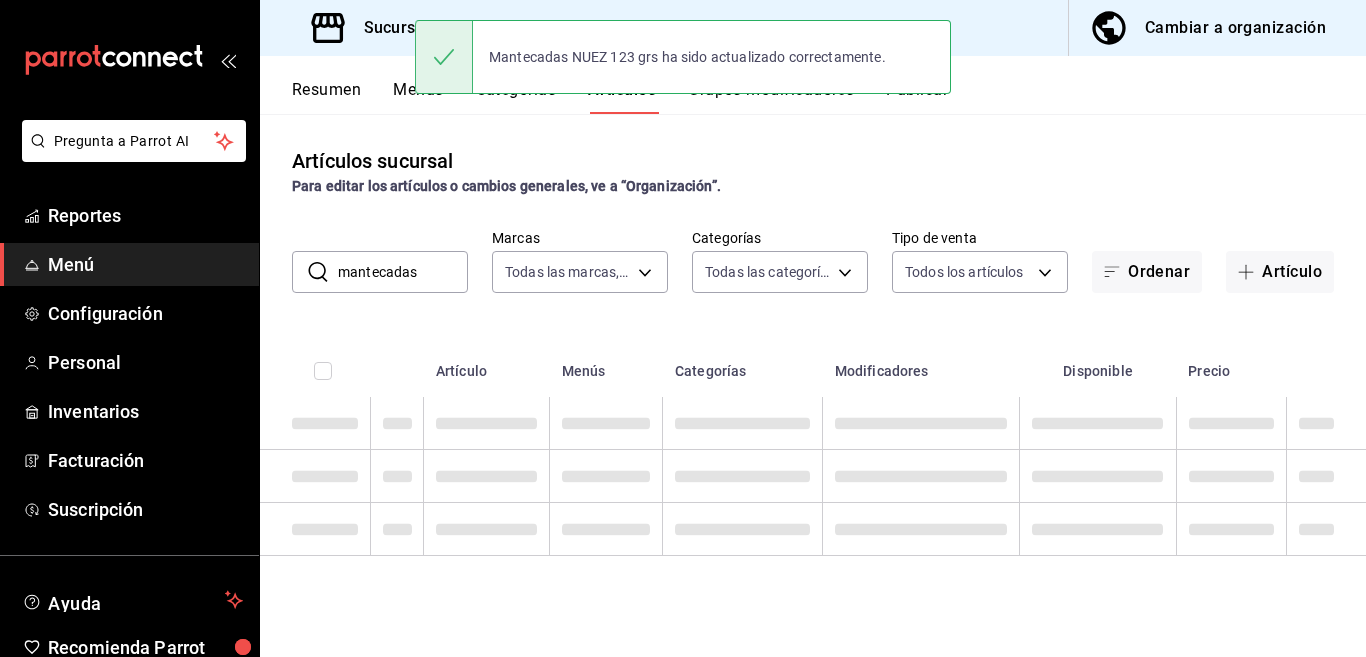 scroll, scrollTop: 0, scrollLeft: 0, axis: both 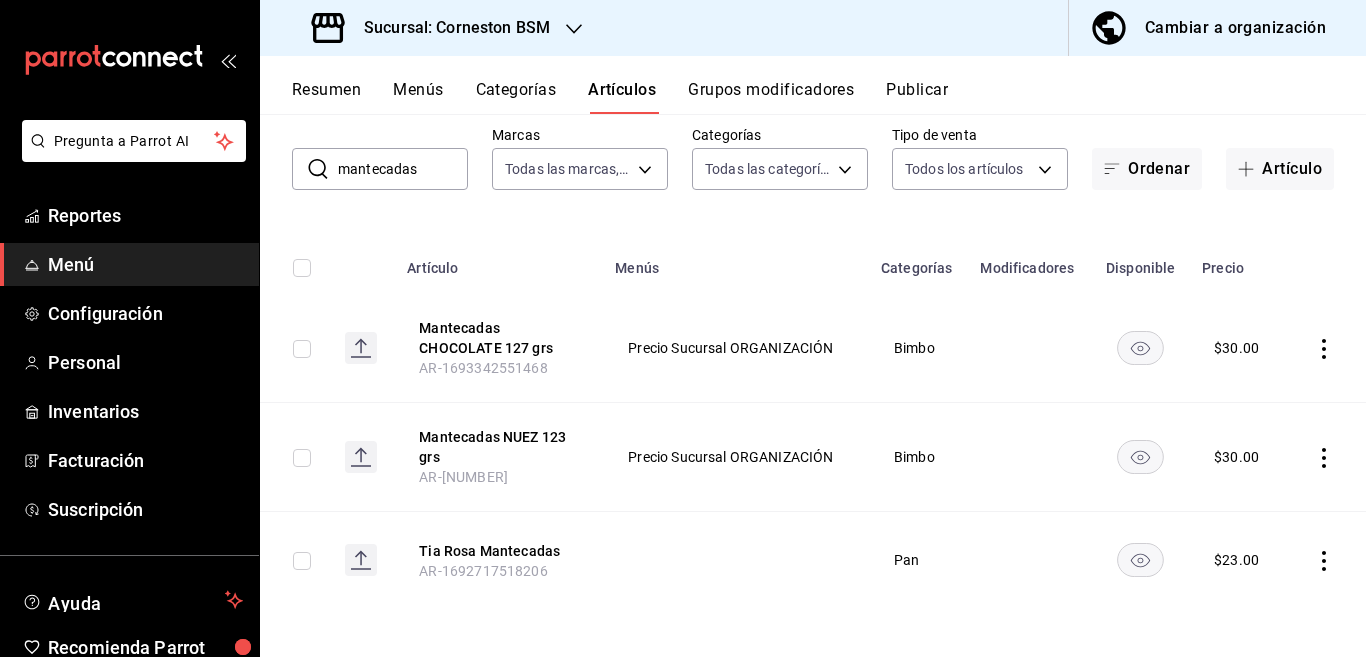 click 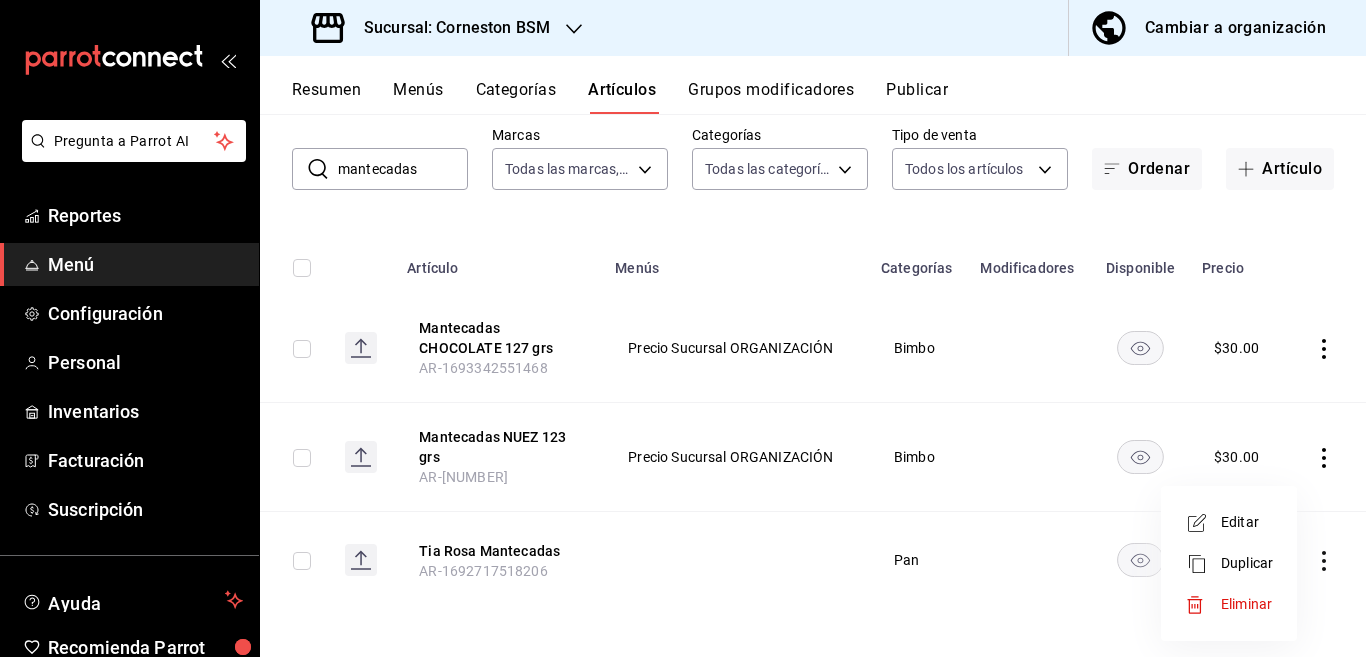click on "Eliminar" at bounding box center [1246, 604] 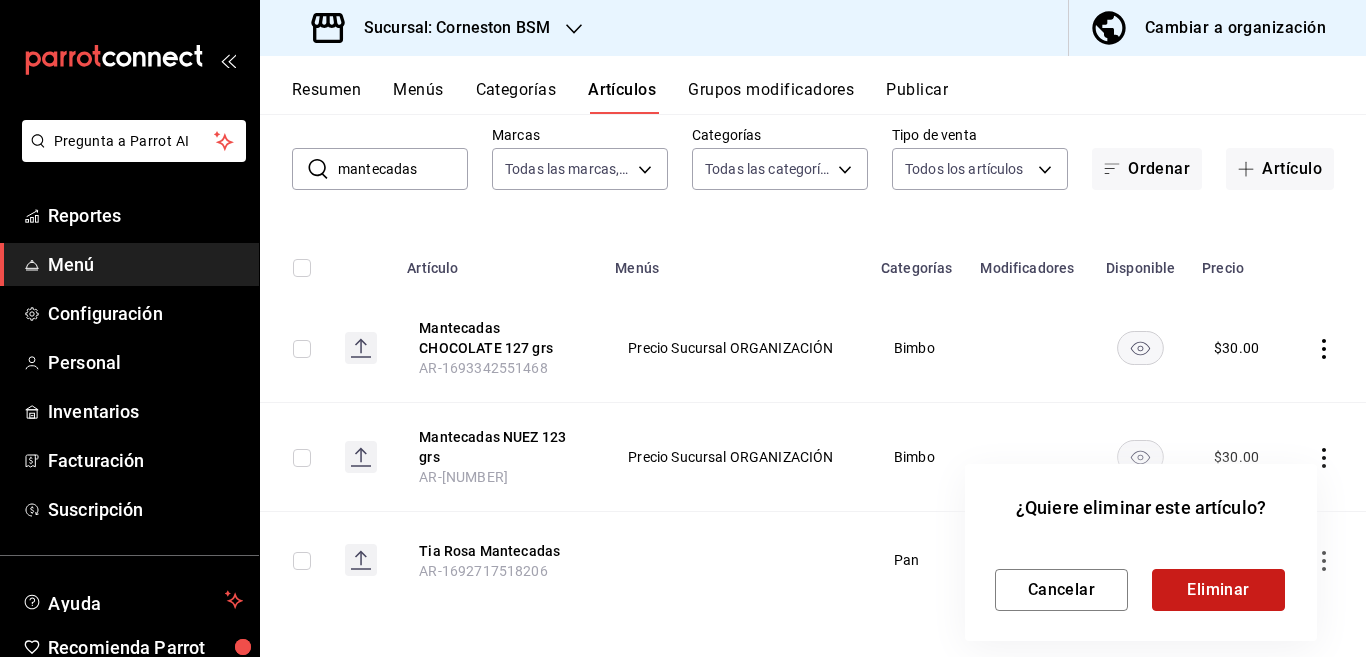 click on "Eliminar" at bounding box center (1218, 590) 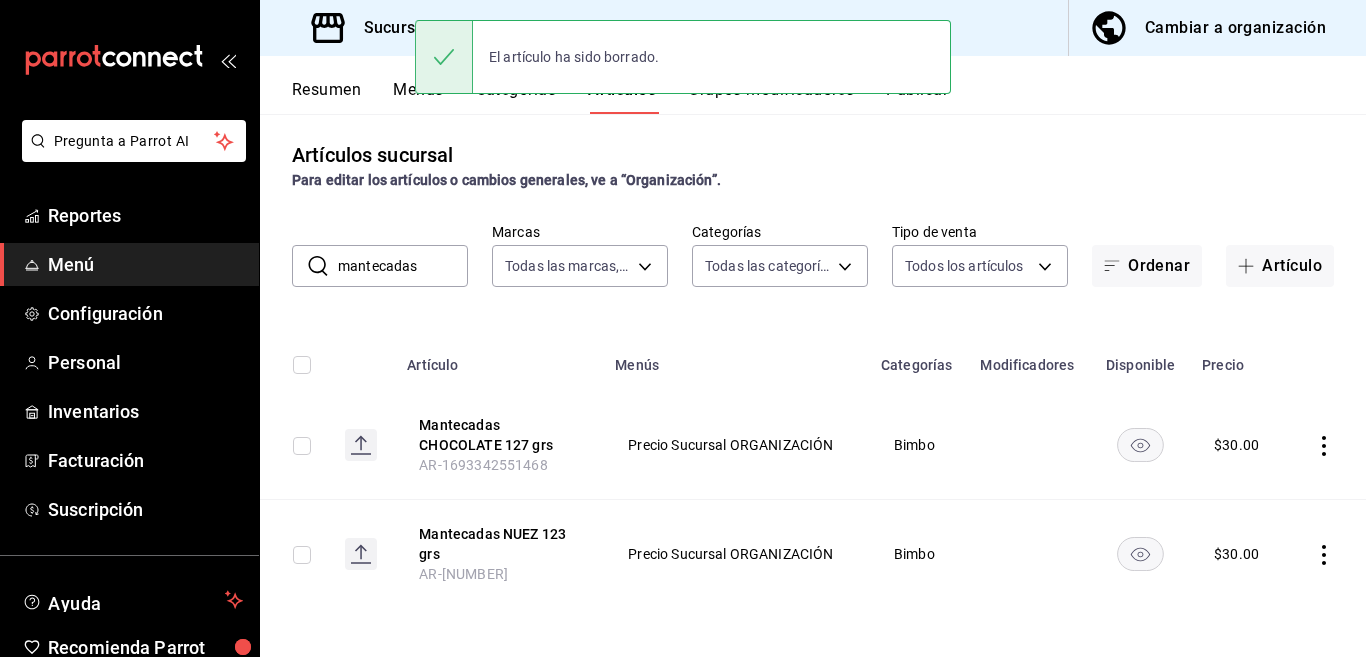 scroll, scrollTop: 6, scrollLeft: 0, axis: vertical 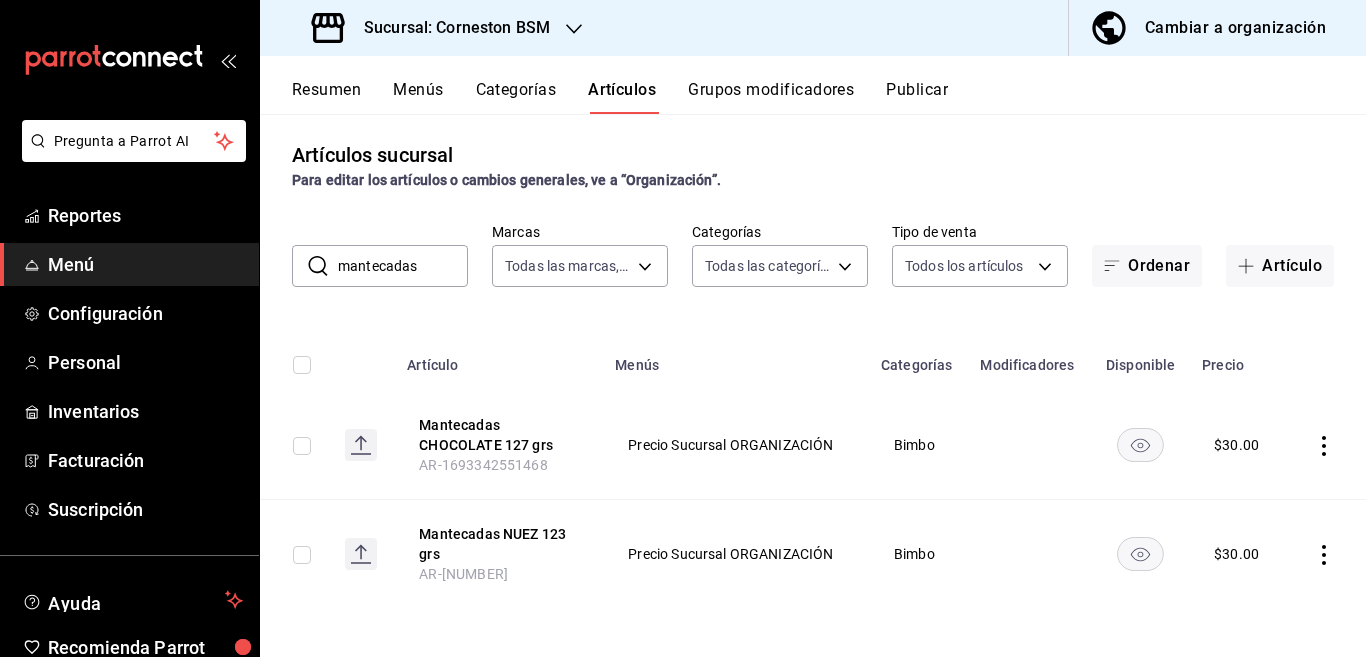 click on "mantecadas" at bounding box center (403, 266) 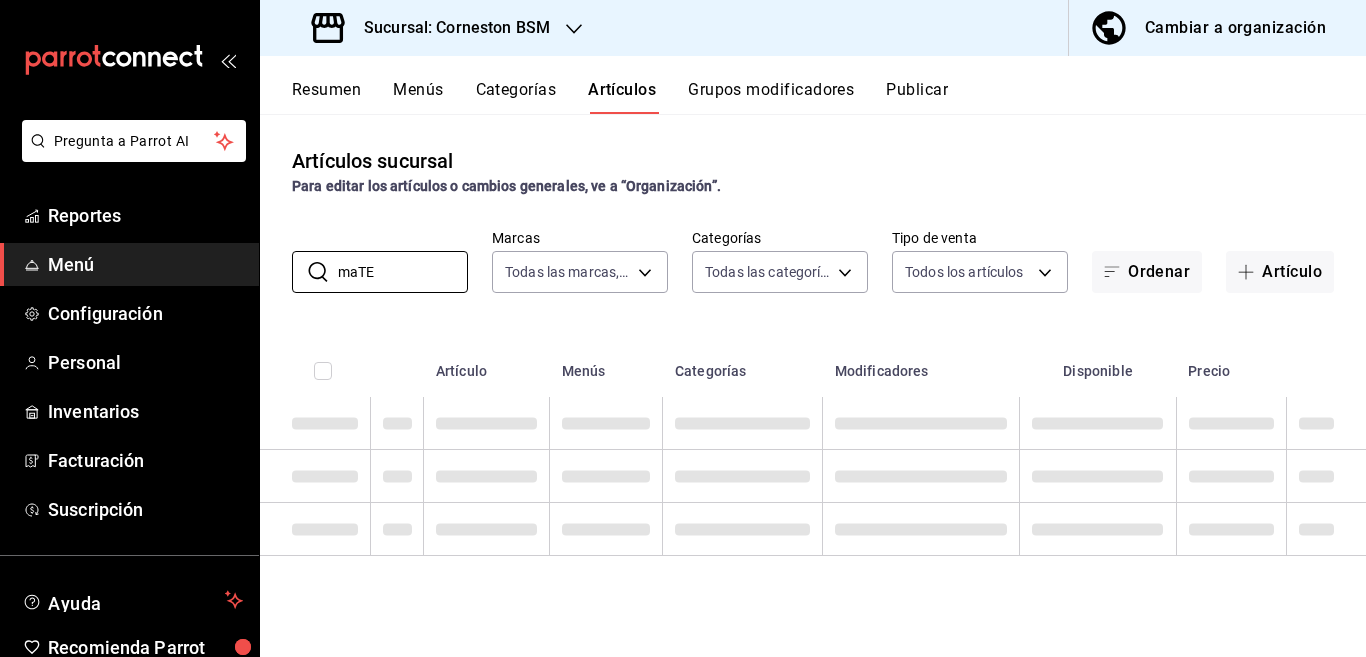 click on "Artículos sucursal Para editar los artículos o cambios generales, ve a “Organización”. ​ maTE ​ Marcas Todas las marcas, Sin marca baea13f6-8b02-44ce-b335-381c6588bfb3 Categorías Todas las categorías, Sin categoría cc6f36b3-7d13-43ad-a236-4deba9fe0f66,ef2e6394-ee66-479a-8a61-aeb486a2bc31,0d37dffa-92a8-44e1-b451-d8176aaa36a5,0fcf964d-72eb-490a-92c0-ac1c7a579fd0,2cb8e8d5-47f9-4a1d-afa1-7ea4b9e2c6d1,bb5e10c1-24b1-44ba-ab8a-723989981e00,623712f4-6464-4e30-a6c0-559415738b64,4af8281a-4b02-49f7-acde-cf719201d452,3c7d0700-25a0-452f-a8cf-f47ca297cc40,a1b72d5b-5511-4f7e-899c-4d8e938c4832,57a15273-9a54-49c1-b9eb-ce38d8c0c72b,9a90853a-1f51-435f-925e-98ff120784d7,bfe05bdc-44bc-4b6c-bfd1-76a3acce54d6,cfdc65a6-dbf0-44fb-9603-cb26b7c6b949,6e259ec7-cc7f-424c-adf4-6d944a1d9b97,528a6086-16a3-4511-bce3-4ac06ccb1d50,c450b7dc-3038-4151-bcc0-bf3f82154f58,072b19d4-a56d-423d-bc50-656b96547fd1,c3c0cf01-424b-4ed4-96b5-a1d23500dc36,1fd3d574-22b0-45c9-9b45-1904e552c0e2 Tipo de venta Todos los artículos ALL Ordenar Menús" at bounding box center (813, 385) 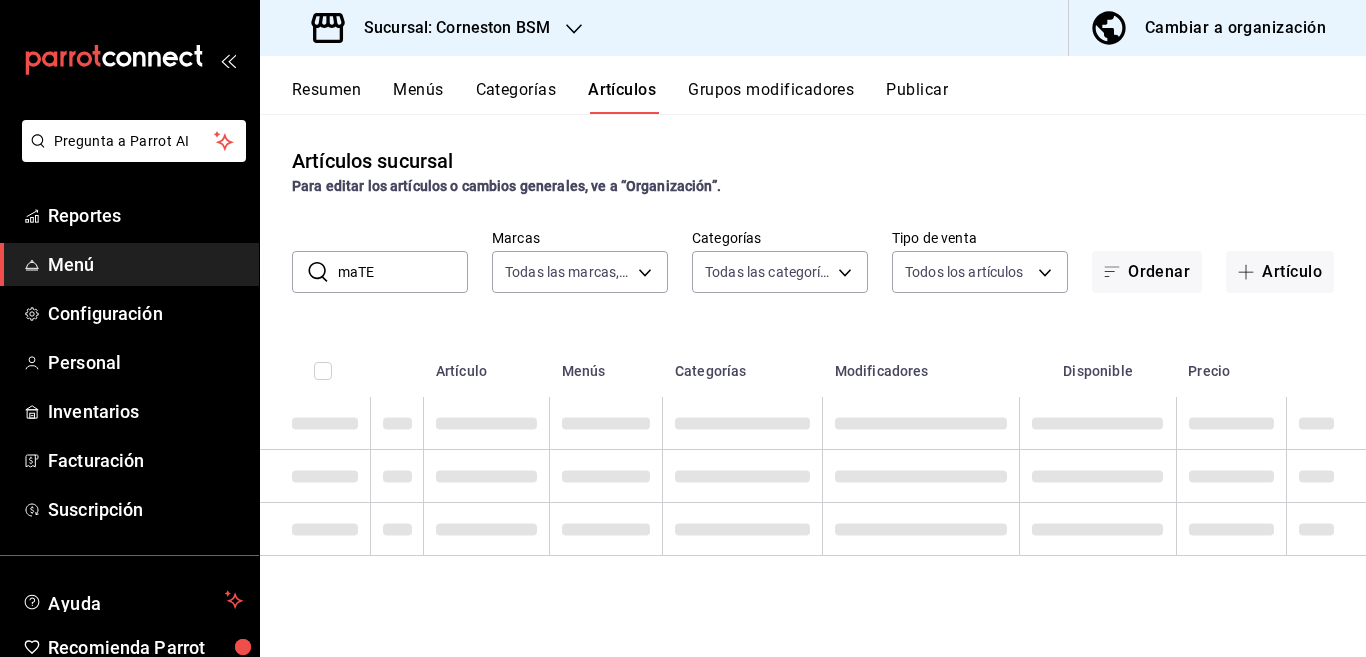 scroll, scrollTop: 0, scrollLeft: 0, axis: both 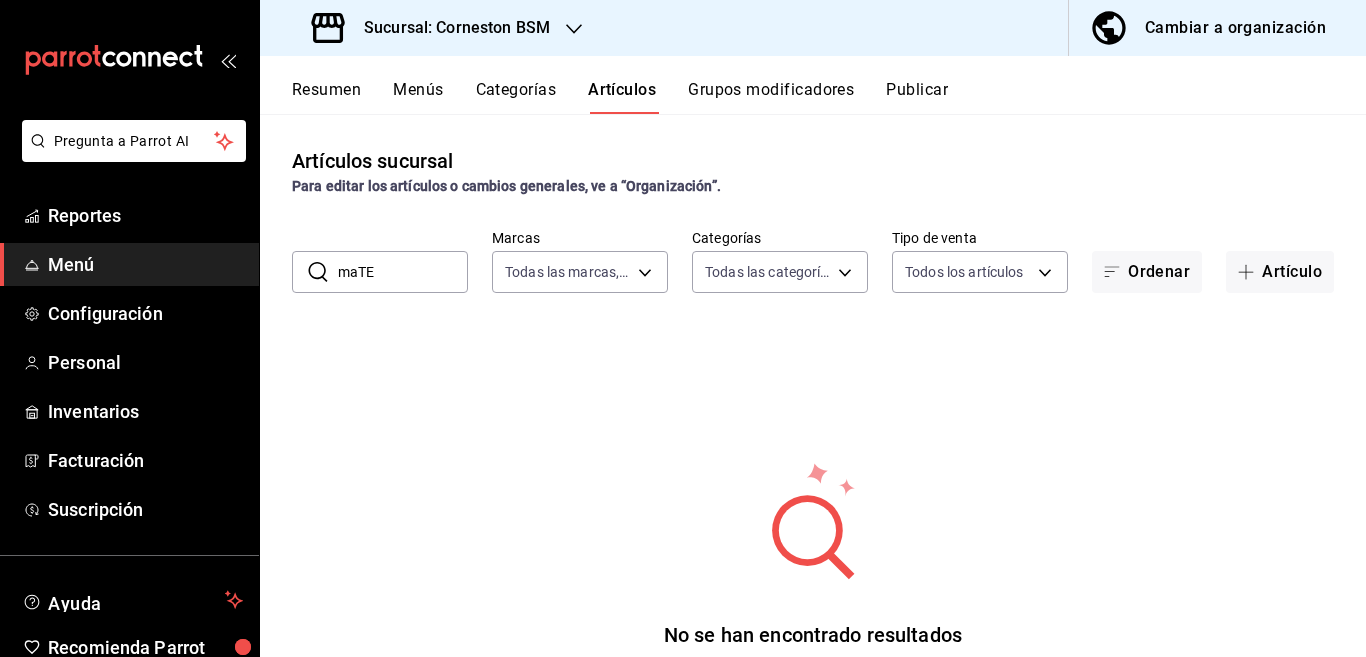 click on "maTE" at bounding box center [403, 272] 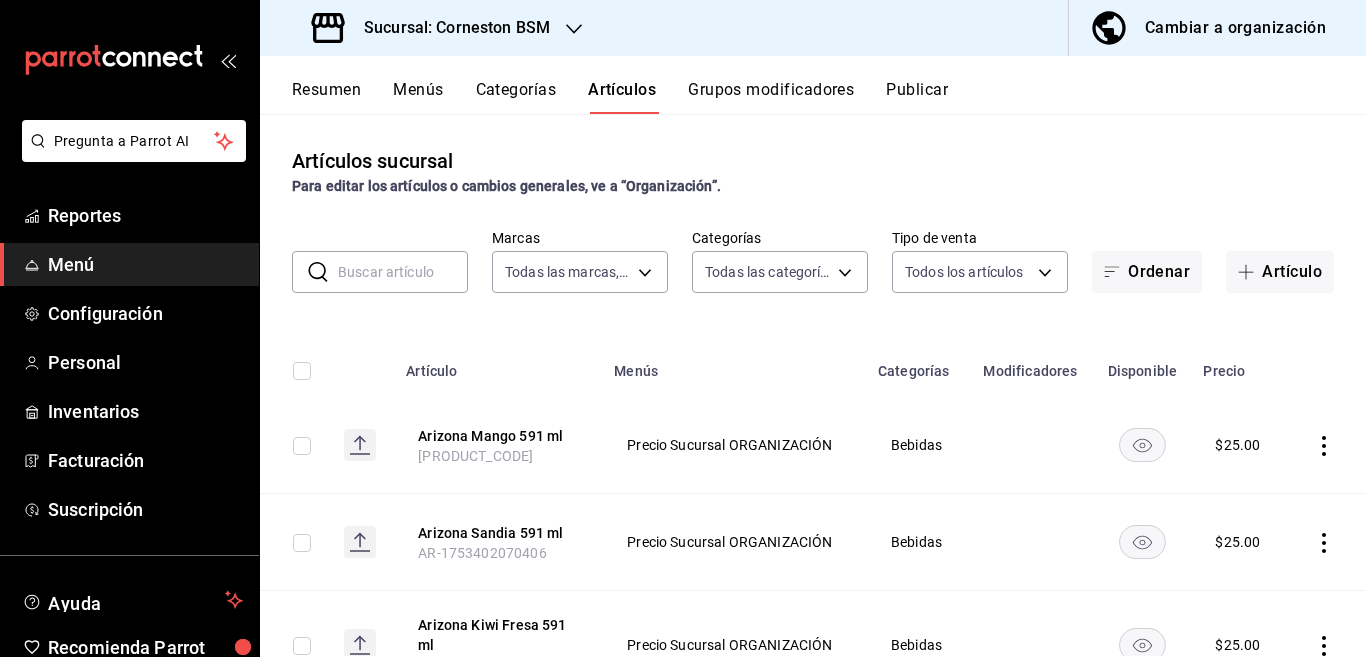 click at bounding box center (403, 272) 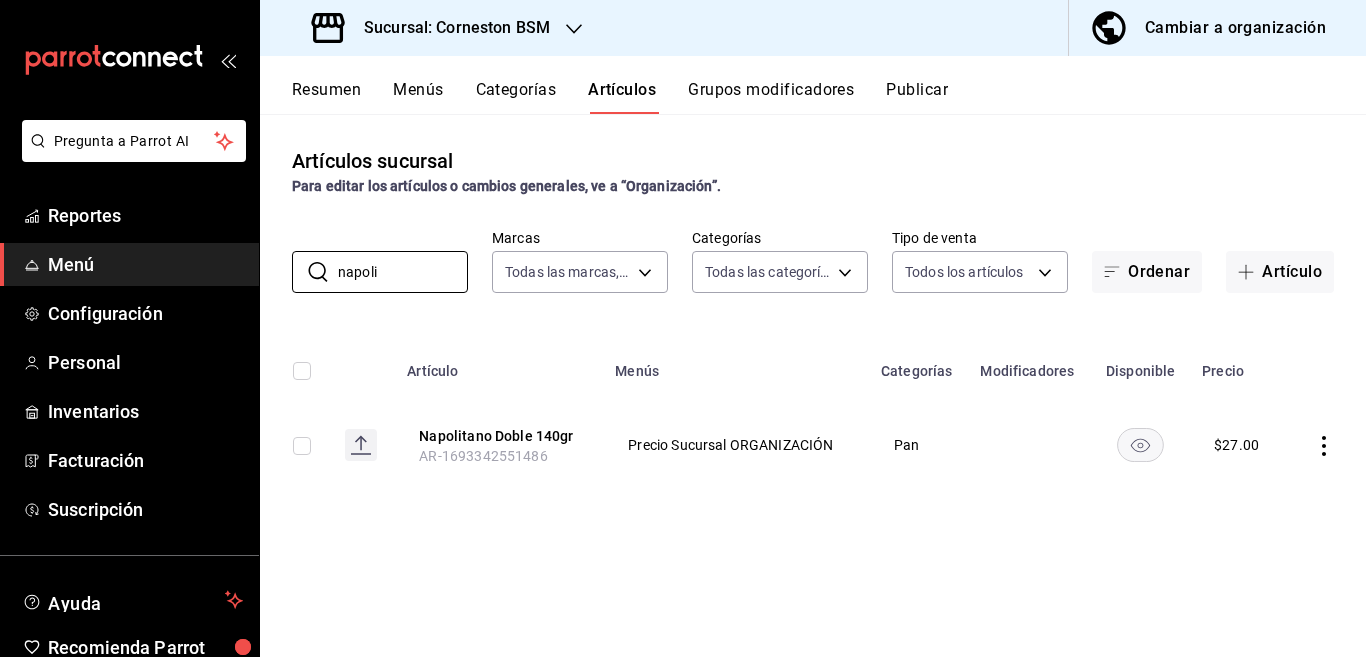 click 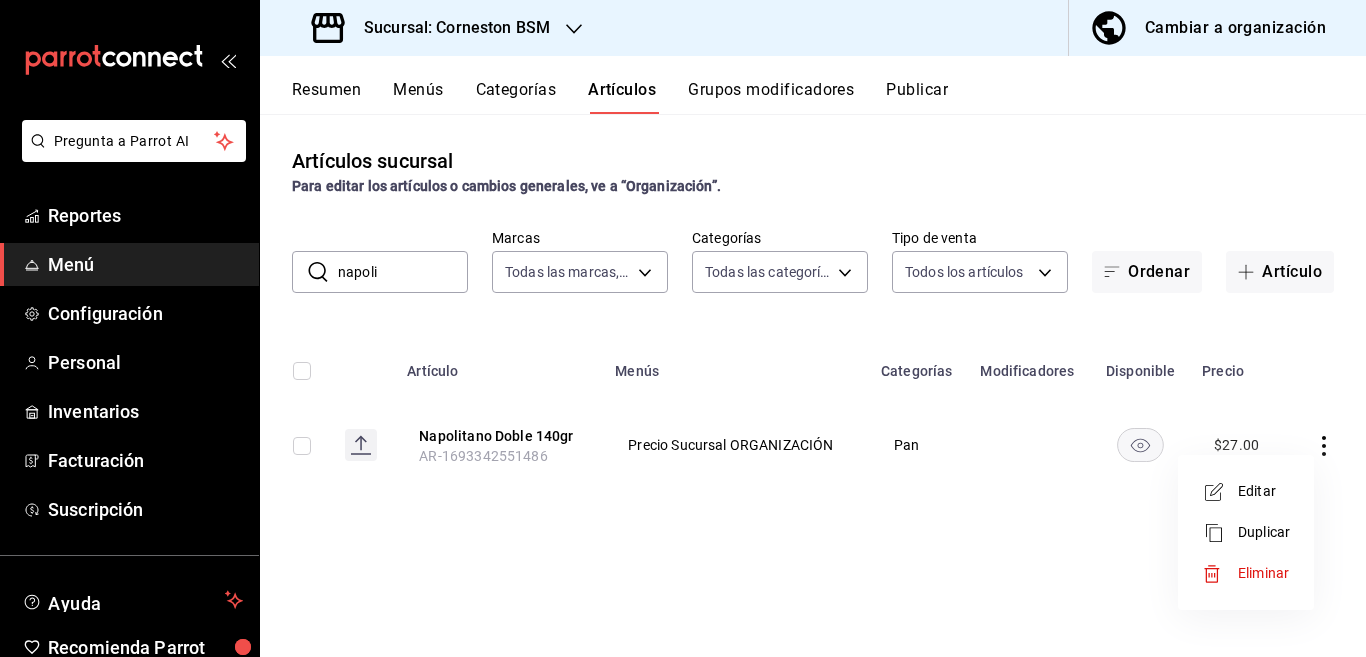 click on "Editar" at bounding box center (1264, 491) 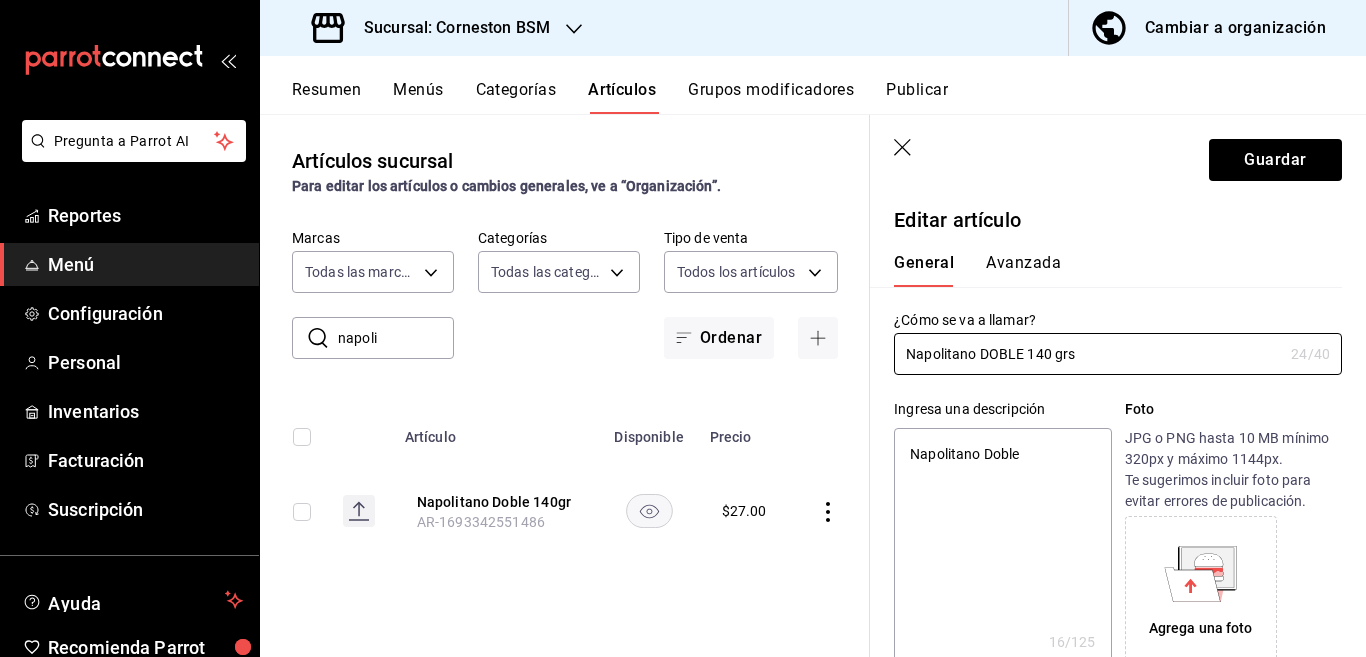 click on "Napolitano Doble" at bounding box center (1002, 548) 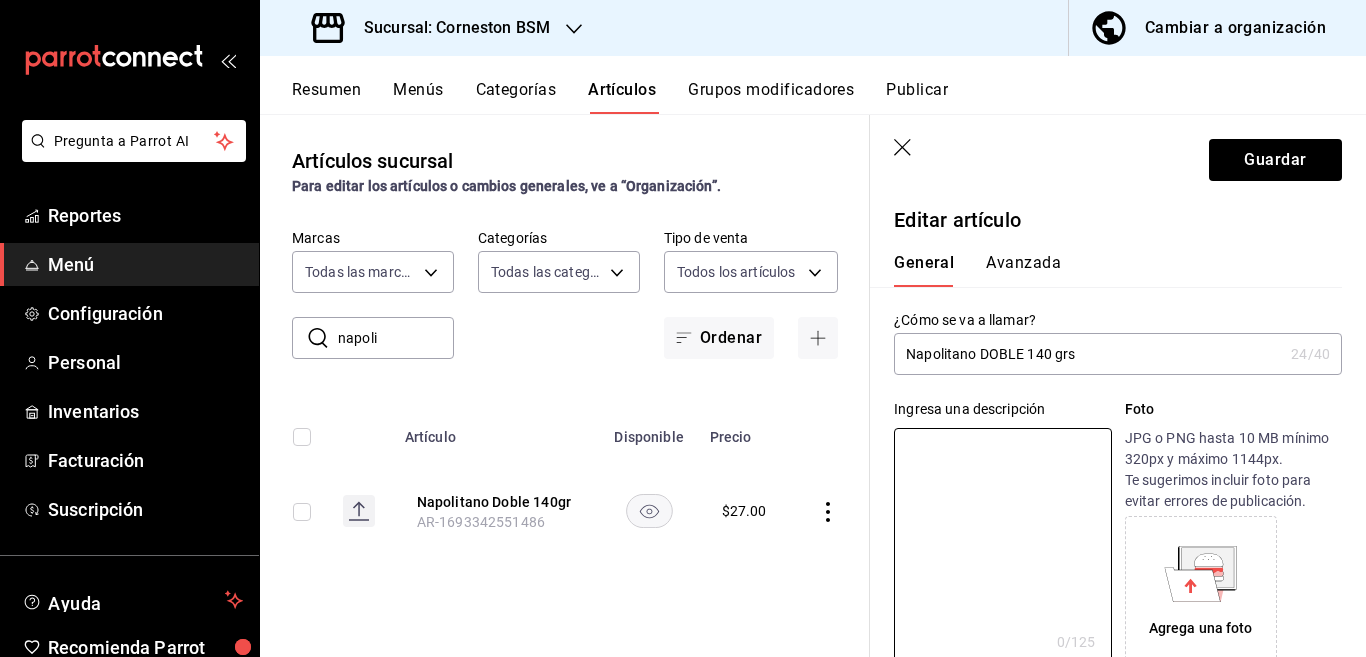 click on "Napolitano DOBLE 140 grs" at bounding box center (1088, 354) 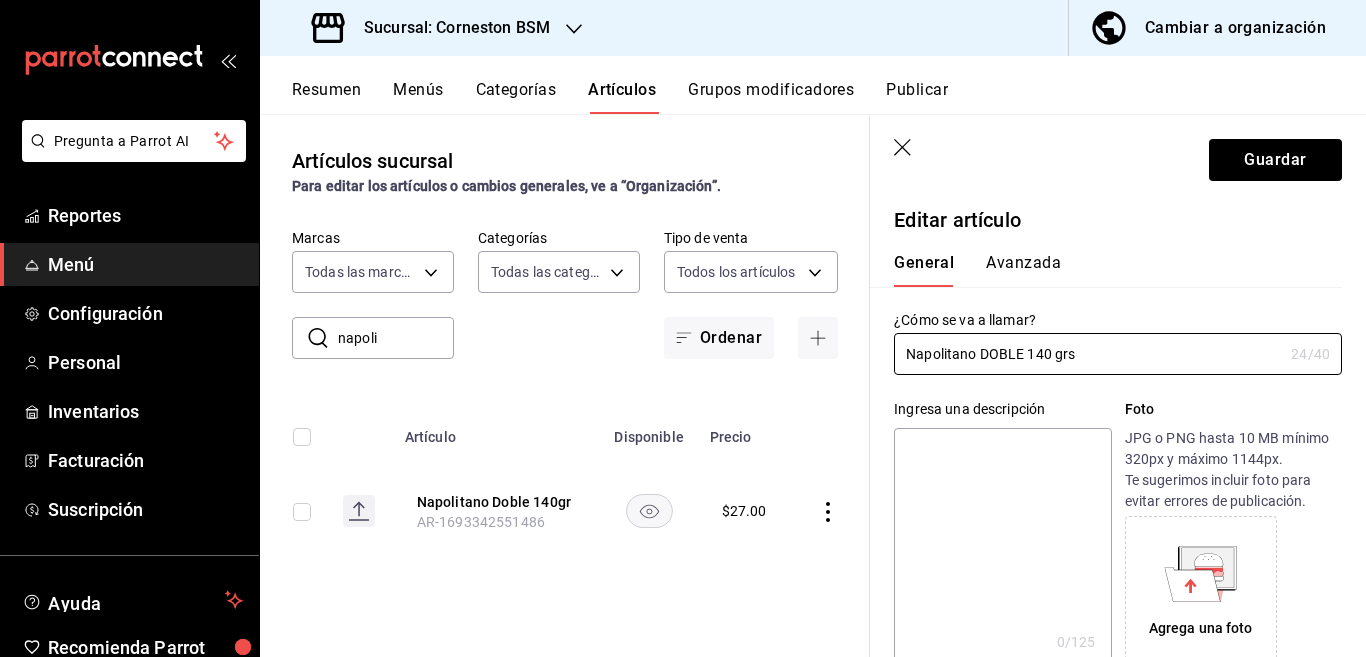 click at bounding box center [1002, 548] 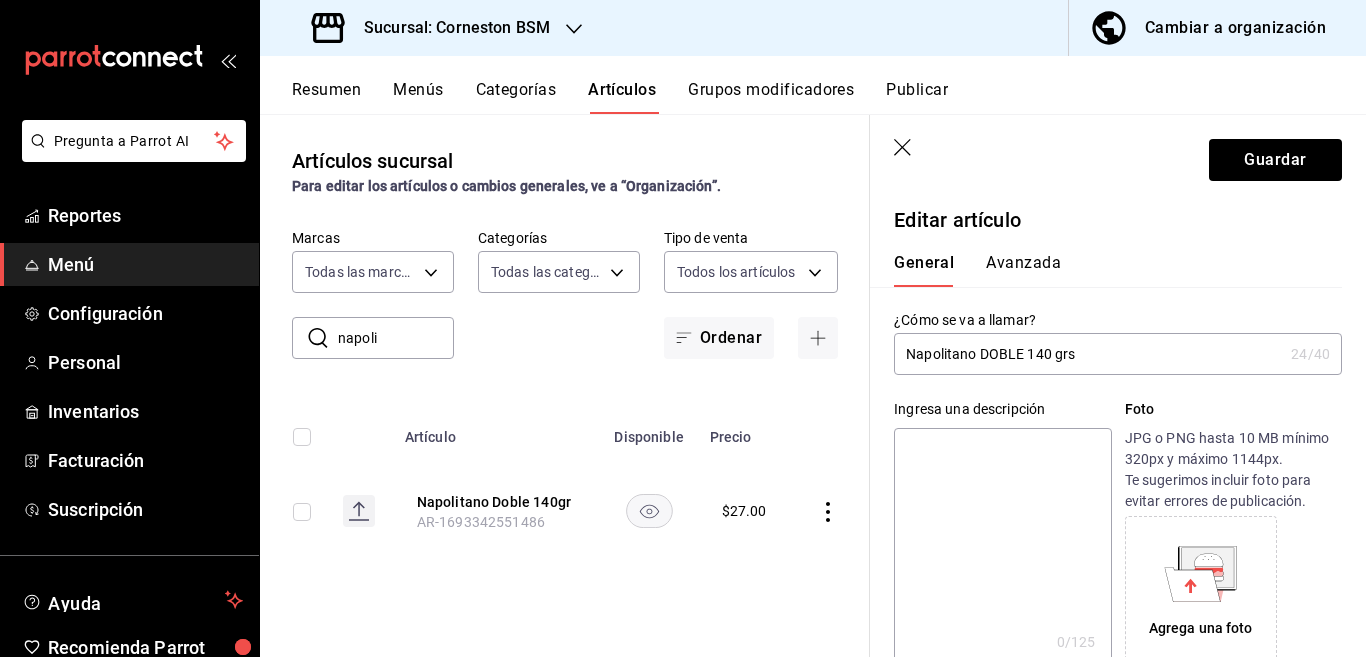 paste on "Napolitano DOBLE 140 grs" 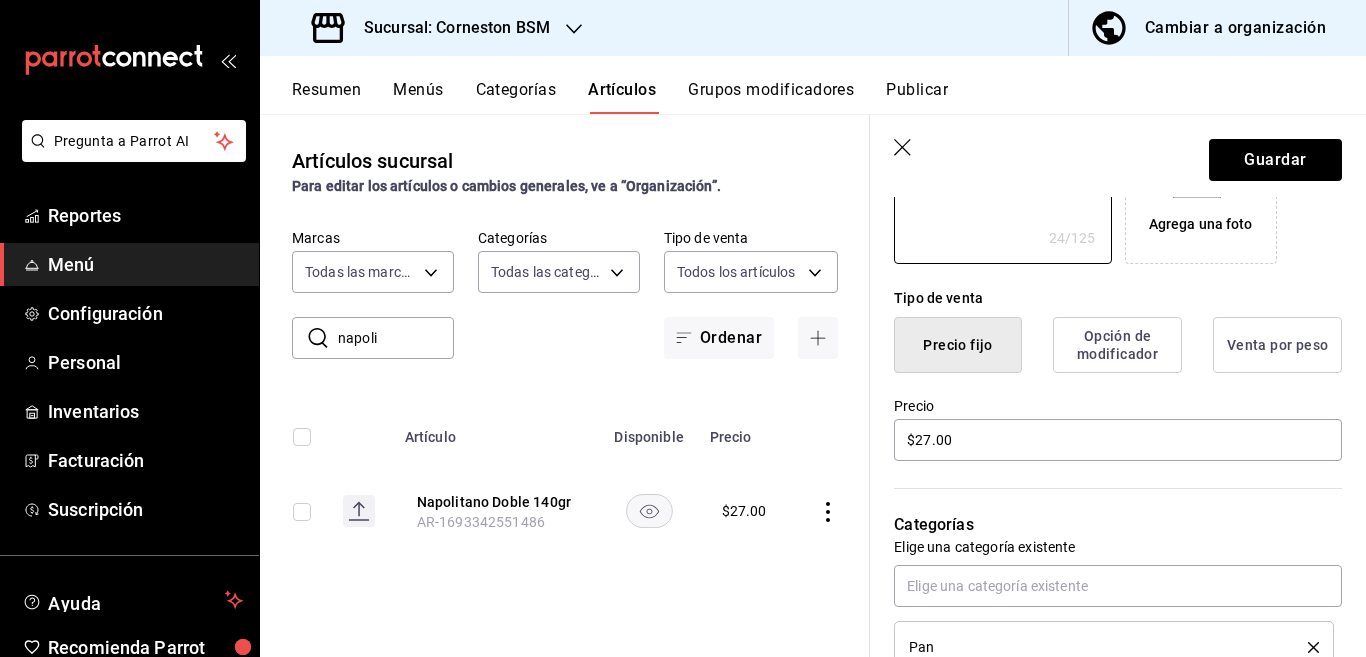 scroll, scrollTop: 406, scrollLeft: 0, axis: vertical 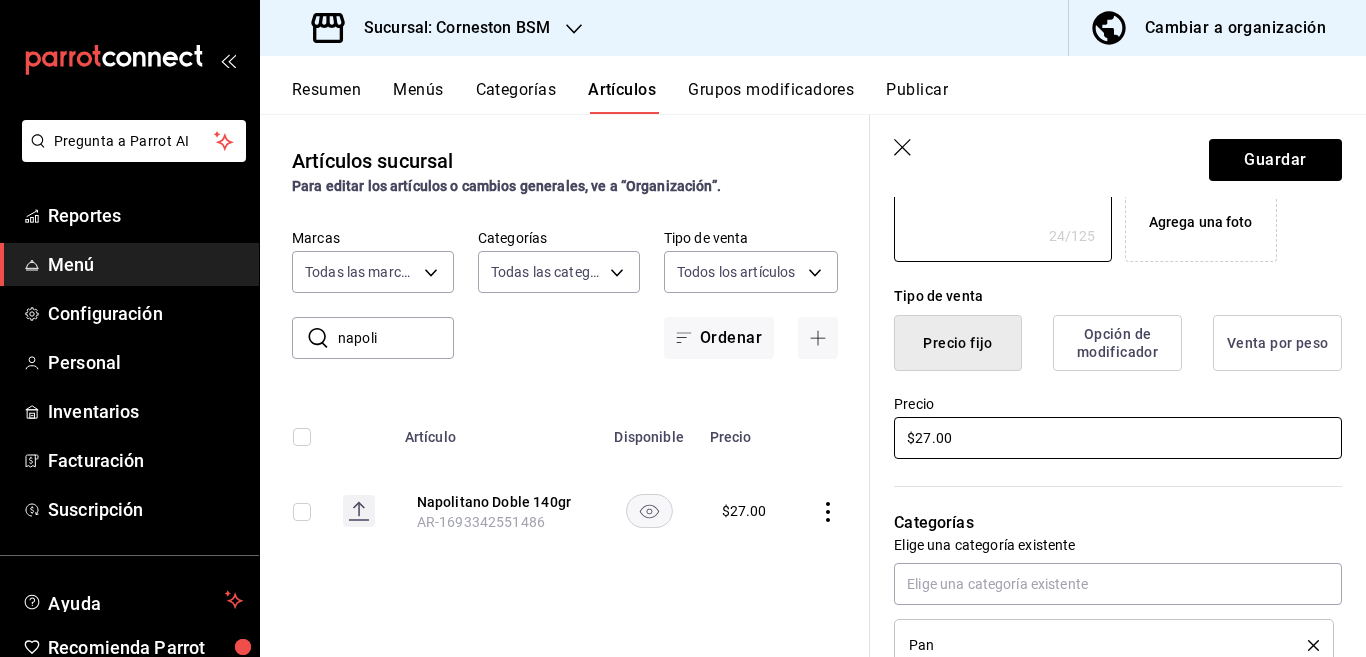 click on "$27.00" at bounding box center [1118, 438] 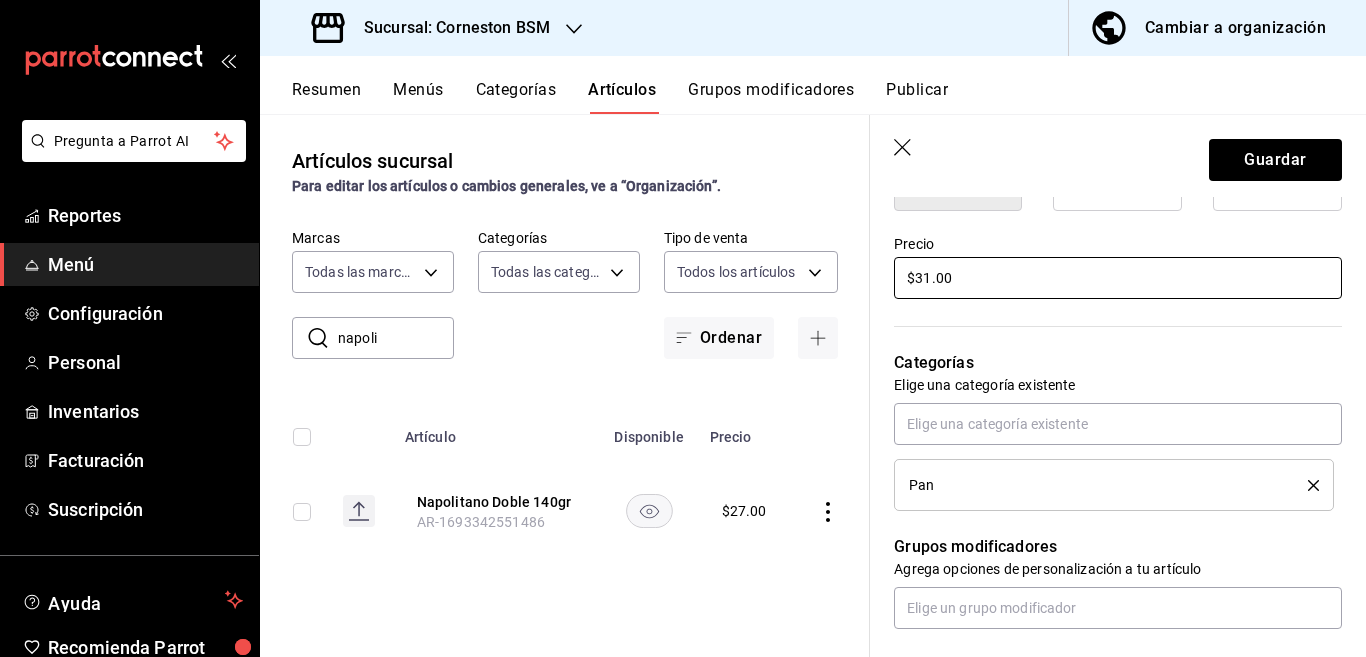 scroll, scrollTop: 569, scrollLeft: 0, axis: vertical 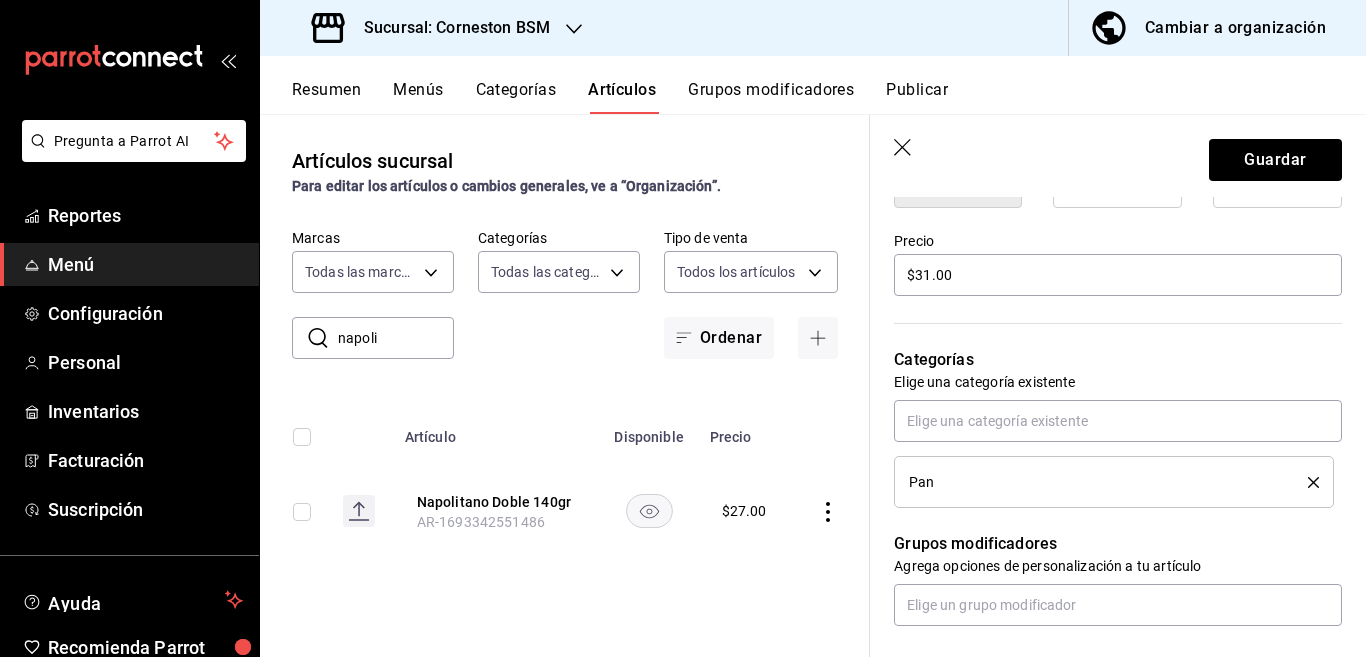 click 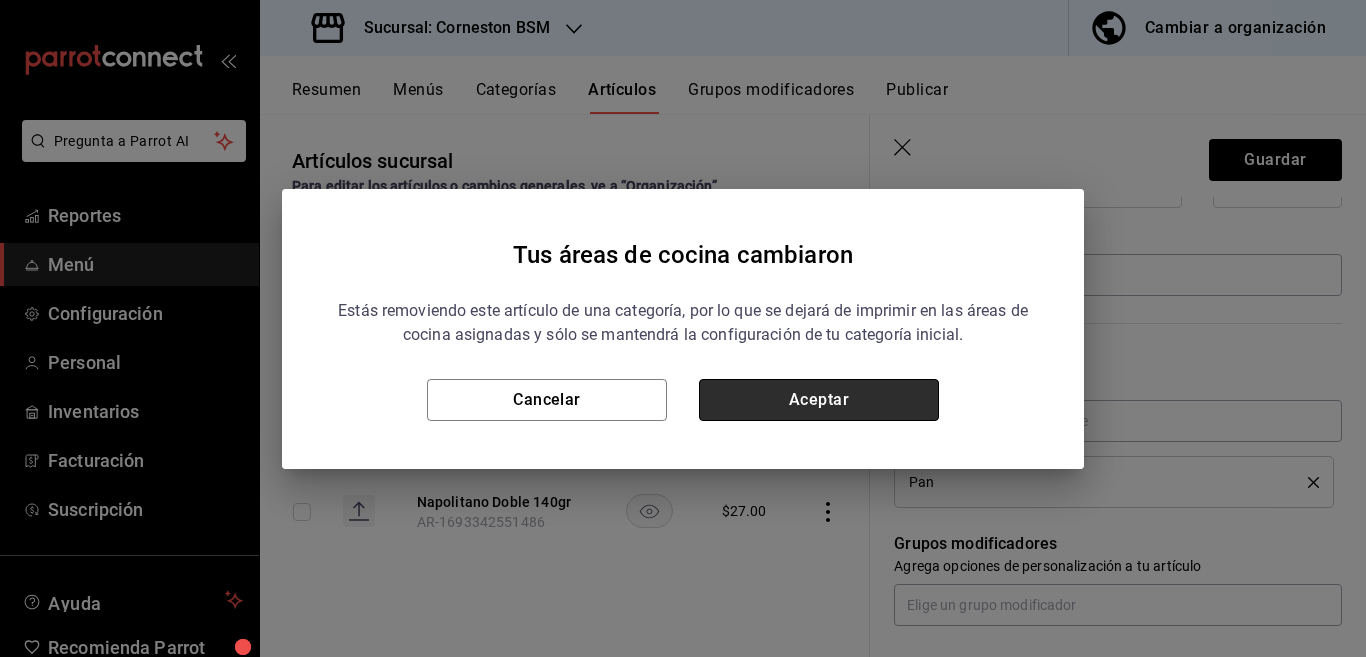 click on "Aceptar" at bounding box center (819, 400) 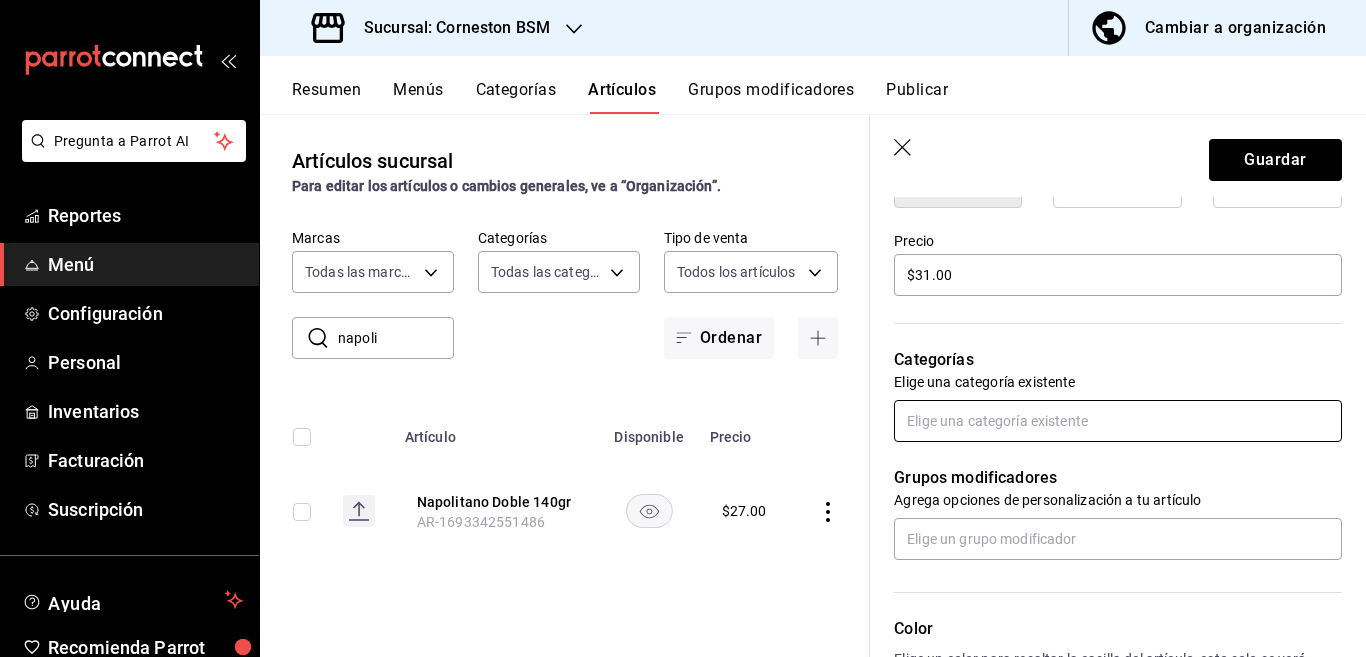 click at bounding box center (1118, 421) 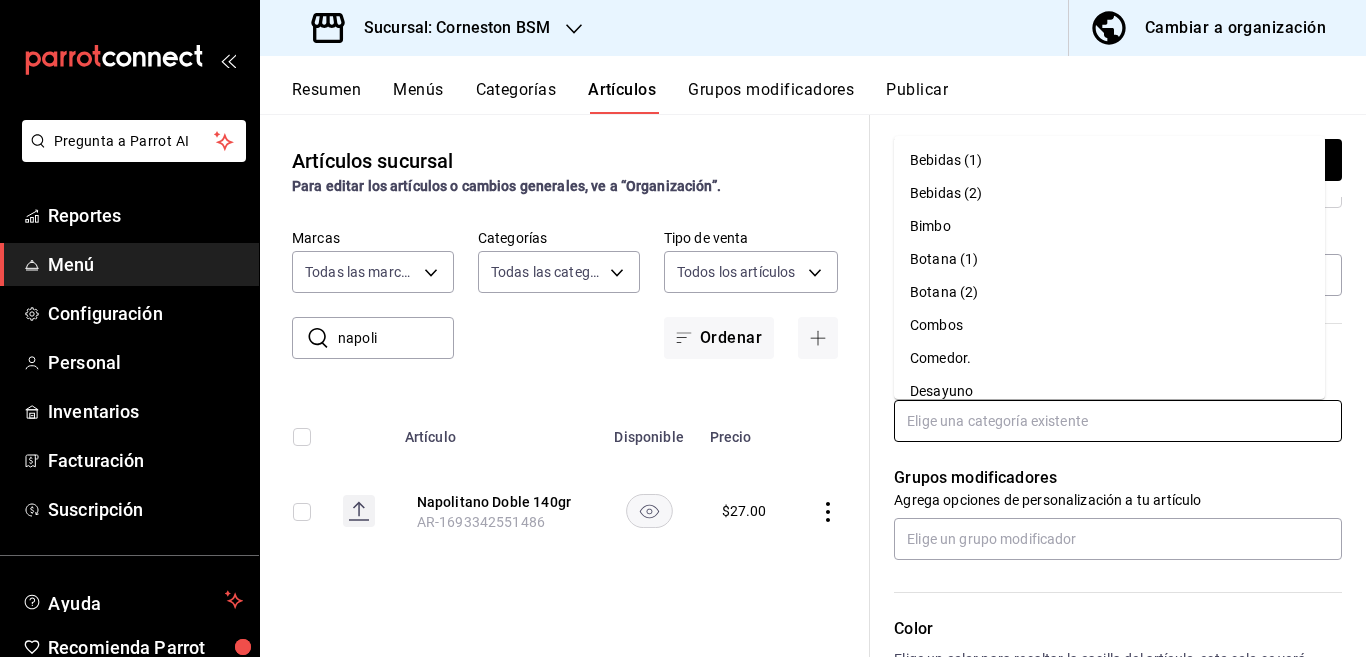 click on "Bimbo" at bounding box center [1109, 226] 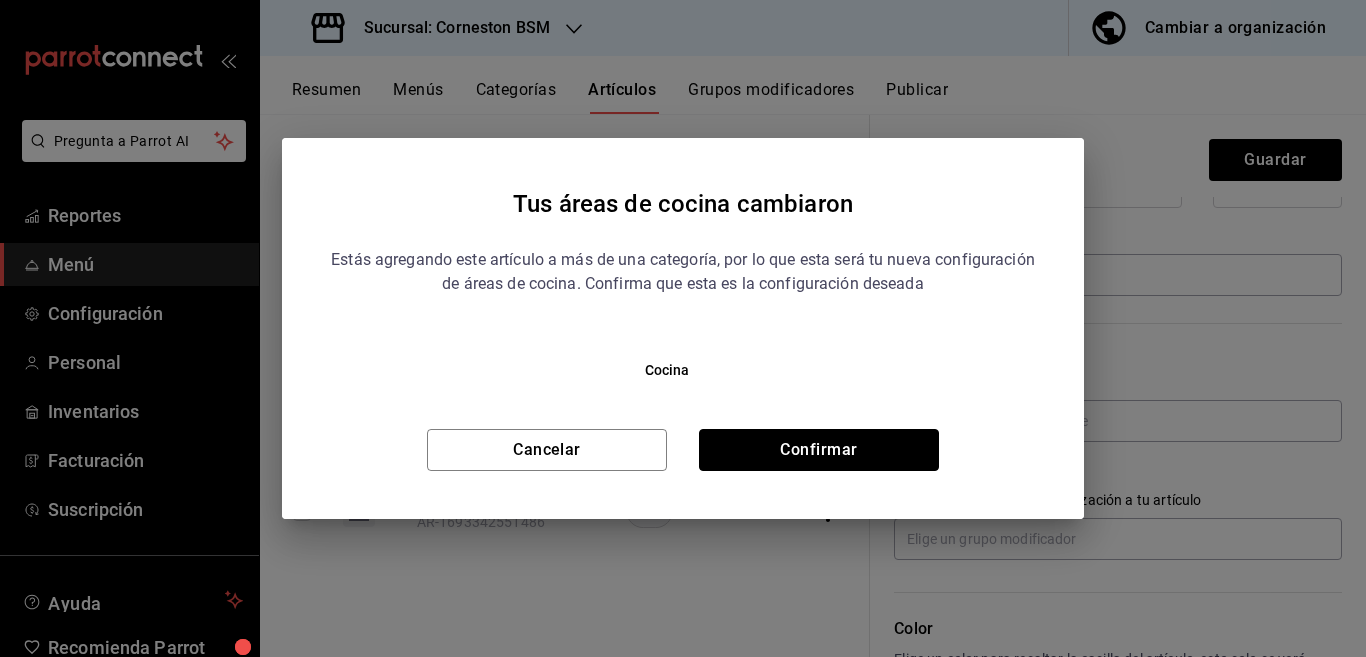 drag, startPoint x: 851, startPoint y: 448, endPoint x: 1160, endPoint y: 210, distance: 390.03204 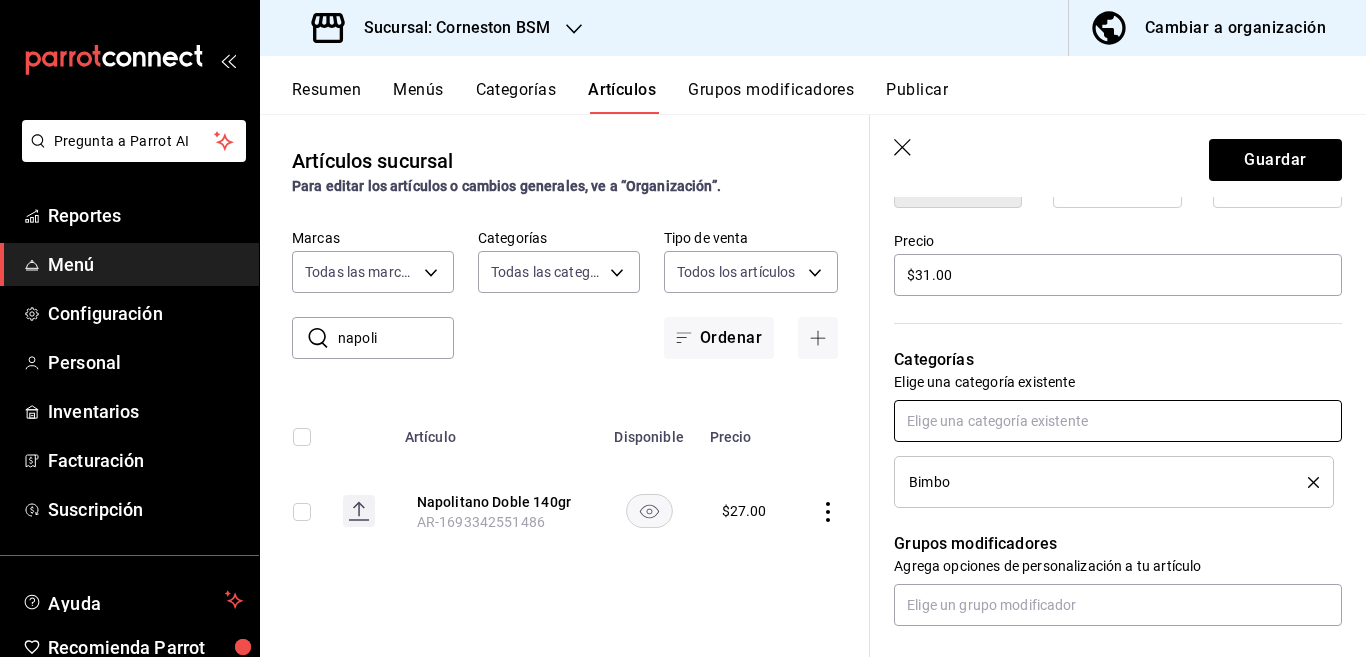 scroll, scrollTop: 570, scrollLeft: 0, axis: vertical 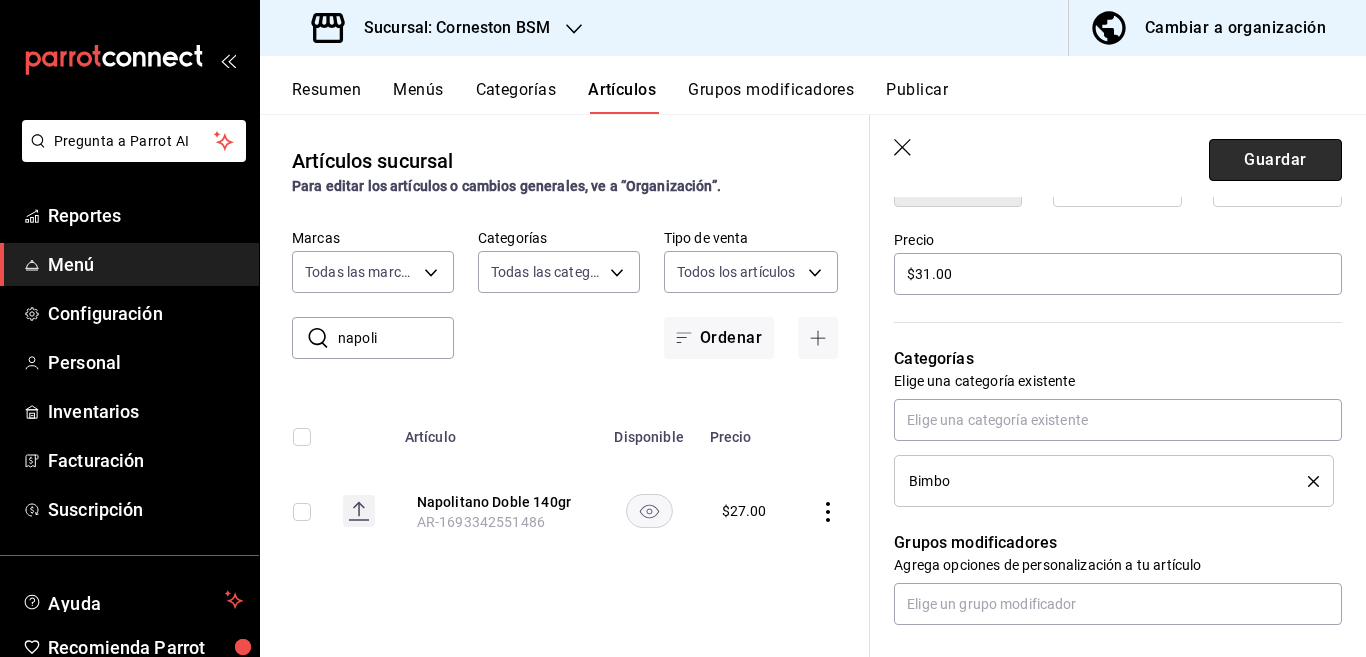 click on "Guardar" at bounding box center [1275, 160] 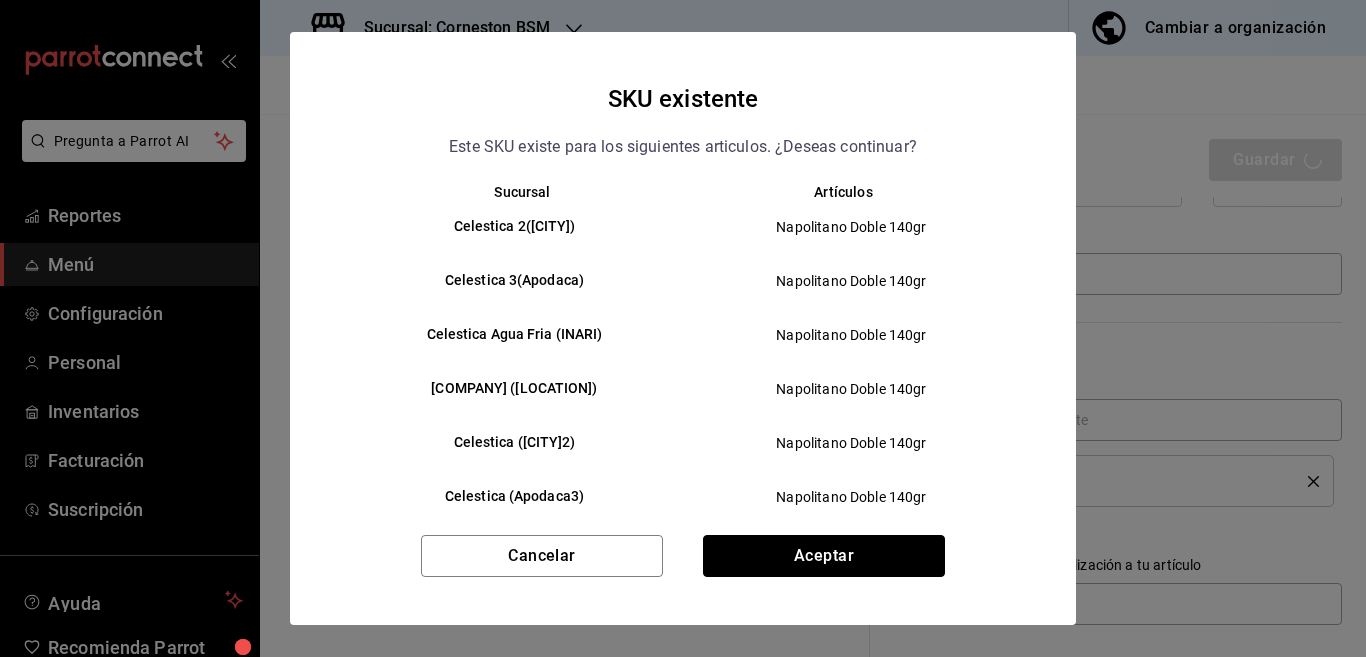click on "Aceptar" at bounding box center (824, 556) 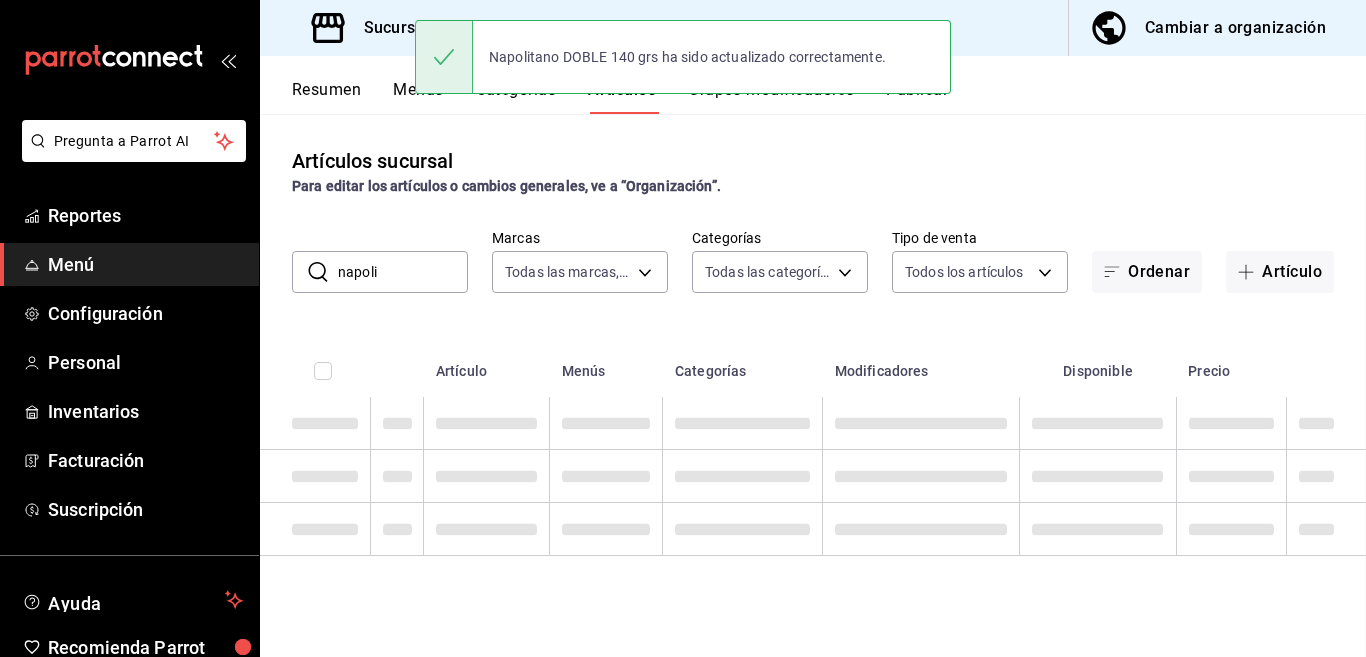 scroll, scrollTop: 0, scrollLeft: 0, axis: both 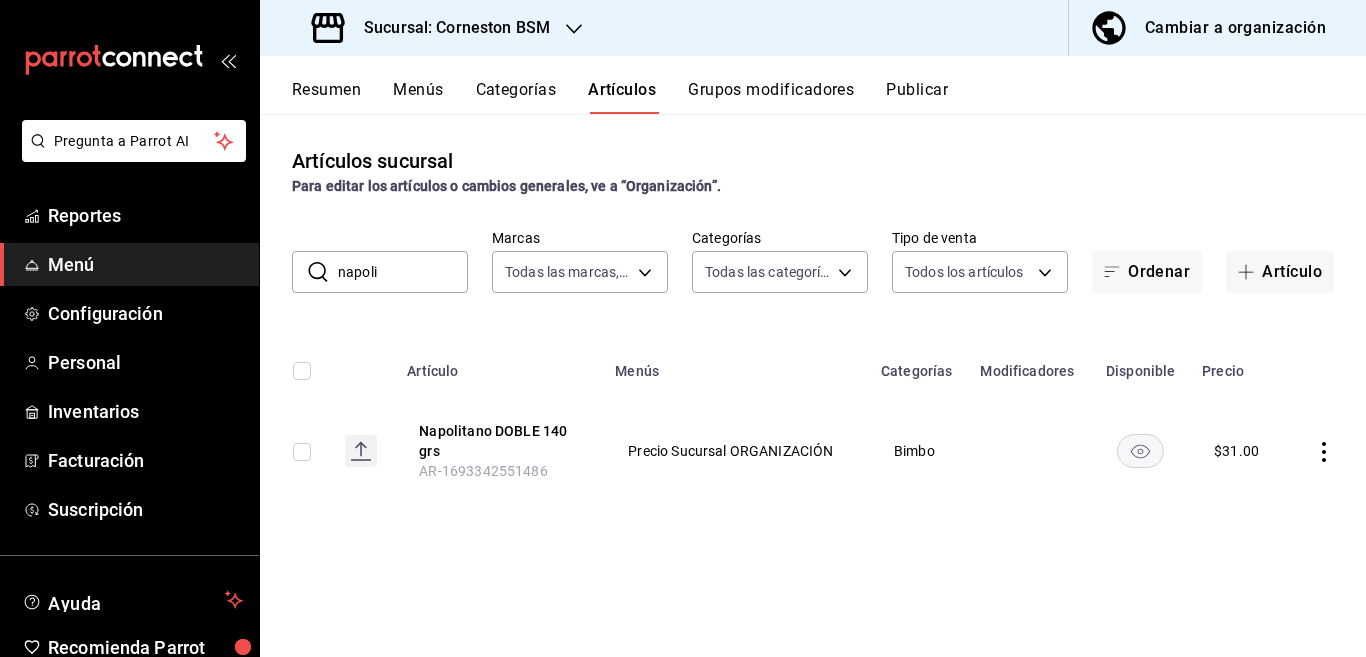 click on "napoli" at bounding box center (403, 272) 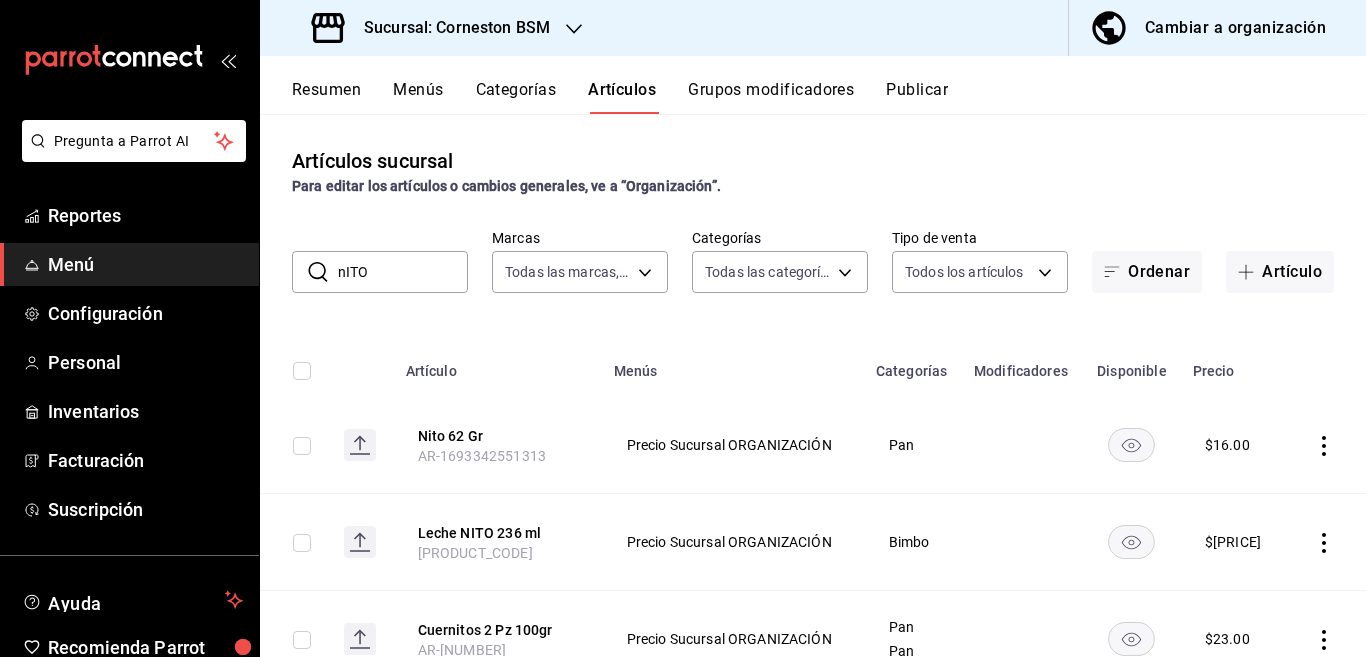 click on "Artículos sucursal Para editar los artículos o cambios generales, ve a “Organización”. ​ nITO ​ Marcas Todas las marcas, Sin marca [UUID] Categorías Todas las categorías, Sin categoría [UUID],[UUID],[UUID],[UUID],[UUID],[UUID],[UUID],[UUID],[UUID],[UUID],[UUID],[UUID],[UUID],[UUID],[UUID],[UUID],[UUID],[UUID],[UUID],[UUID],[UUID] Tipo de venta Todos los artículos ALL Ordenar Menús $" at bounding box center [813, 385] 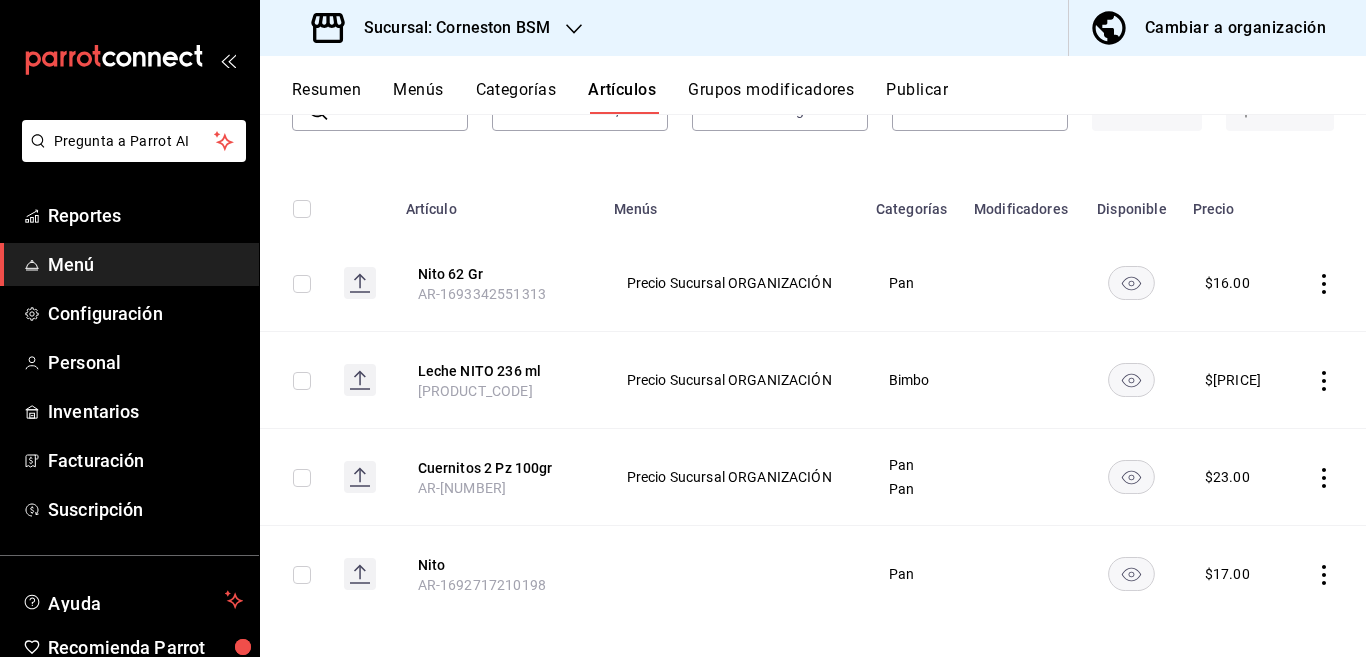scroll, scrollTop: 176, scrollLeft: 0, axis: vertical 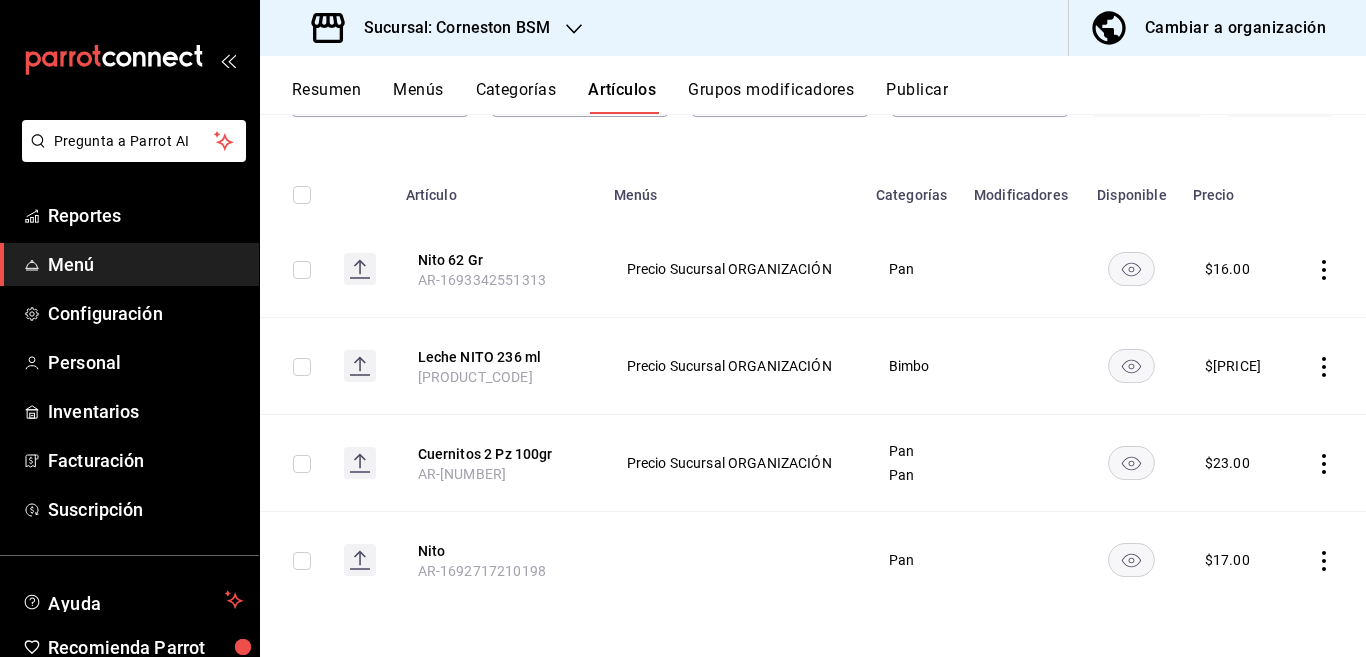 click 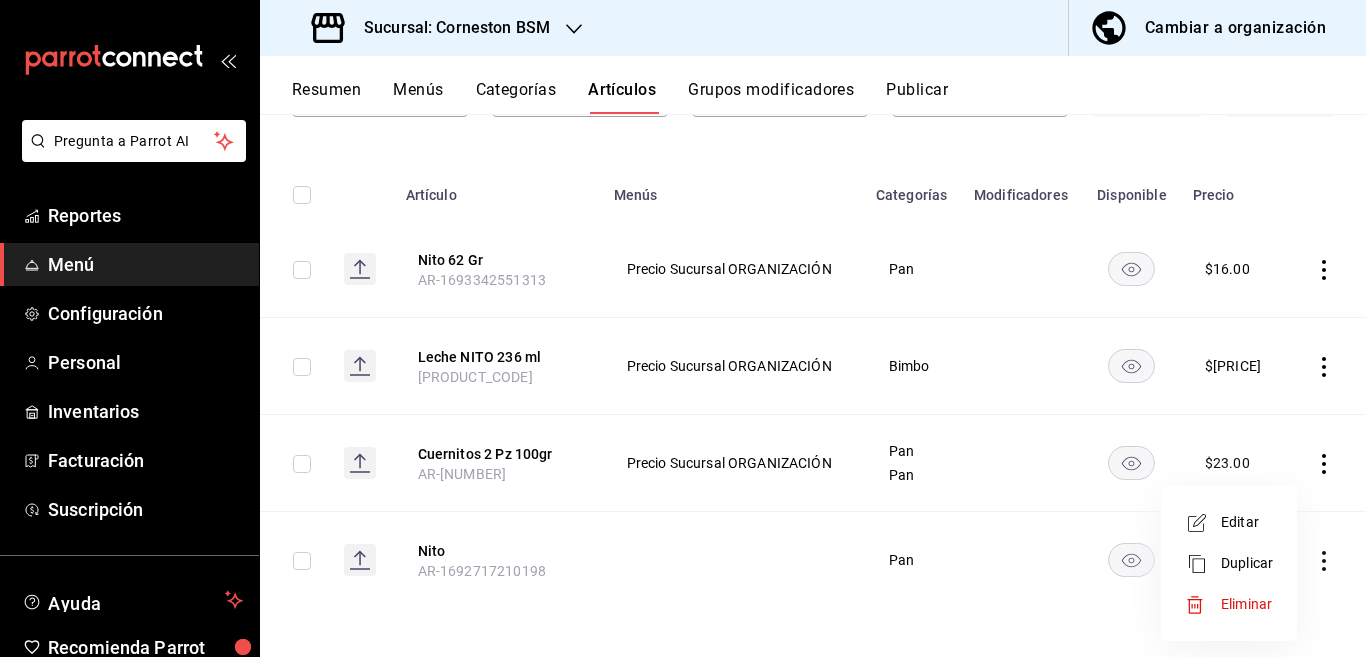click on "Eliminar" at bounding box center [1246, 604] 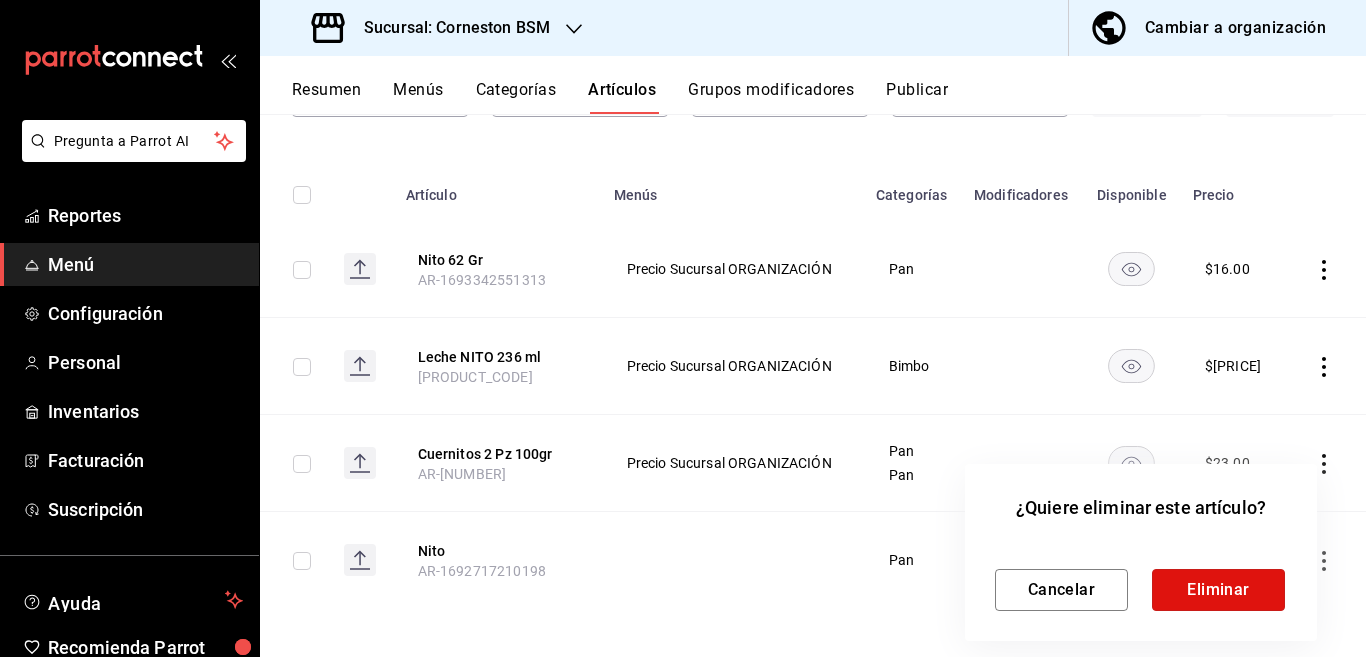 click on "Eliminar" at bounding box center [1218, 590] 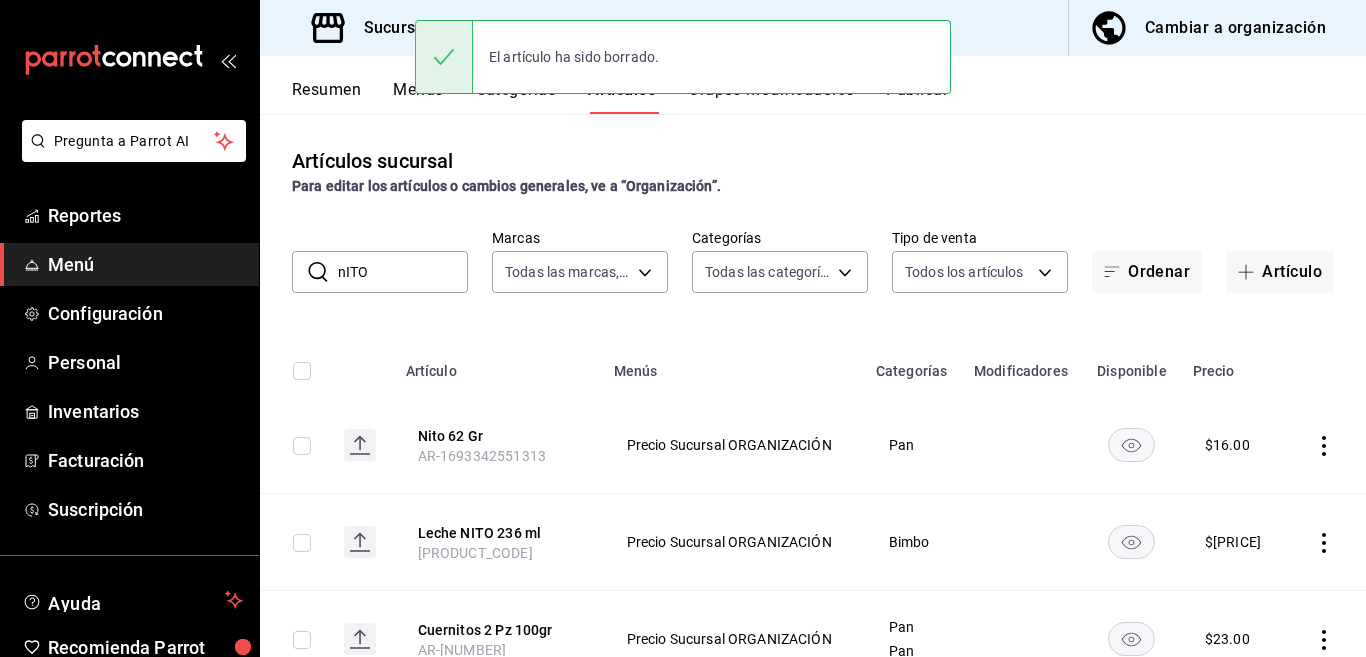 scroll, scrollTop: 0, scrollLeft: 0, axis: both 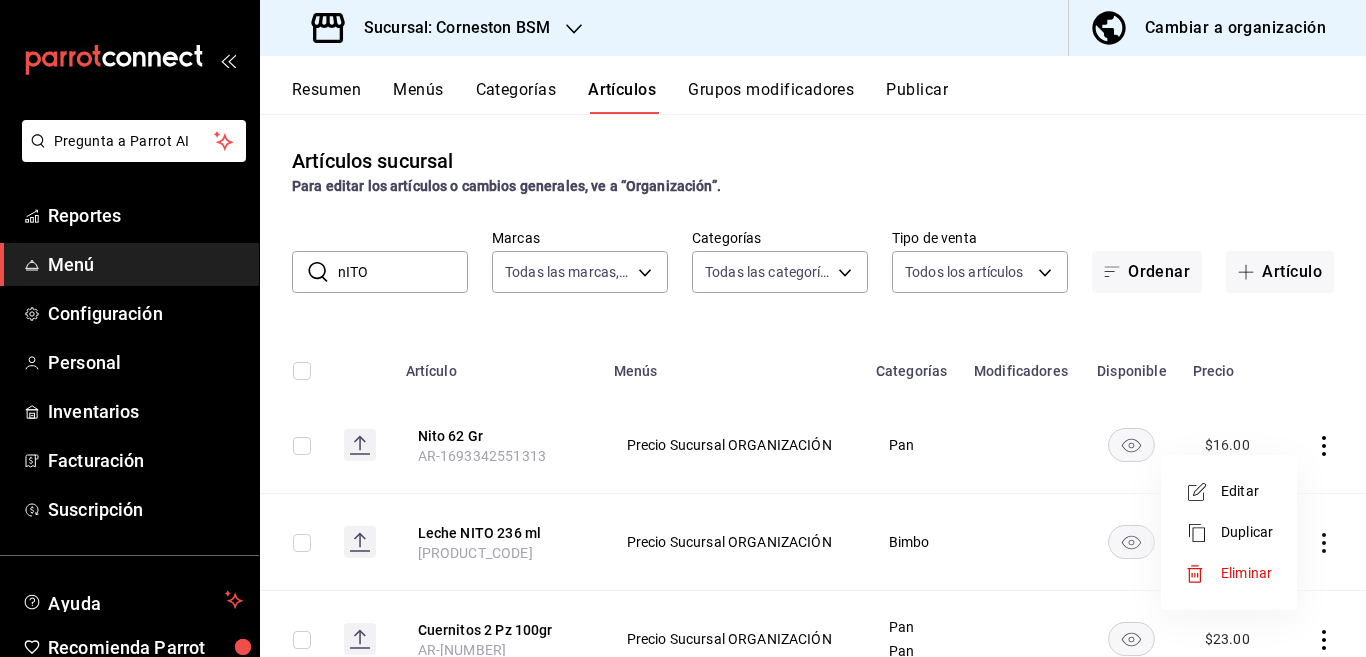 click on "Editar" at bounding box center [1247, 491] 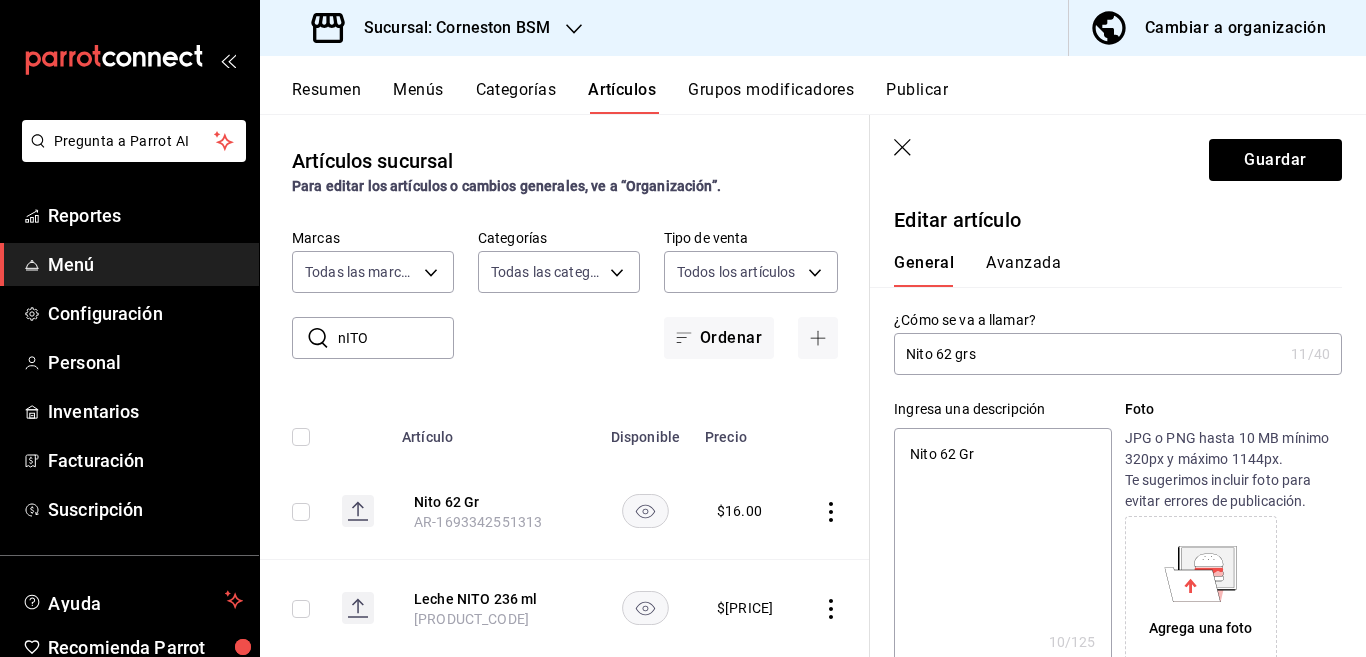 click on "Nito 62 Gr" at bounding box center (1002, 548) 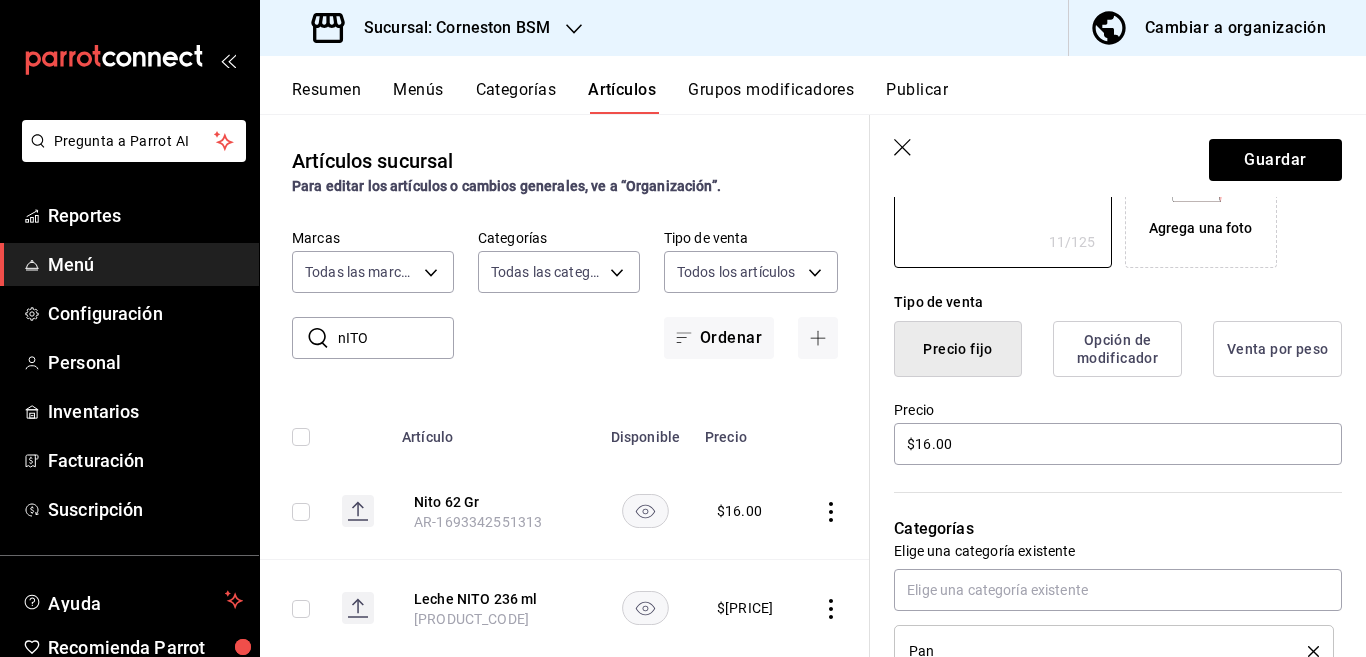 scroll, scrollTop: 406, scrollLeft: 0, axis: vertical 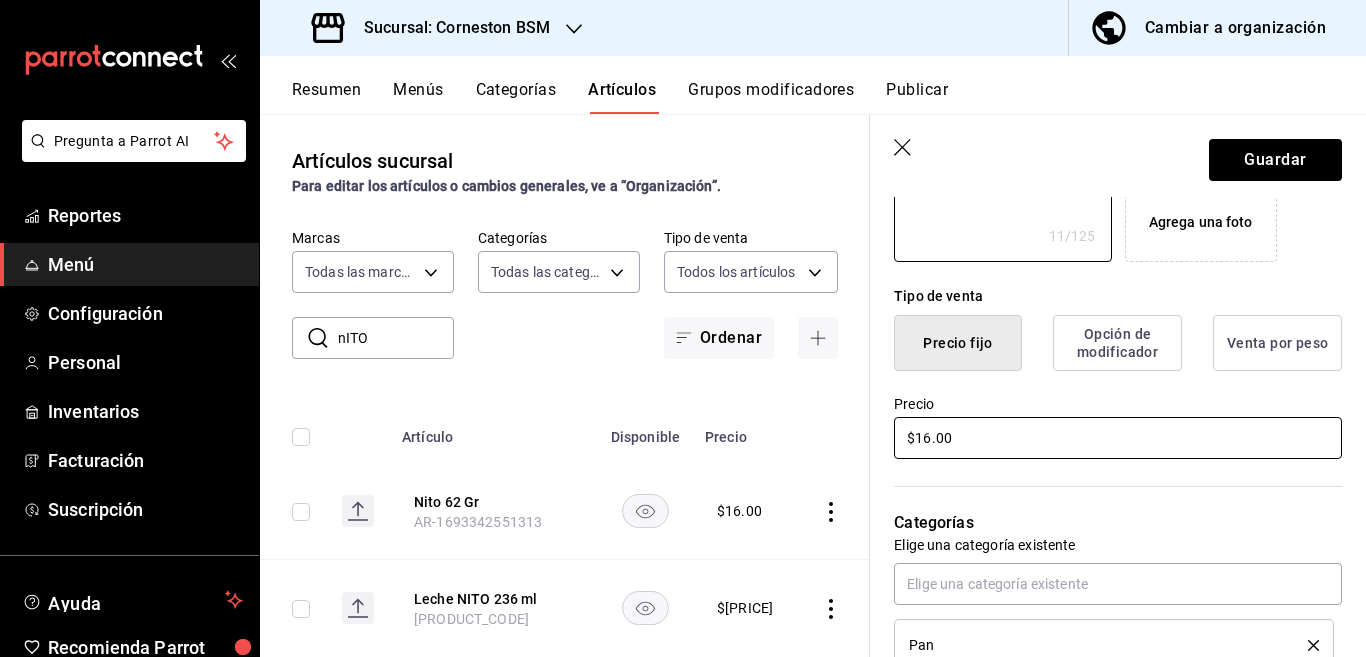 click on "$16.00" at bounding box center [1118, 438] 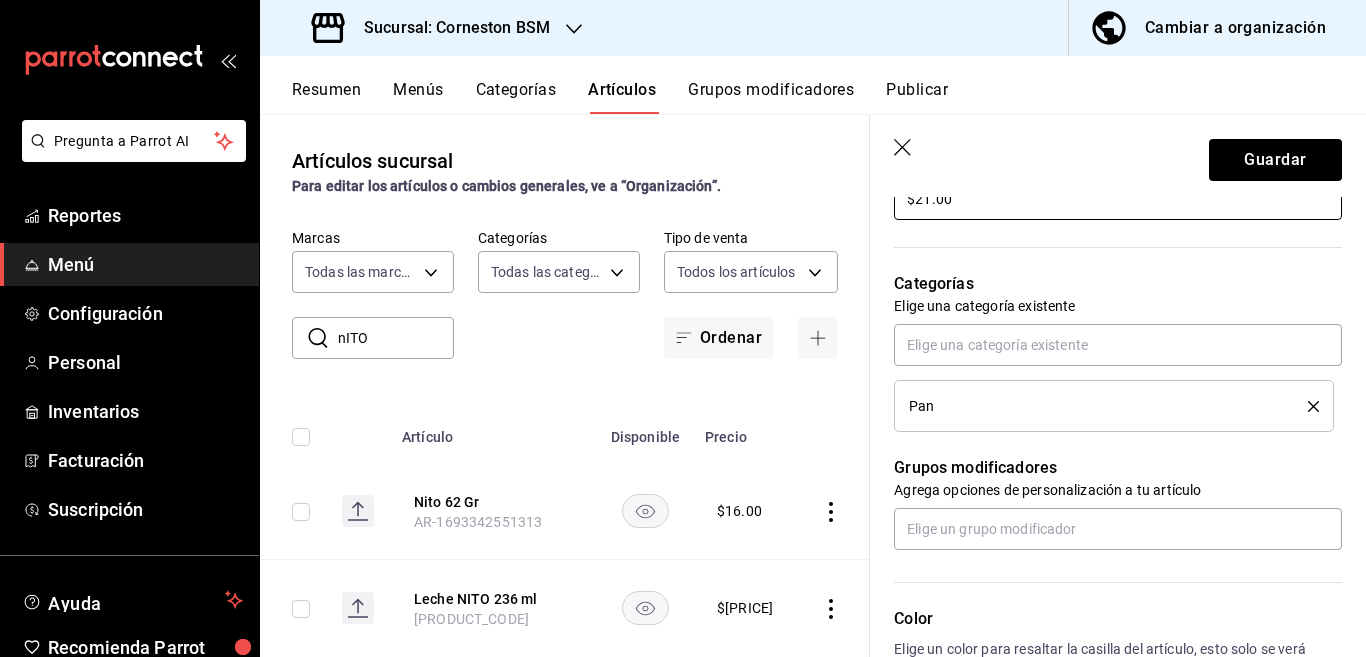 scroll, scrollTop: 650, scrollLeft: 0, axis: vertical 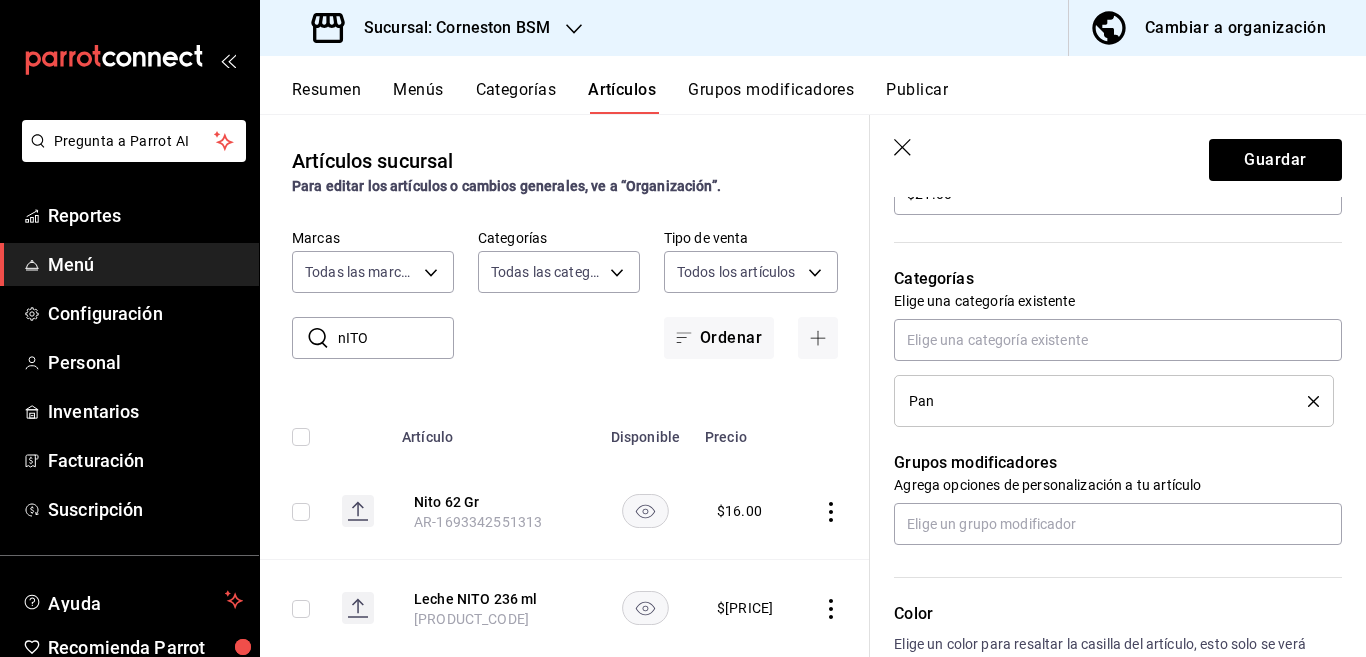 click 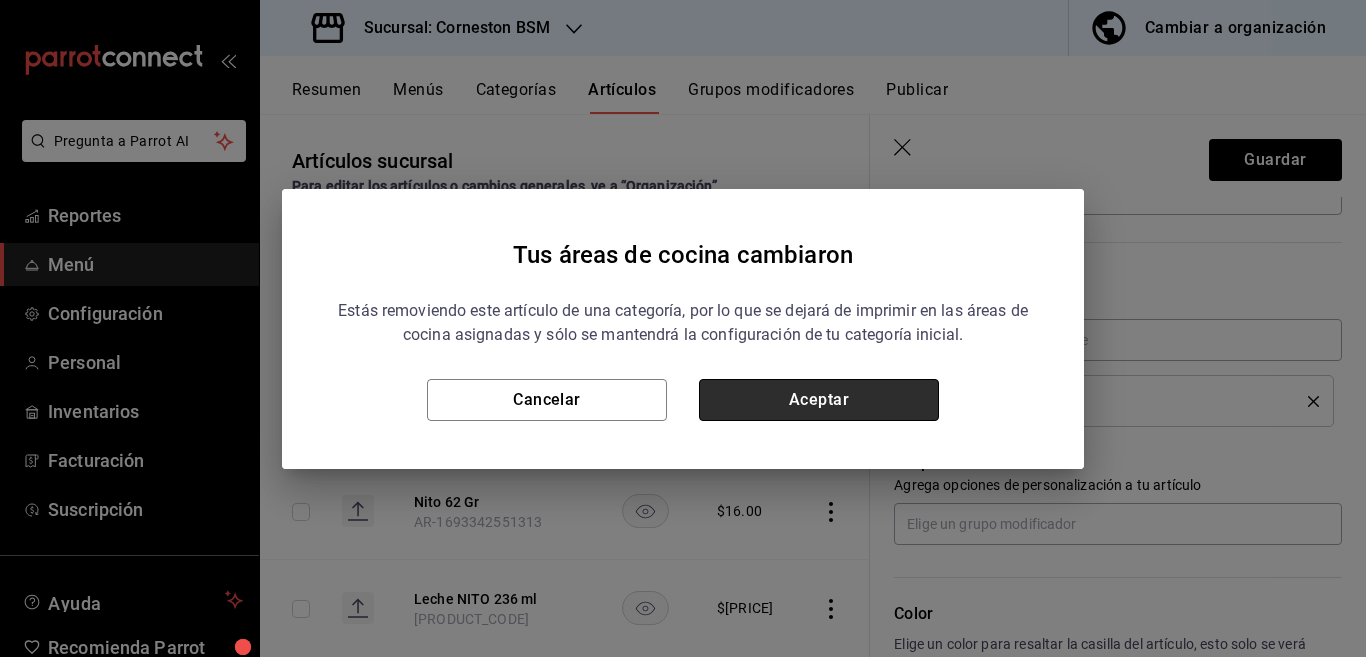 click on "Aceptar" at bounding box center (819, 400) 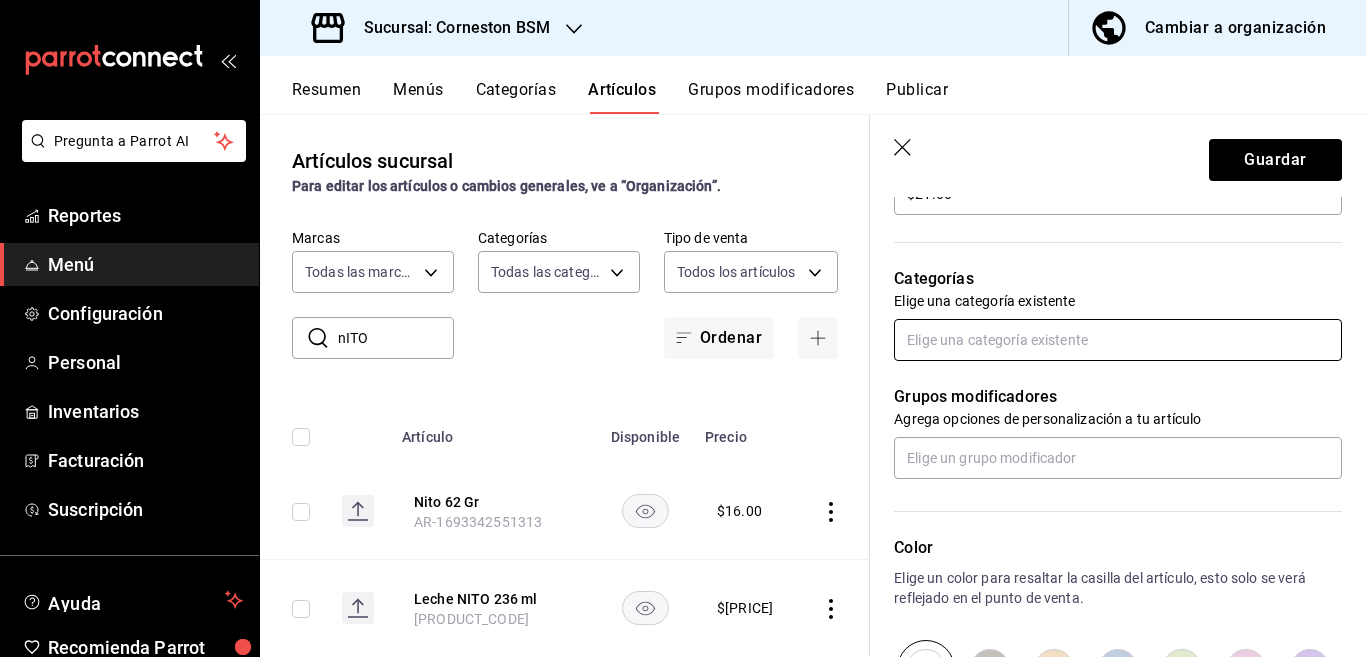 click at bounding box center (1118, 340) 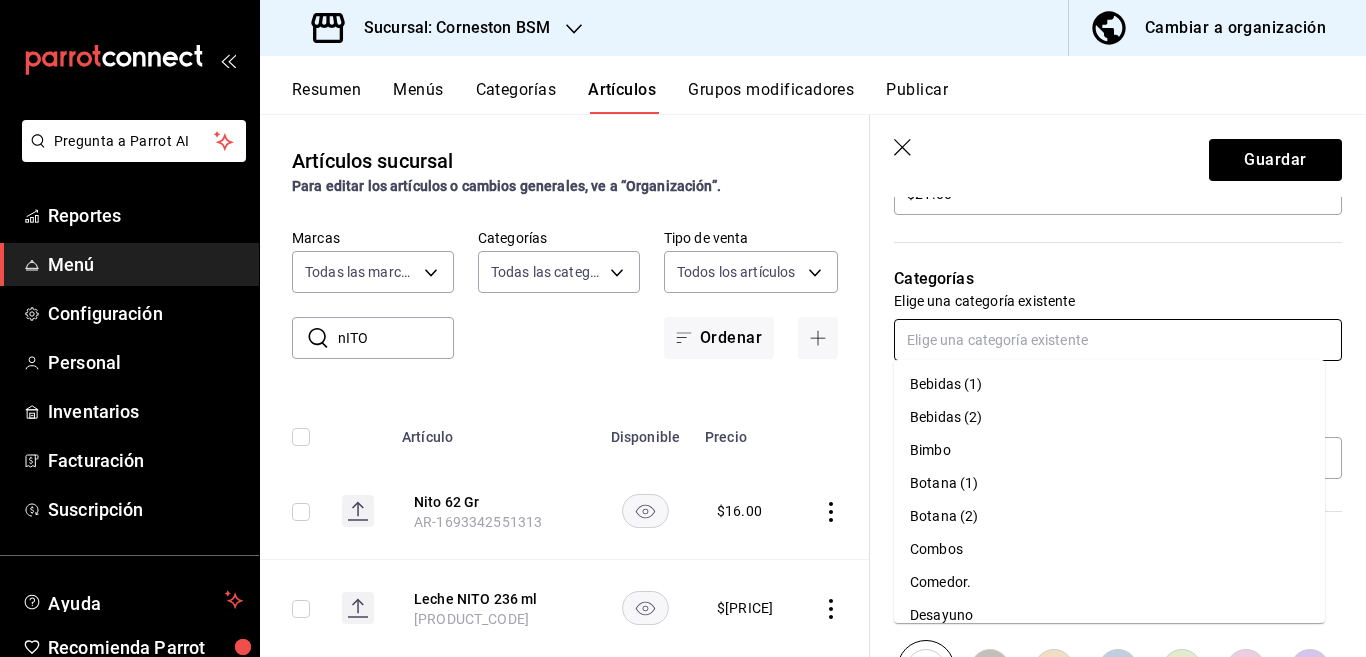 click on "Bimbo" at bounding box center (1109, 450) 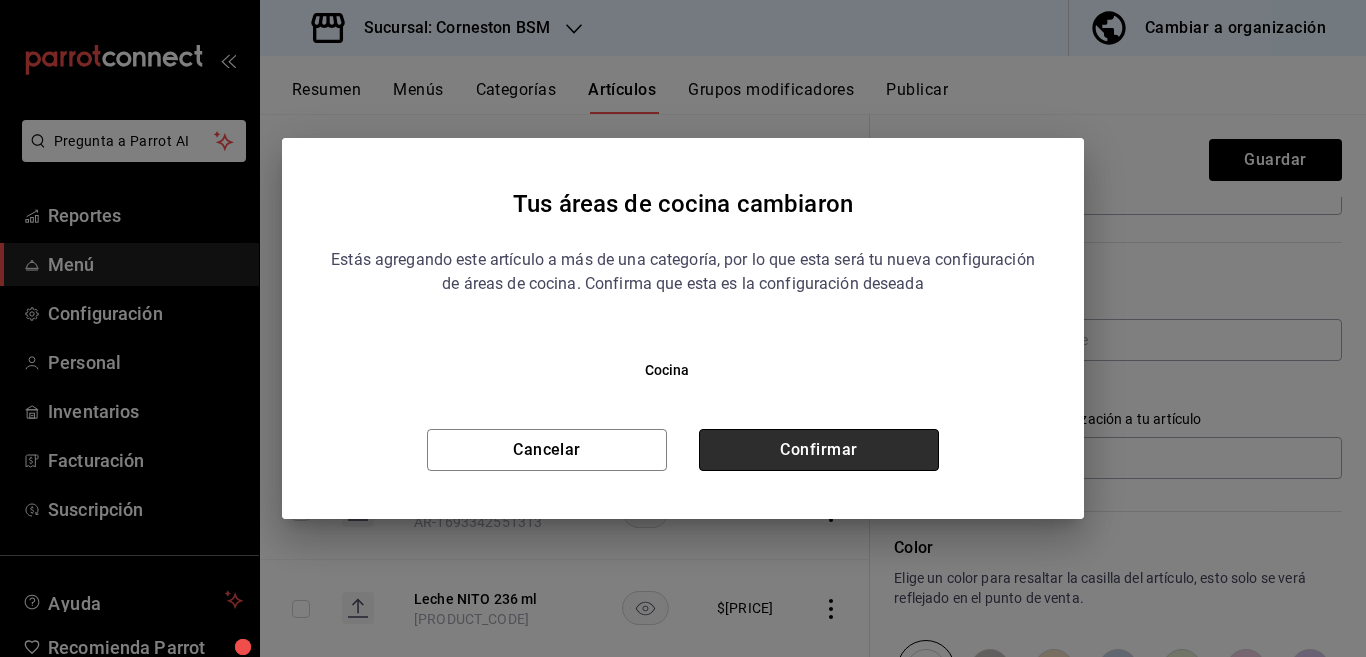 click on "Confirmar" at bounding box center (819, 450) 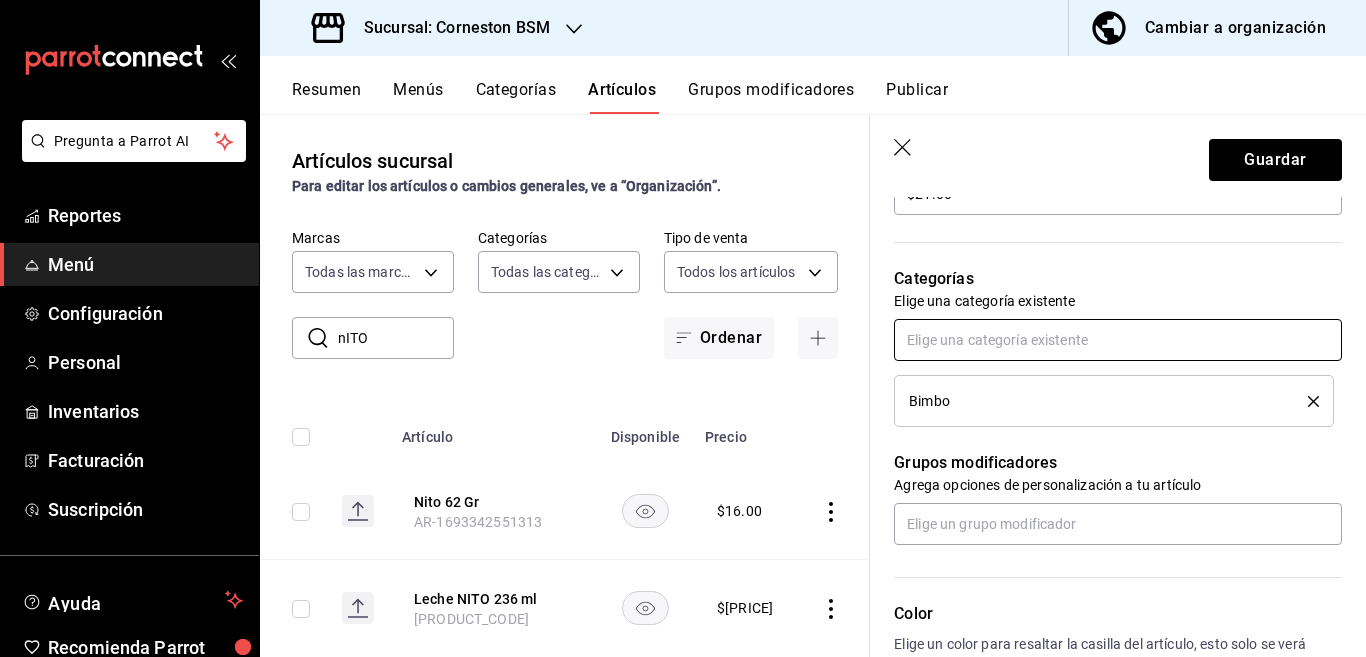 scroll, scrollTop: 651, scrollLeft: 0, axis: vertical 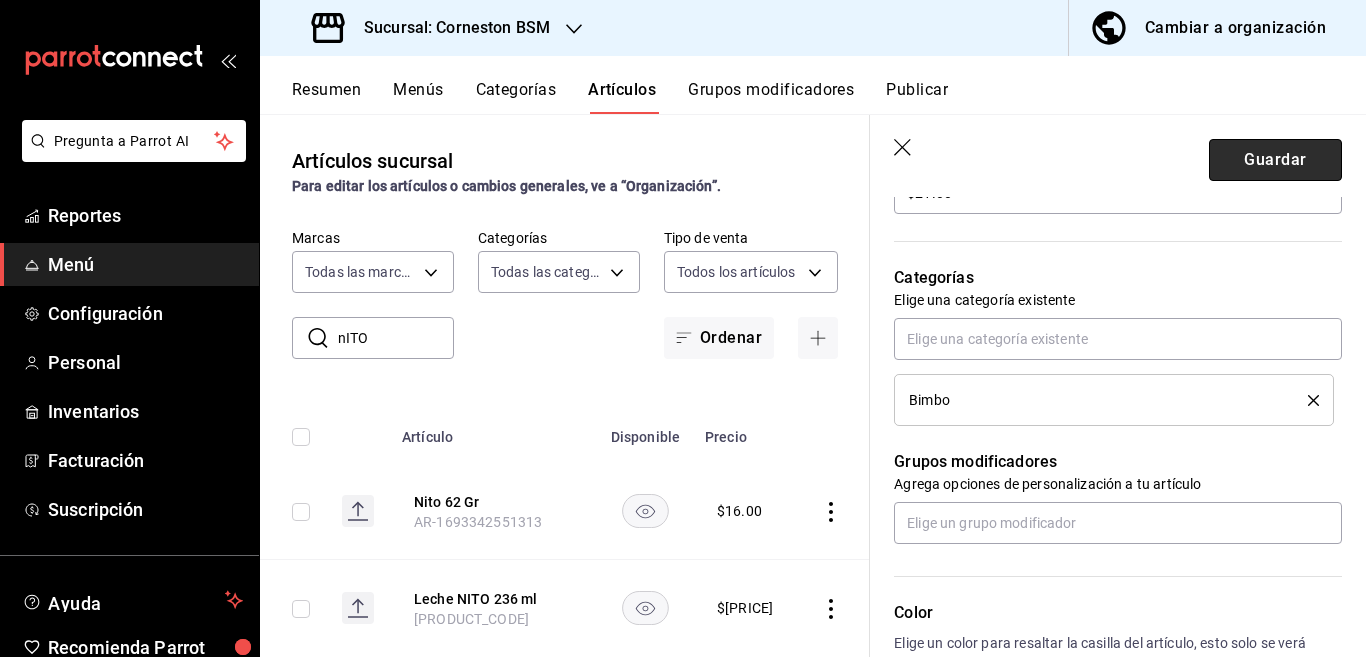 click on "Guardar" at bounding box center (1275, 160) 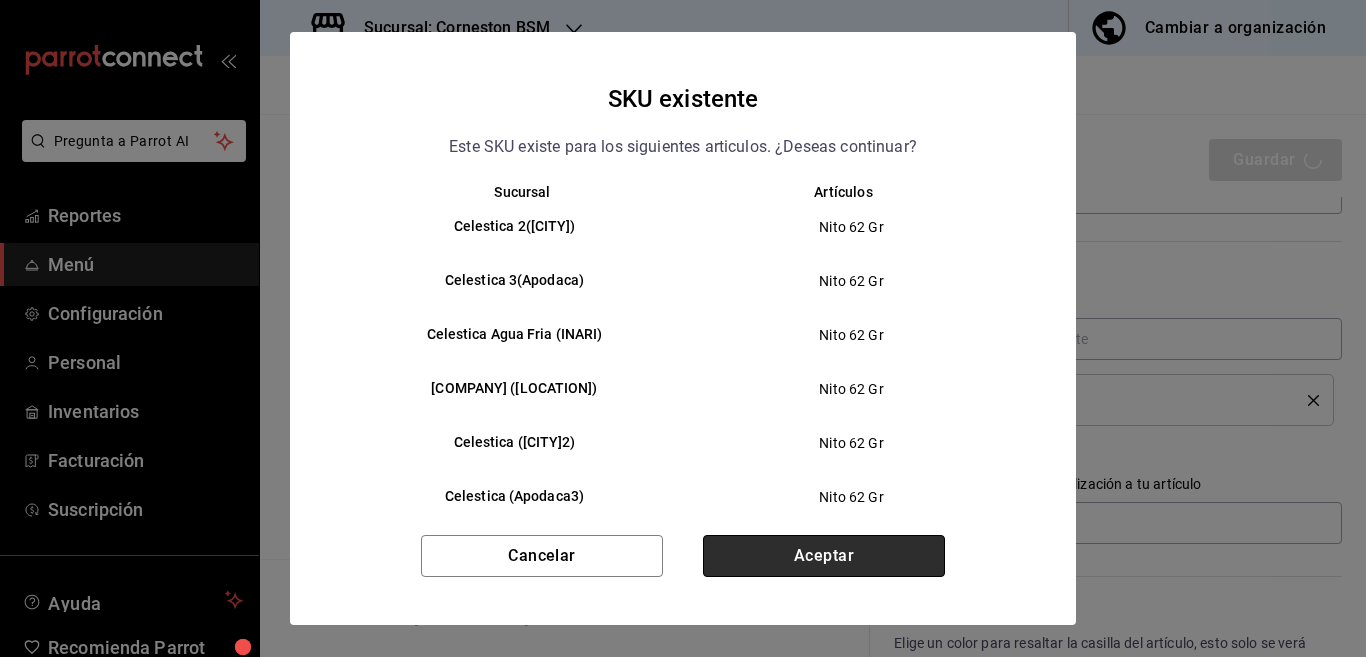 click on "Aceptar" at bounding box center (824, 556) 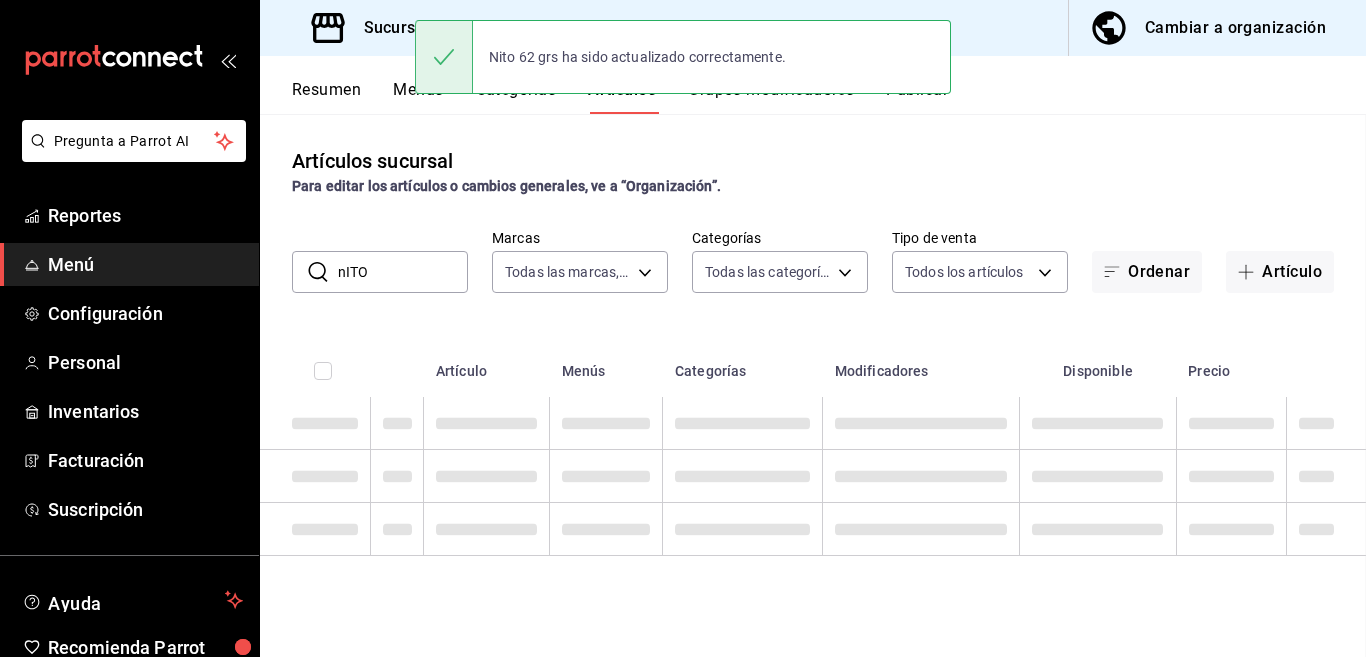 scroll, scrollTop: 0, scrollLeft: 0, axis: both 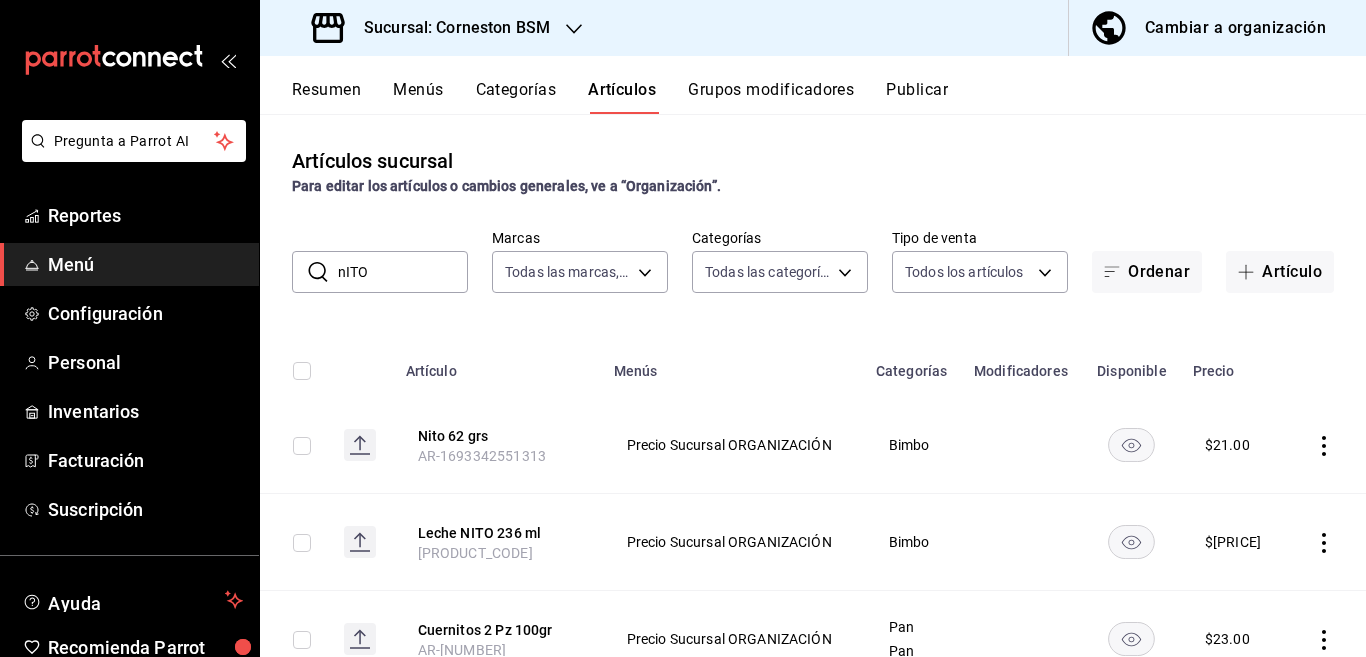 click on "nITO" at bounding box center (403, 272) 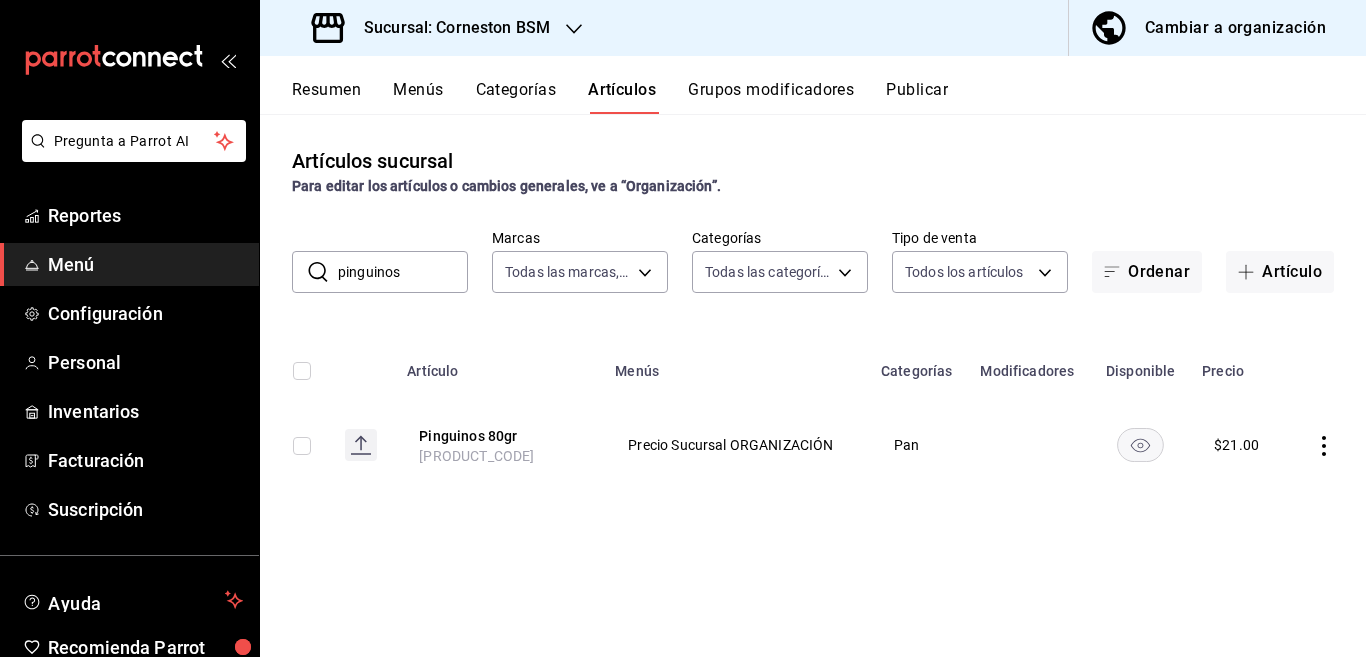 click 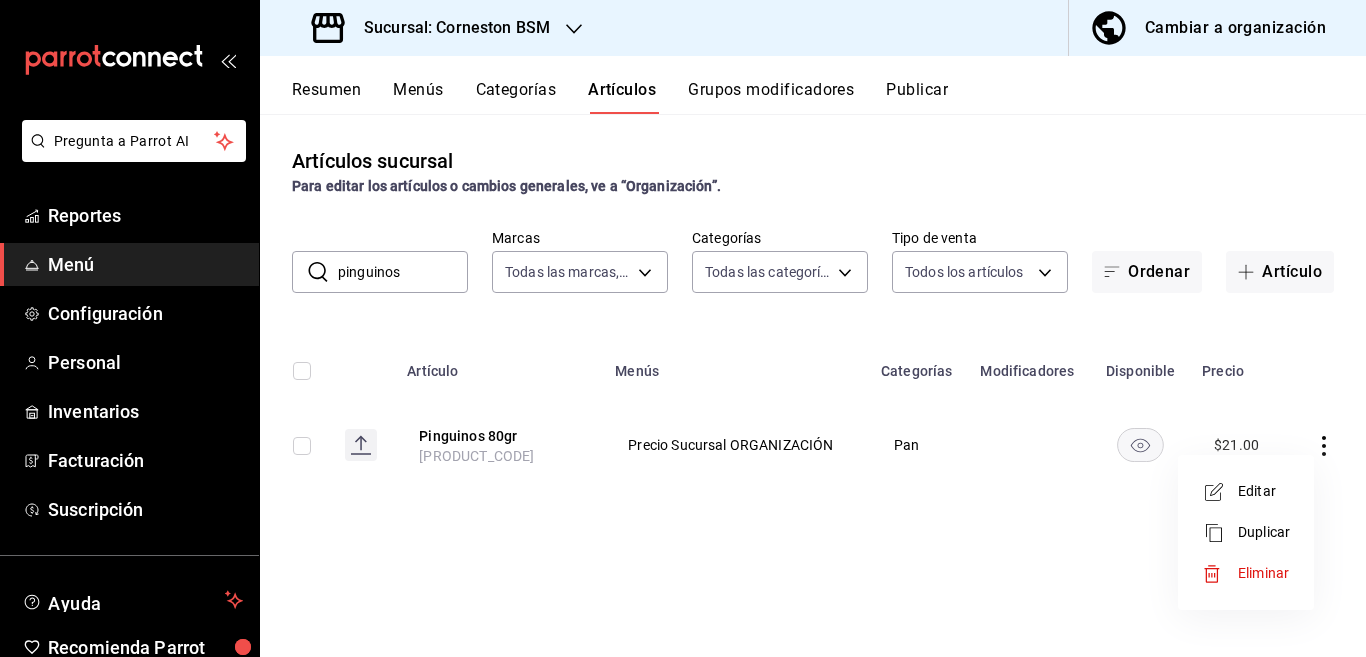click on "Editar" at bounding box center [1264, 491] 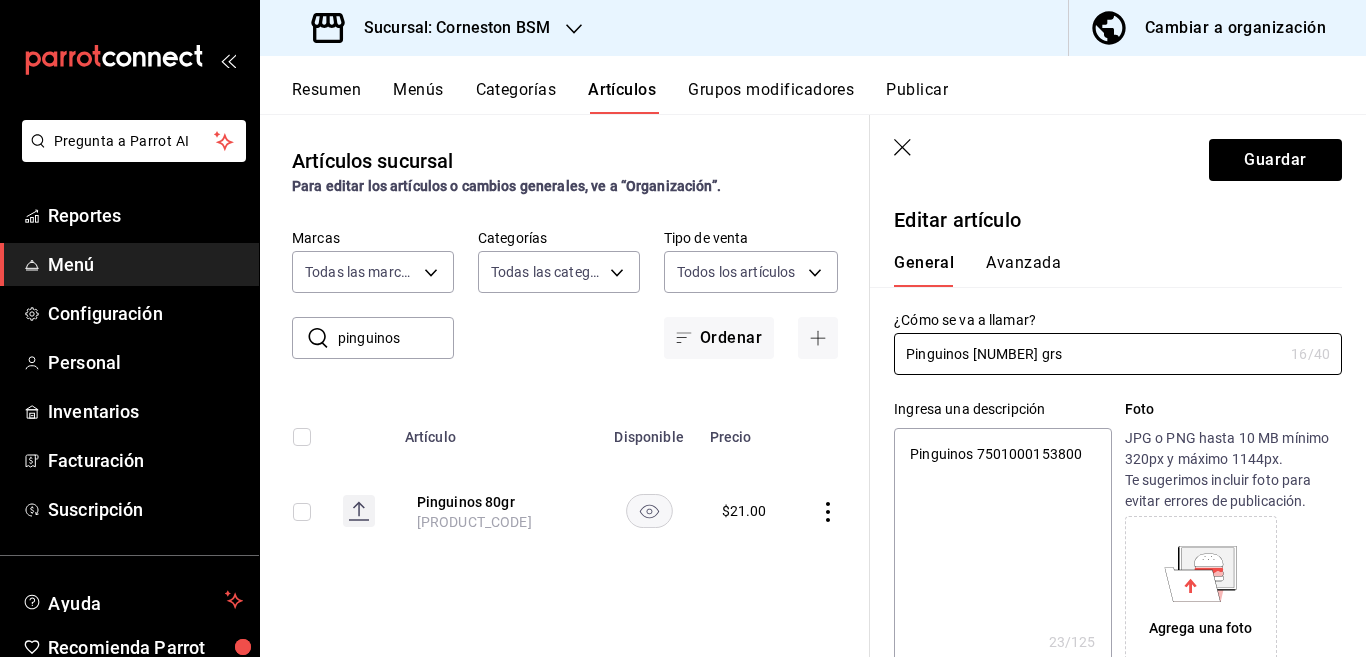 click on "Pinguinos 7501000153800" at bounding box center [1002, 548] 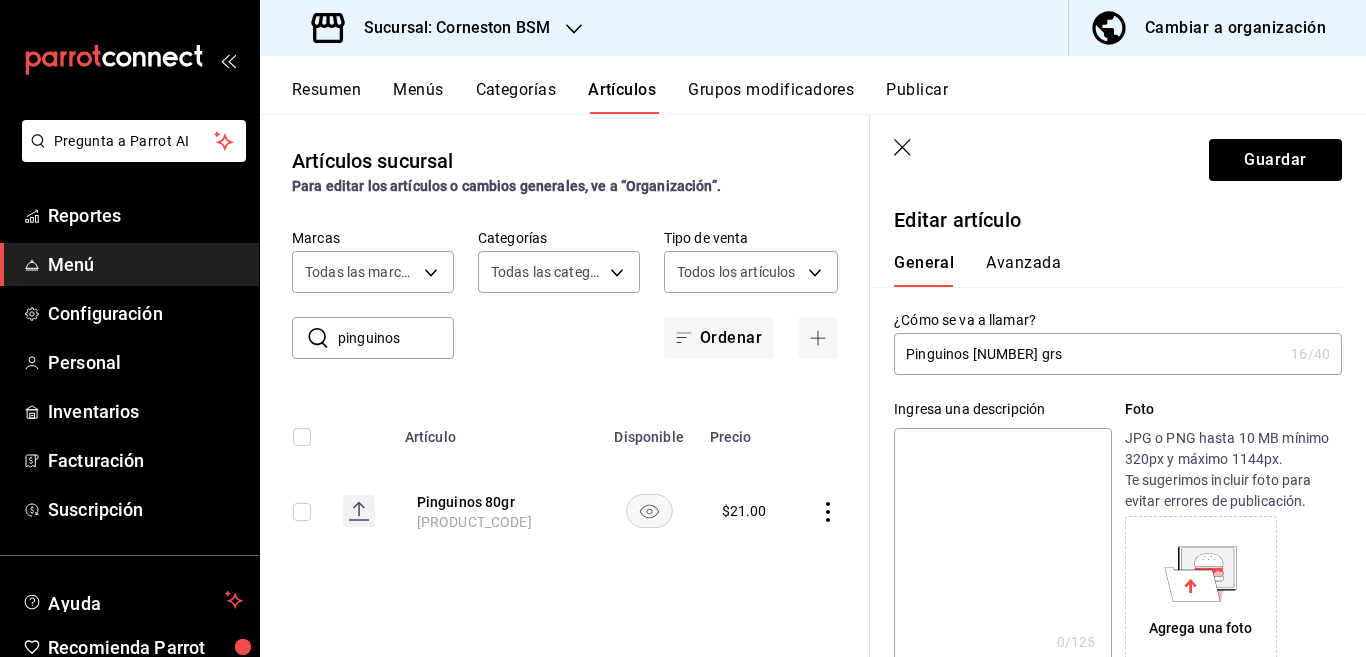 click on "Pinguinos [NUMBER] grs" at bounding box center [1088, 354] 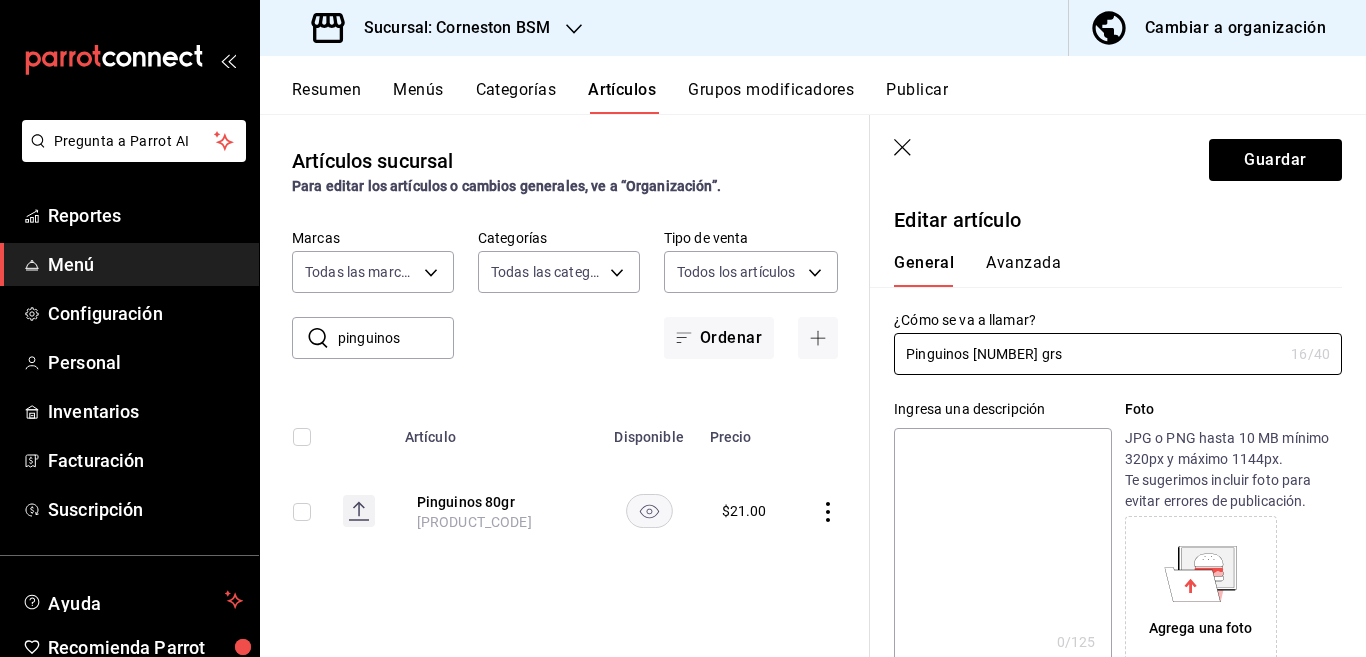 click at bounding box center [1002, 548] 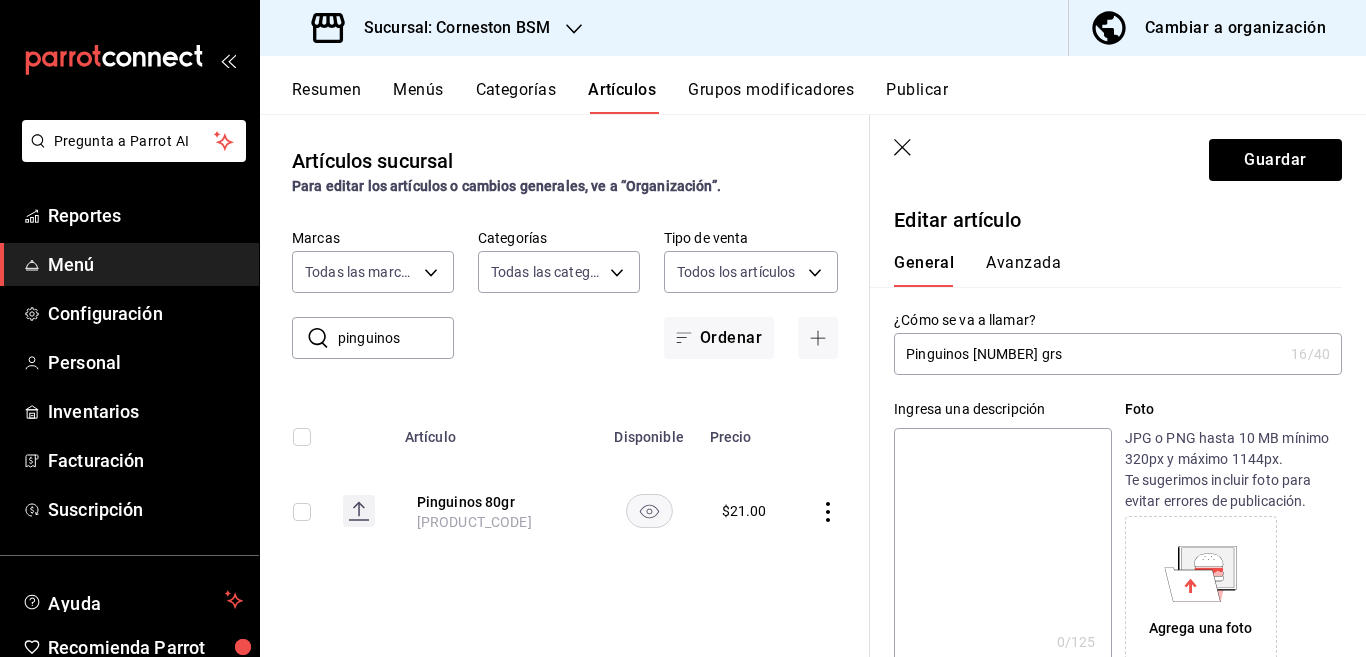 paste on "Pinguinos [NUMBER] grs" 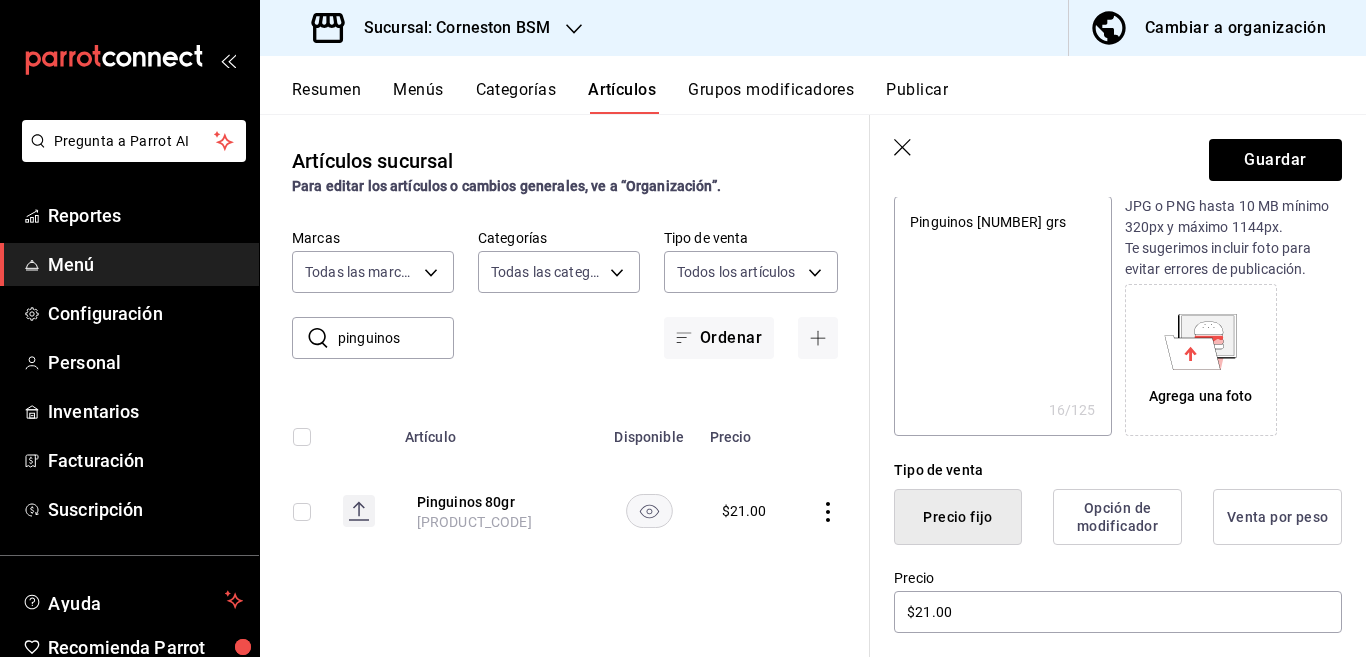 scroll, scrollTop: 406, scrollLeft: 0, axis: vertical 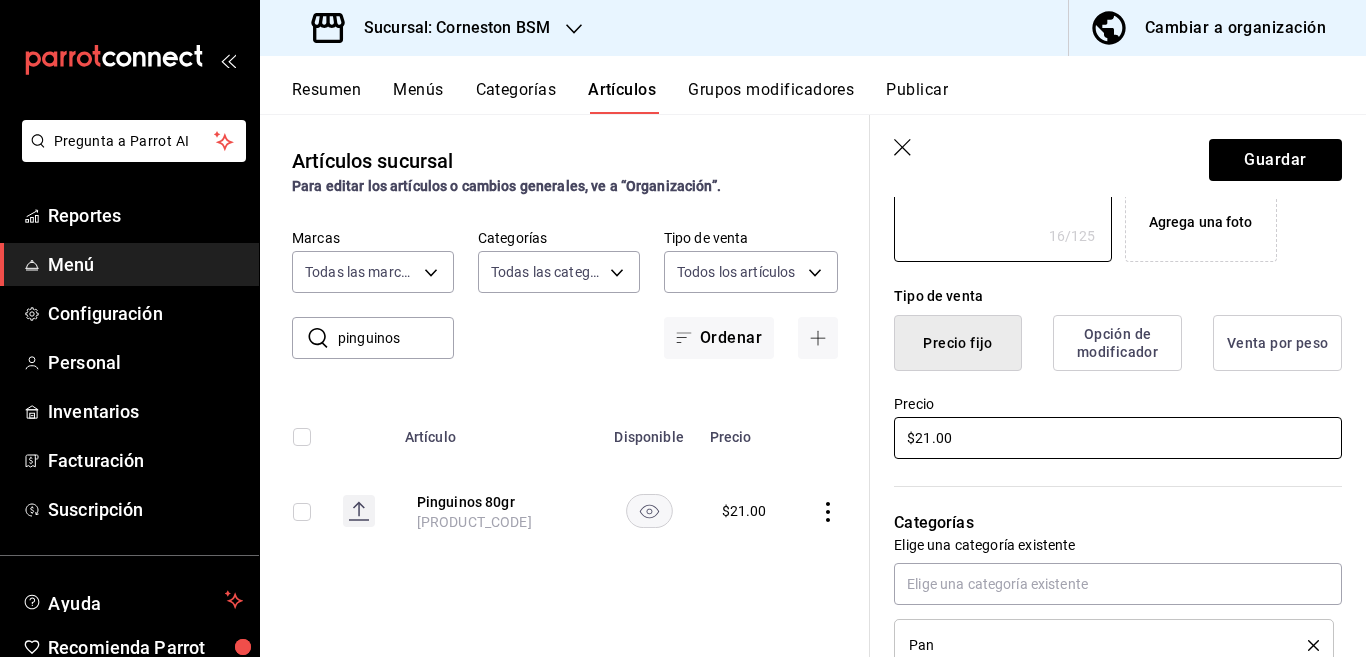 click on "$21.00" at bounding box center [1118, 438] 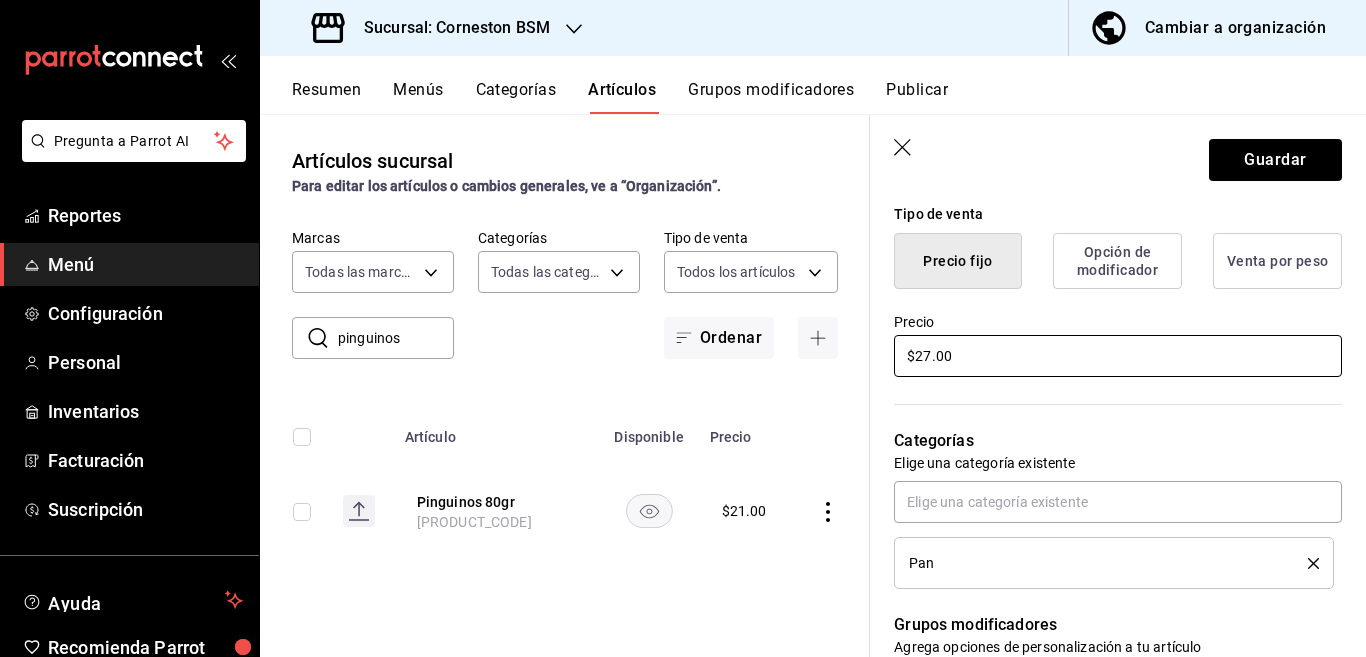 scroll, scrollTop: 569, scrollLeft: 0, axis: vertical 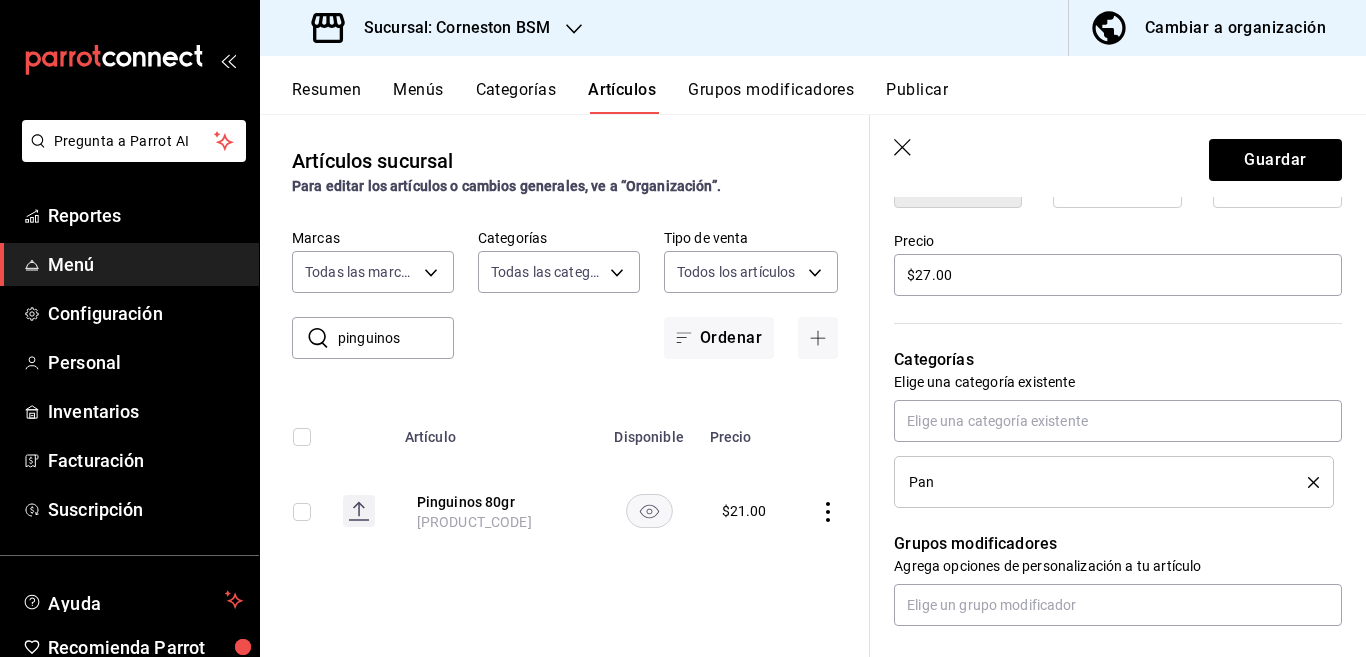 click 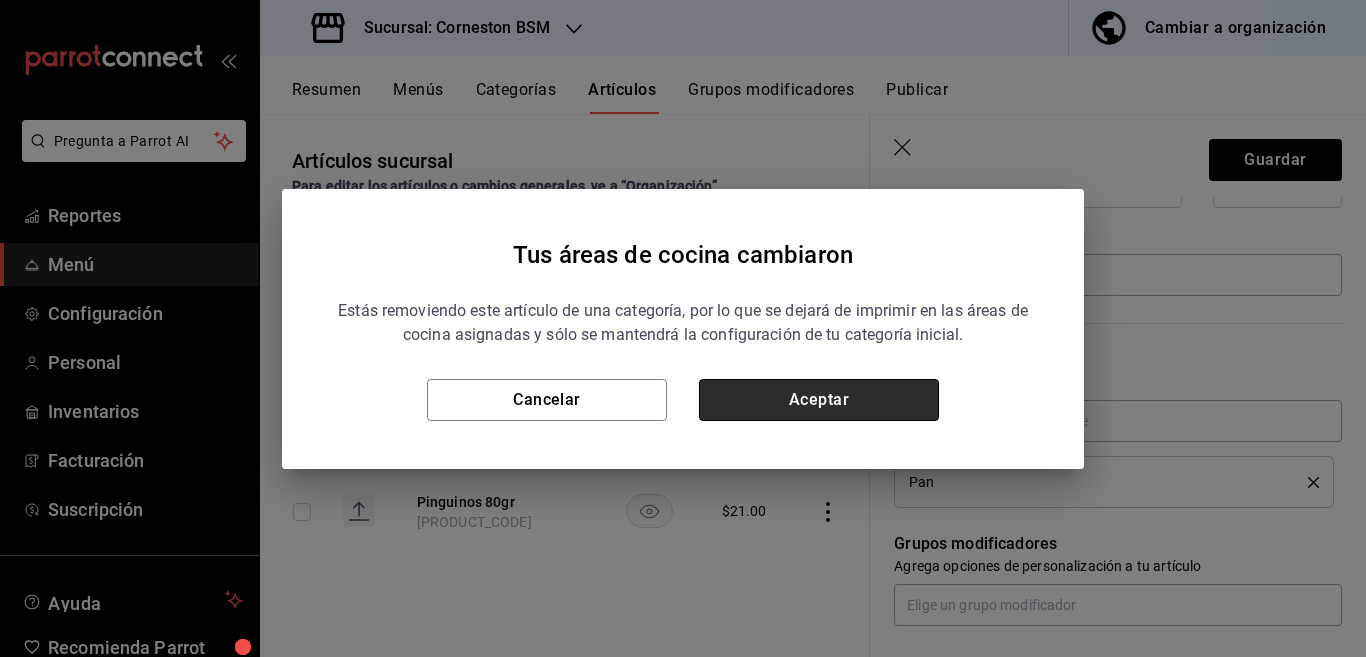 click on "Aceptar" at bounding box center [819, 400] 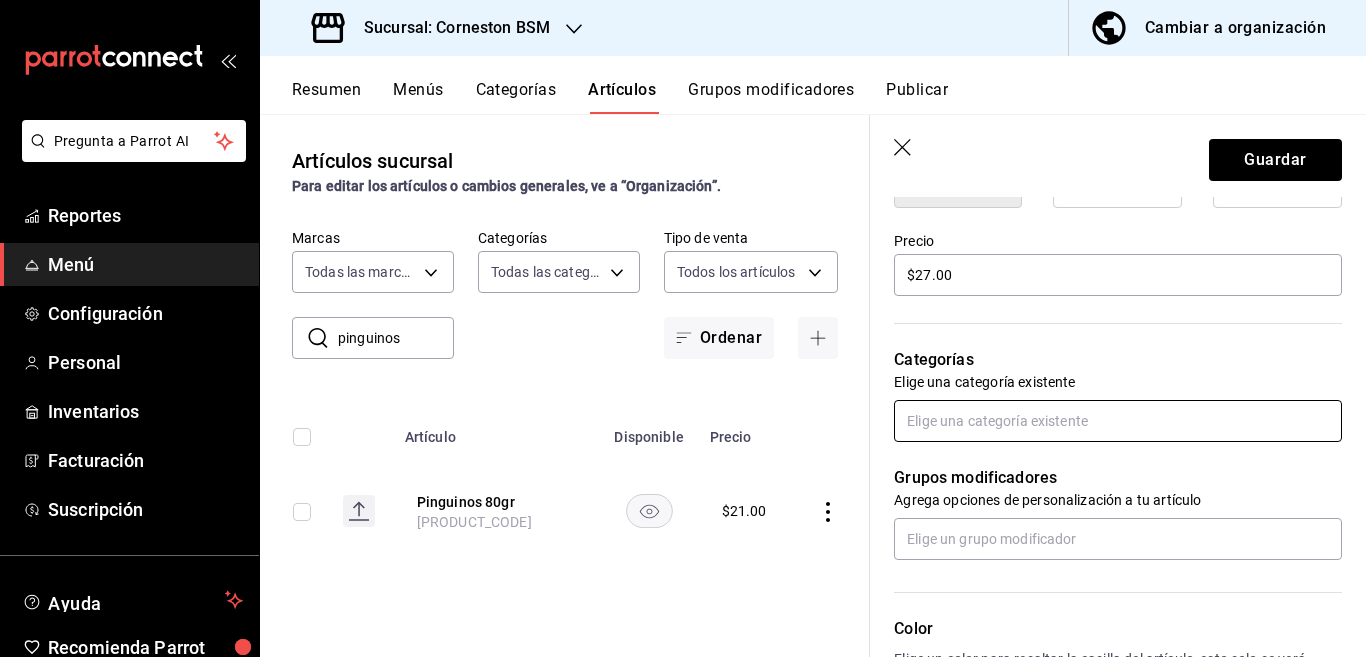 click at bounding box center [1118, 421] 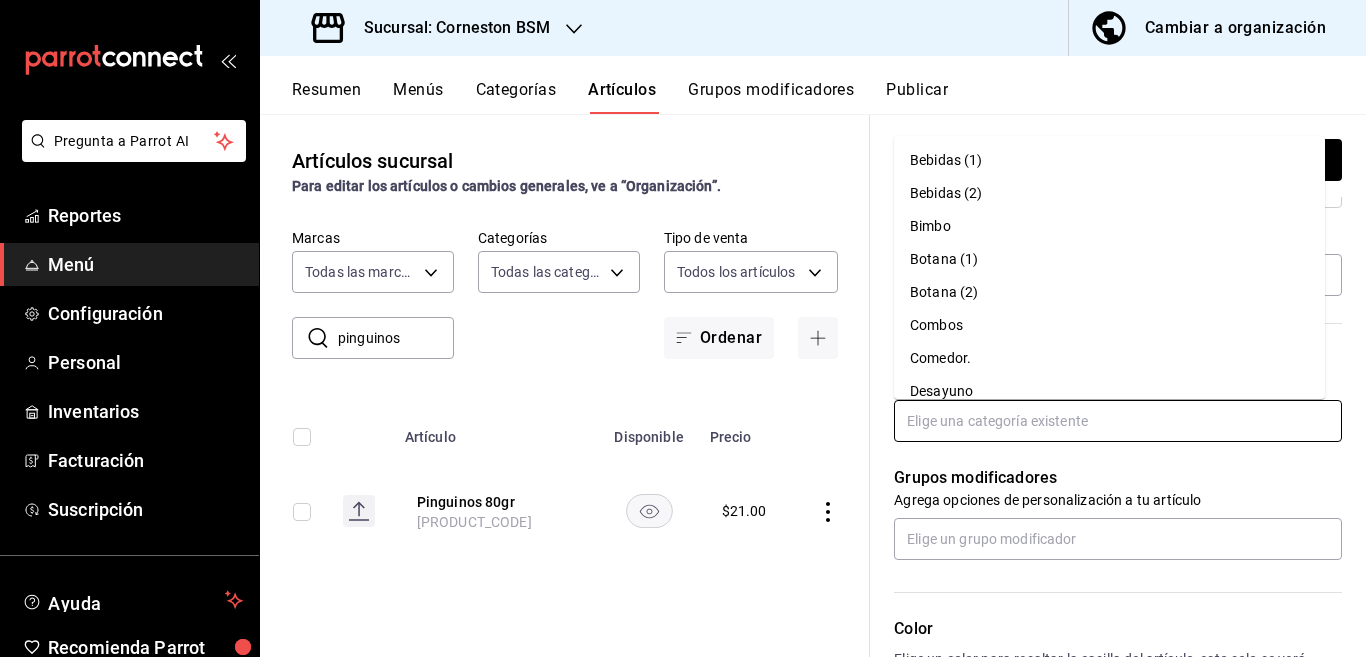 click on "Bimbo" at bounding box center [1109, 226] 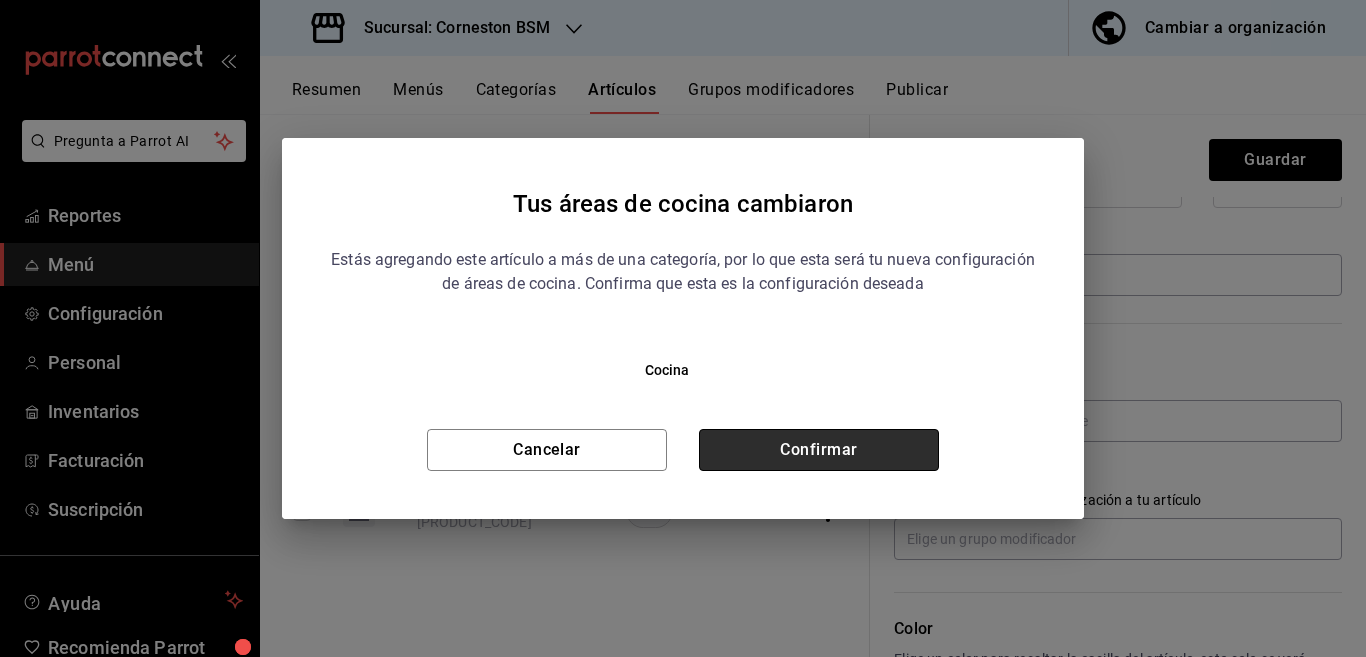 click on "Confirmar" at bounding box center (819, 450) 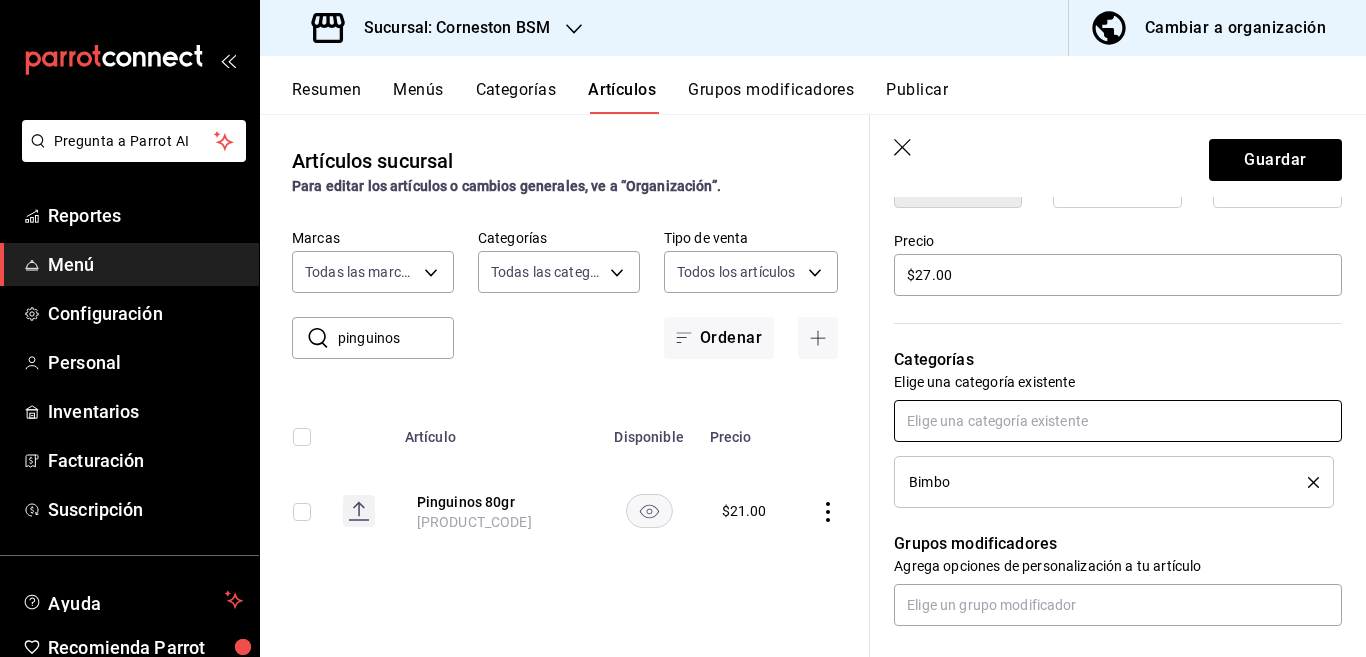 scroll, scrollTop: 570, scrollLeft: 0, axis: vertical 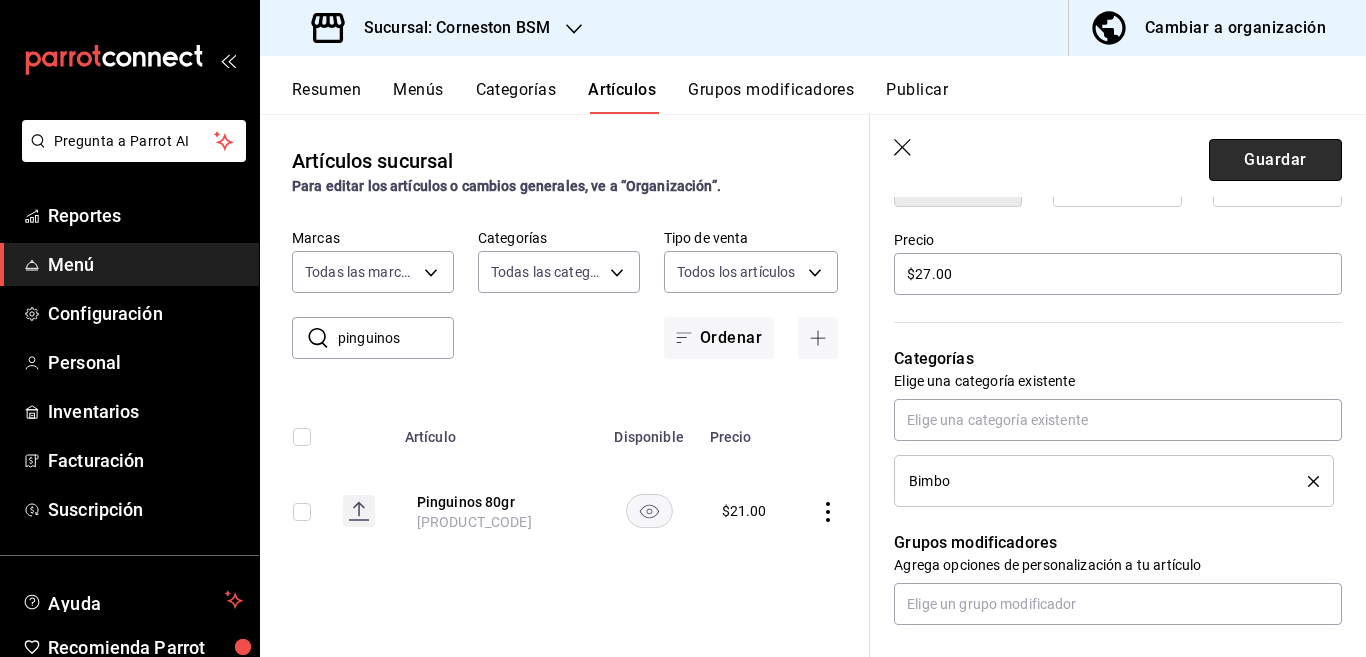 click on "Guardar" at bounding box center [1275, 160] 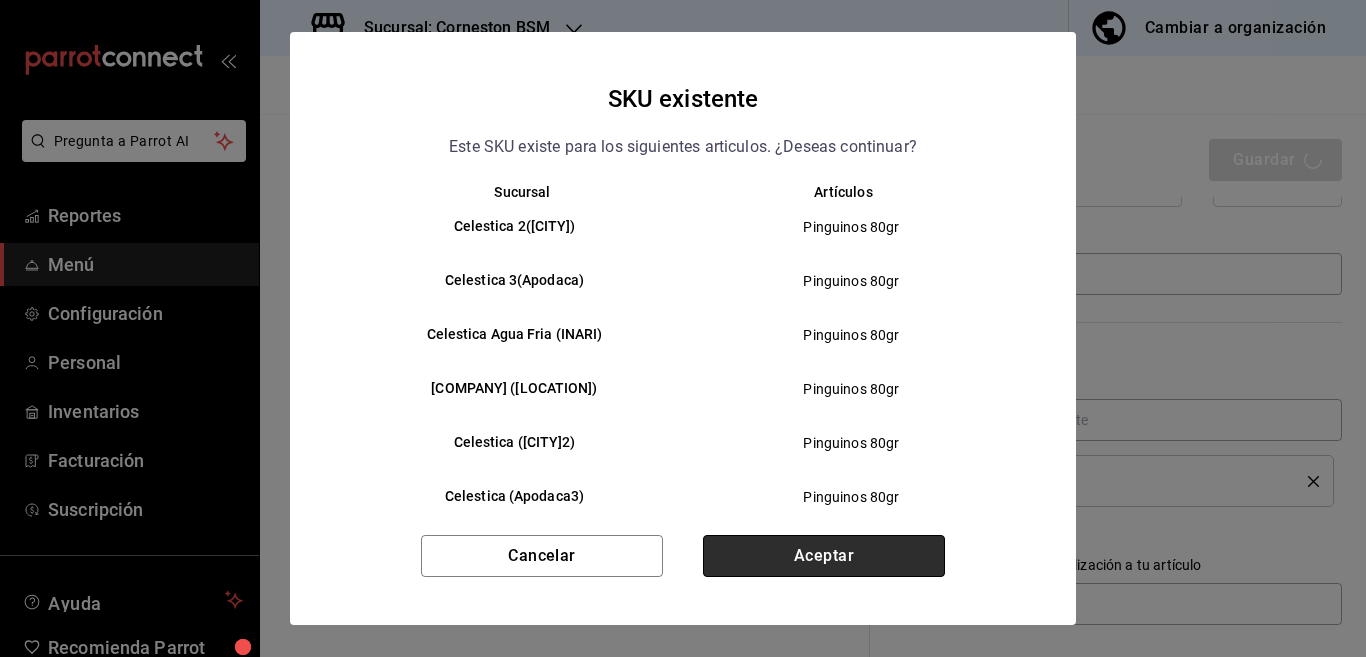 click on "Aceptar" at bounding box center (824, 556) 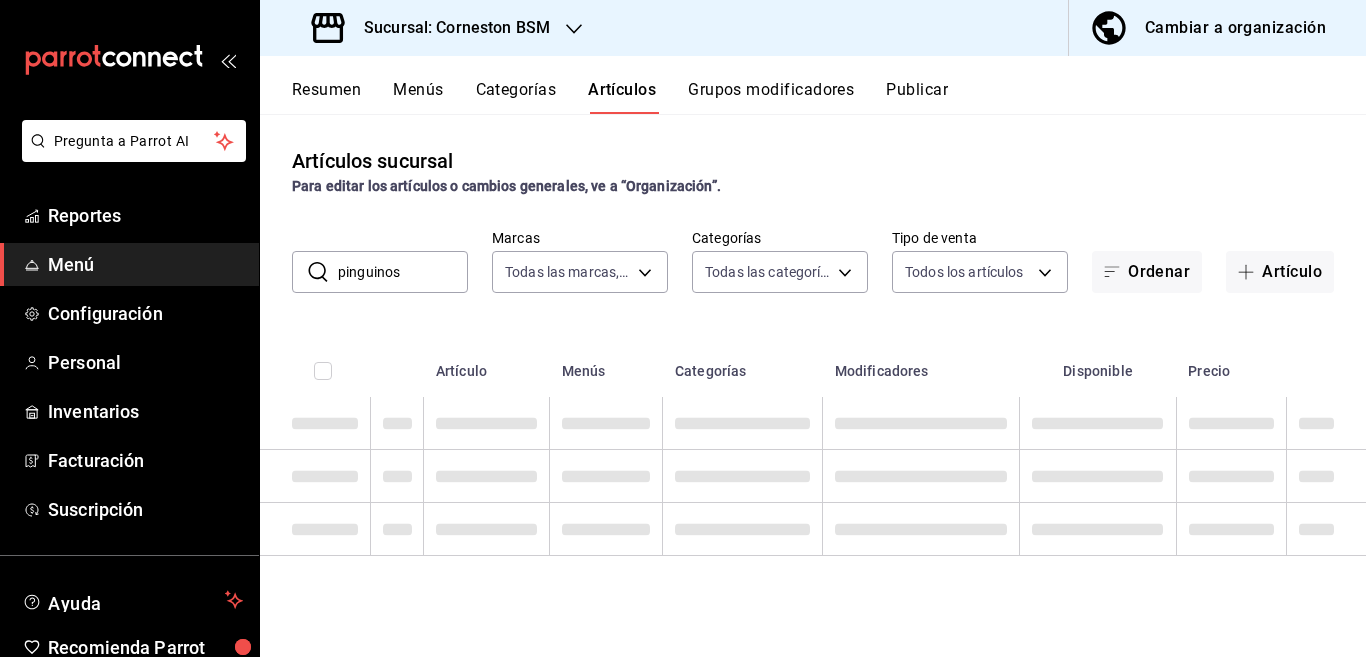 scroll, scrollTop: 0, scrollLeft: 0, axis: both 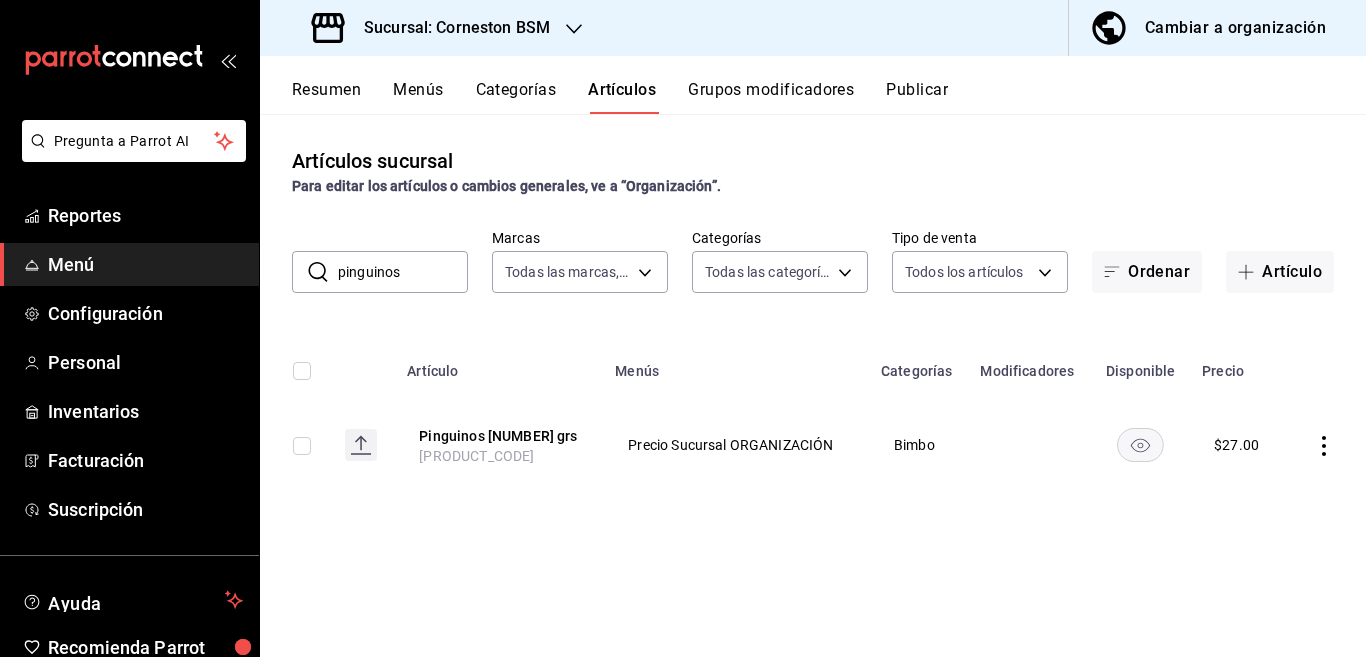 click on "pinguinos" at bounding box center [403, 272] 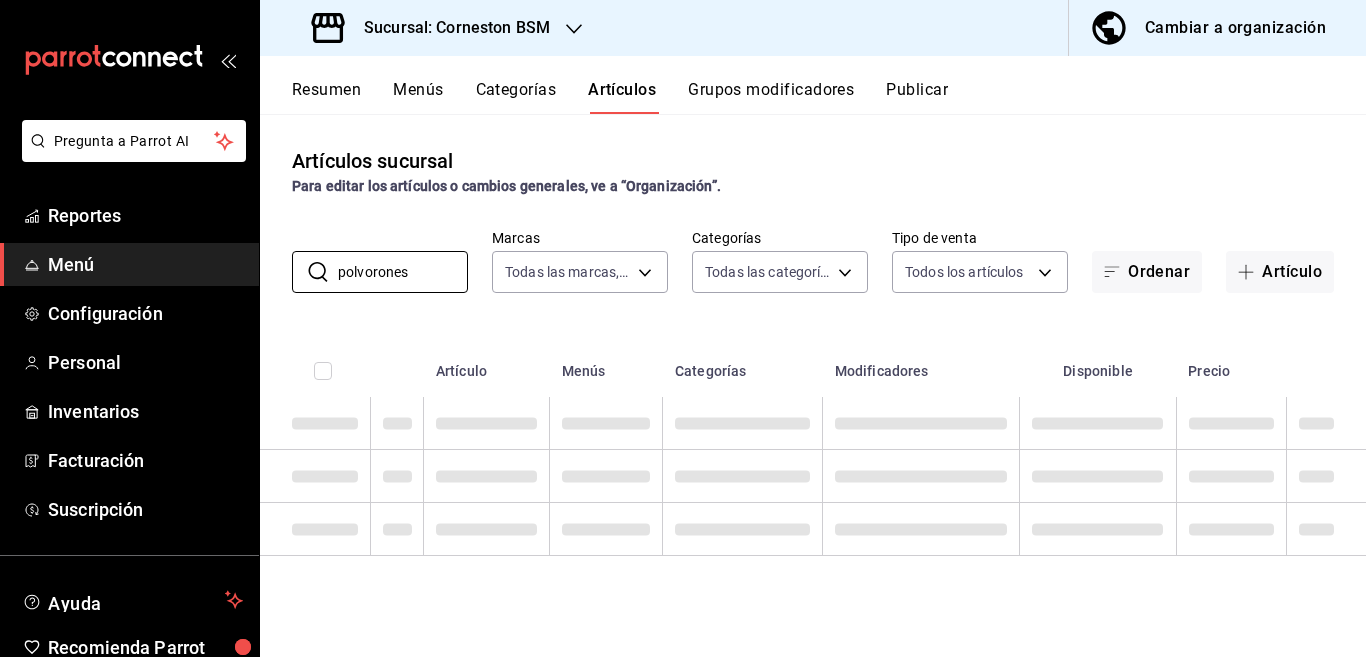 click on "Categorías" at bounding box center [743, 365] 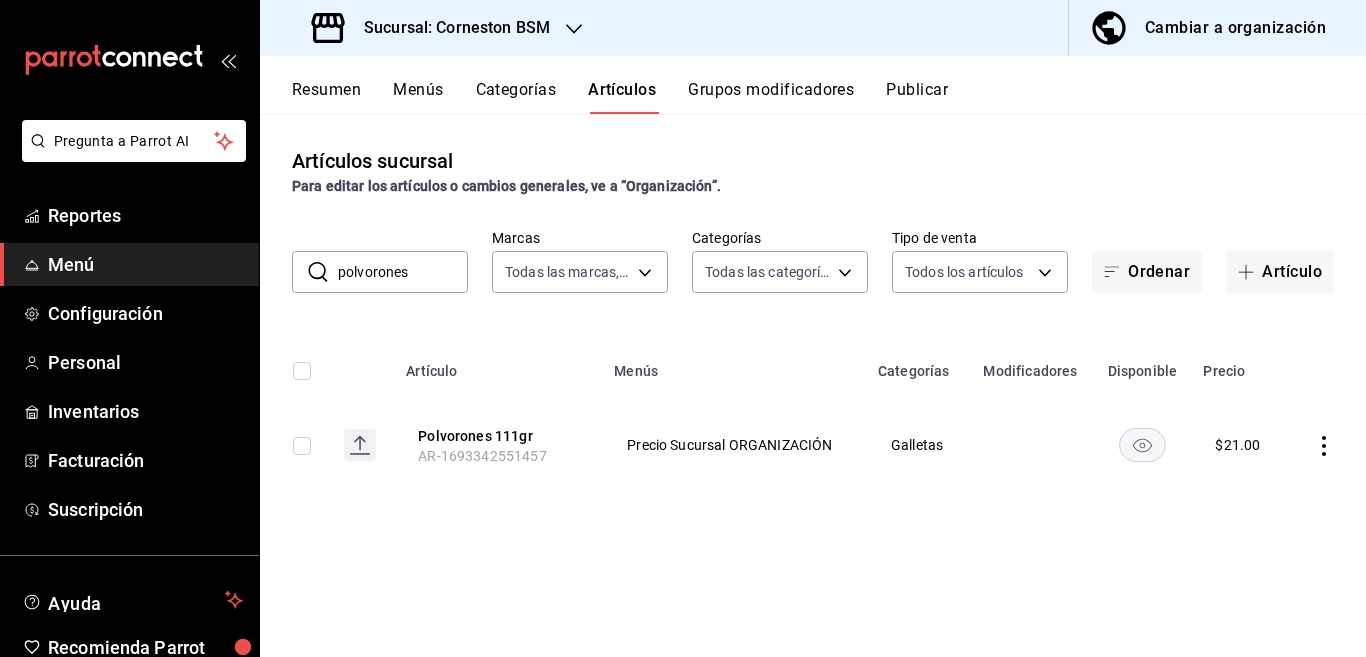 click 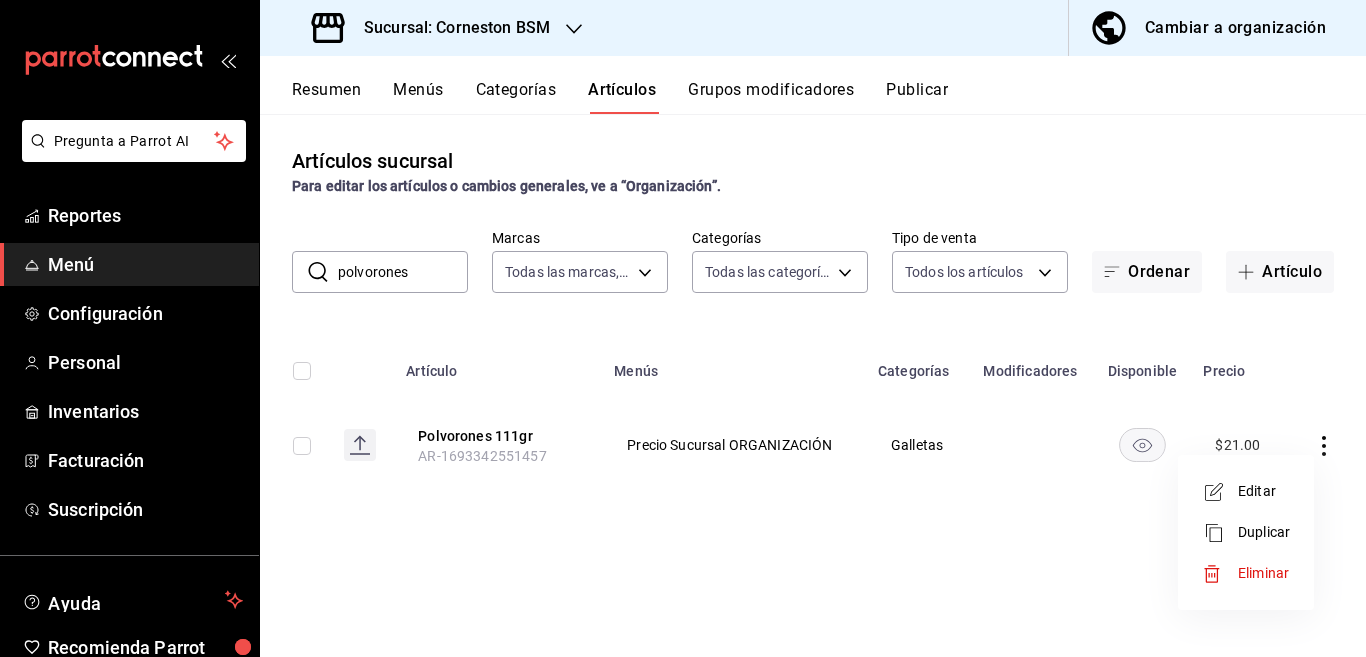 click on "Editar" at bounding box center (1264, 491) 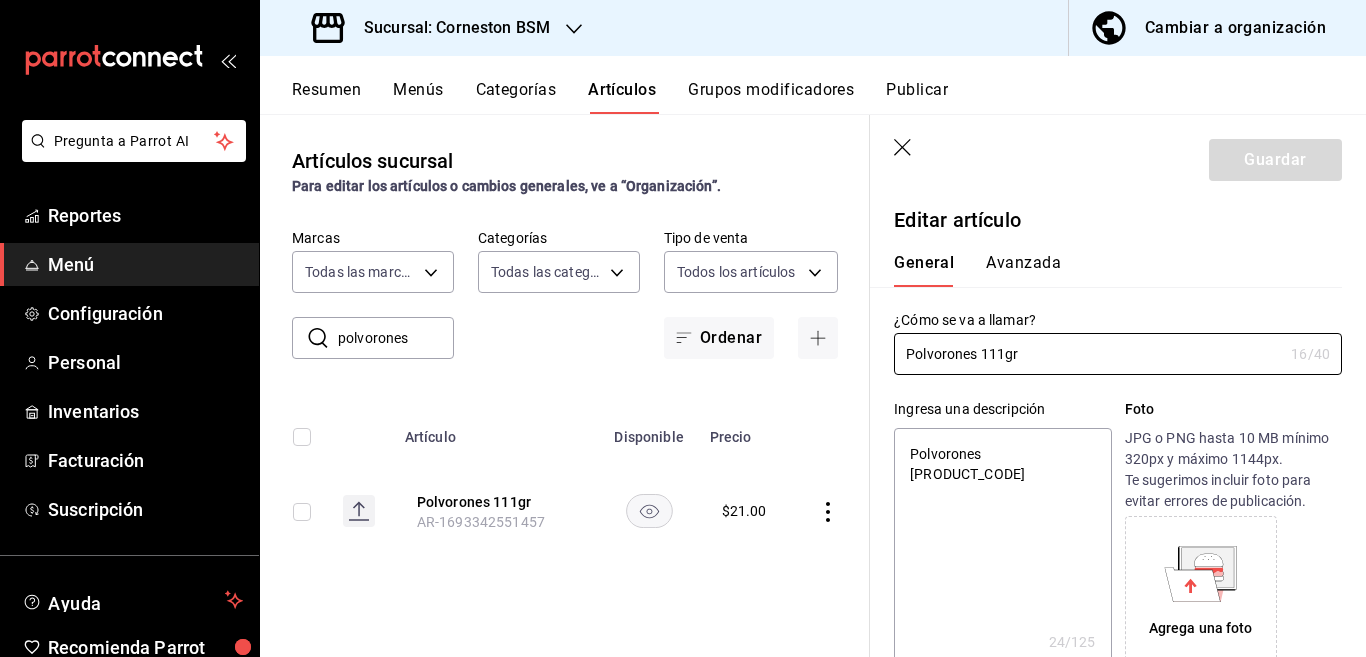 click on "Polvorones [PRODUCT_CODE]" at bounding box center [1002, 548] 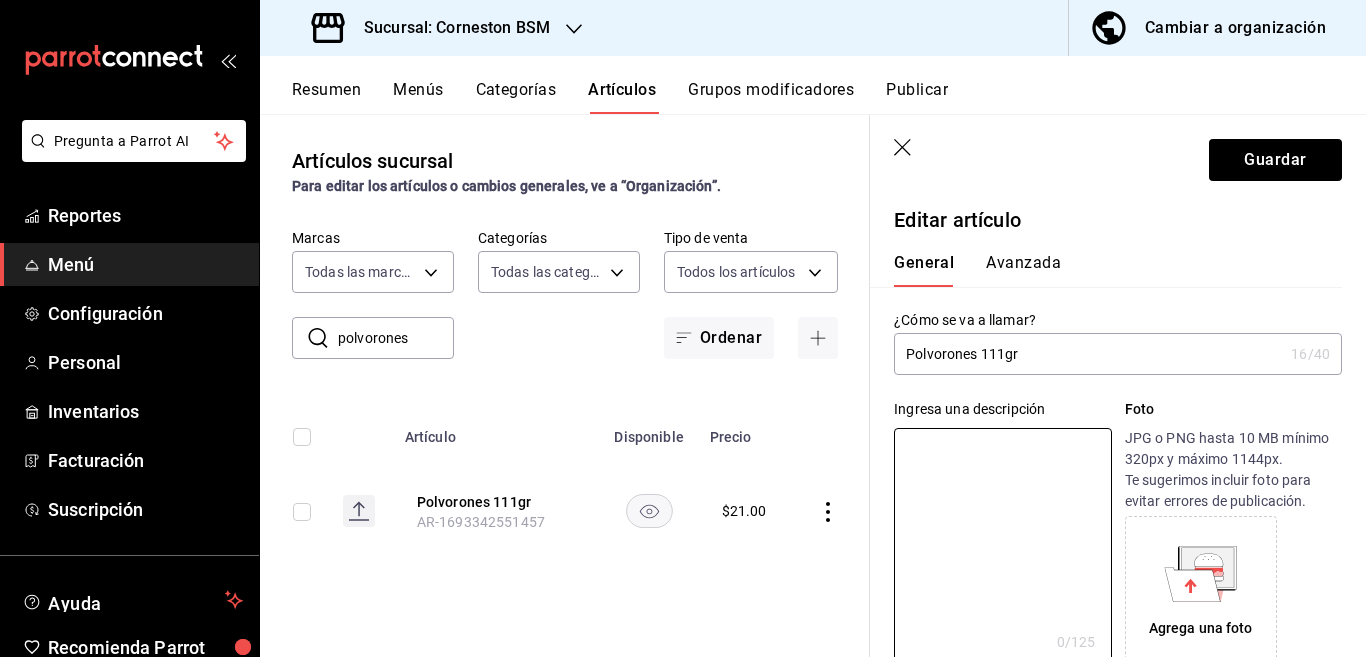 click on "Polvorones 111gr" at bounding box center (1088, 354) 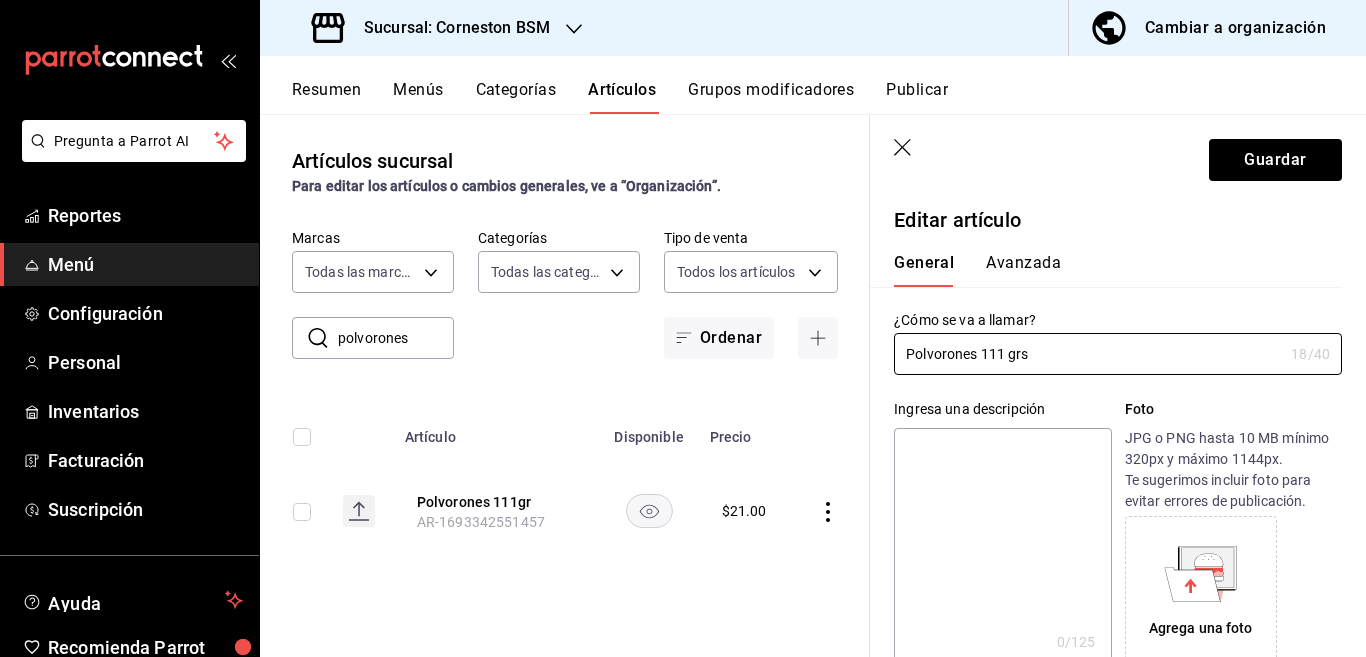 click at bounding box center (1002, 548) 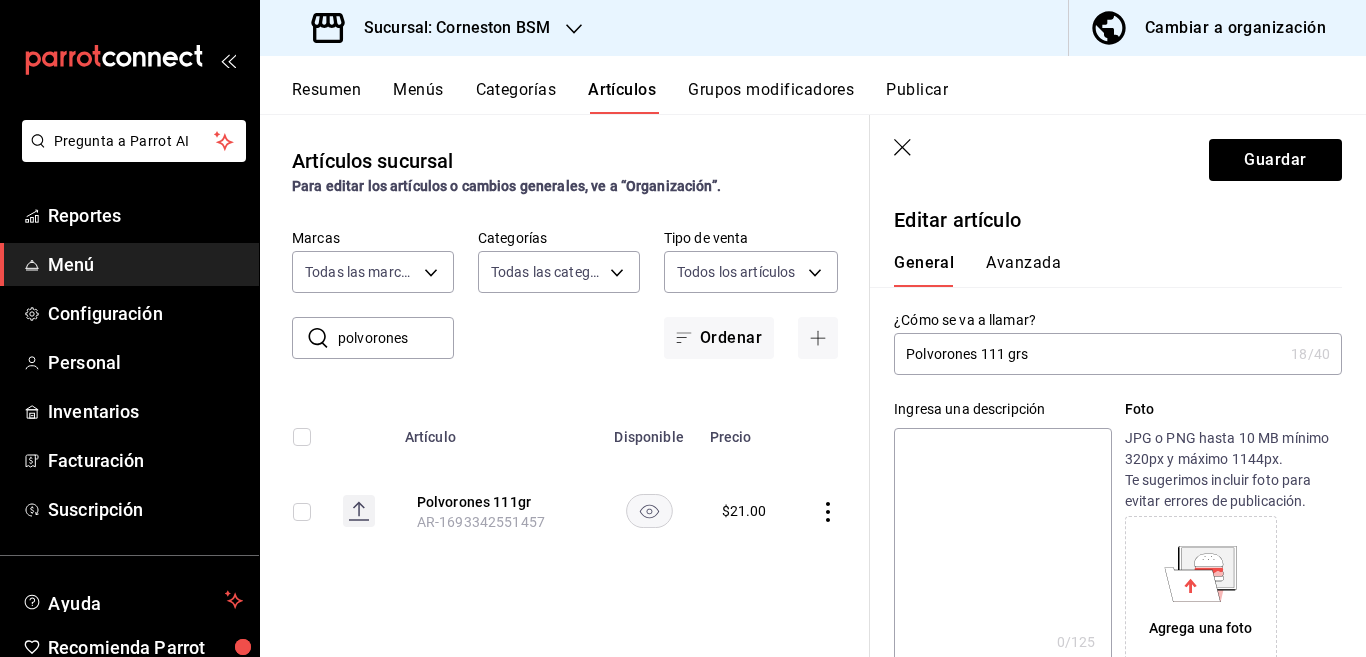 paste on "Polvorones 111 grs" 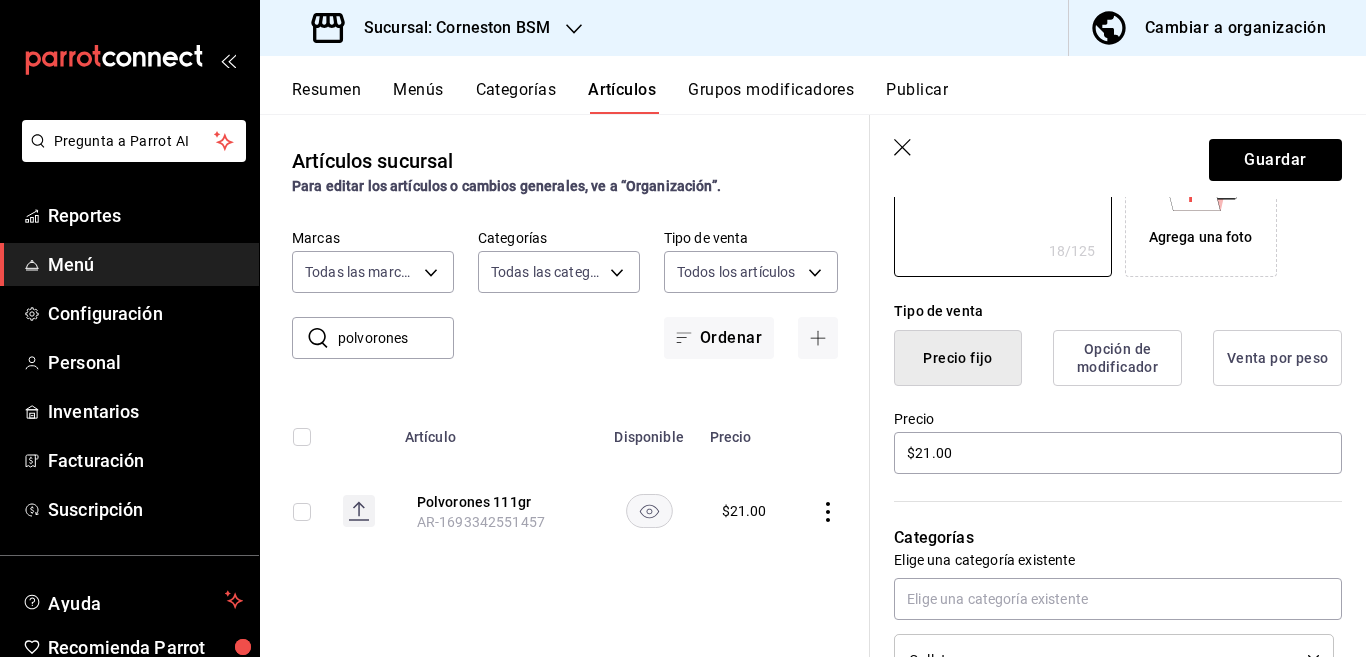 scroll, scrollTop: 406, scrollLeft: 0, axis: vertical 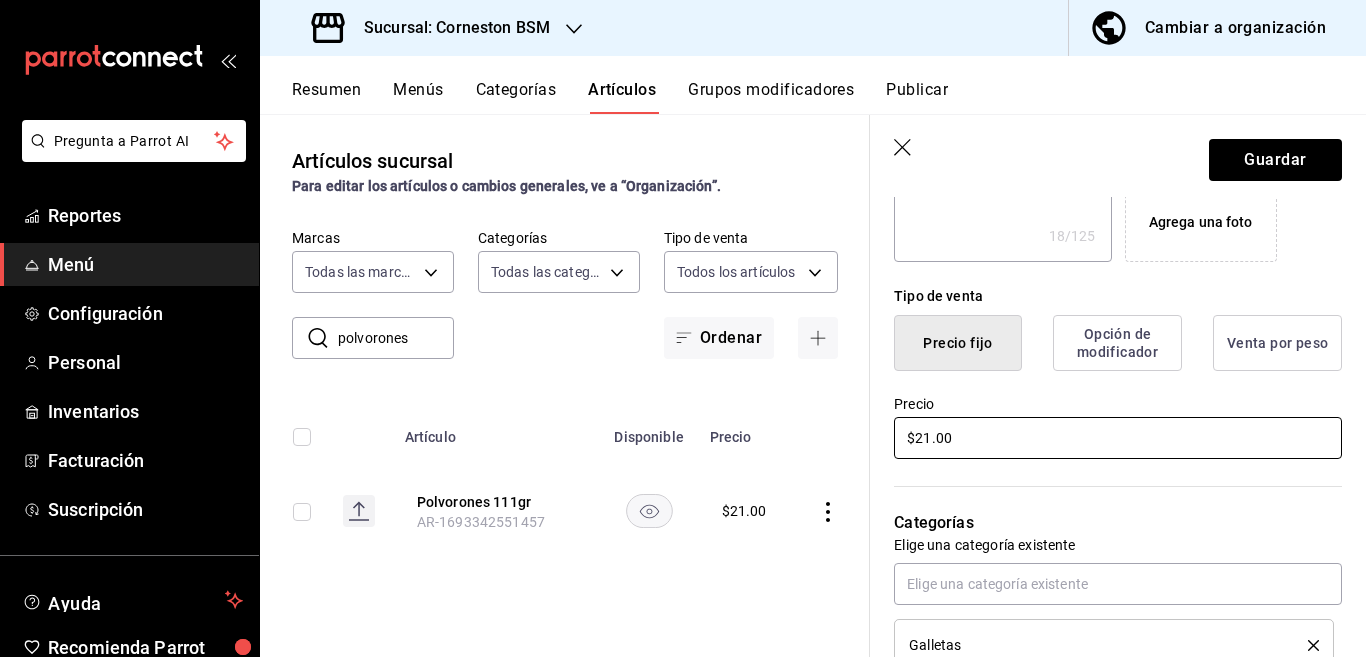 click on "$21.00" at bounding box center (1118, 438) 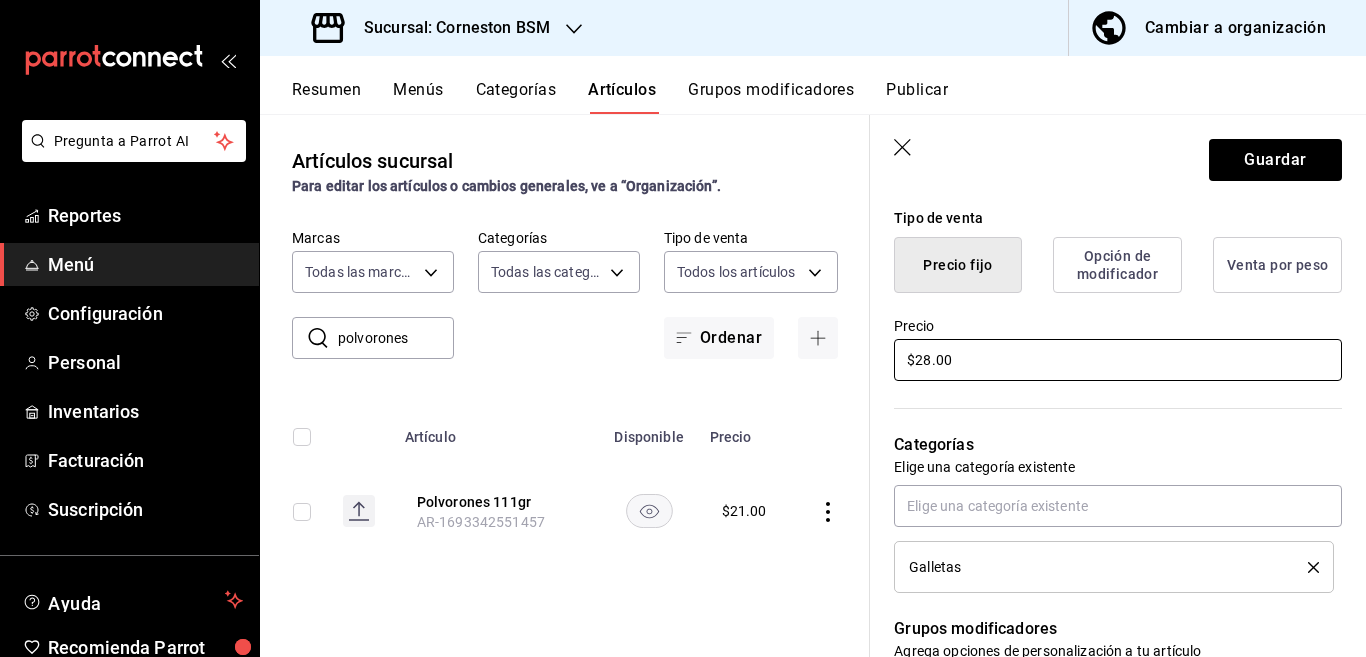scroll, scrollTop: 488, scrollLeft: 0, axis: vertical 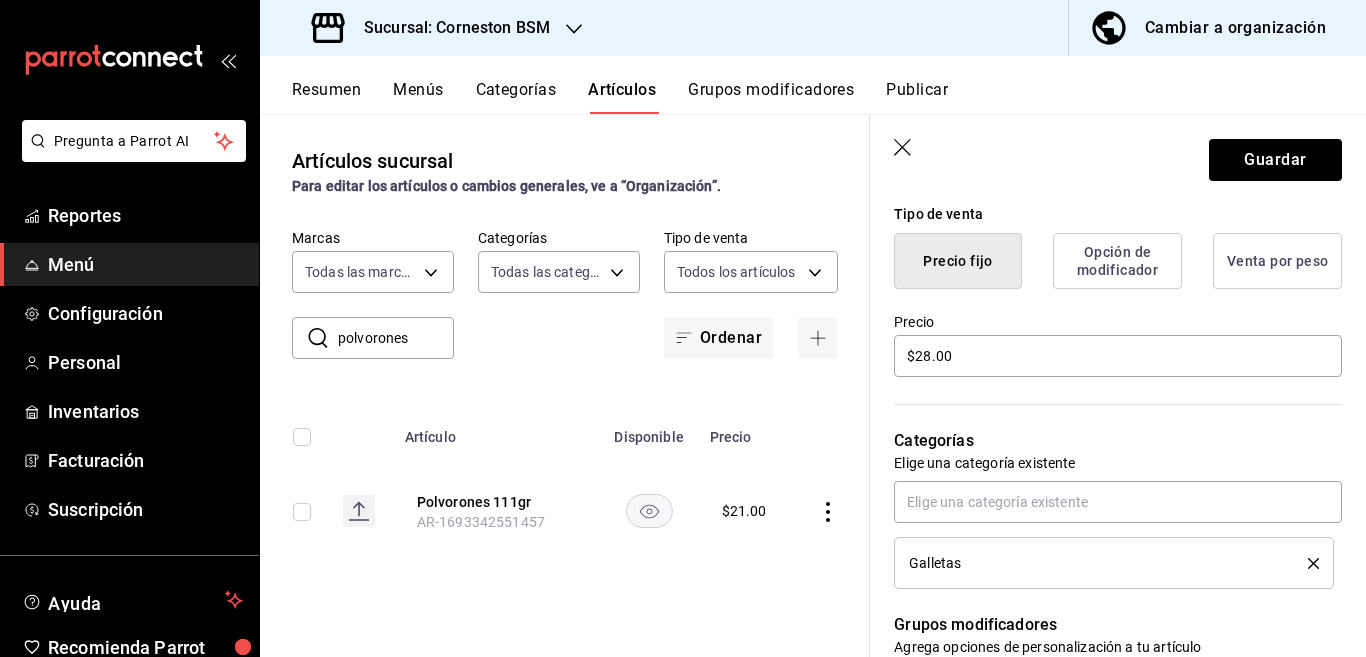 click 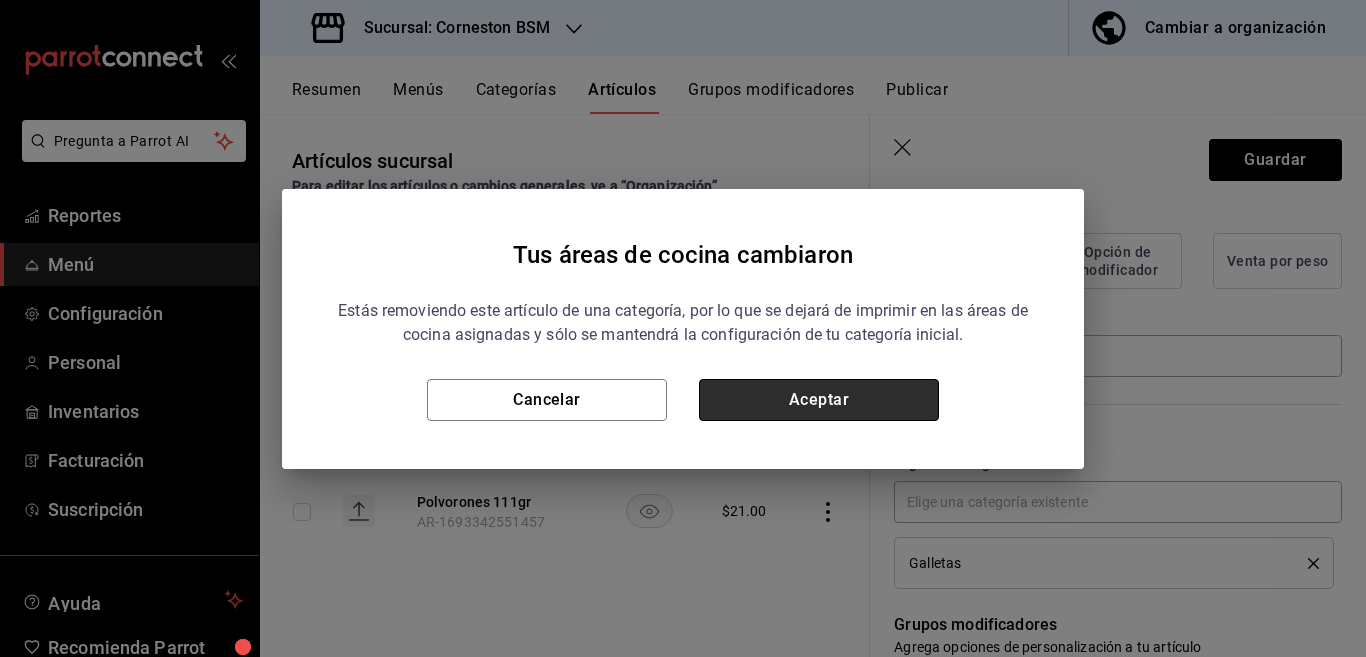 click on "Aceptar" at bounding box center (819, 400) 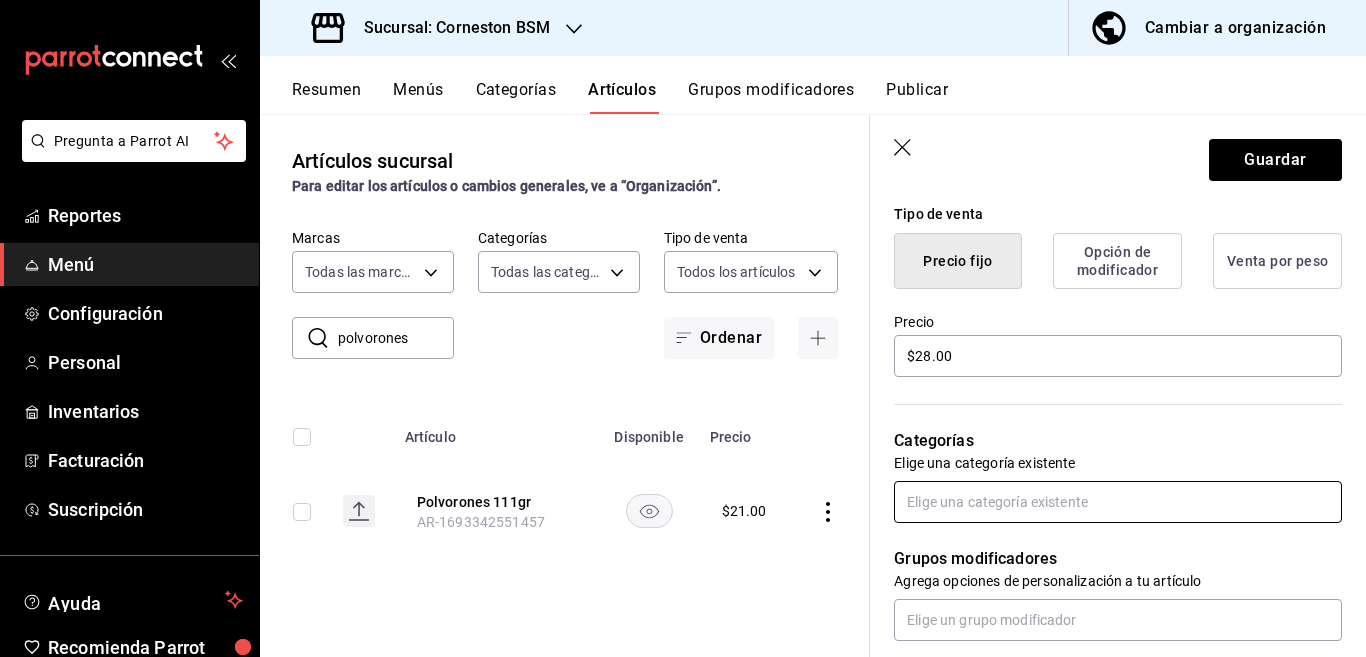 click at bounding box center (1118, 502) 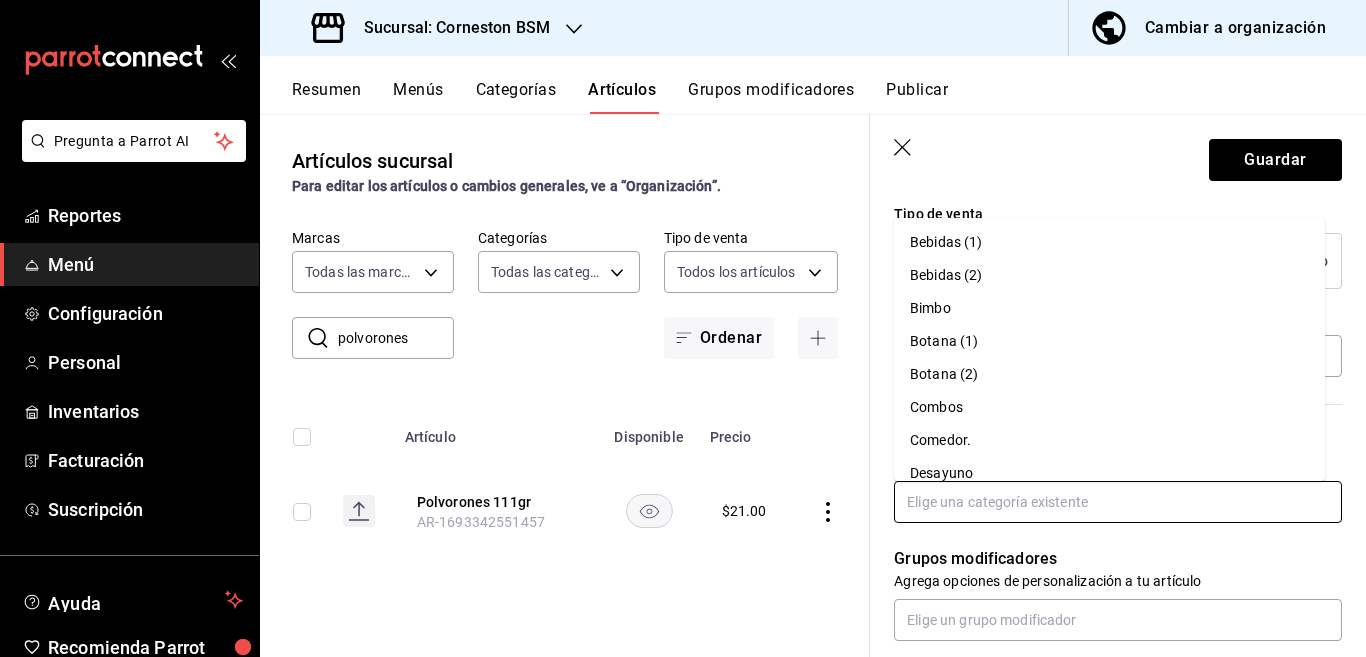 click on "Bimbo" at bounding box center [1109, 308] 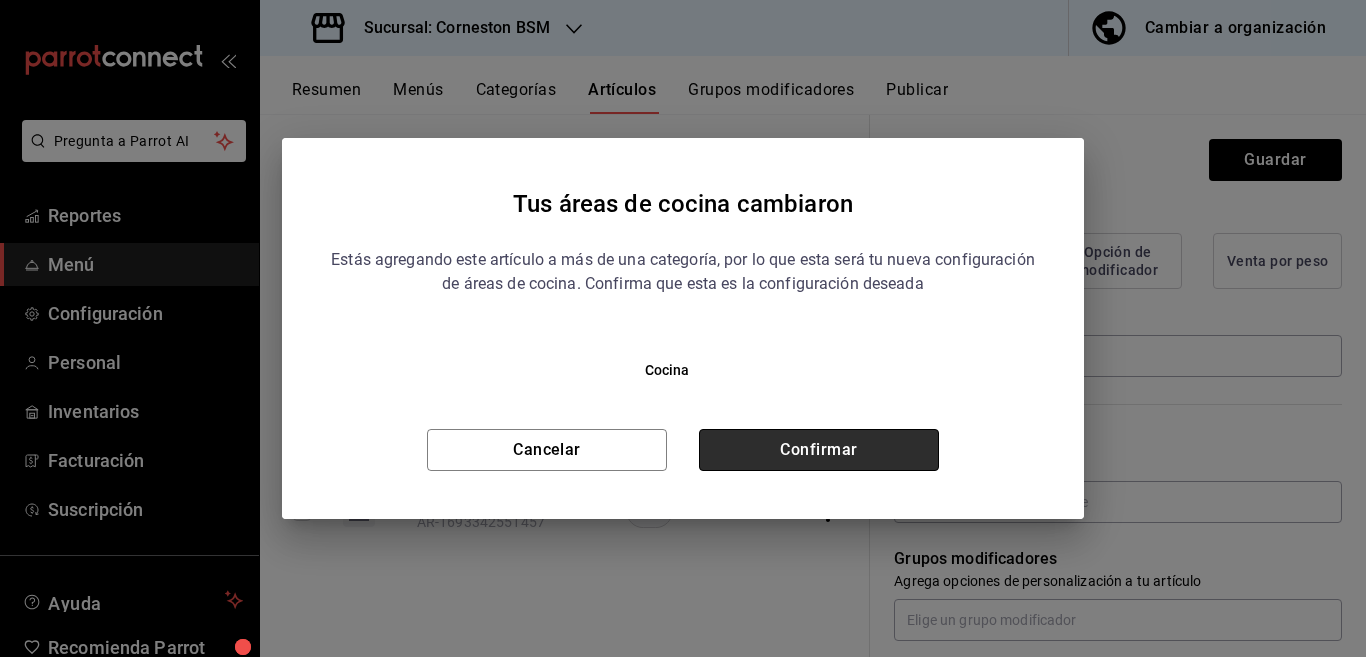 click on "Confirmar" at bounding box center (819, 450) 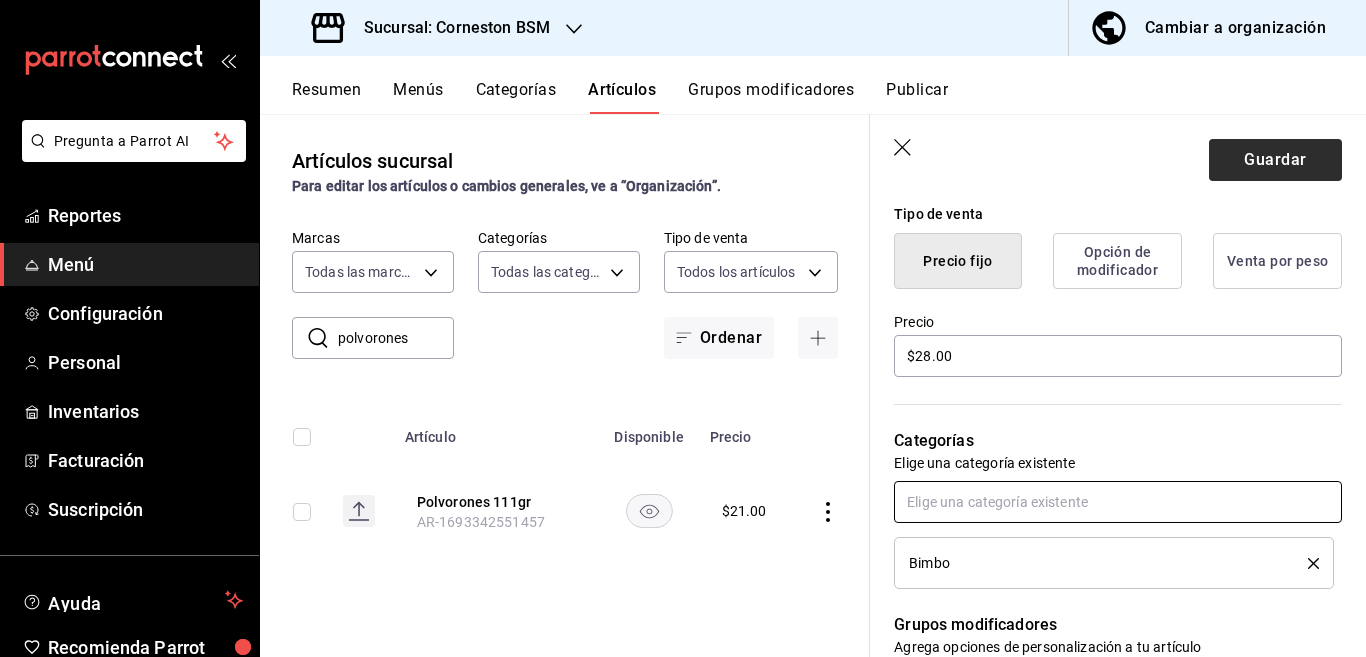 scroll, scrollTop: 488, scrollLeft: 0, axis: vertical 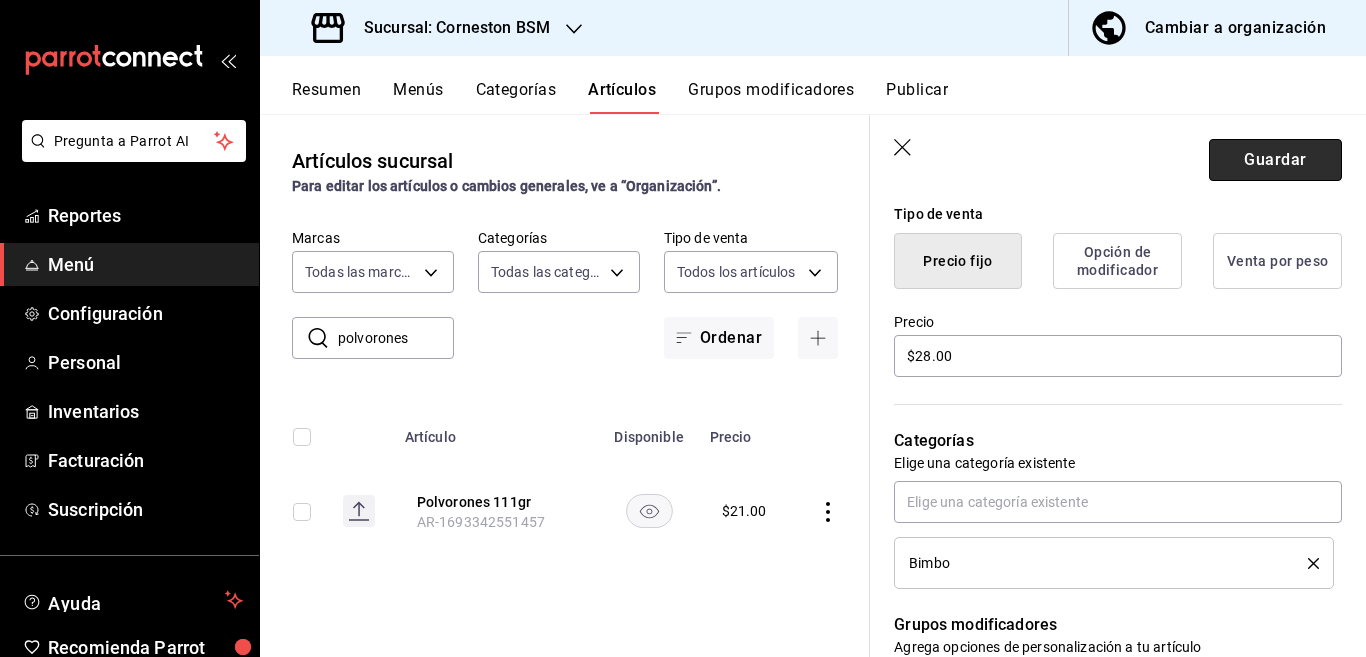 click on "Guardar" at bounding box center (1275, 160) 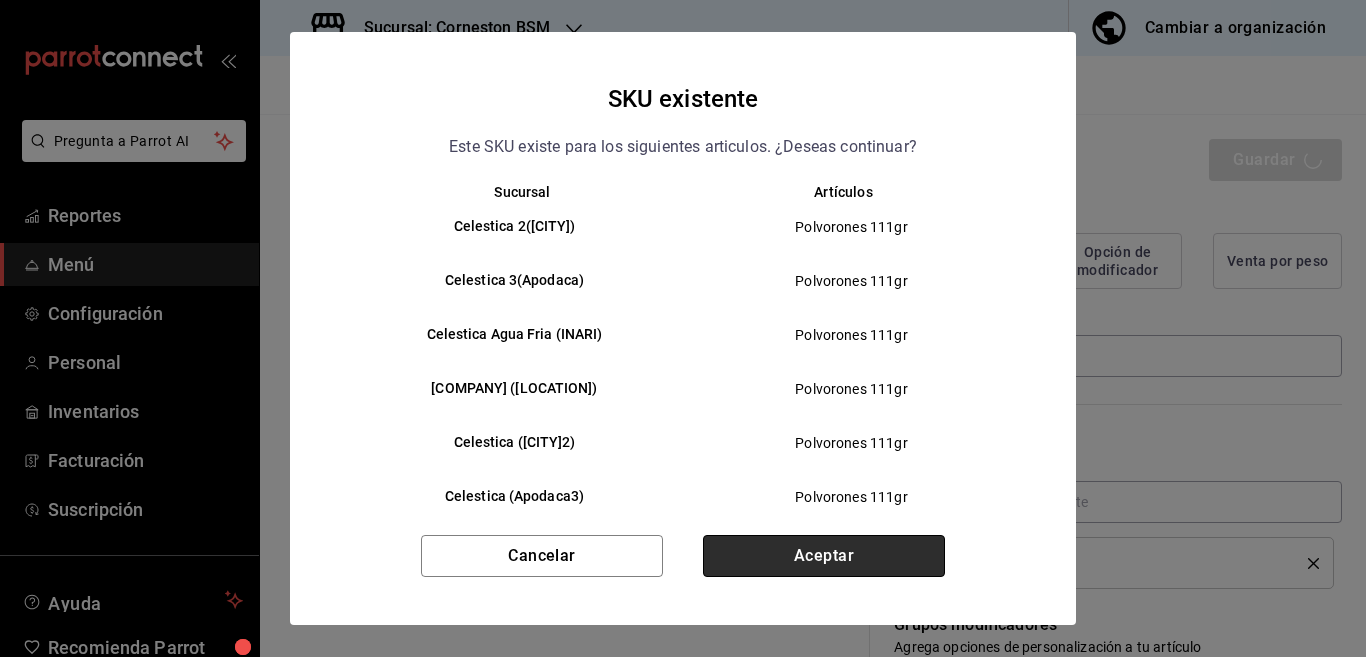 click on "Aceptar" at bounding box center [824, 556] 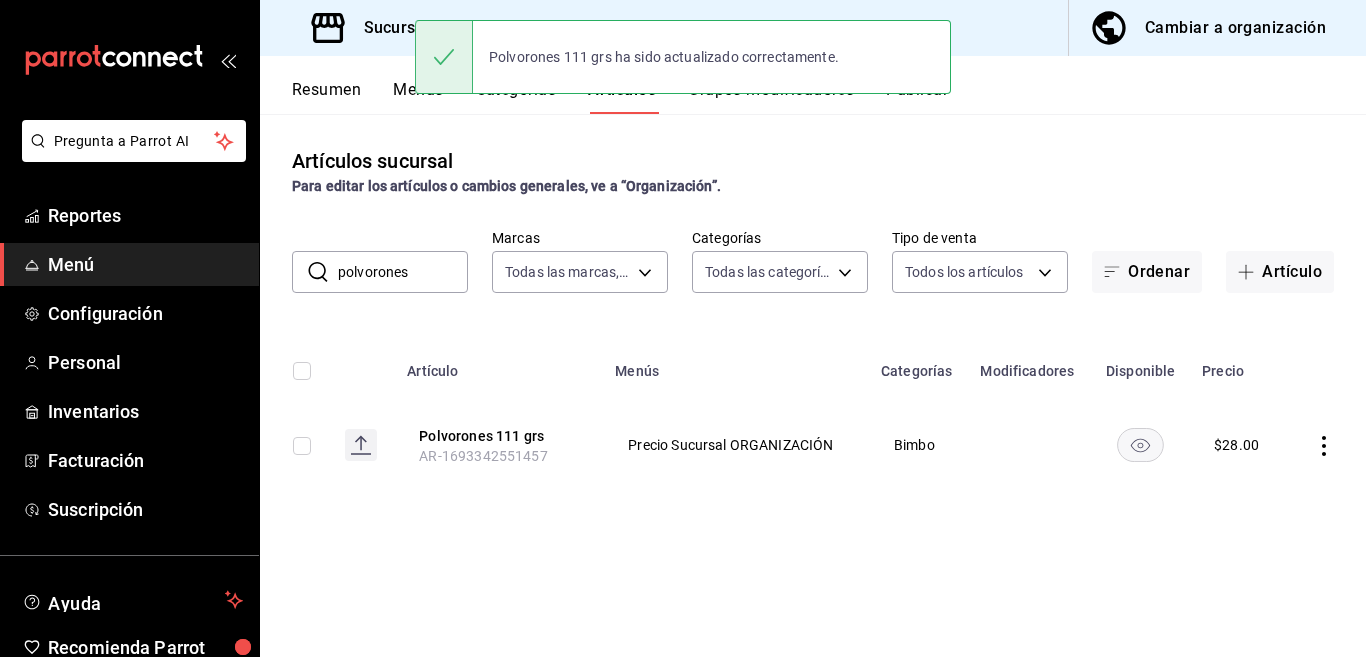 scroll, scrollTop: 0, scrollLeft: 0, axis: both 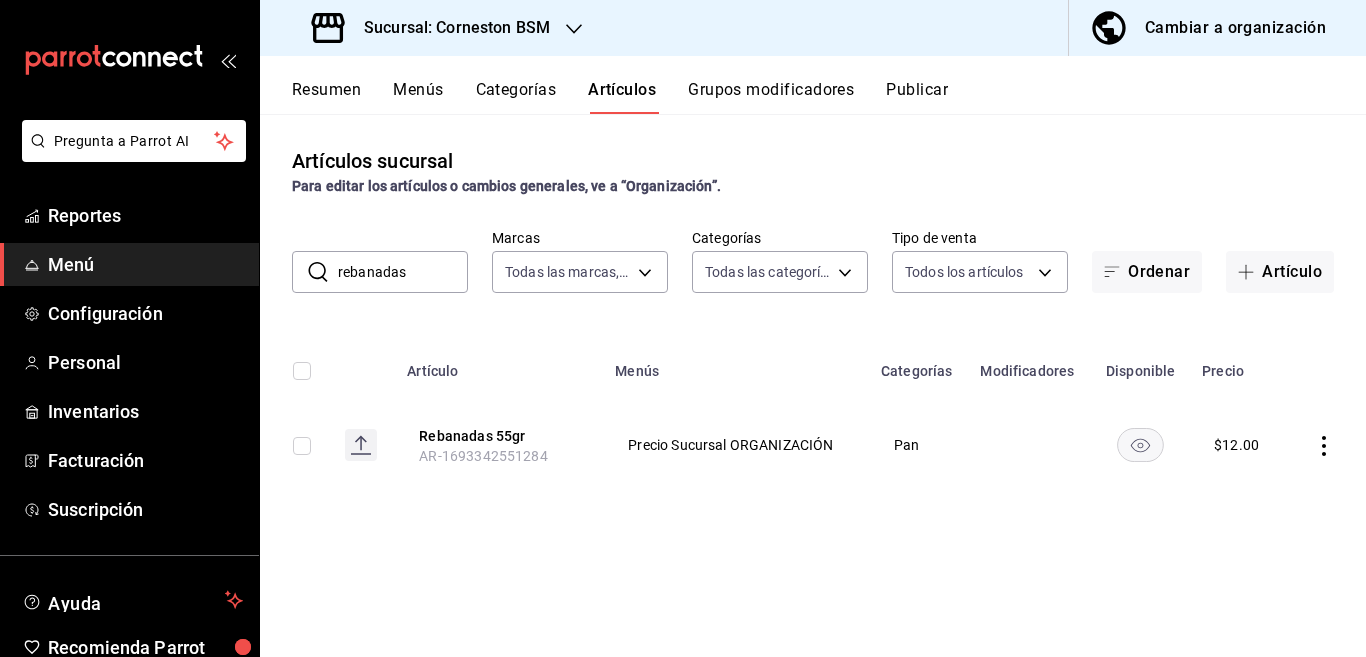 click 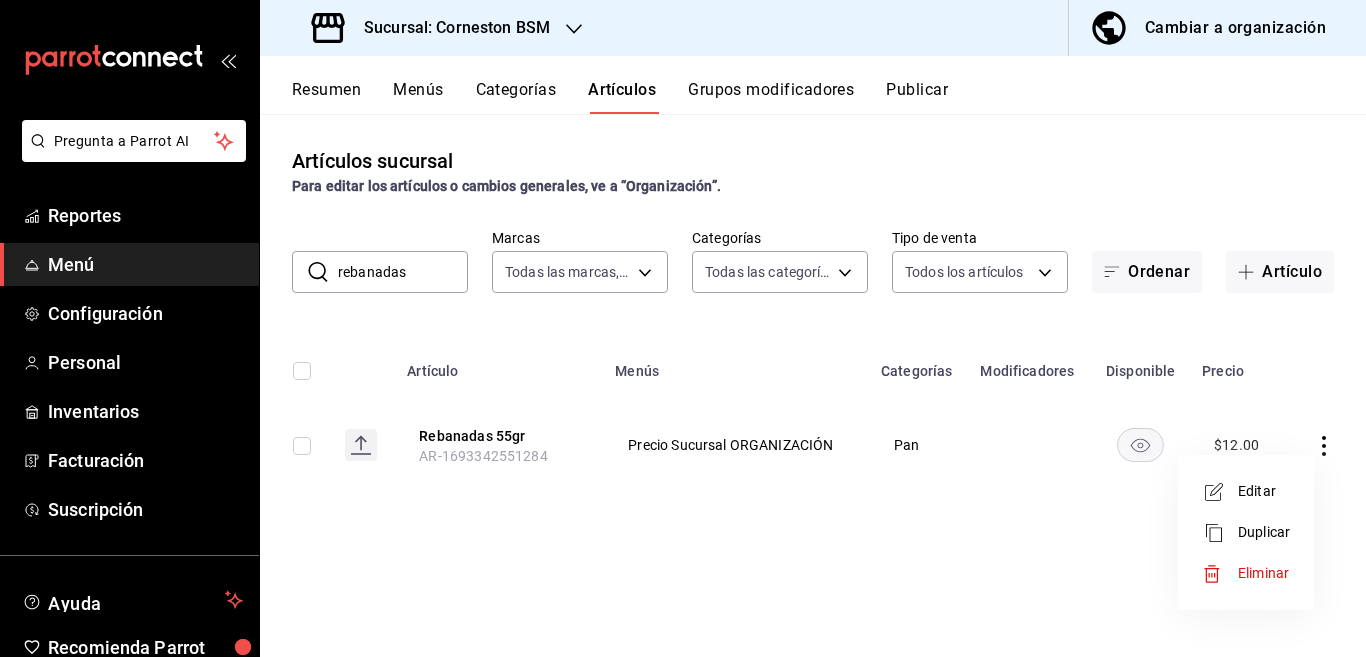 click on "Editar" at bounding box center (1264, 491) 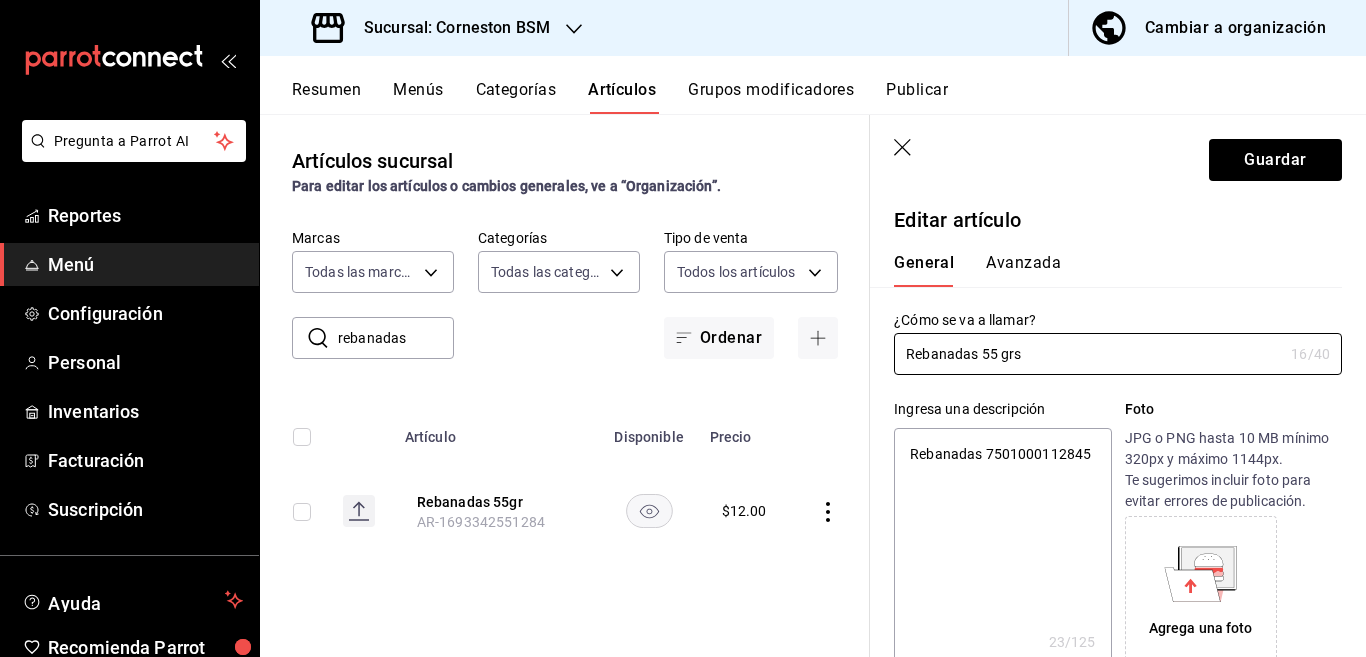 click on "Rebanadas 7501000112845" at bounding box center [1002, 548] 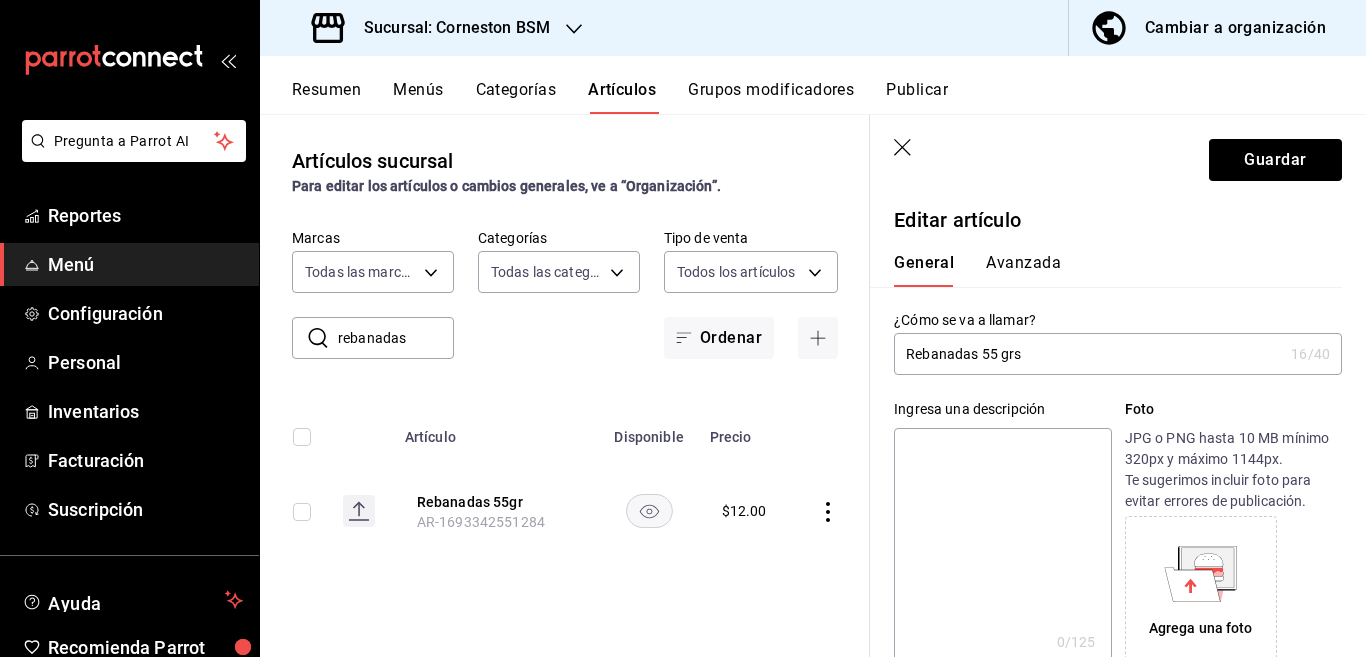 click on "Rebanadas 55 grs" at bounding box center (1088, 354) 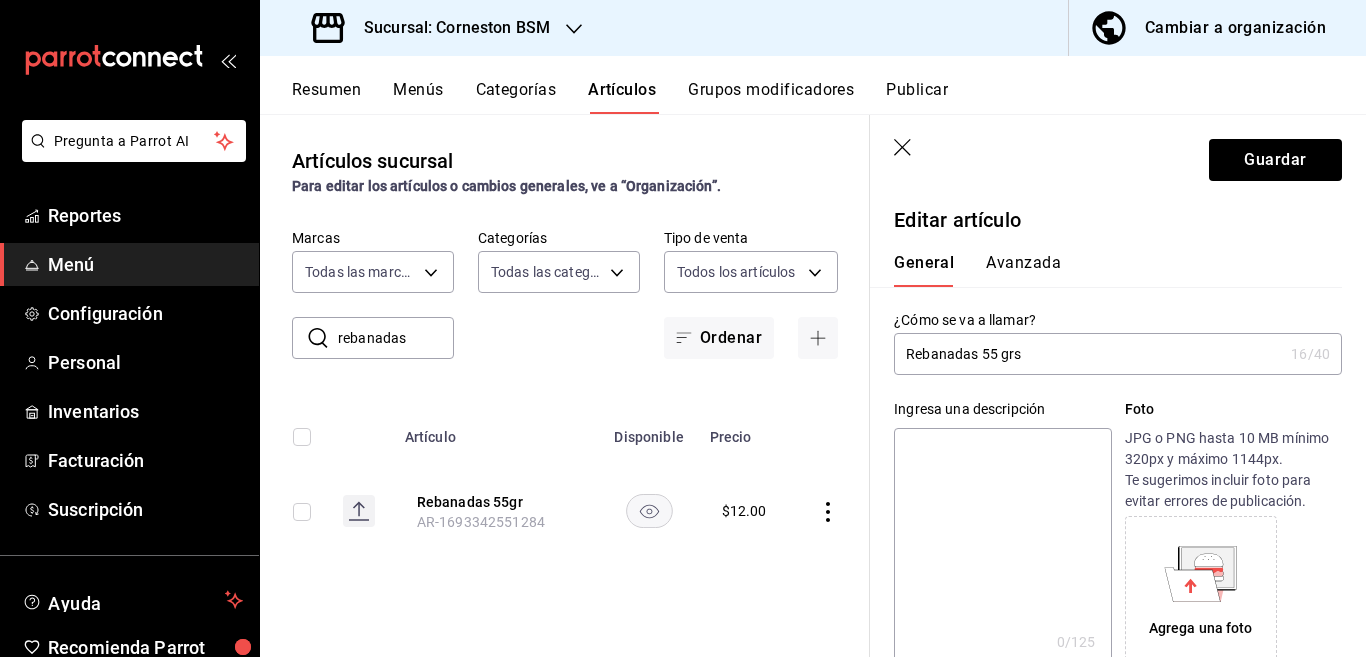 click at bounding box center [1002, 548] 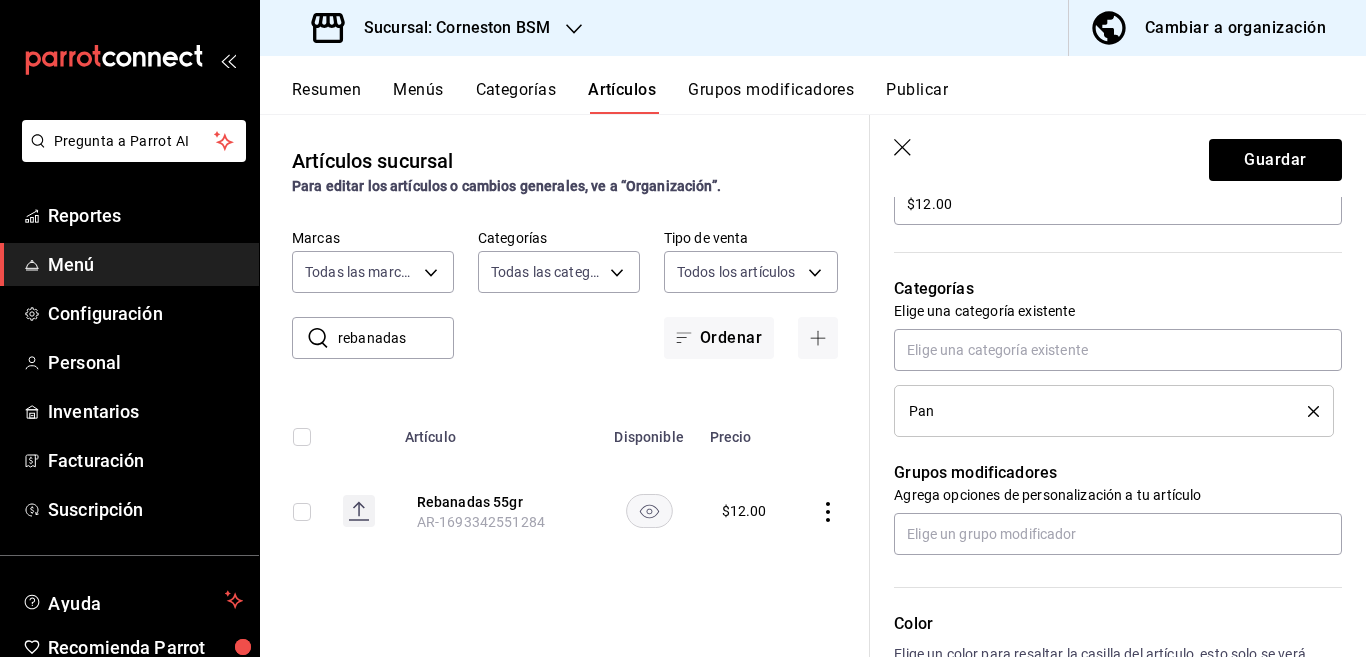 scroll, scrollTop: 650, scrollLeft: 0, axis: vertical 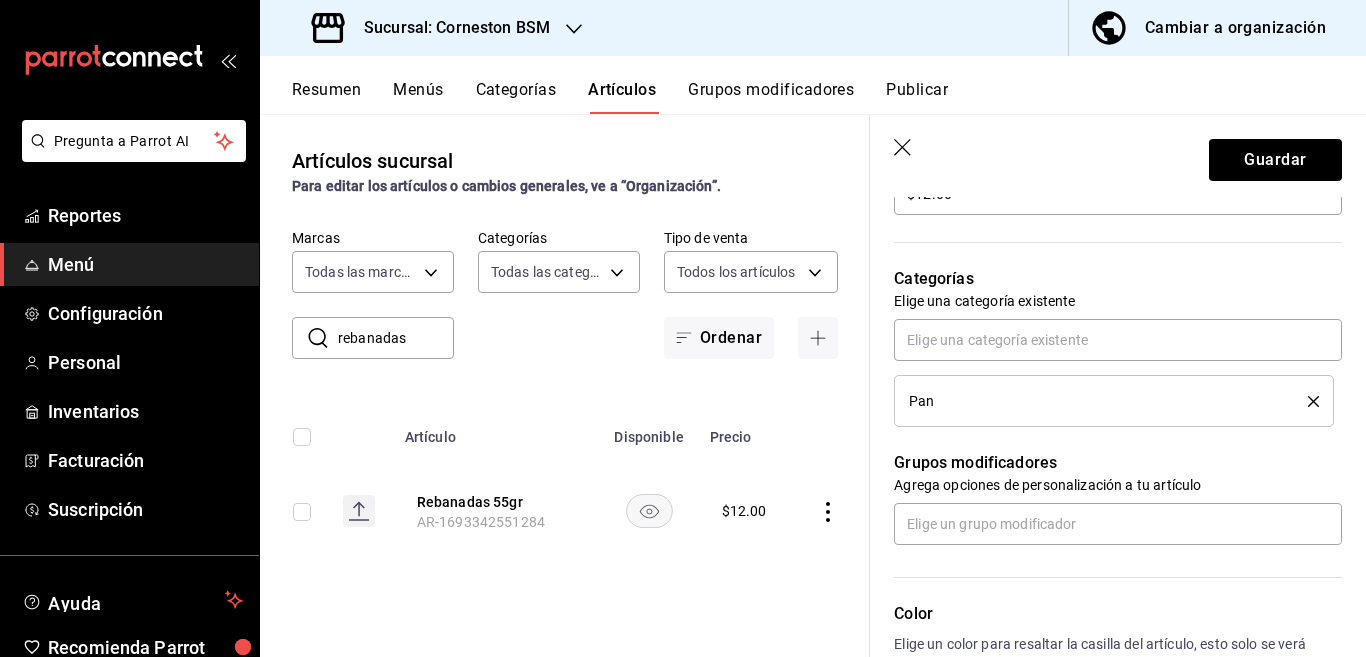 click 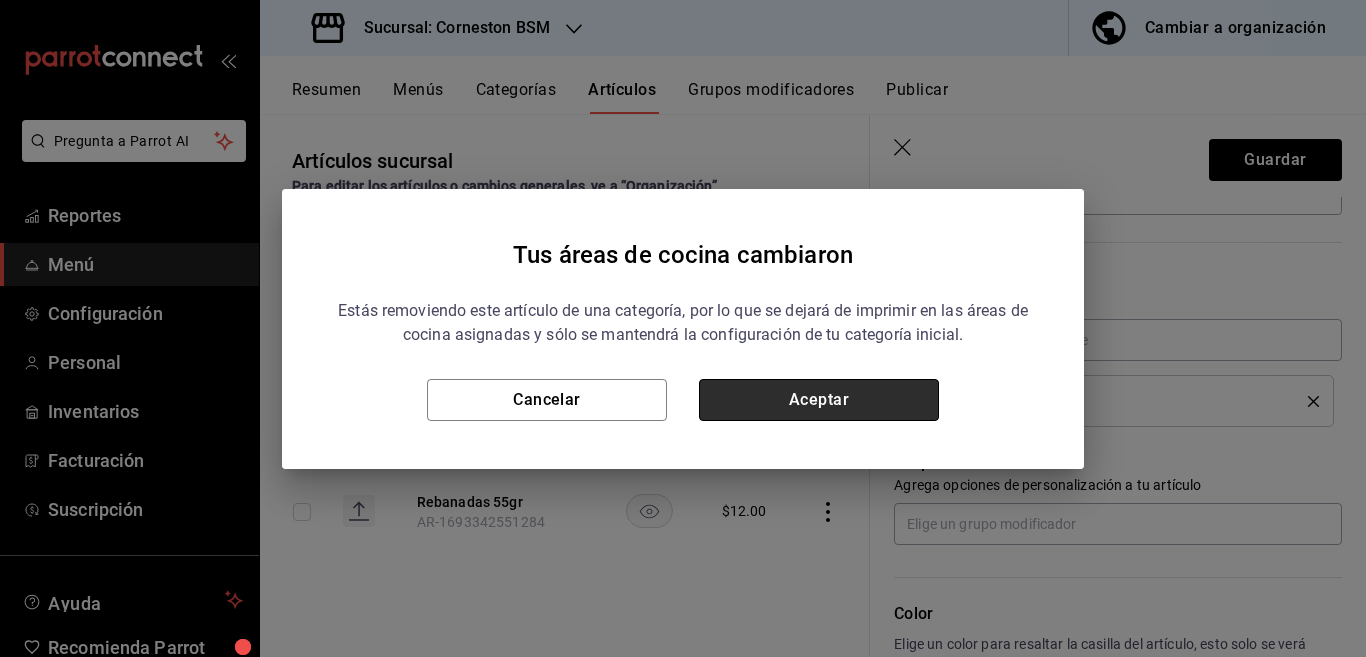 click on "Aceptar" at bounding box center [819, 400] 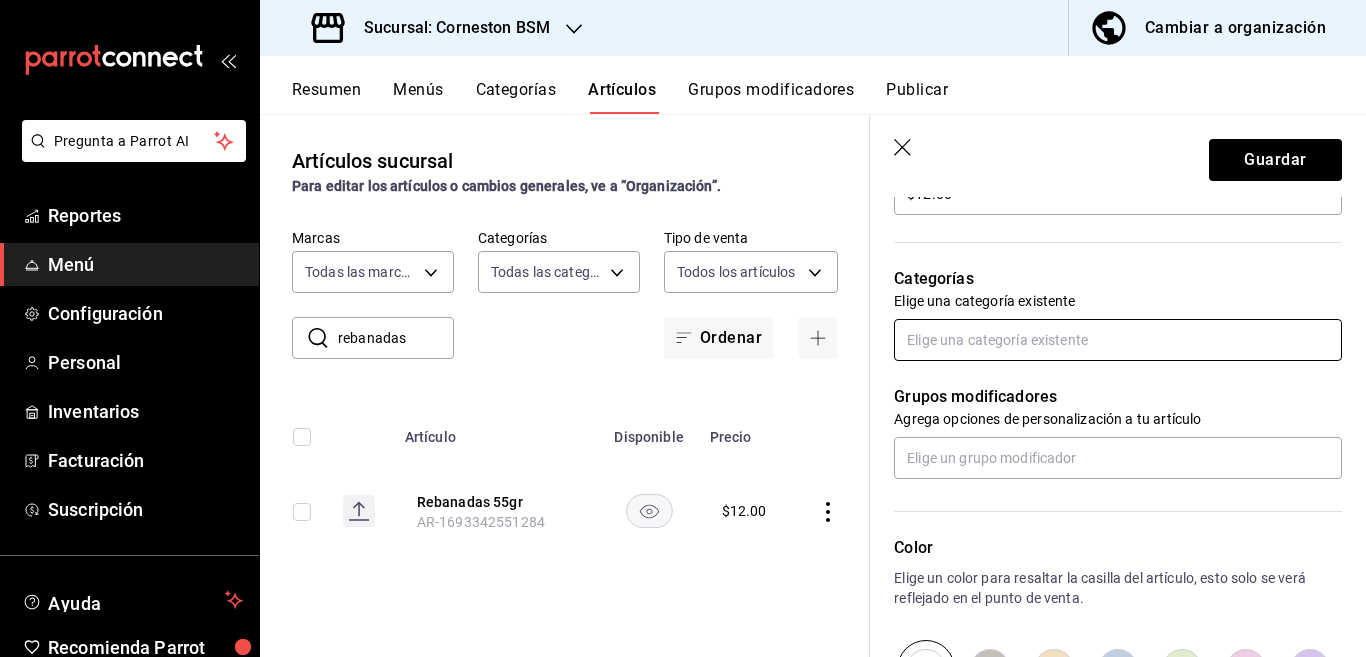 click at bounding box center [1118, 340] 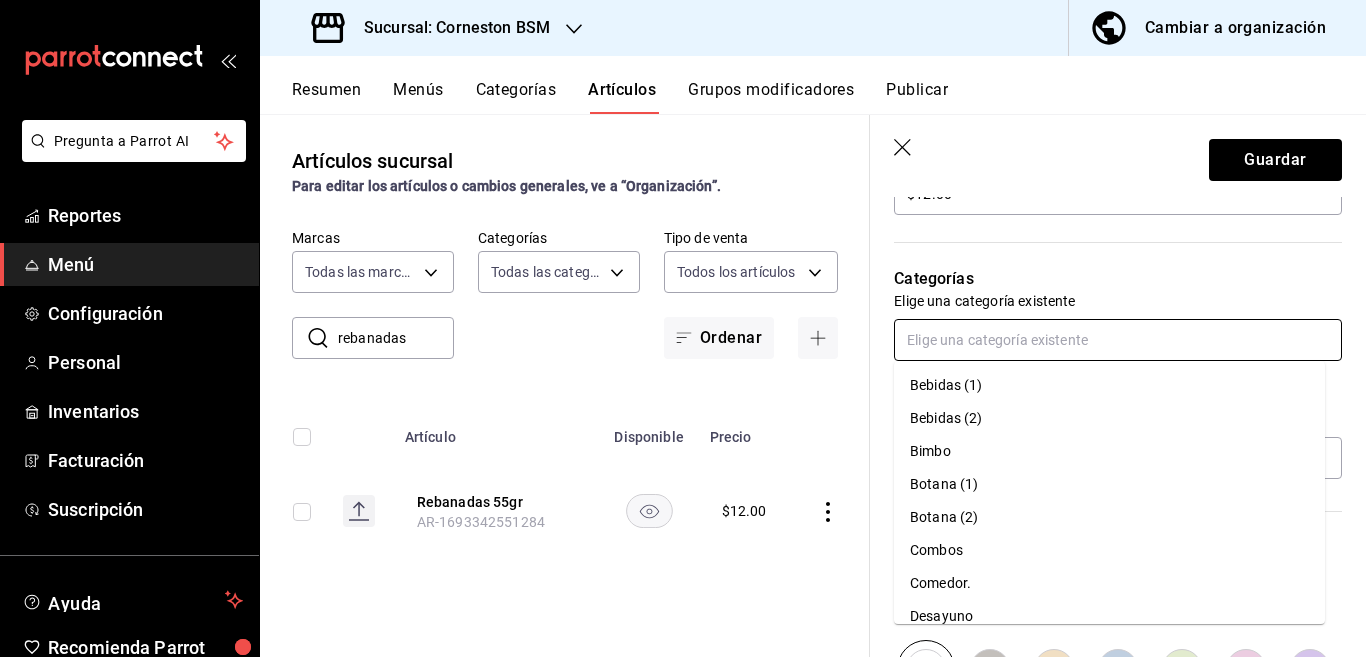 click on "Bimbo" at bounding box center (1109, 451) 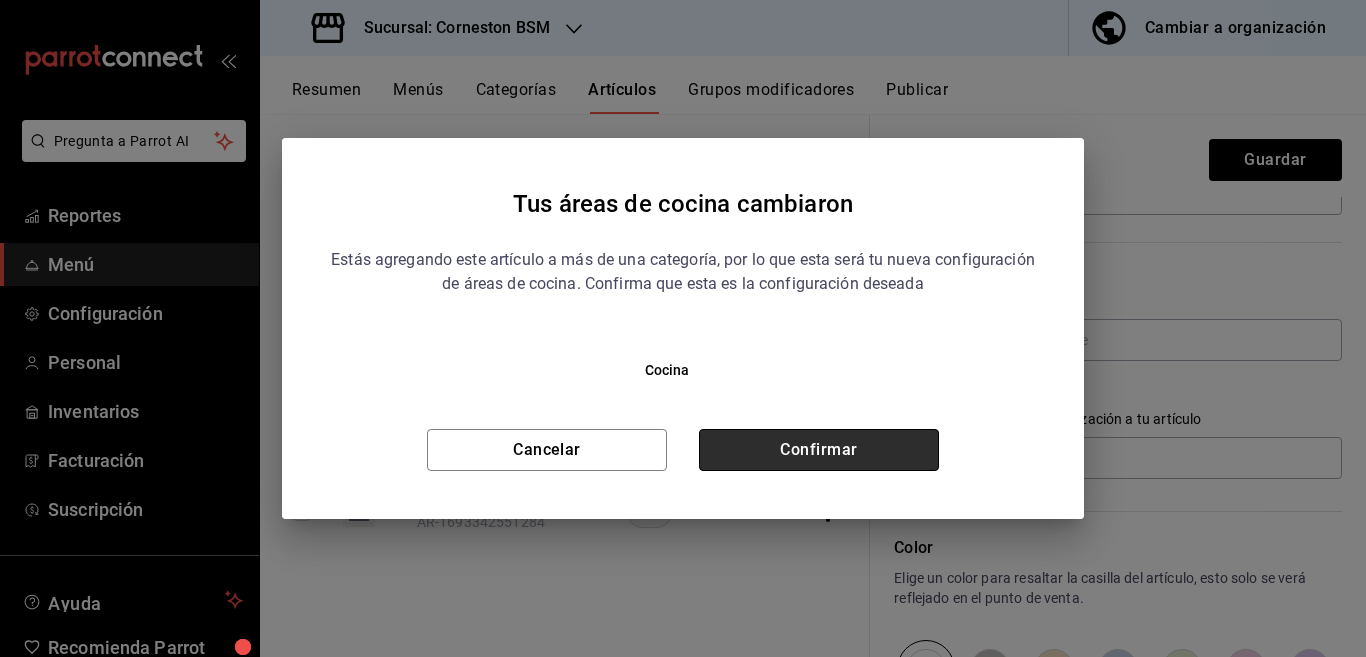 click on "Confirmar" at bounding box center (819, 450) 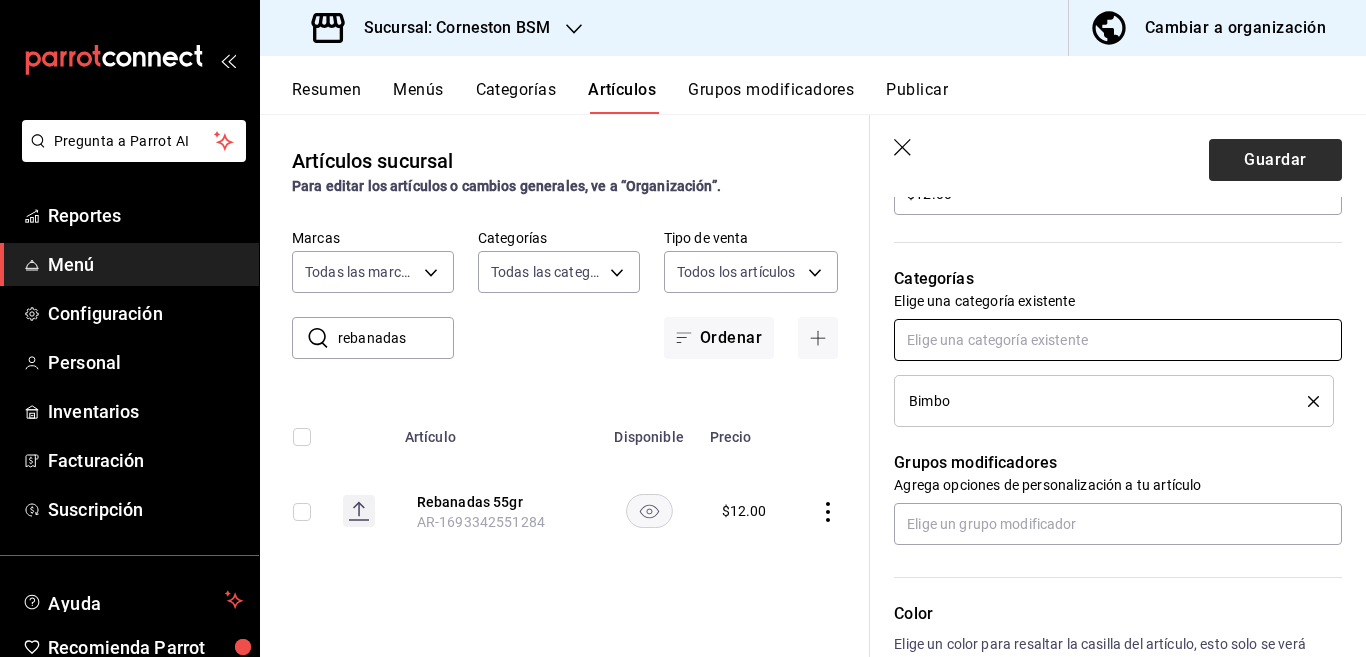 scroll, scrollTop: 650, scrollLeft: 0, axis: vertical 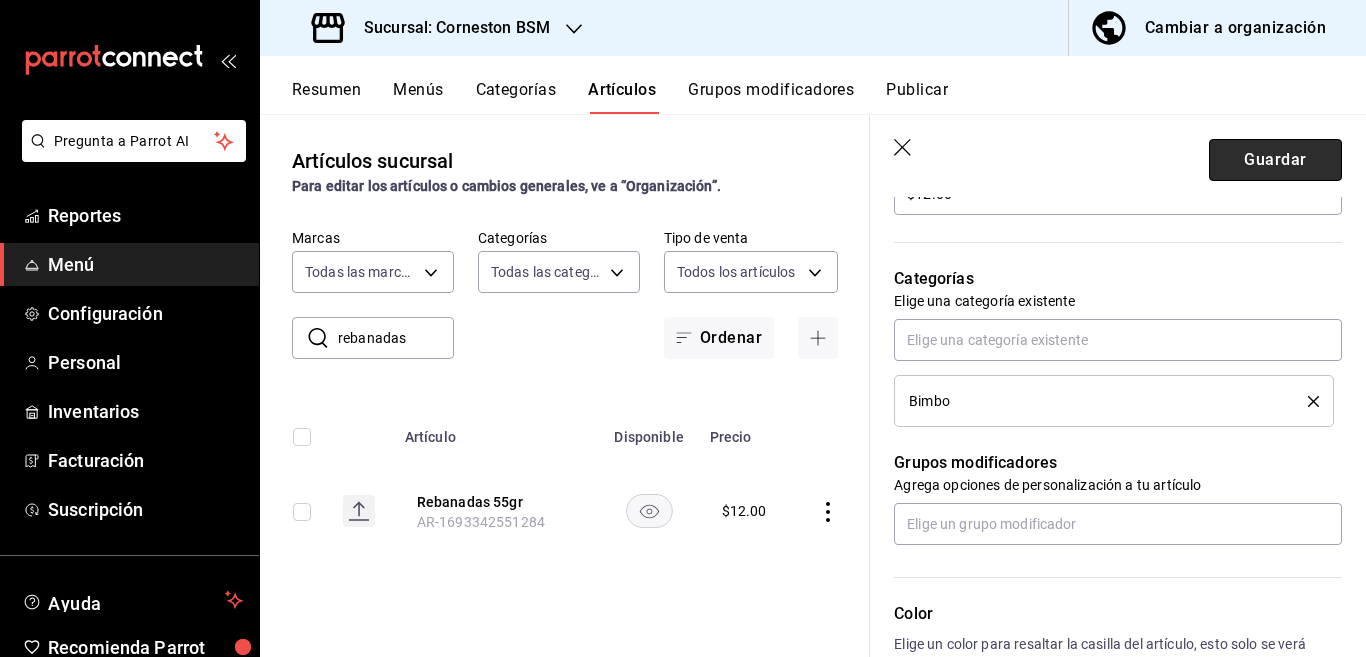 click on "Guardar" at bounding box center (1275, 160) 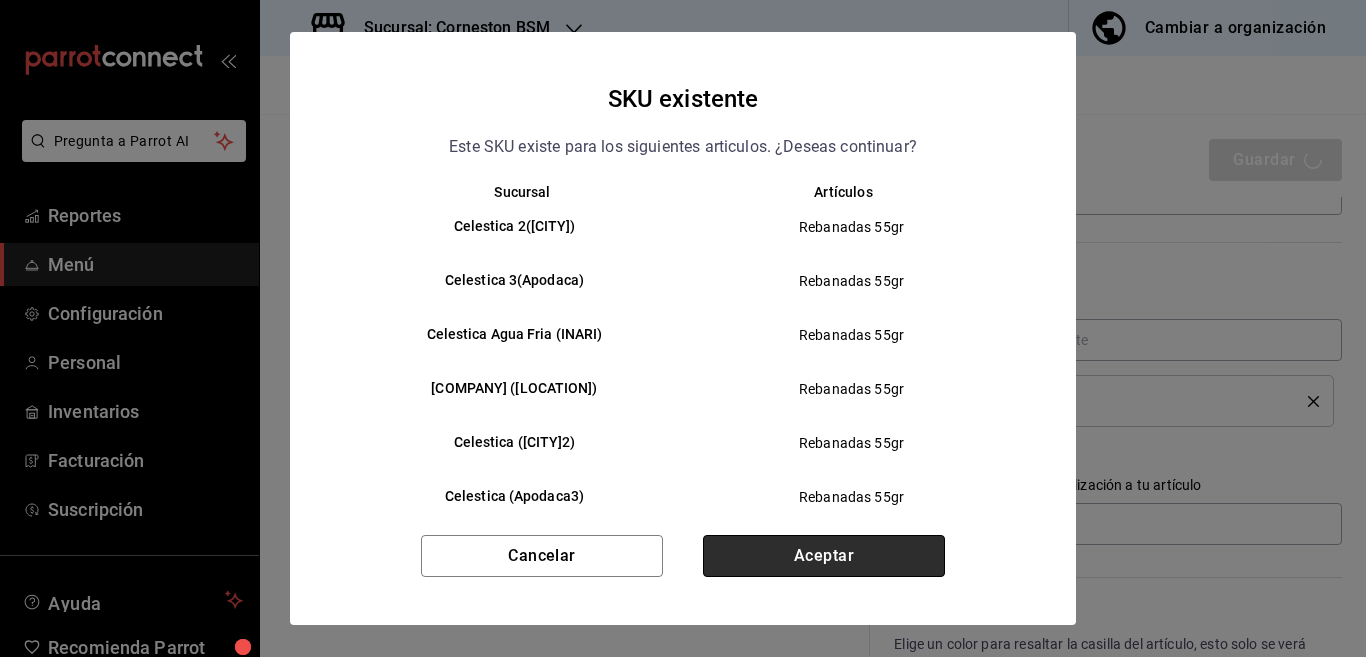 click on "Aceptar" at bounding box center (824, 556) 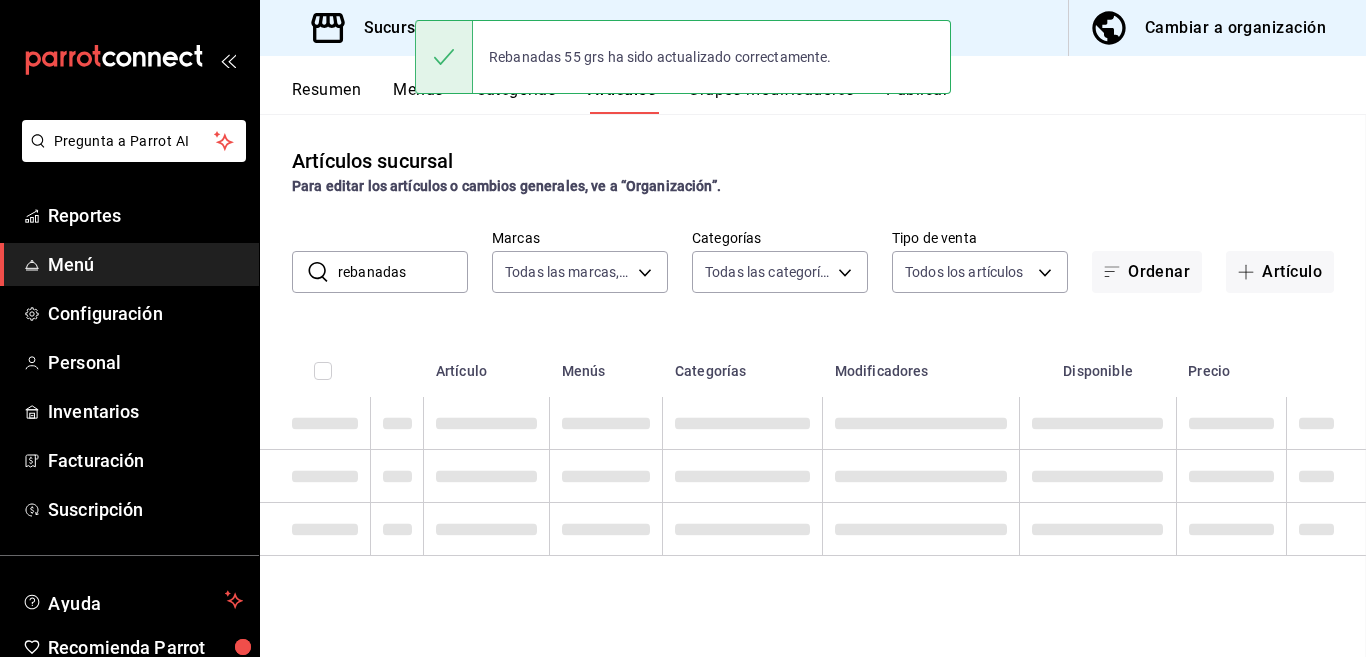 scroll, scrollTop: 0, scrollLeft: 0, axis: both 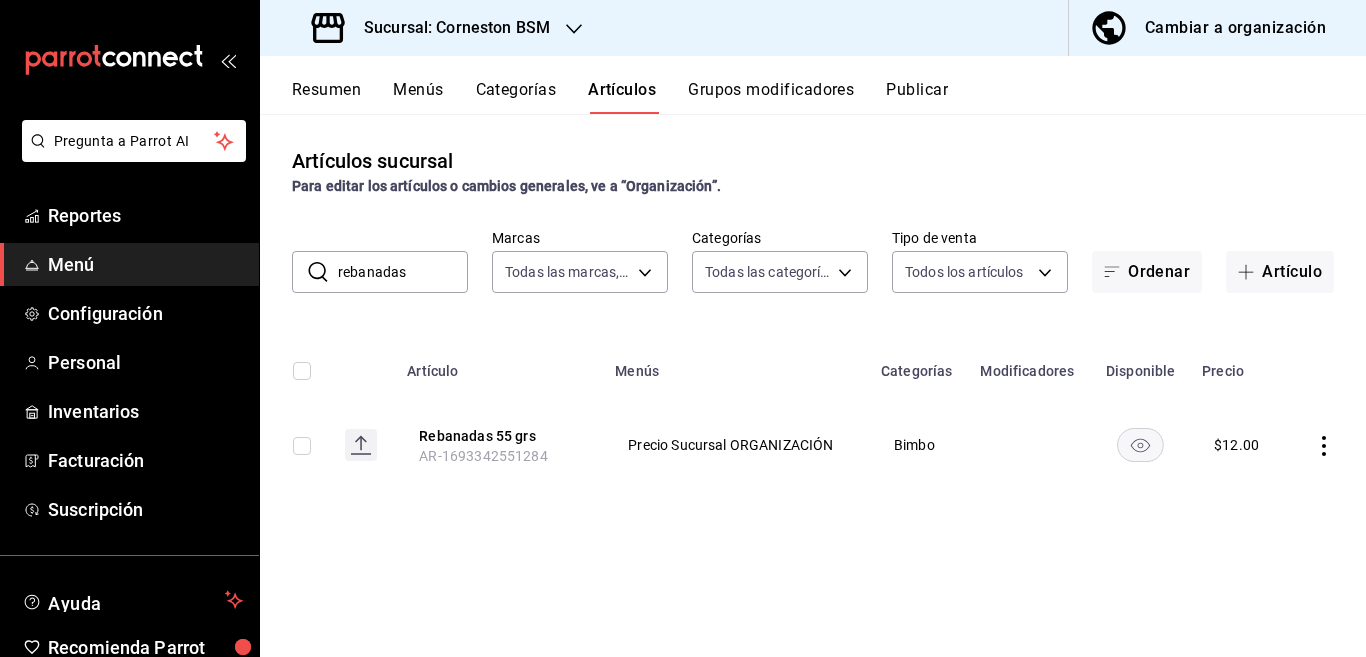 click on "rebanadas" at bounding box center [403, 272] 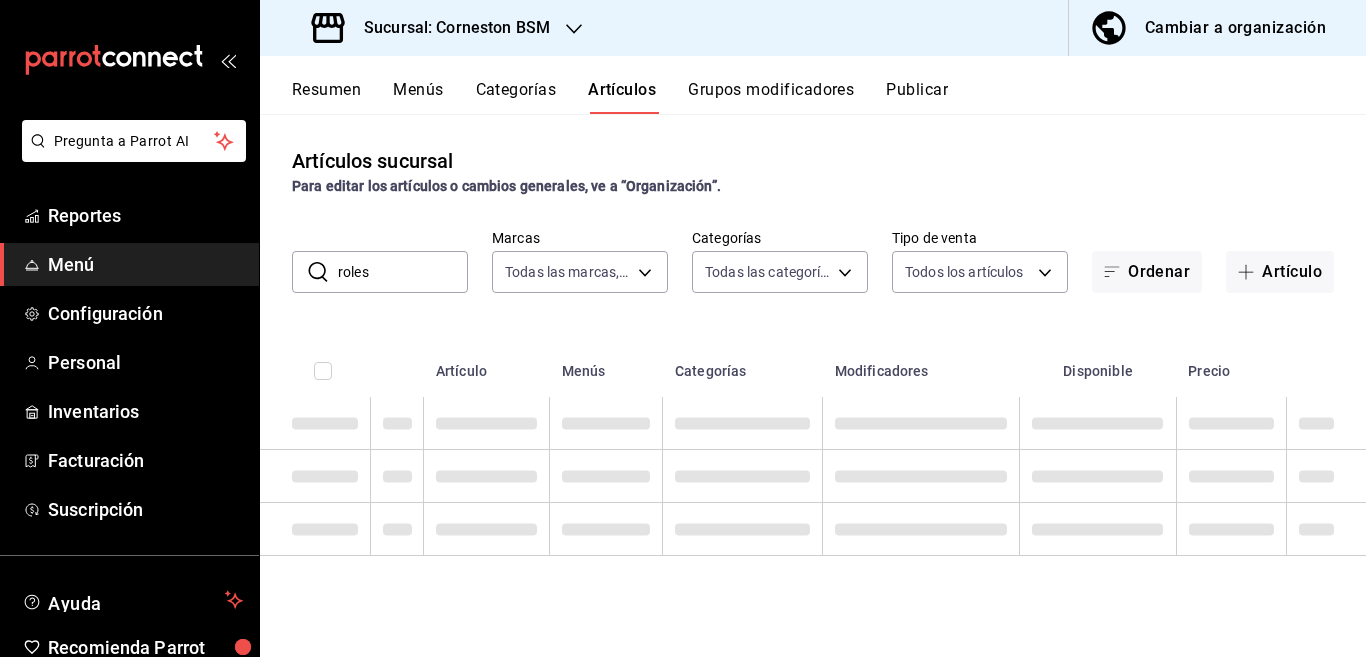 click on "Artículos sucursal Para editar los artículos o cambios generales, ve a “Organización”. ​ roles ​ Marcas Todas las marcas, Sin marca baea13f6-8b02-44ce-b335-381c6588bfb3 Categorías Todas las categorías, Sin categoría cc6f36b3-7d13-43ad-a236-4deba9fe0f66,ef2e6394-ee66-479a-8a61-aeb486a2bc31,0d37dffa-92a8-44e1-b451-d8176aaa36a5,0fcf964d-72eb-490a-92c0-ac1c7a579fd0,2cb8e8d5-47f9-4a1d-afa1-7ea4b9e2c6d1,bb5e10c1-24b1-44ba-ab8a-723989981e00,623712f4-6464-4e30-a6c0-559415738b64,4af8281a-4b02-49f7-acde-cf719201d452,3c7d0700-25a0-452f-a8cf-f47ca297cc40,a1b72d5b-5511-4f7e-899c-4d8e938c4832,57a15273-9a54-49c1-b9eb-ce38d8c0c72b,9a90853a-1f51-435f-925e-98ff120784d7,bfe05bdc-44bc-4b6c-bfd1-76a3acce54d6,cfdc65a6-dbf0-44fb-9603-cb26b7c6b949,6e259ec7-cc7f-424c-adf4-6d944a1d9b97,528a6086-16a3-4511-bce3-4ac06ccb1d50,c450b7dc-3038-4151-bcc0-bf3f82154f58,072b19d4-a56d-423d-bc50-656b96547fd1,c3c0cf01-424b-4ed4-96b5-a1d23500dc36,1fd3d574-22b0-45c9-9b45-1904e552c0e2 Tipo de venta Todos los artículos ALL Ordenar Menús" at bounding box center [813, 385] 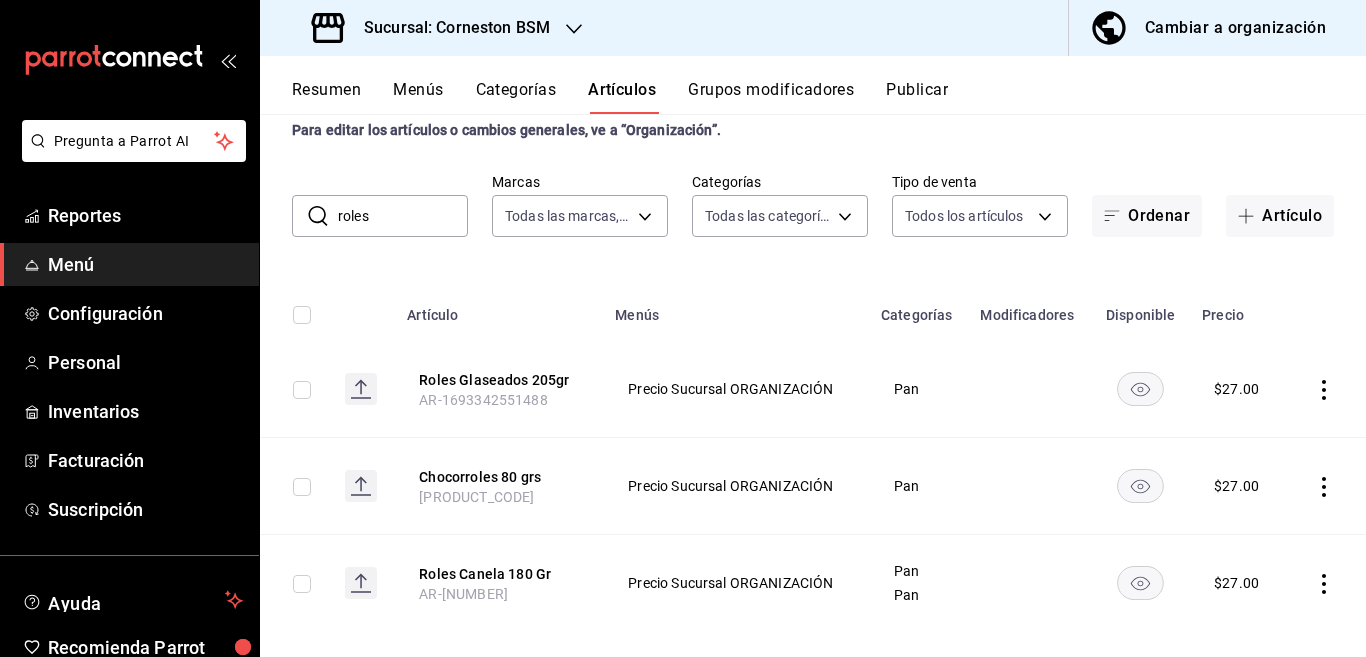 scroll, scrollTop: 79, scrollLeft: 0, axis: vertical 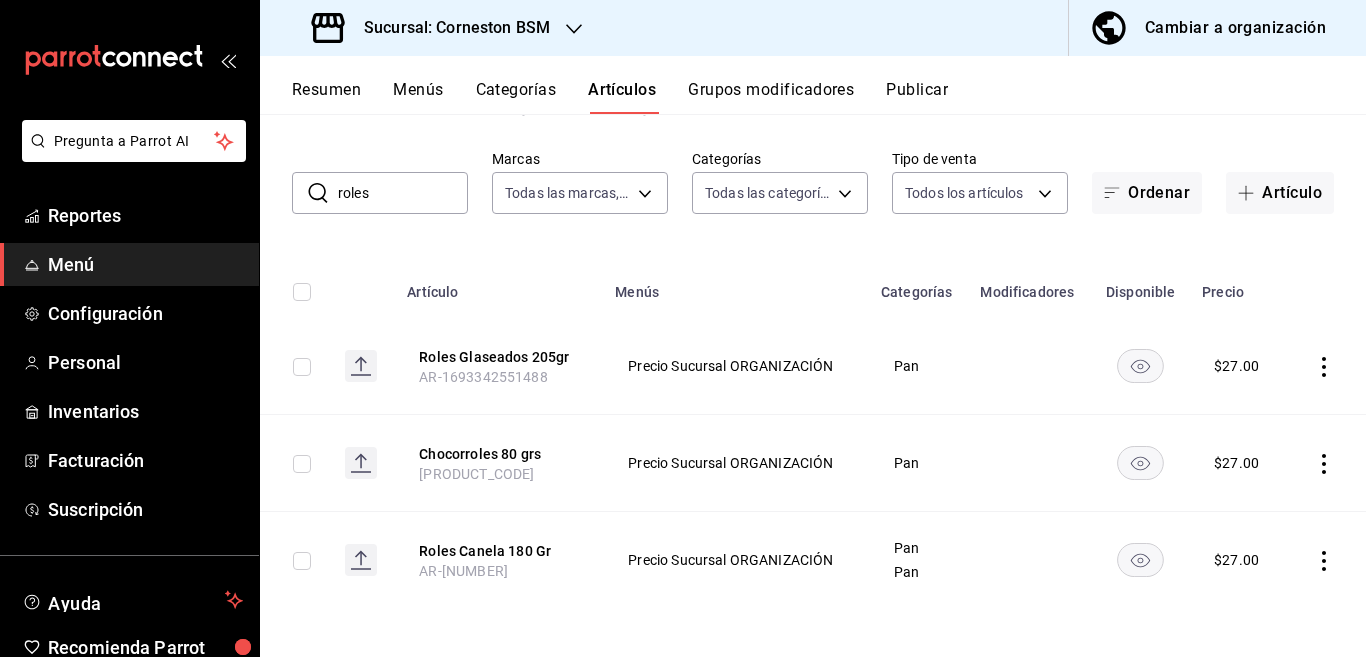 click 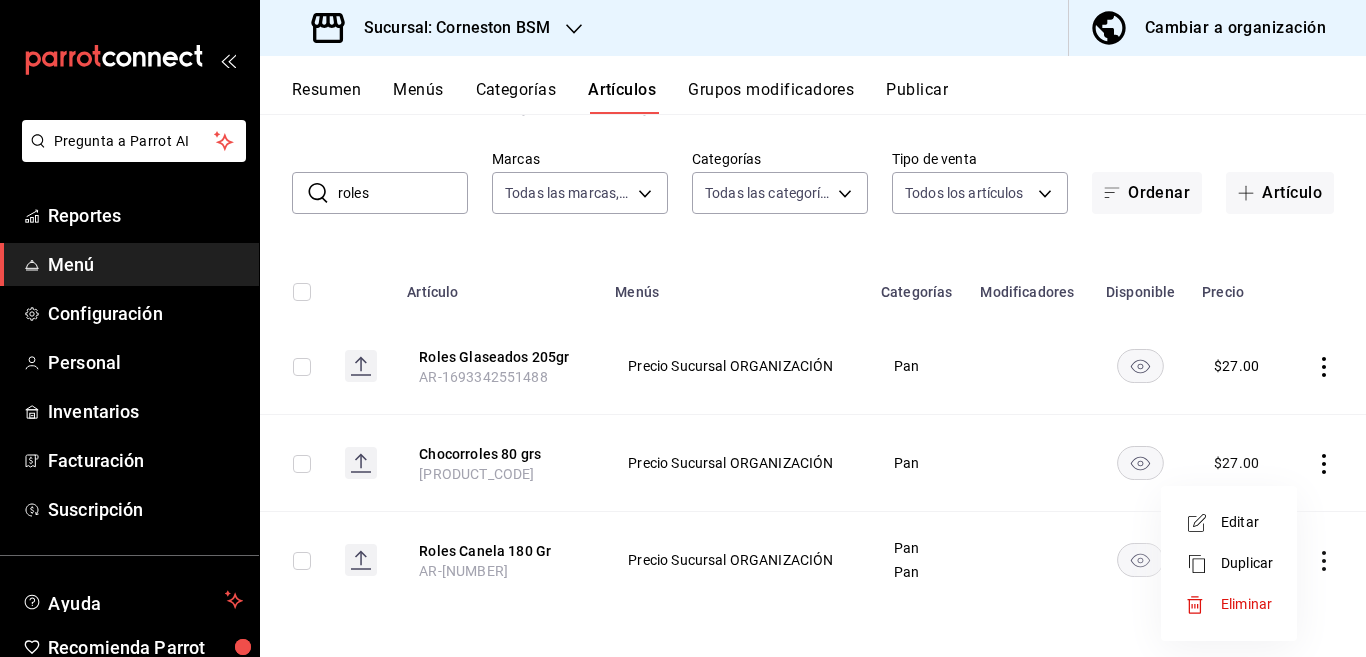 click on "Editar" at bounding box center (1247, 522) 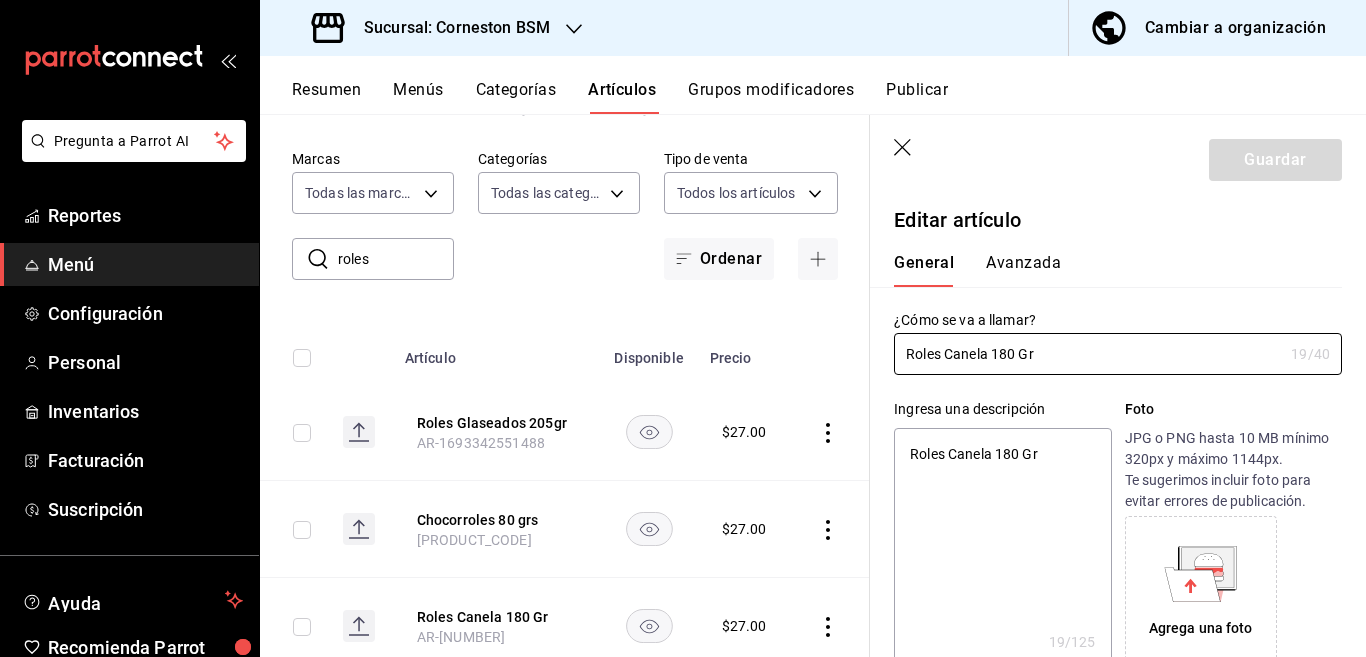 click on "Roles Canela 180 Gr" at bounding box center (1002, 548) 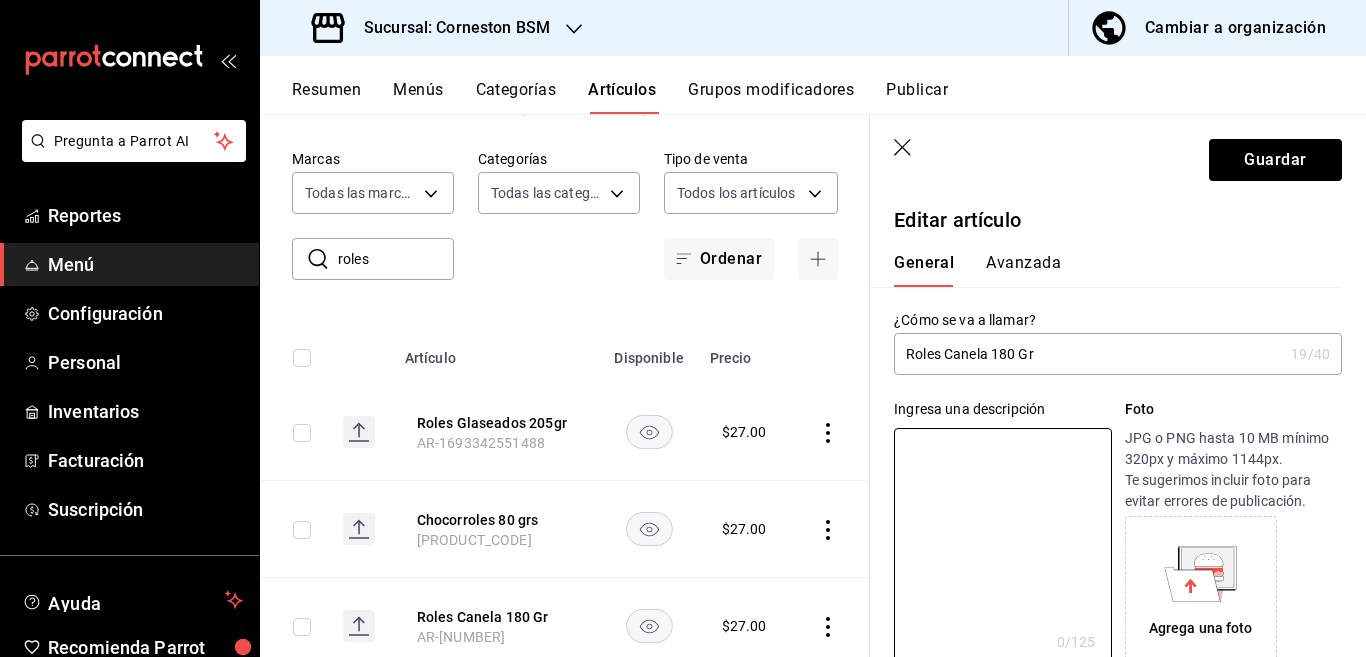 click on "Roles Canela 180 Gr" at bounding box center (1088, 354) 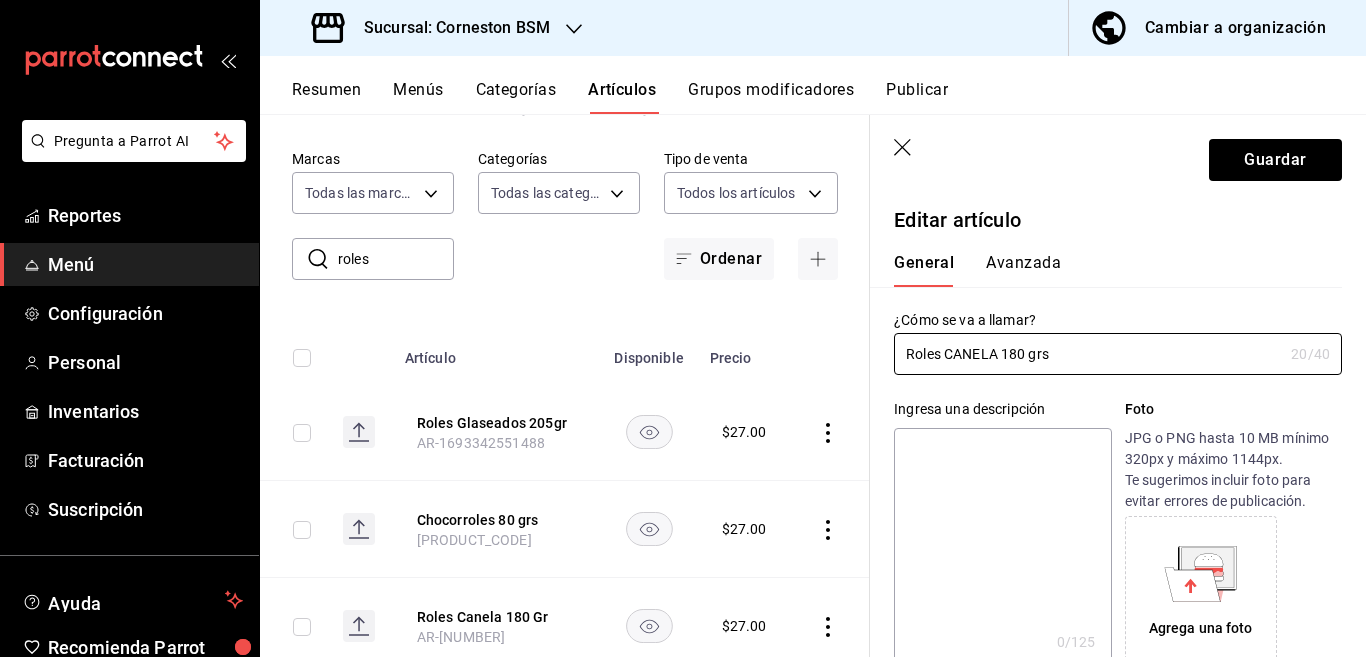 click at bounding box center (1002, 548) 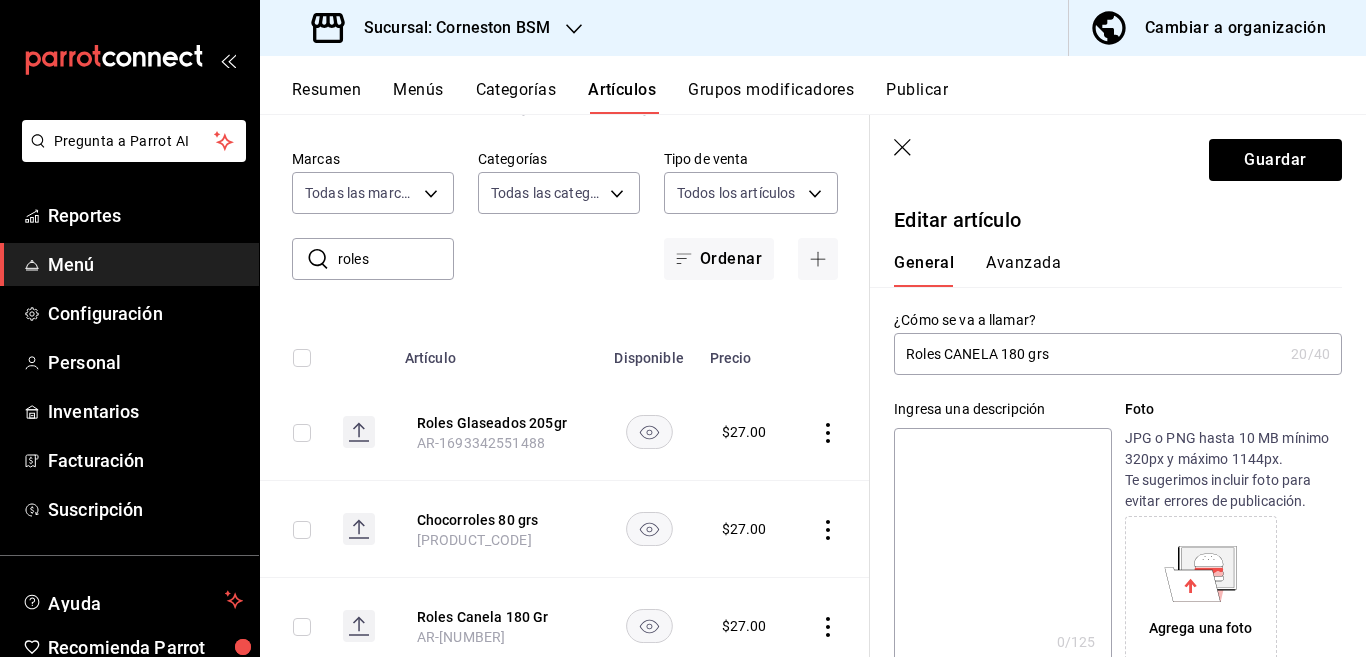 paste on "Roles CANELA 180 grs" 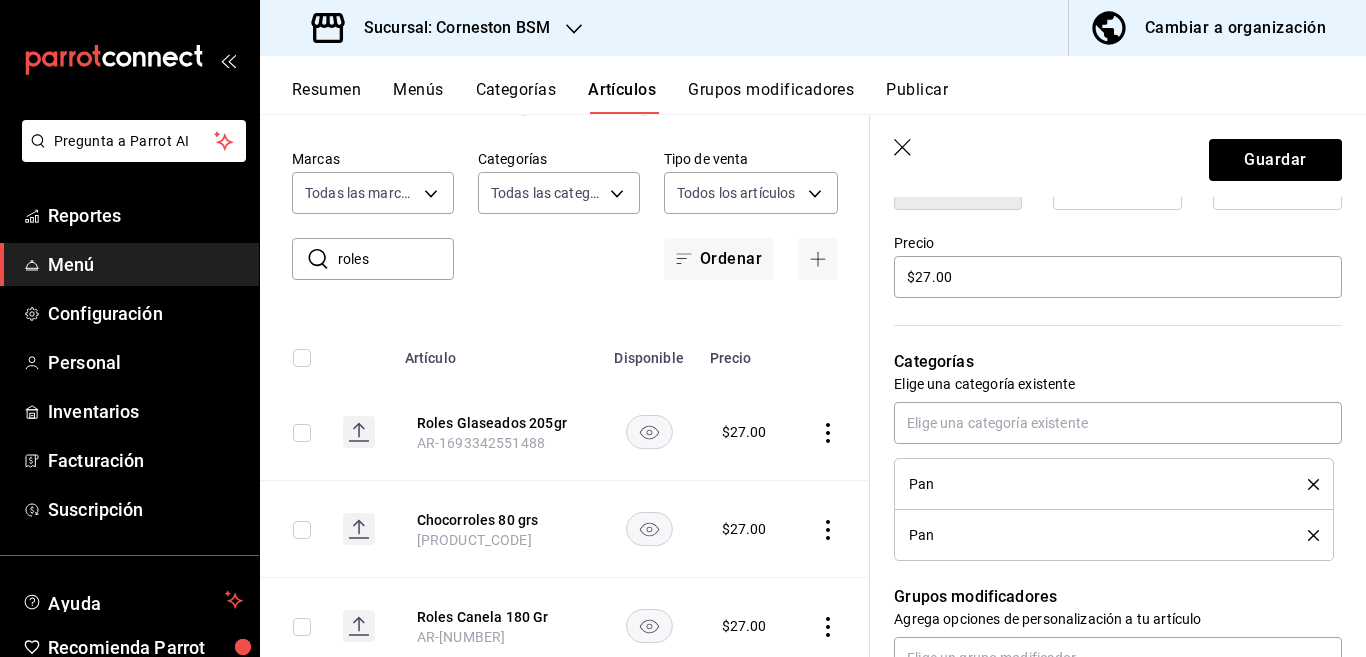 scroll, scrollTop: 569, scrollLeft: 0, axis: vertical 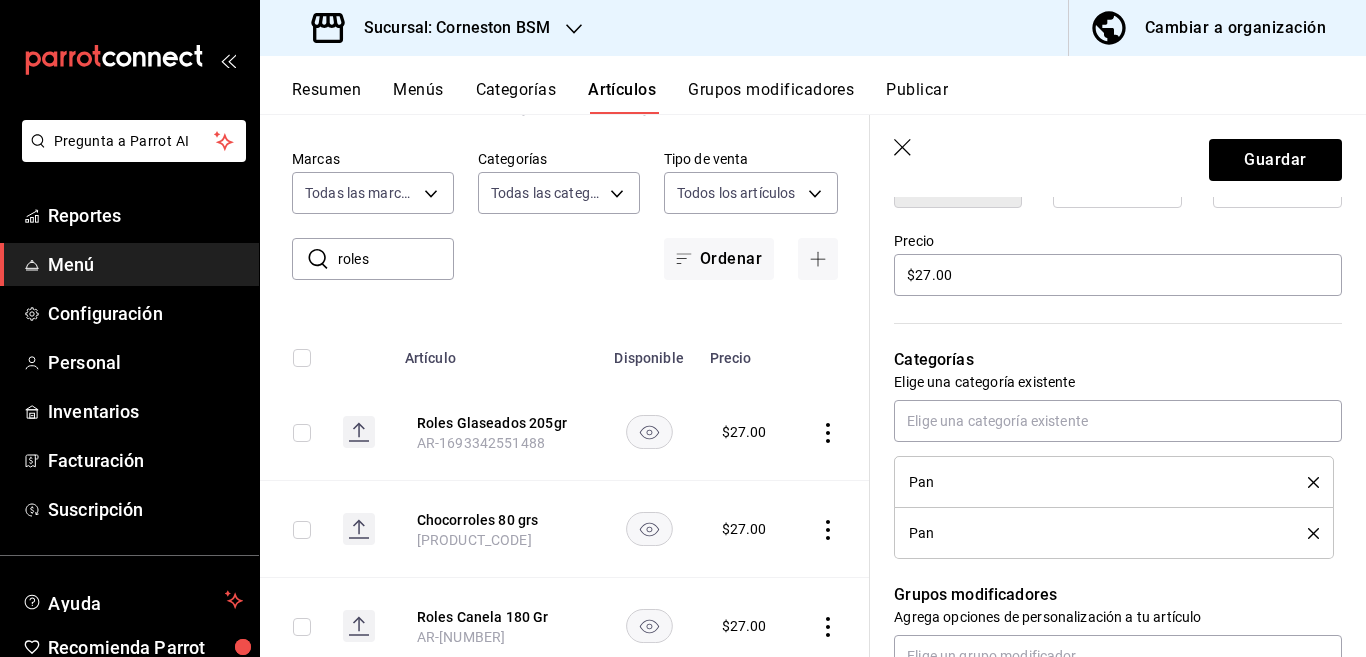 click 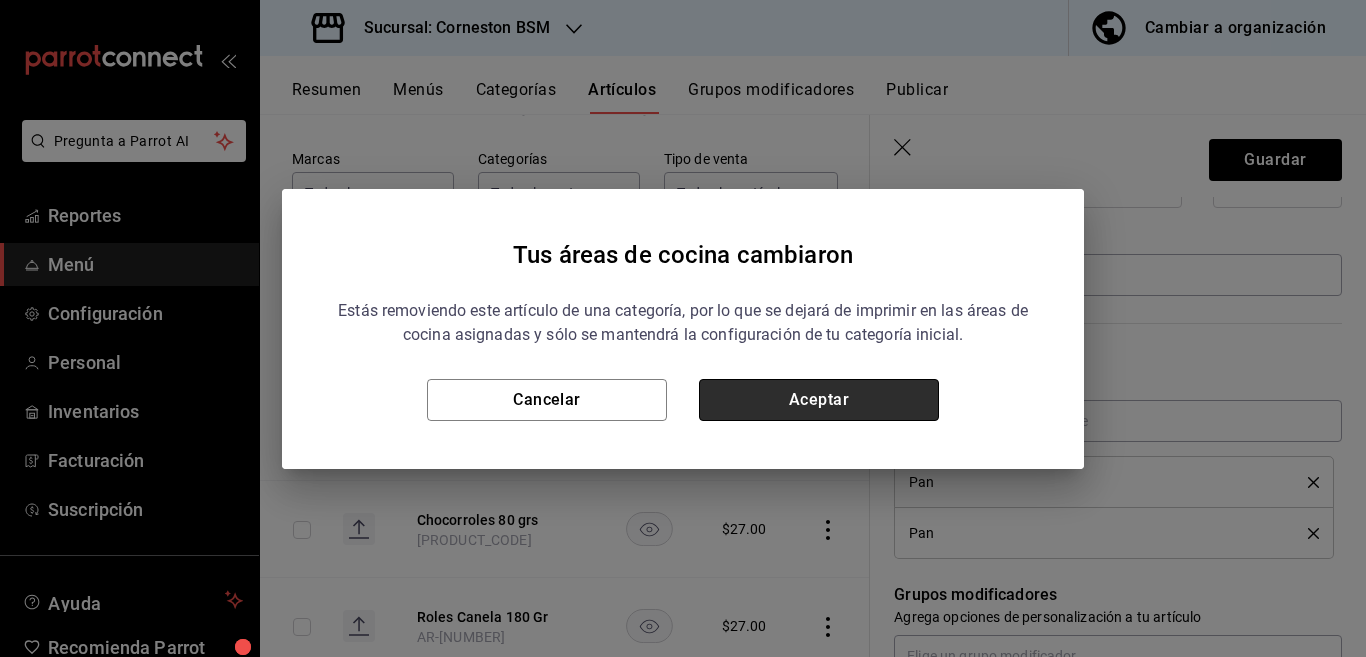 click on "Aceptar" at bounding box center [819, 400] 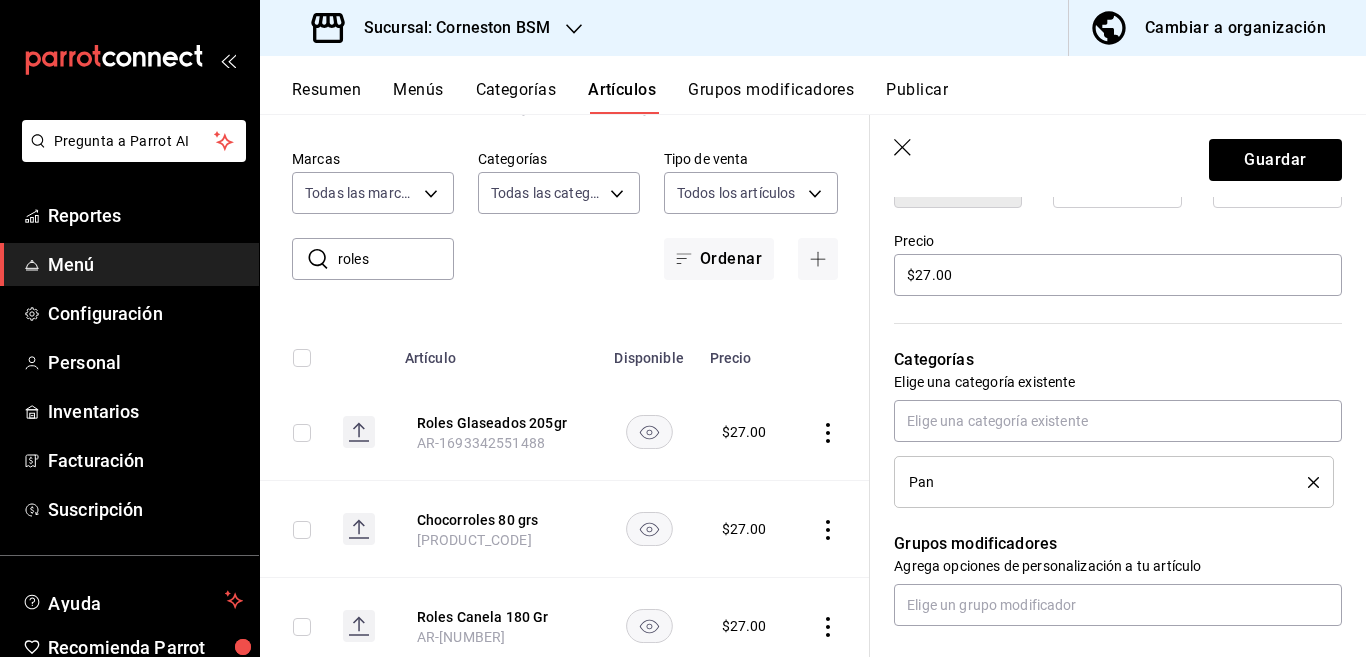 click 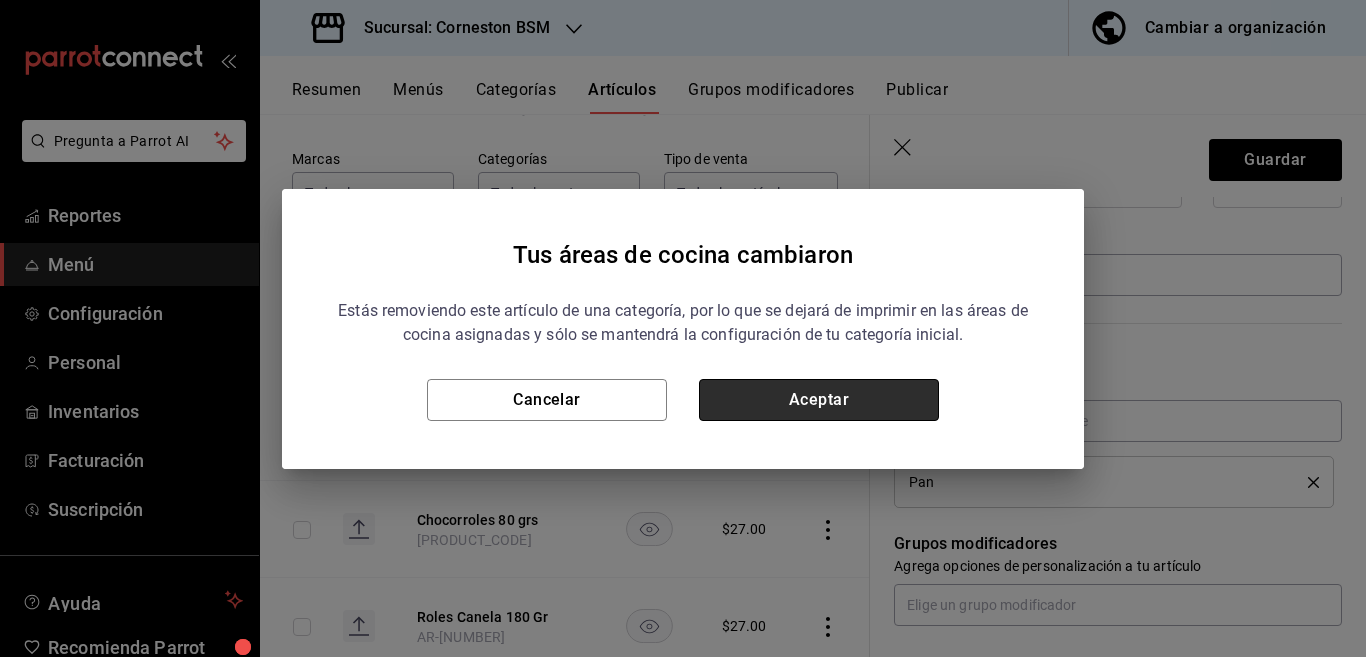 click on "Aceptar" at bounding box center (819, 400) 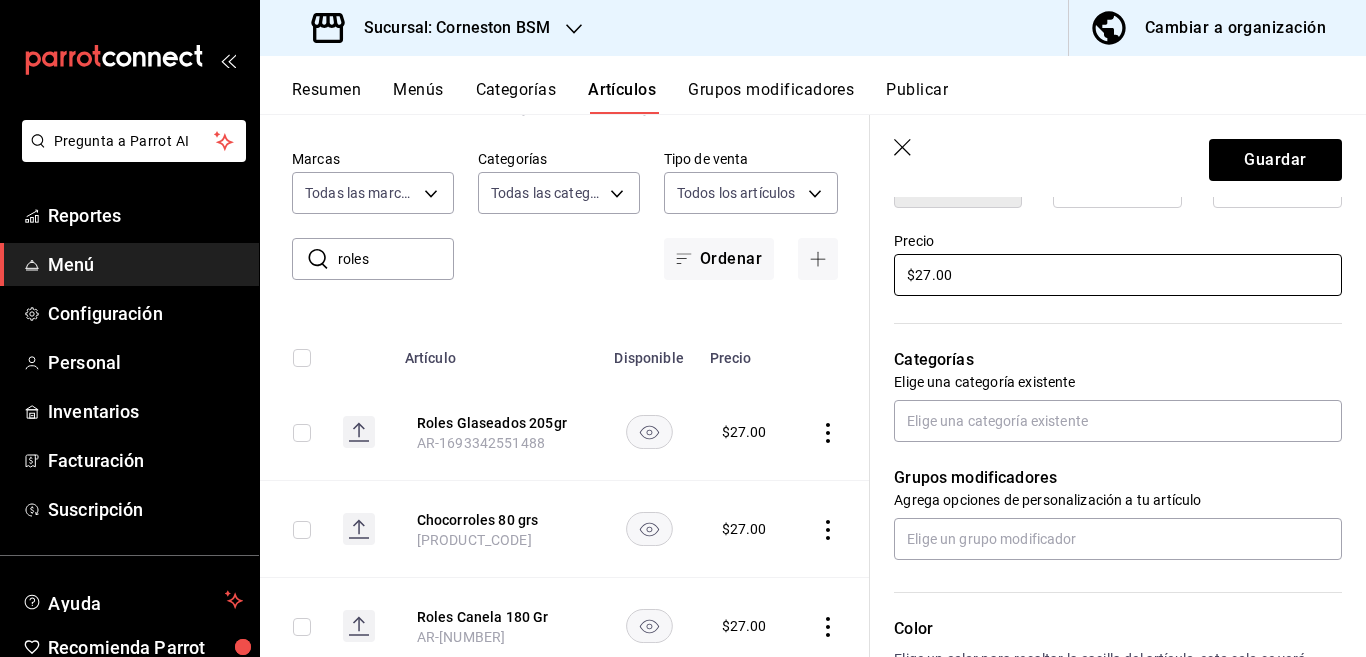 click on "$27.00" at bounding box center [1118, 275] 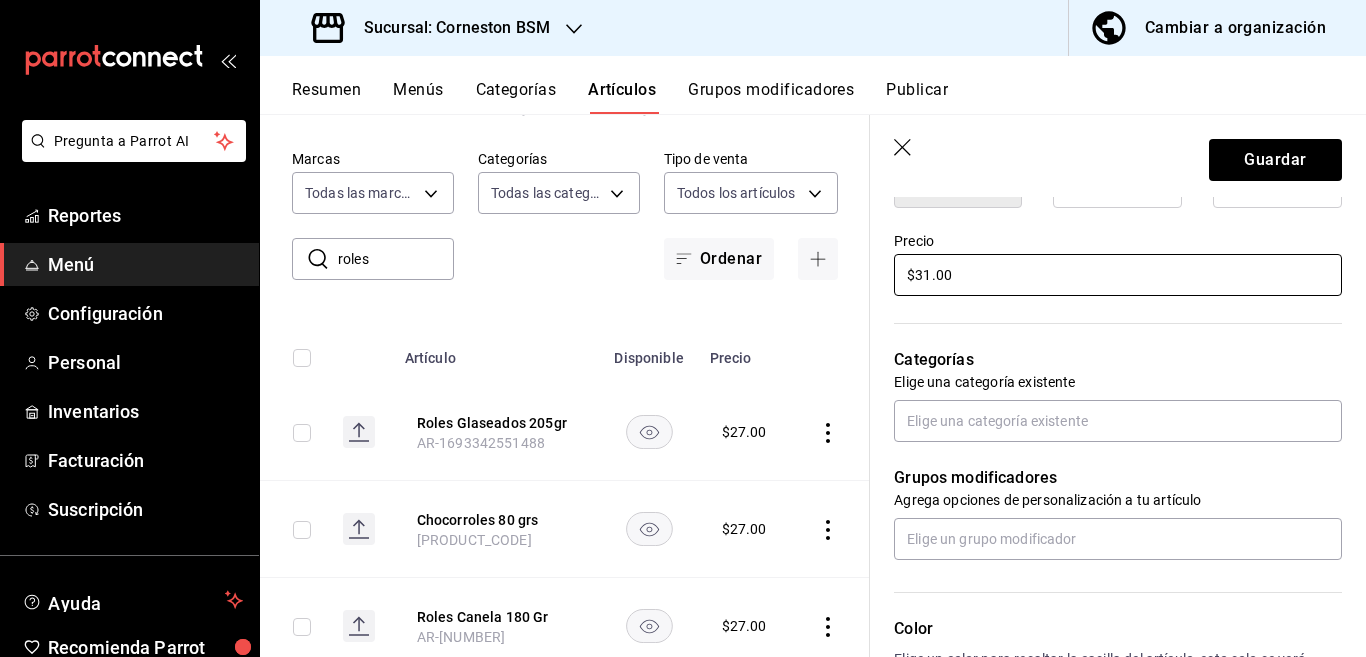 scroll, scrollTop: 569, scrollLeft: 0, axis: vertical 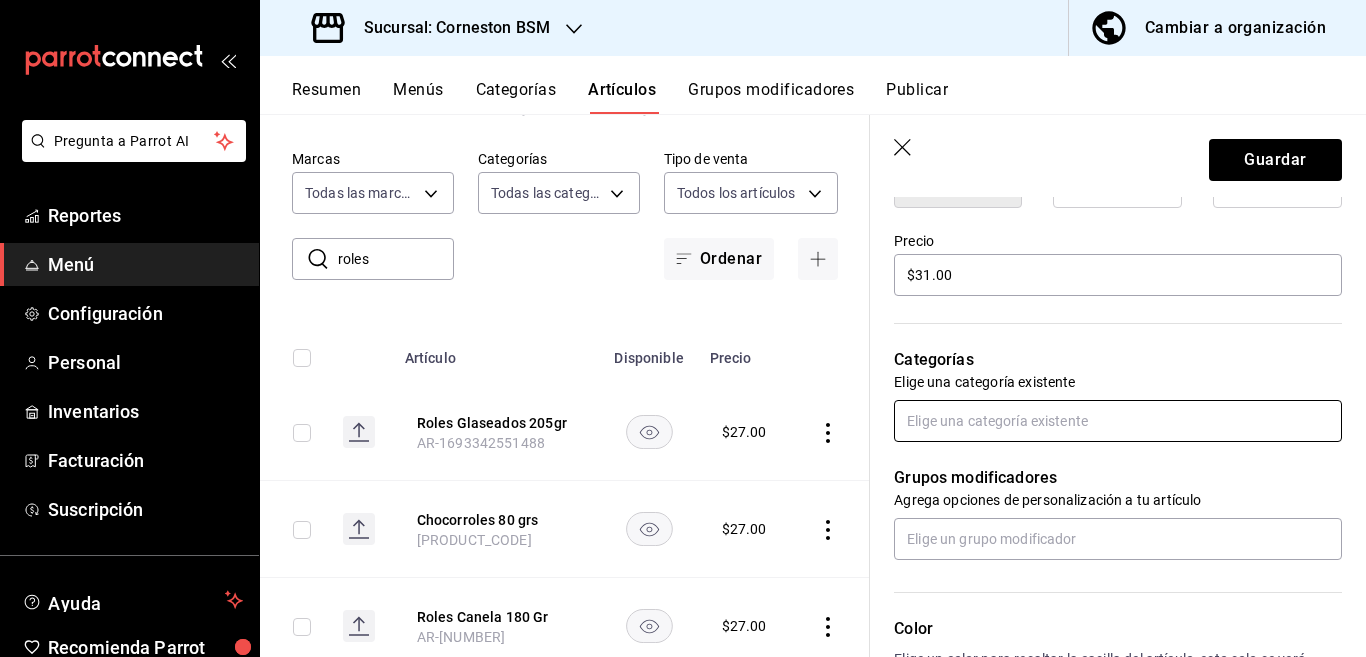 click at bounding box center [1118, 421] 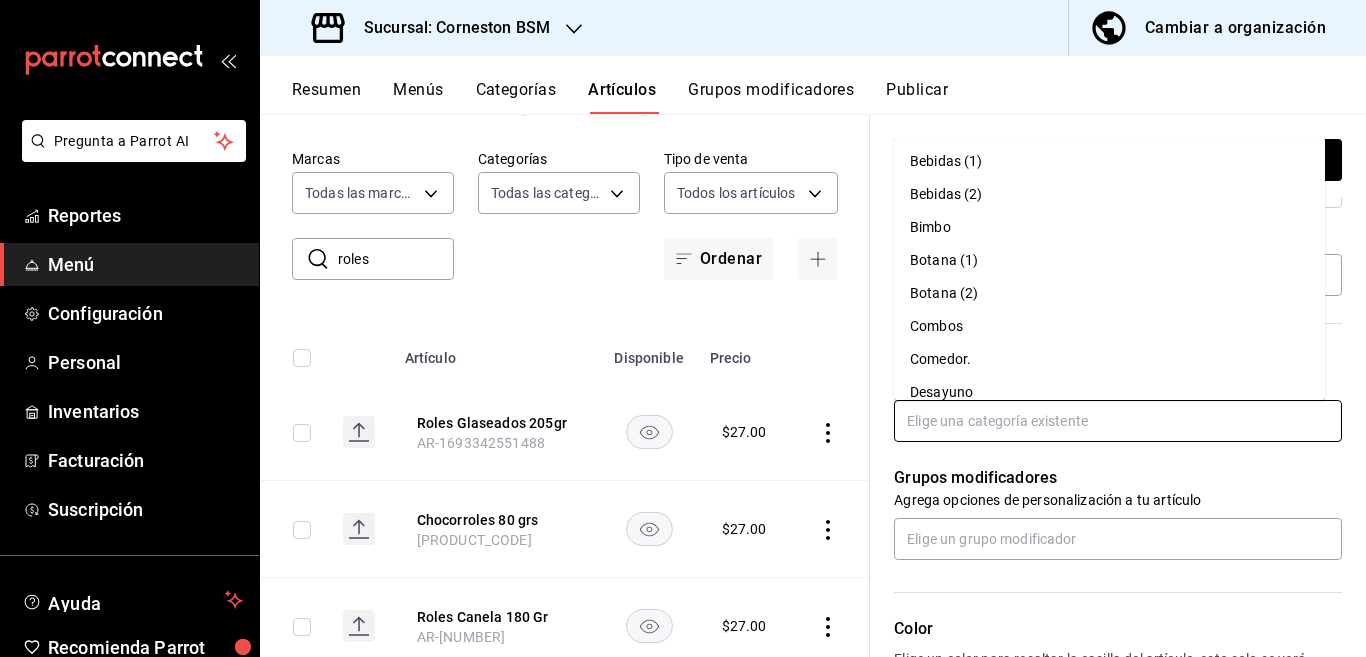 click on "Bimbo" at bounding box center (1109, 227) 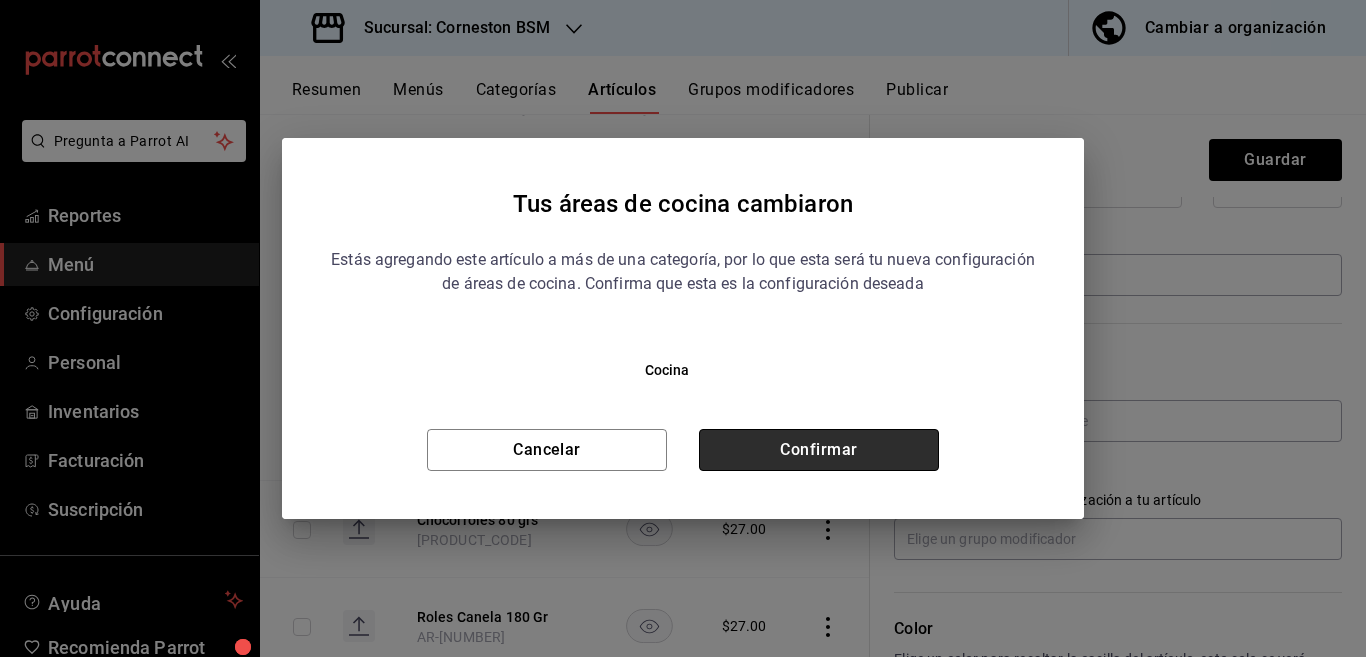 click on "Confirmar" at bounding box center (819, 450) 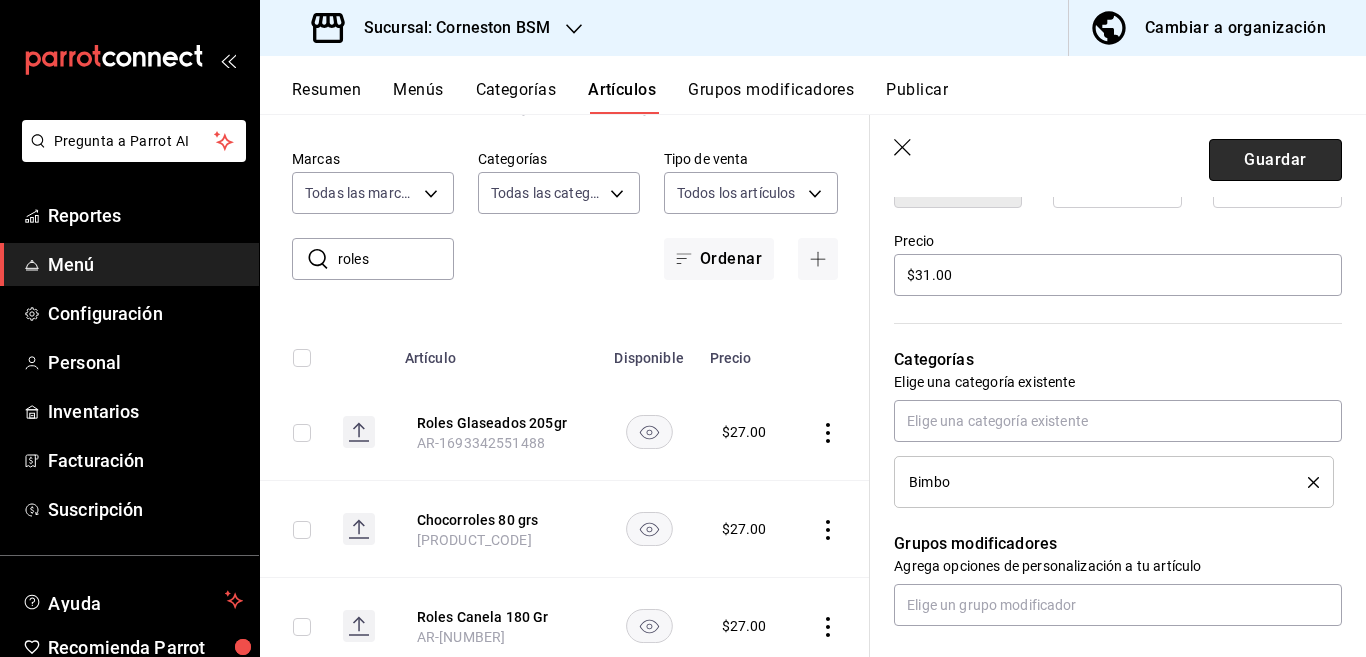 click on "Guardar" at bounding box center (1275, 160) 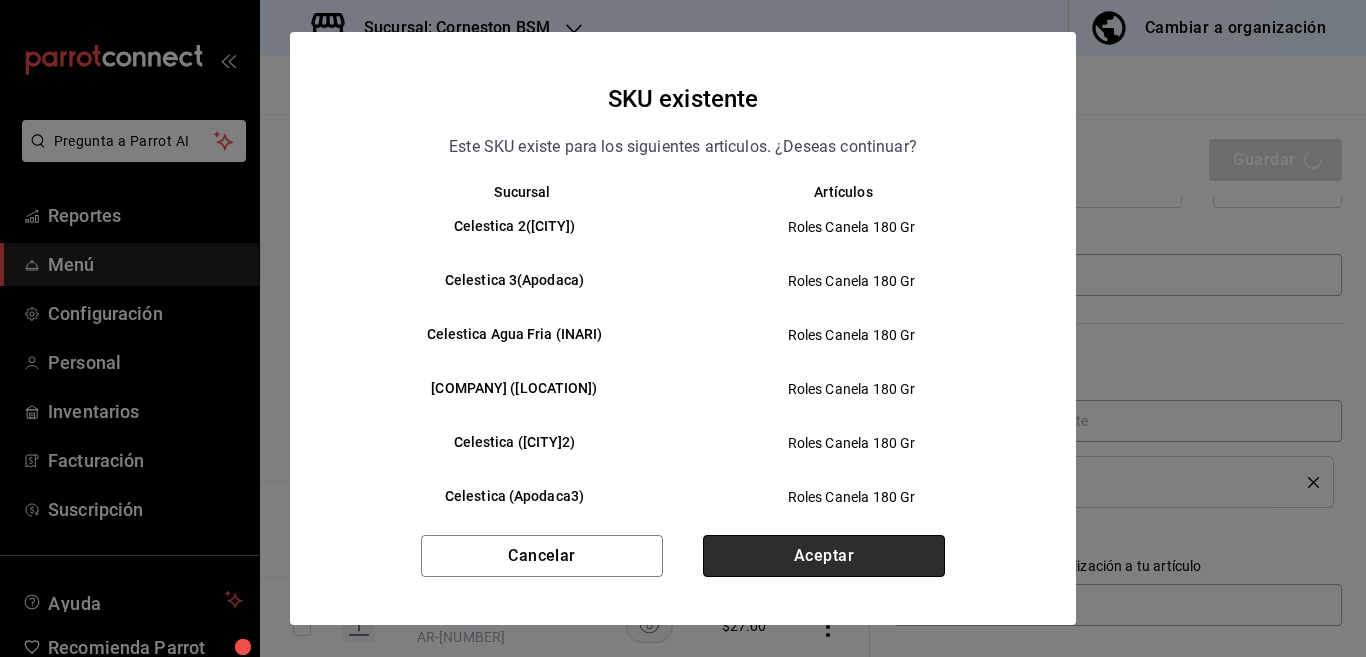 click on "Aceptar" at bounding box center [824, 556] 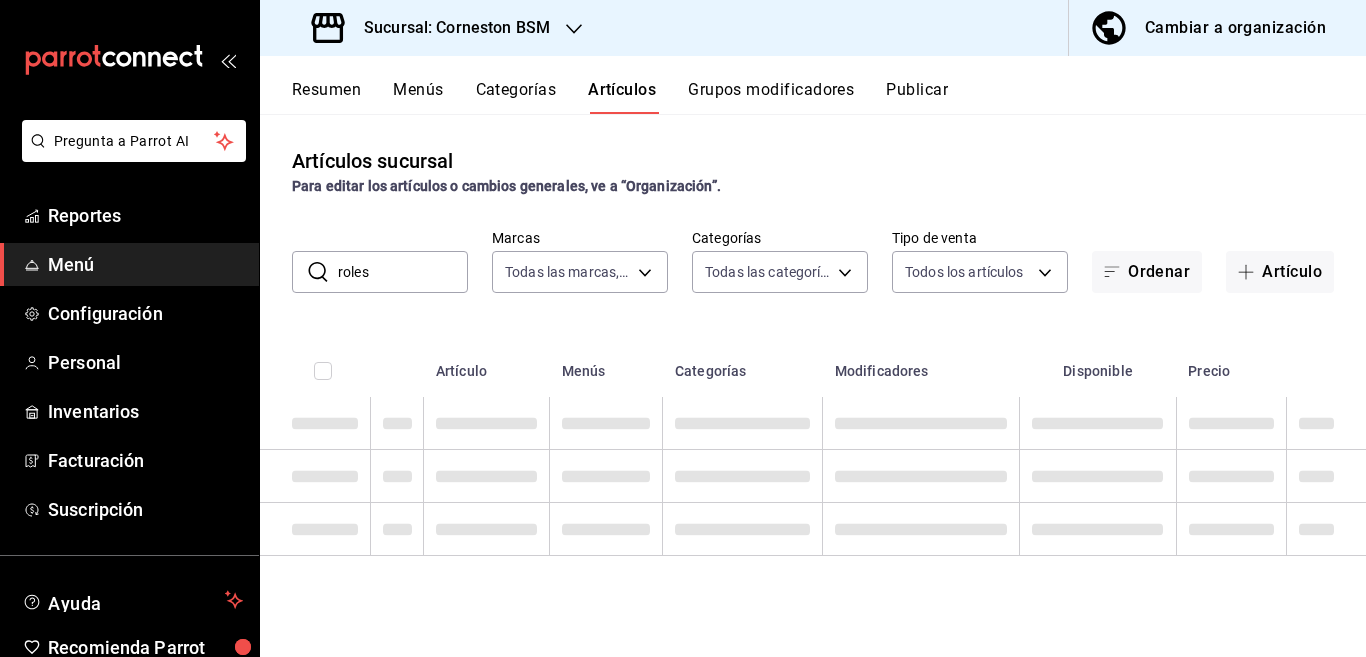 scroll, scrollTop: 0, scrollLeft: 0, axis: both 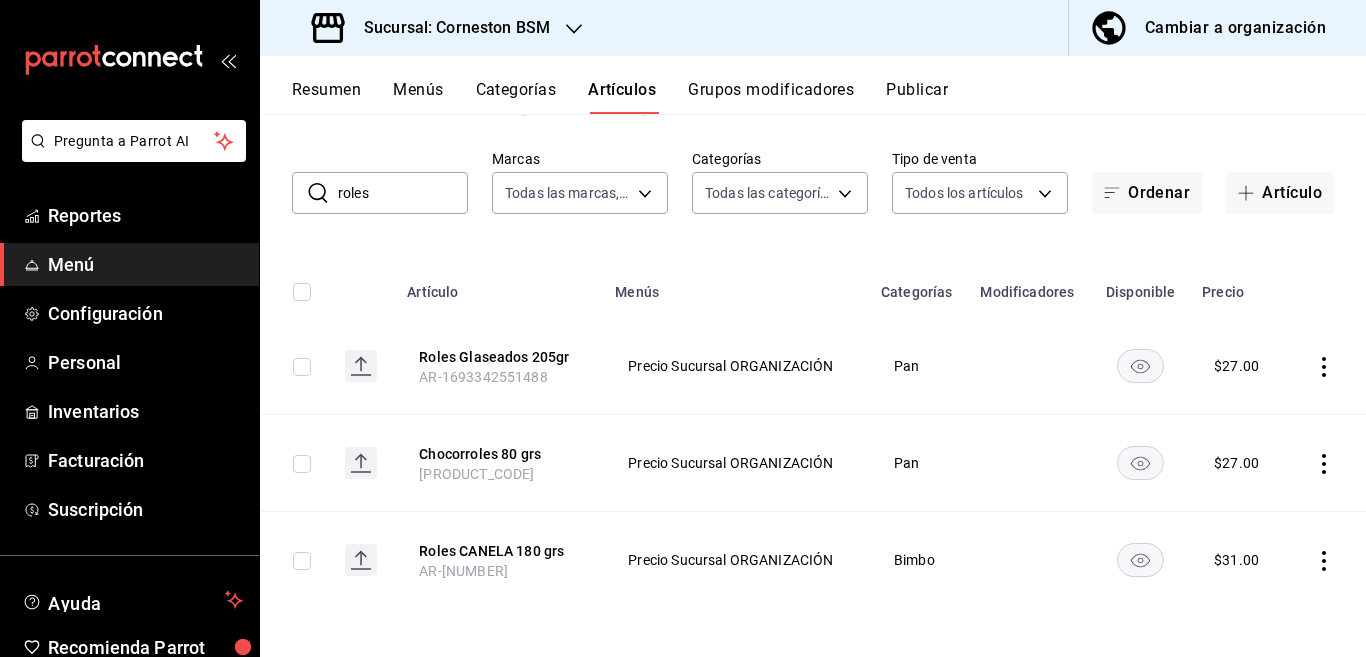 click 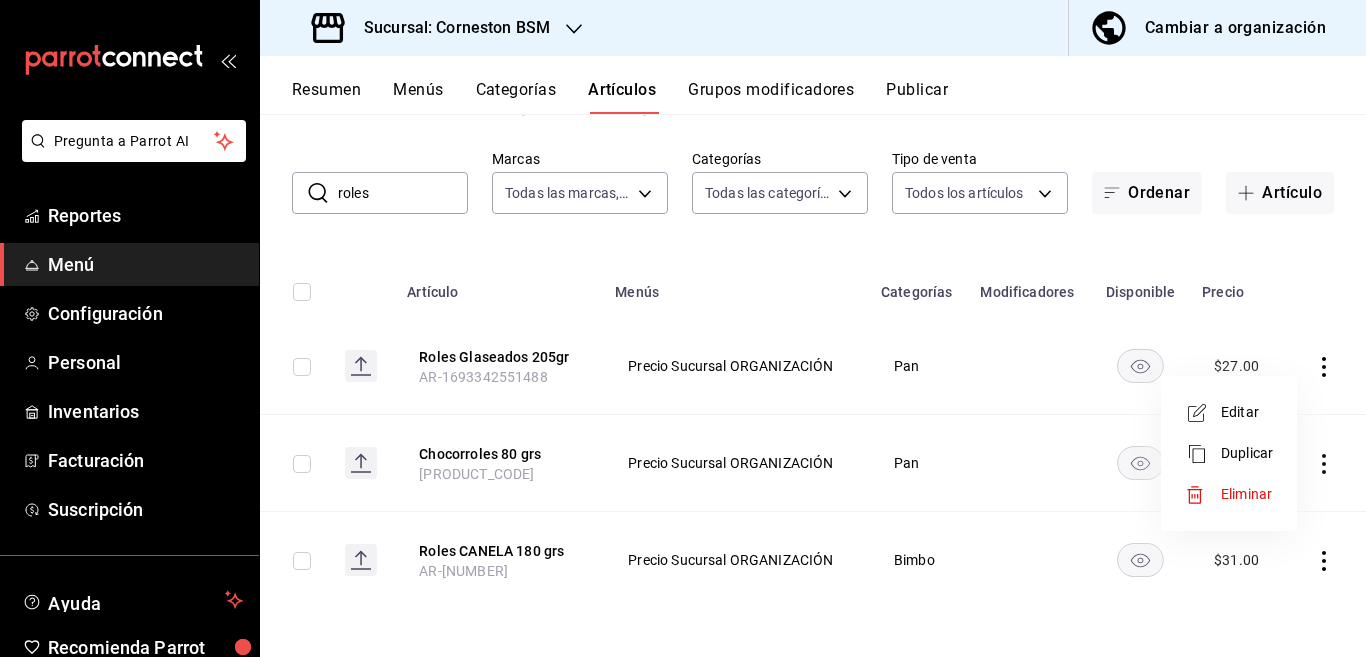 click on "Editar" at bounding box center [1247, 412] 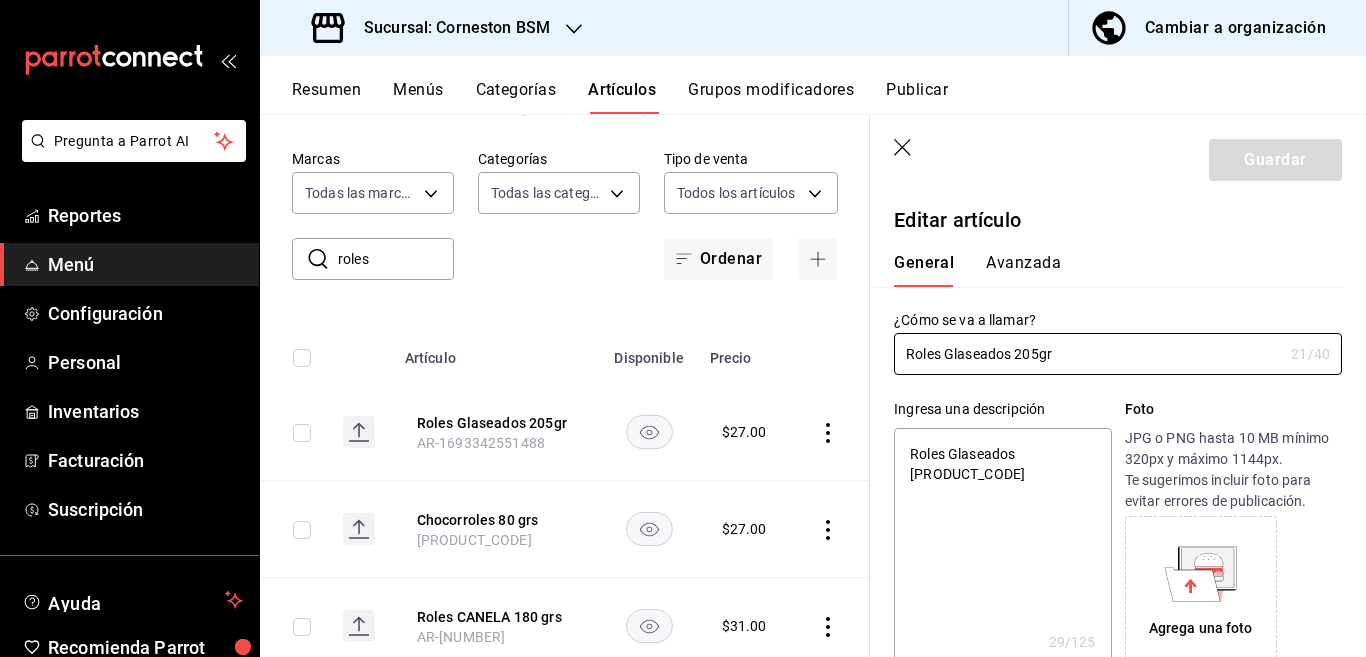 click on "Roles Glaseados [PRODUCT_CODE]" at bounding box center (1002, 548) 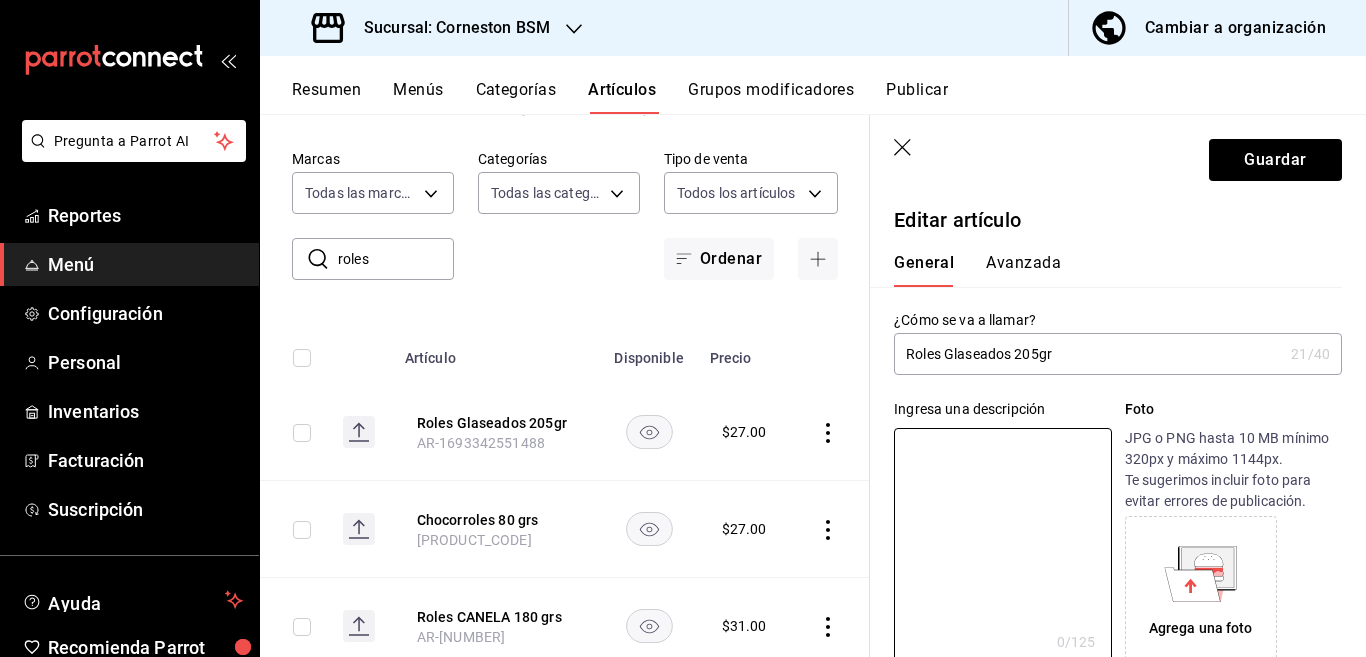 click on "Roles Glaseados 205gr" at bounding box center [1088, 354] 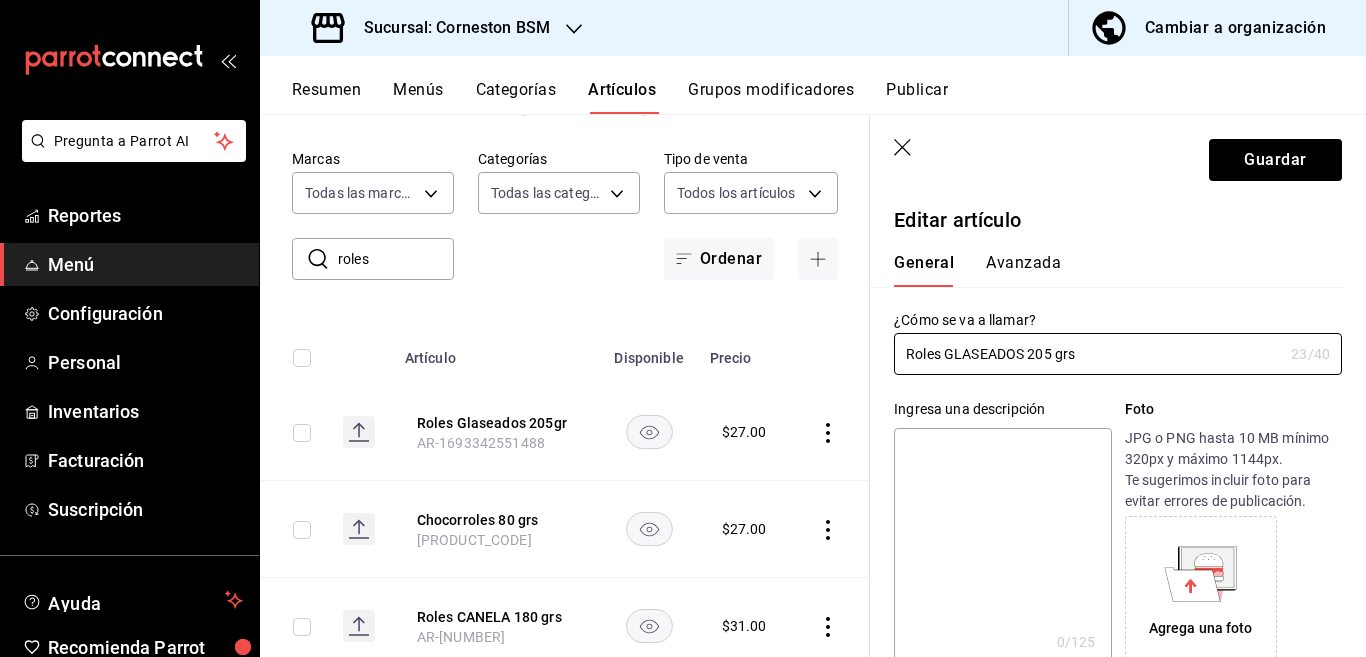 click at bounding box center (1002, 548) 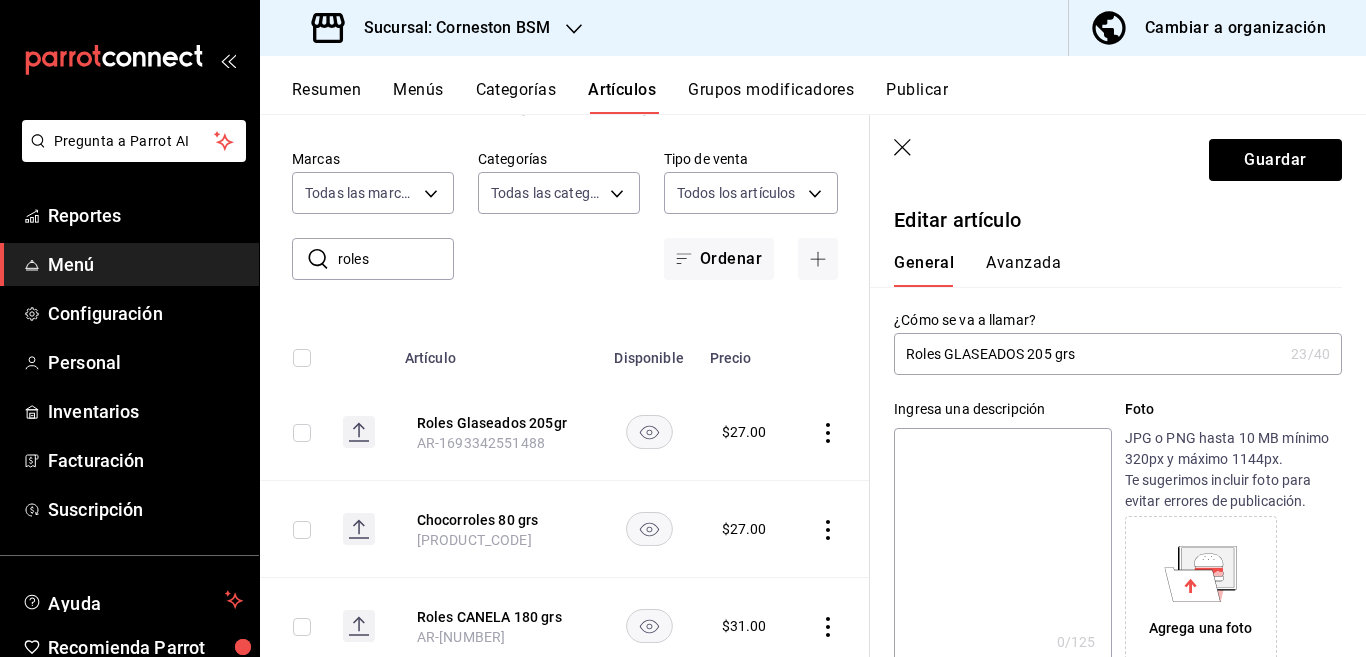 paste on "Roles GLASEADOS 205 grs" 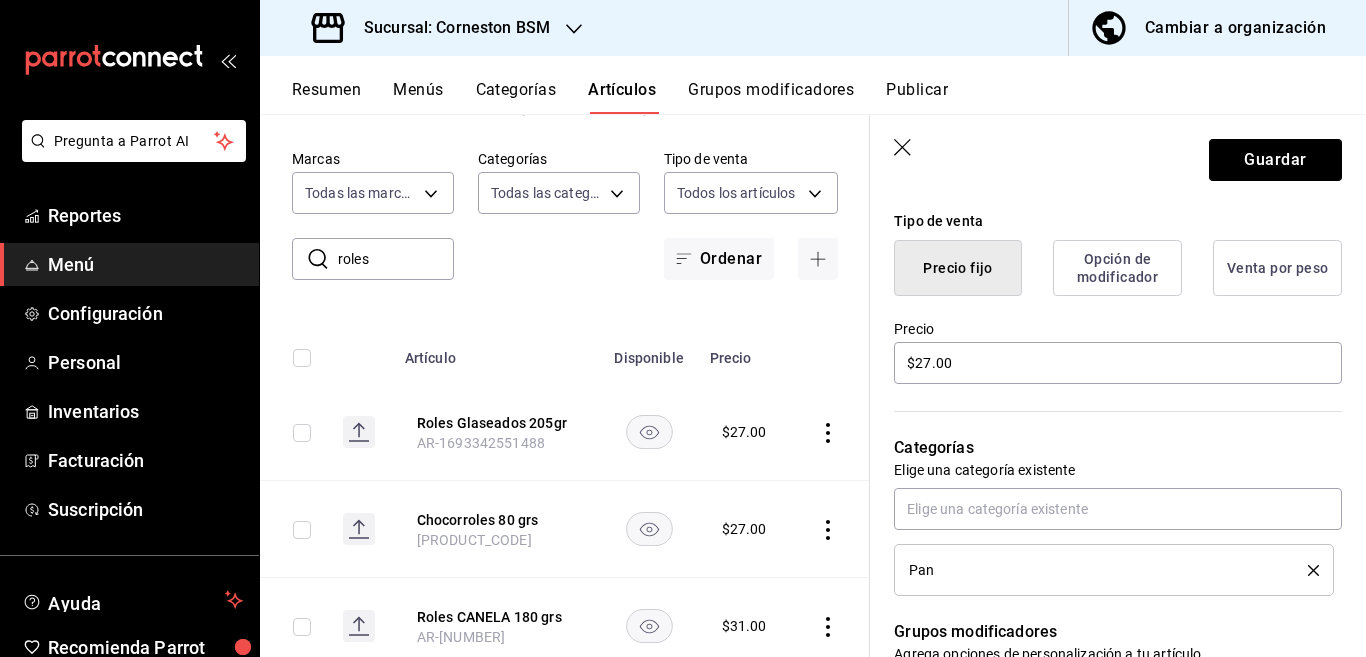 scroll, scrollTop: 487, scrollLeft: 0, axis: vertical 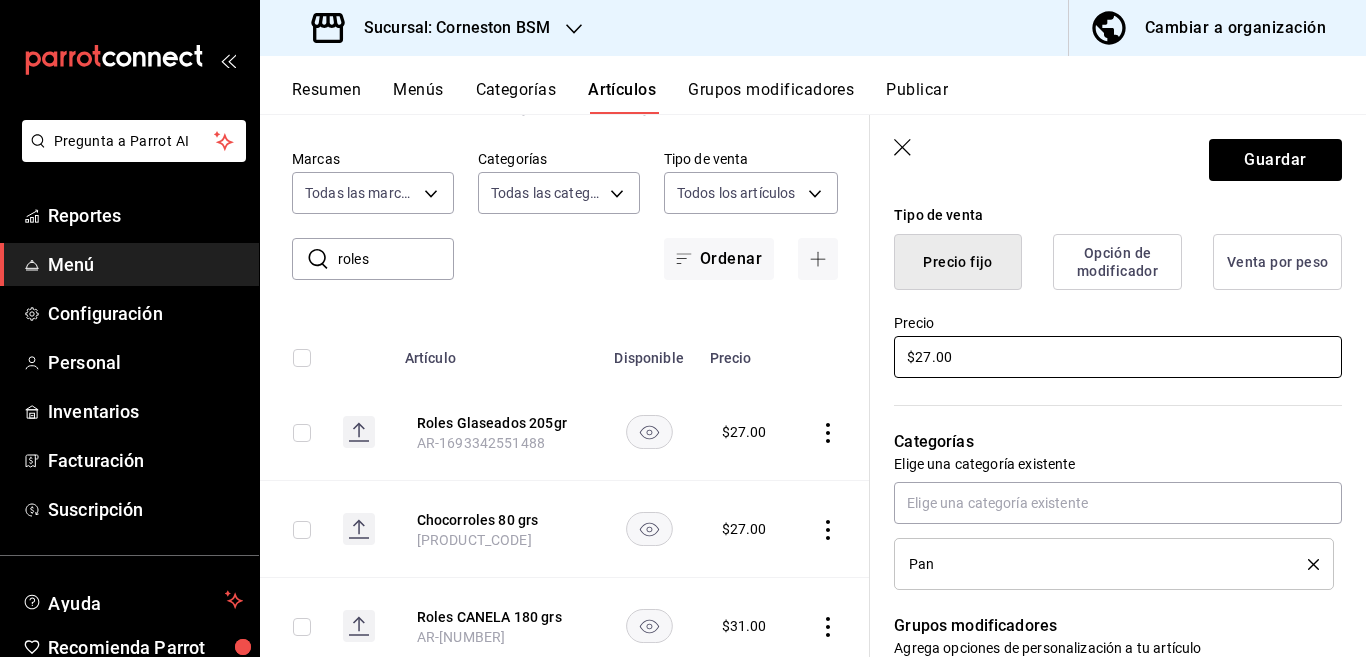 click on "$27.00" at bounding box center (1118, 357) 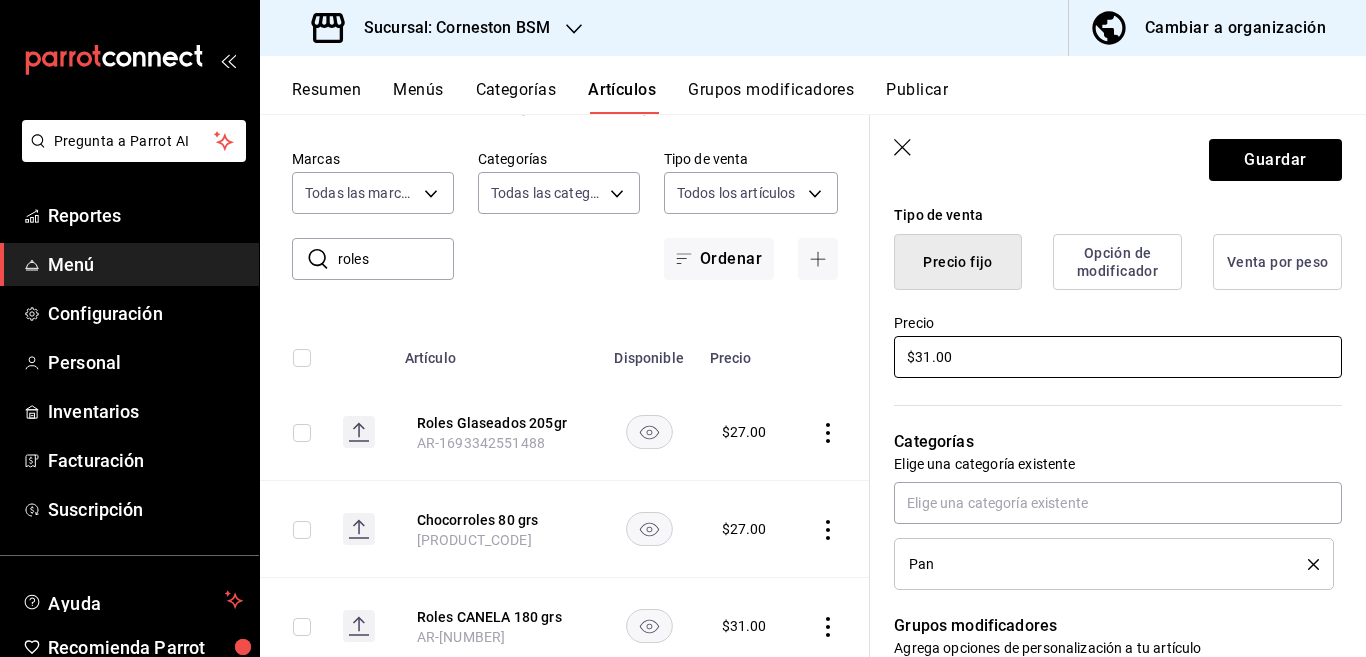 scroll, scrollTop: 488, scrollLeft: 0, axis: vertical 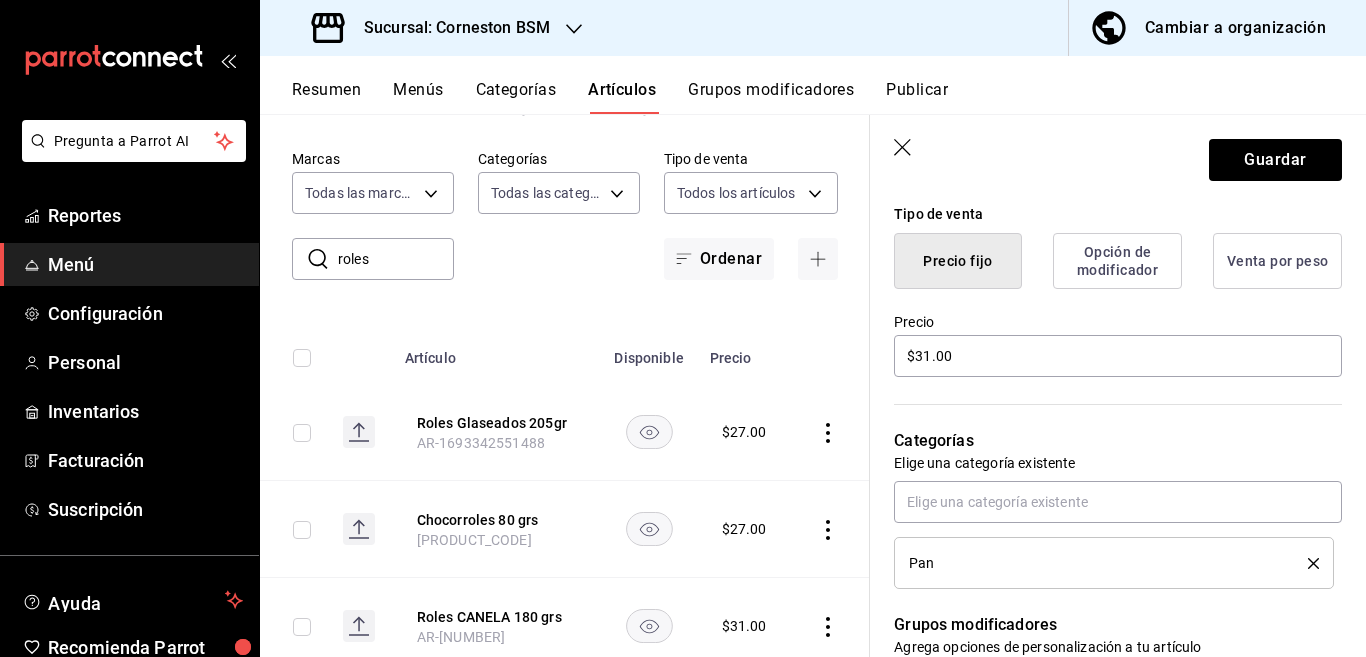 click 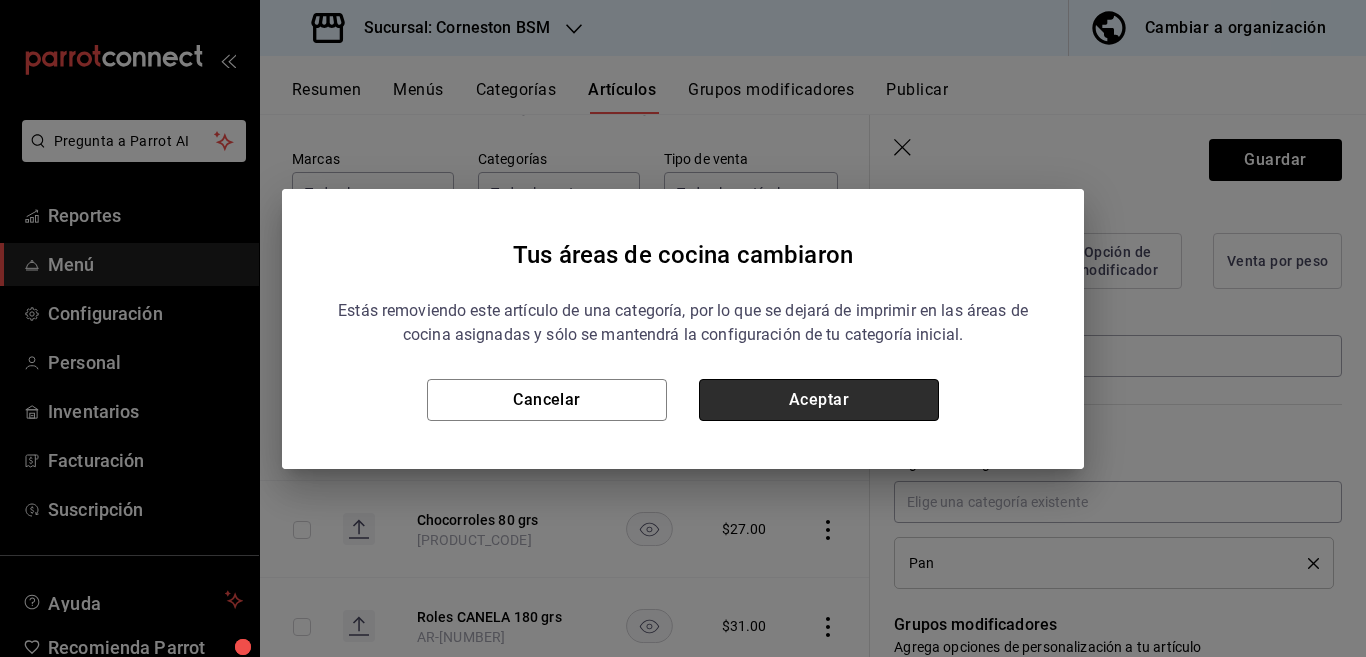 click on "Aceptar" at bounding box center [819, 400] 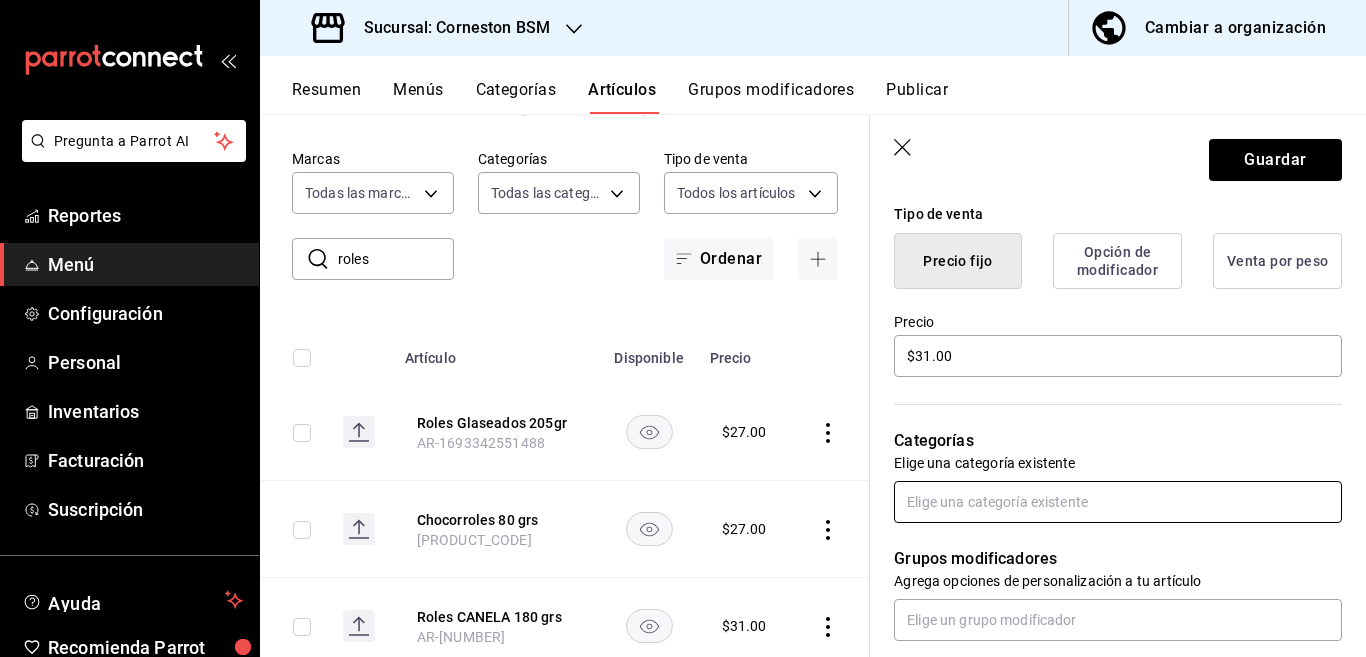 click at bounding box center (1118, 502) 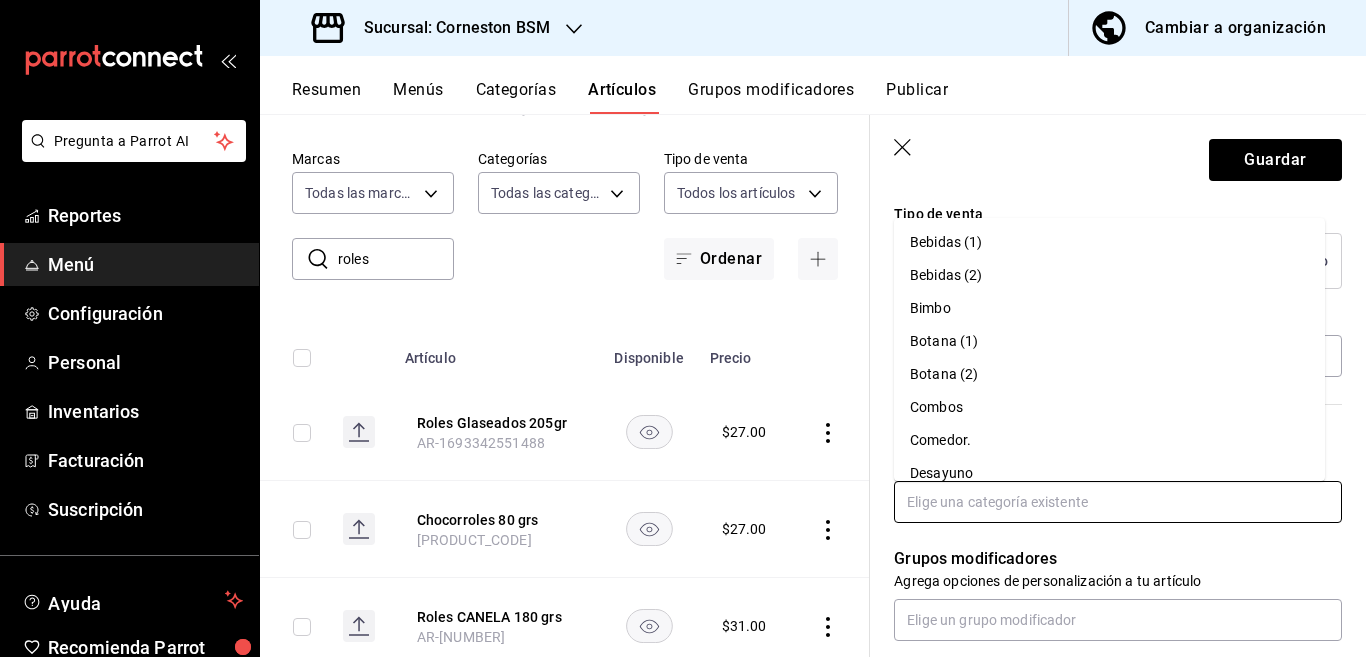 click on "Bimbo" at bounding box center [1109, 308] 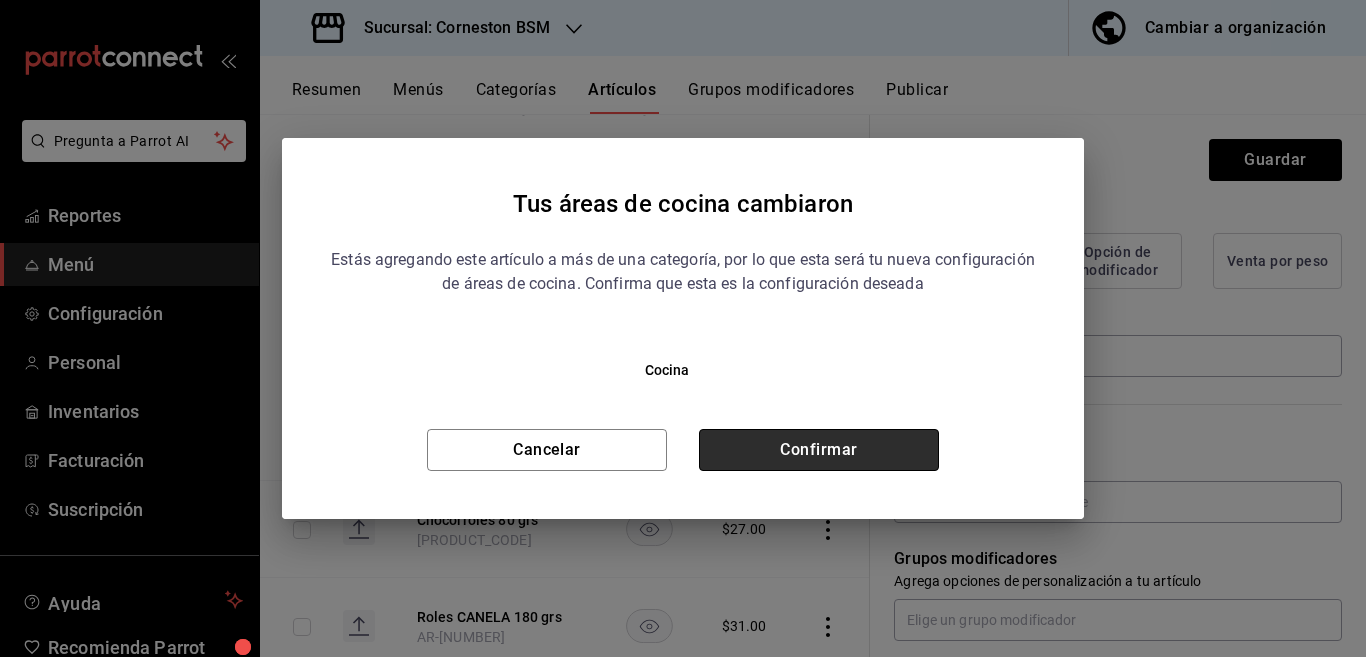 click on "Confirmar" at bounding box center [819, 450] 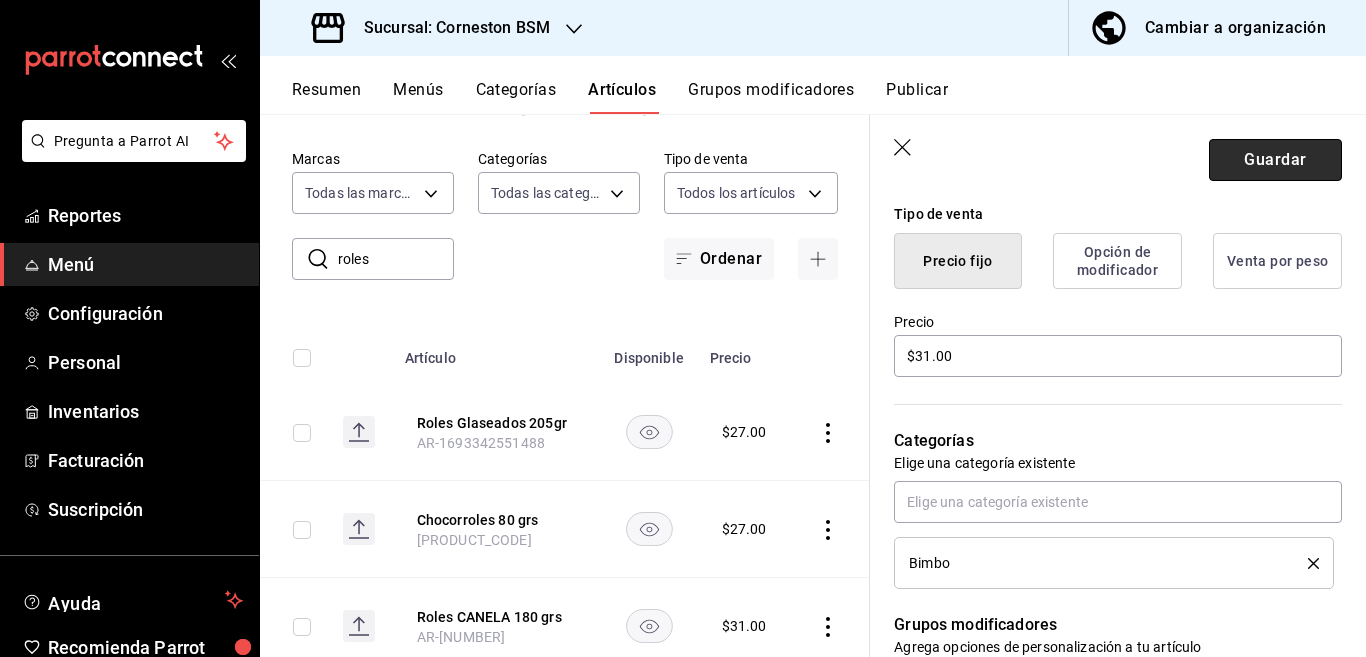 click on "Guardar" at bounding box center [1275, 160] 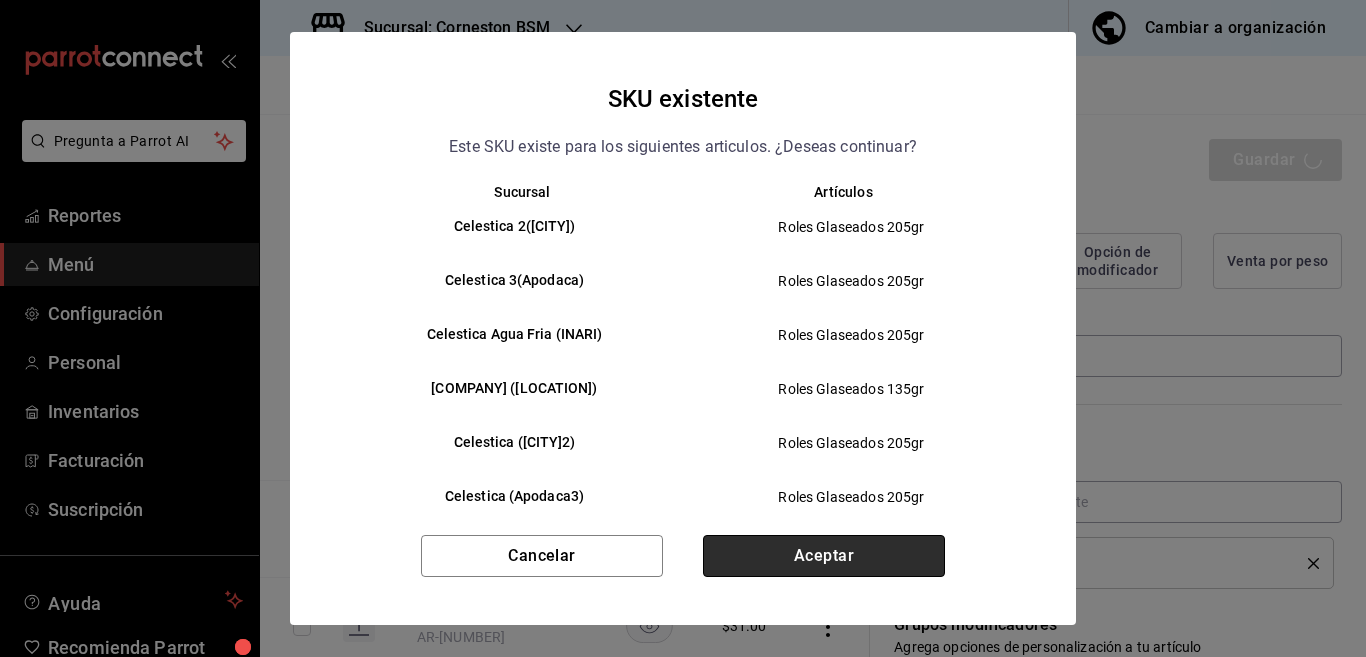 click on "Aceptar" at bounding box center [824, 556] 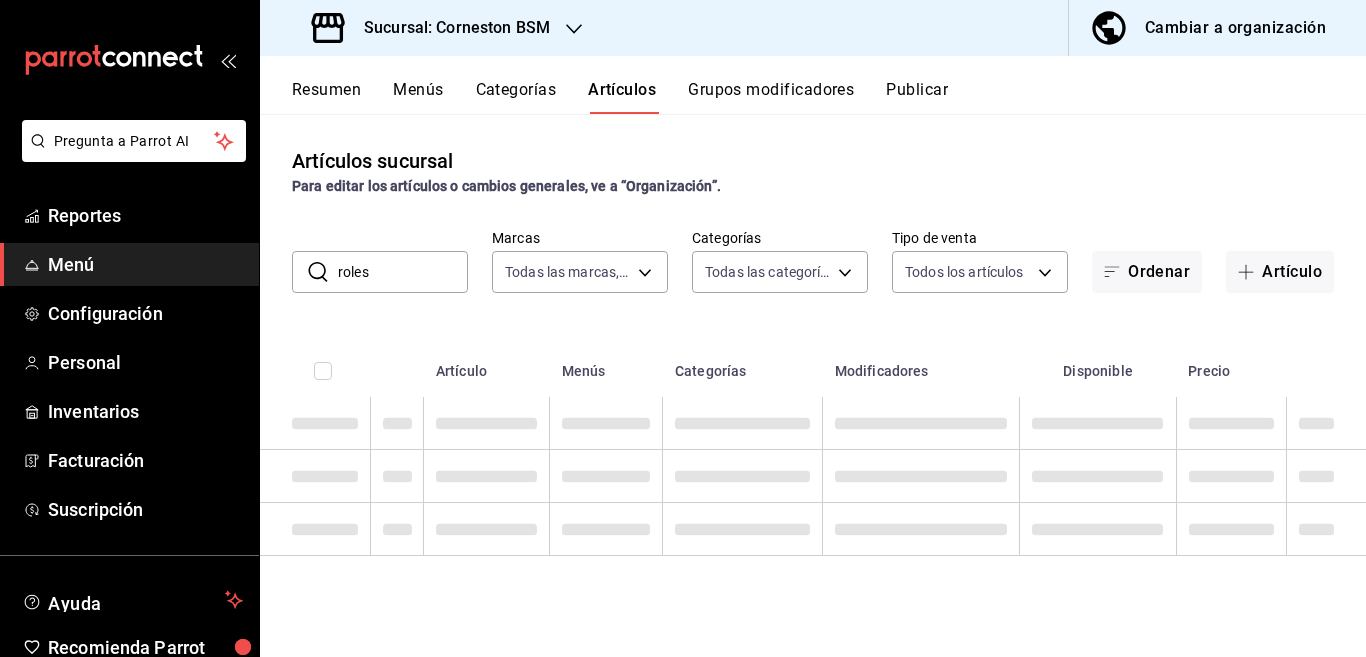 scroll, scrollTop: 0, scrollLeft: 0, axis: both 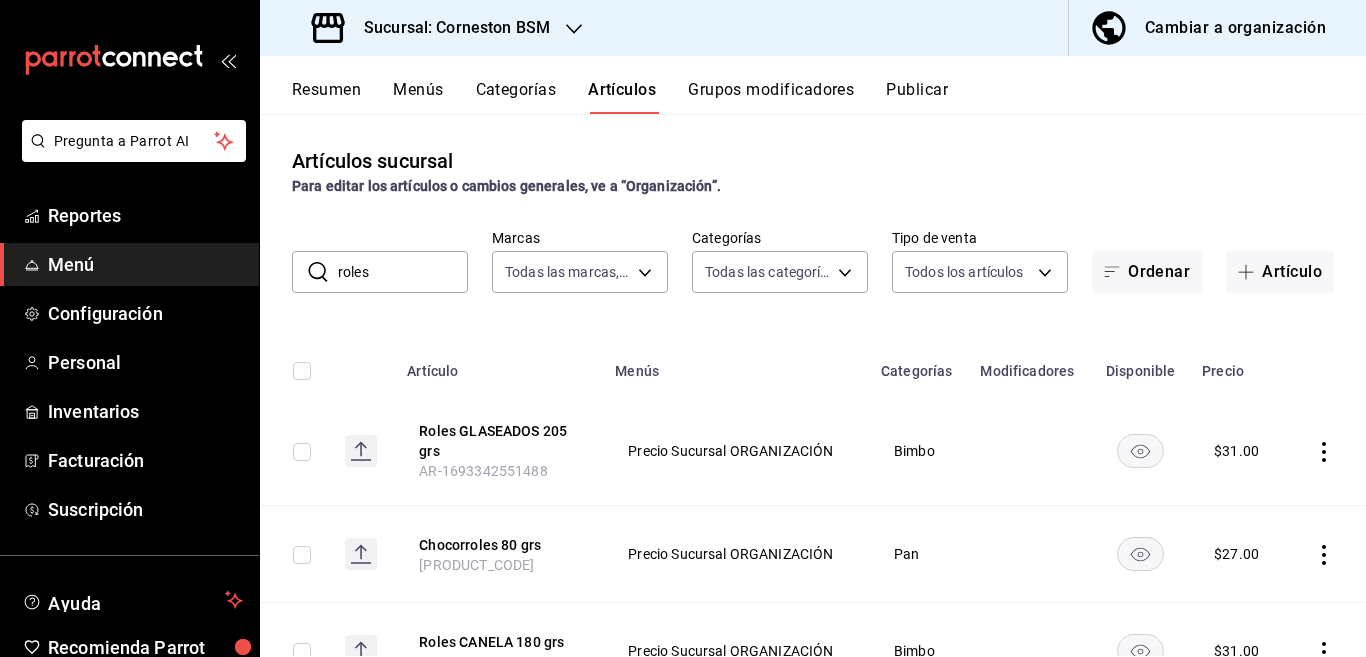 click on "roles" at bounding box center [403, 272] 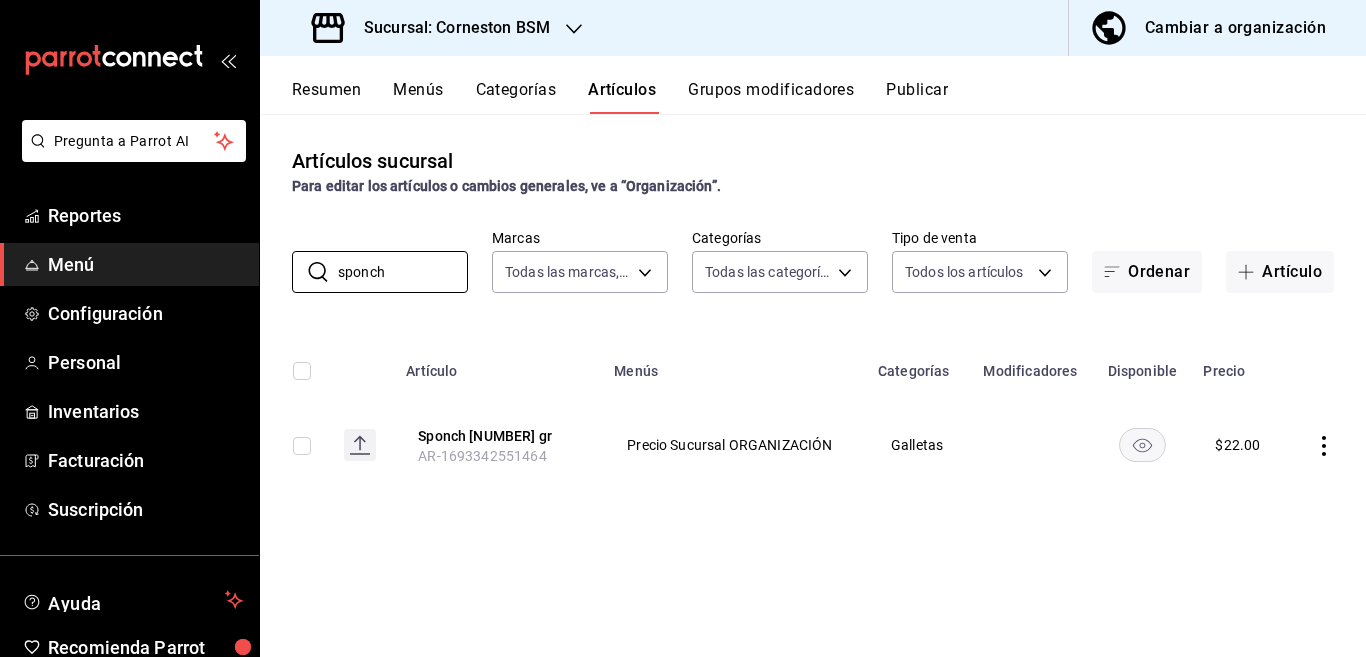 click 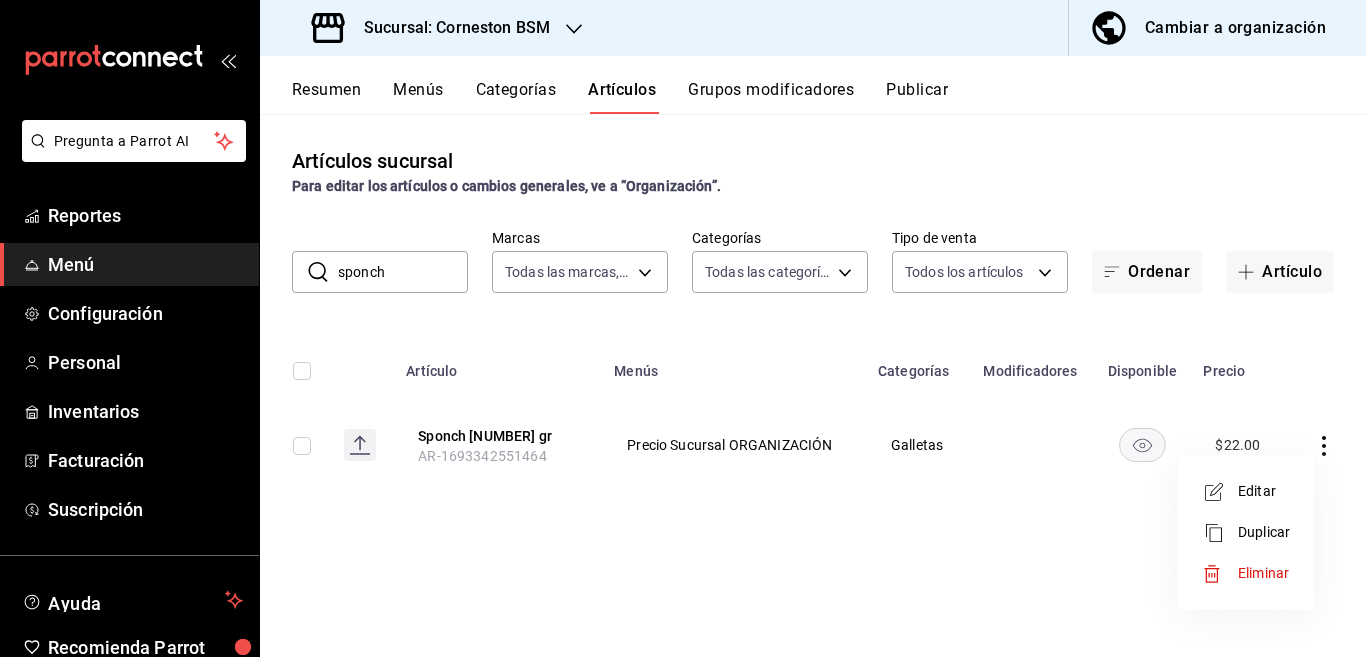 click on "Editar" at bounding box center [1264, 491] 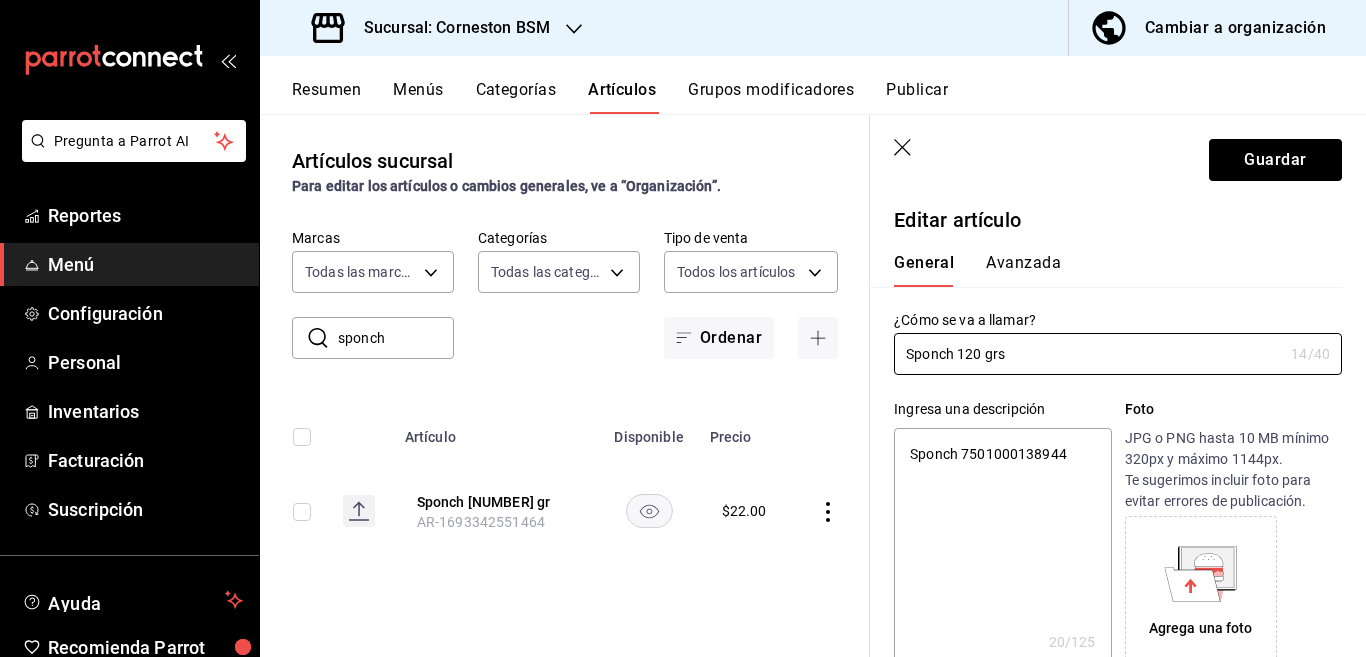 click on "Sponch 7501000138944" at bounding box center (1002, 548) 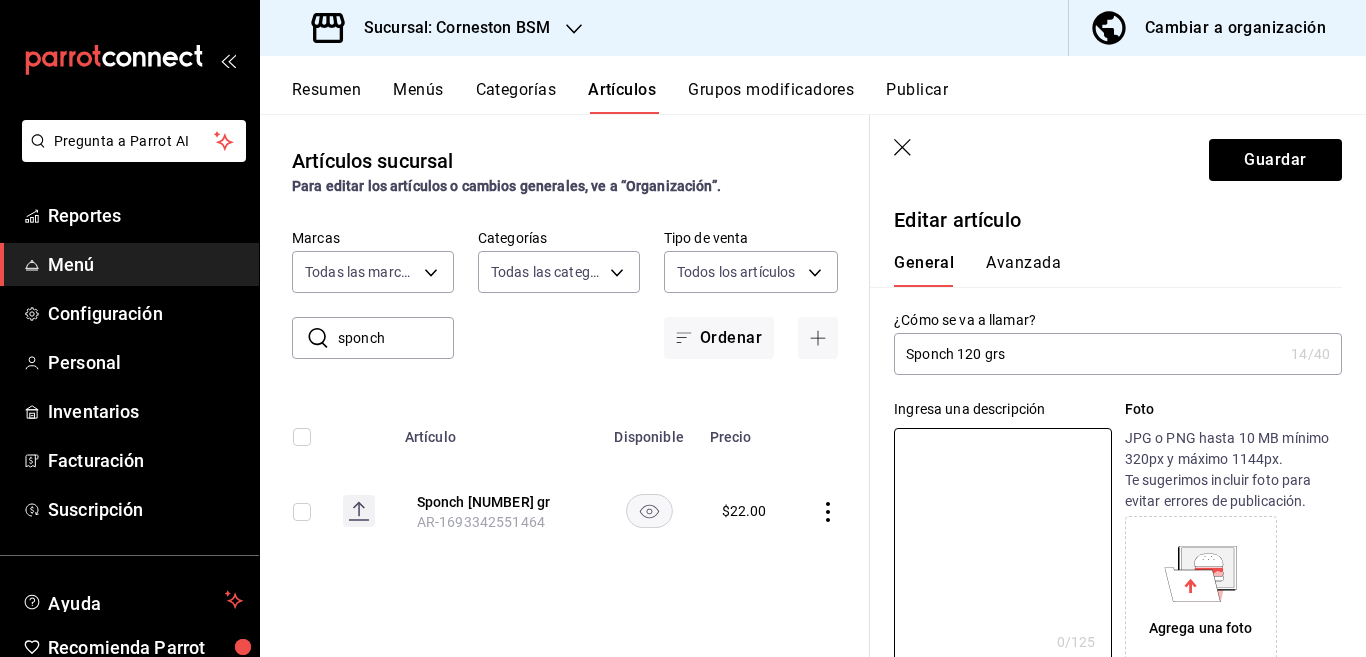 click on "Sponch 120 grs" at bounding box center [1088, 354] 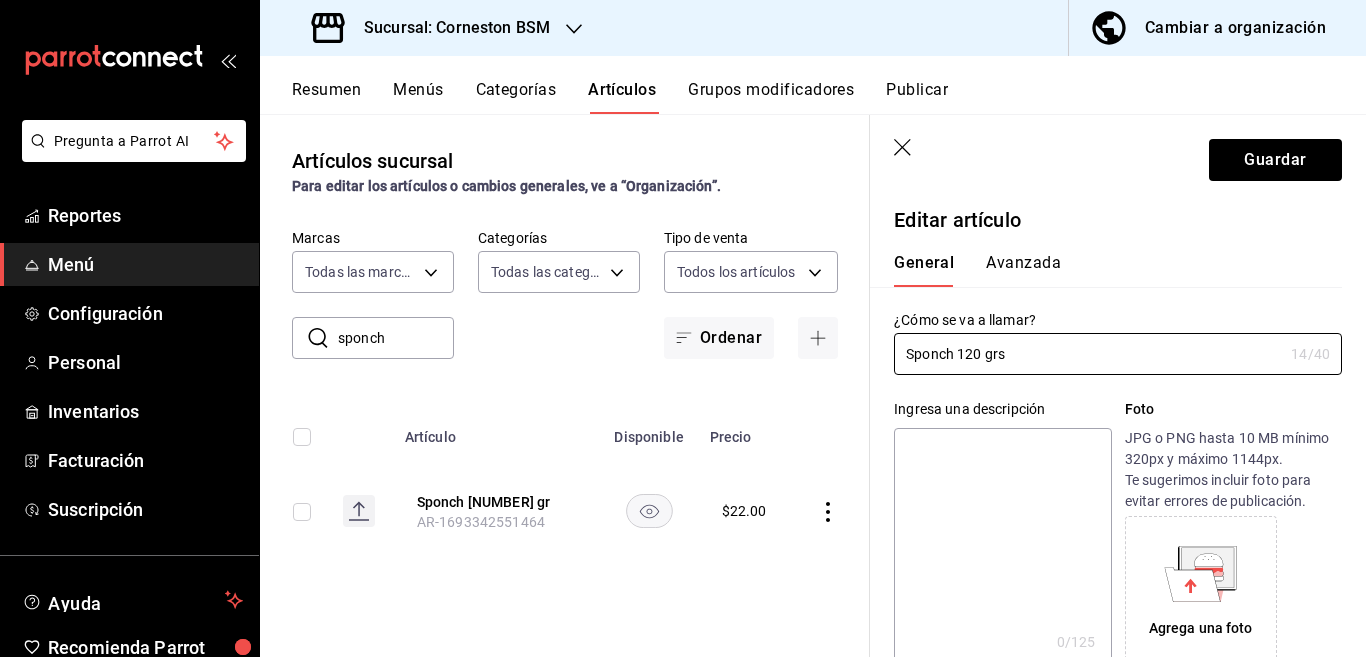 click at bounding box center (1002, 548) 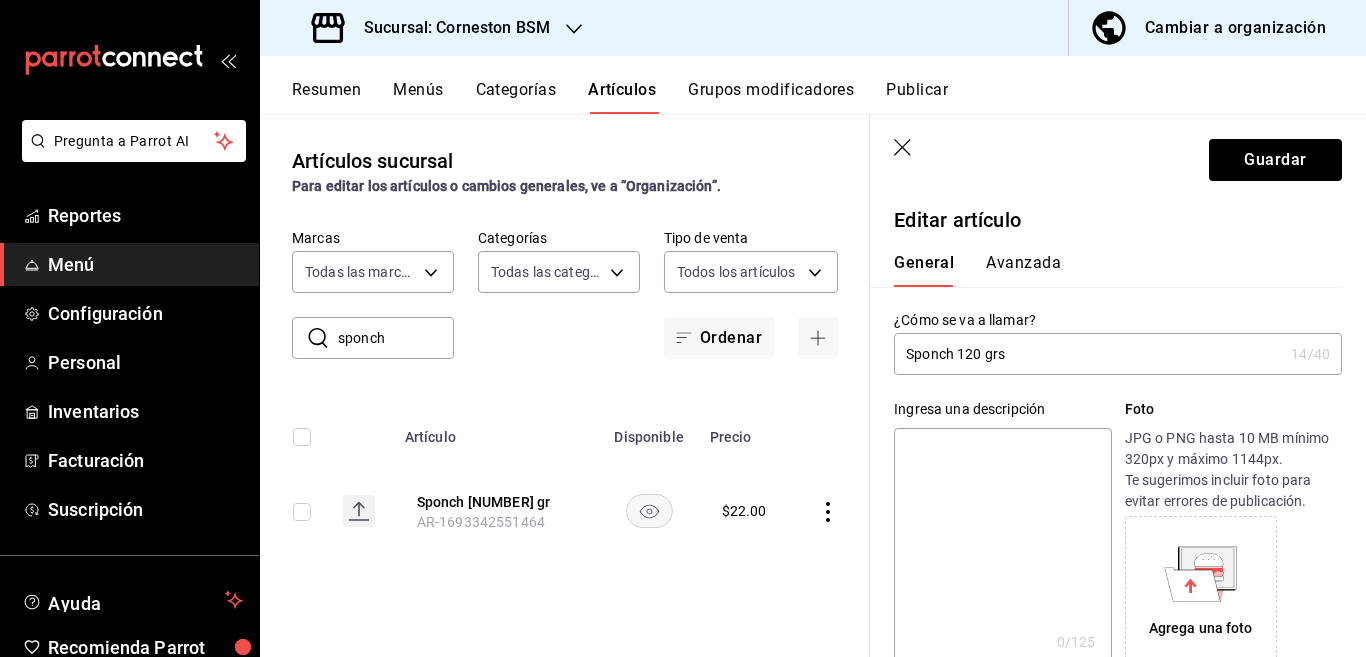 paste on "Sponch 120 grs" 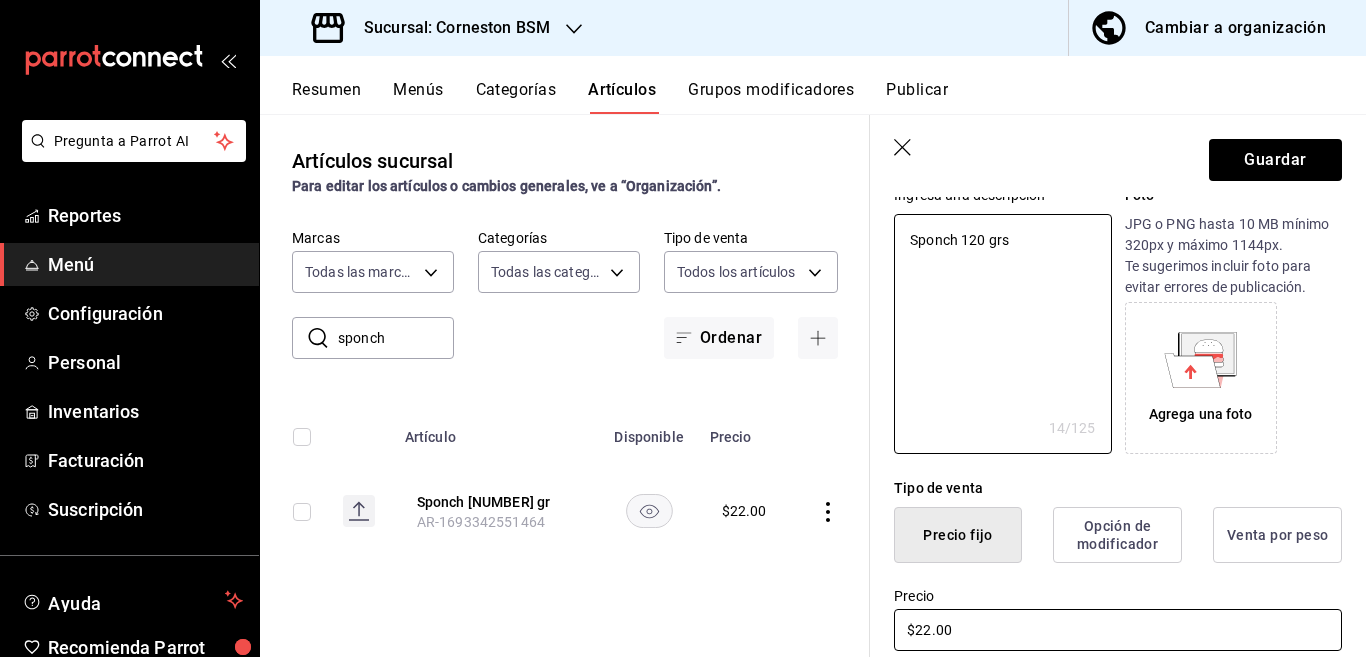 scroll, scrollTop: 325, scrollLeft: 0, axis: vertical 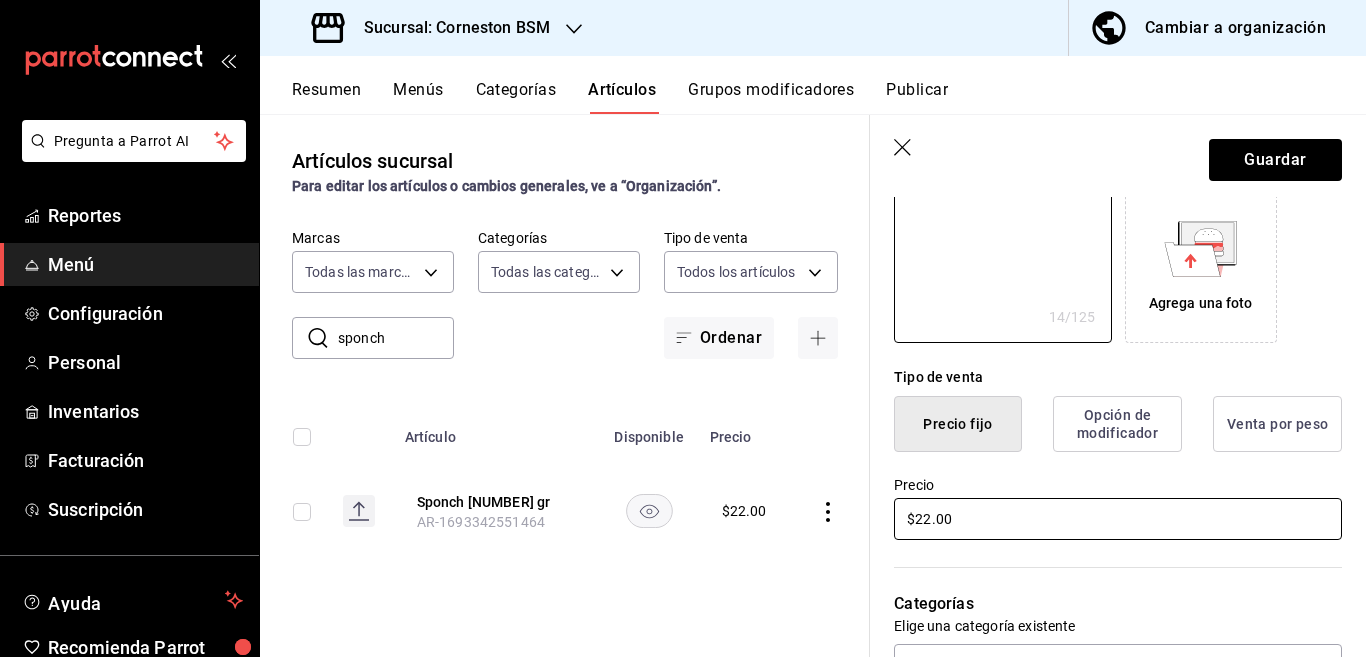 click on "$22.00" at bounding box center [1118, 519] 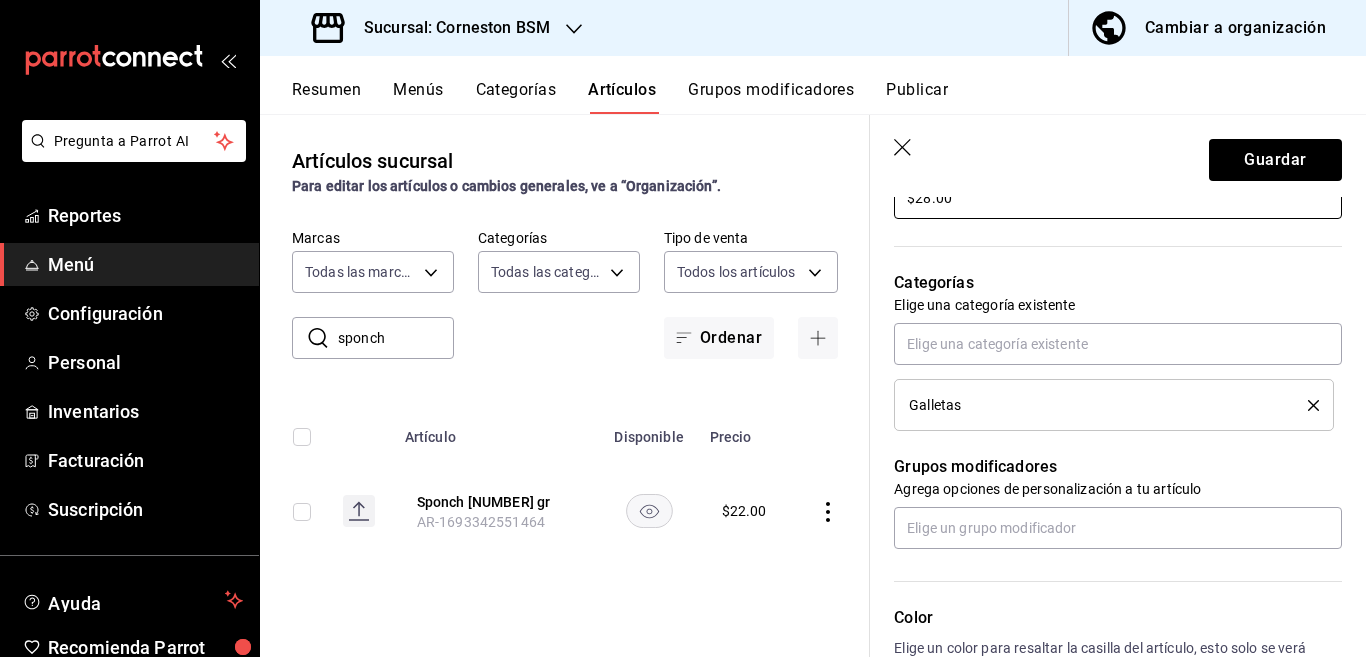 scroll, scrollTop: 650, scrollLeft: 0, axis: vertical 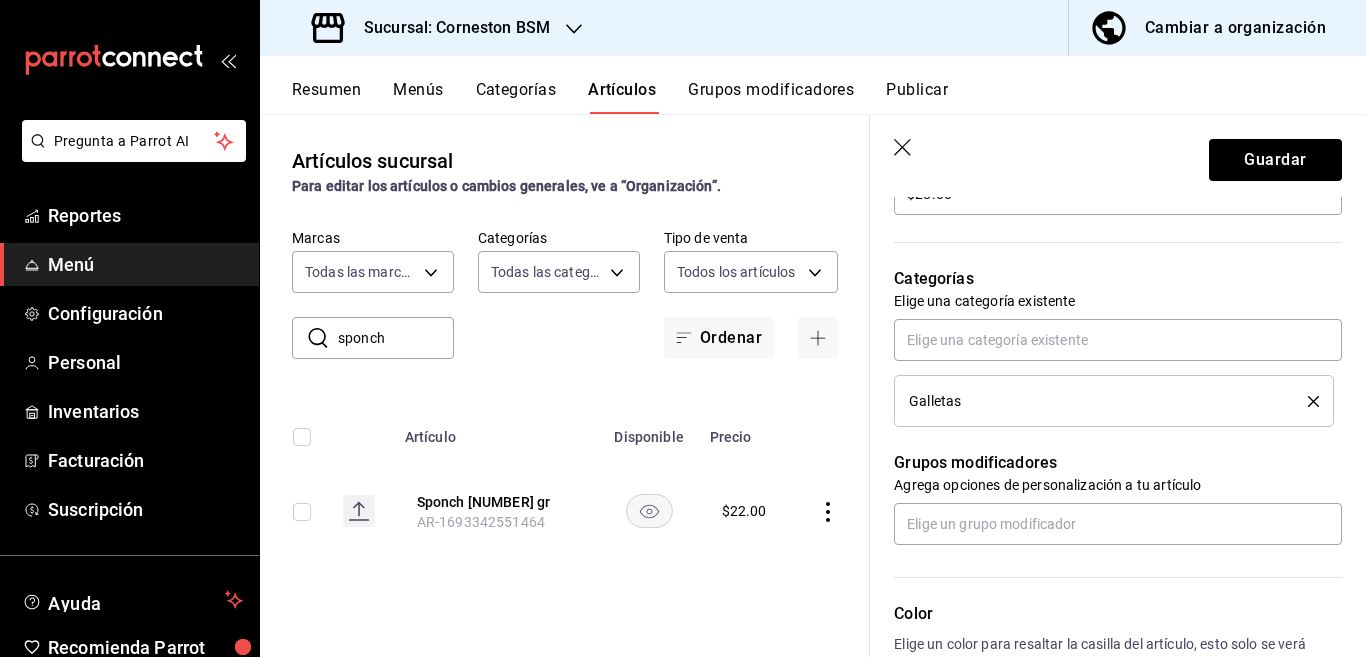 click 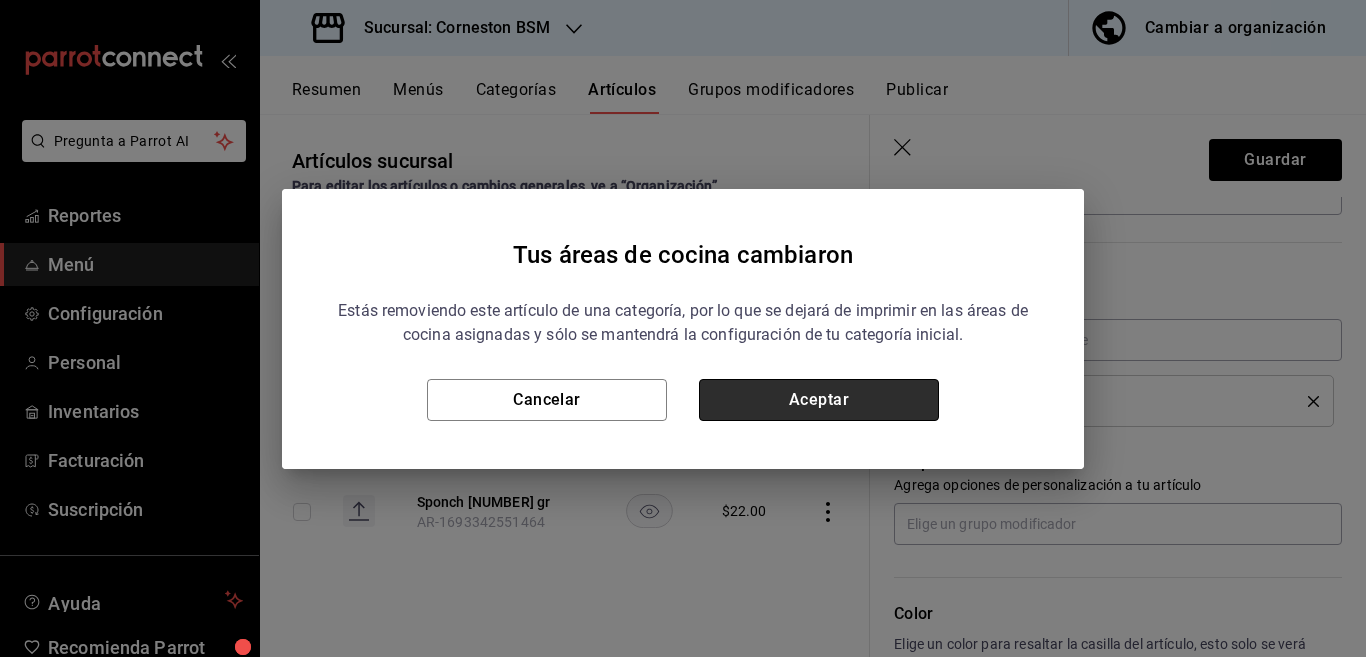 click on "Aceptar" at bounding box center (819, 400) 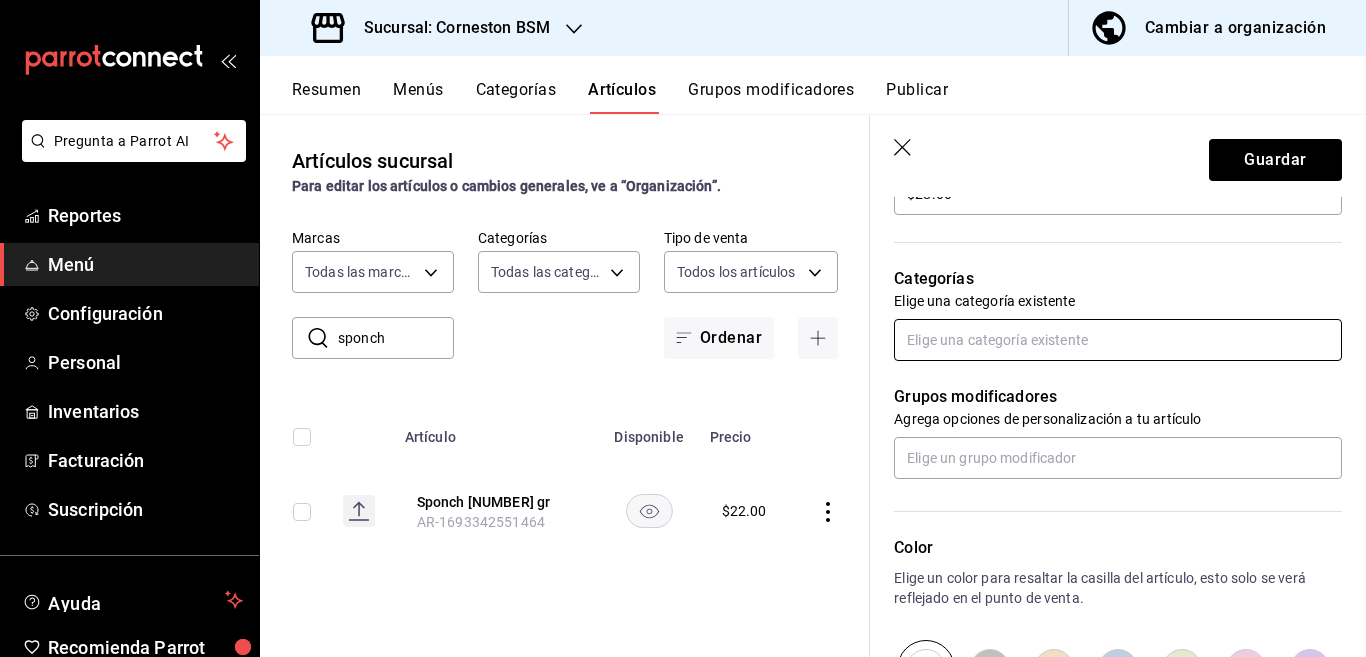 click at bounding box center [1118, 340] 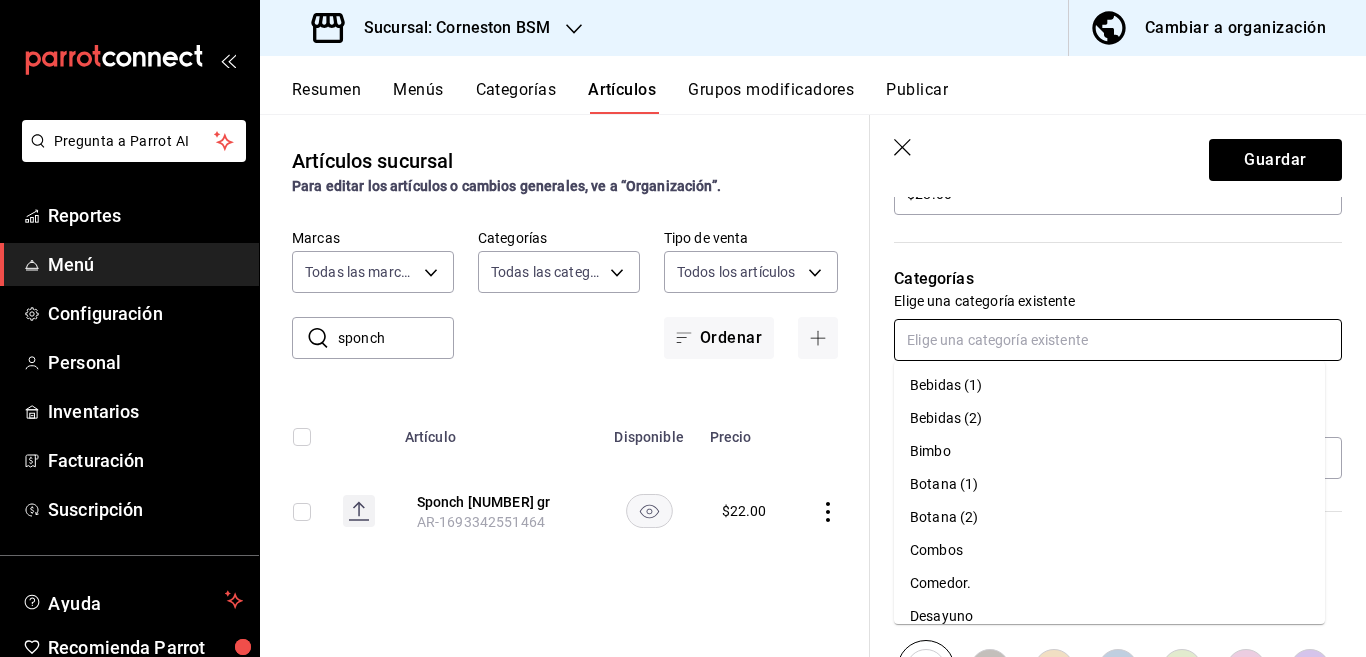 click on "Bimbo" at bounding box center (1109, 451) 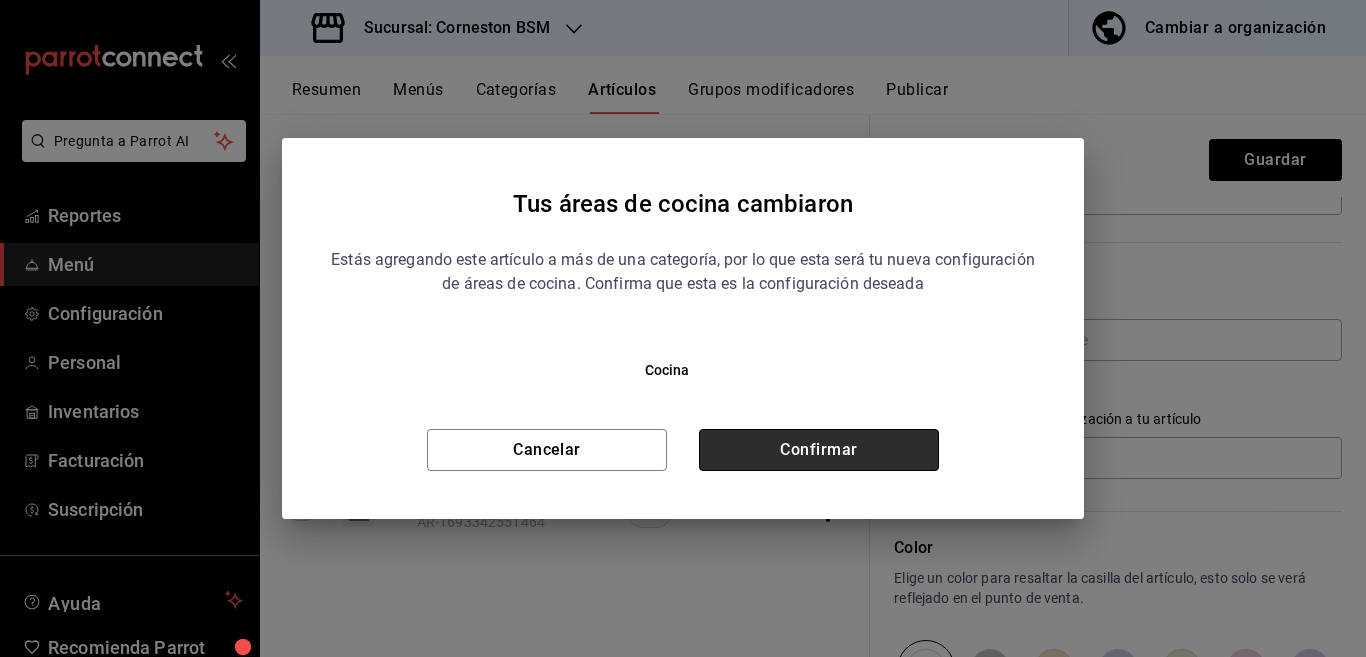 click on "Confirmar" at bounding box center (819, 450) 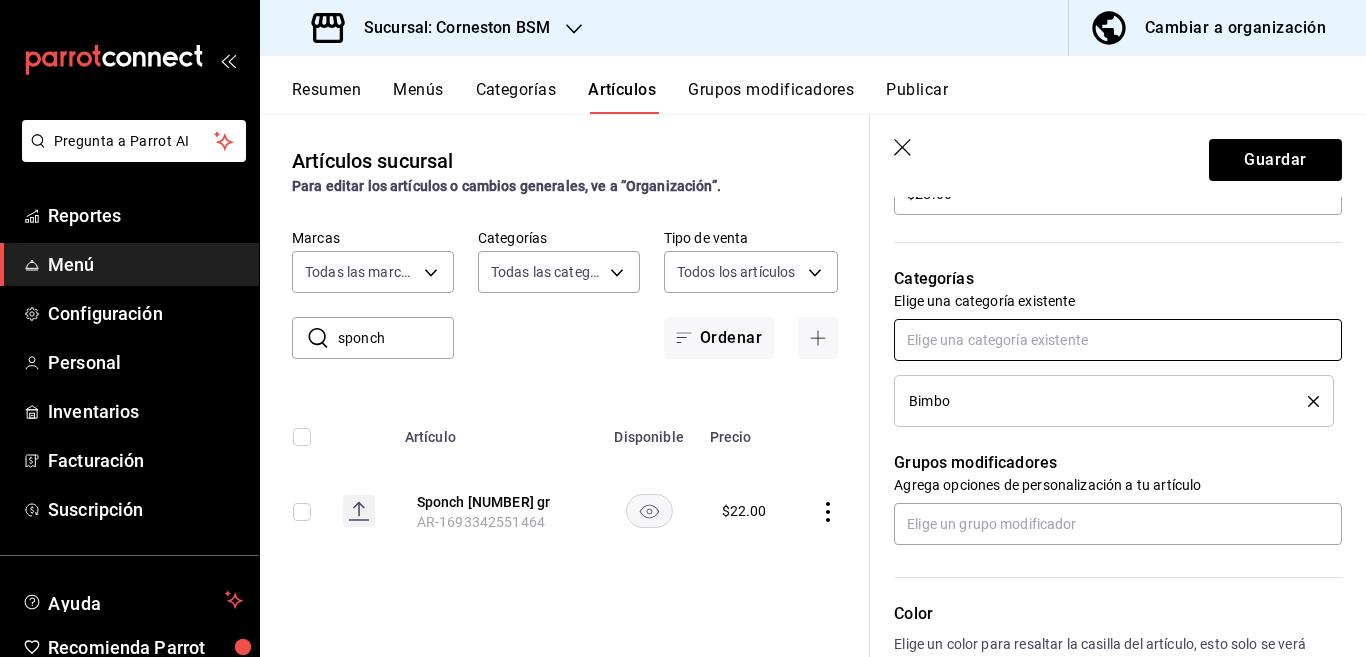 scroll, scrollTop: 650, scrollLeft: 0, axis: vertical 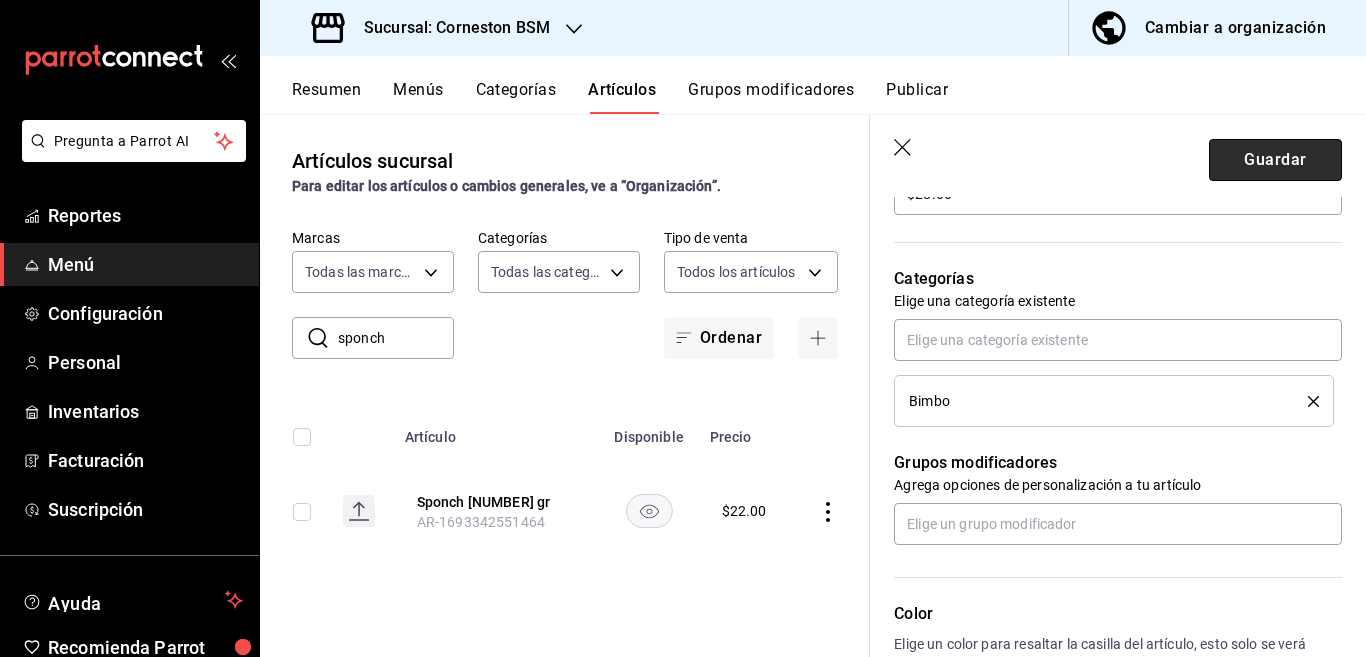 click on "Guardar" at bounding box center [1275, 160] 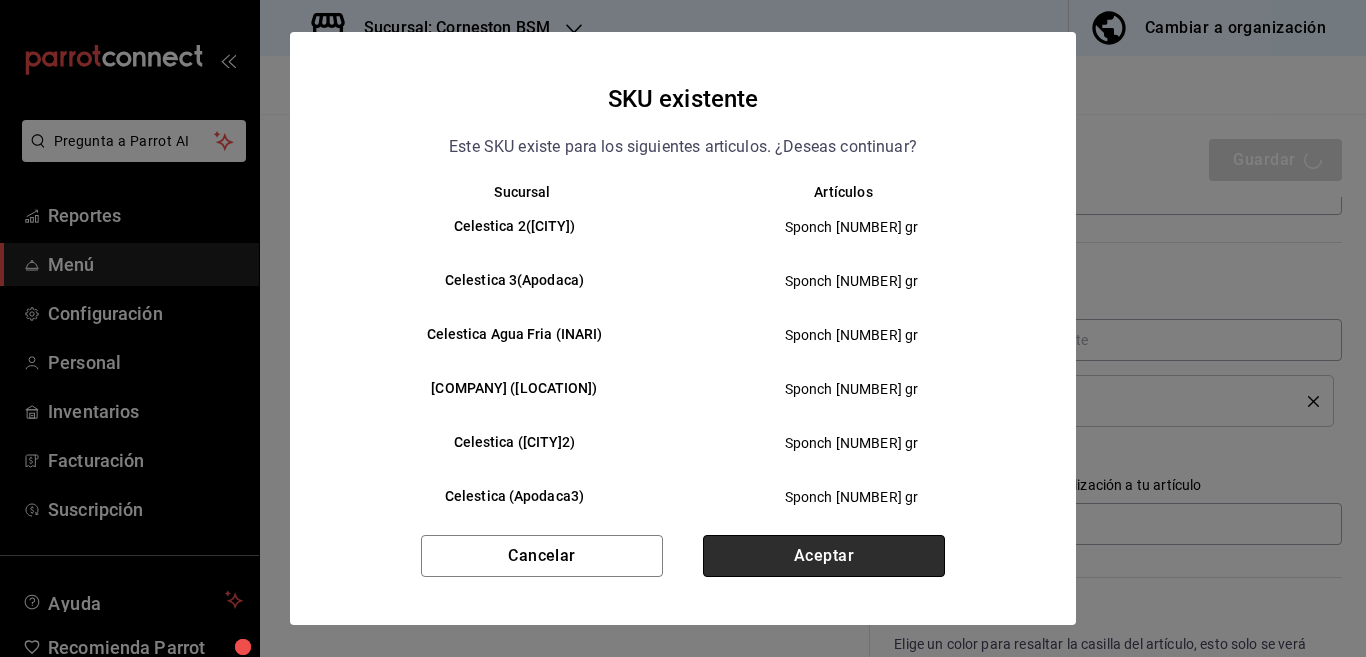 click on "Aceptar" at bounding box center (824, 556) 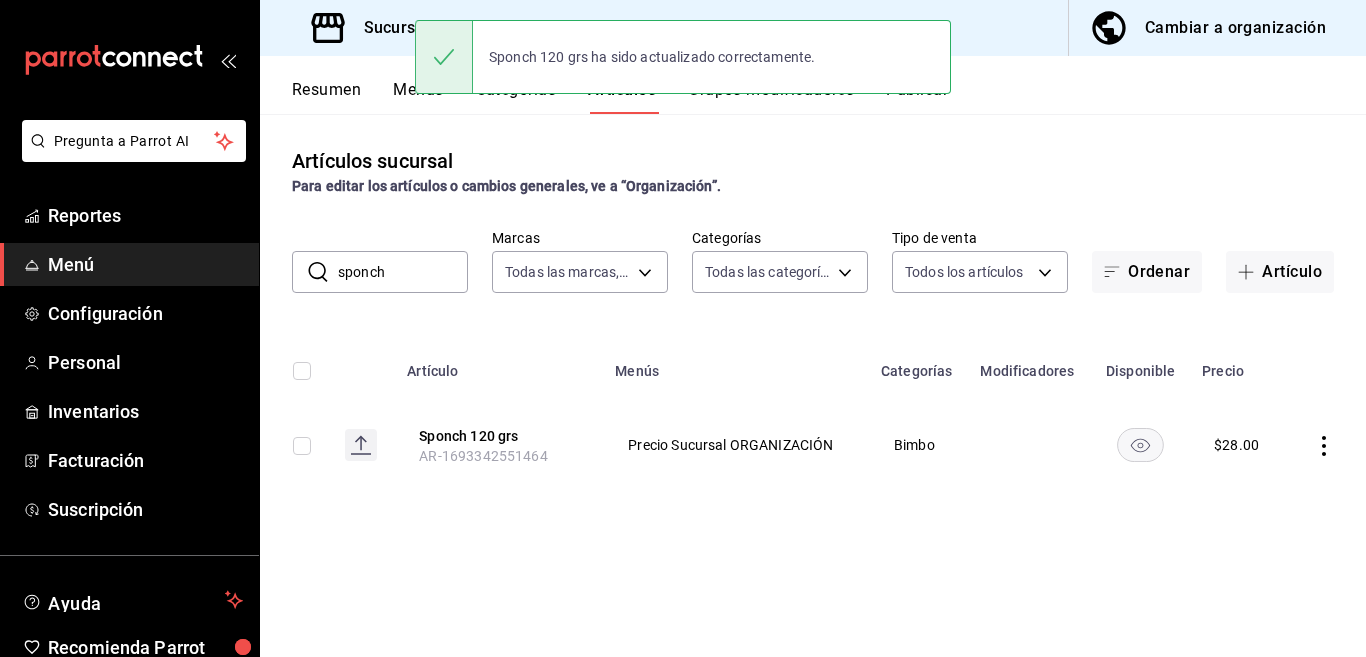 scroll, scrollTop: 0, scrollLeft: 0, axis: both 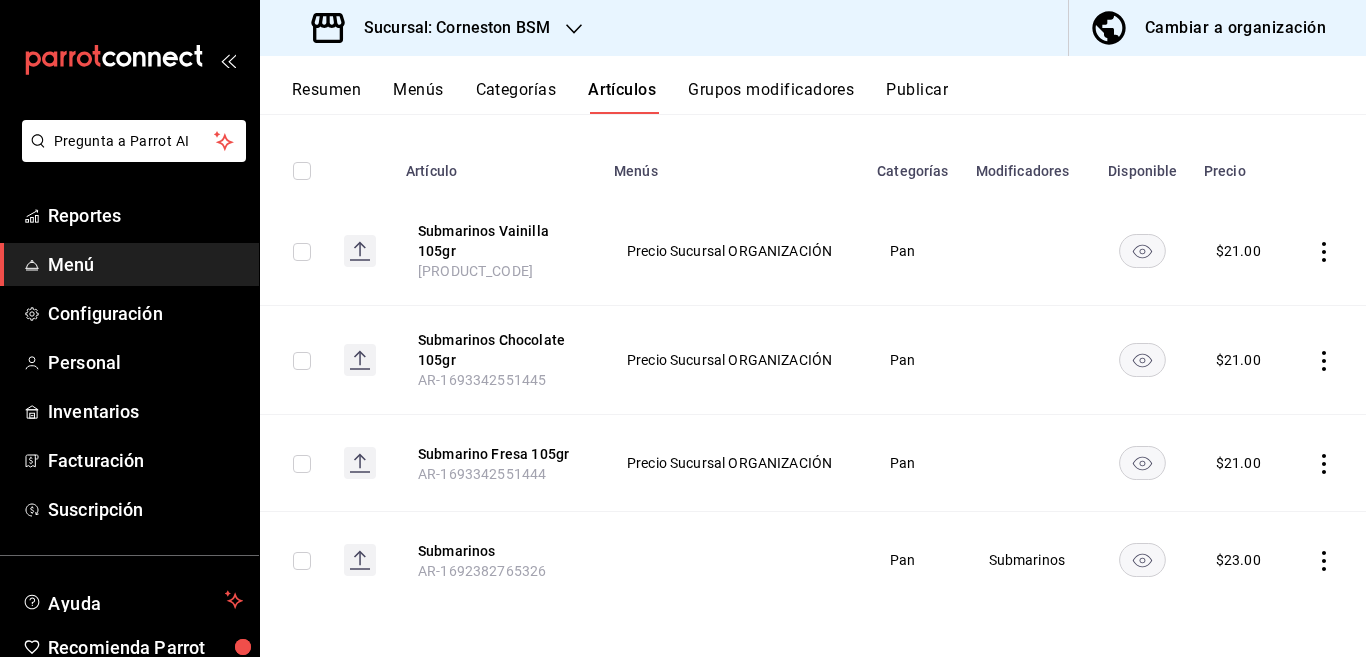 click 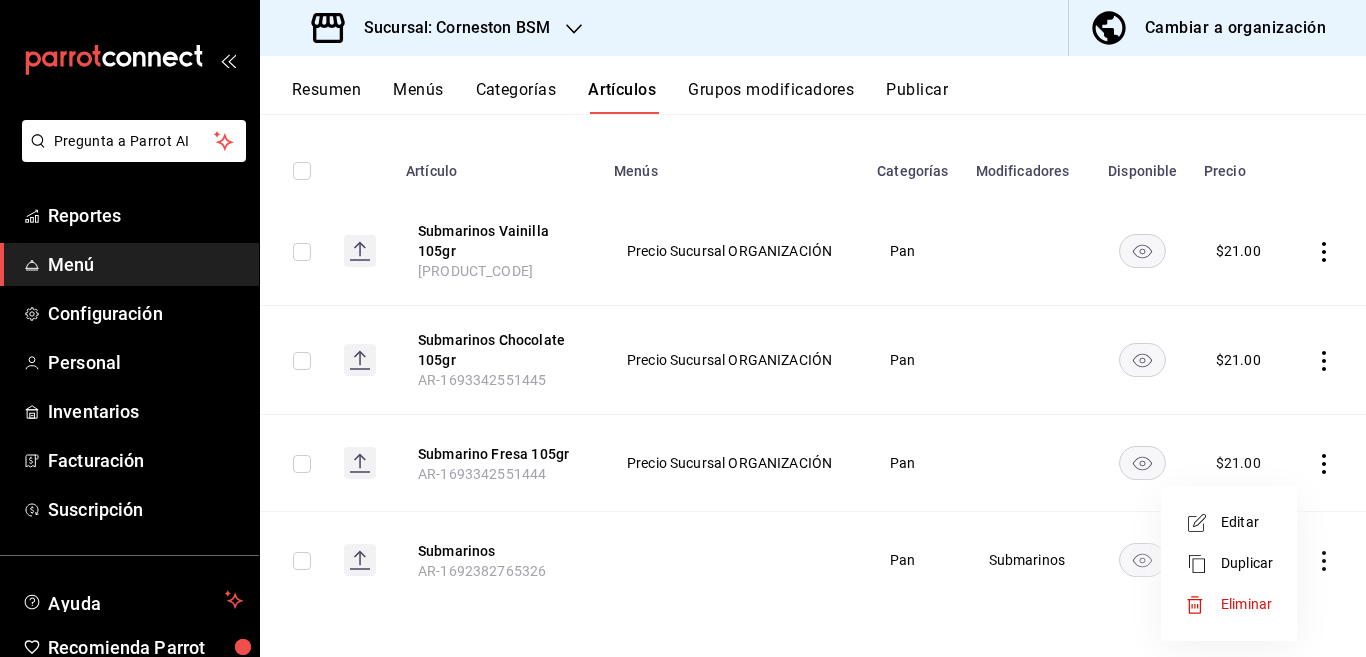 click on "Eliminar" at bounding box center [1246, 604] 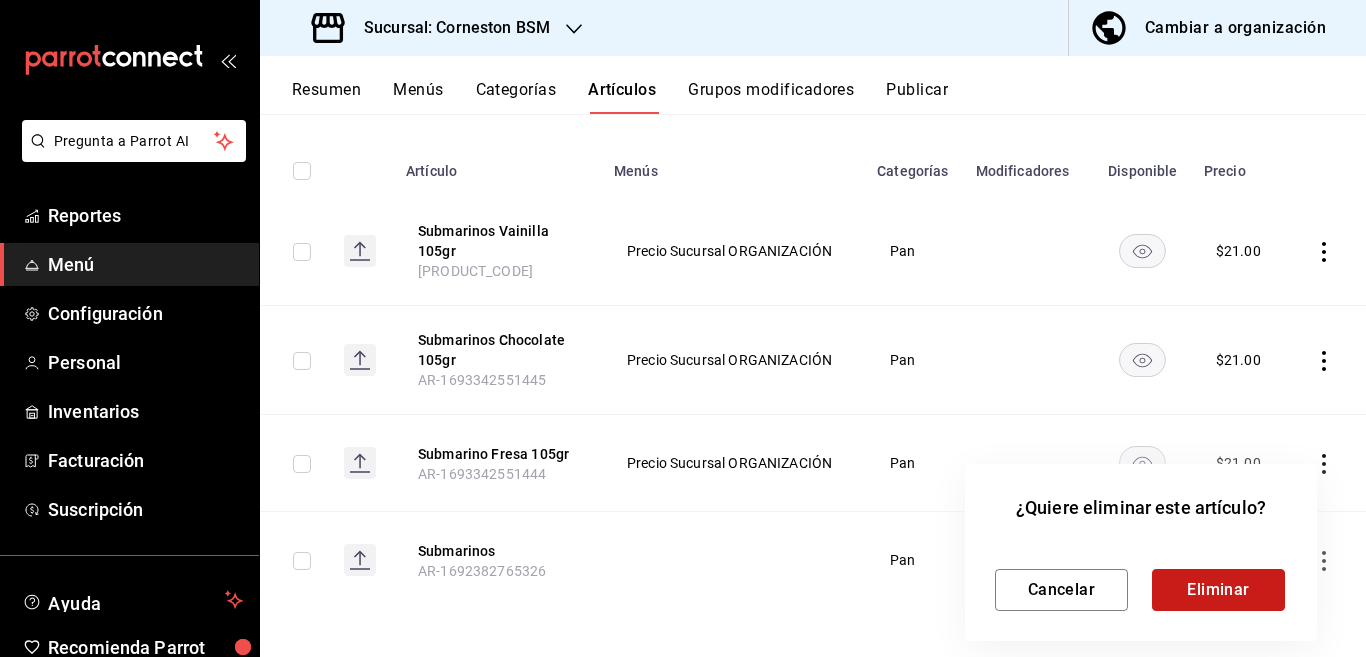 click on "Eliminar" at bounding box center [1218, 590] 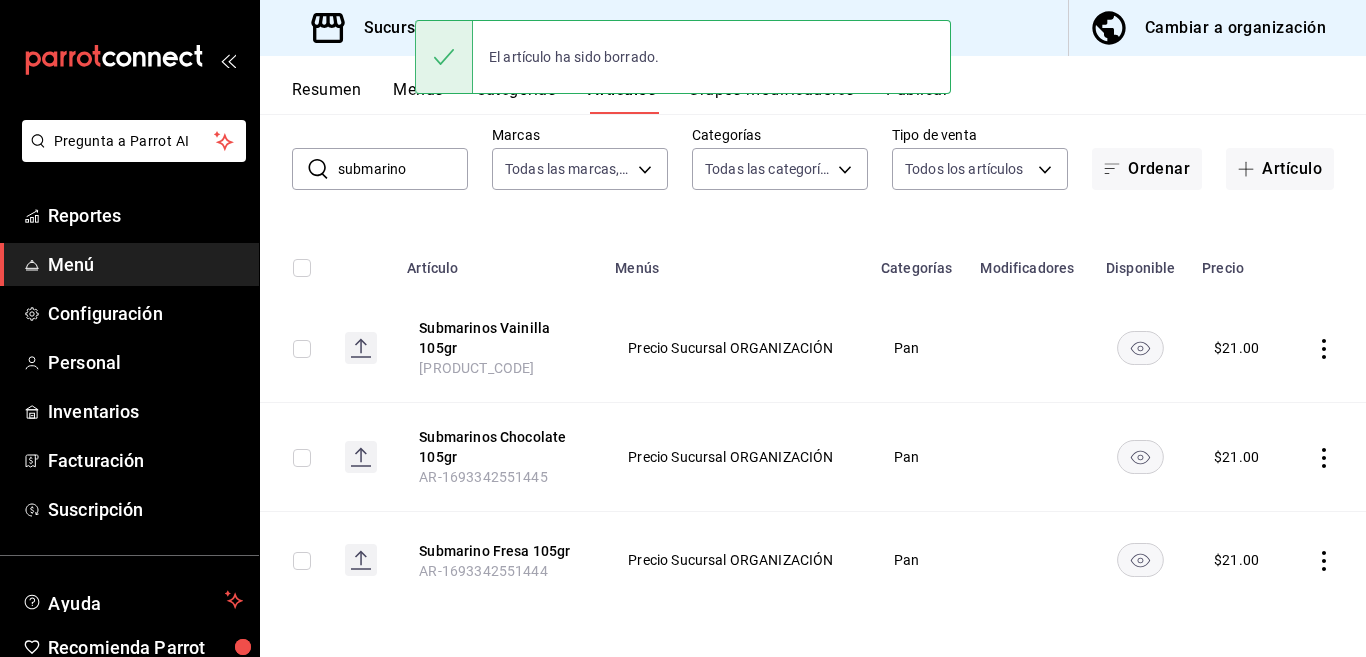 scroll, scrollTop: 103, scrollLeft: 0, axis: vertical 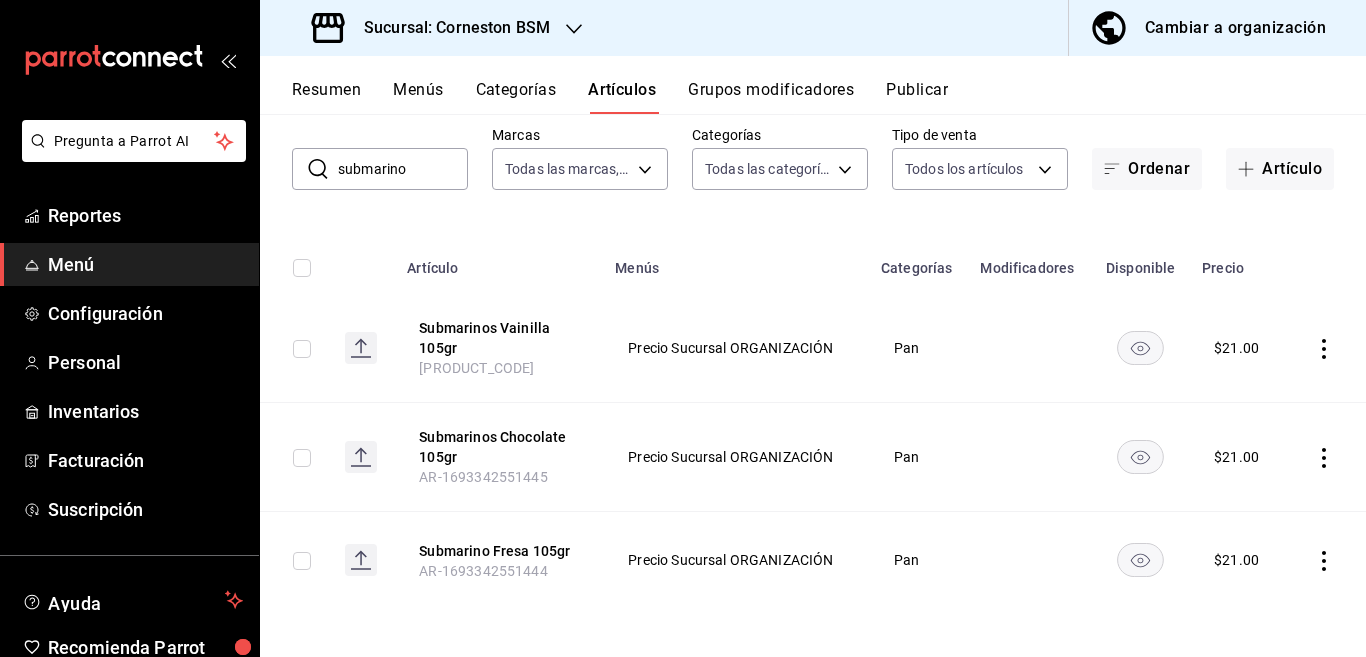click 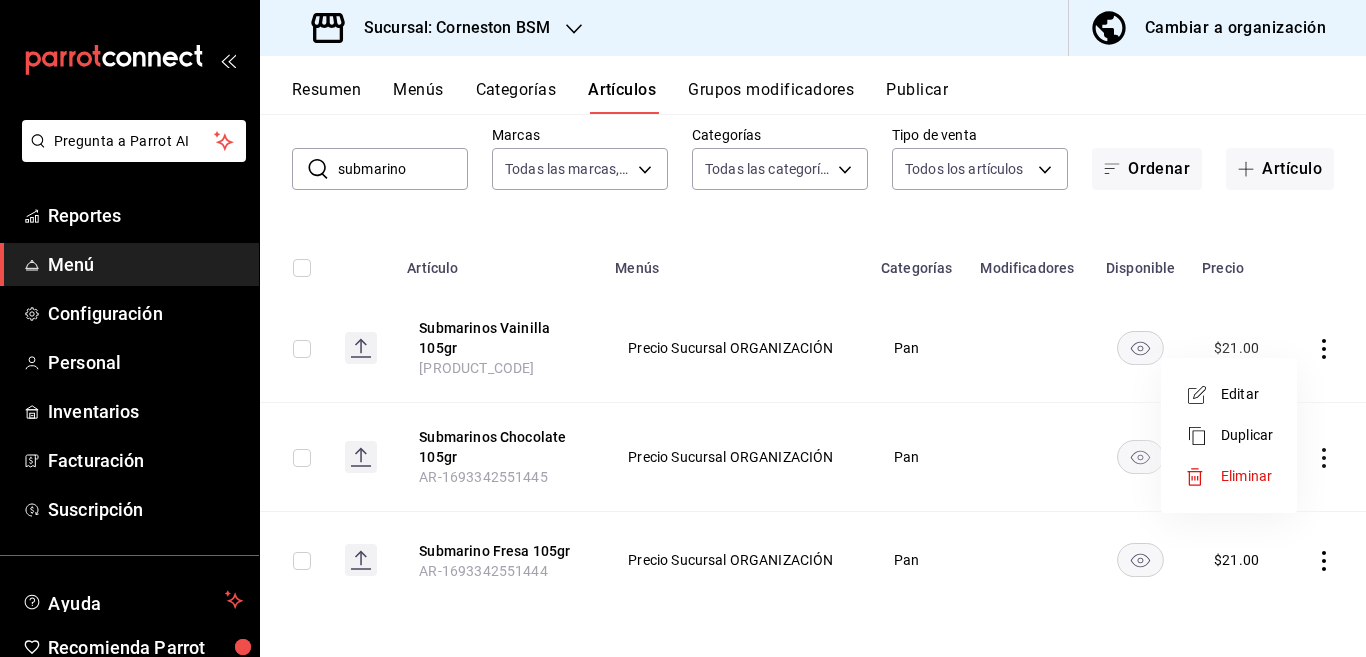 click on "Editar" at bounding box center (1247, 394) 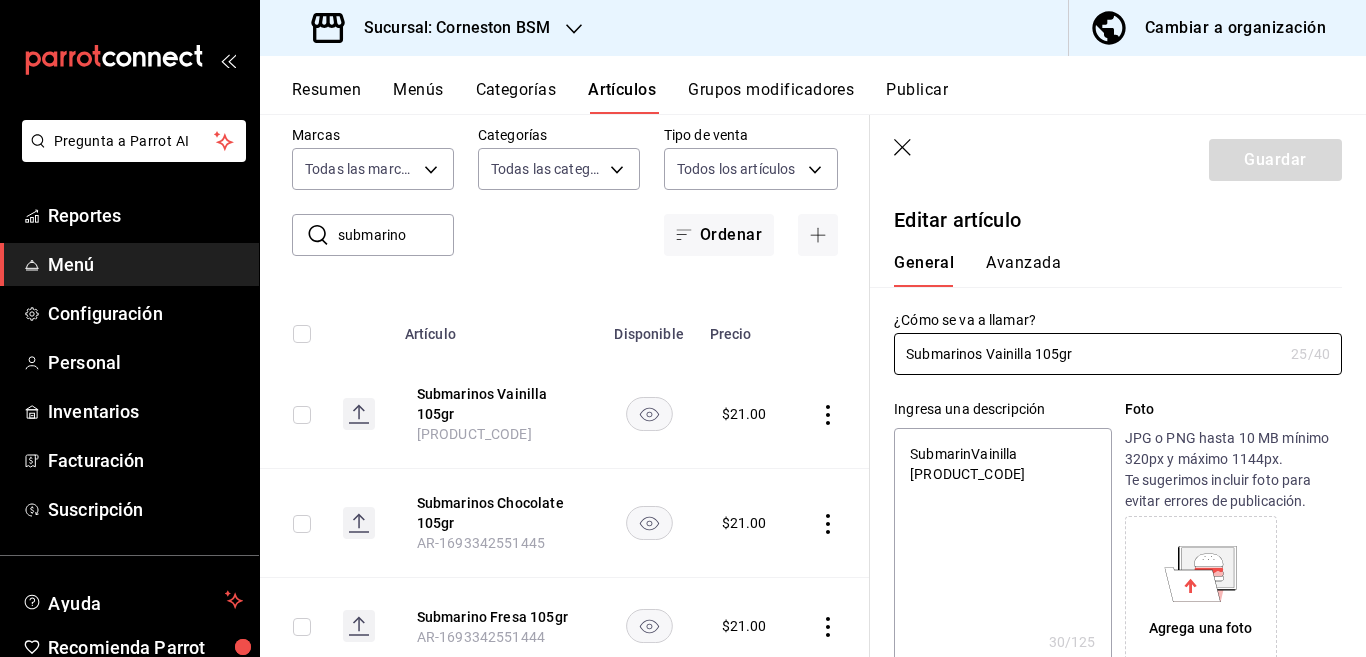 click on "SubmarinVainilla [PRODUCT_CODE]" at bounding box center [1002, 548] 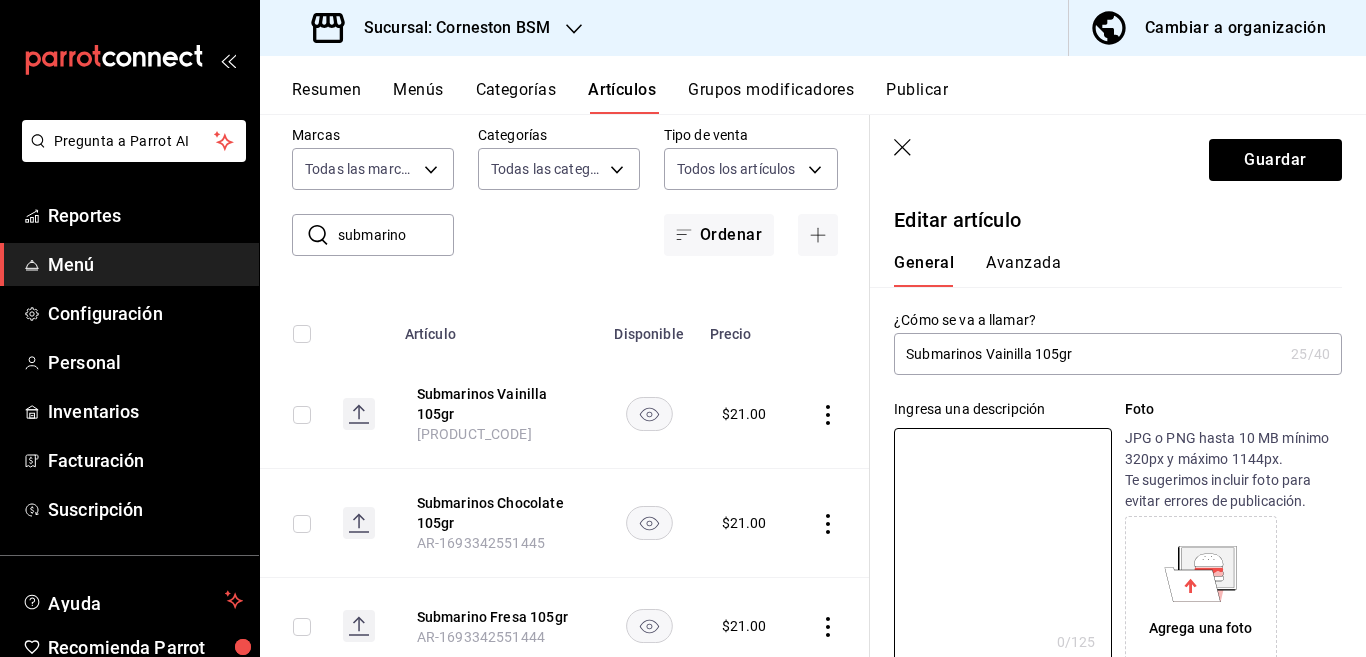 click on "Submarinos Vainilla 105gr" at bounding box center (1088, 354) 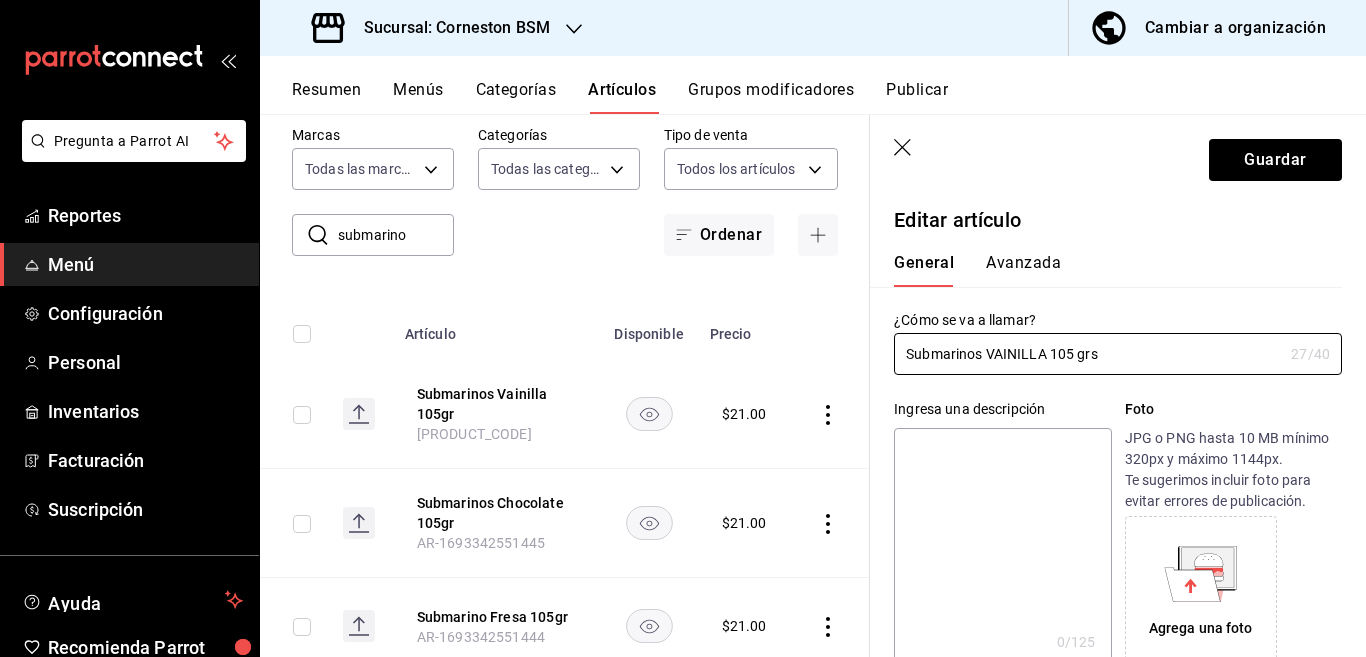 click at bounding box center (1002, 548) 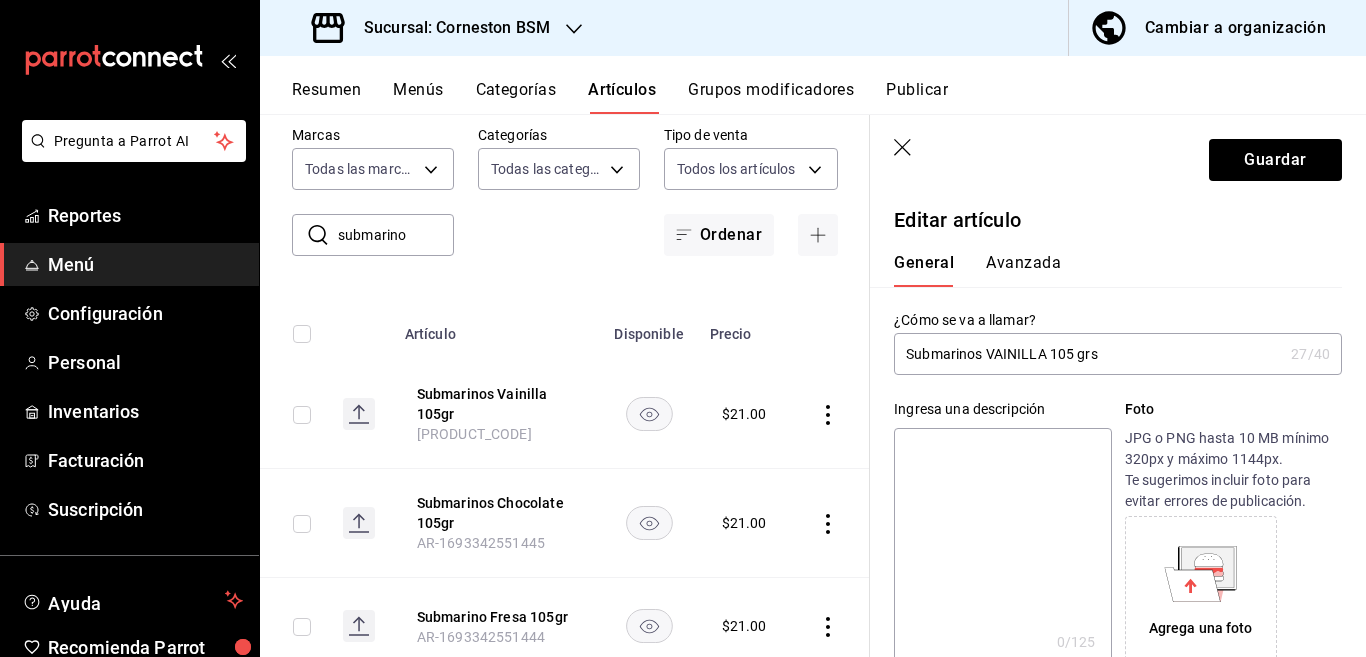 paste on "Submarinos VAINILLA 105 grs" 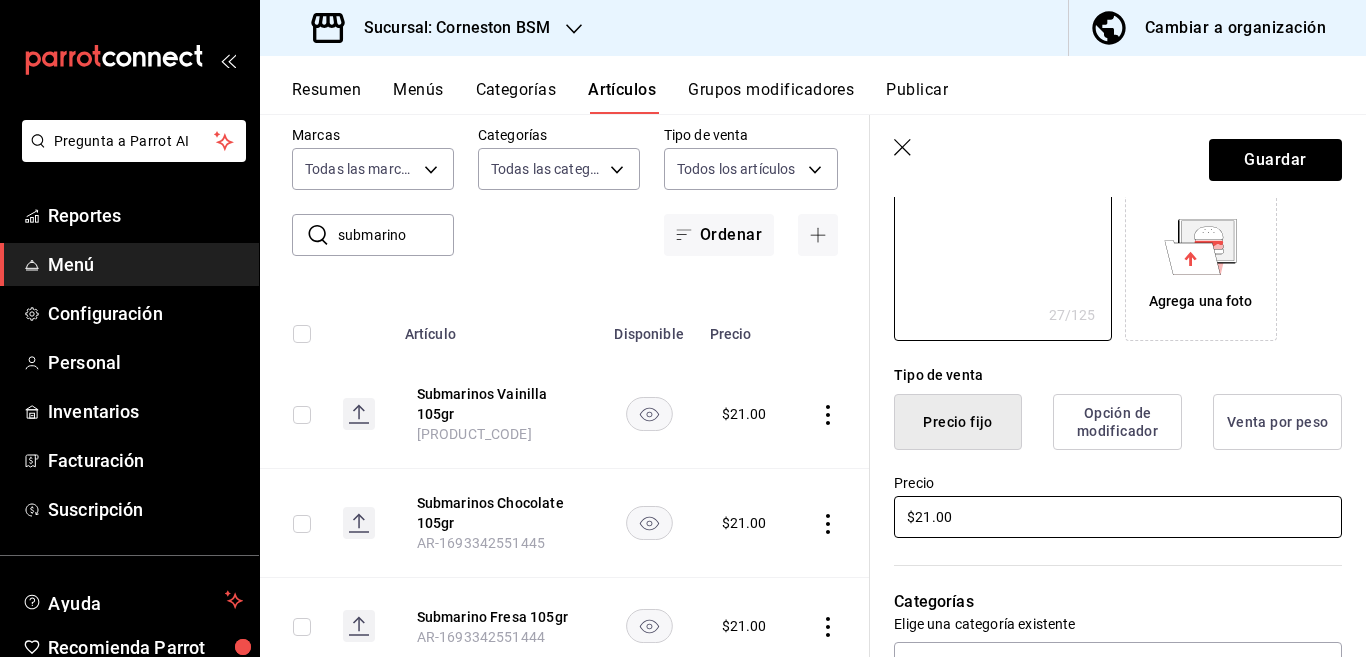 scroll, scrollTop: 406, scrollLeft: 0, axis: vertical 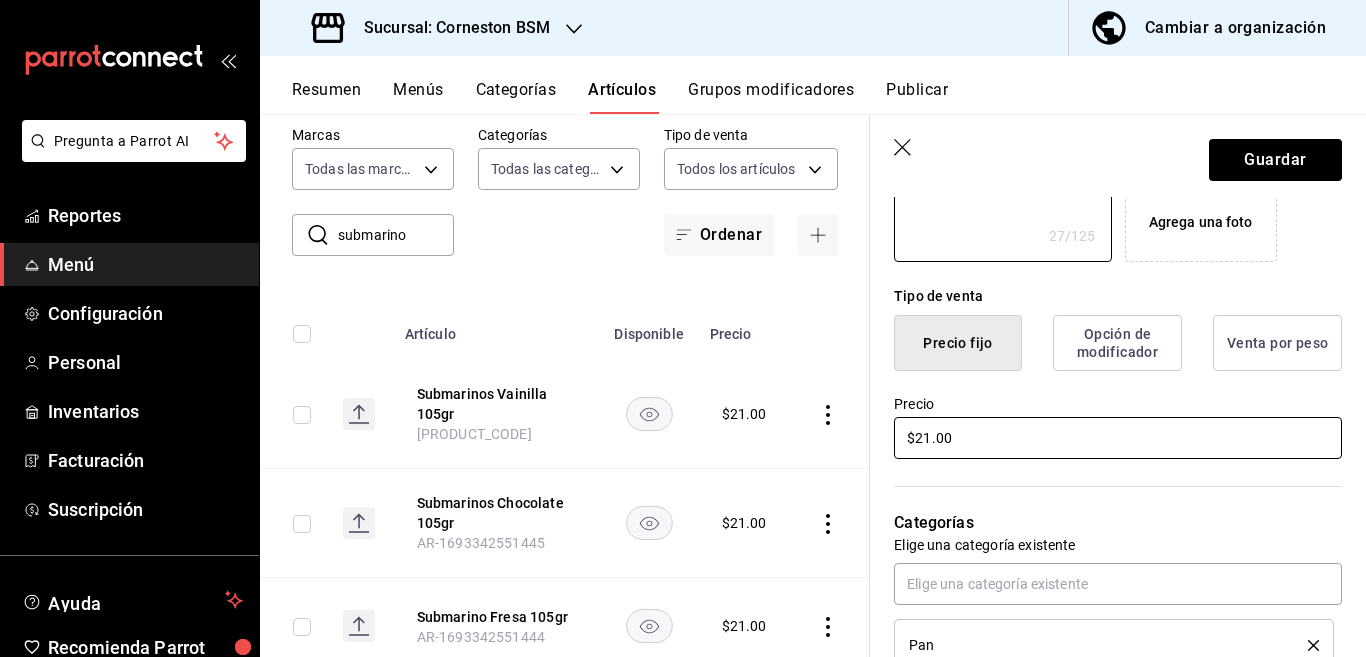click on "$21.00" at bounding box center (1118, 438) 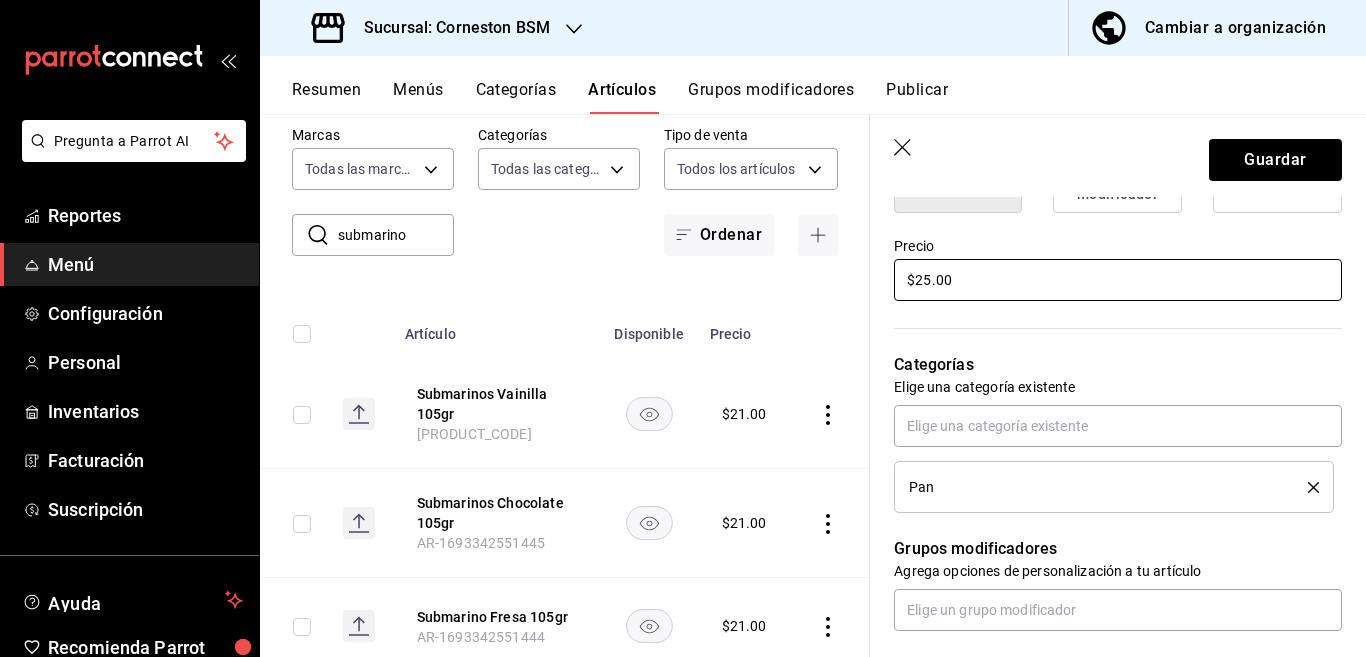 scroll, scrollTop: 569, scrollLeft: 0, axis: vertical 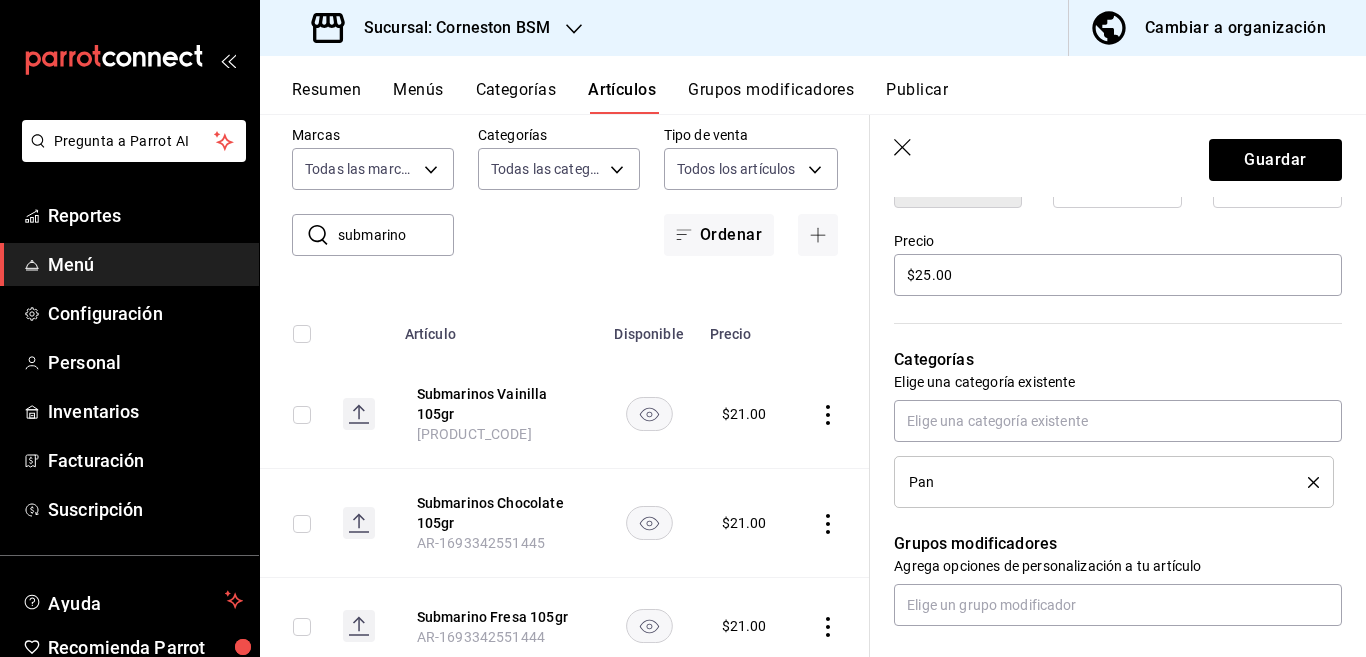 click 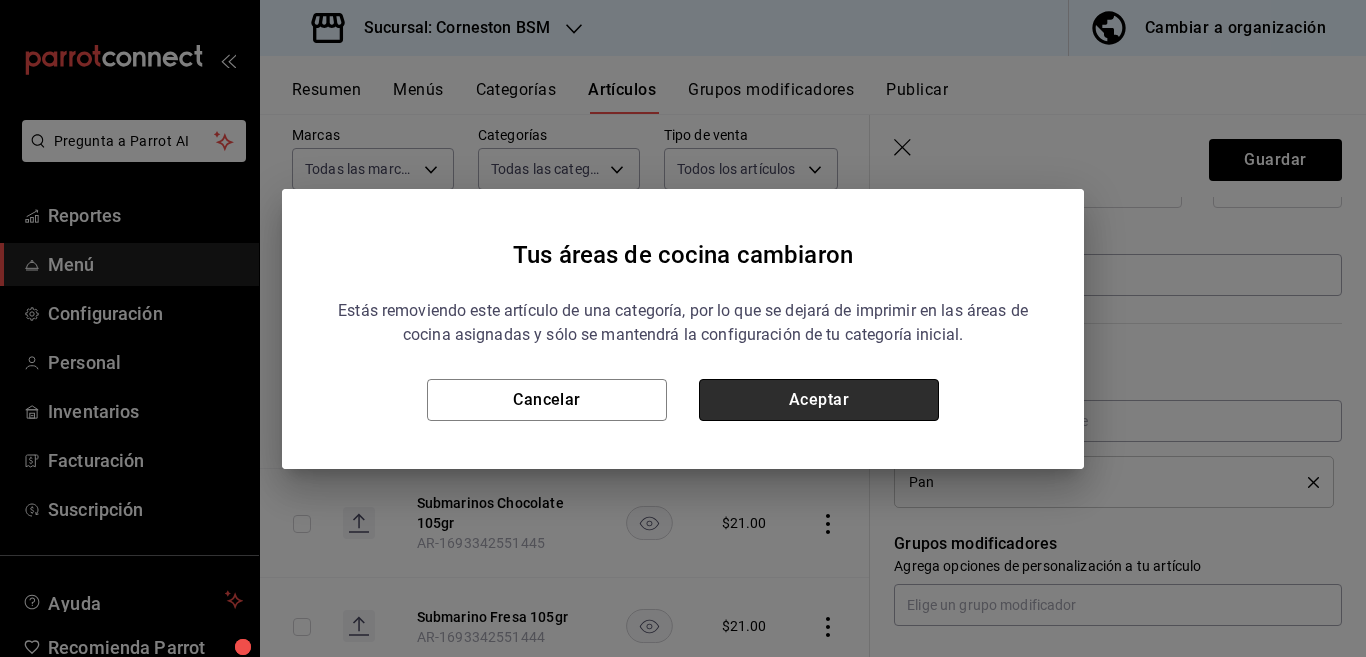 click on "Aceptar" at bounding box center [819, 400] 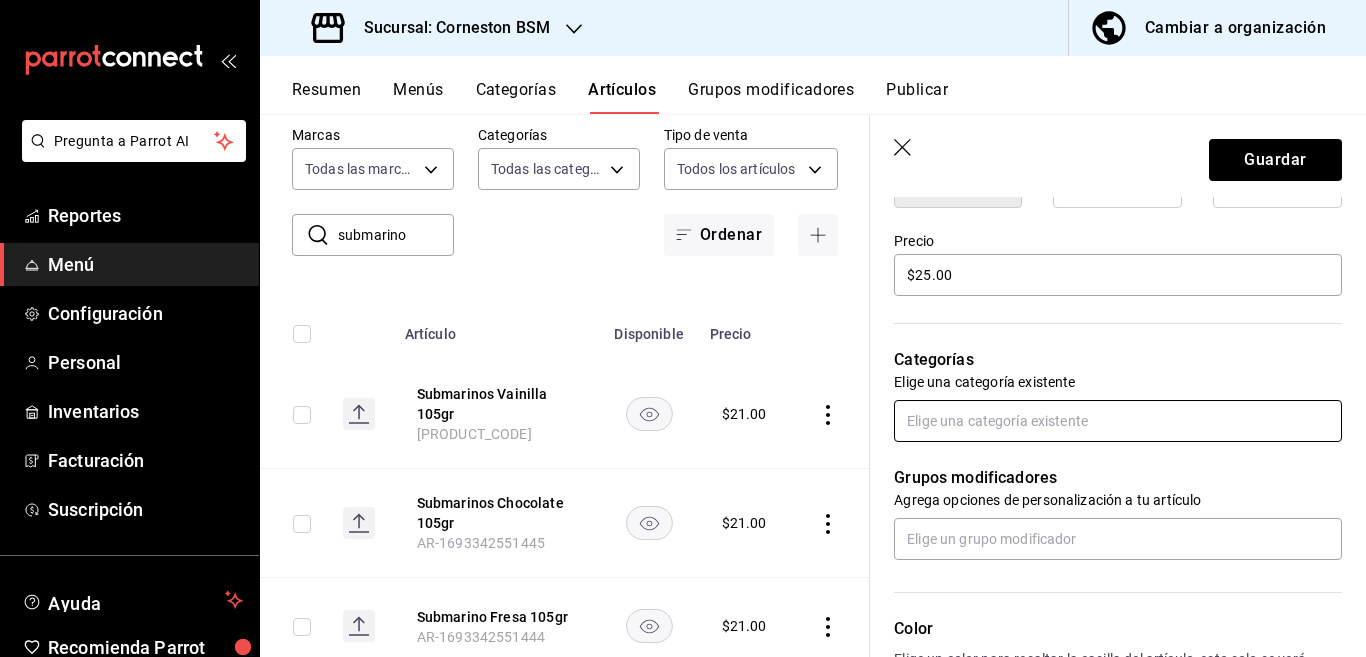 click at bounding box center (1118, 421) 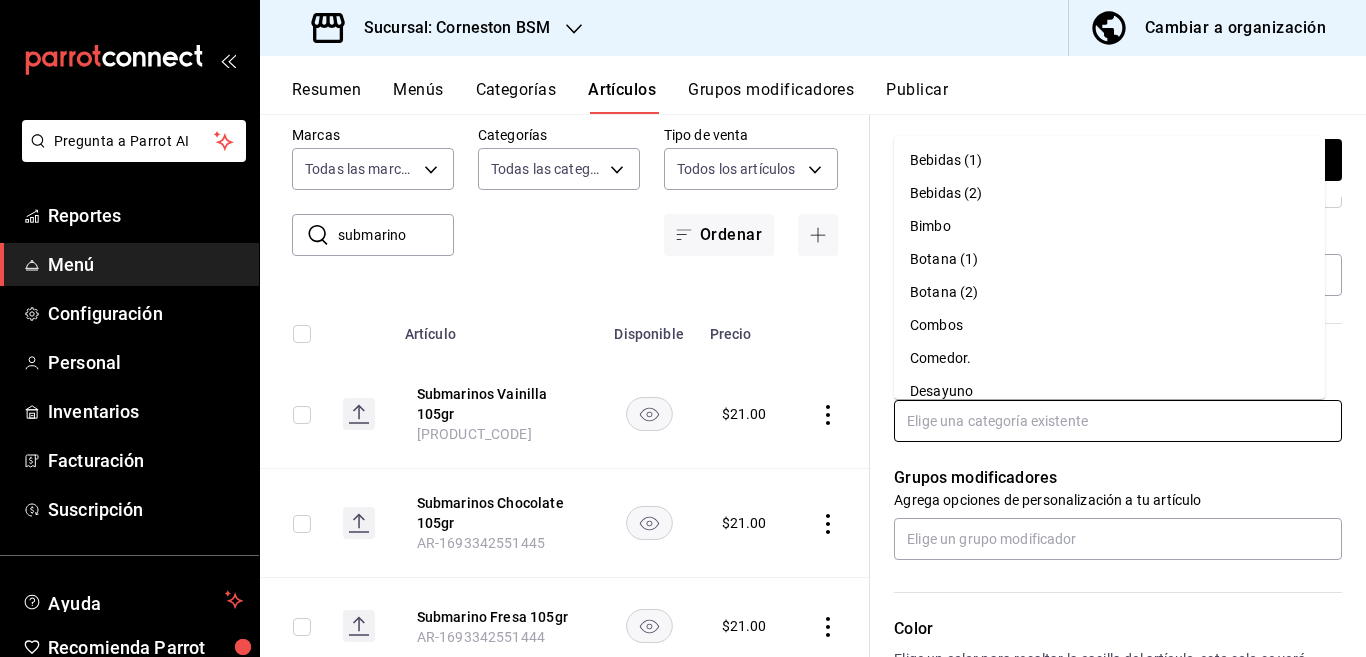 click on "Bimbo" at bounding box center (1109, 226) 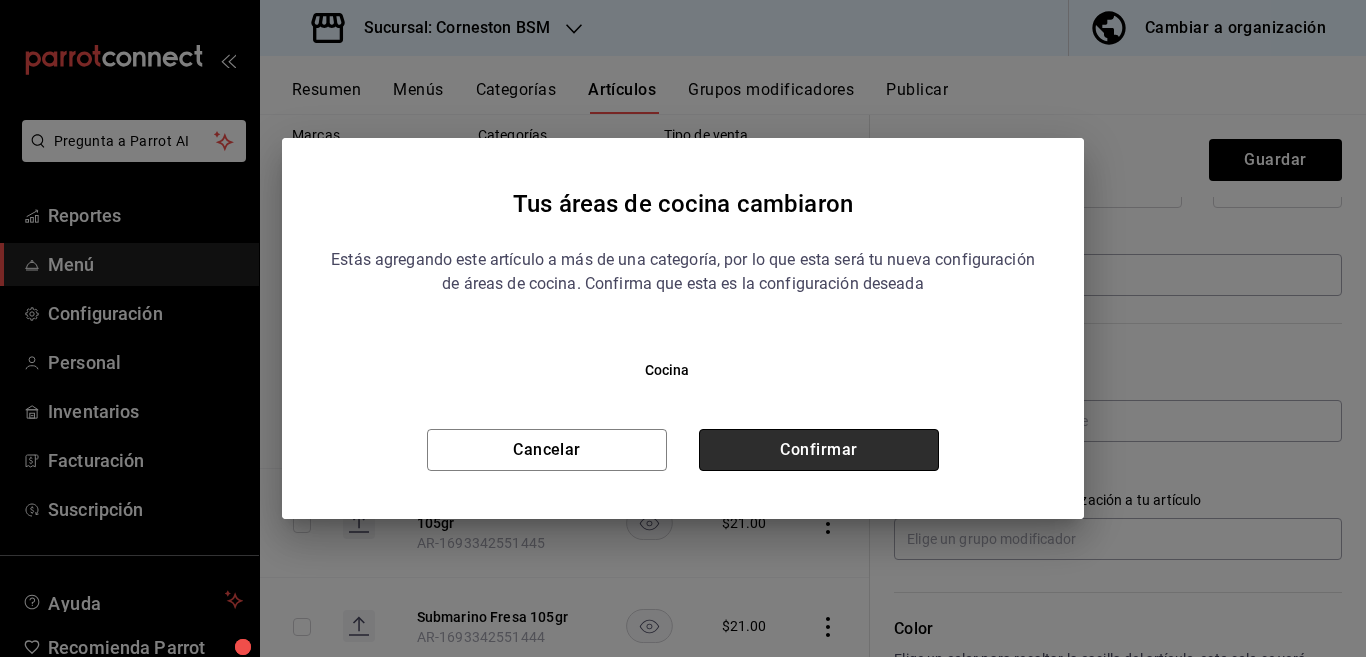 click on "Confirmar" at bounding box center [819, 450] 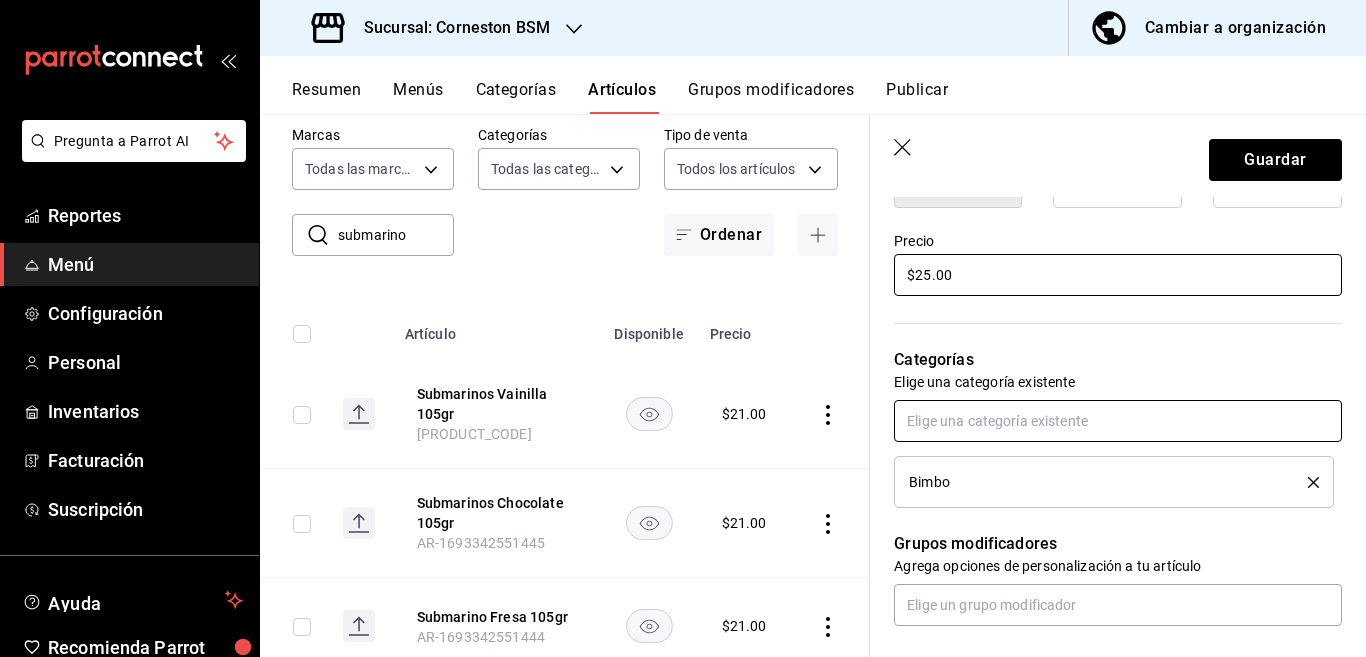 scroll, scrollTop: 570, scrollLeft: 0, axis: vertical 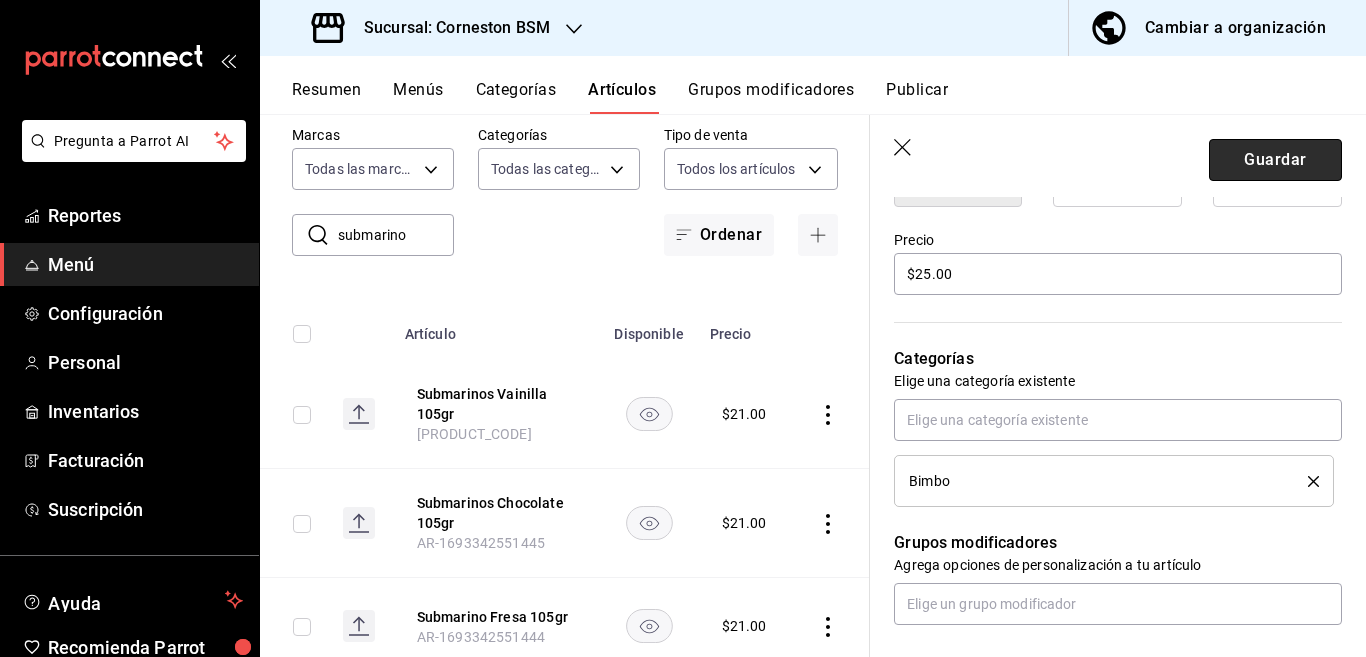 click on "Guardar" at bounding box center (1275, 160) 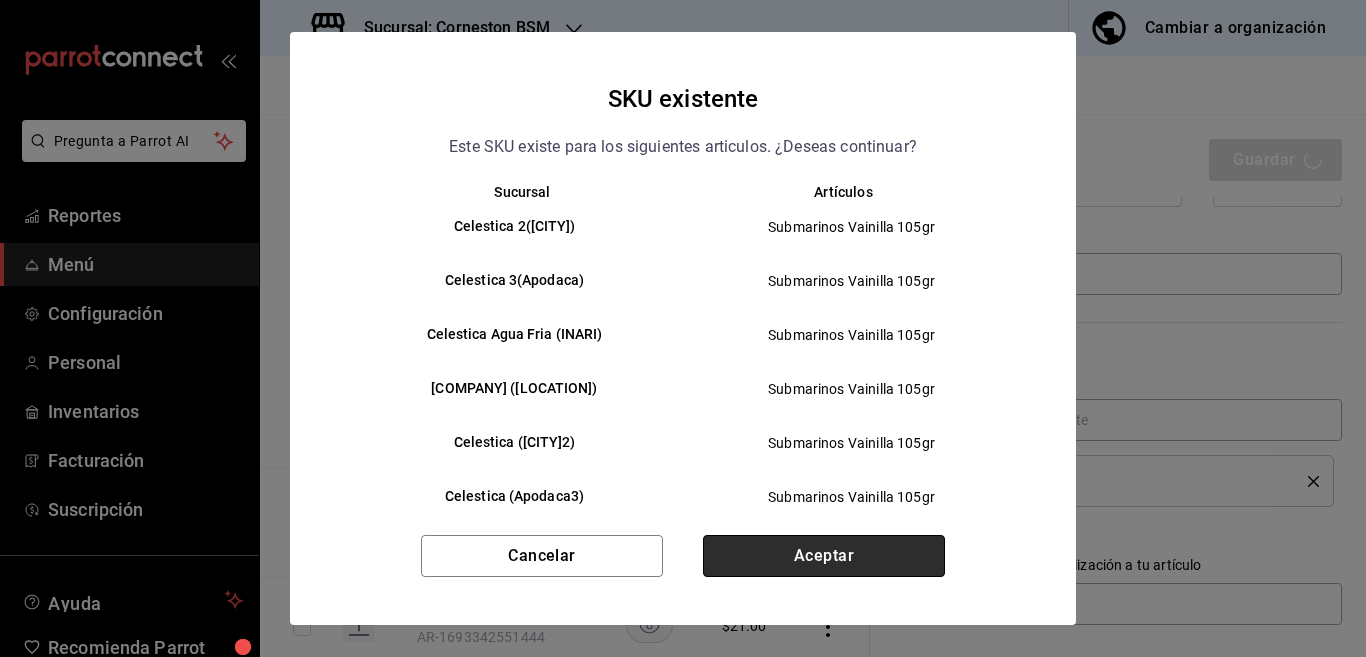 click on "Aceptar" at bounding box center [824, 556] 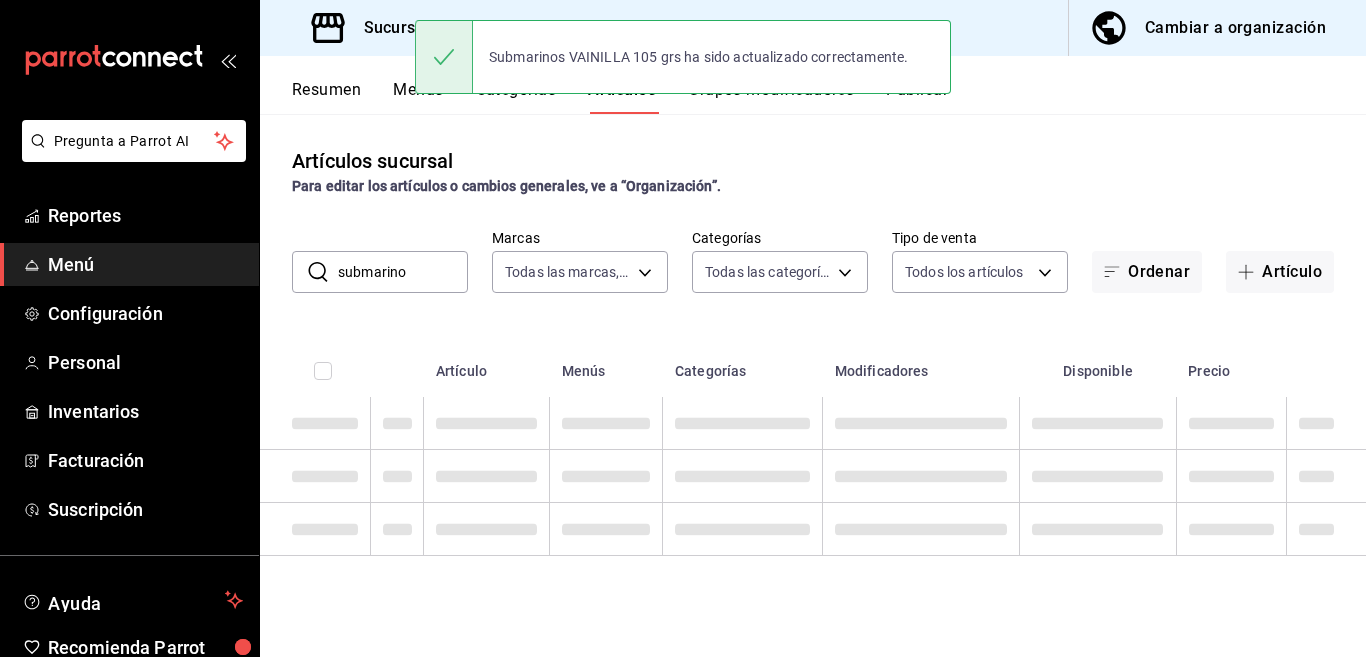 scroll, scrollTop: 0, scrollLeft: 0, axis: both 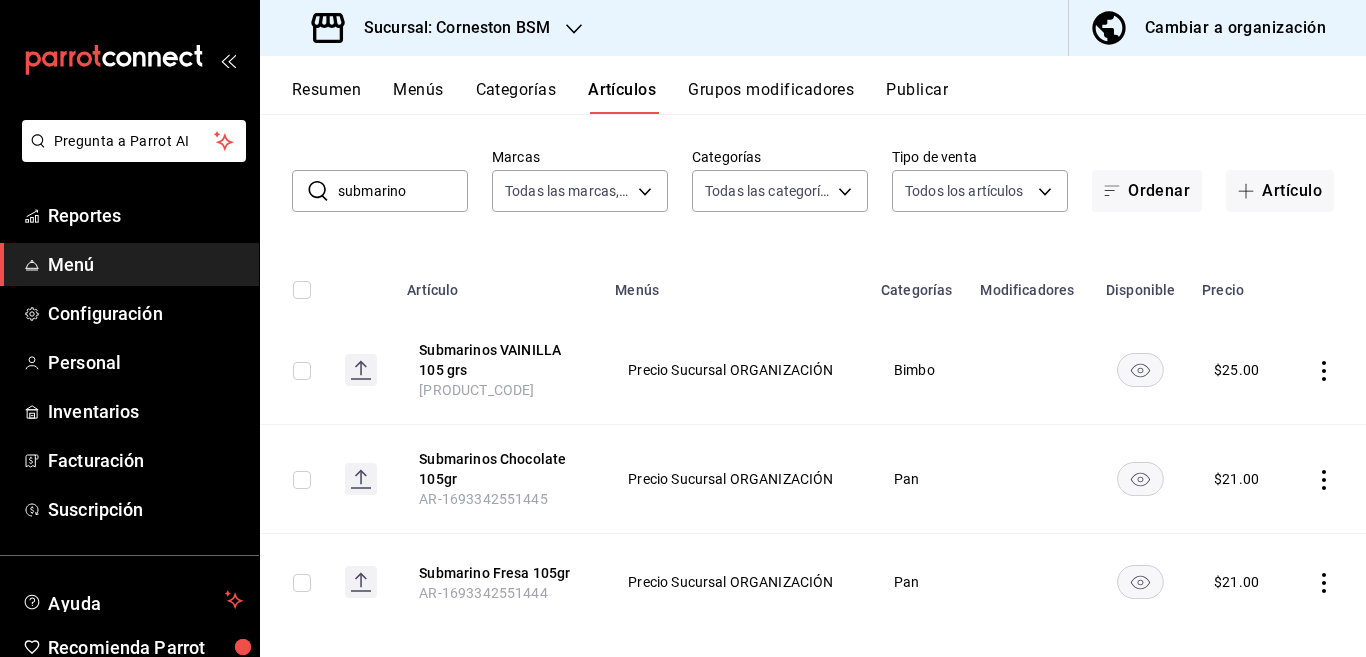 click 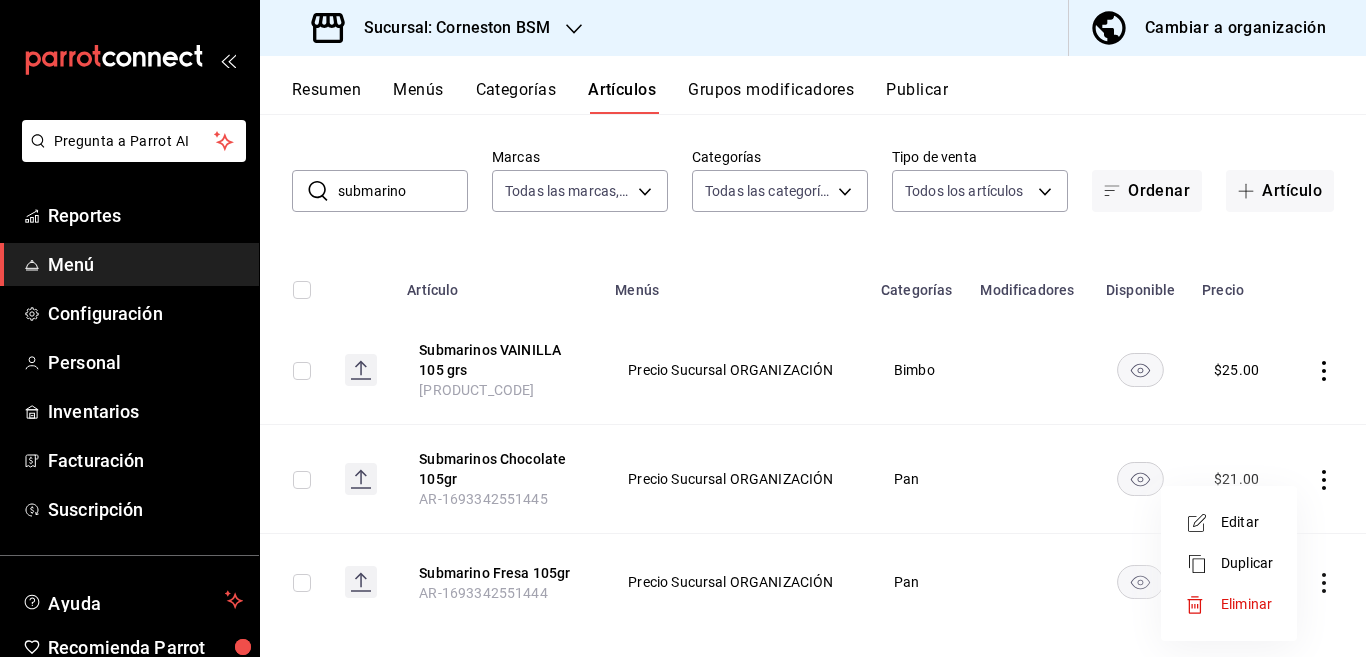 click on "Editar" at bounding box center (1247, 522) 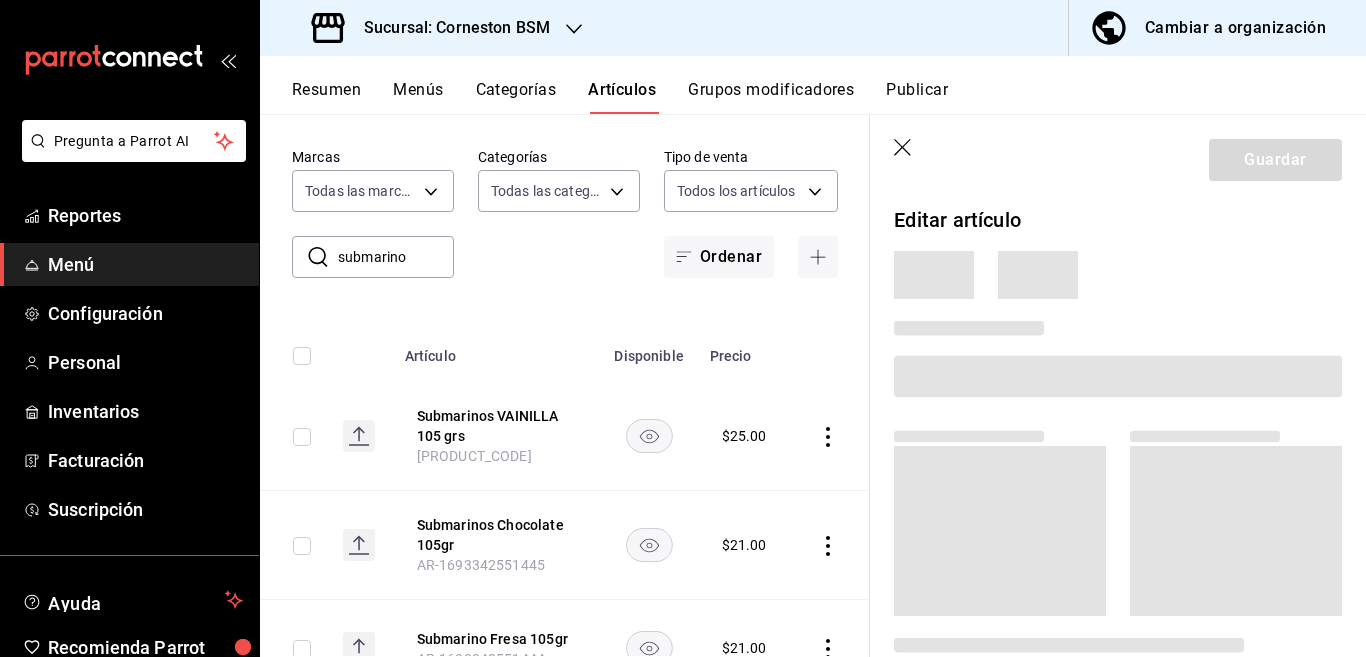 scroll, scrollTop: 81, scrollLeft: 0, axis: vertical 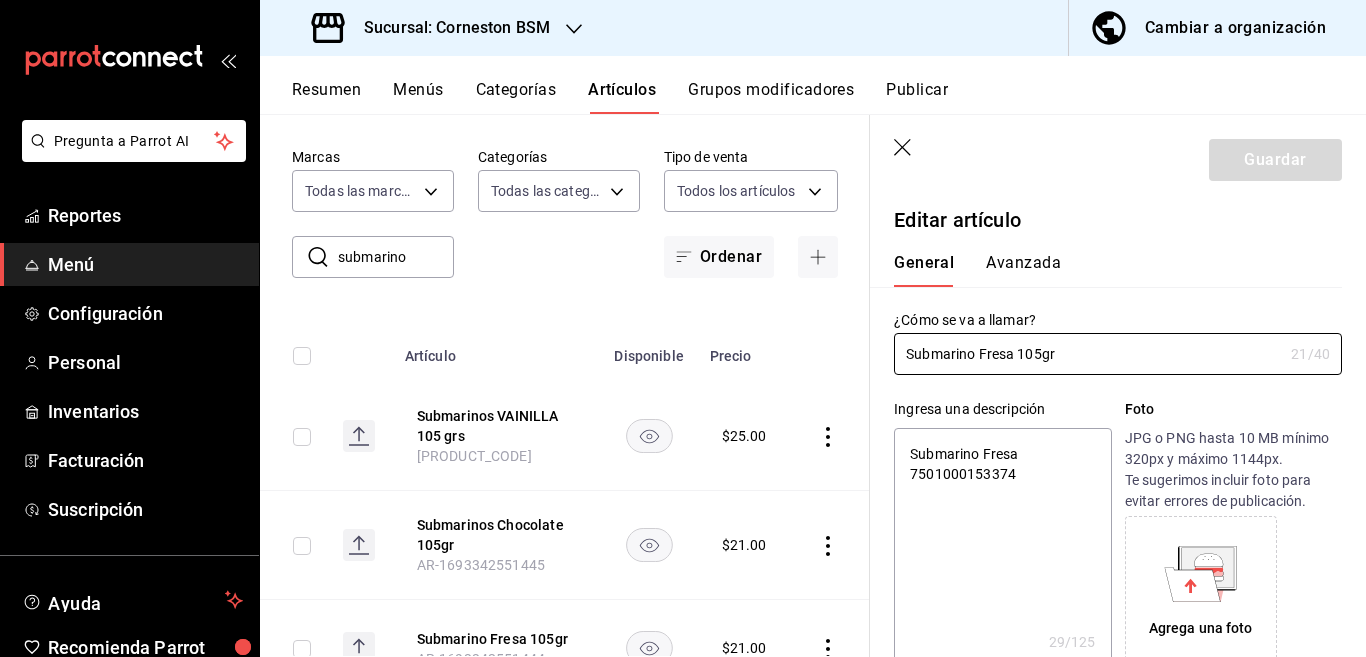 click on "Submarino Fresa 7501000153374" at bounding box center (1002, 548) 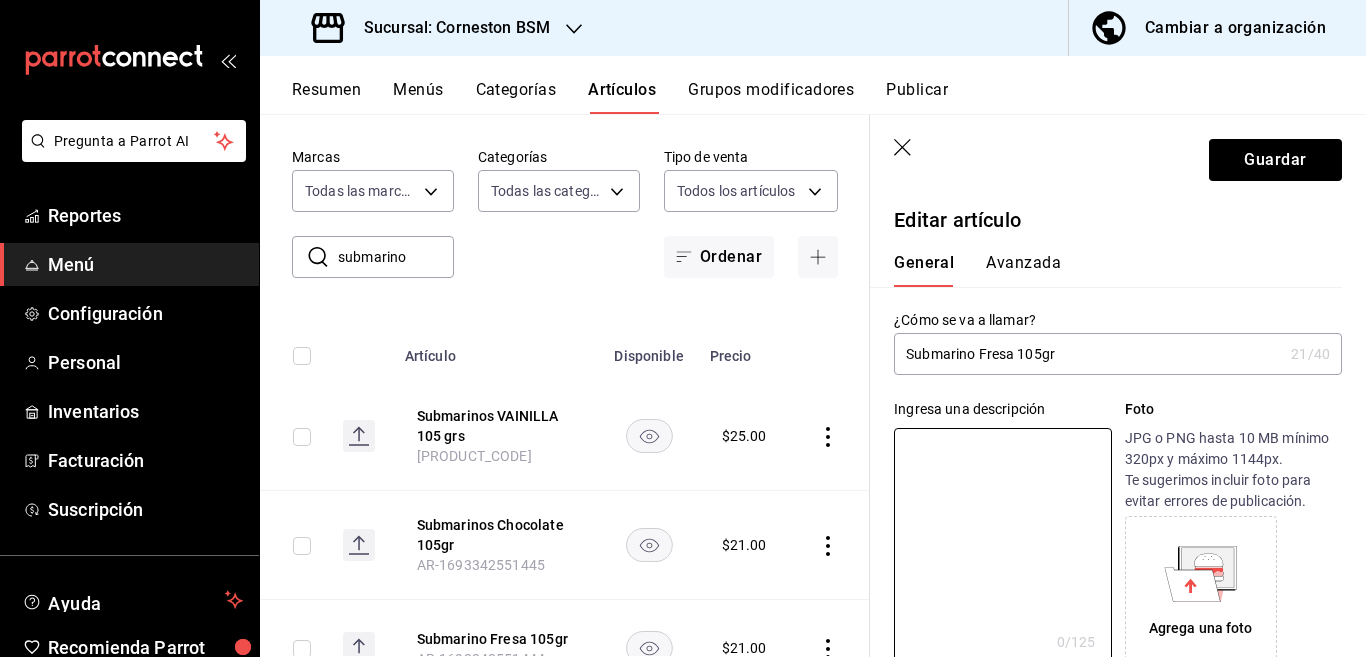 click on "Submarino Fresa 105gr" at bounding box center (1088, 354) 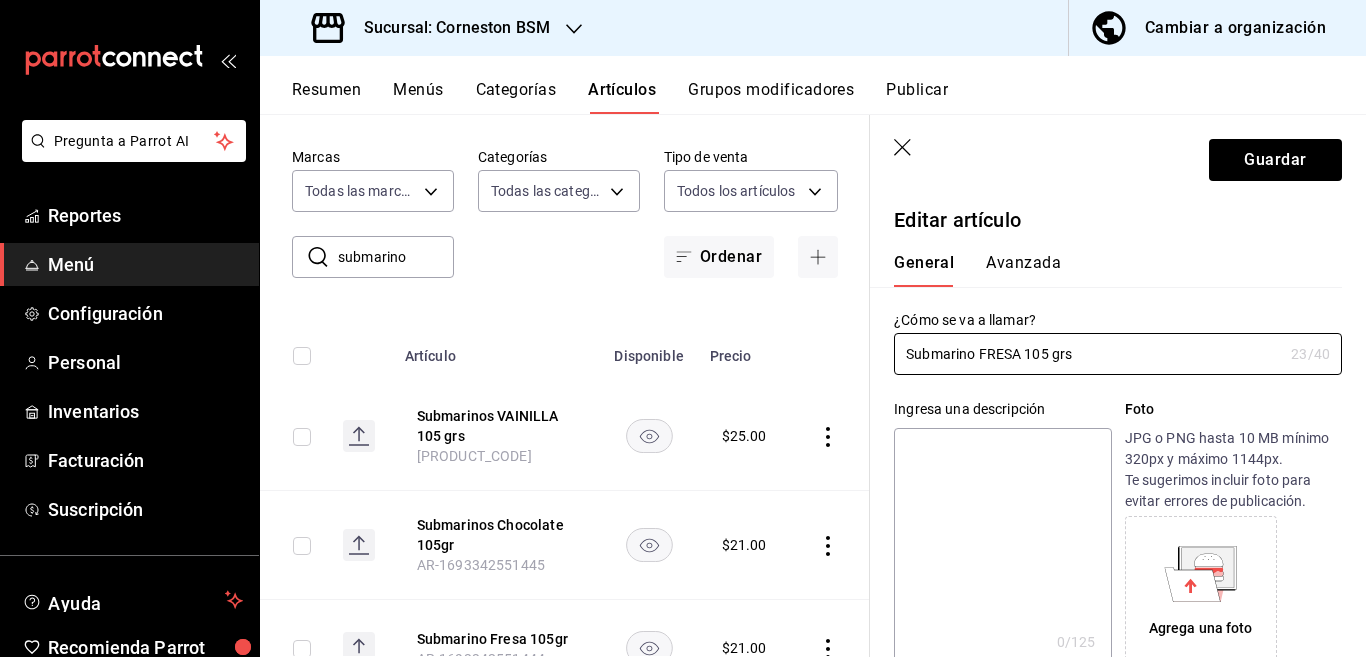 click at bounding box center [1002, 548] 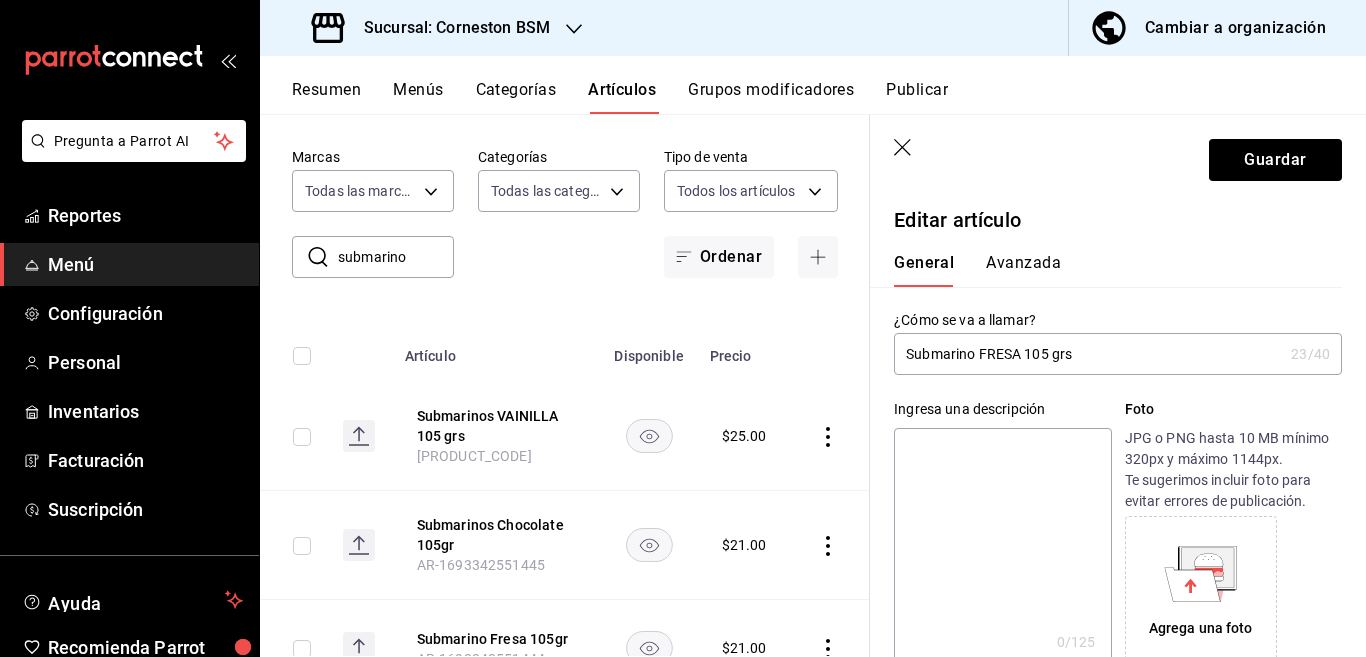 paste on "Submarino FRESA 105 grs" 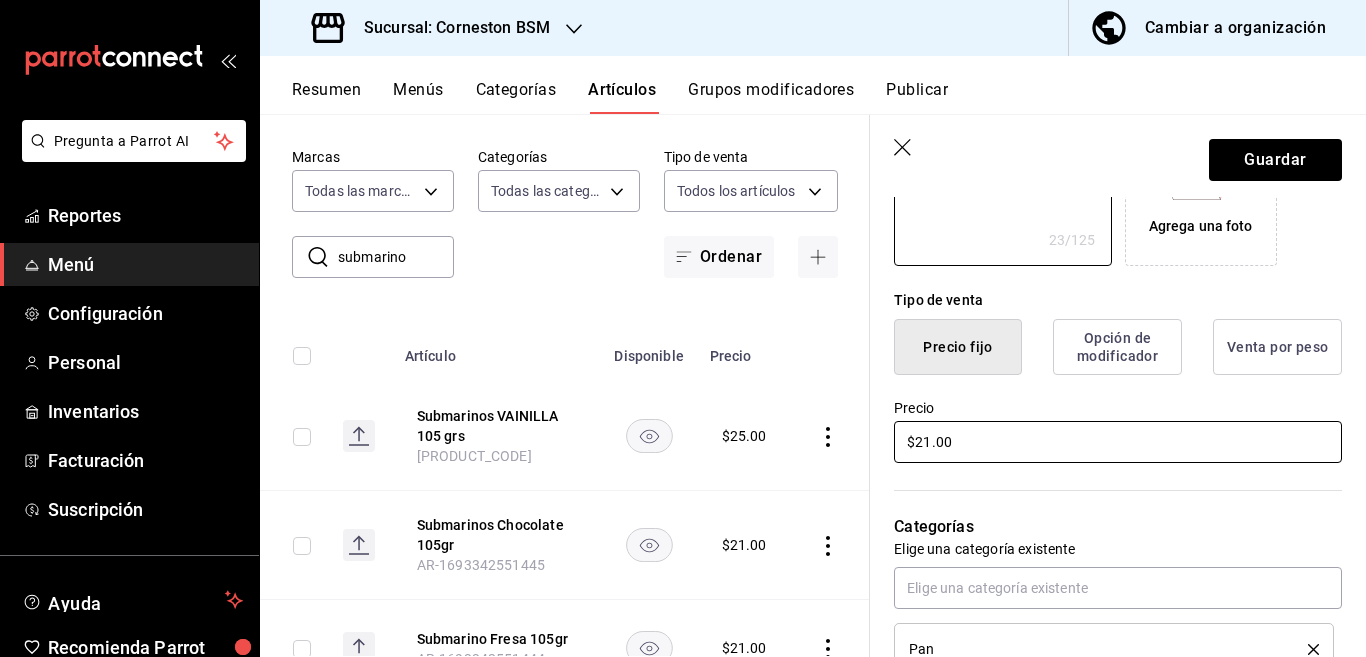 scroll, scrollTop: 406, scrollLeft: 0, axis: vertical 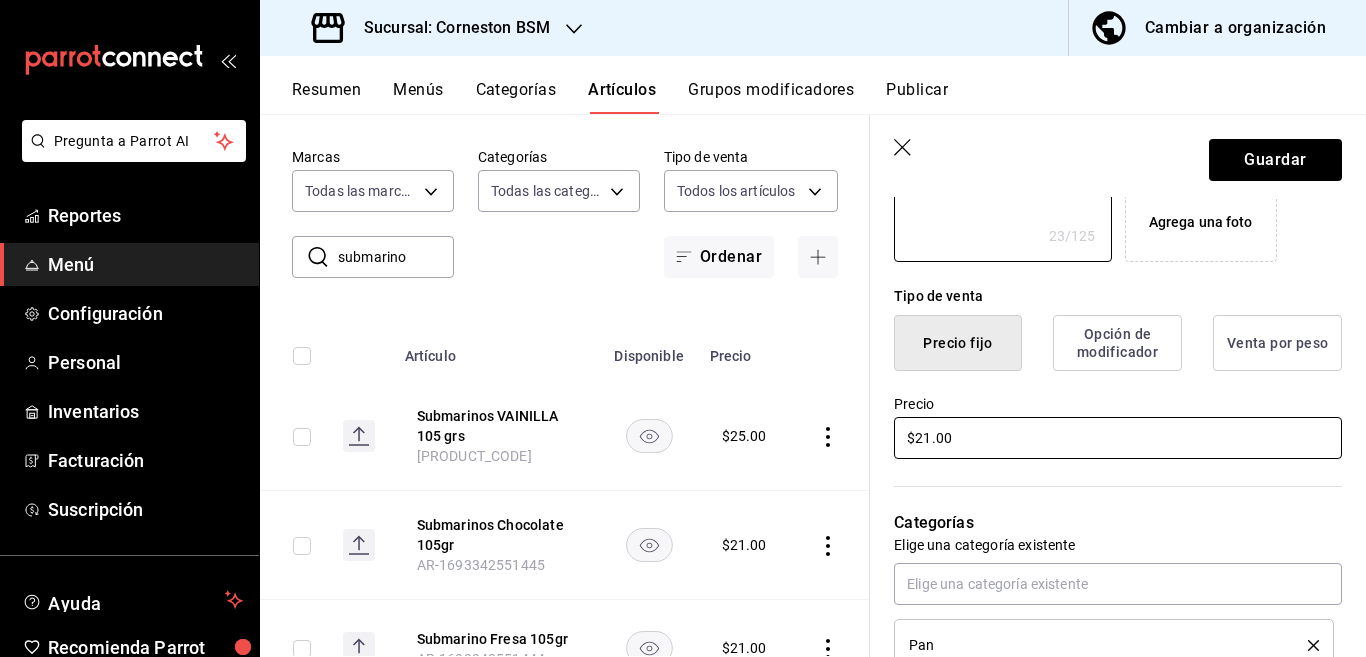 click on "$21.00" at bounding box center [1118, 438] 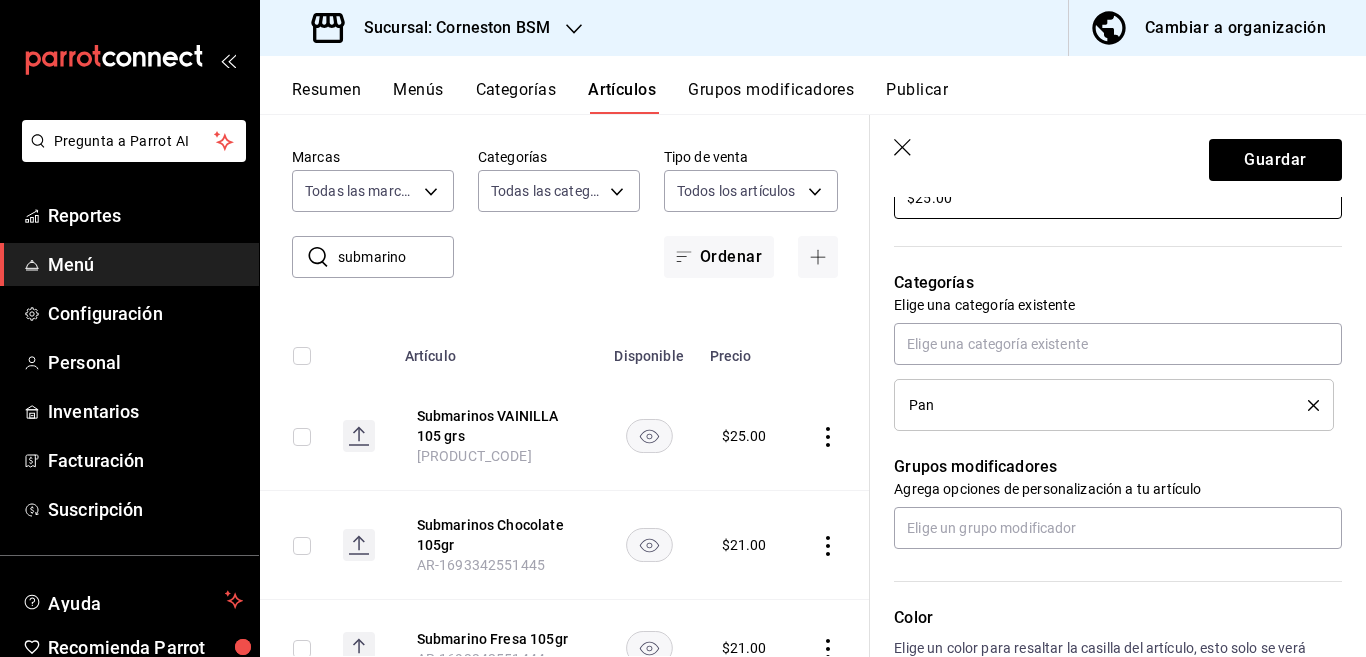 scroll, scrollTop: 650, scrollLeft: 0, axis: vertical 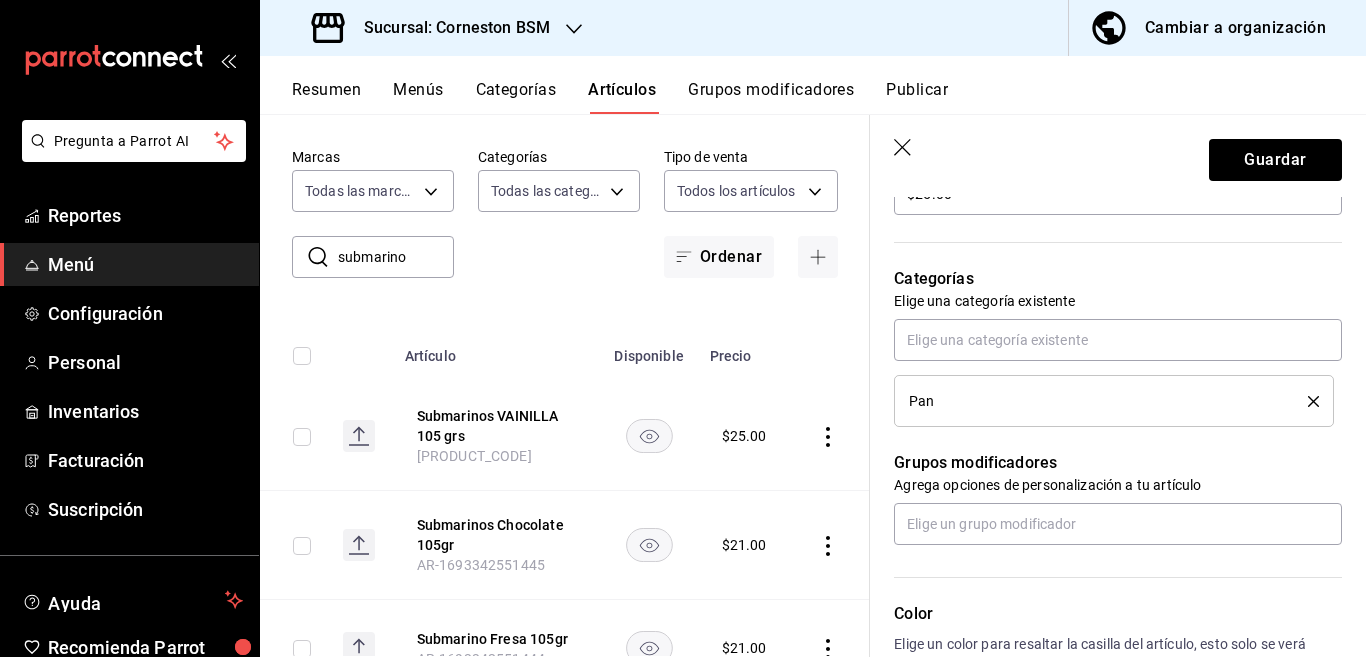 click 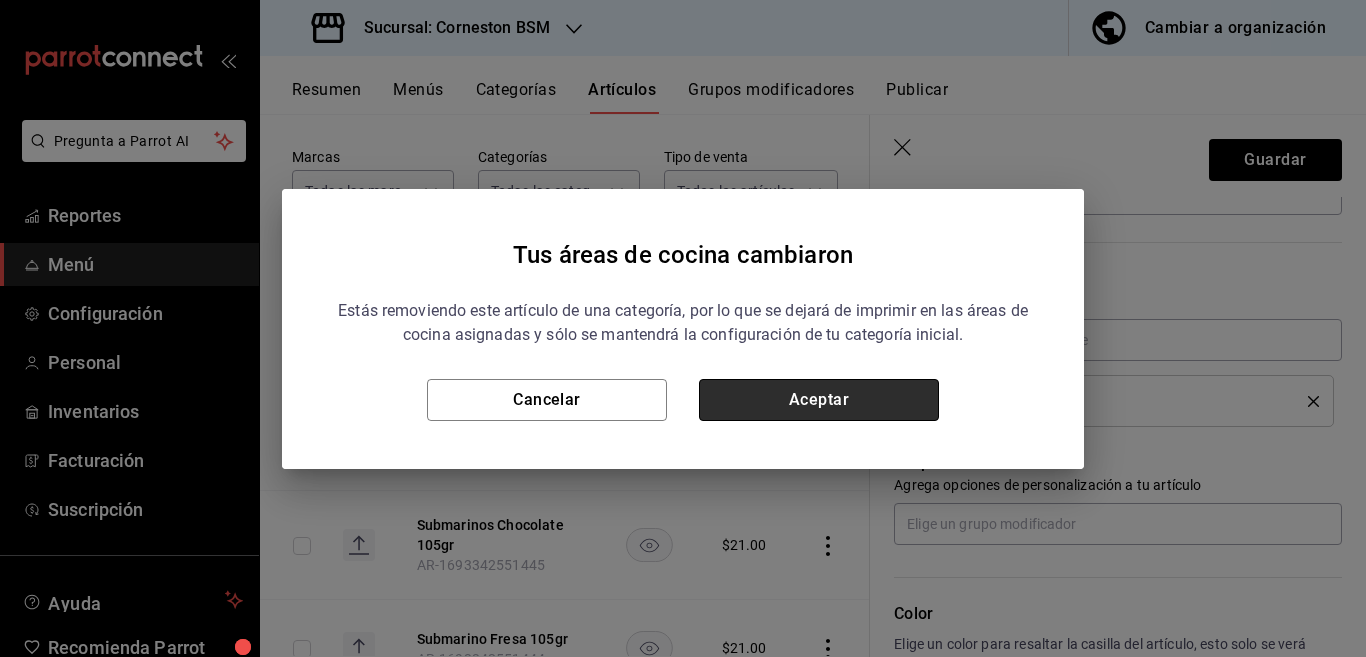 click on "Aceptar" at bounding box center [819, 400] 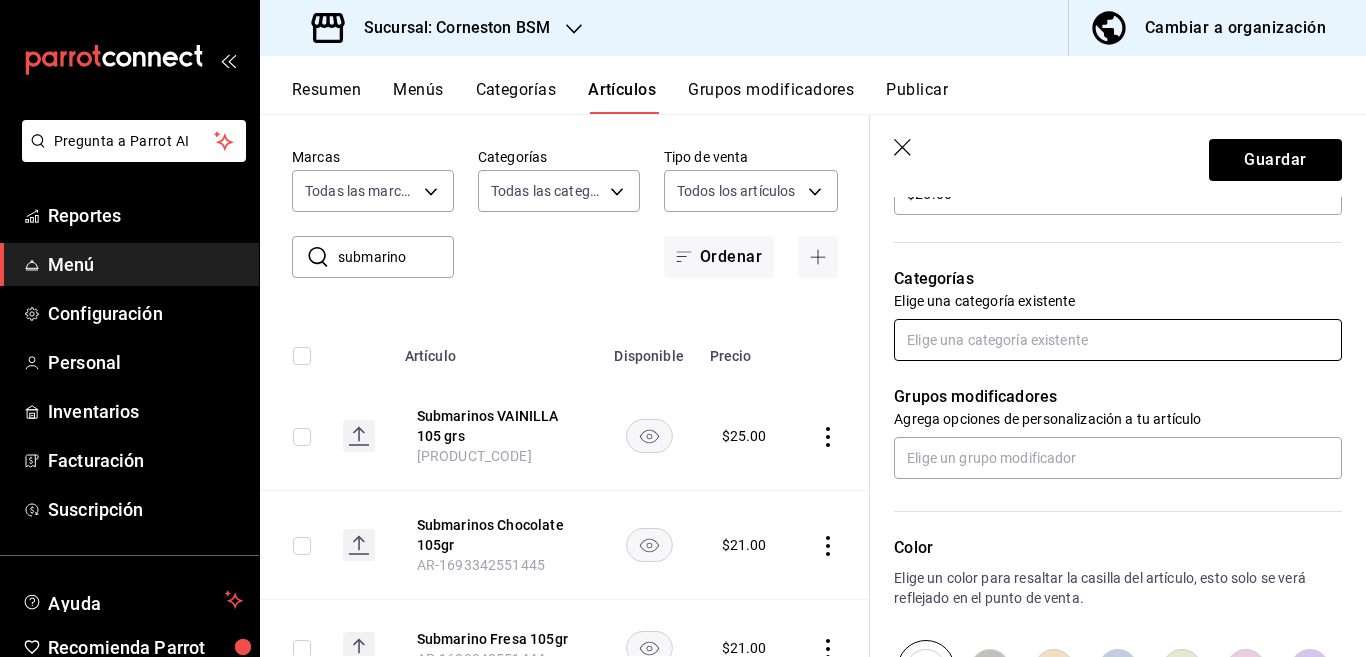 click at bounding box center (1118, 340) 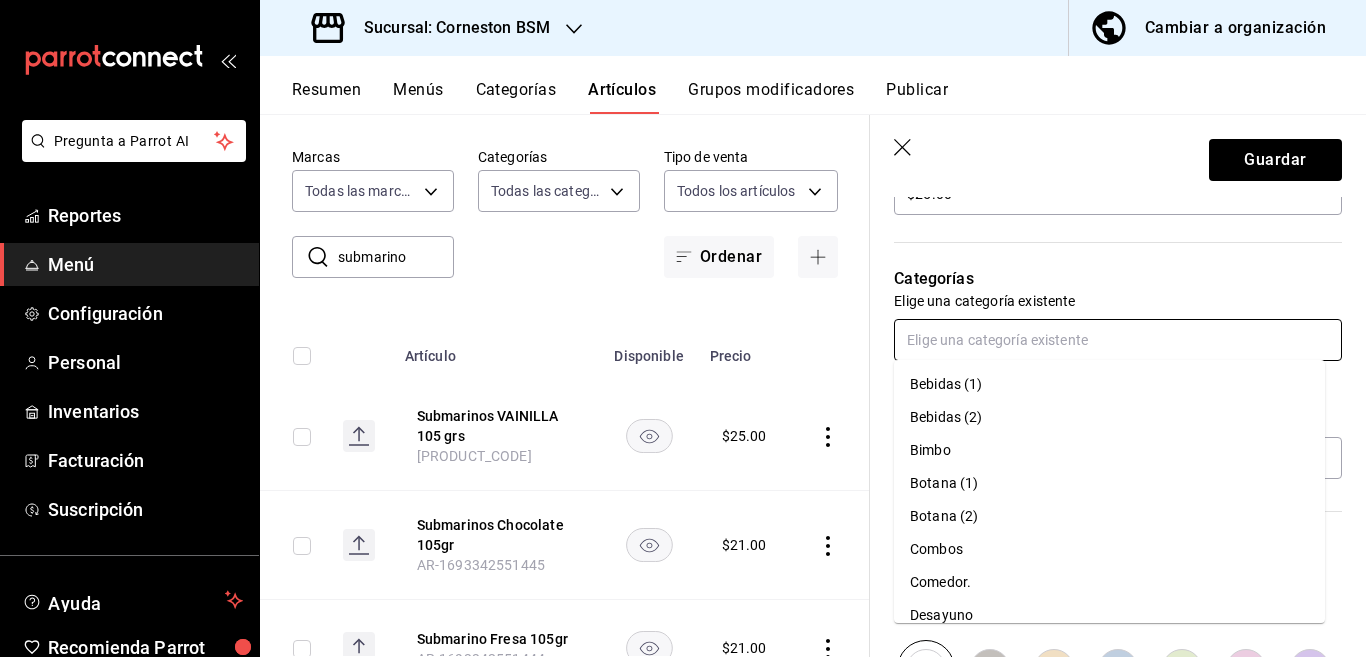 click on "Bimbo" at bounding box center [1109, 450] 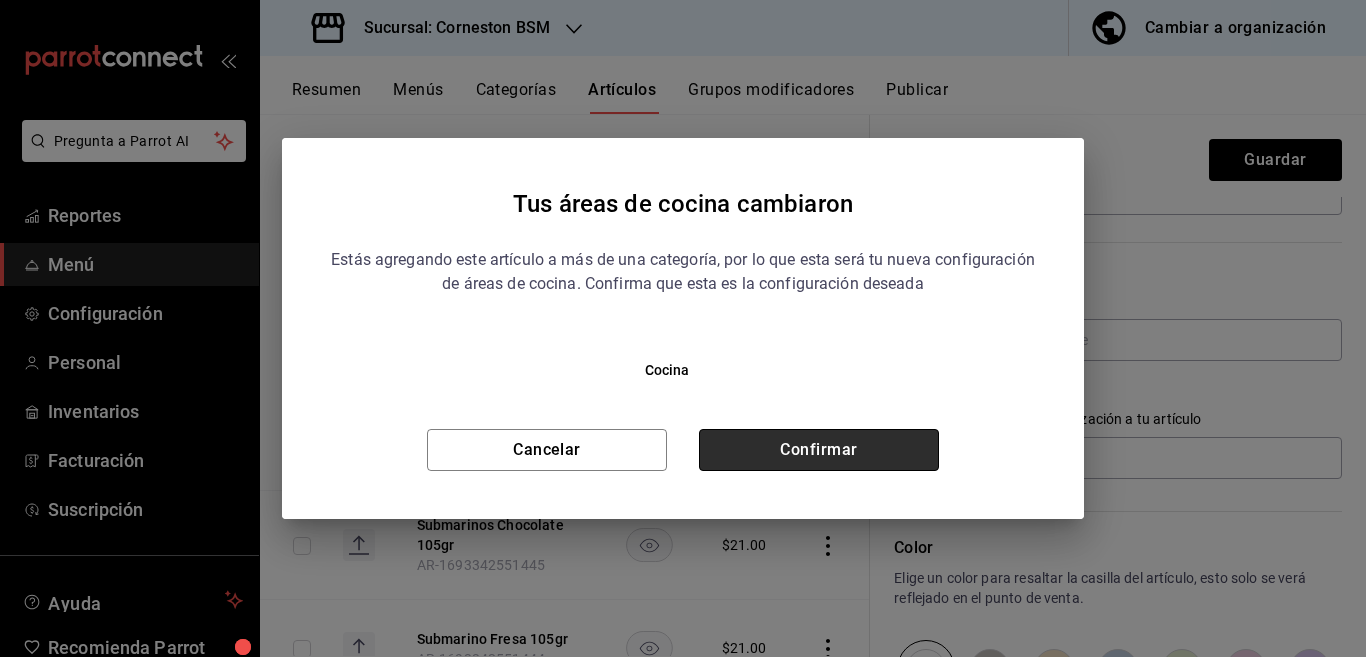 click on "Confirmar" at bounding box center (819, 450) 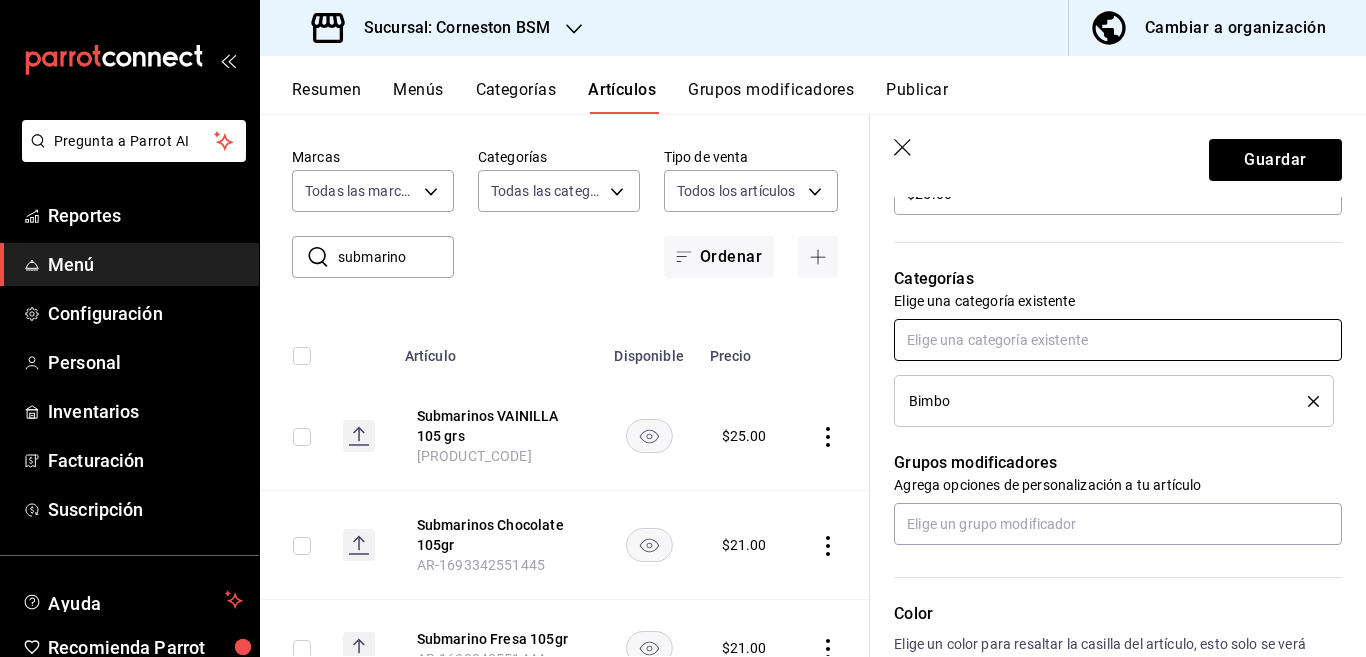 scroll, scrollTop: 651, scrollLeft: 0, axis: vertical 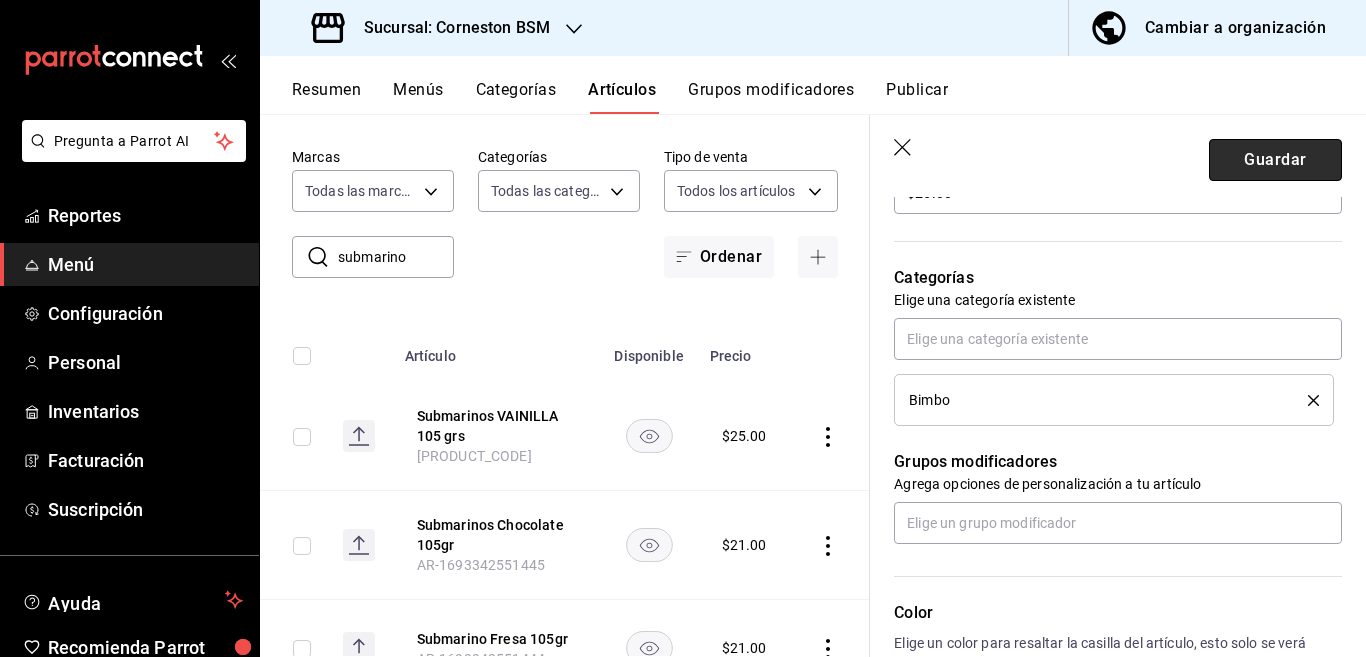 click on "Guardar" at bounding box center [1275, 160] 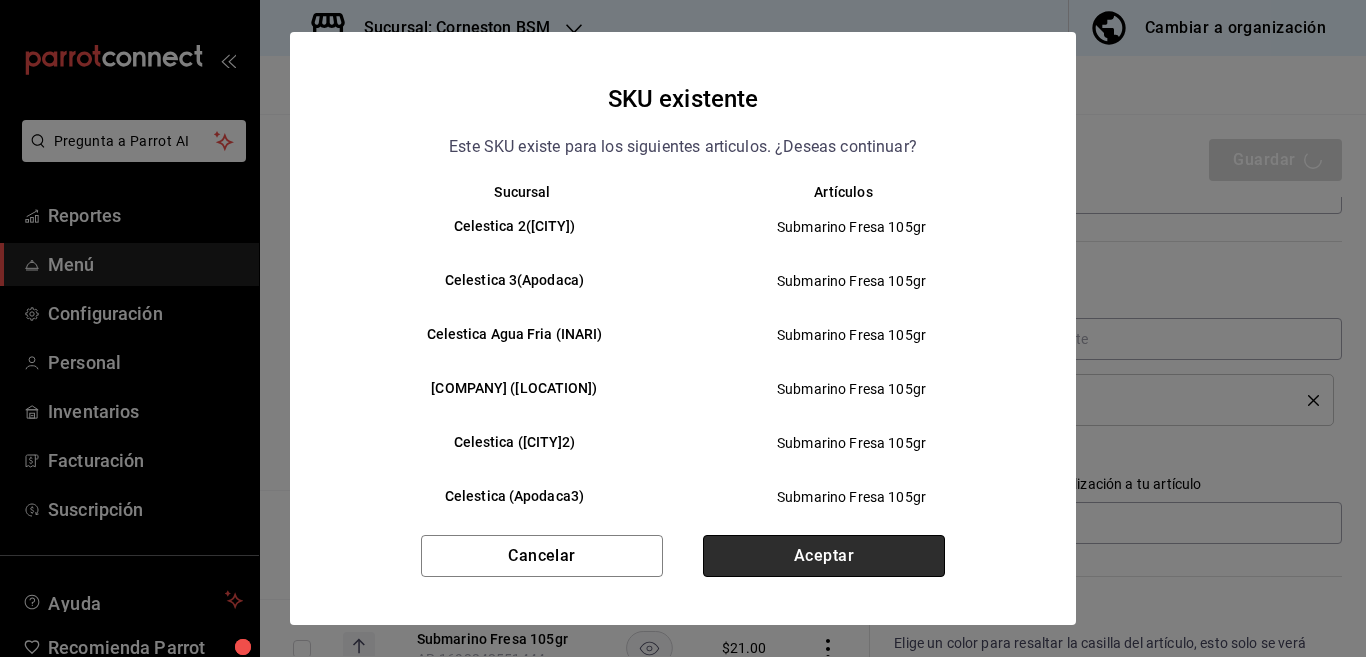 click on "Aceptar" at bounding box center (824, 556) 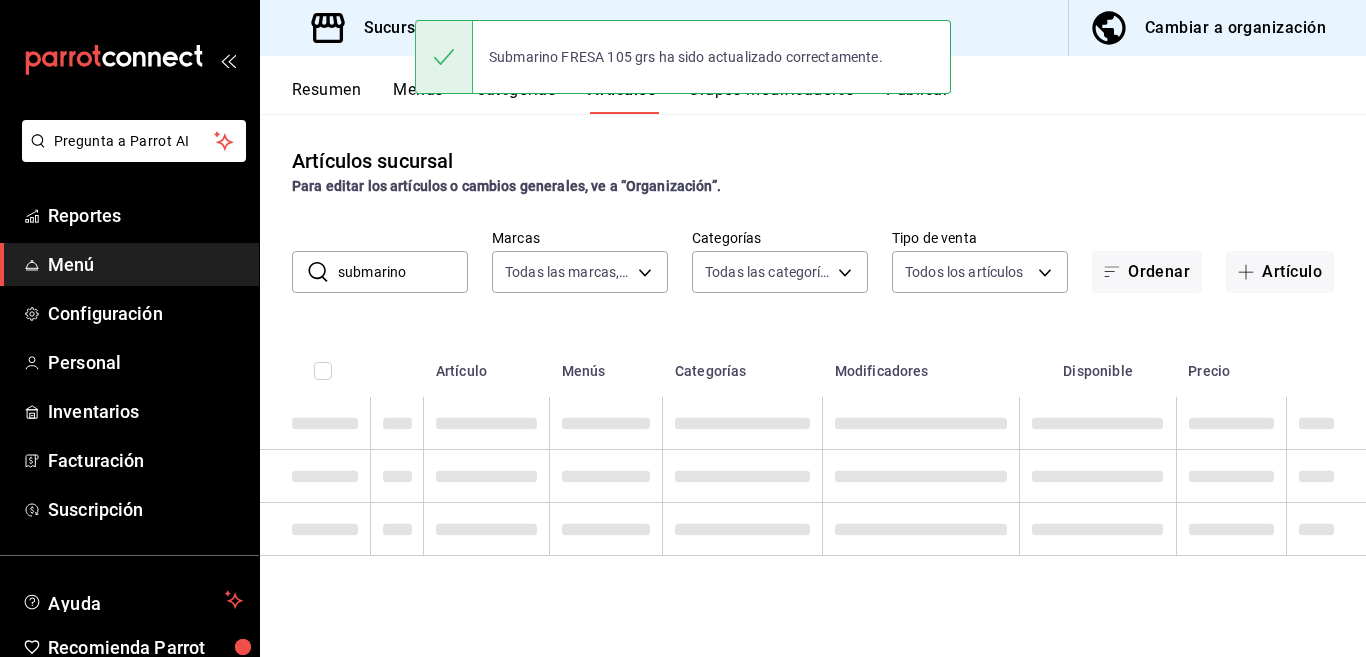 scroll, scrollTop: 0, scrollLeft: 0, axis: both 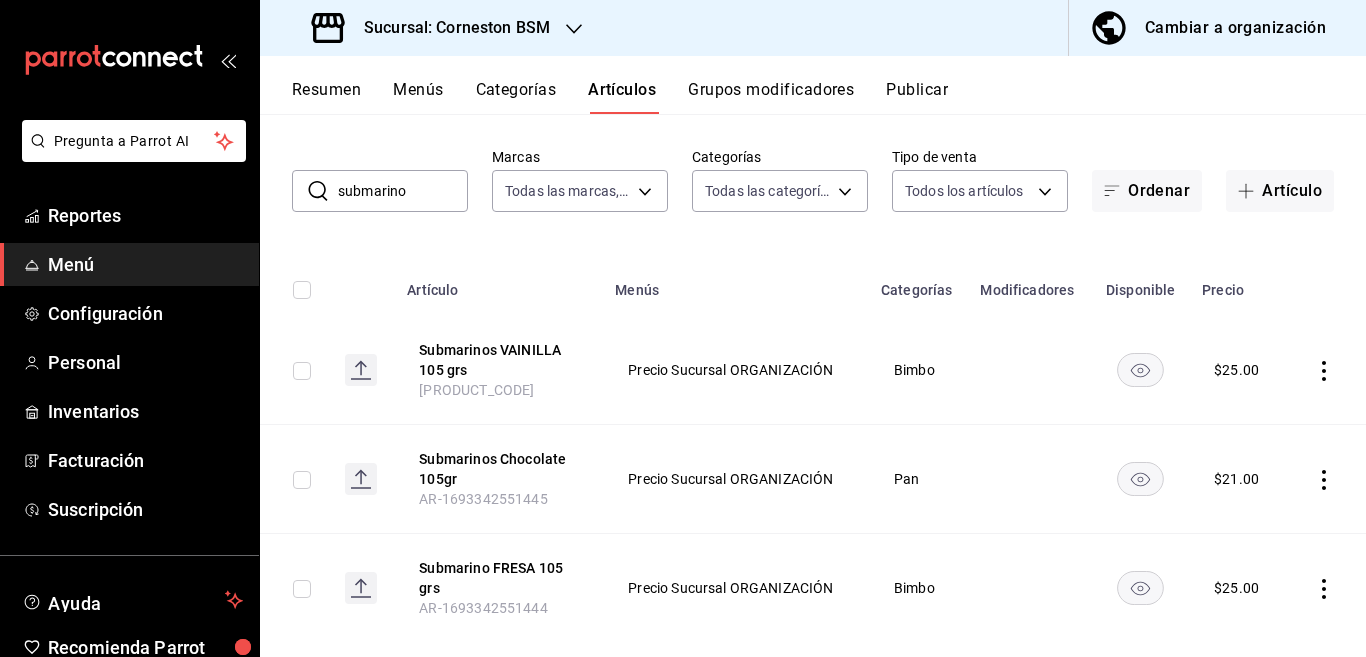 click 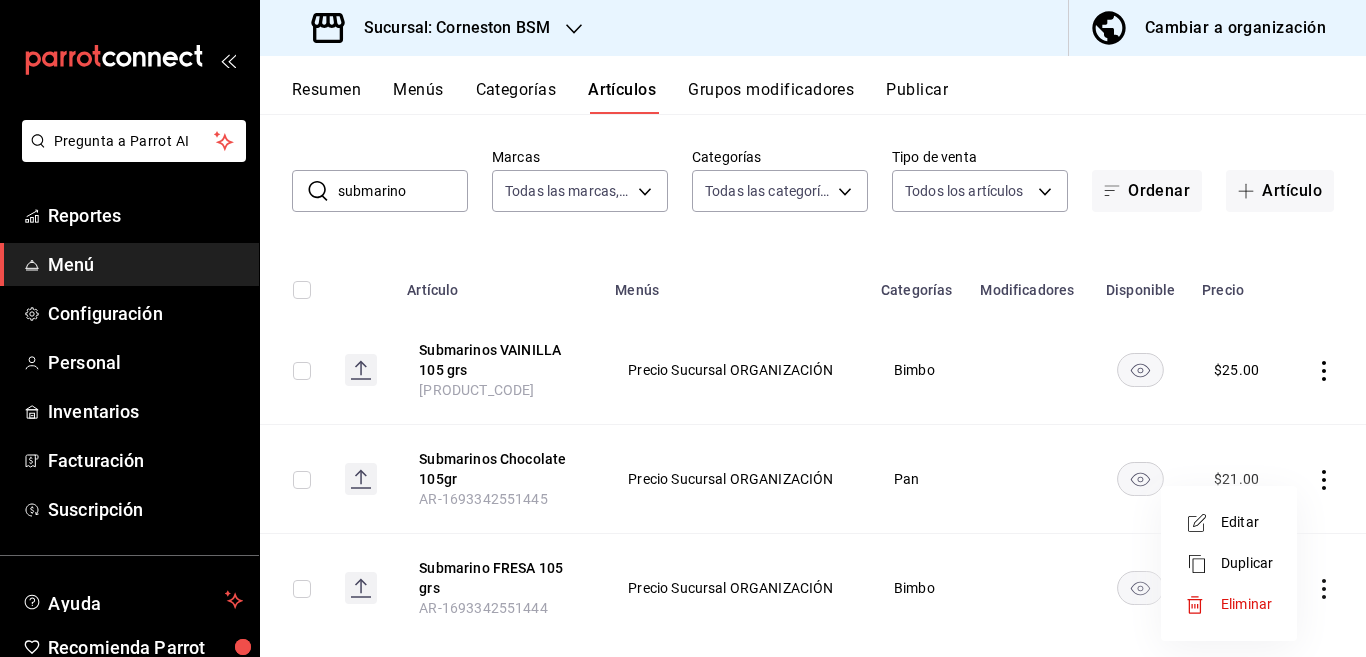 click on "Editar" at bounding box center [1247, 522] 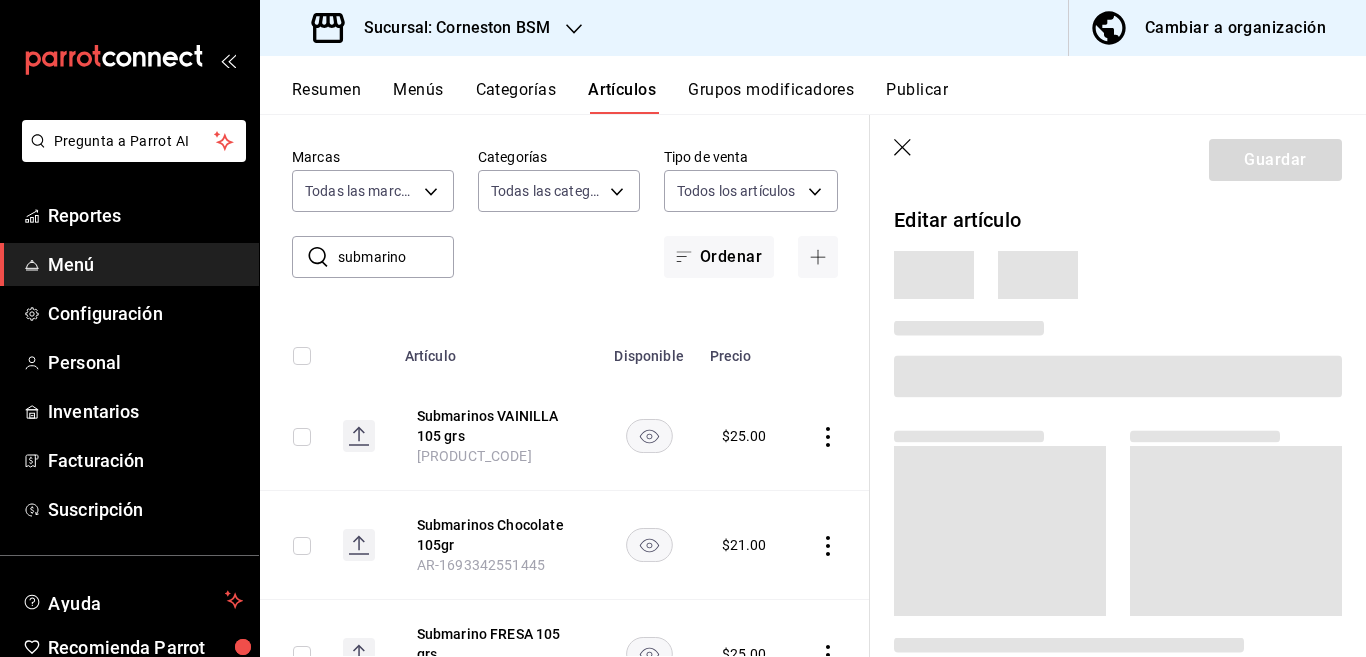 scroll, scrollTop: 81, scrollLeft: 0, axis: vertical 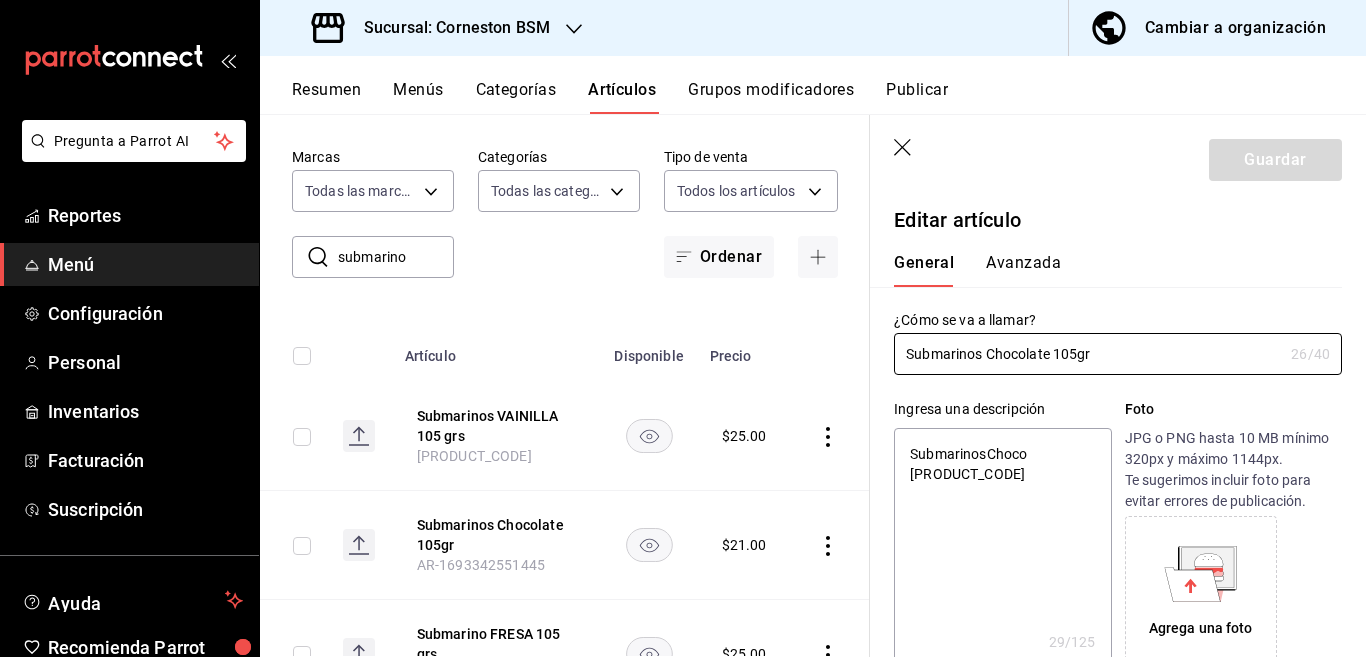 click on "SubmarinosChoco [PRODUCT_CODE]" at bounding box center (1002, 548) 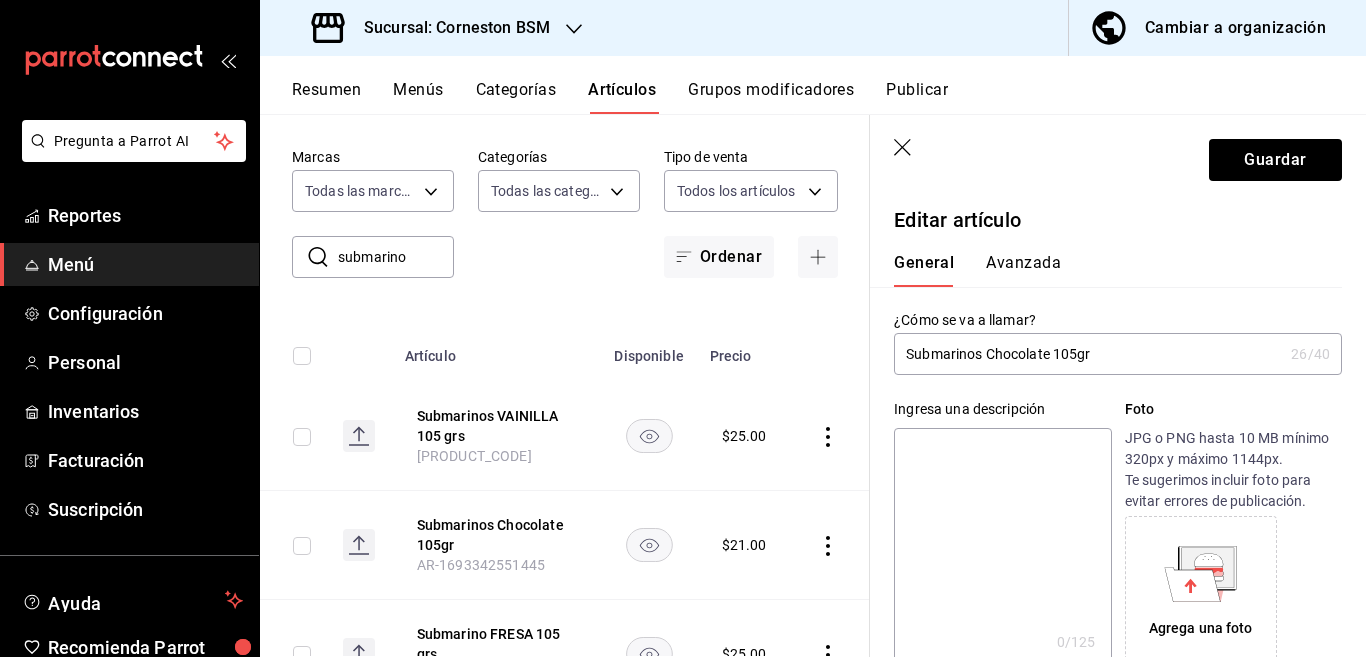 click on "Submarinos Chocolate 105gr" at bounding box center [1088, 354] 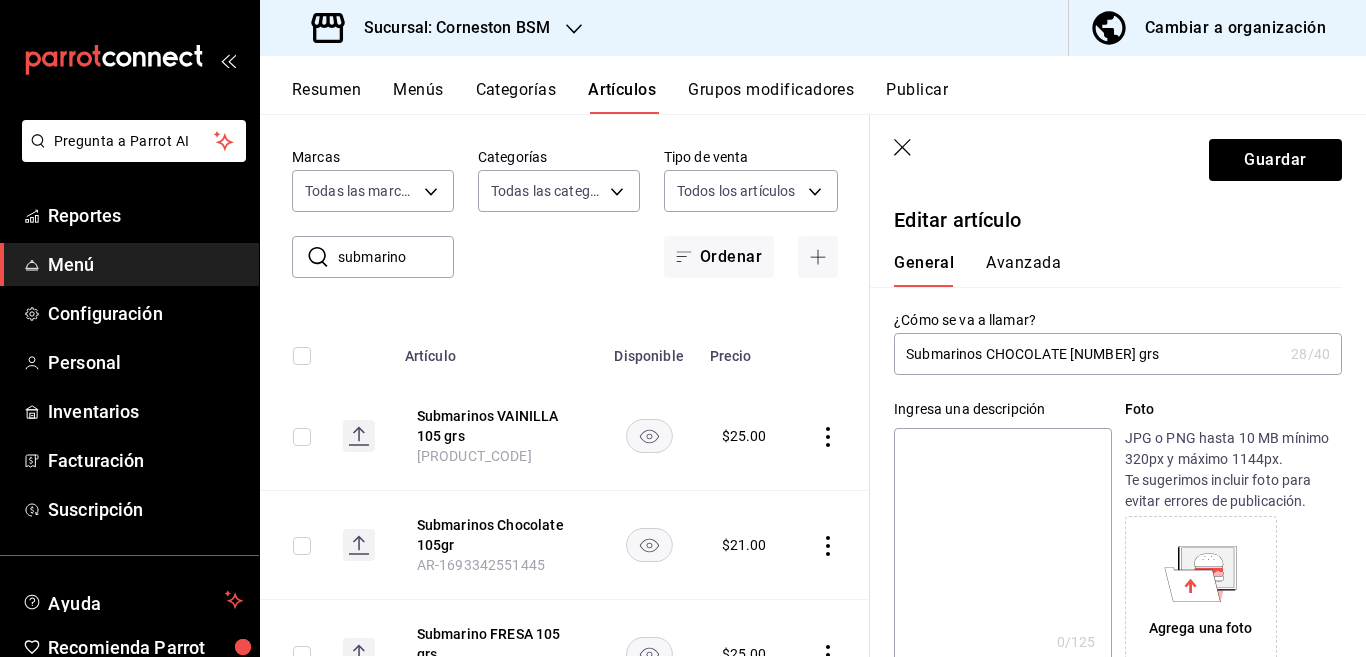 click at bounding box center [1002, 548] 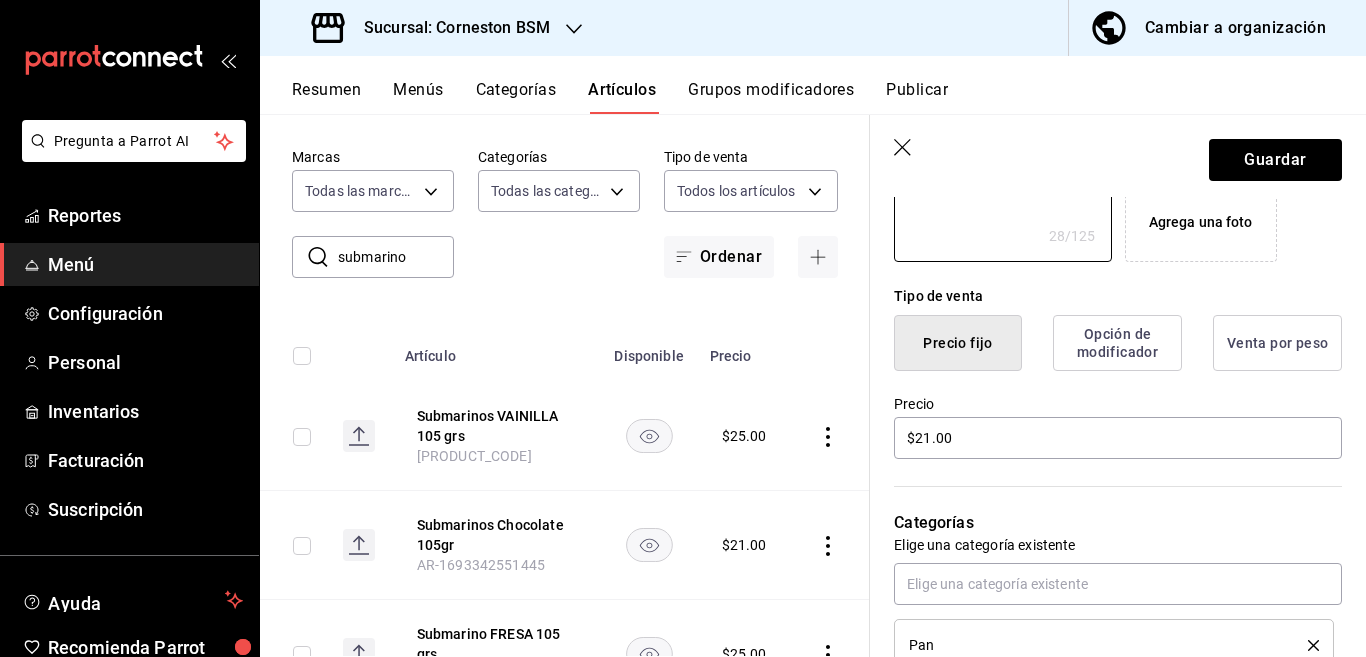 scroll, scrollTop: 487, scrollLeft: 0, axis: vertical 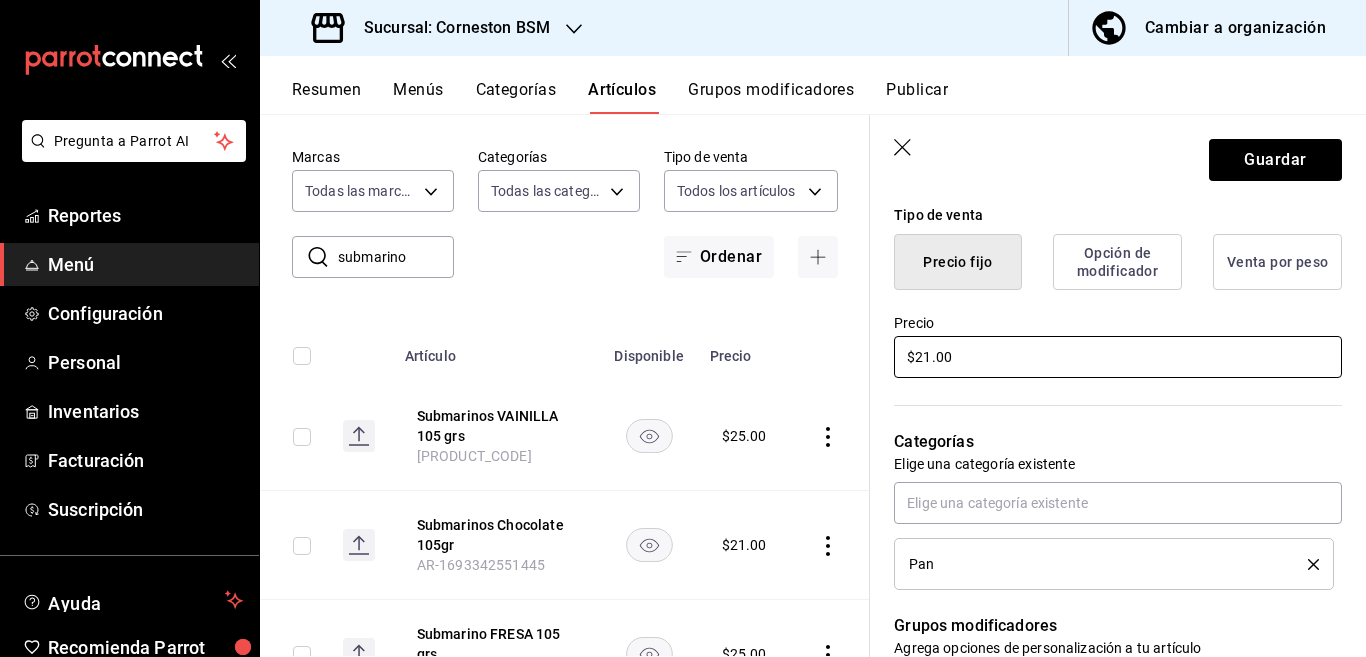 click on "$21.00" at bounding box center [1118, 357] 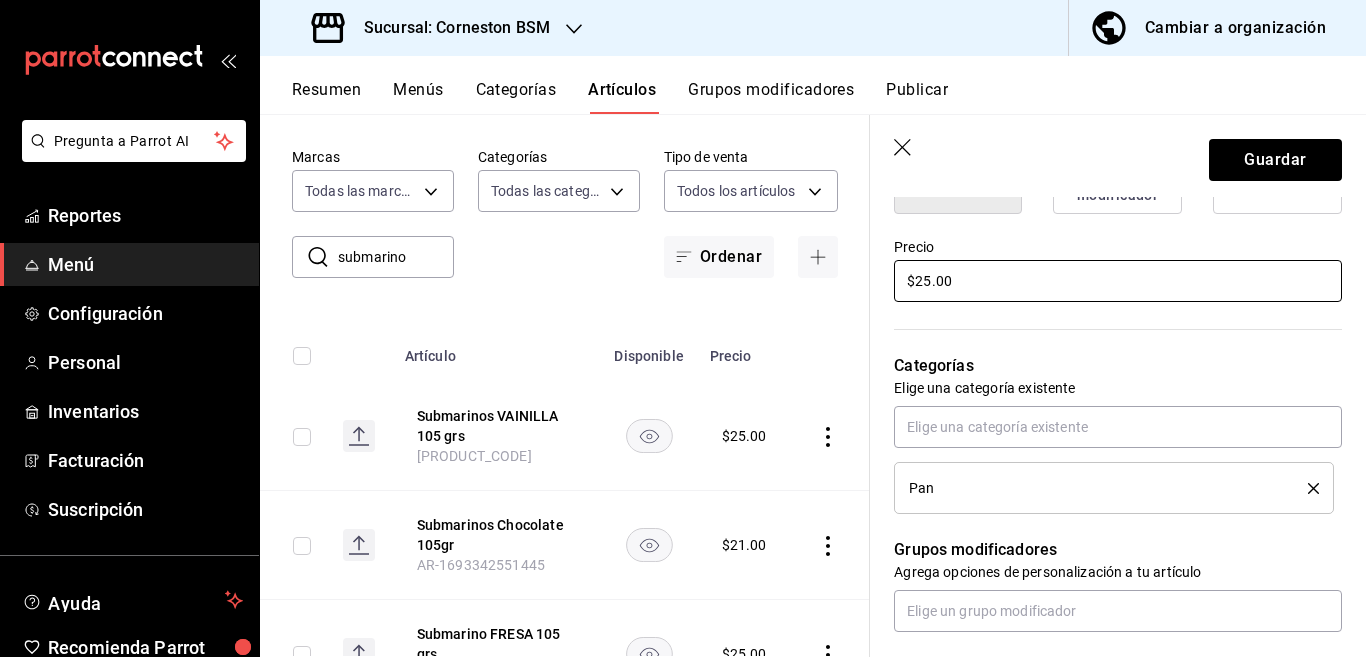 scroll, scrollTop: 569, scrollLeft: 0, axis: vertical 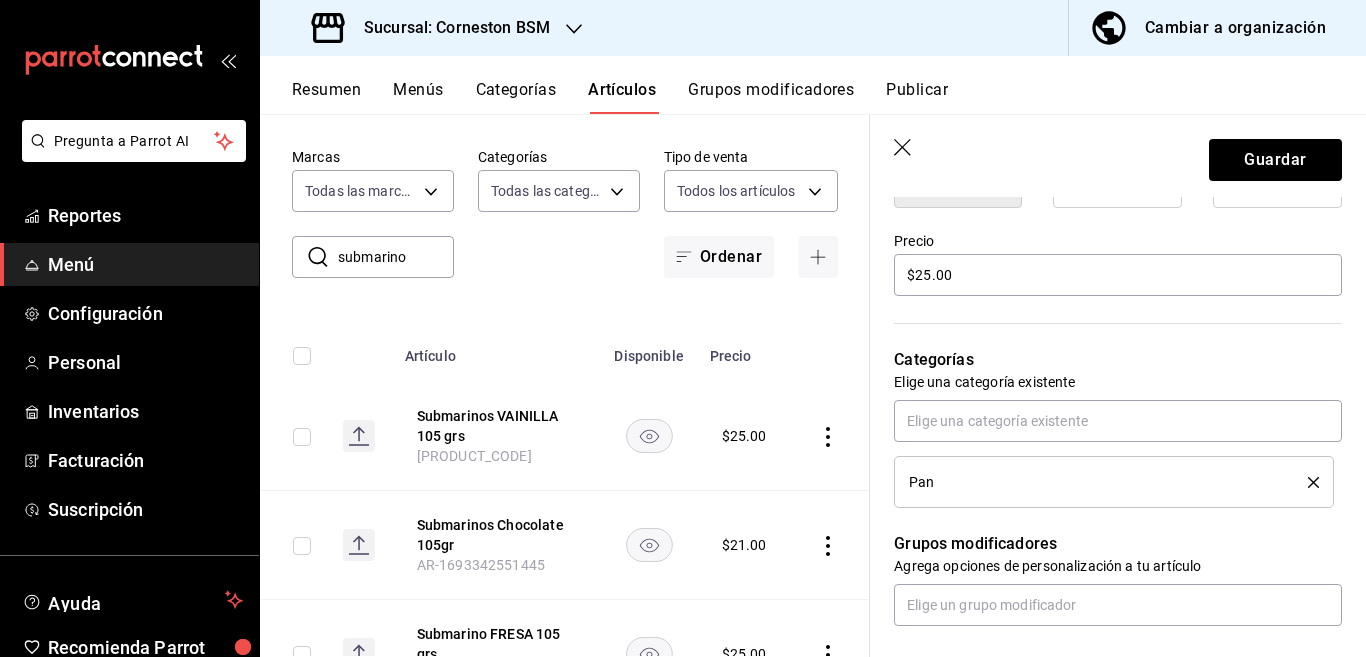 click 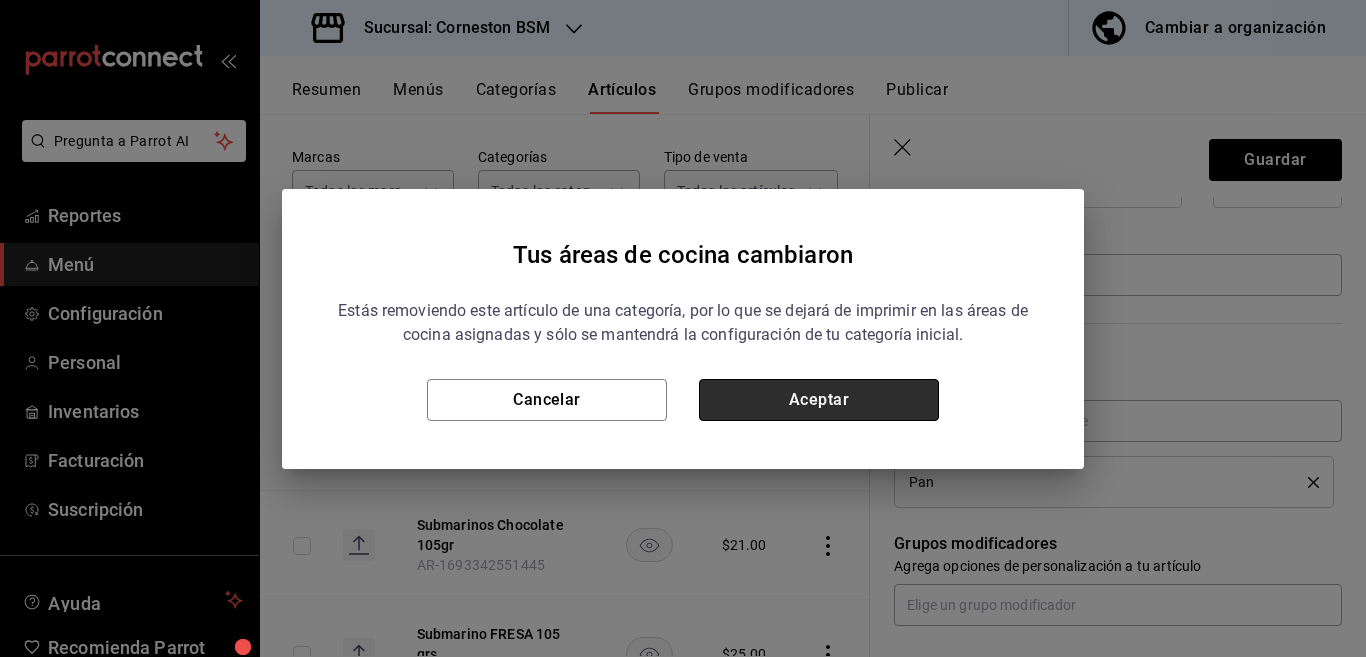 click on "Aceptar" at bounding box center [819, 400] 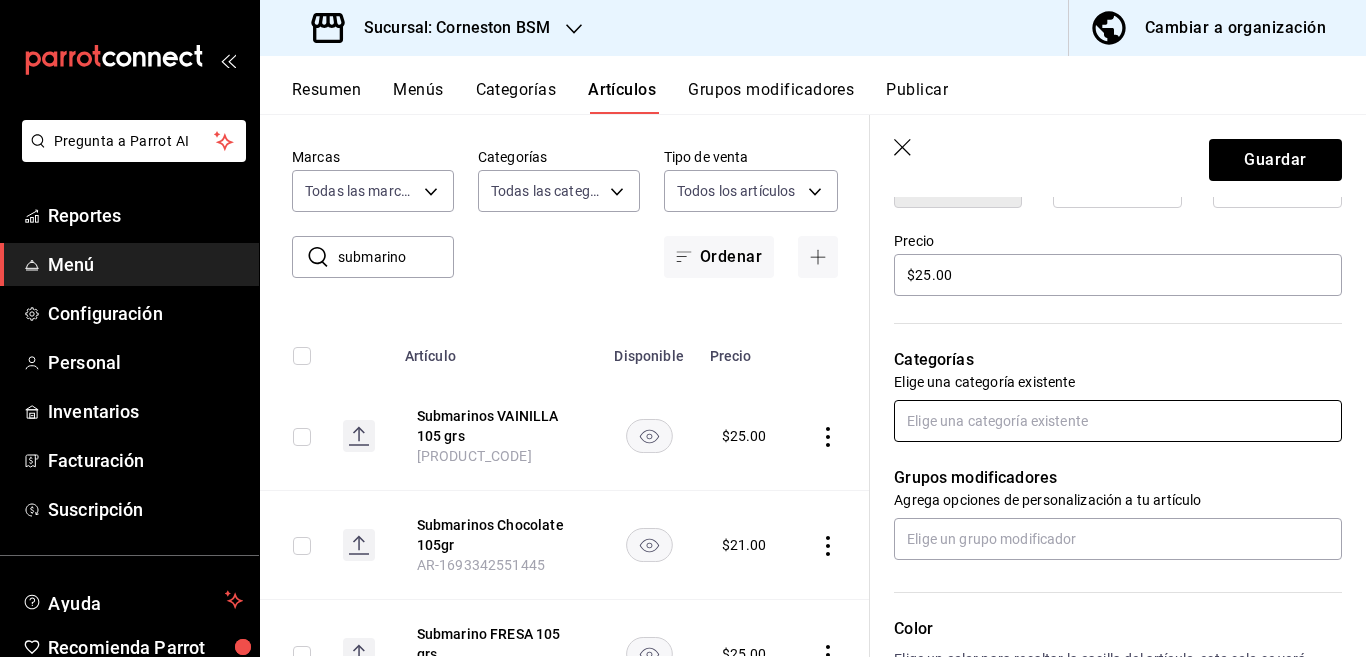 click at bounding box center [1118, 421] 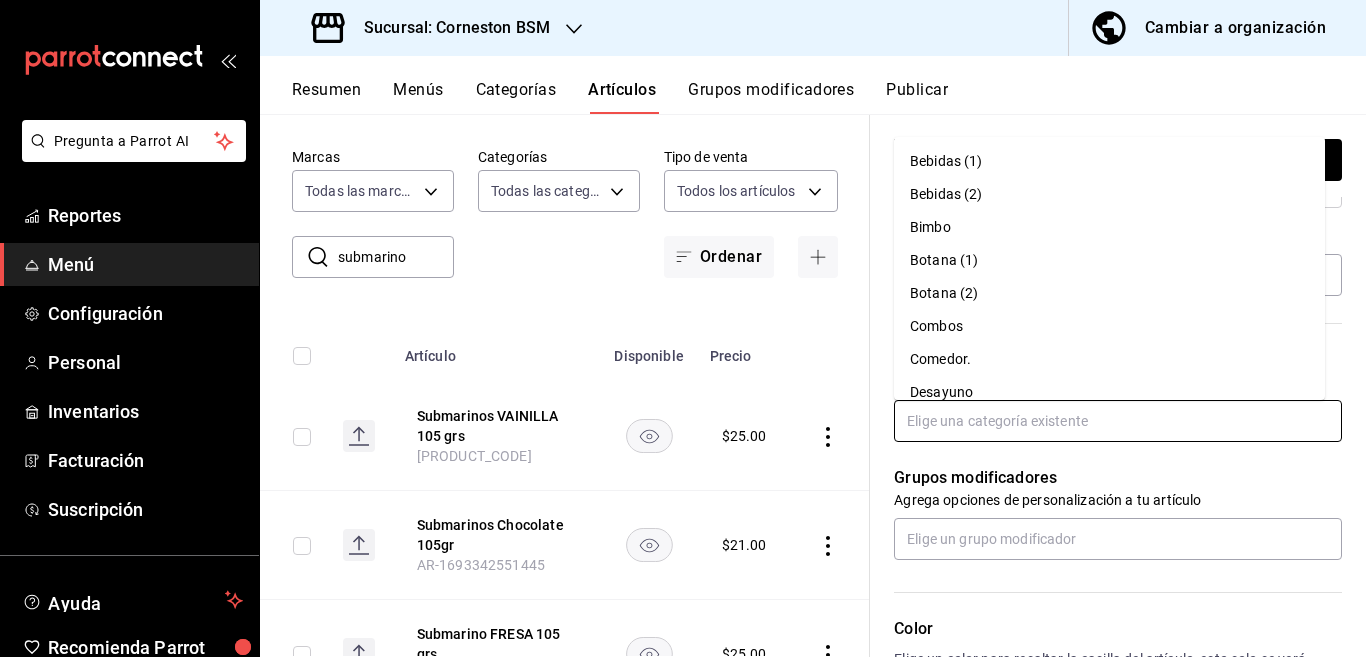 click on "Bimbo" at bounding box center (1109, 227) 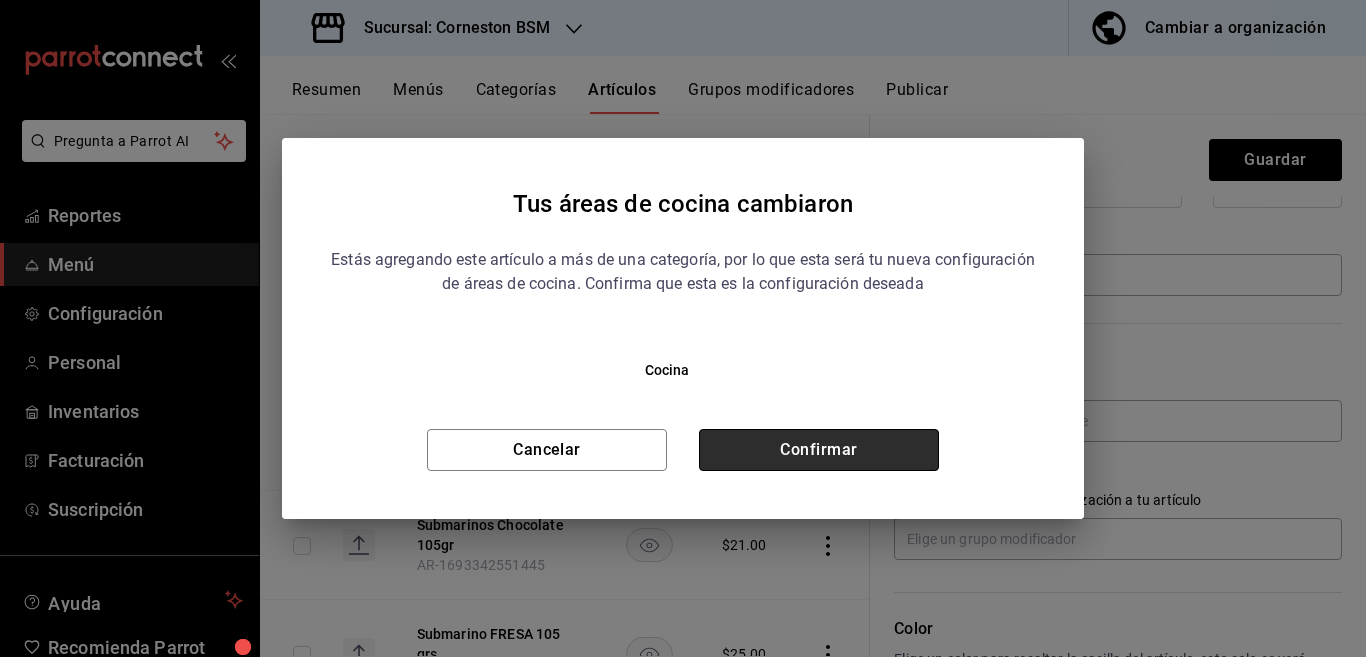 click on "Confirmar" at bounding box center (819, 450) 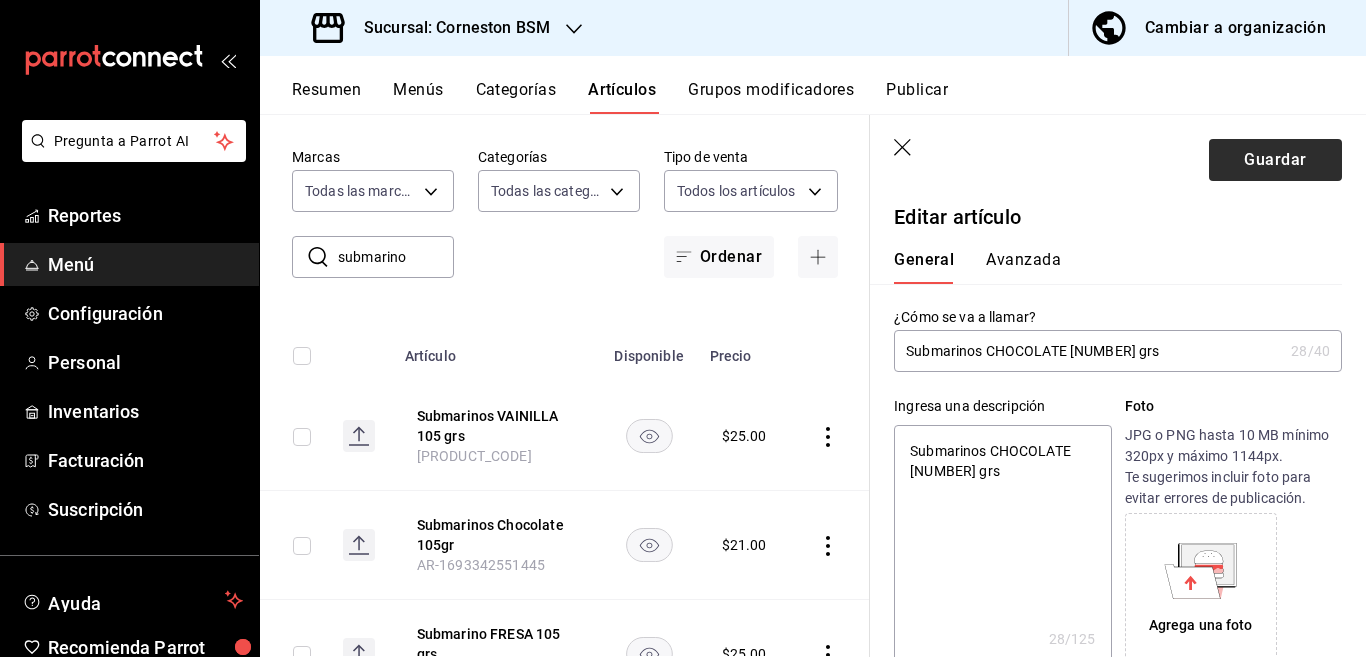 scroll, scrollTop: 0, scrollLeft: 0, axis: both 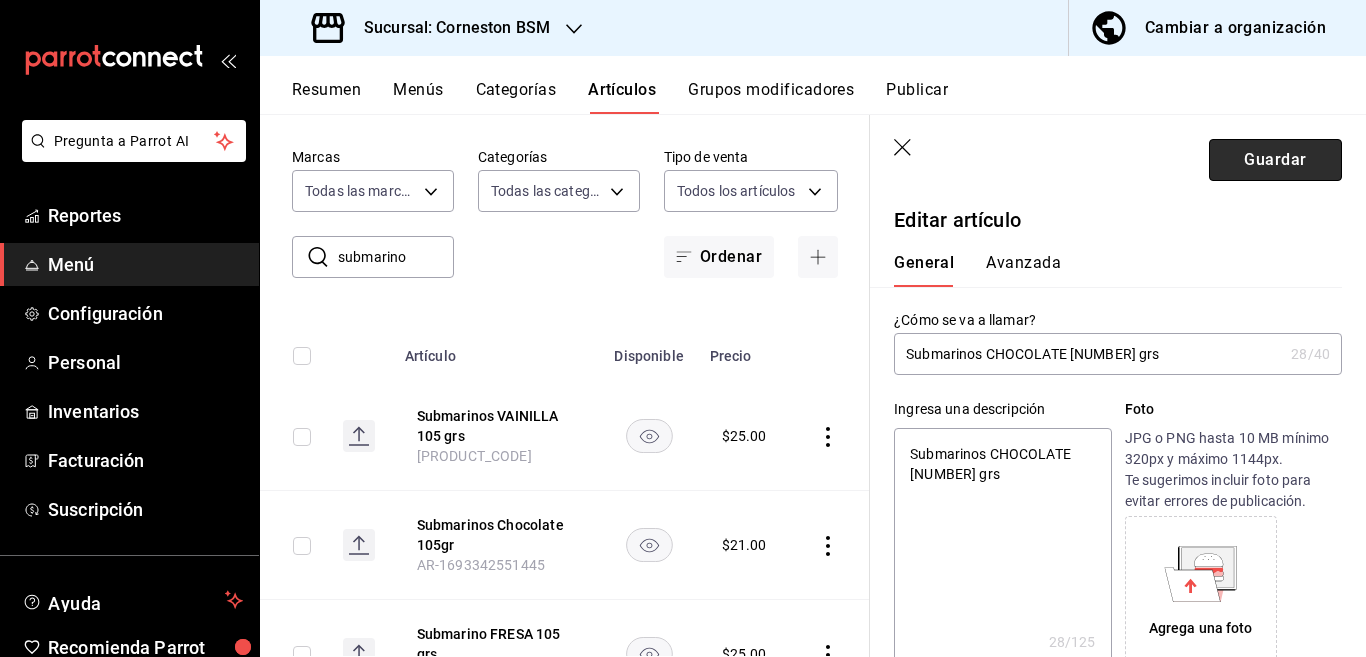 click on "Guardar" at bounding box center (1275, 160) 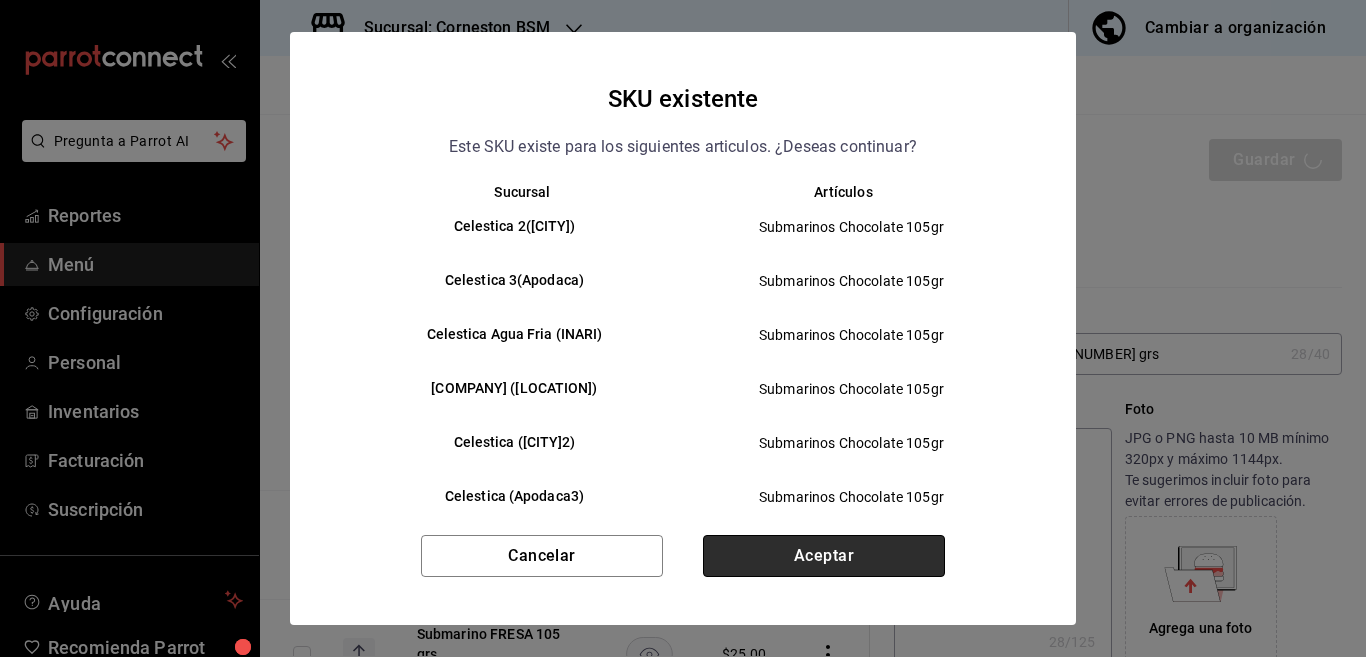 click on "Aceptar" at bounding box center (824, 556) 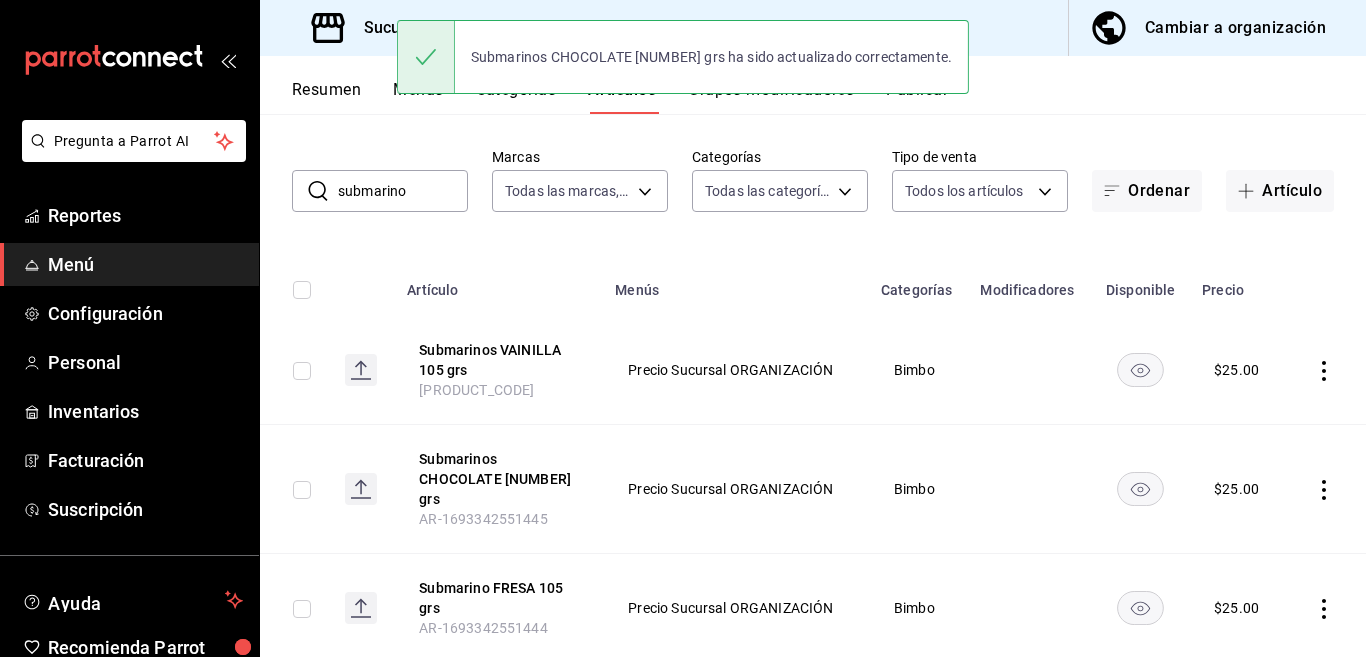 scroll, scrollTop: 0, scrollLeft: 0, axis: both 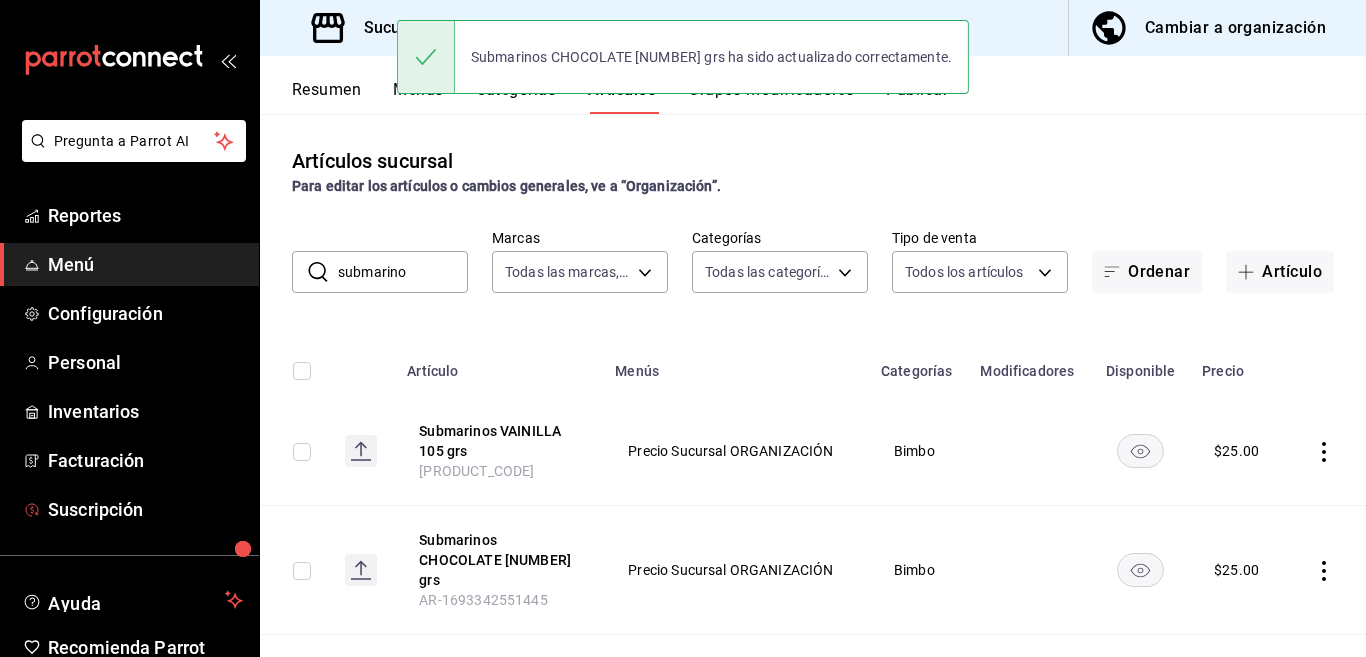 click on "Multiuser Parrot" at bounding box center (145, 696) 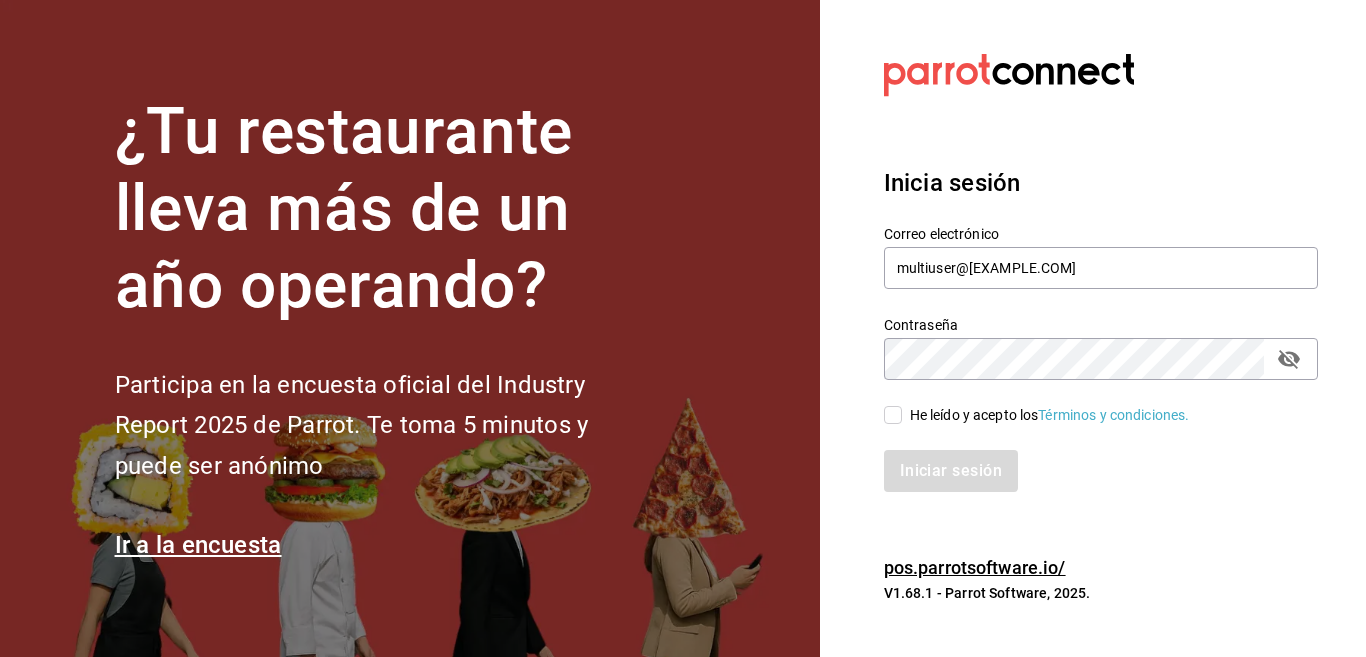click on "He leído y acepto los  Términos y condiciones." at bounding box center [893, 415] 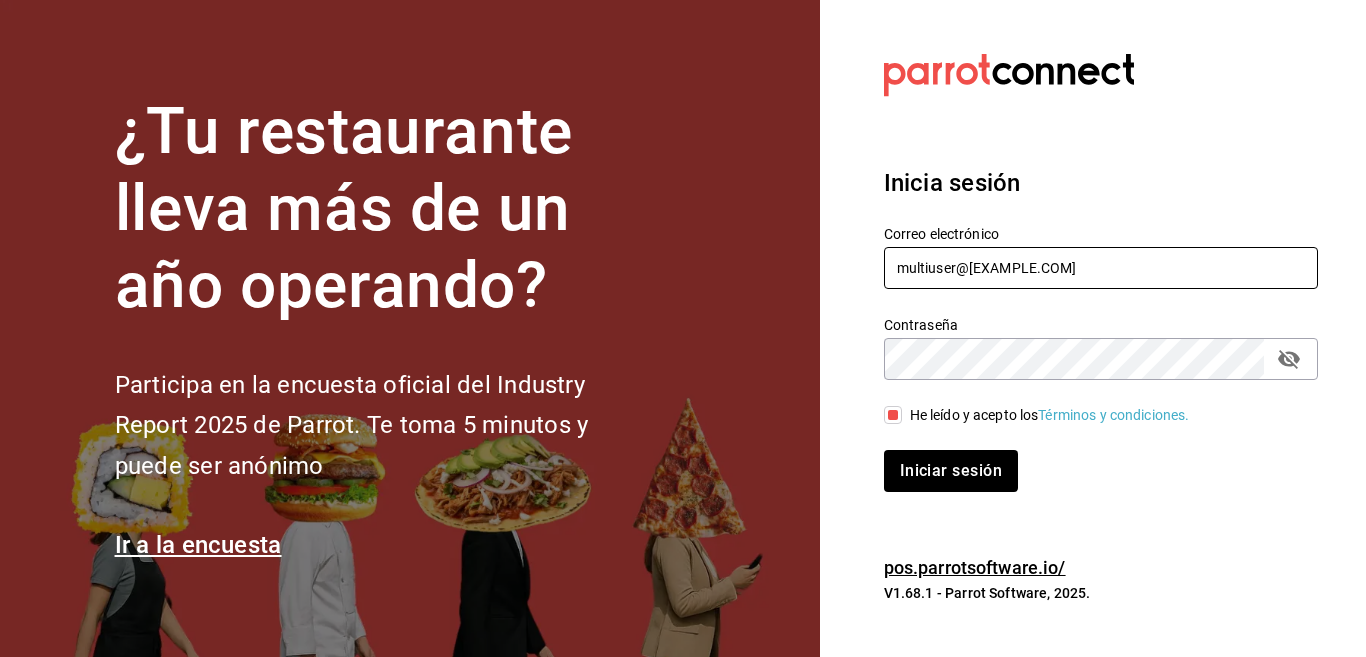 click on "multiuser@[EXAMPLE.COM]" at bounding box center [1101, 268] 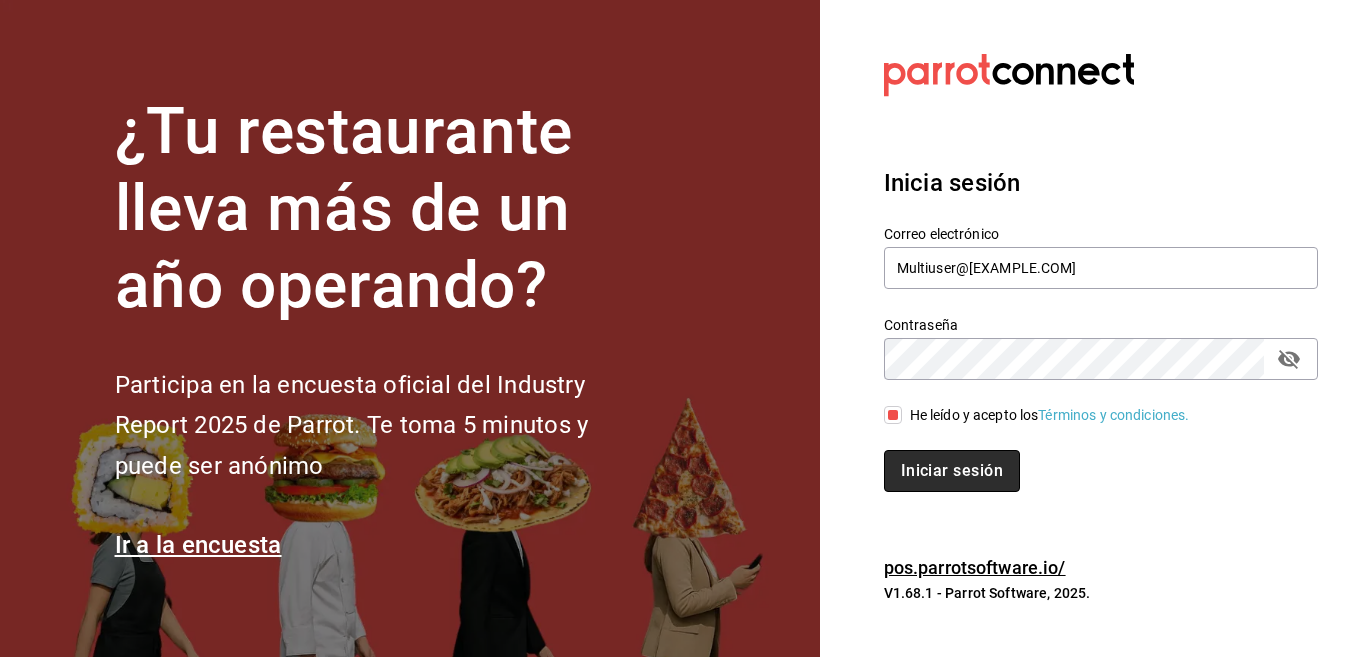 click on "Iniciar sesión" at bounding box center [952, 471] 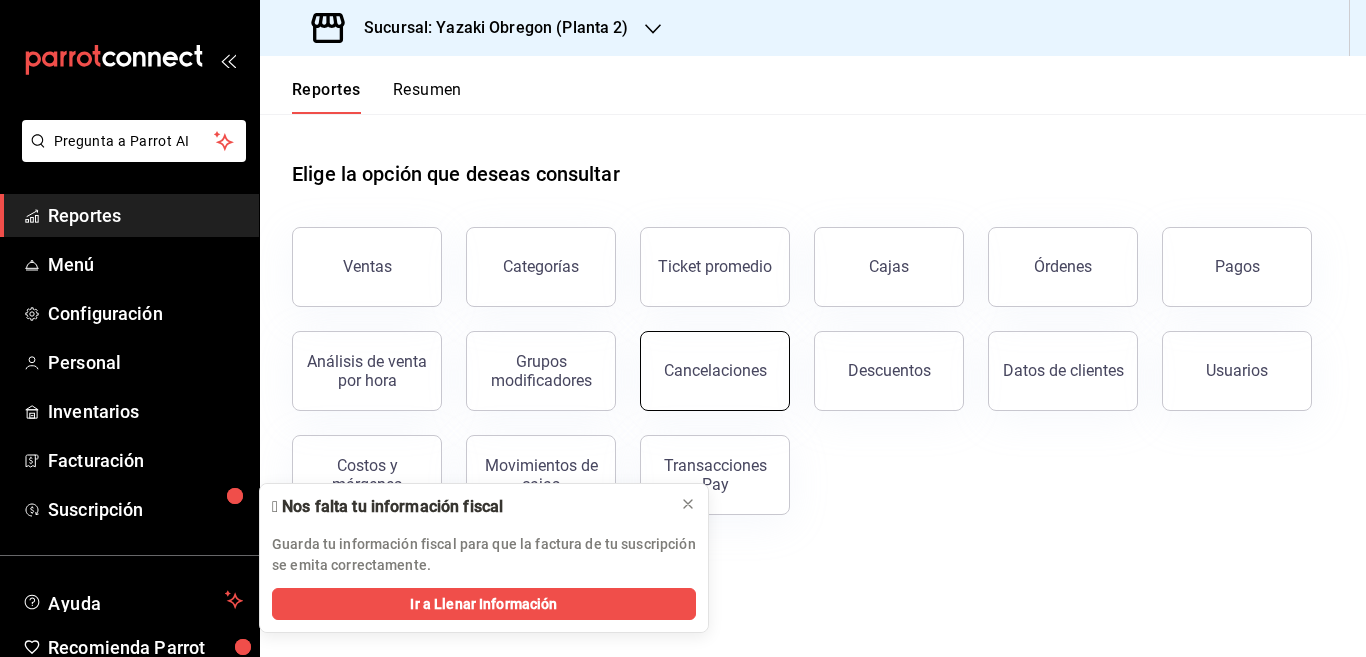 scroll, scrollTop: 0, scrollLeft: 0, axis: both 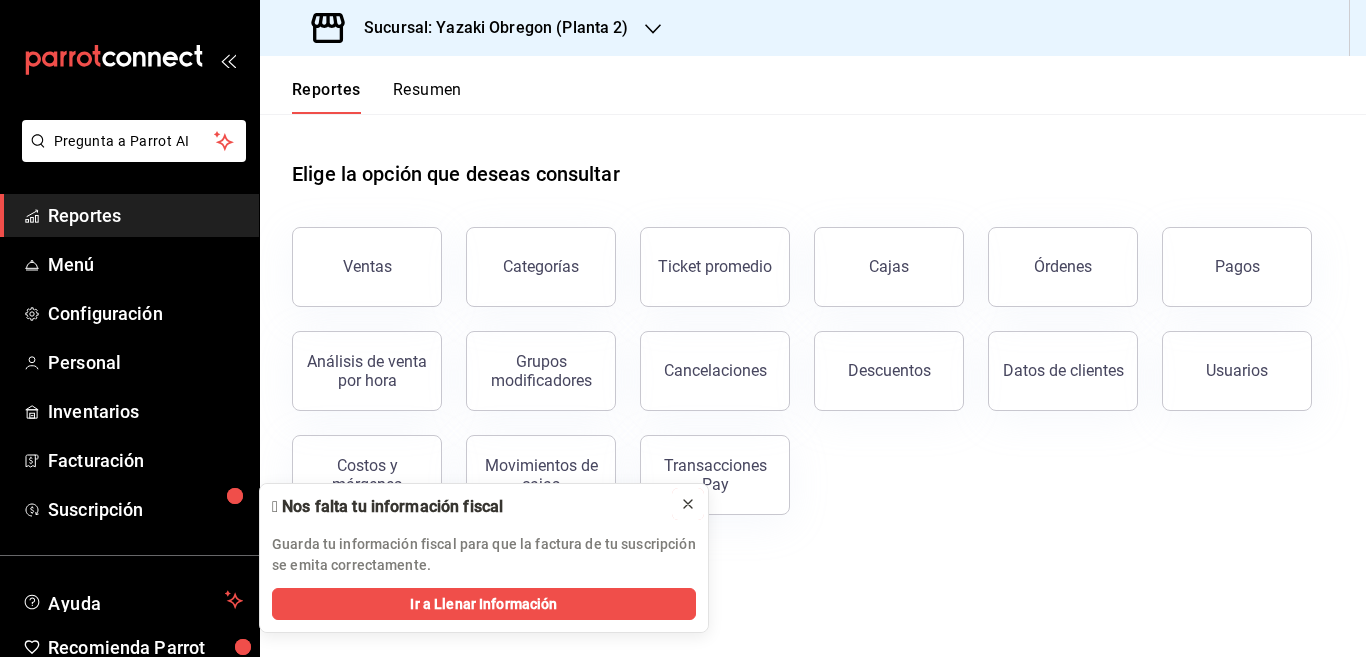 click 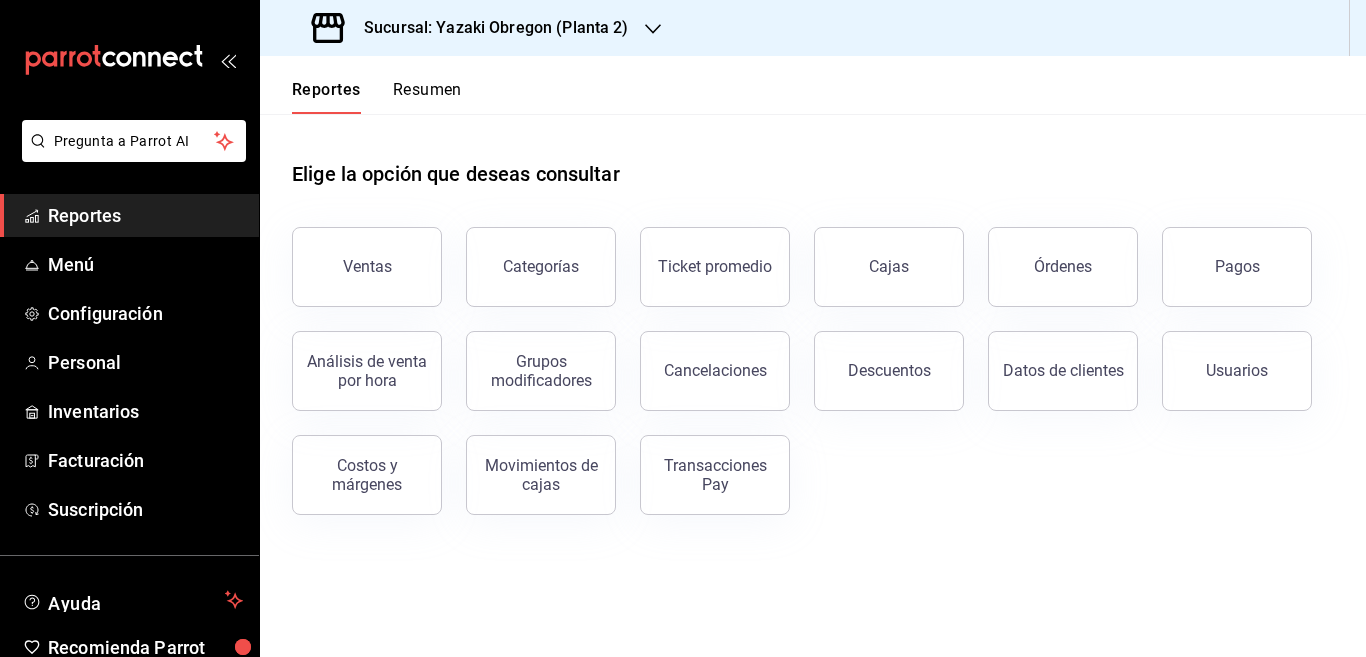 click 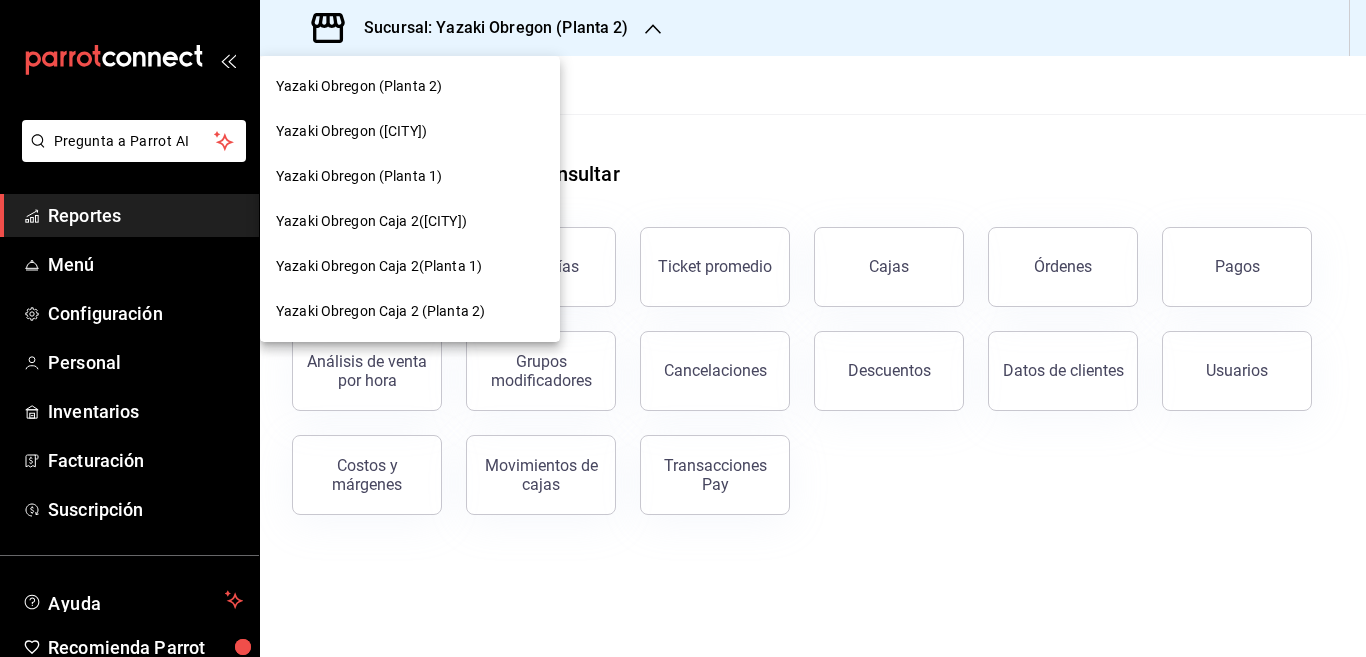click on "Yazaki Obregon ([CITY])" at bounding box center [351, 131] 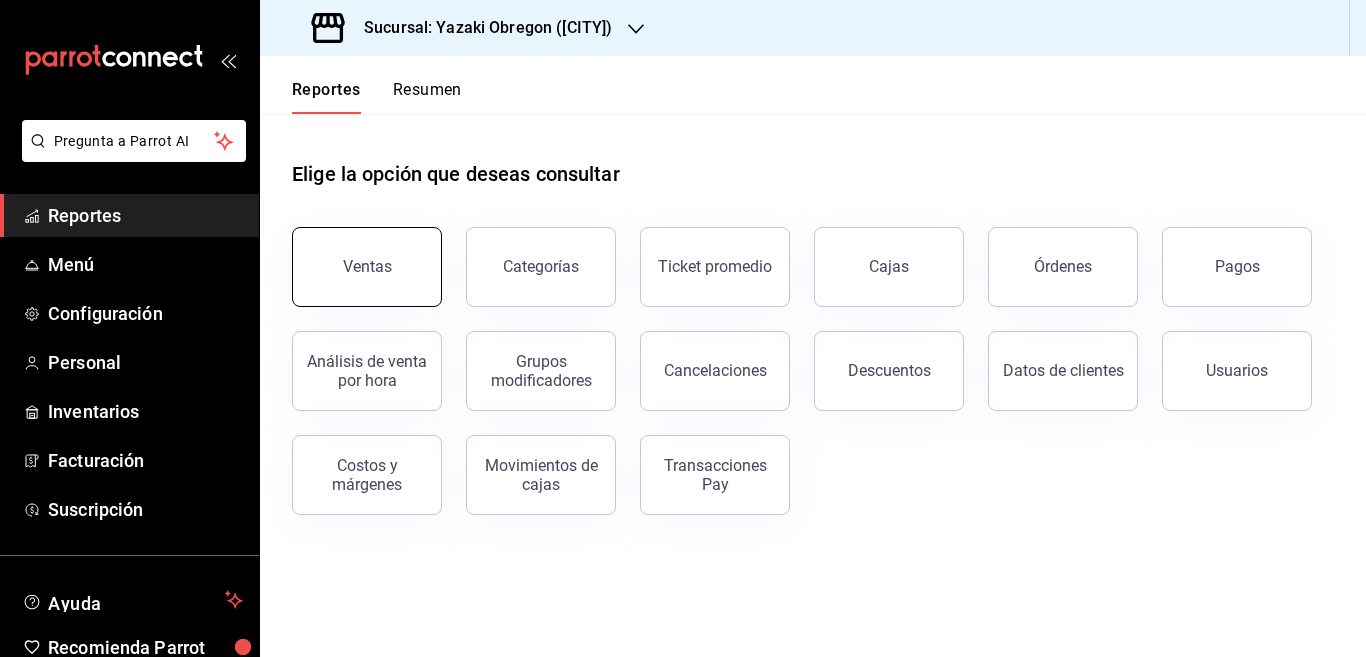 click on "Ventas" at bounding box center [367, 266] 